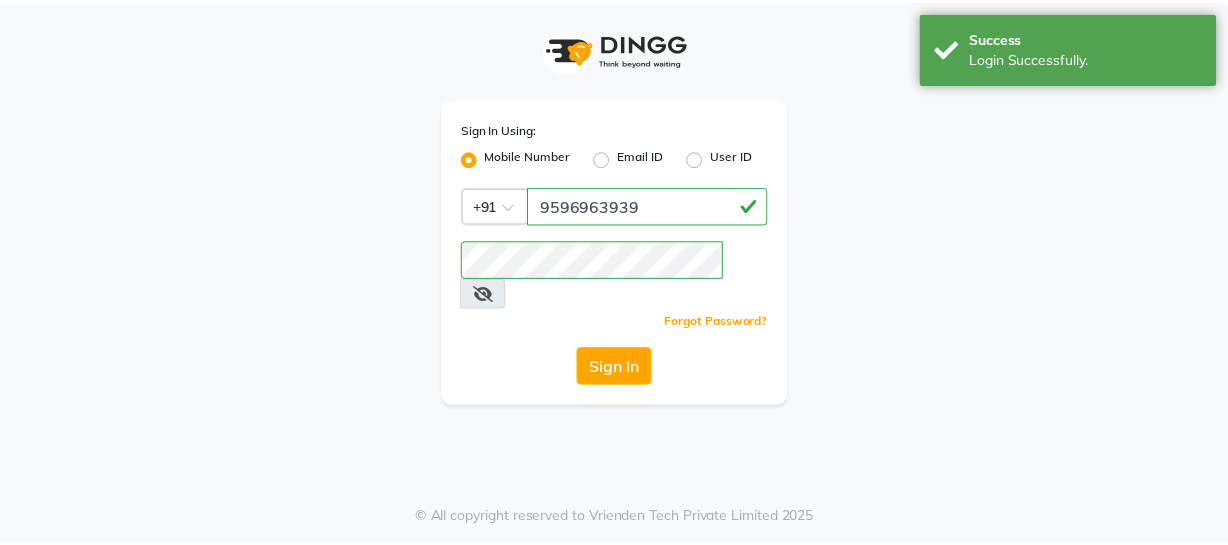 scroll, scrollTop: 0, scrollLeft: 0, axis: both 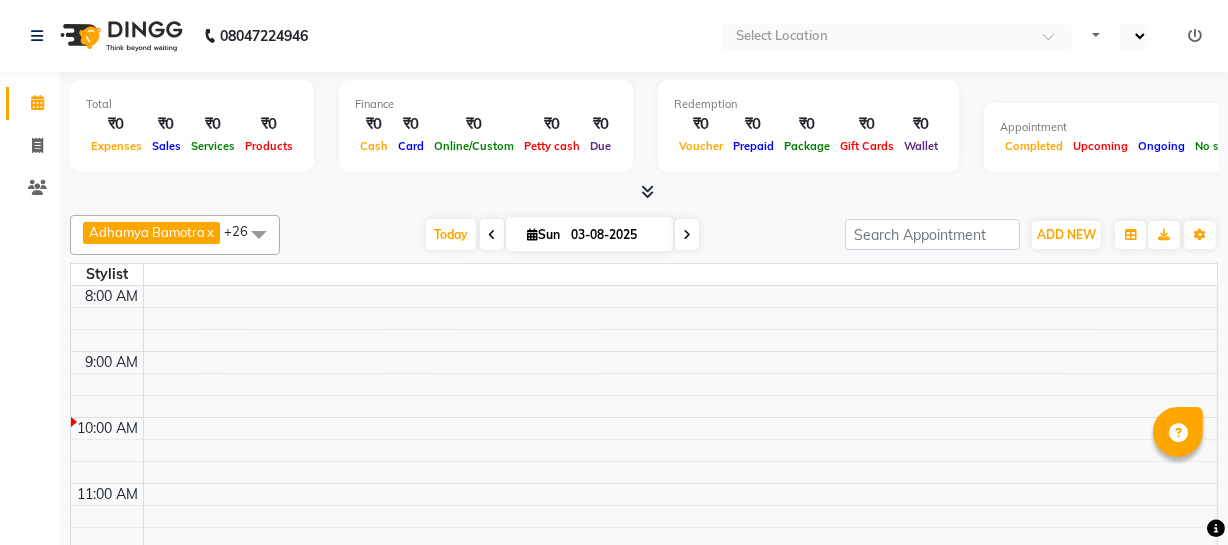 select on "en" 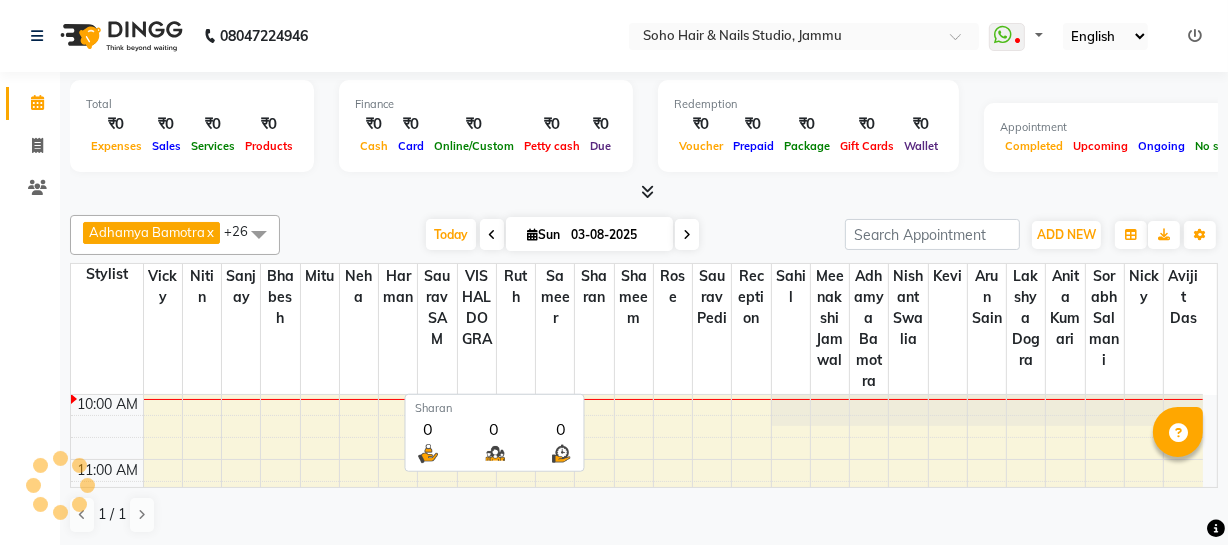 scroll, scrollTop: 0, scrollLeft: 0, axis: both 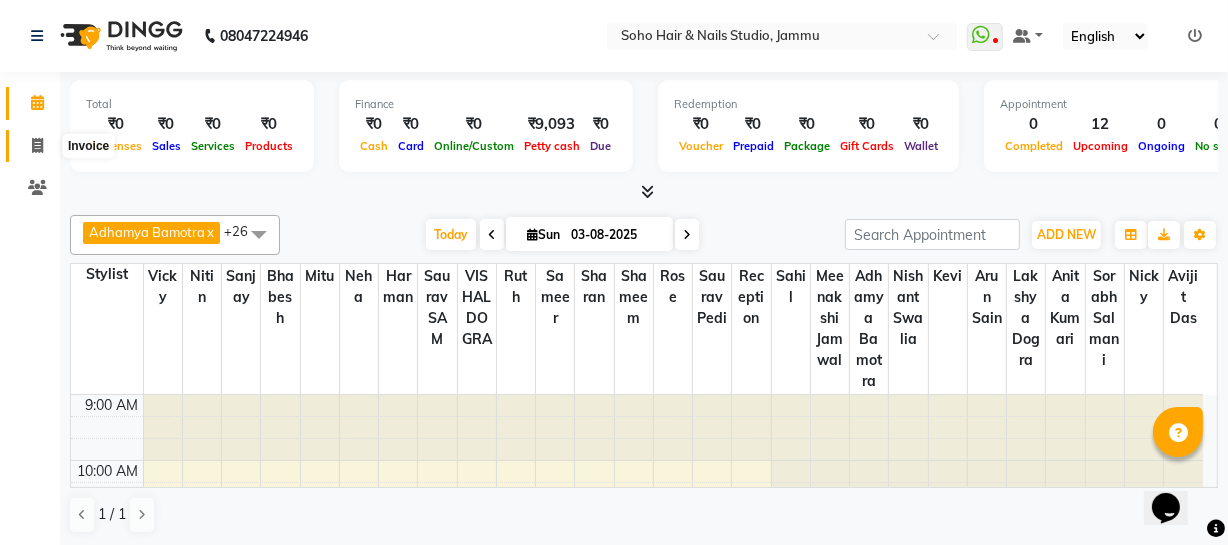 click 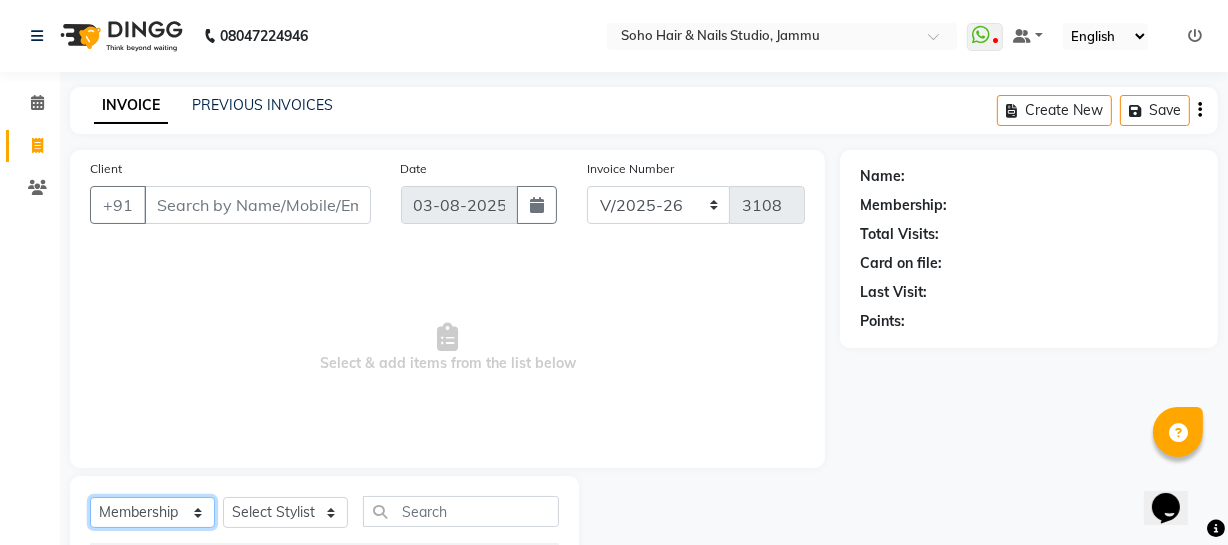 click on "Select  Service  Product  Membership  Package Voucher Prepaid Gift Card" 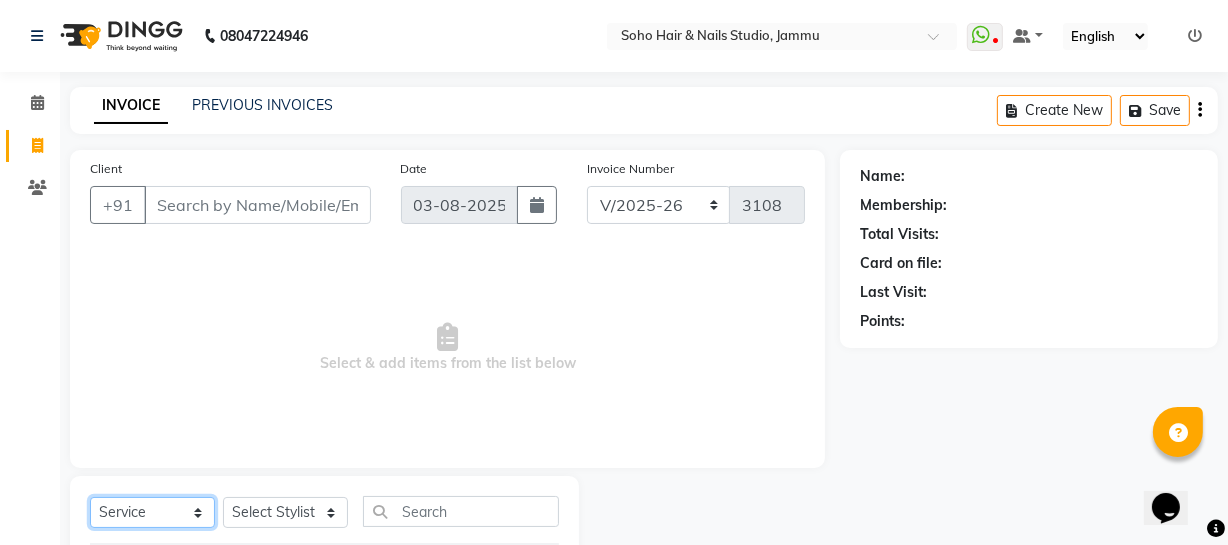 click on "Select  Service  Product  Membership  Package Voucher Prepaid Gift Card" 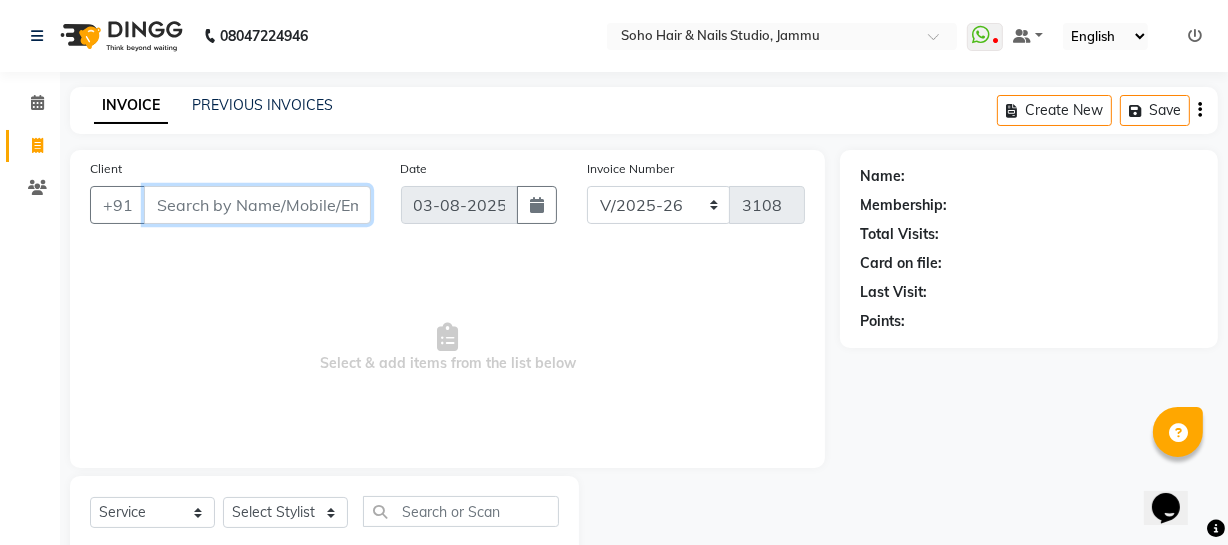 click on "Client" at bounding box center (257, 205) 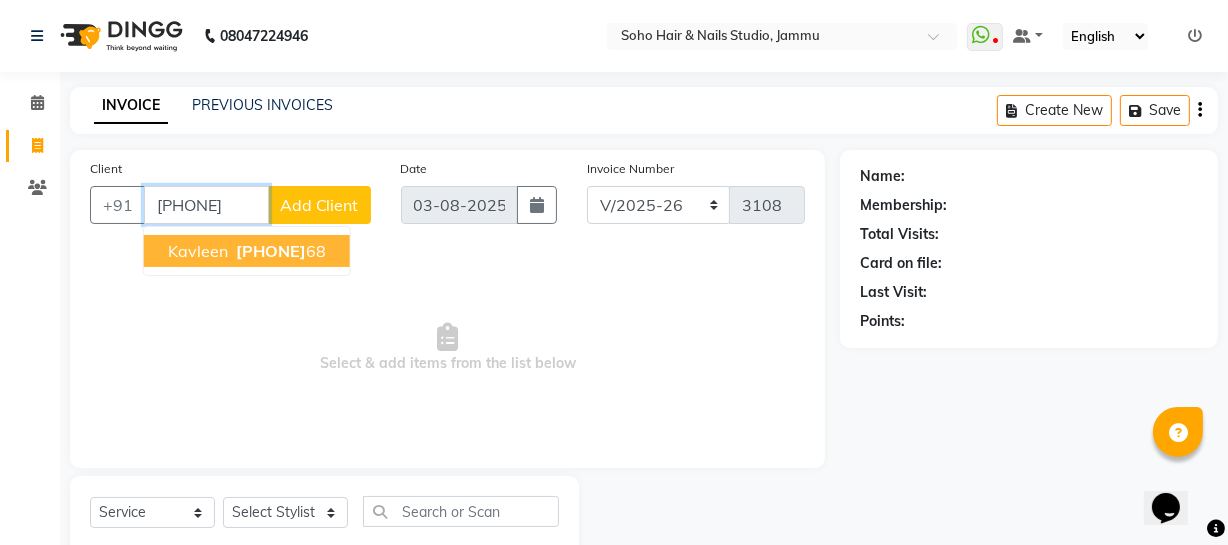 click on "[PHONE]" at bounding box center (271, 251) 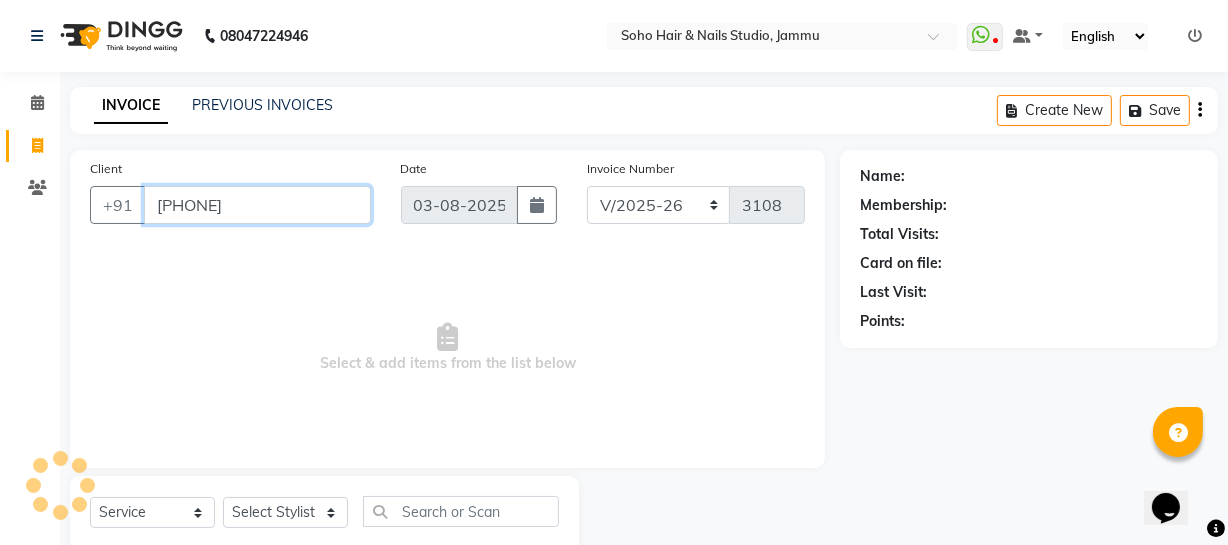 type on "[PHONE]" 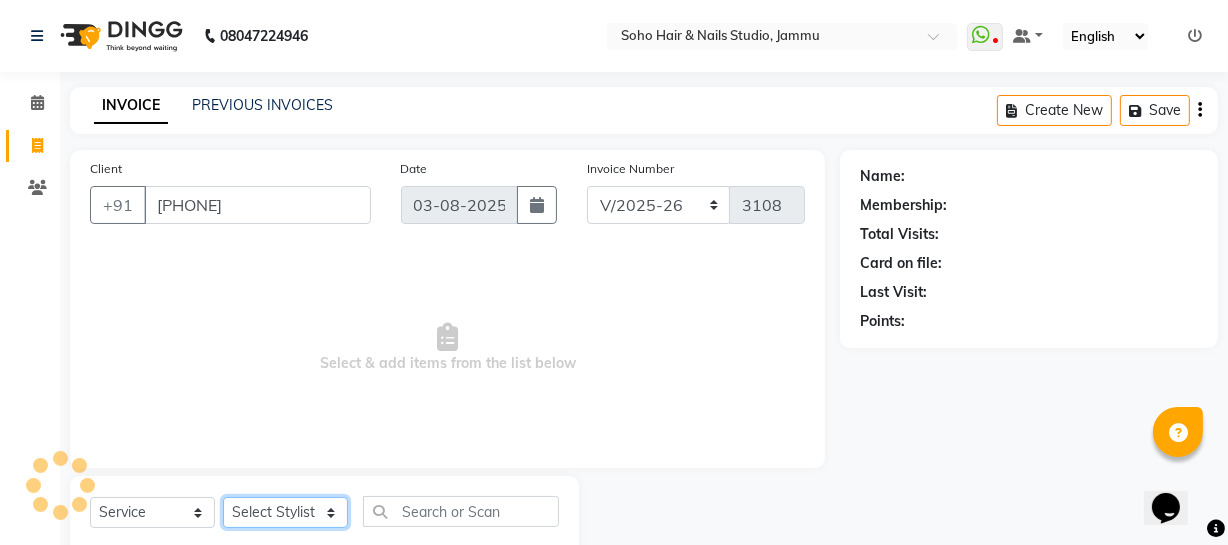 click on "Select Stylist Abhishek Kohli Adhamya Bamotra Amit Anita Kumari Arun Sain Avijit Das Bhabesh Dipanker  Harman Kevi  Komal Lakshya Dogra Meenakshi Jamwal Mitu Neha Nicky Nishant Swalia Nitin Reception Rose  Ruth Sahil sameer Sanjay Saurav pedi Saurav SAM Shameem Sharan Sorabh Salmani Vicky VISHAL DOGRA" 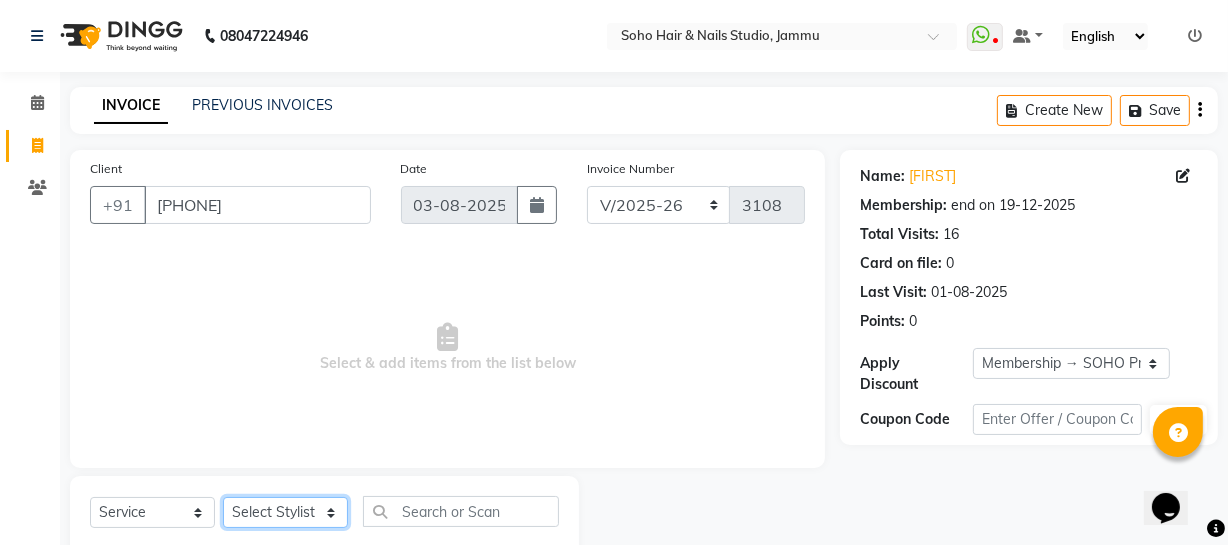 select on "38041" 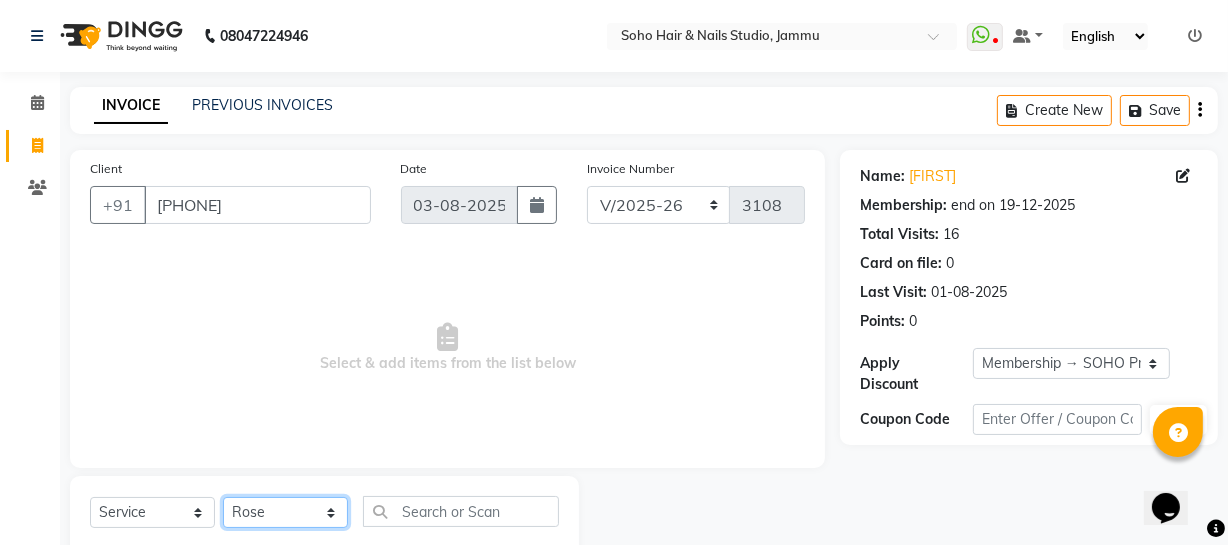 click on "Select Stylist Abhishek Kohli Adhamya Bamotra Amit Anita Kumari Arun Sain Avijit Das Bhabesh Dipanker  Harman Kevi  Komal Lakshya Dogra Meenakshi Jamwal Mitu Neha Nicky Nishant Swalia Nitin Reception Rose  Ruth Sahil sameer Sanjay Saurav pedi Saurav SAM Shameem Sharan Sorabh Salmani Vicky VISHAL DOGRA" 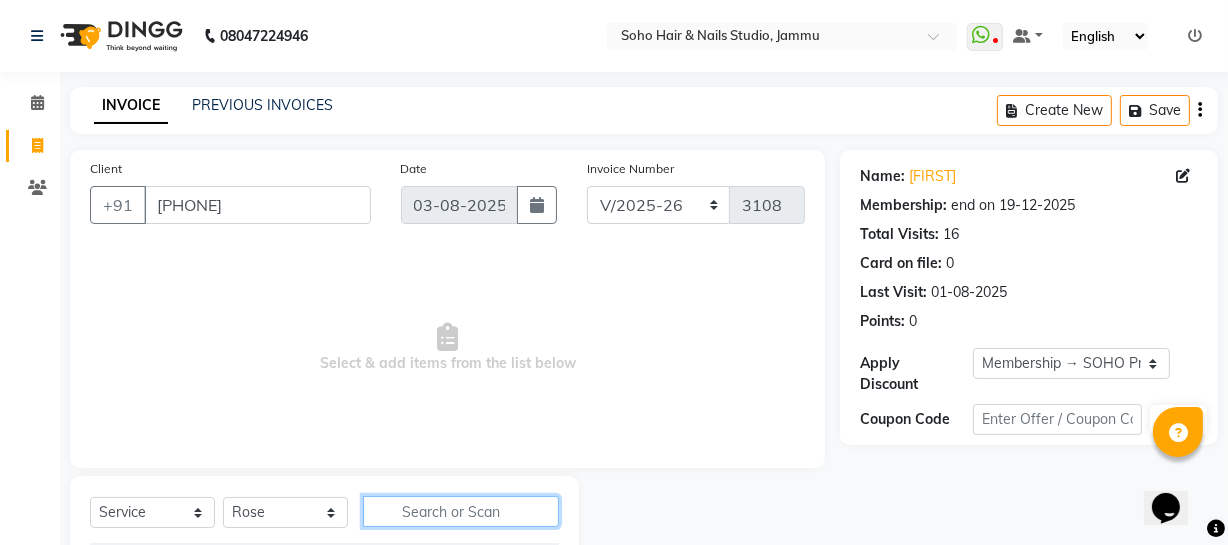 click 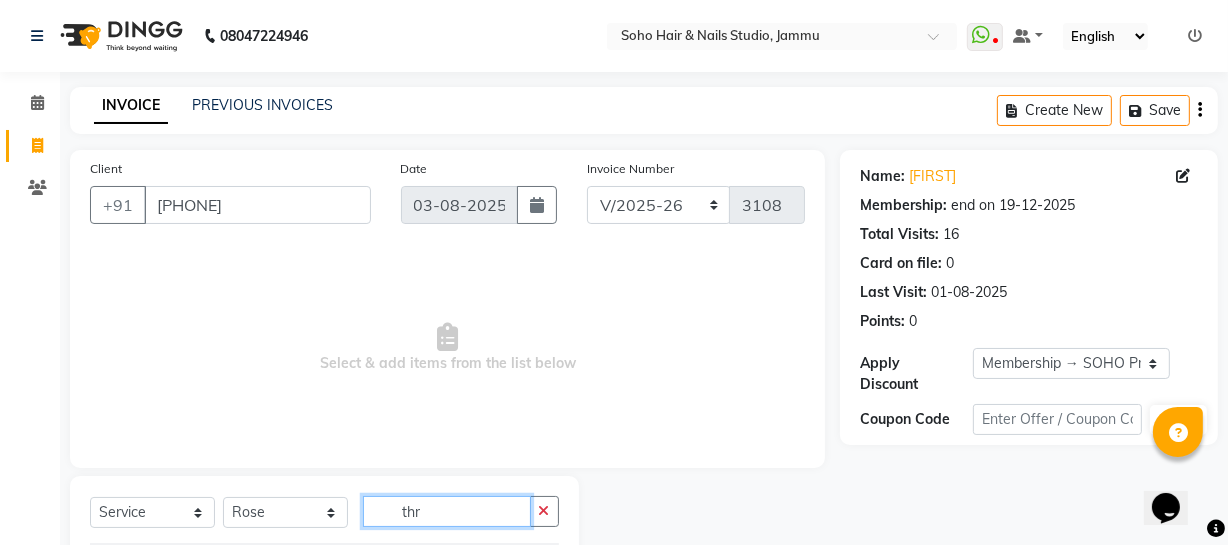 scroll, scrollTop: 143, scrollLeft: 0, axis: vertical 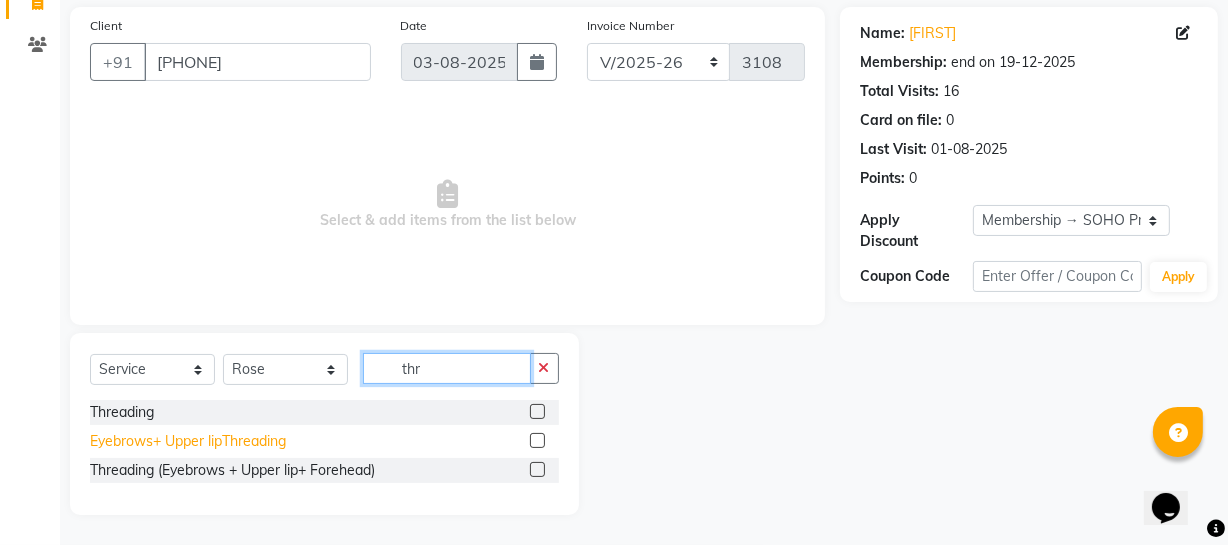 type on "thr" 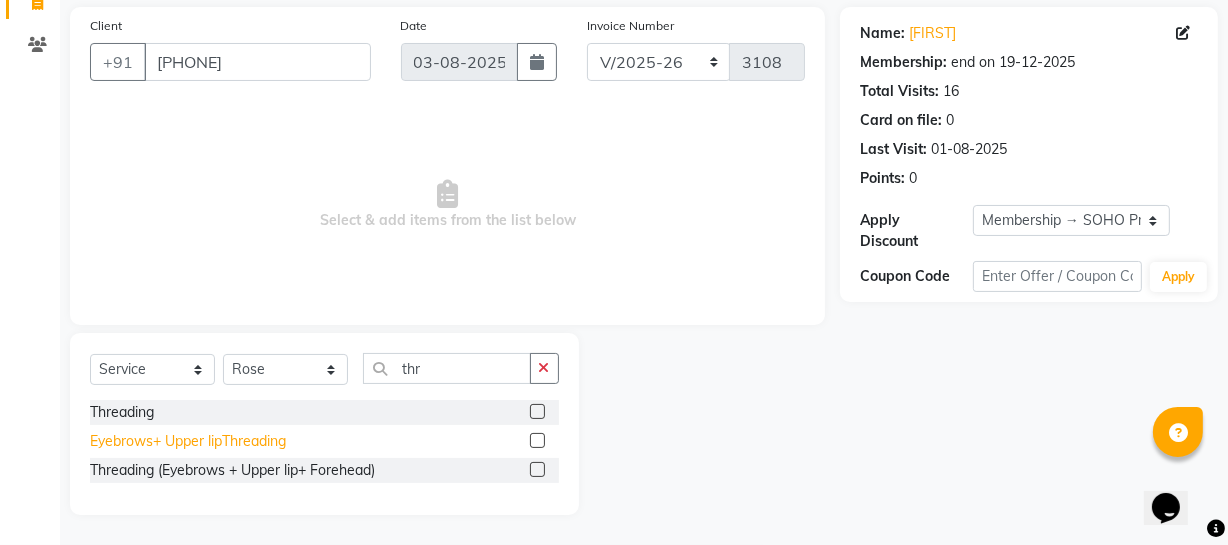click on "Eyebrows+ Upper lipThreading" 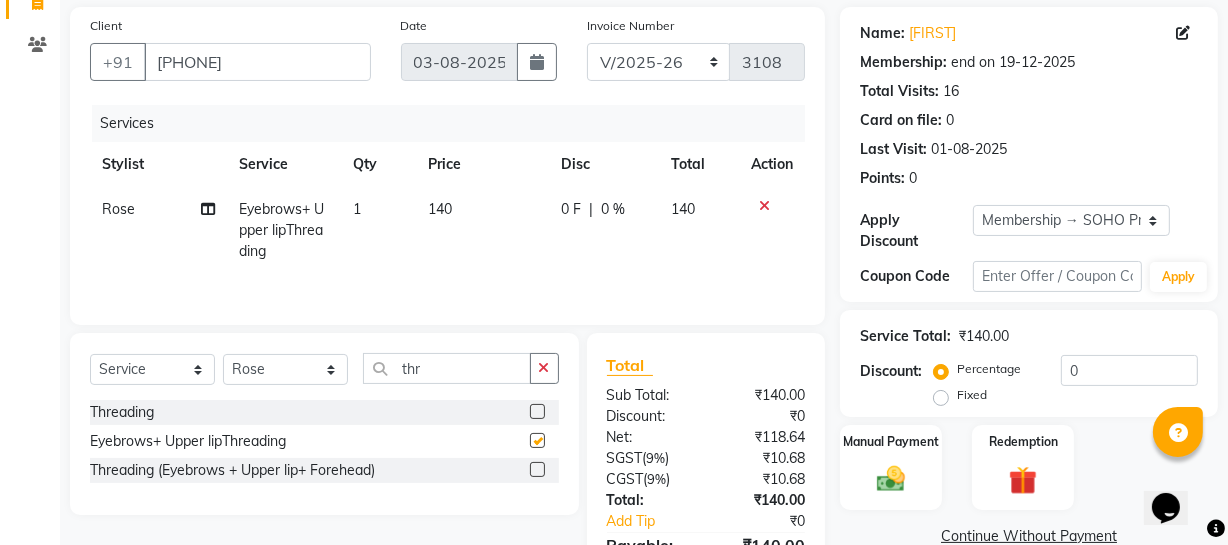 checkbox on "false" 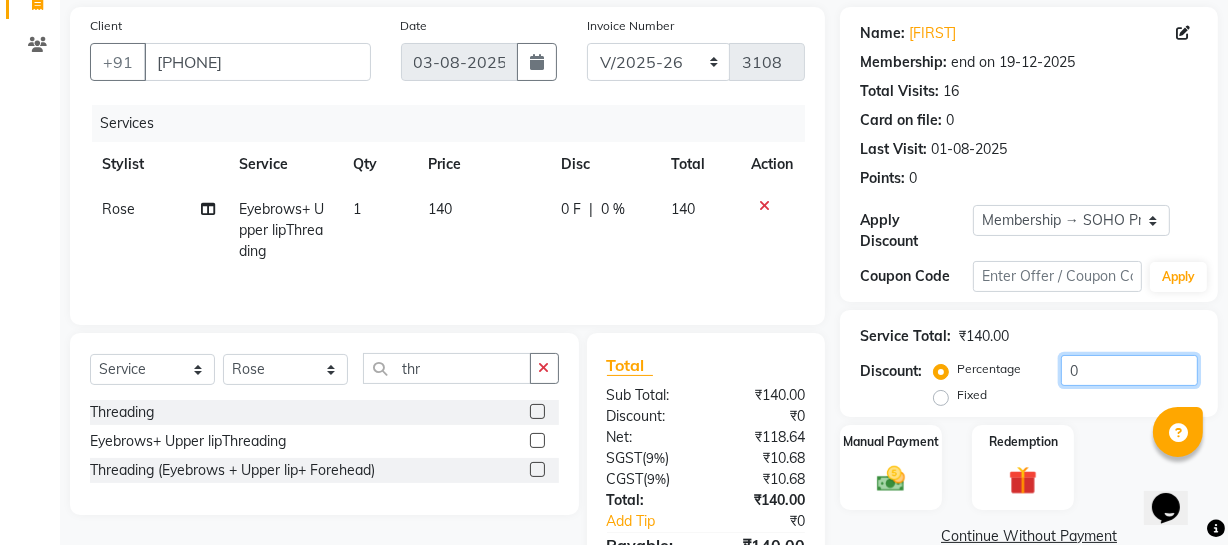 drag, startPoint x: 1107, startPoint y: 371, endPoint x: 535, endPoint y: 437, distance: 575.7951 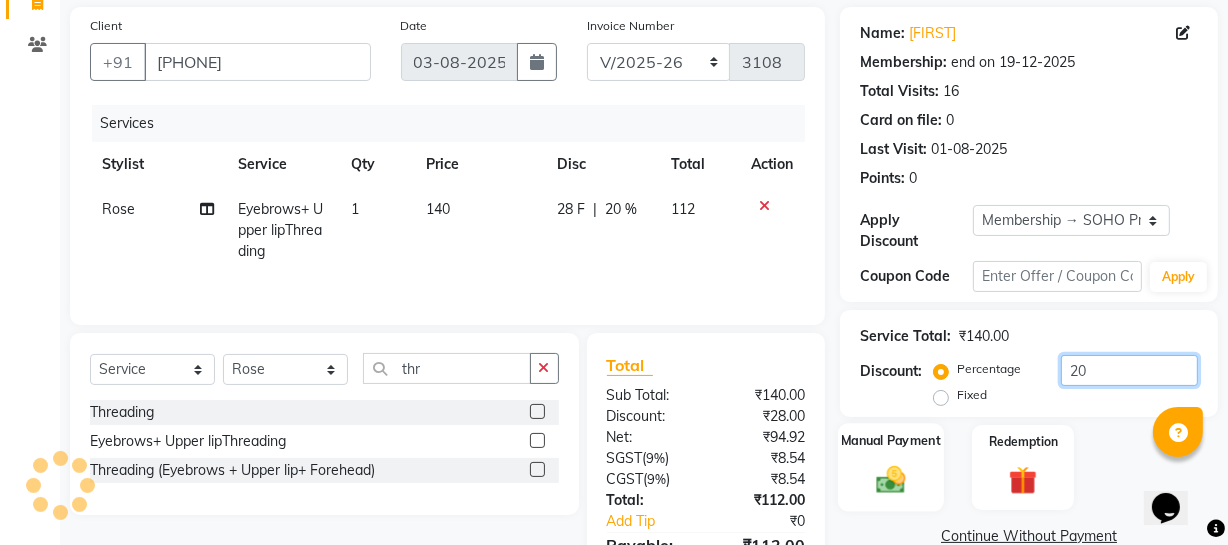 scroll, scrollTop: 256, scrollLeft: 0, axis: vertical 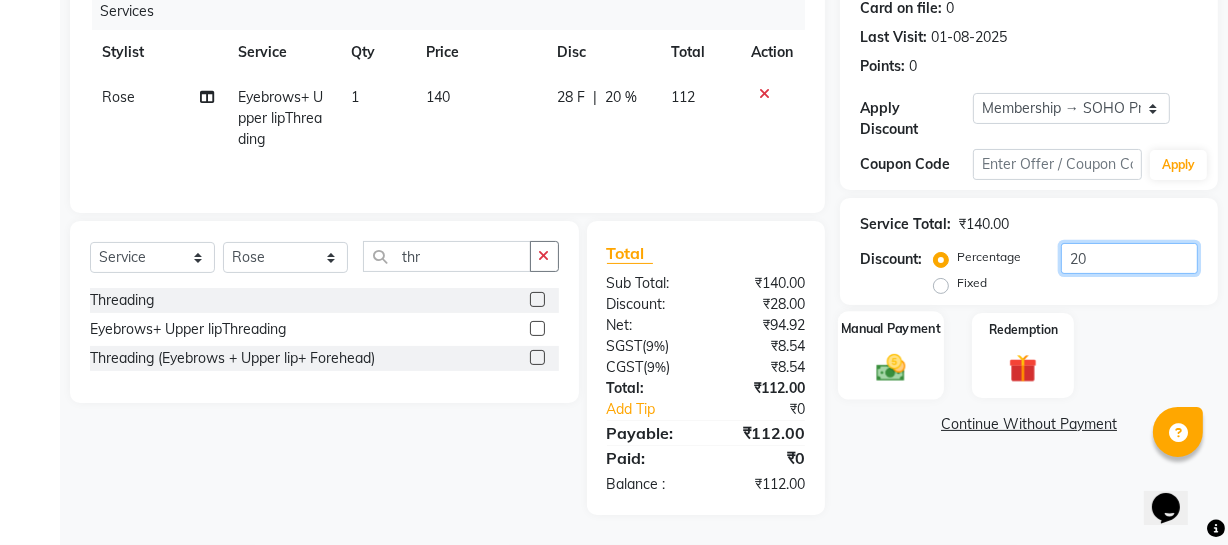 type on "20" 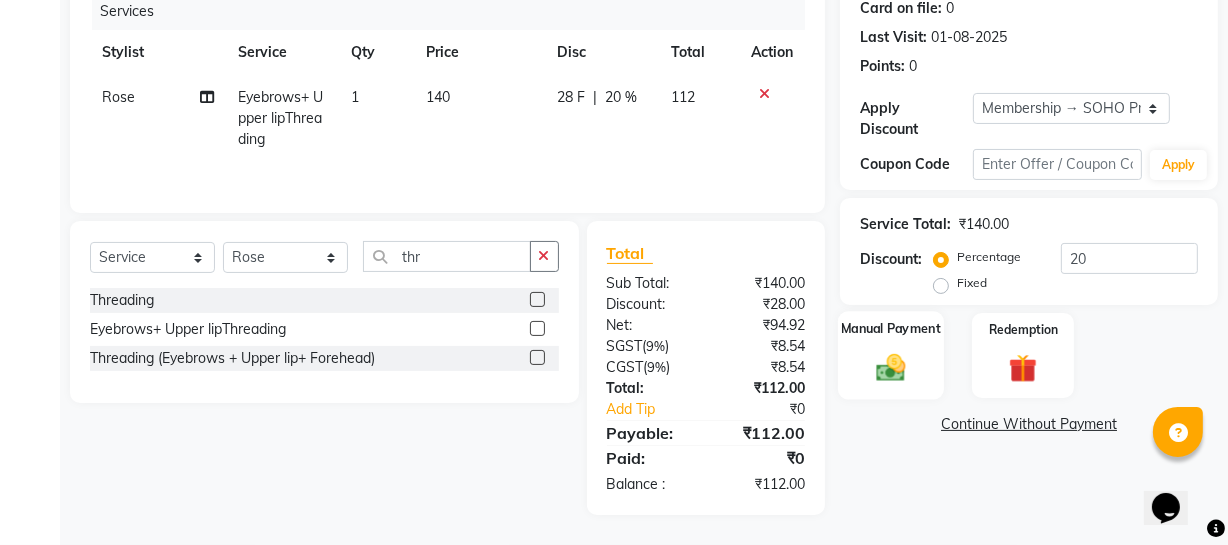 click on "Manual Payment" 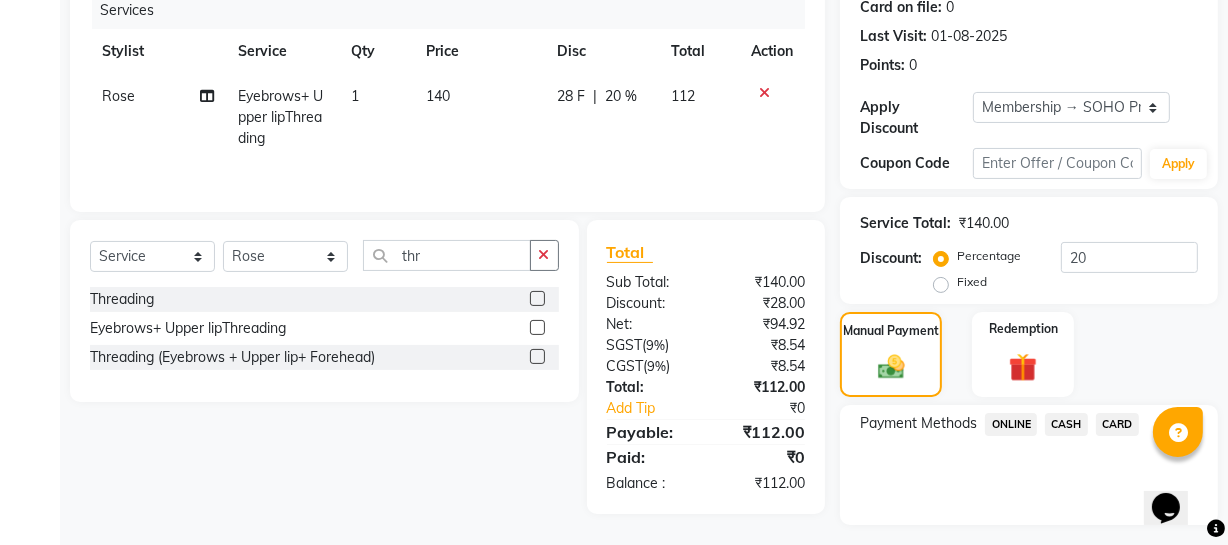click on "ONLINE" 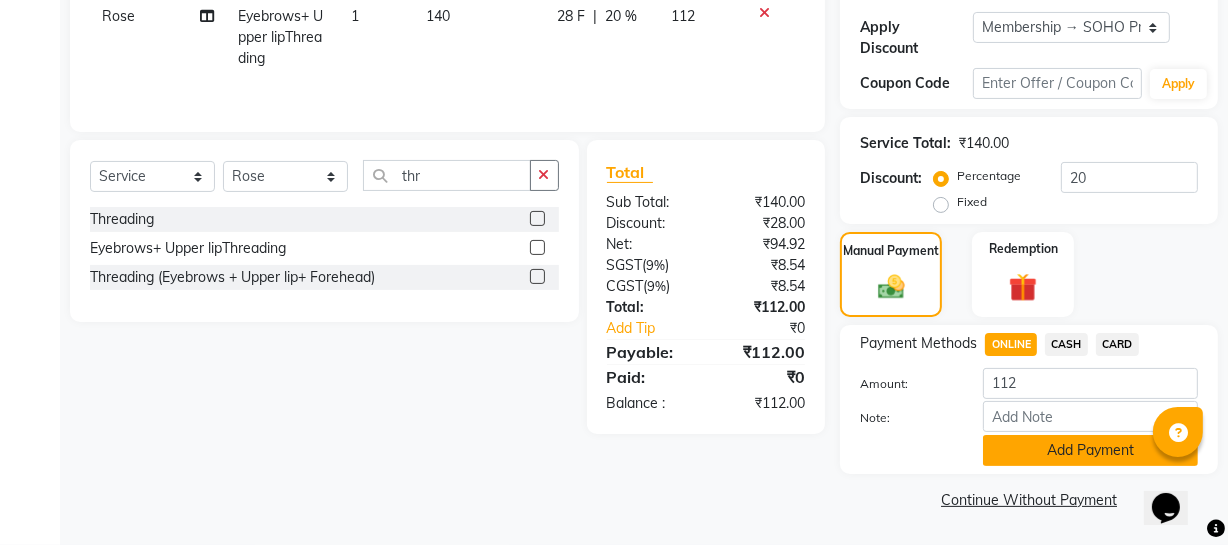 click on "Add Payment" 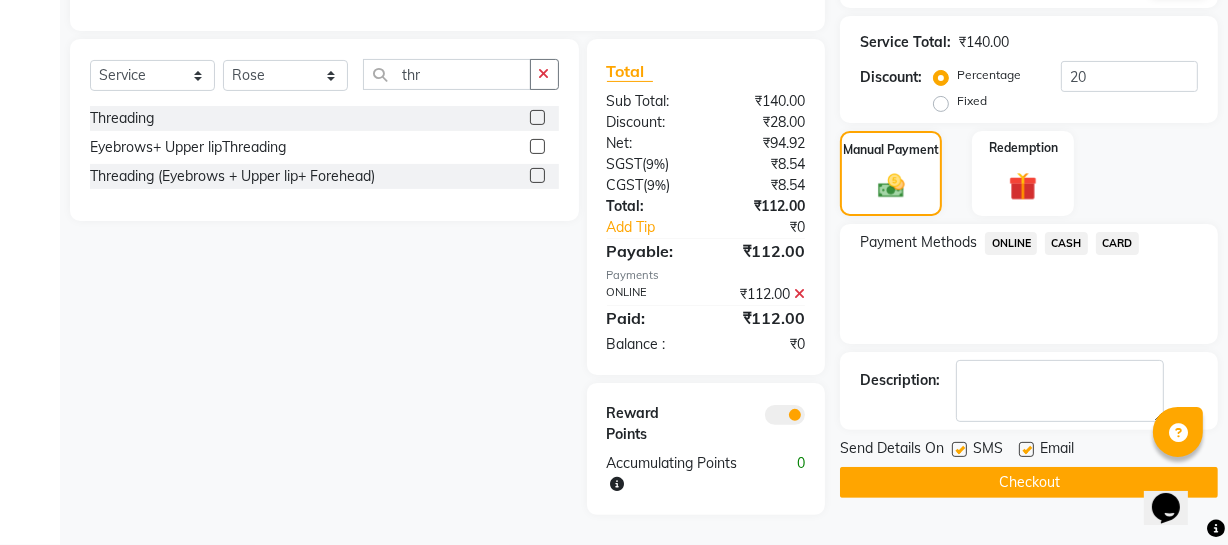 scroll, scrollTop: 438, scrollLeft: 0, axis: vertical 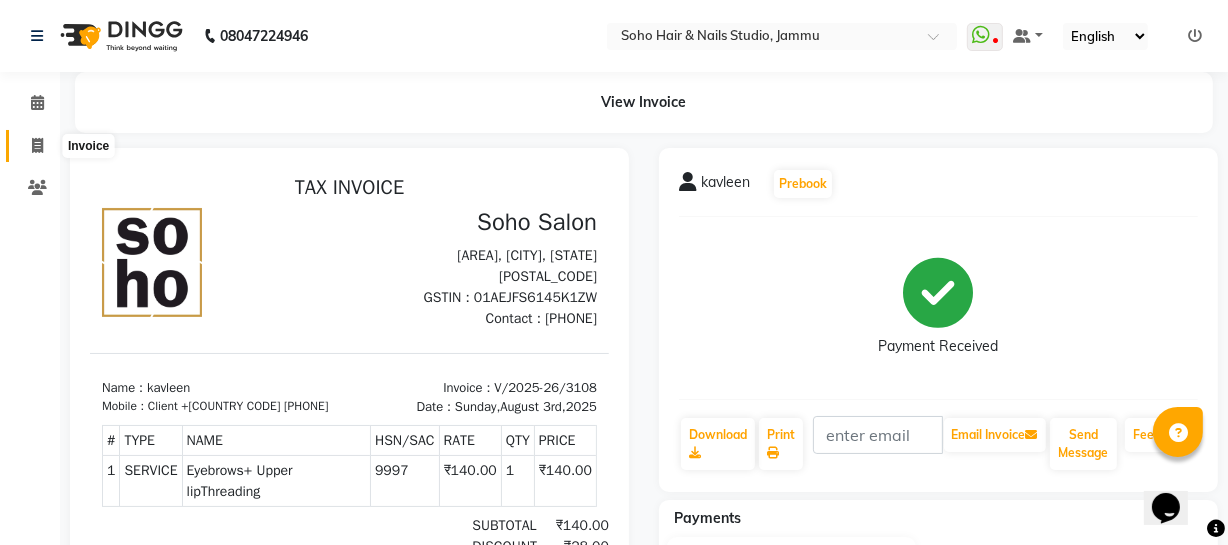 click 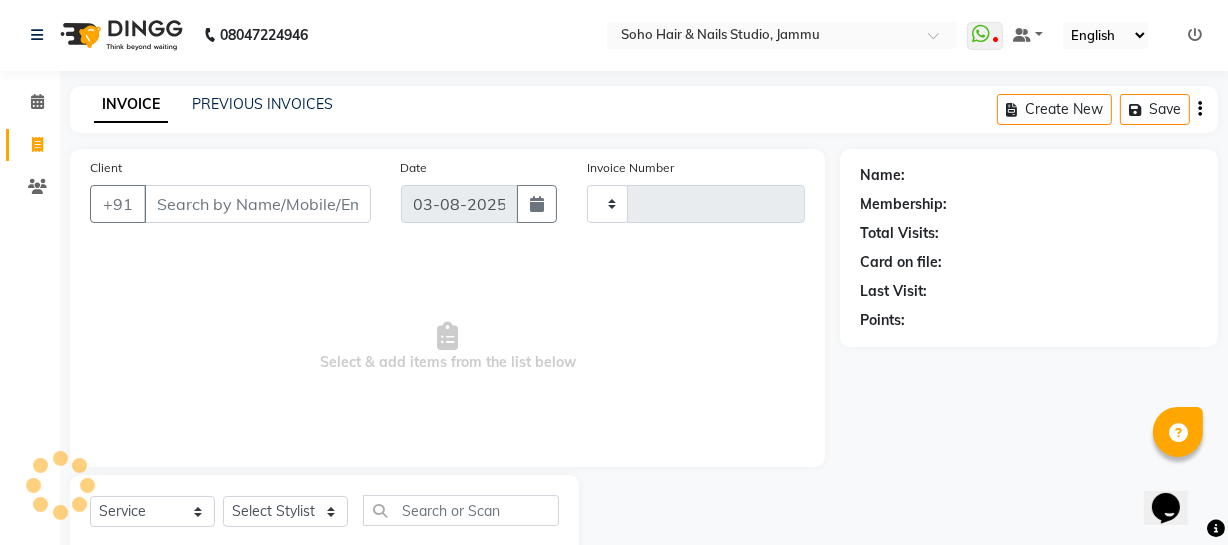 type on "3109" 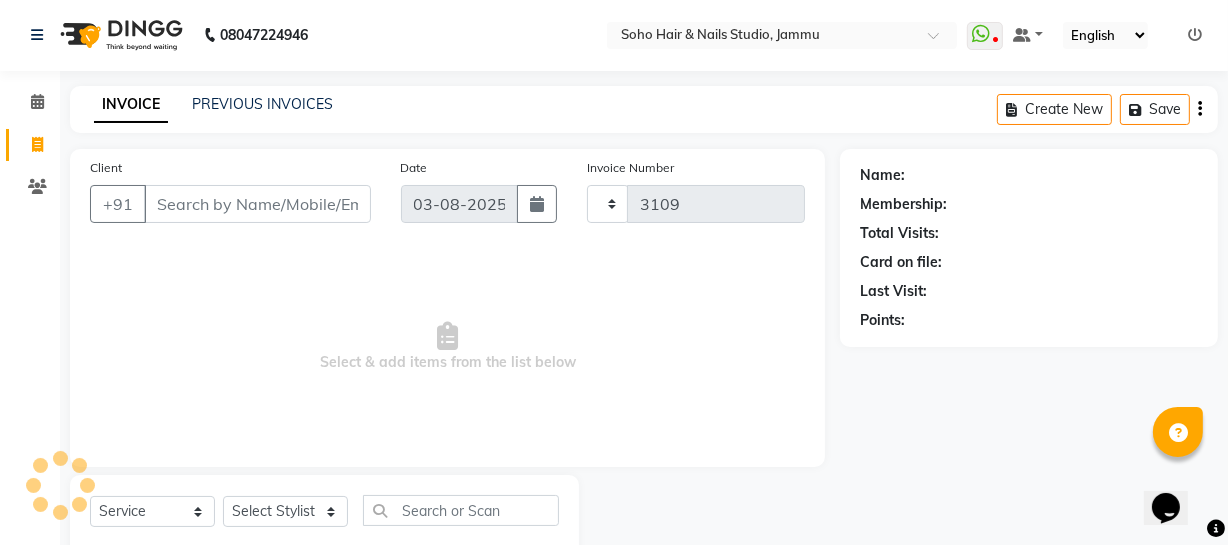 select on "735" 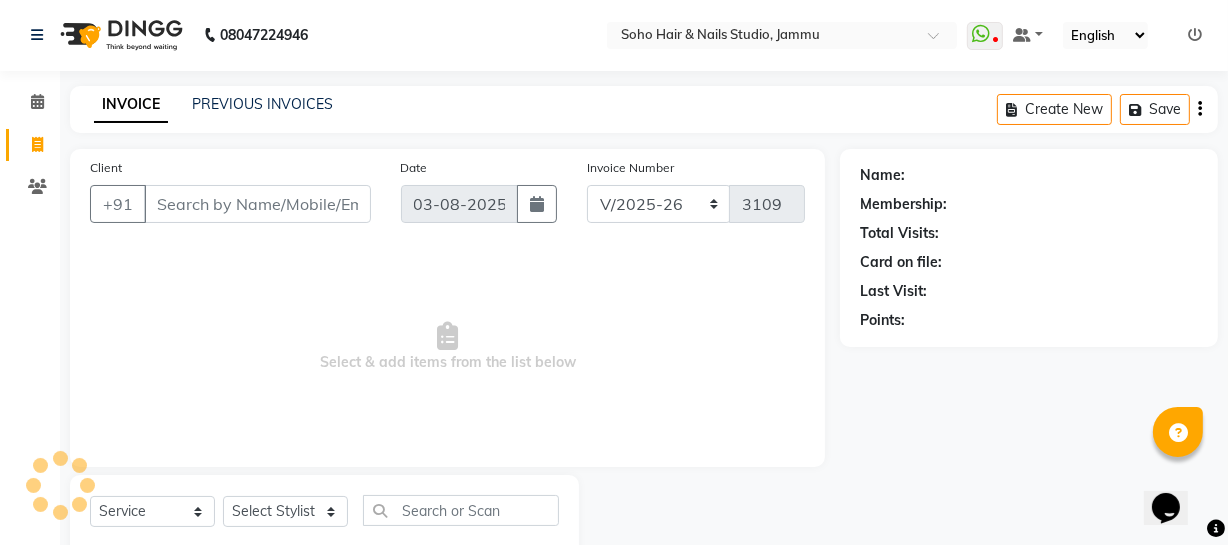 scroll, scrollTop: 57, scrollLeft: 0, axis: vertical 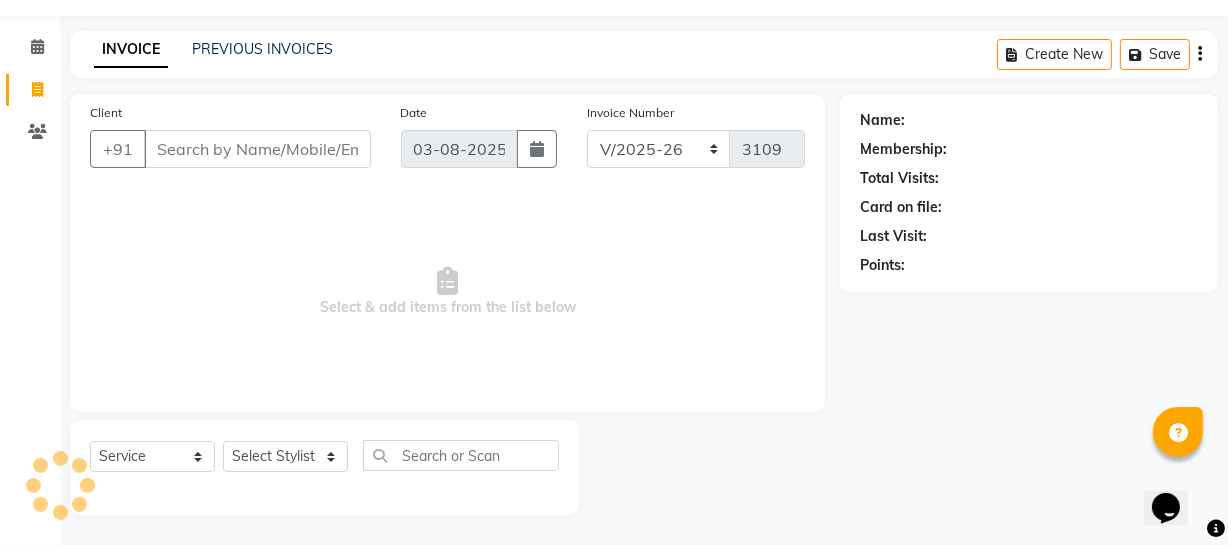 select on "membership" 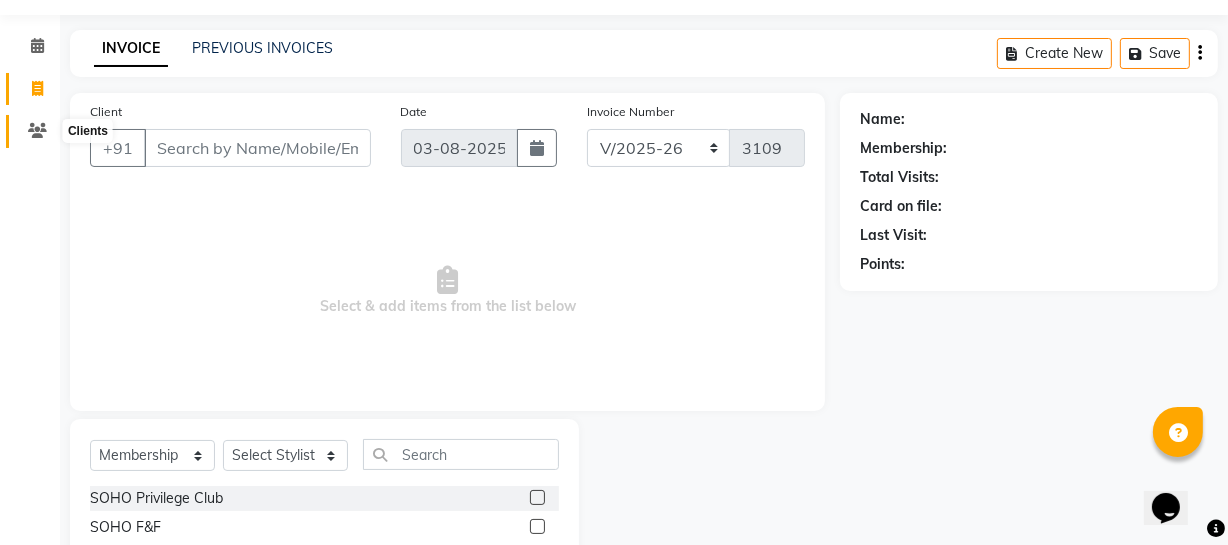 click 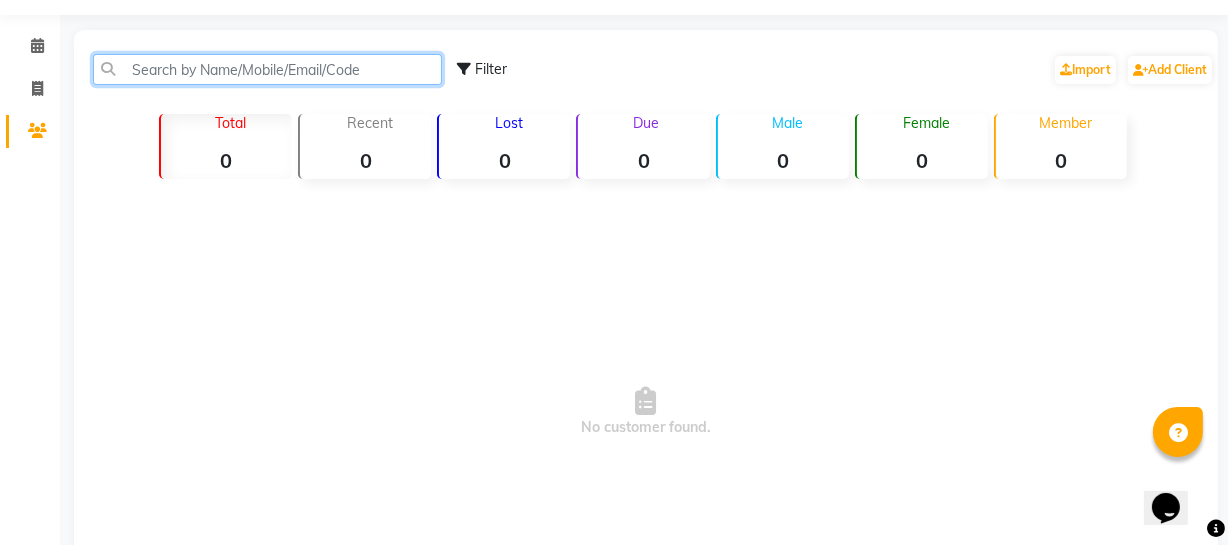 click 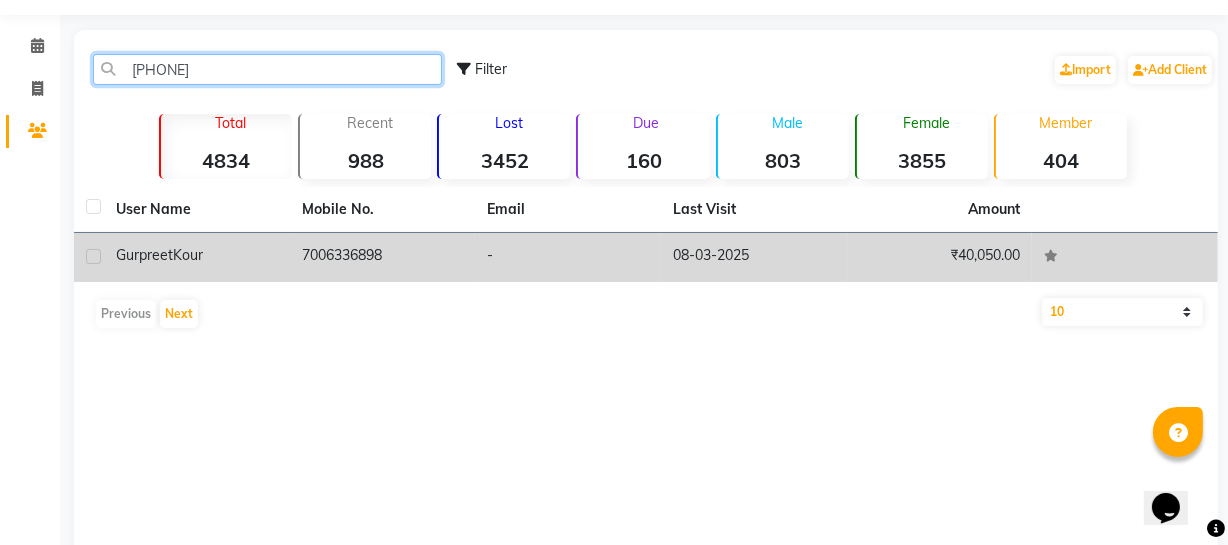 type on "[PHONE]" 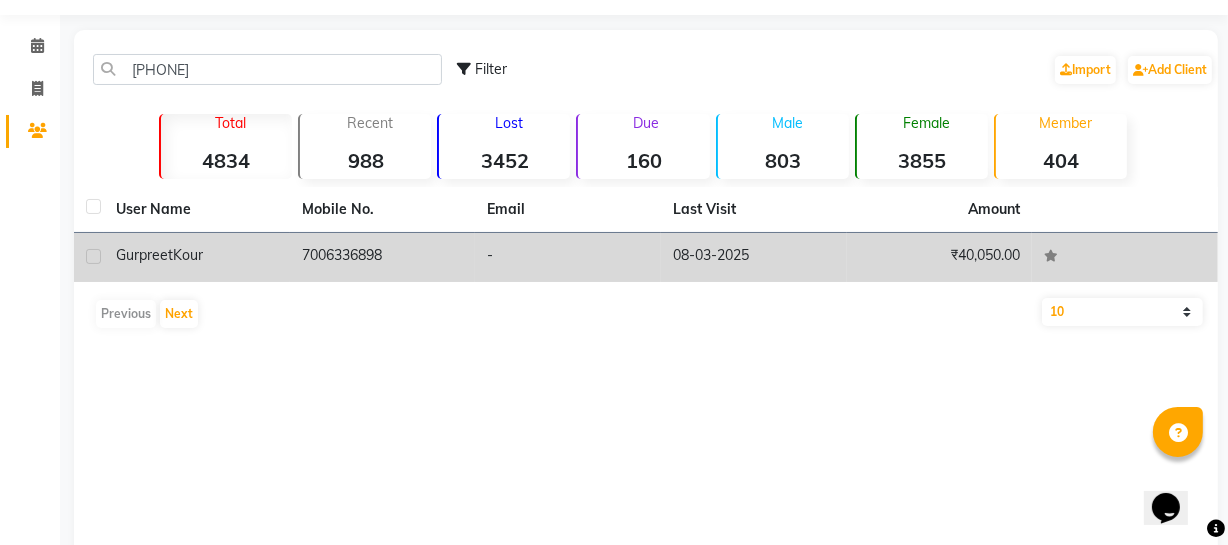 click on "7006336898" 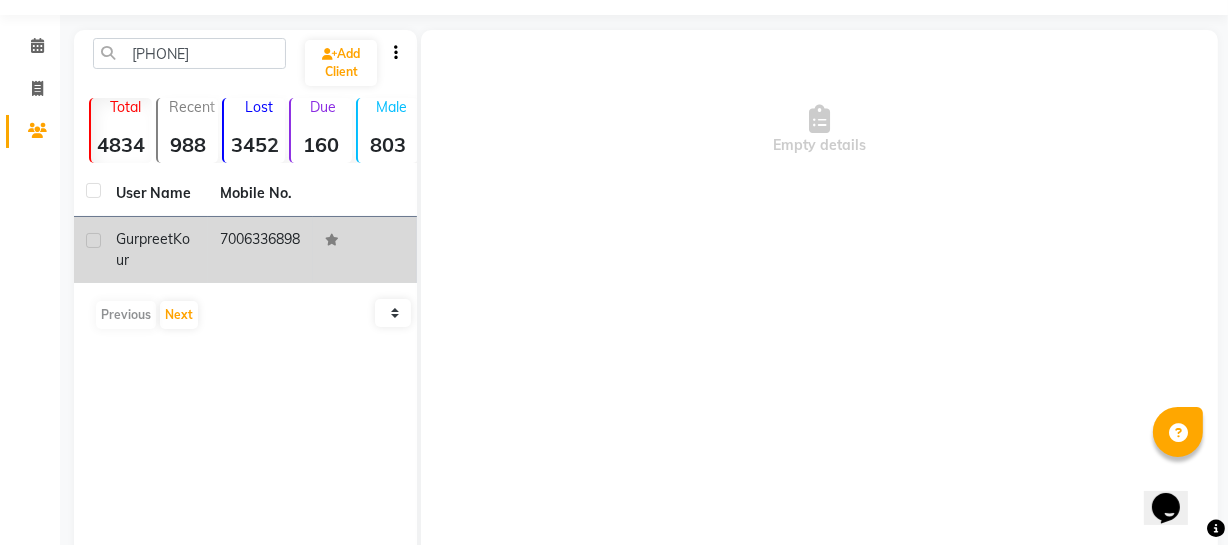click on "7006336898" 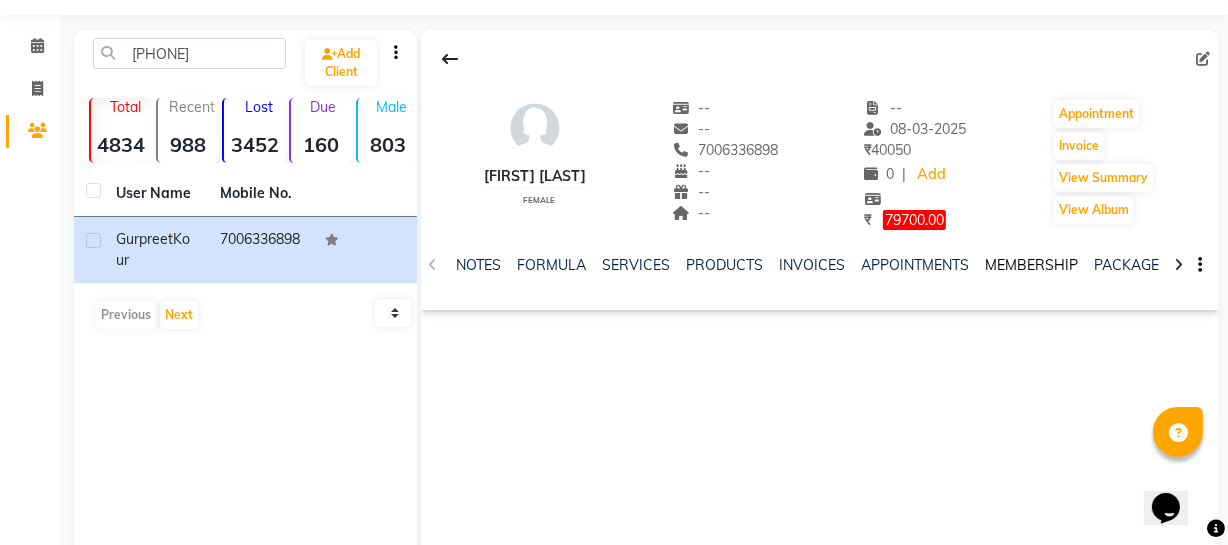 click on "MEMBERSHIP" 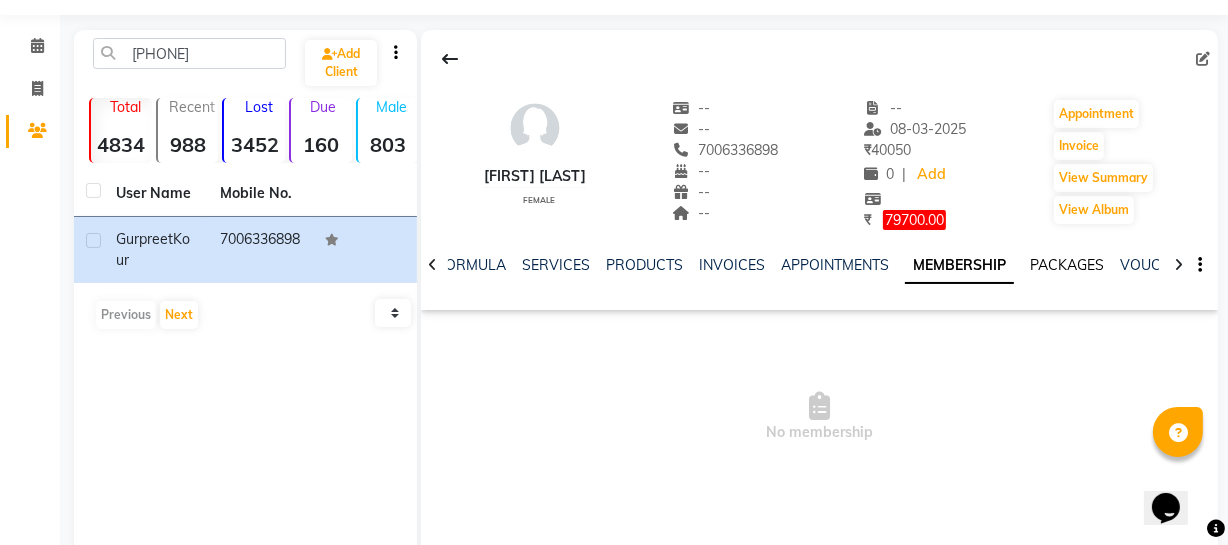 click on "PACKAGES" 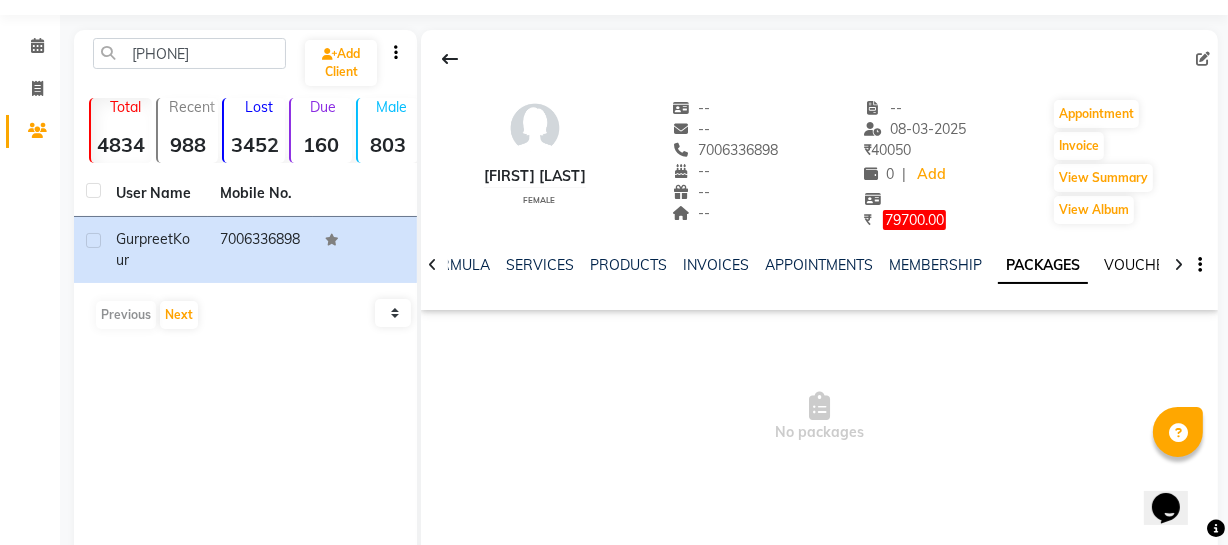click on "VOUCHERS" 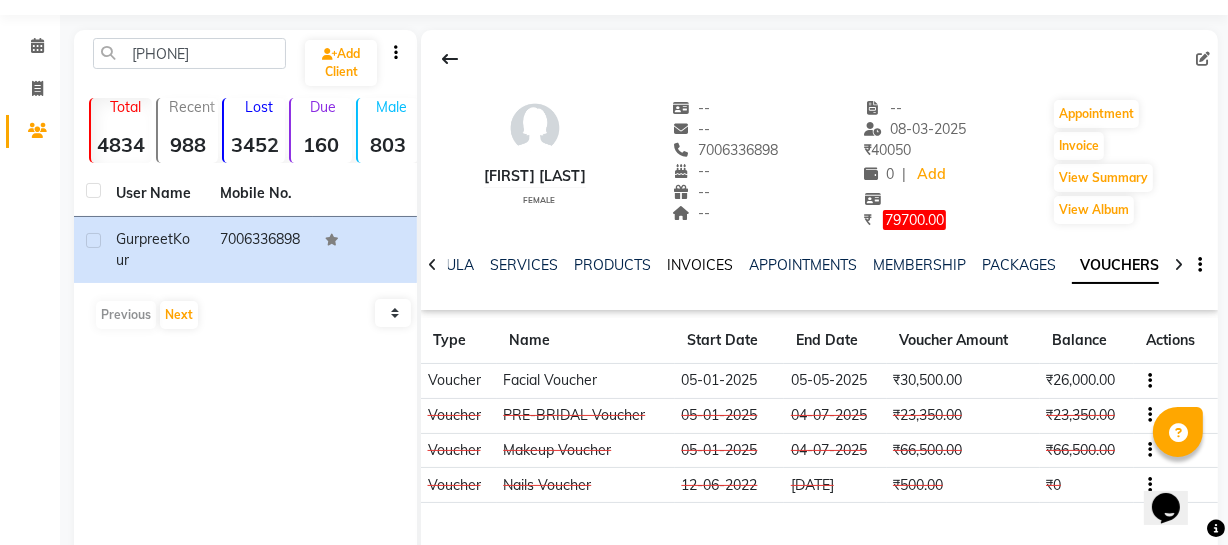 click on "INVOICES" 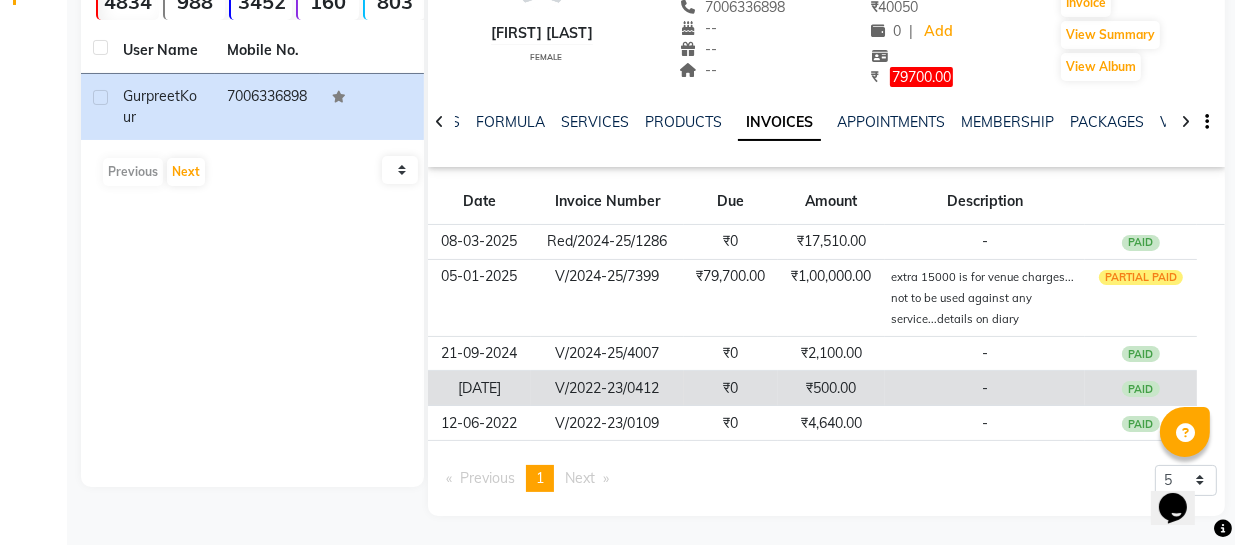 scroll, scrollTop: 200, scrollLeft: 0, axis: vertical 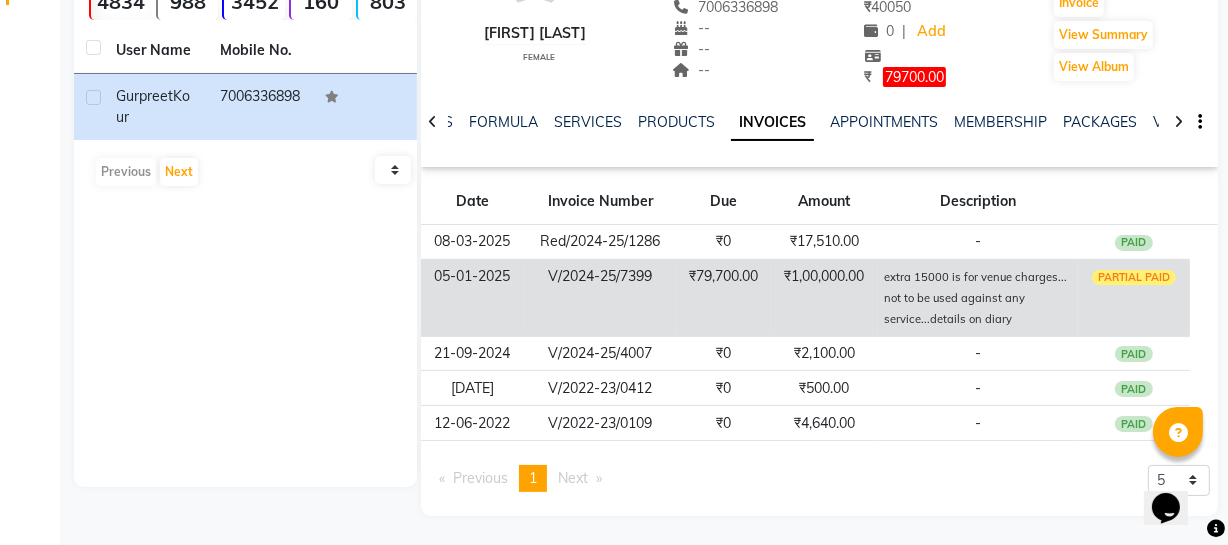 click on "extra 15000 is for venue charges... not to be used against any service...details on diary" 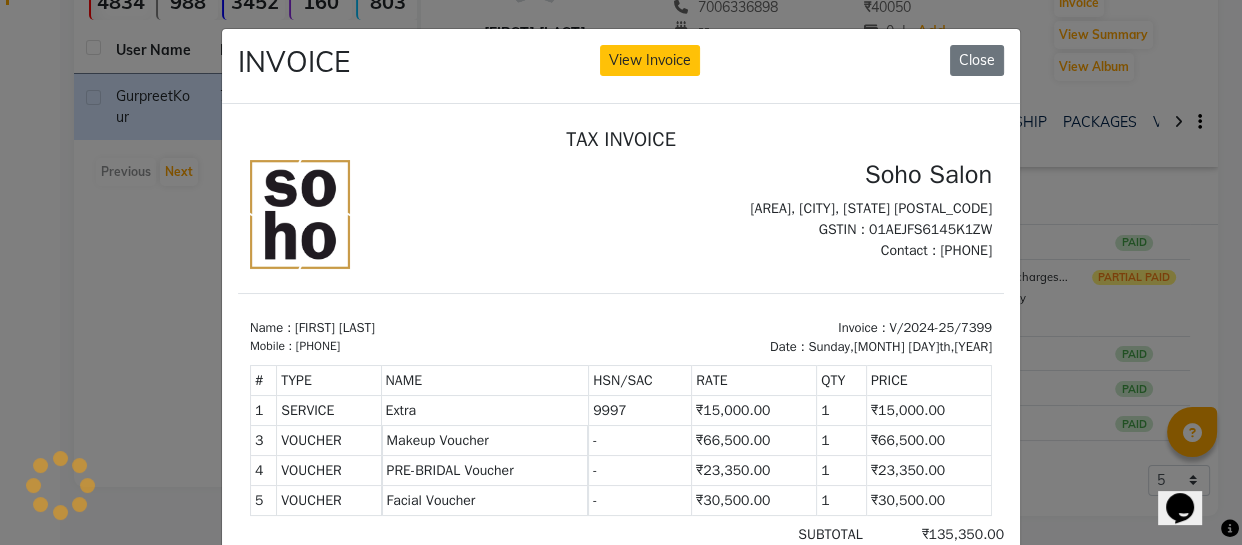 scroll, scrollTop: 0, scrollLeft: 0, axis: both 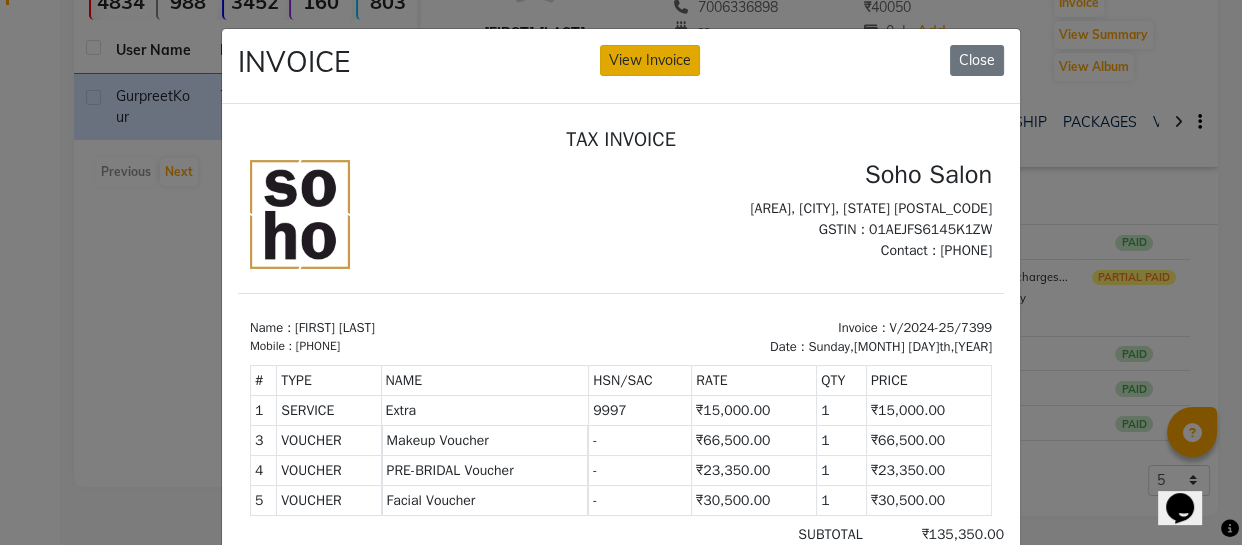 click on "View Invoice" 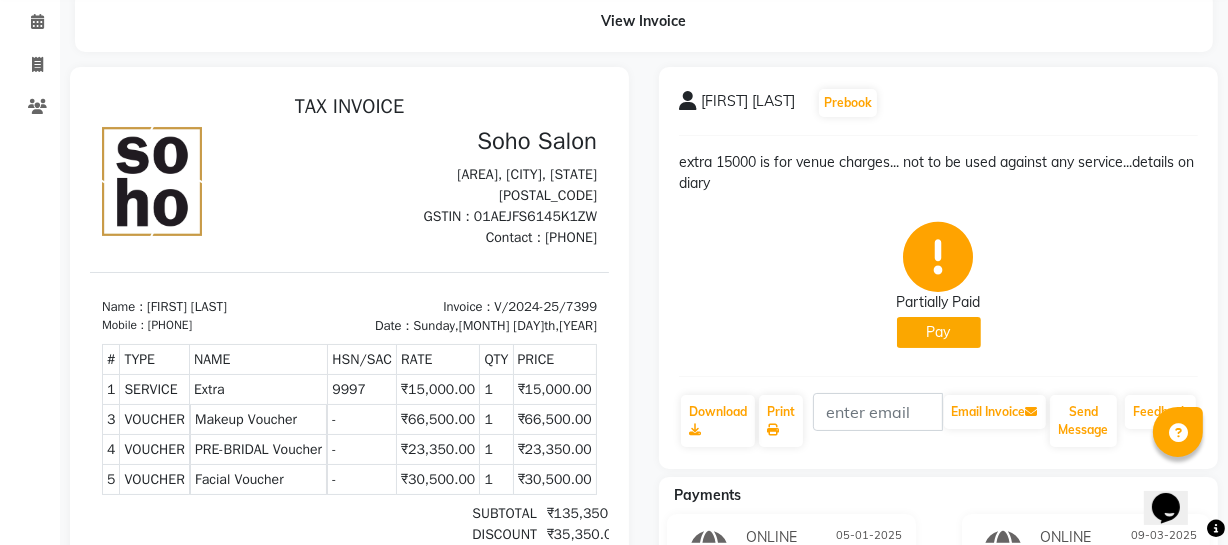 scroll, scrollTop: 57, scrollLeft: 0, axis: vertical 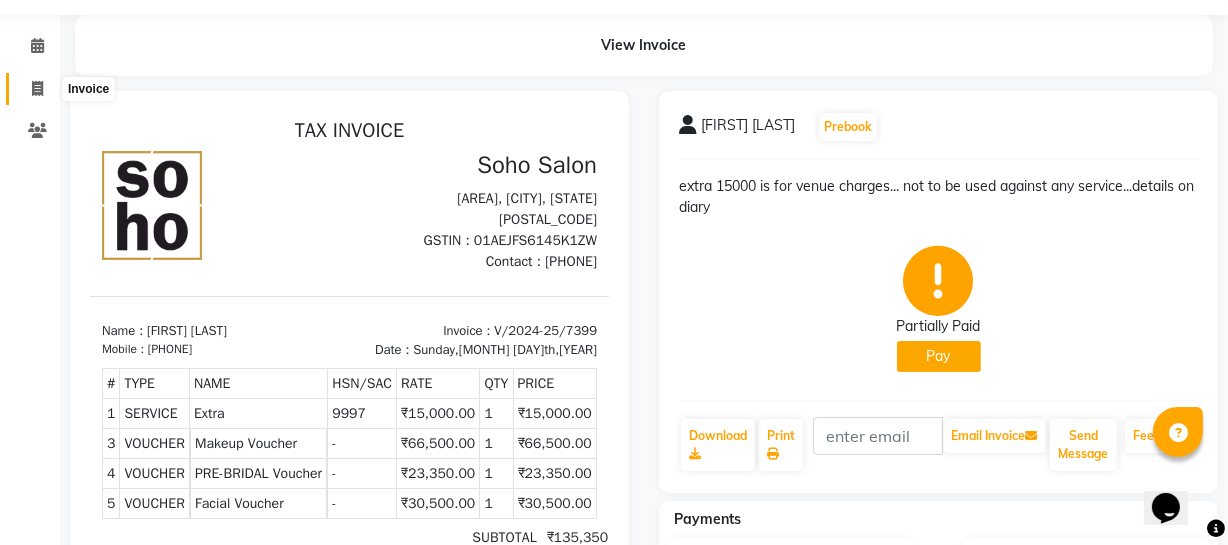 click 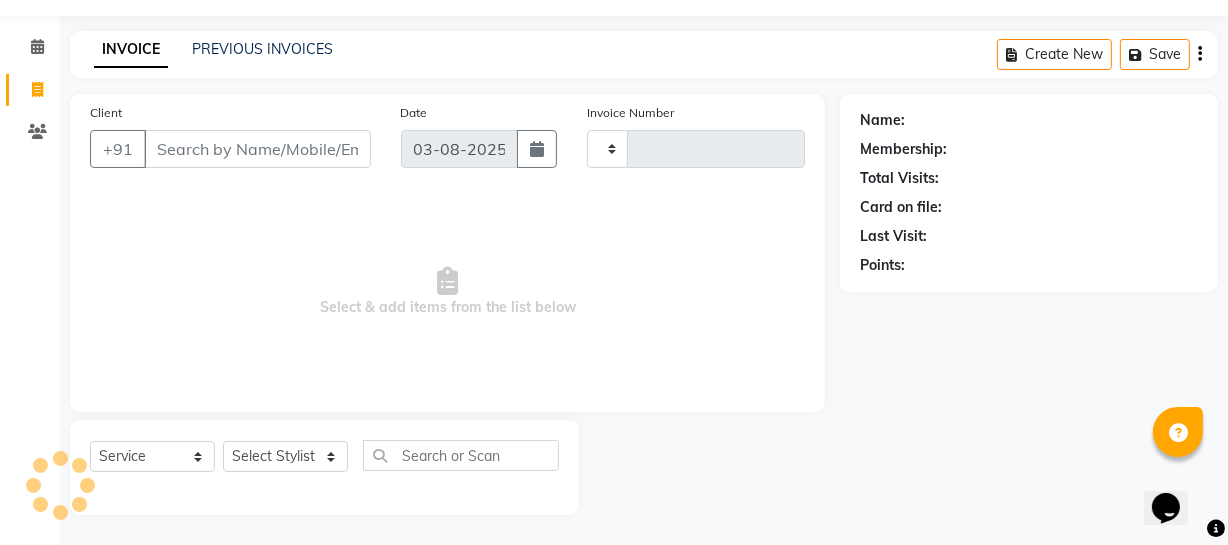 type on "3109" 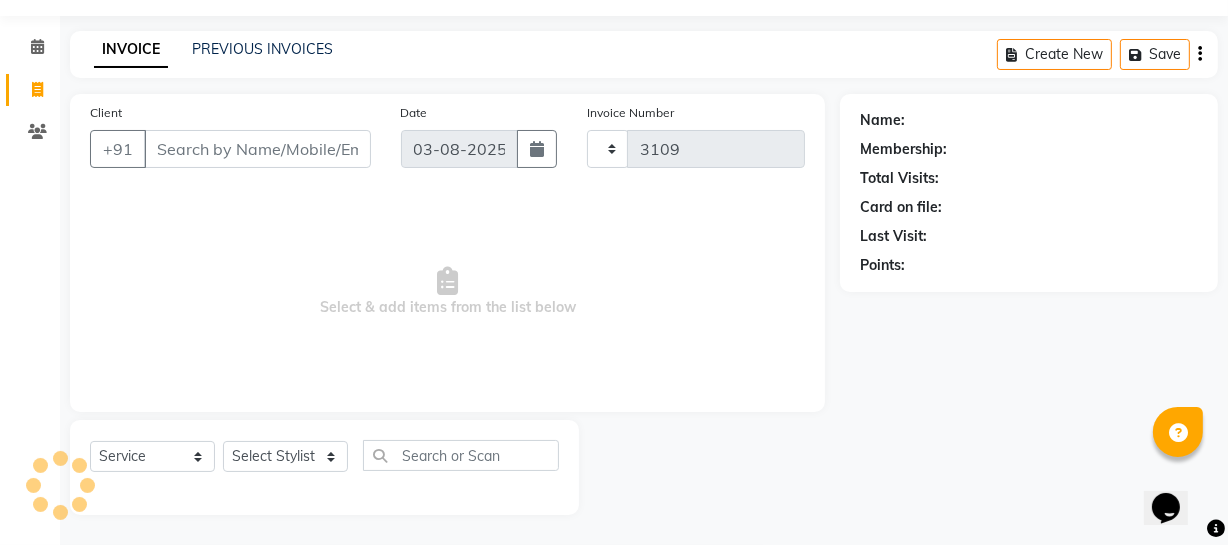 select on "735" 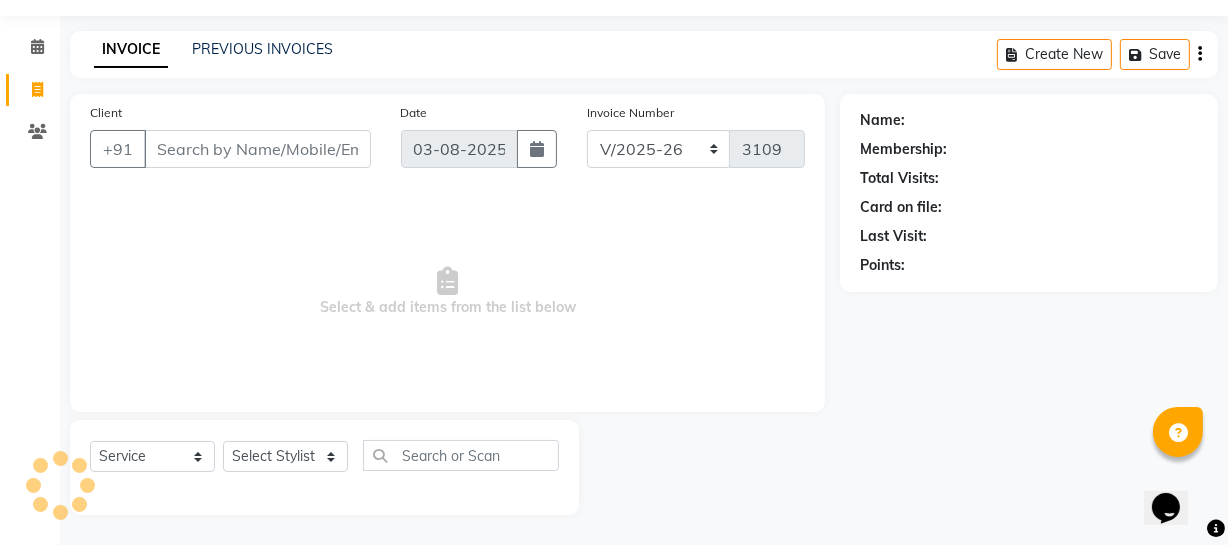 select on "membership" 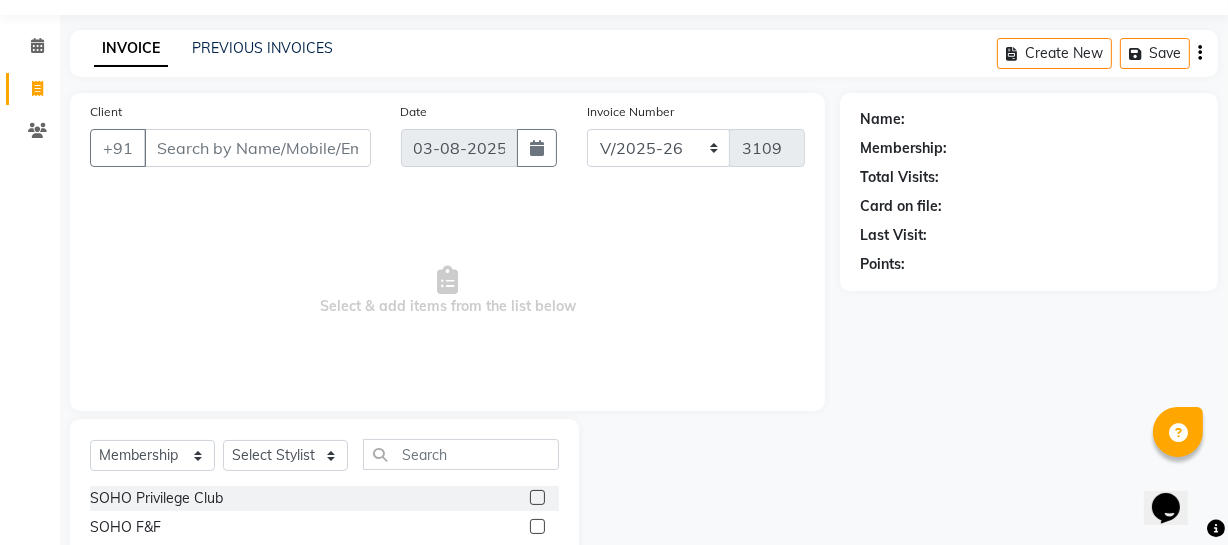 click 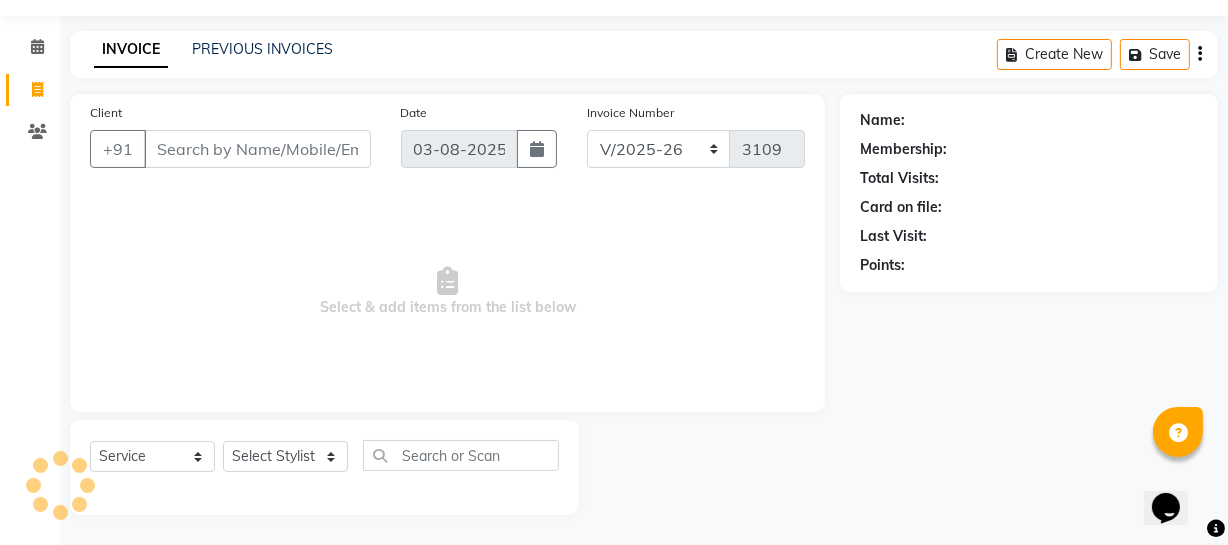 click 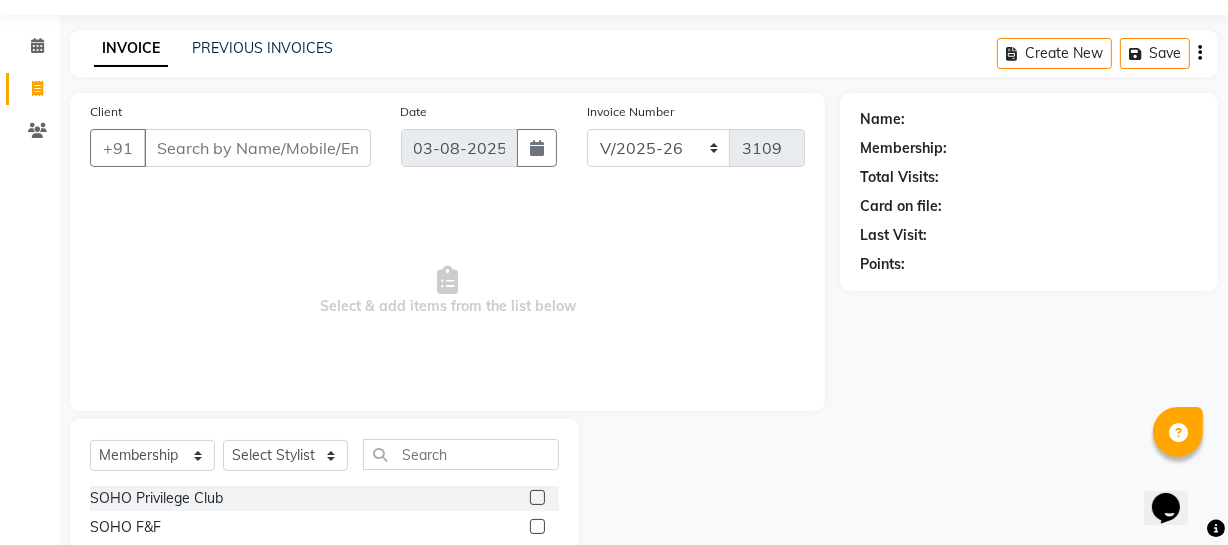 click on "INVOICE PREVIOUS INVOICES" 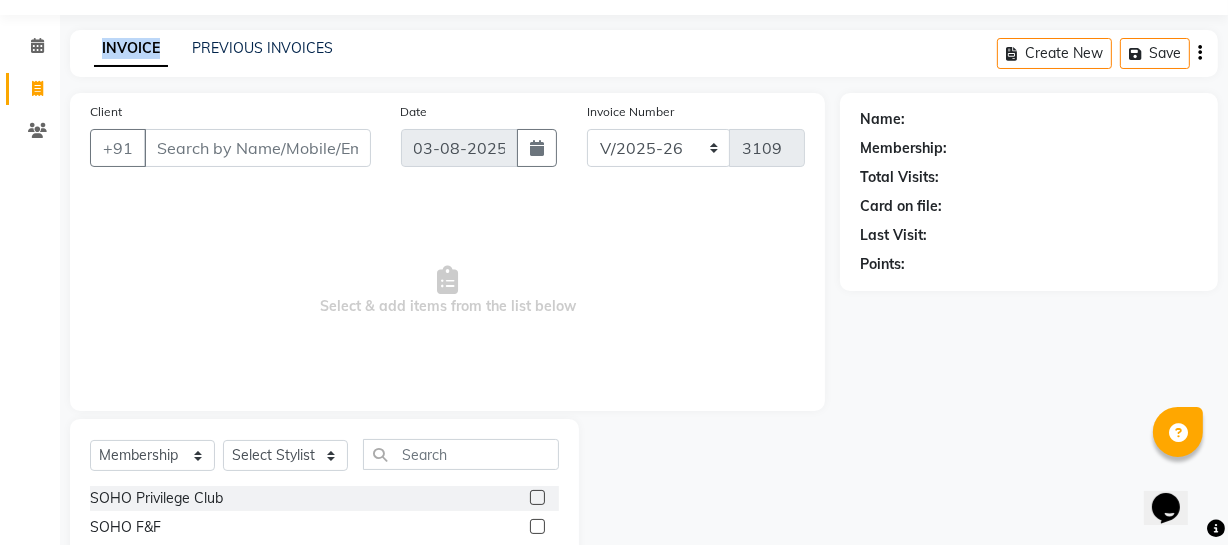 click on "INVOICE PREVIOUS INVOICES" 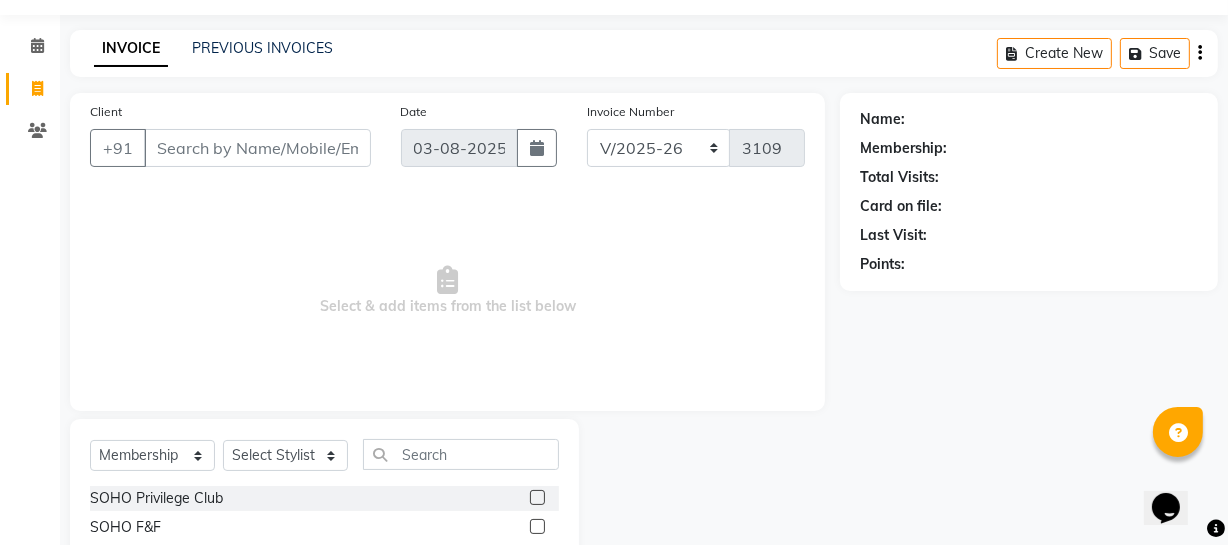 click on "INVOICE PREVIOUS INVOICES Create New   Save" 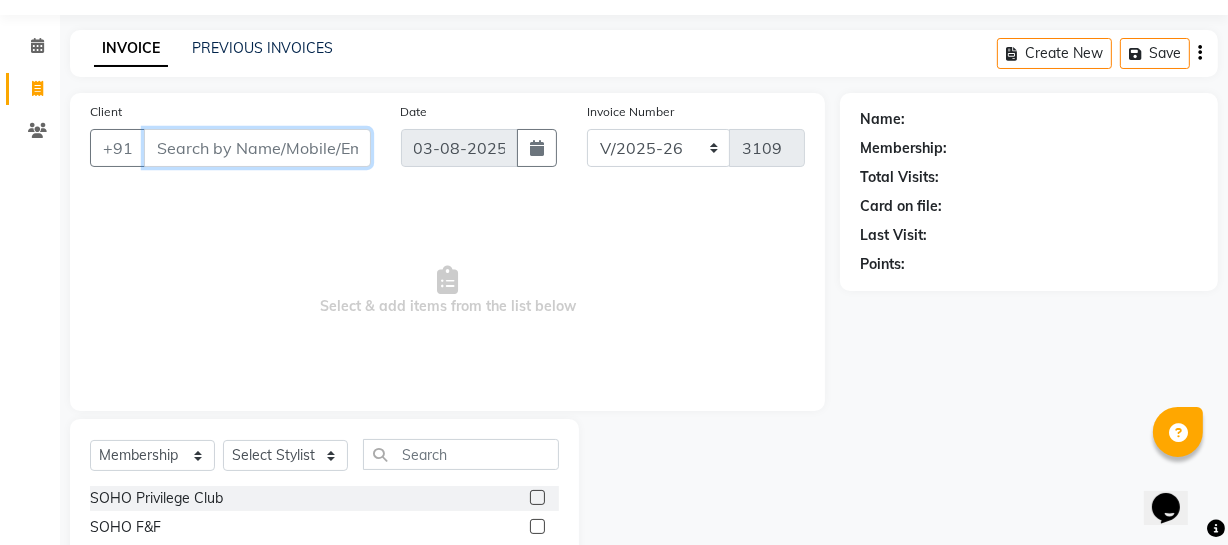 click on "Client" at bounding box center (257, 148) 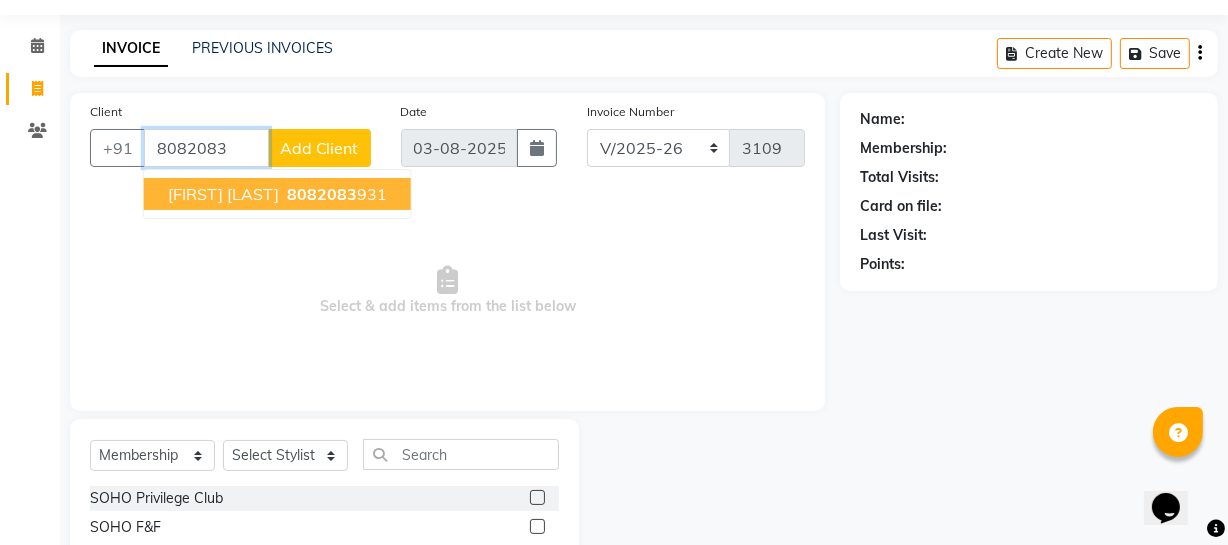 click on "8082083" at bounding box center (322, 194) 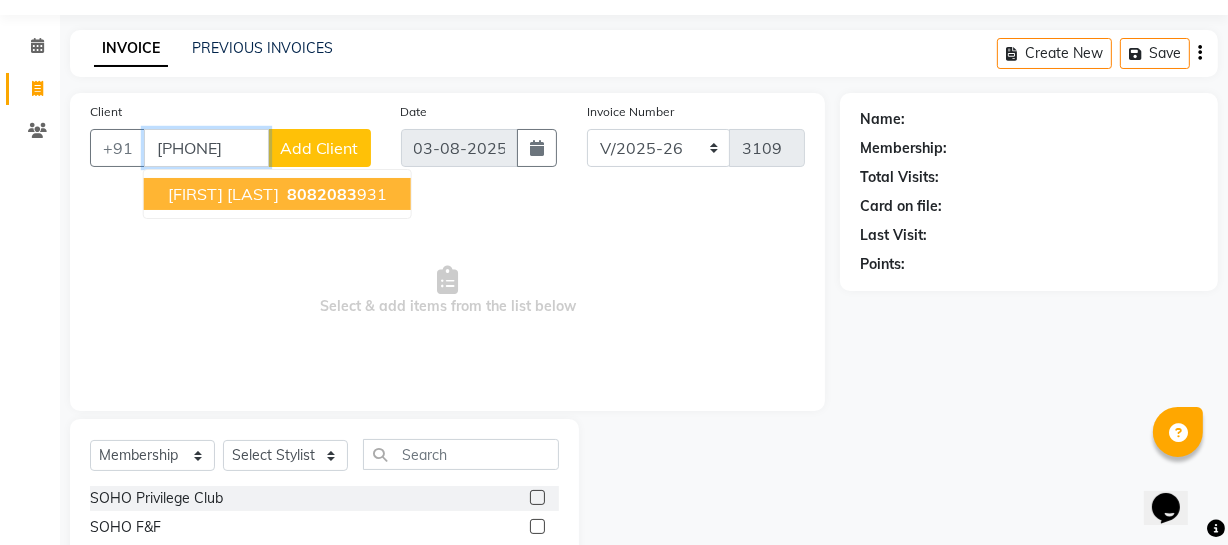 type on "[PHONE]" 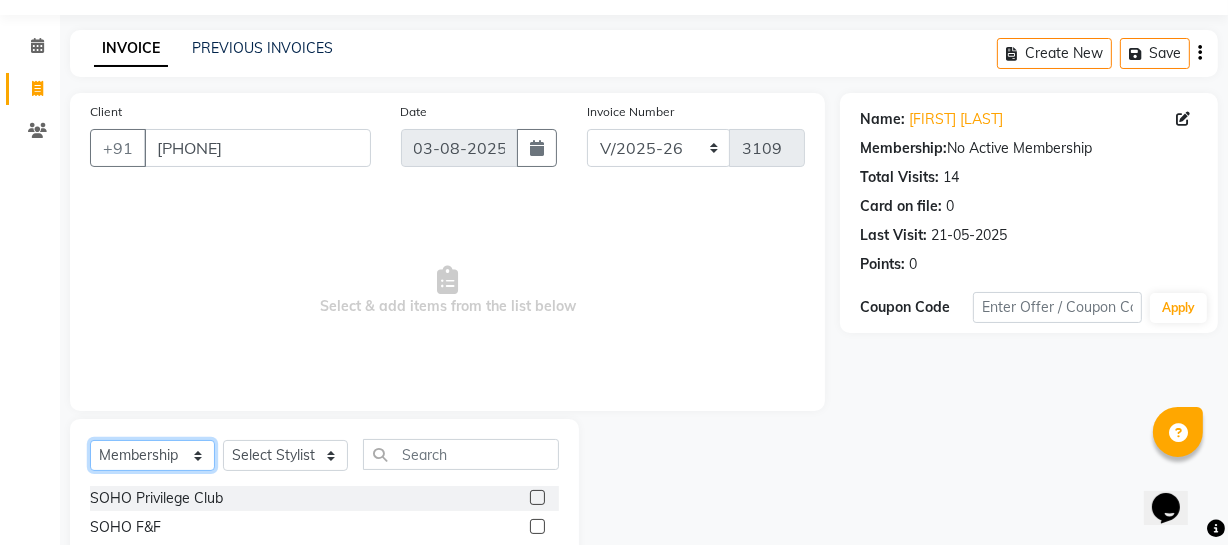 click on "Select  Service  Product  Membership  Package Voucher Prepaid Gift Card" 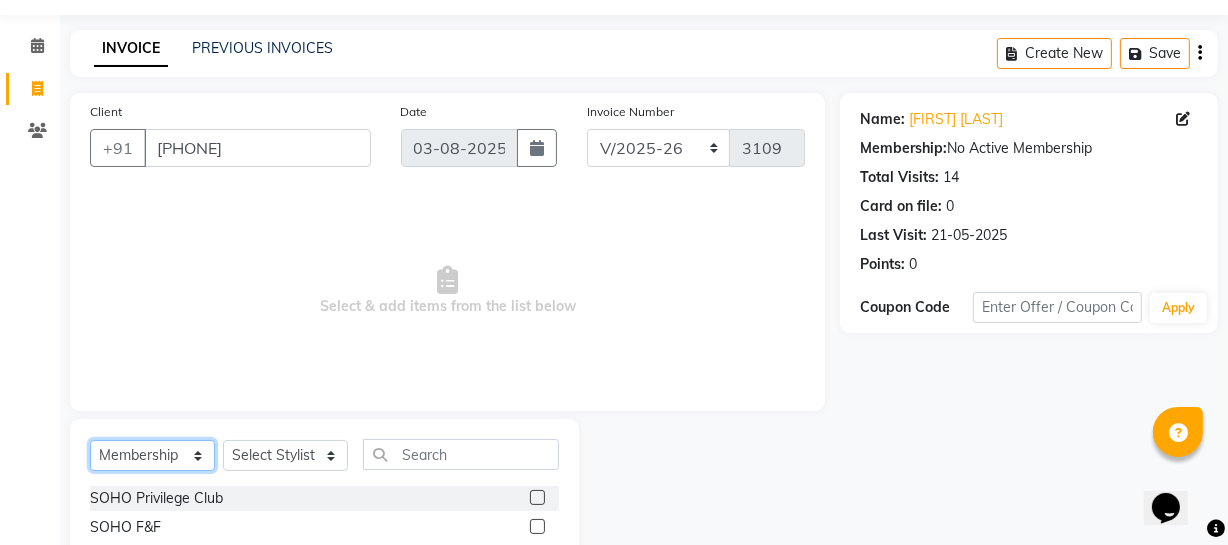 select on "service" 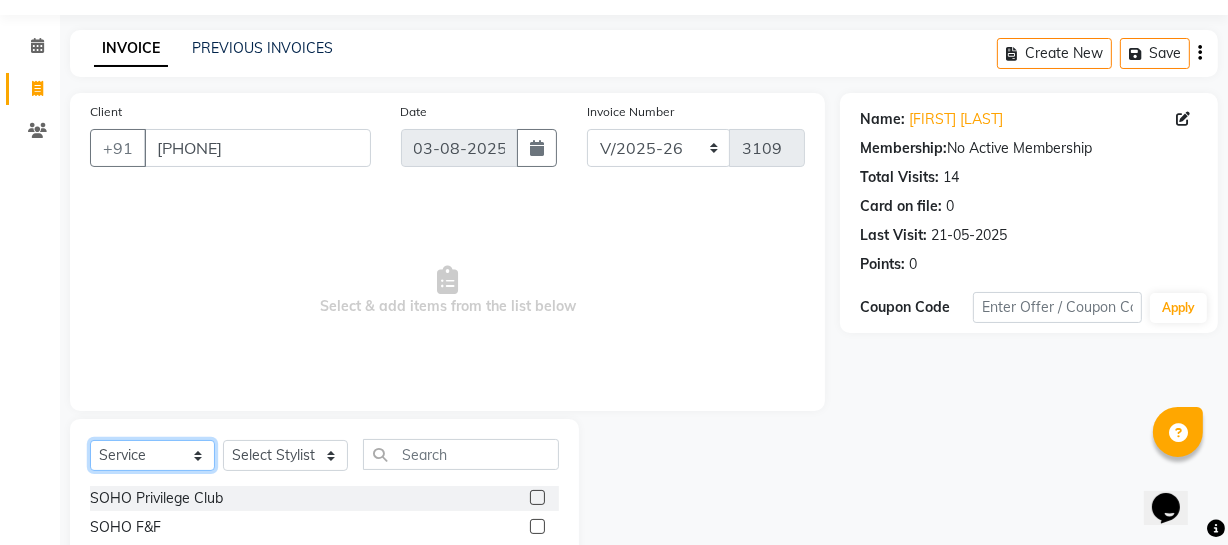 click on "Select  Service  Product  Membership  Package Voucher Prepaid Gift Card" 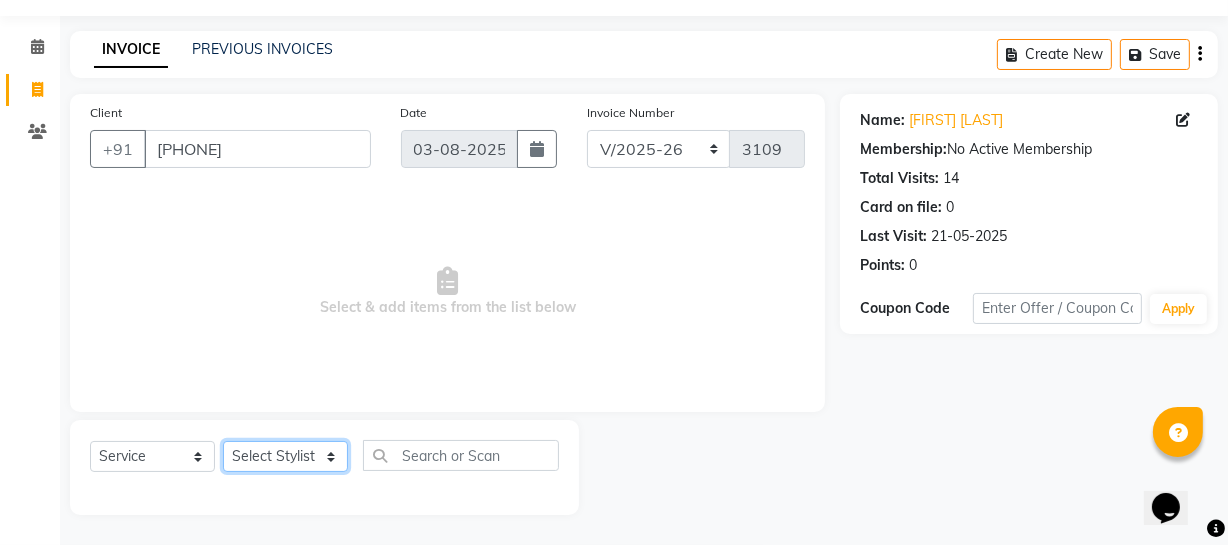 click on "Select Stylist Abhishek Kohli Adhamya Bamotra Amit Anita Kumari Arun Sain Avijit Das Bhabesh Dipanker  Harman Kevi  Komal Lakshya Dogra Meenakshi Jamwal Mitu Neha Nicky Nishant Swalia Nitin Reception Rose  Ruth Sahil sameer Sanjay Saurav pedi Saurav SAM Shameem Sharan Sorabh Salmani Vicky VISHAL DOGRA" 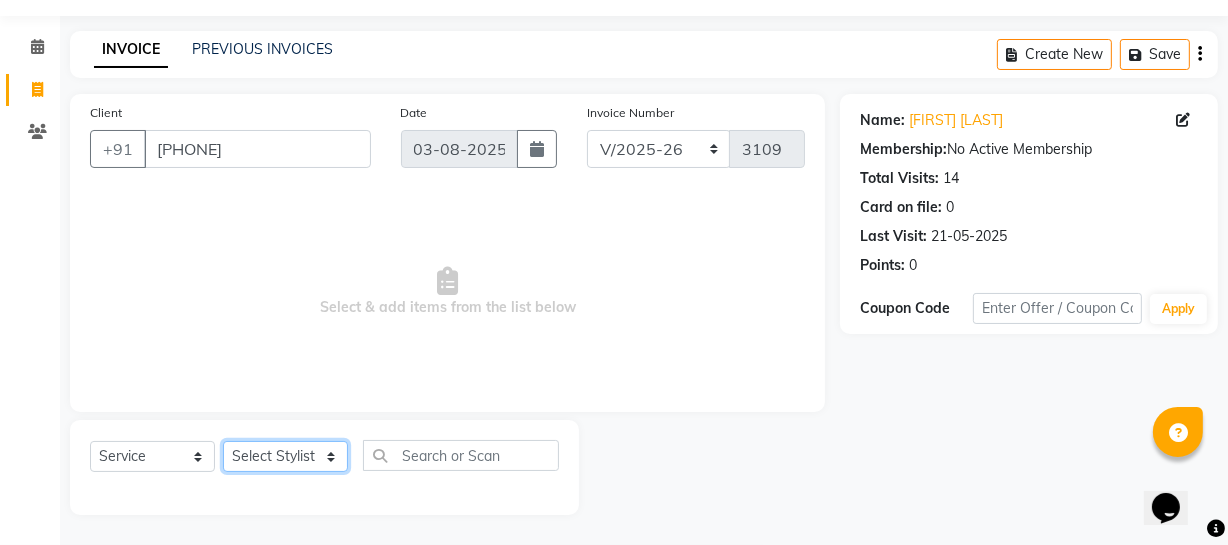 select on "30406" 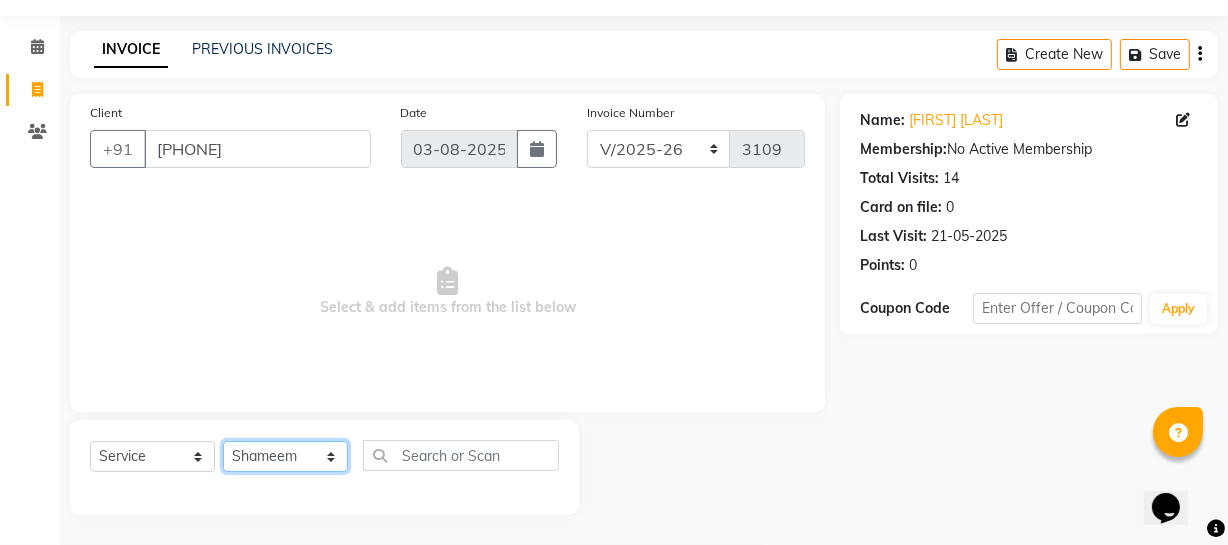 click on "Select Stylist Abhishek Kohli Adhamya Bamotra Amit Anita Kumari Arun Sain Avijit Das Bhabesh Dipanker  Harman Kevi  Komal Lakshya Dogra Meenakshi Jamwal Mitu Neha Nicky Nishant Swalia Nitin Reception Rose  Ruth Sahil sameer Sanjay Saurav pedi Saurav SAM Shameem Sharan Sorabh Salmani Vicky VISHAL DOGRA" 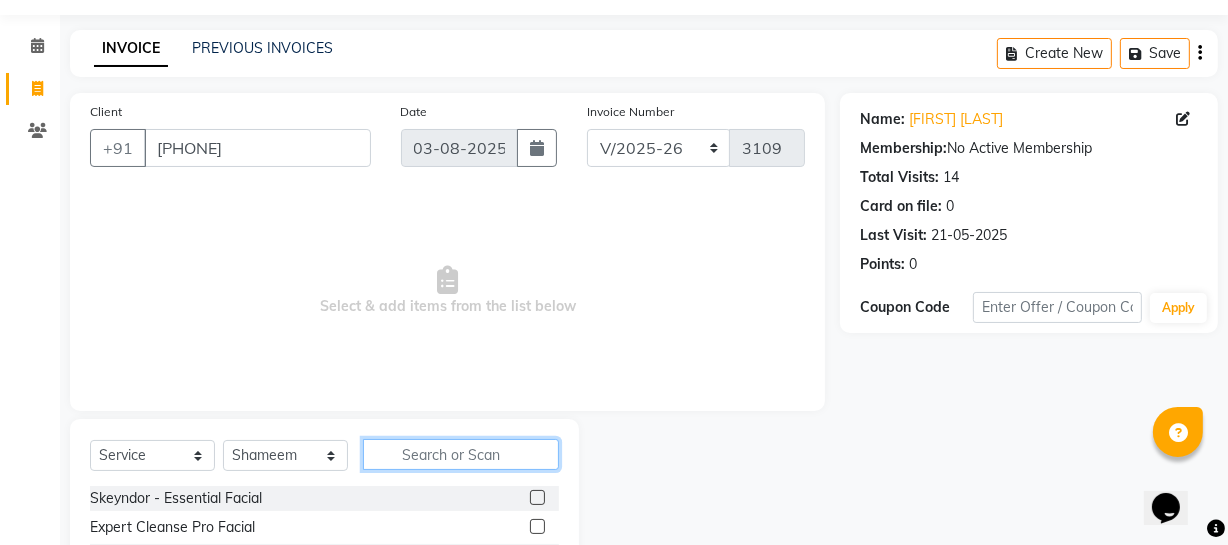 click 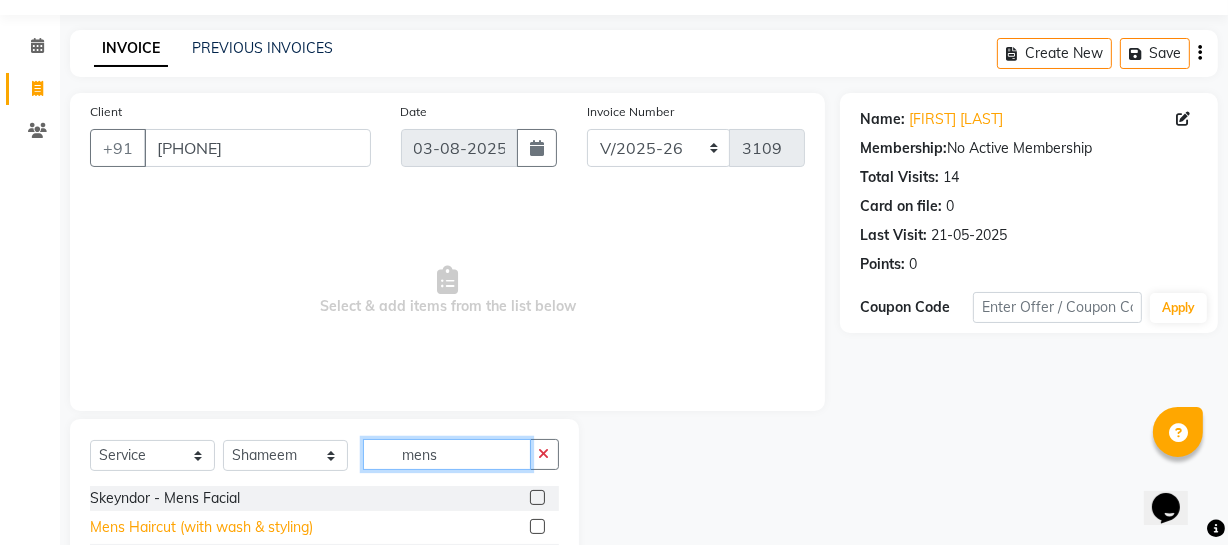 type on "mens" 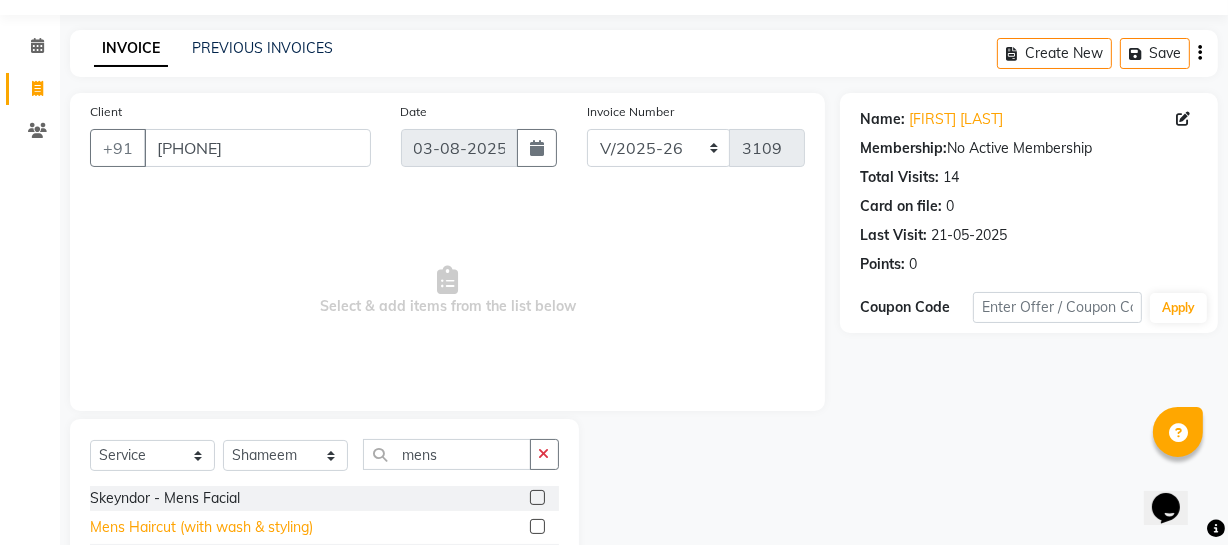 click on "Mens Haircut (with wash & styling)" 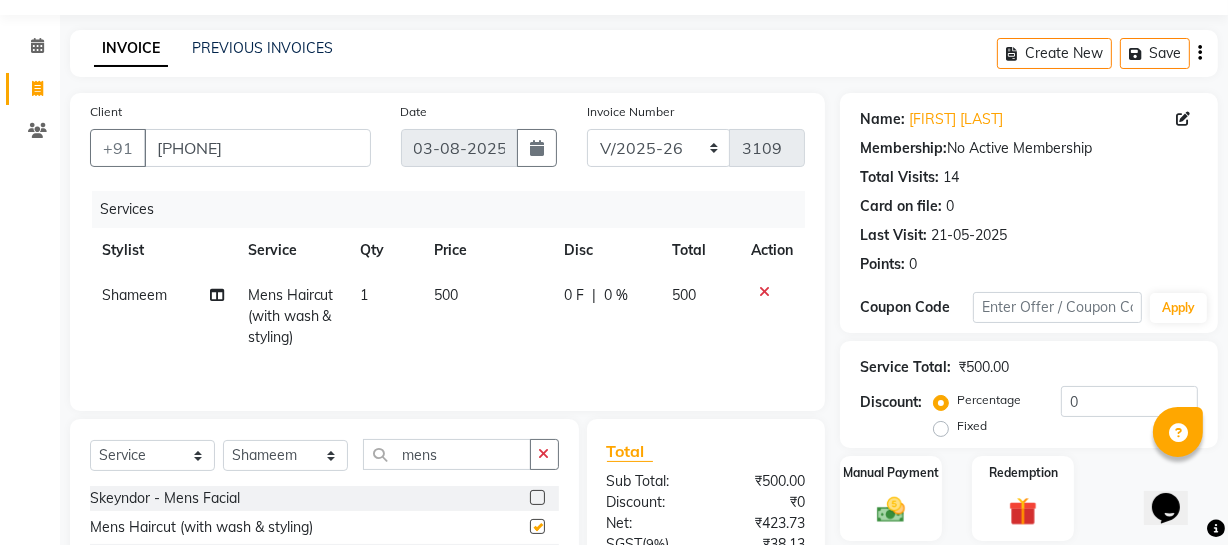 checkbox on "false" 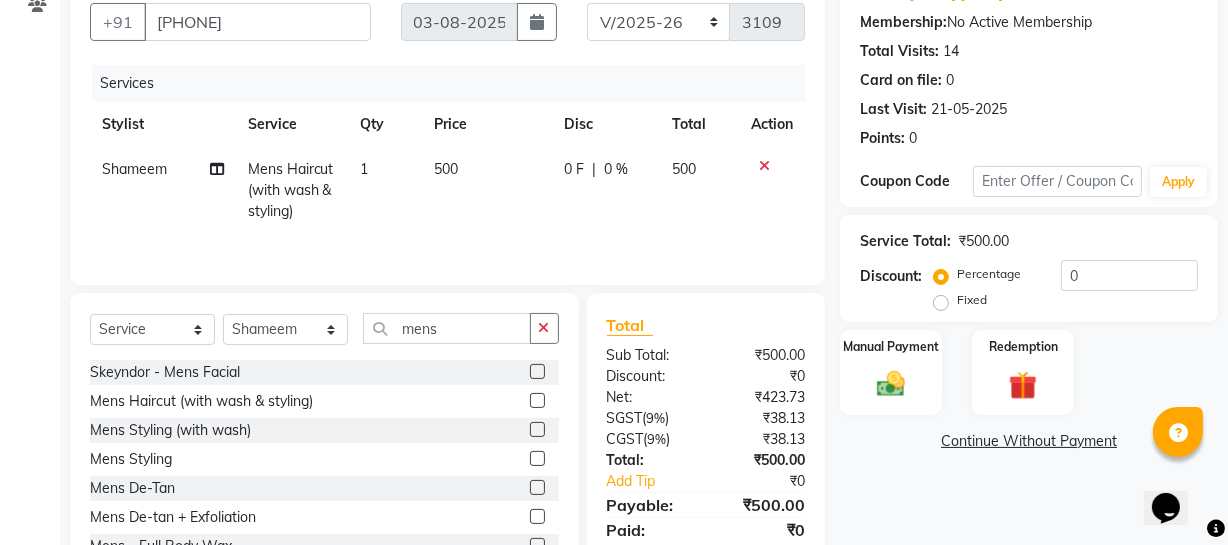scroll, scrollTop: 257, scrollLeft: 0, axis: vertical 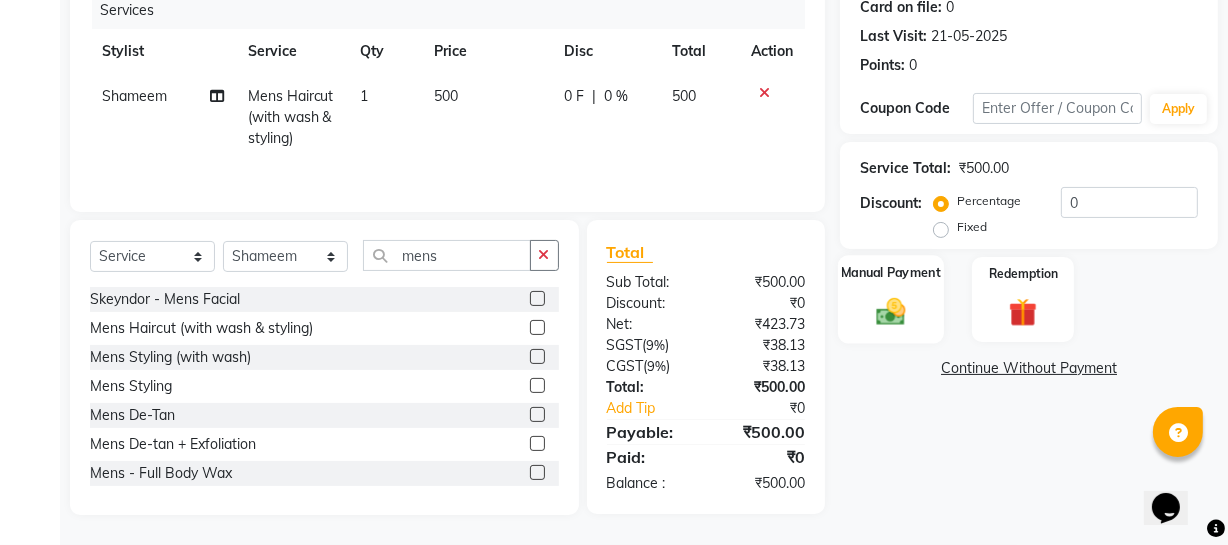 click on "Manual Payment" 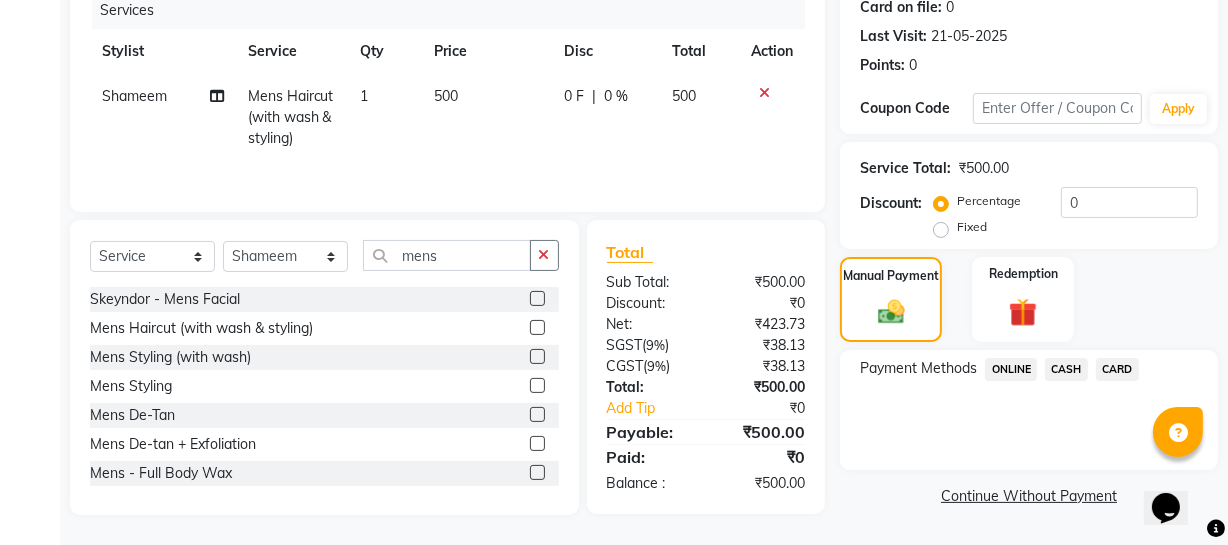 click on "ONLINE" 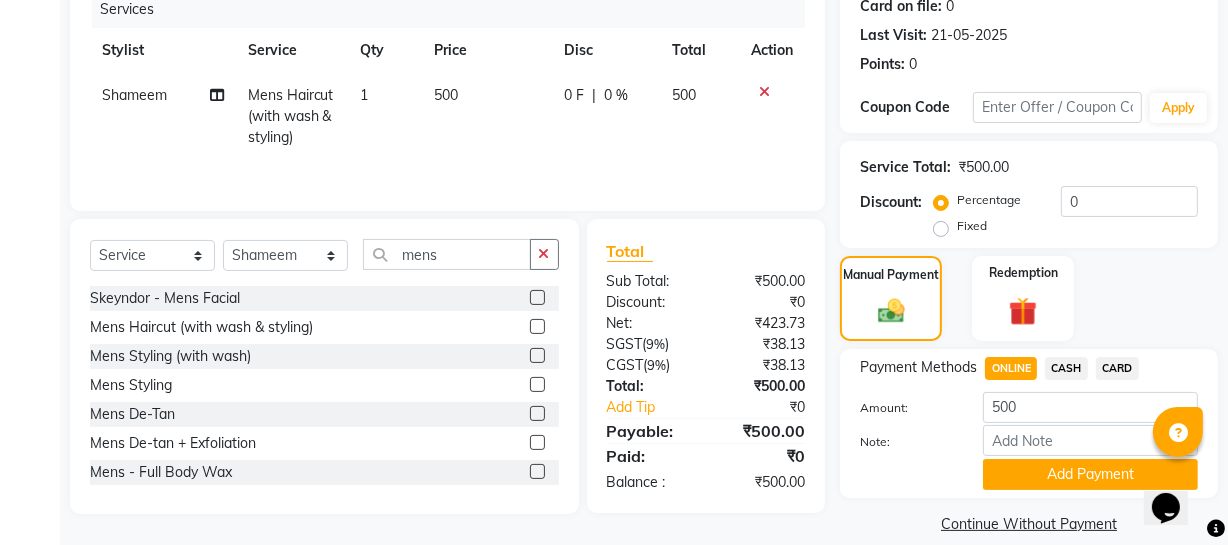 click on "Add Payment" 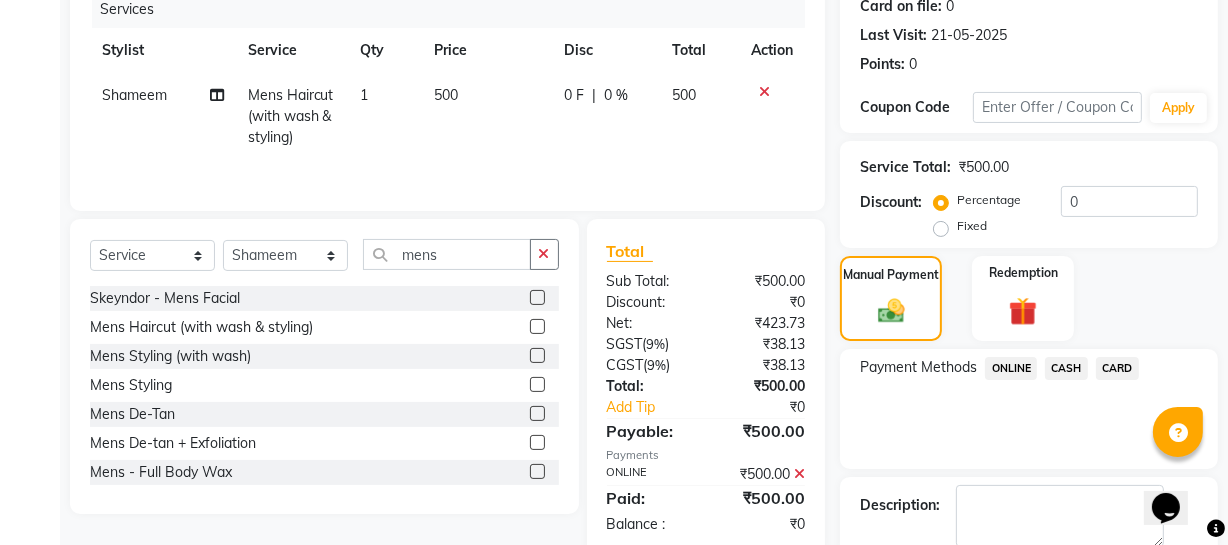 scroll, scrollTop: 364, scrollLeft: 0, axis: vertical 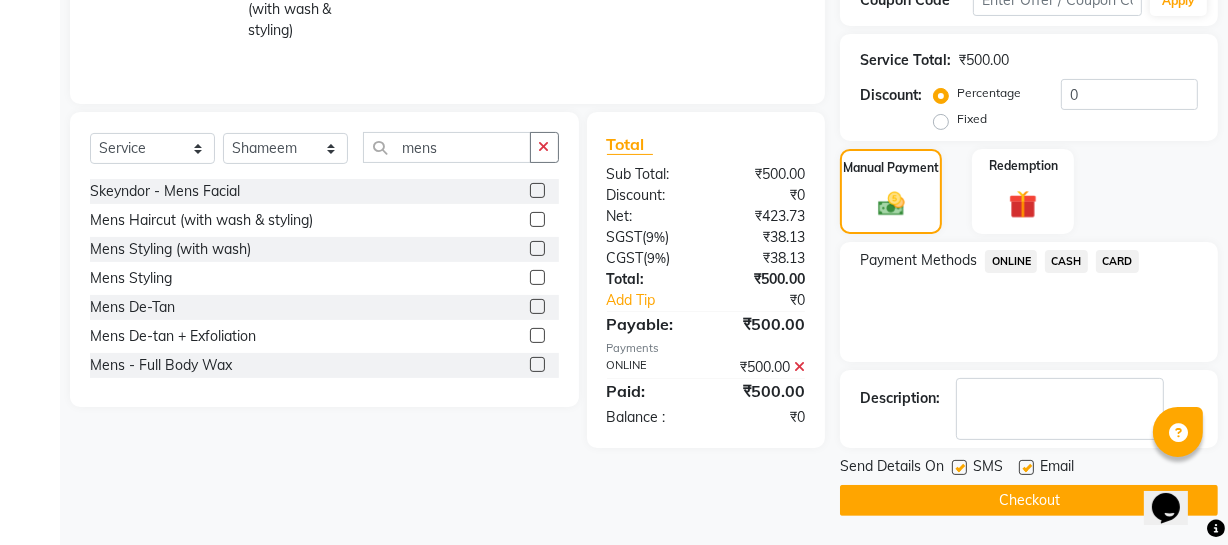click on "Checkout" 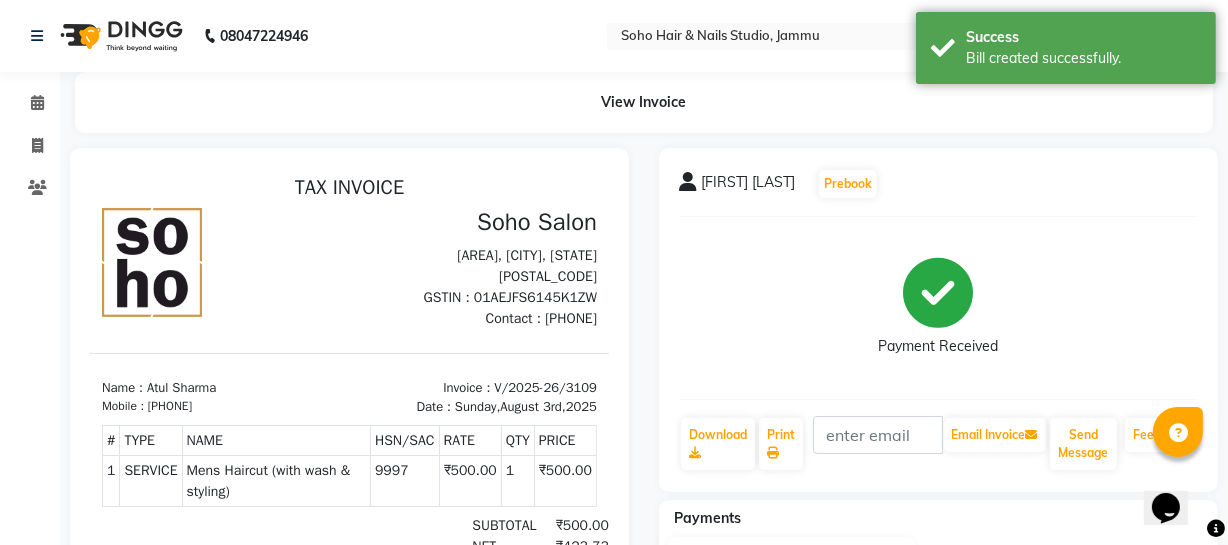 scroll, scrollTop: 0, scrollLeft: 0, axis: both 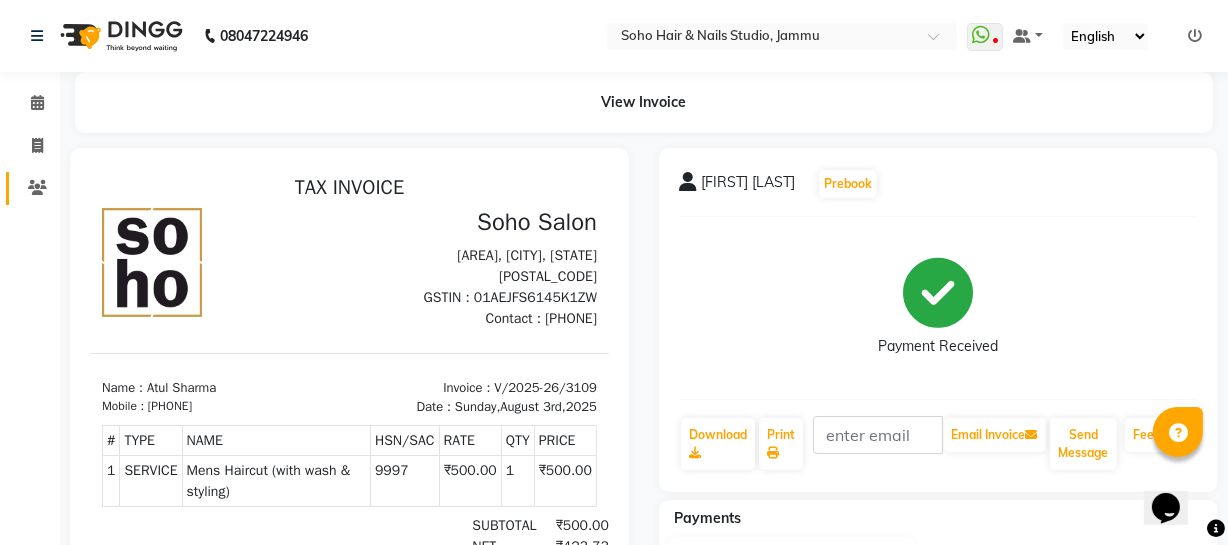 click on "Clients" 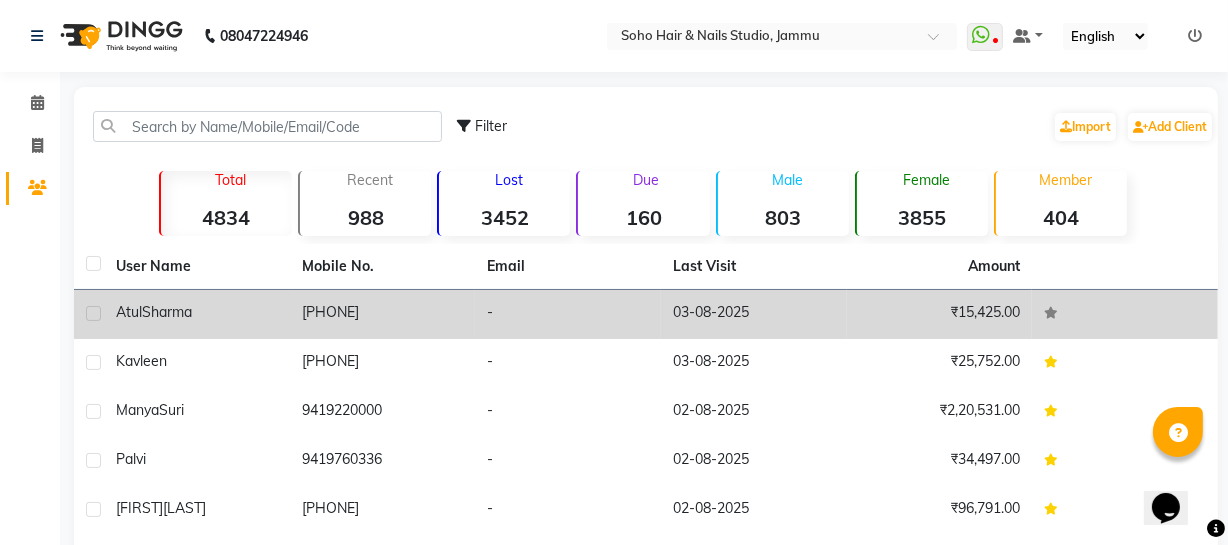 click on "[FIRST]  [LAST]" 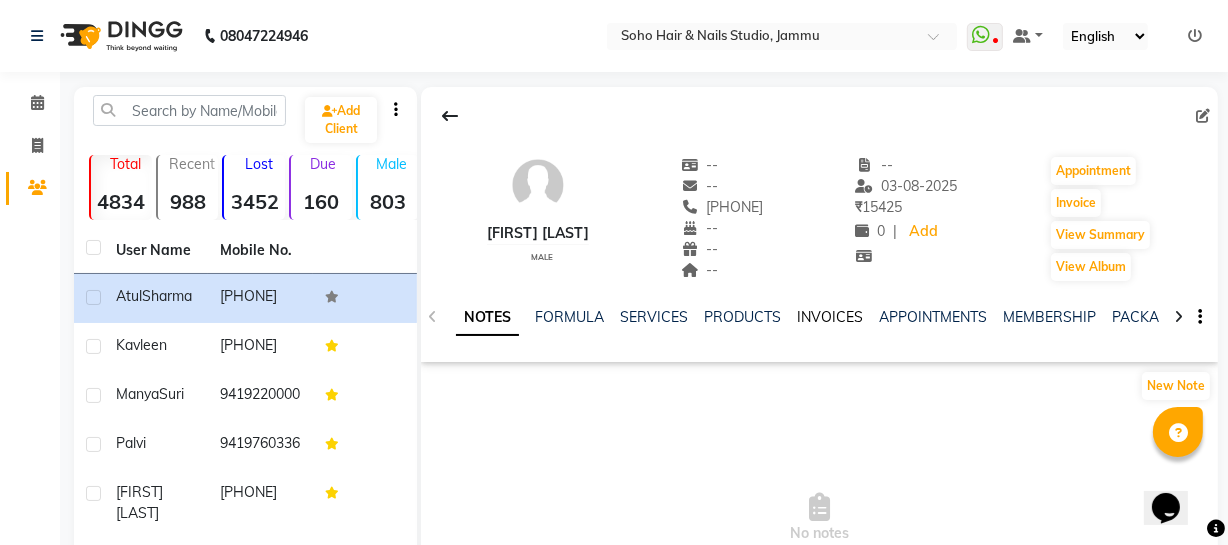 click on "INVOICES" 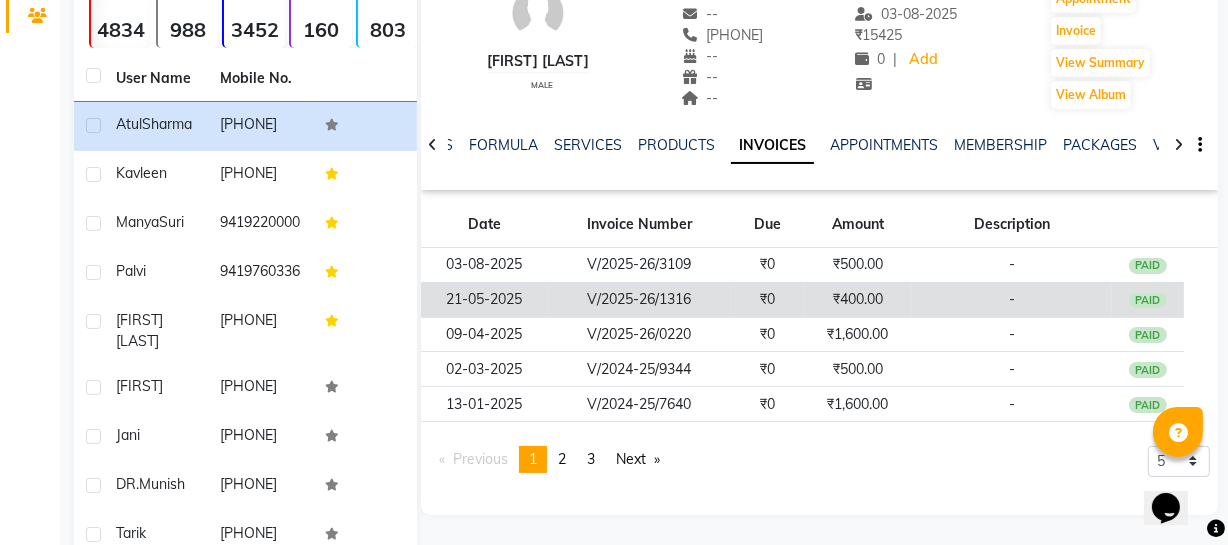 scroll, scrollTop: 181, scrollLeft: 0, axis: vertical 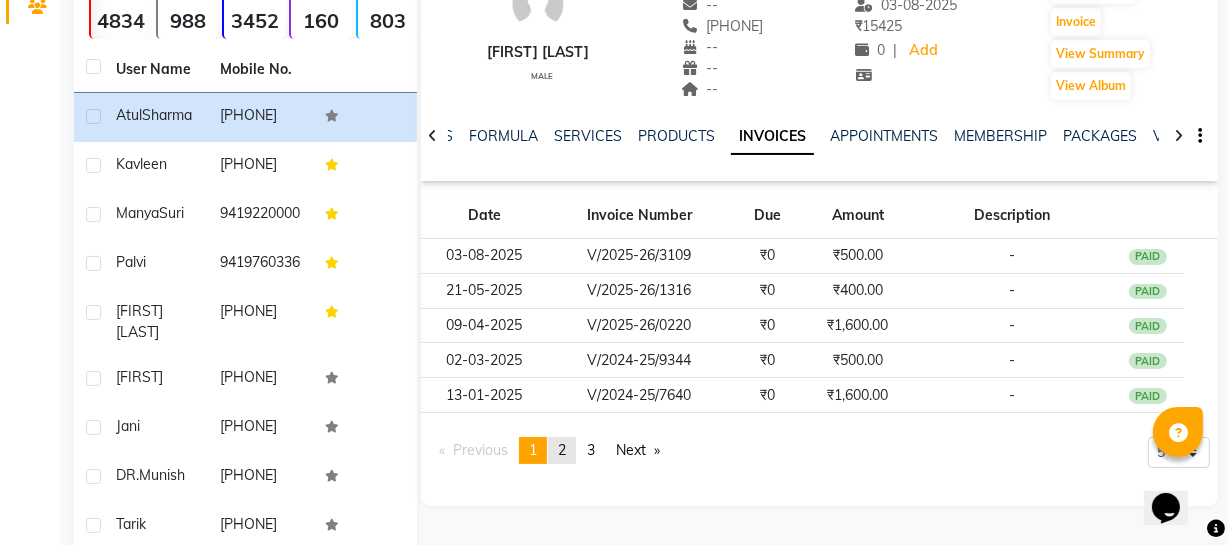 click on "2" 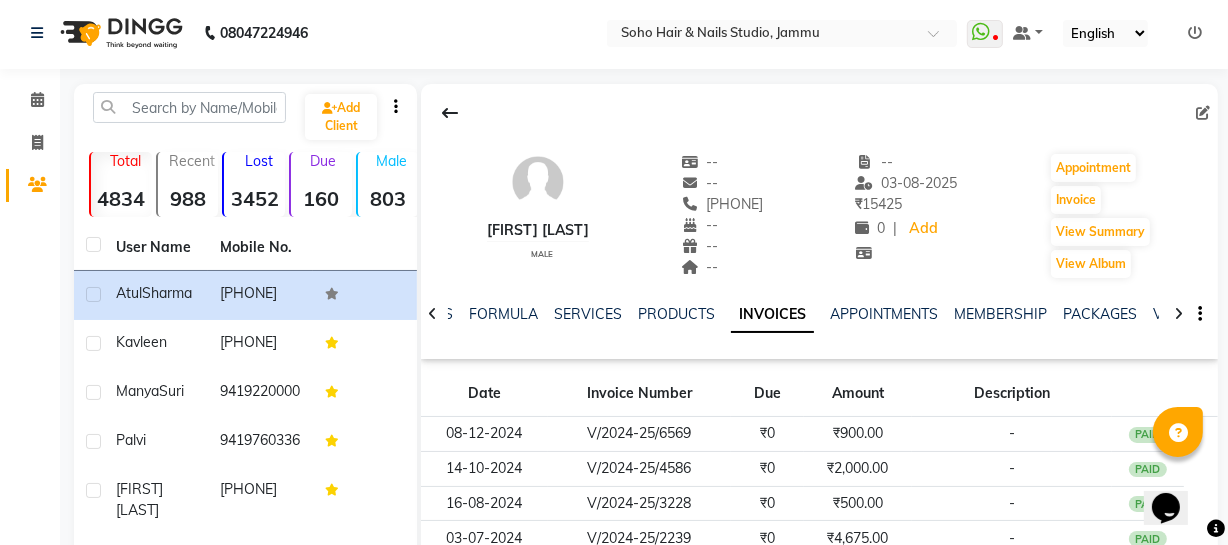 scroll, scrollTop: 0, scrollLeft: 0, axis: both 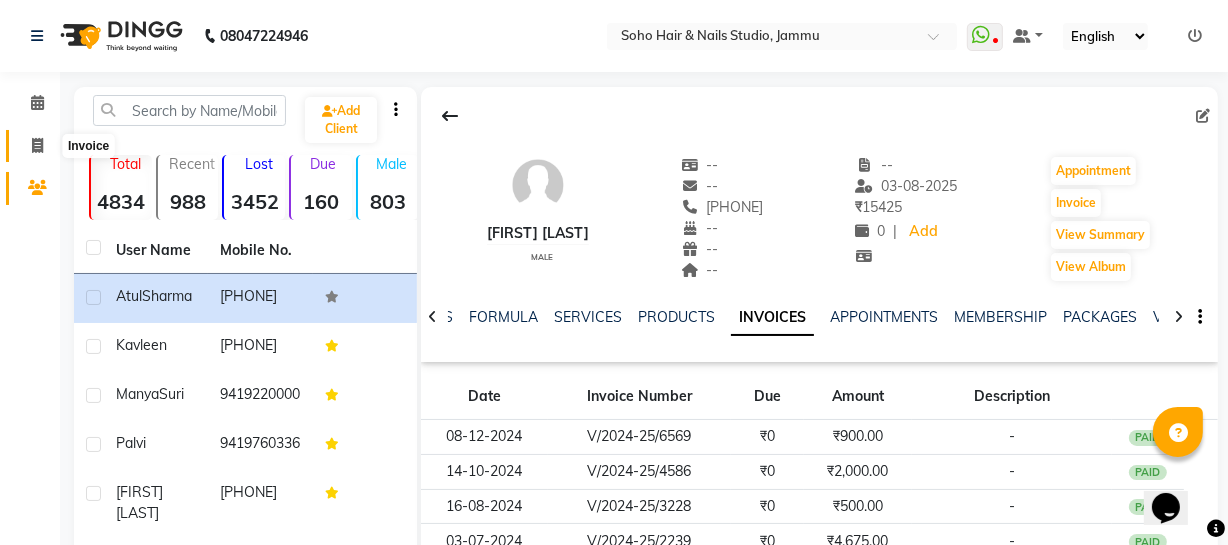 click 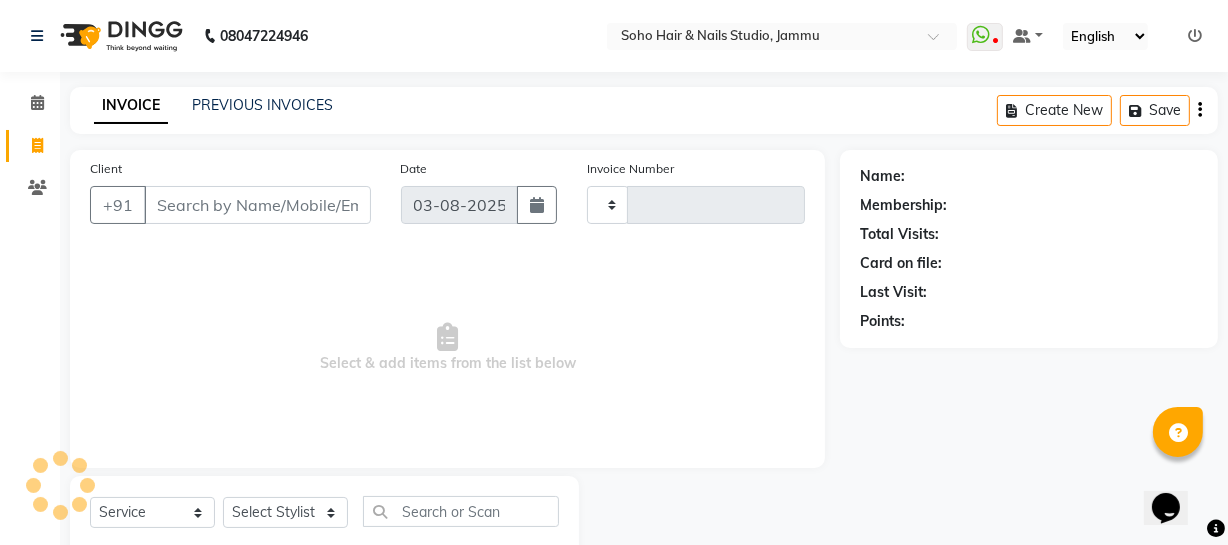 type on "3110" 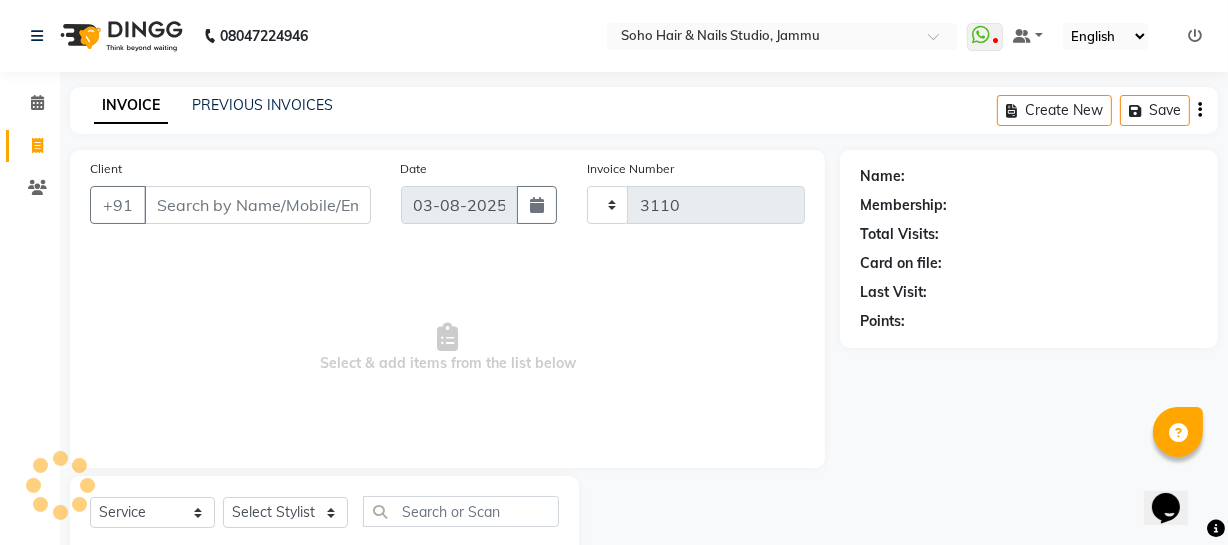 select on "735" 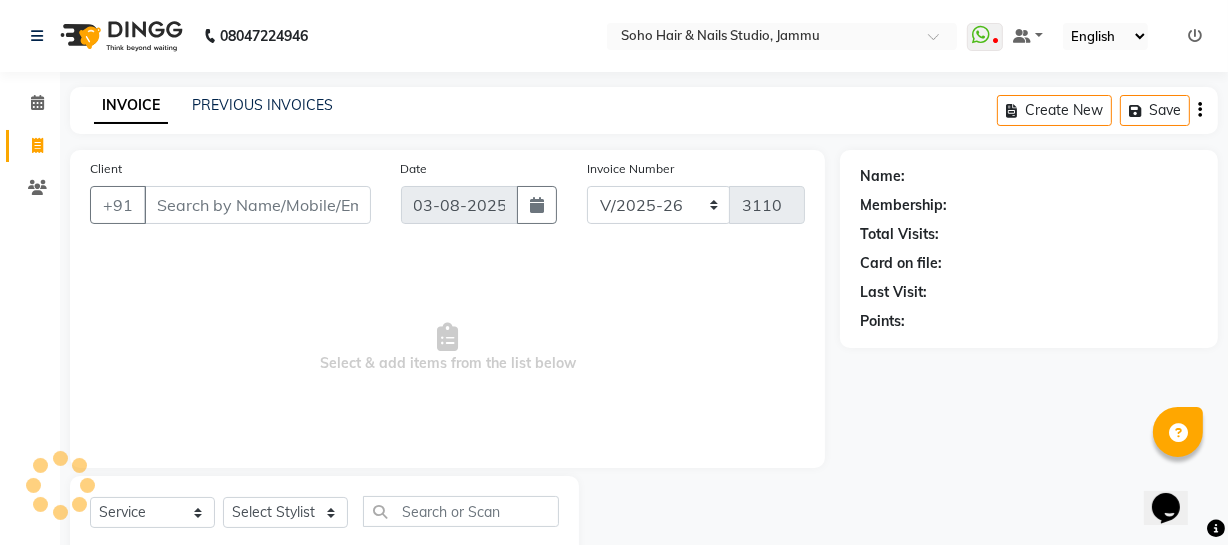 scroll, scrollTop: 57, scrollLeft: 0, axis: vertical 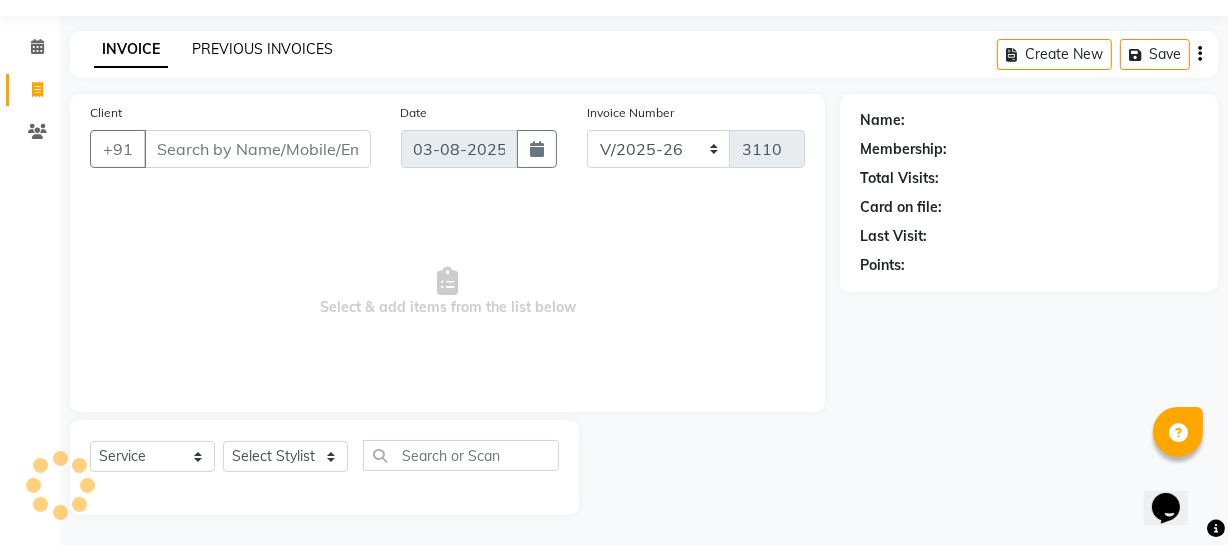 click on "PREVIOUS INVOICES" 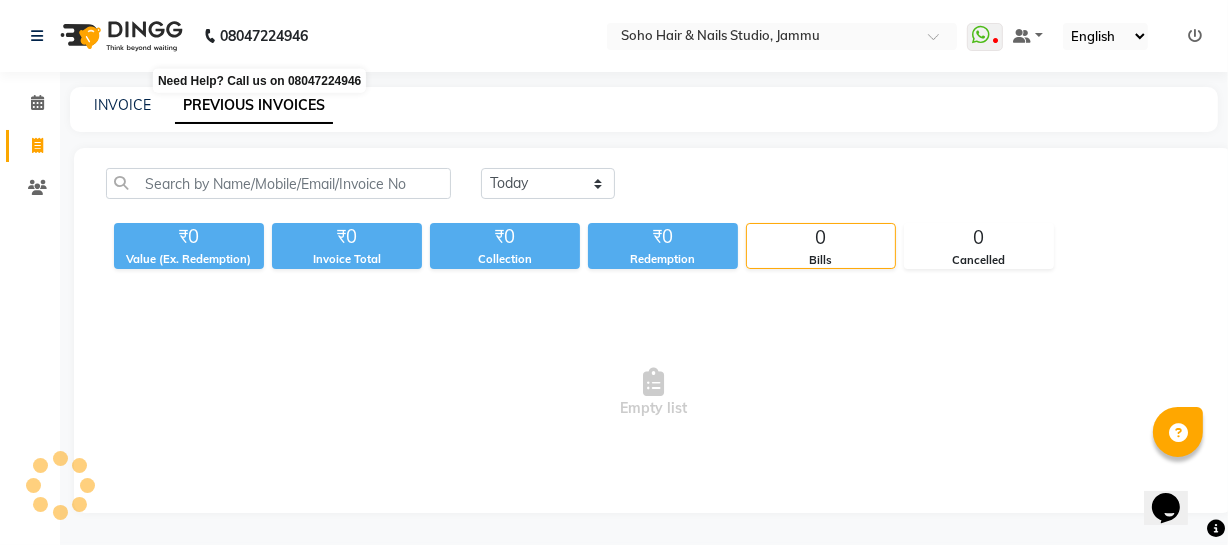 scroll, scrollTop: 0, scrollLeft: 0, axis: both 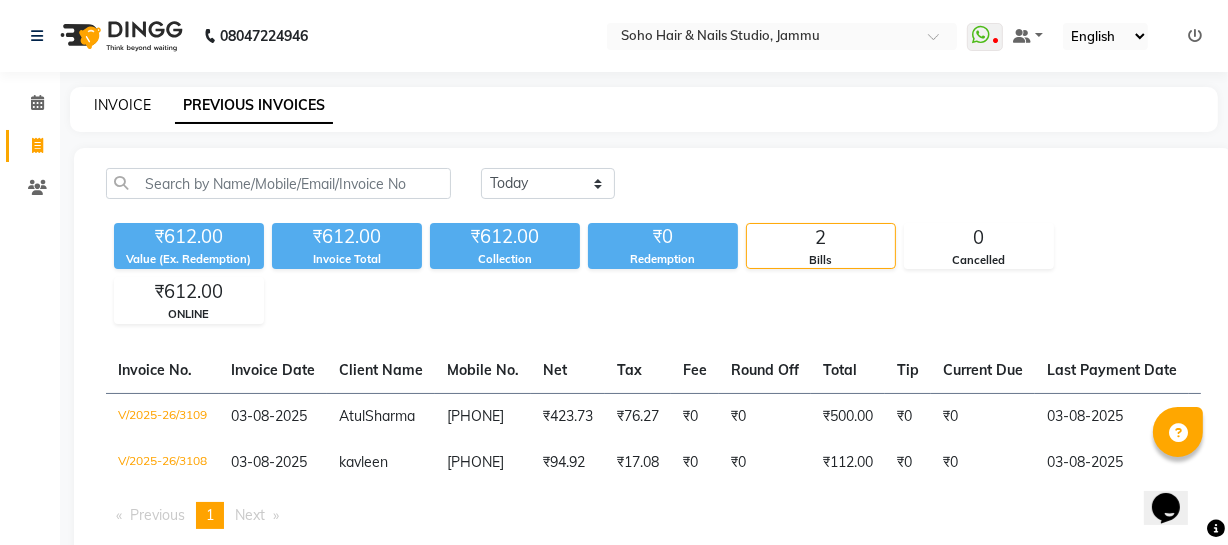 click on "INVOICE" 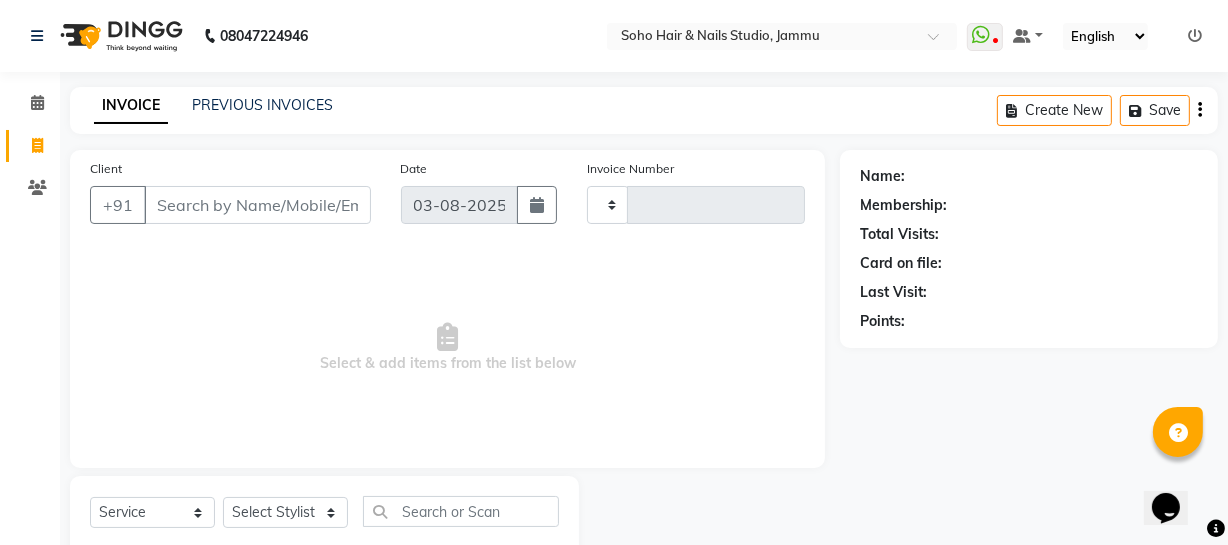 scroll, scrollTop: 57, scrollLeft: 0, axis: vertical 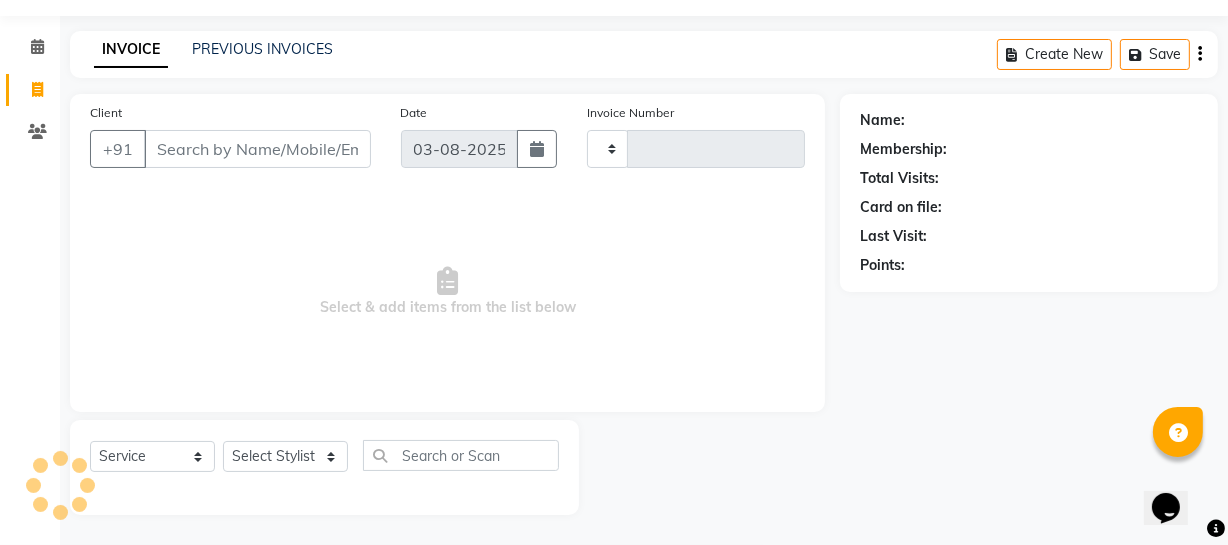 type on "3110" 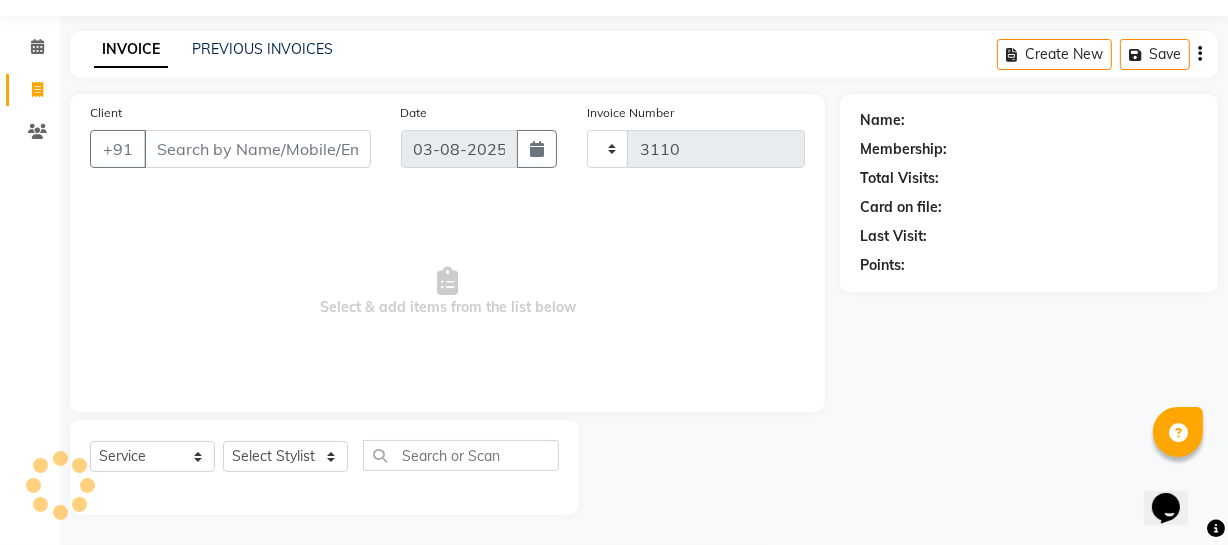 select on "membership" 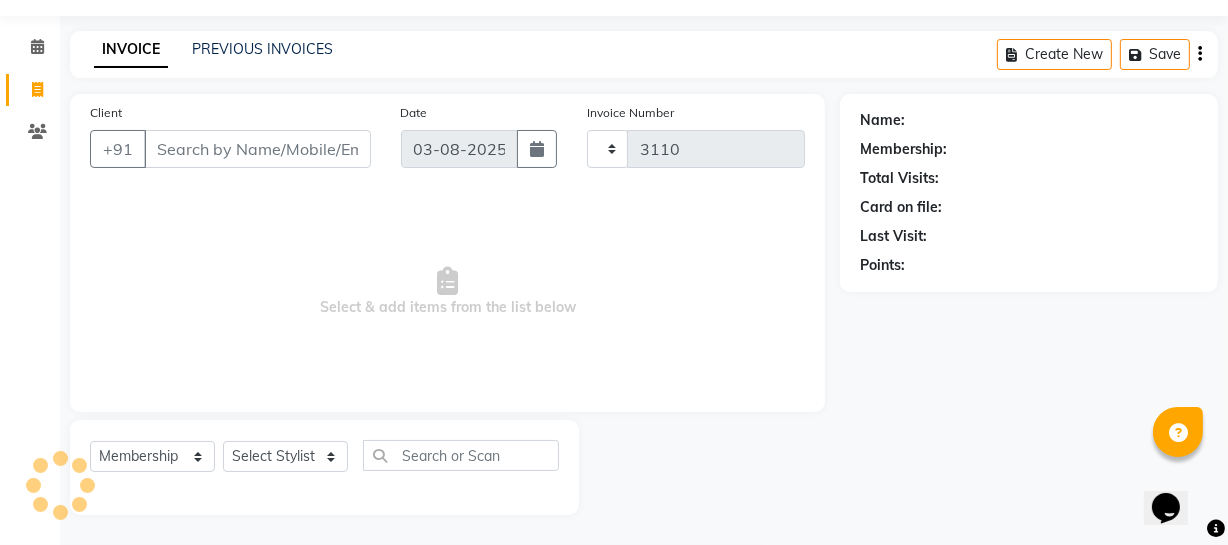 select on "735" 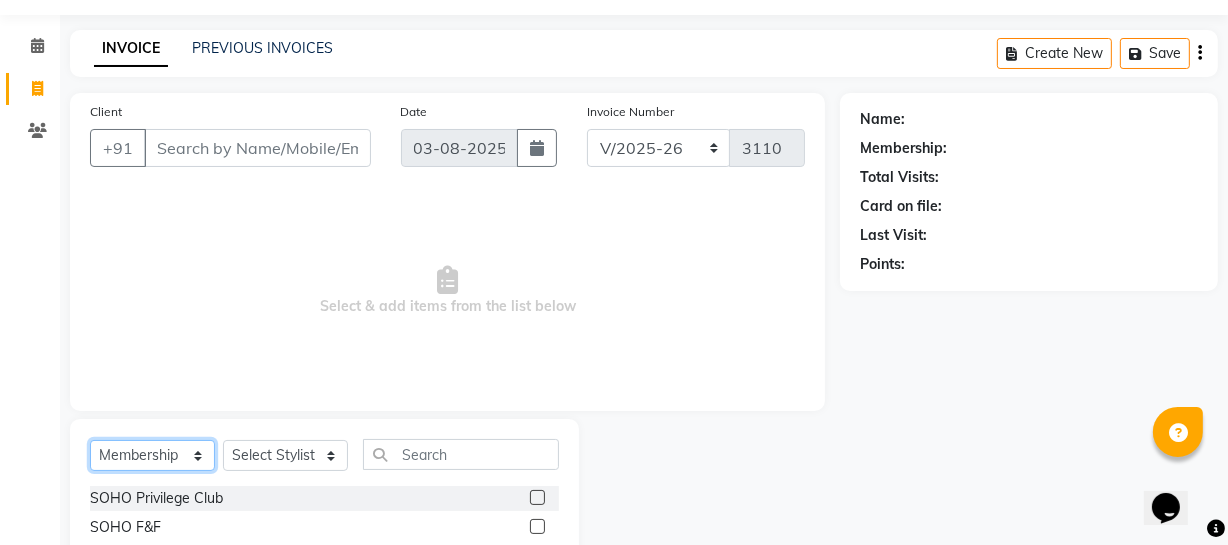 click on "Select  Service  Product  Membership  Package Voucher Prepaid Gift Card" 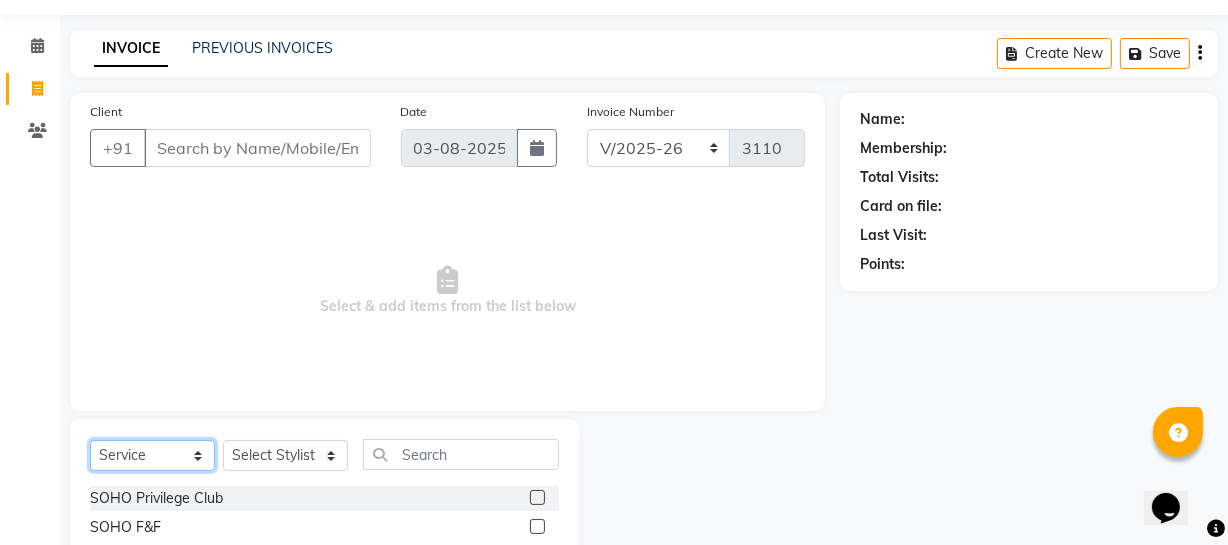 click on "Select  Service  Product  Membership  Package Voucher Prepaid Gift Card" 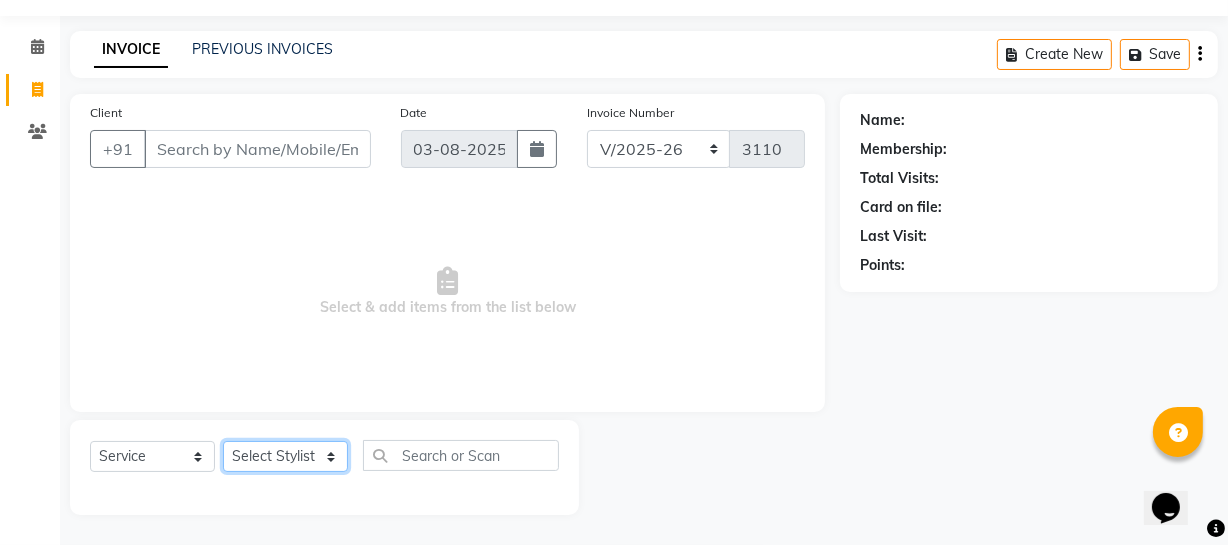 click on "Select Stylist Abhishek Kohli Adhamya Bamotra Amit Anita Kumari Arun Sain Avijit Das Bhabesh Dipanker  Harman Kevi  Komal Lakshya Dogra Meenakshi Jamwal Mitu Neha Nicky Nishant Swalia Nitin Reception Rose  Ruth Sahil sameer Sanjay Saurav pedi Saurav SAM Shameem Sharan Sorabh Salmani Vicky VISHAL DOGRA" 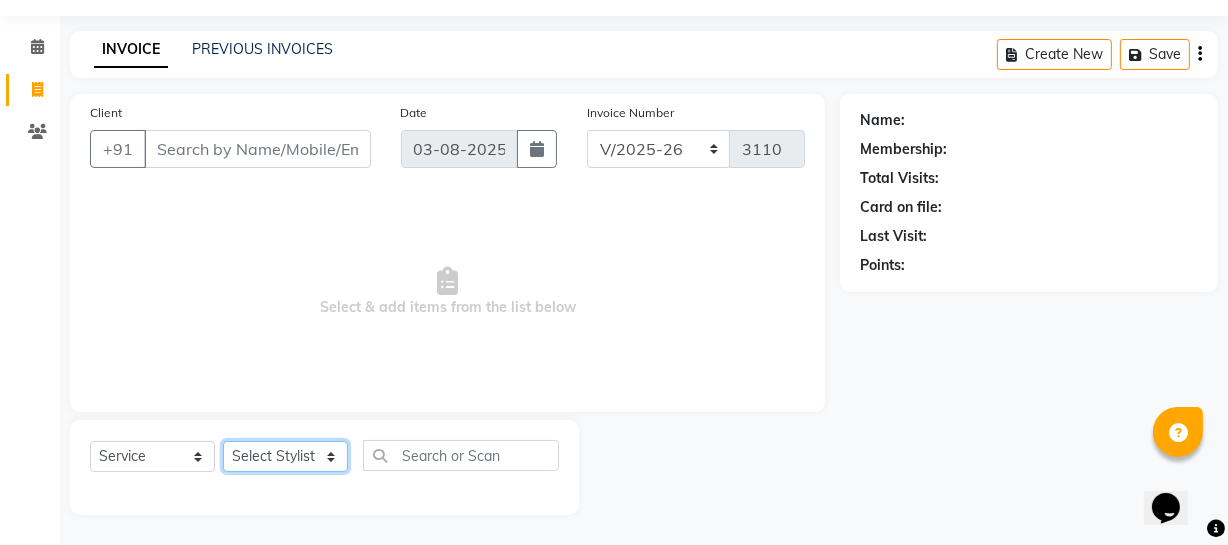 select on "38041" 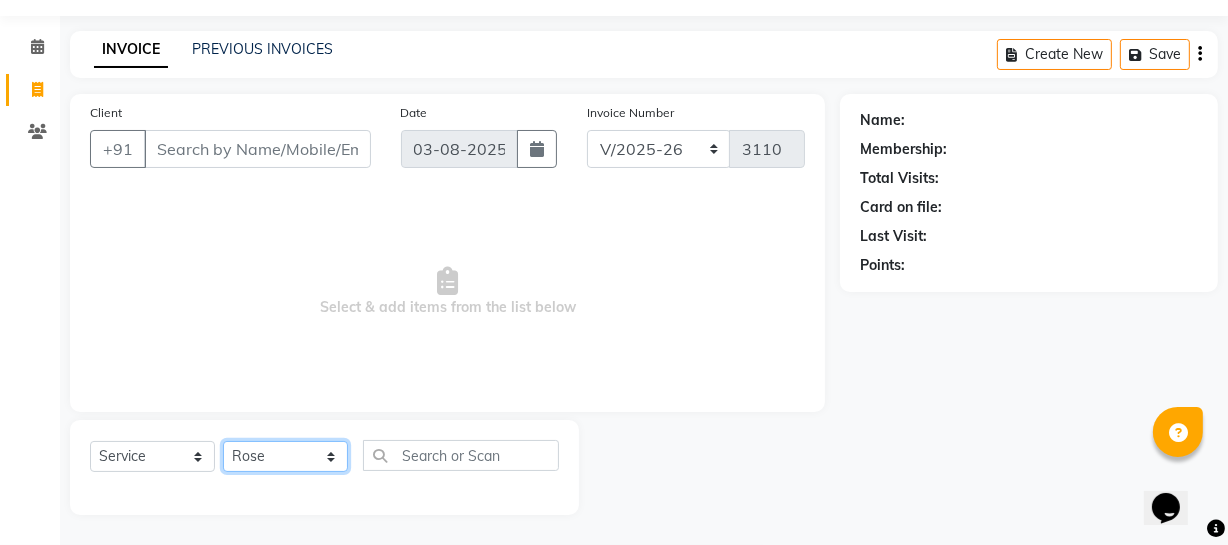 click on "Select Stylist Abhishek Kohli Adhamya Bamotra Amit Anita Kumari Arun Sain Avijit Das Bhabesh Dipanker  Harman Kevi  Komal Lakshya Dogra Meenakshi Jamwal Mitu Neha Nicky Nishant Swalia Nitin Reception Rose  Ruth Sahil sameer Sanjay Saurav pedi Saurav SAM Shameem Sharan Sorabh Salmani Vicky VISHAL DOGRA" 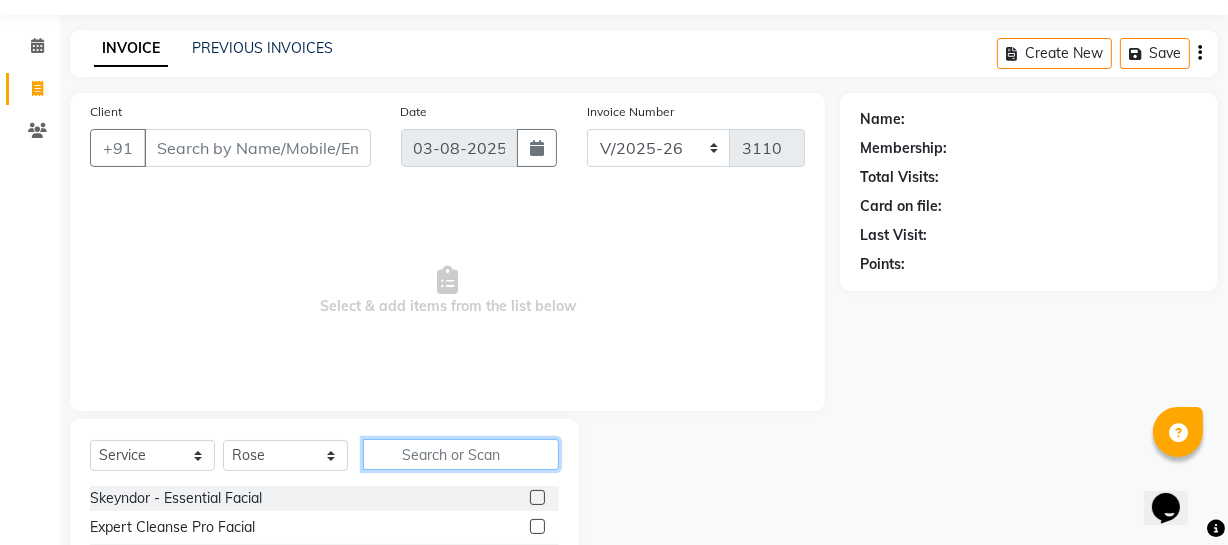 click 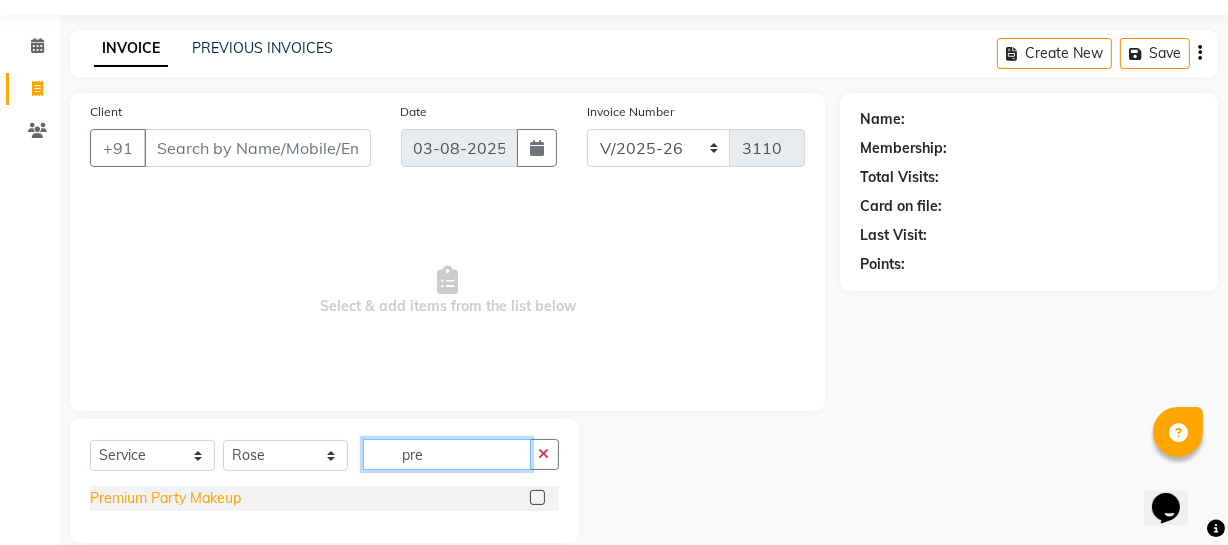 type on "pre" 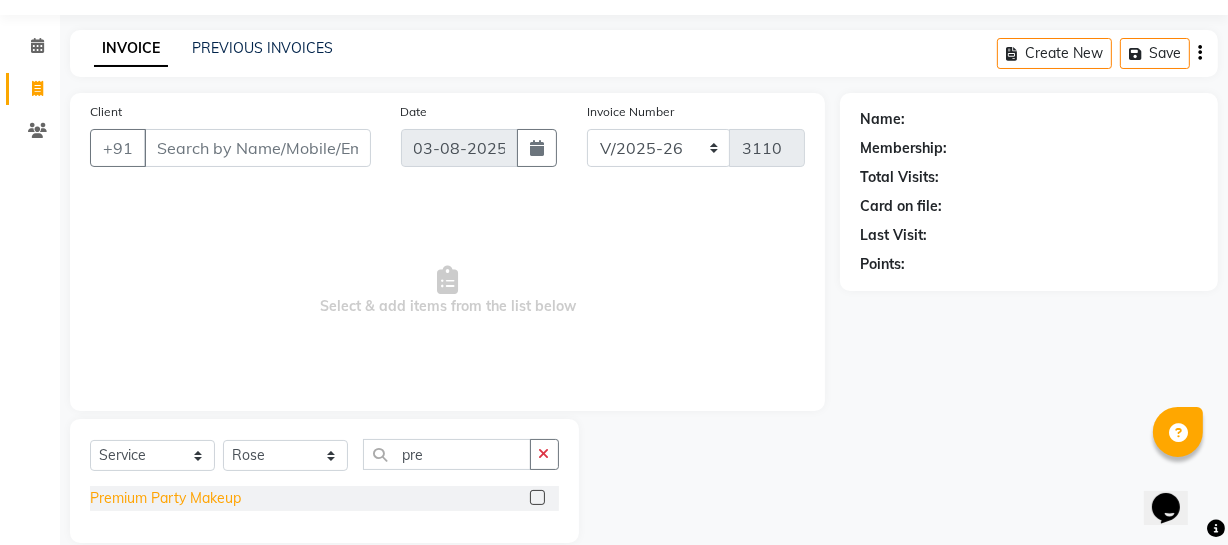 click on "Premium Party Makeup" 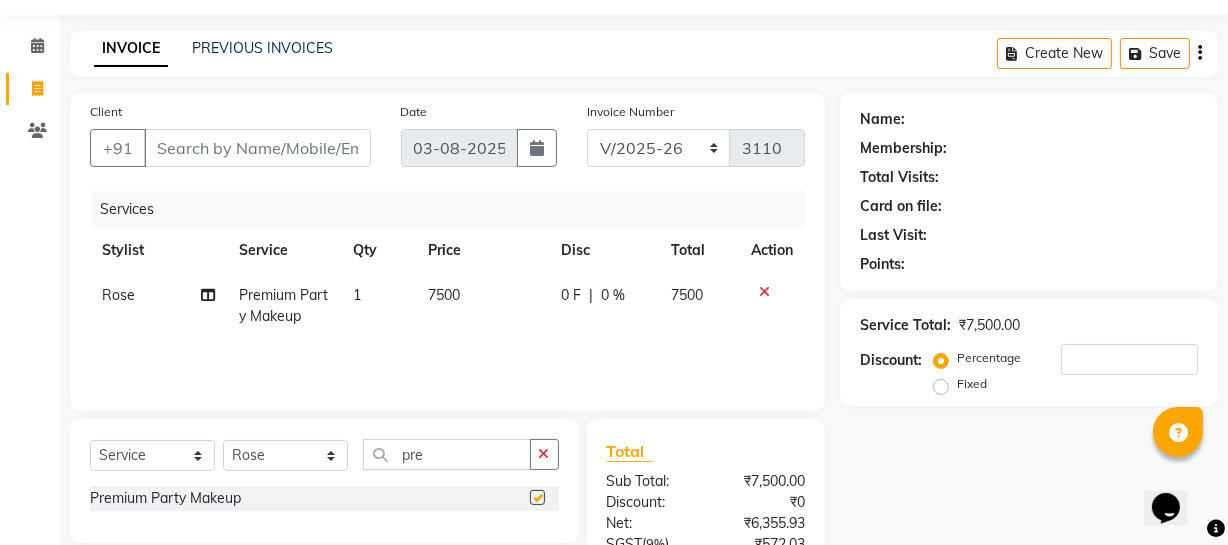 checkbox on "false" 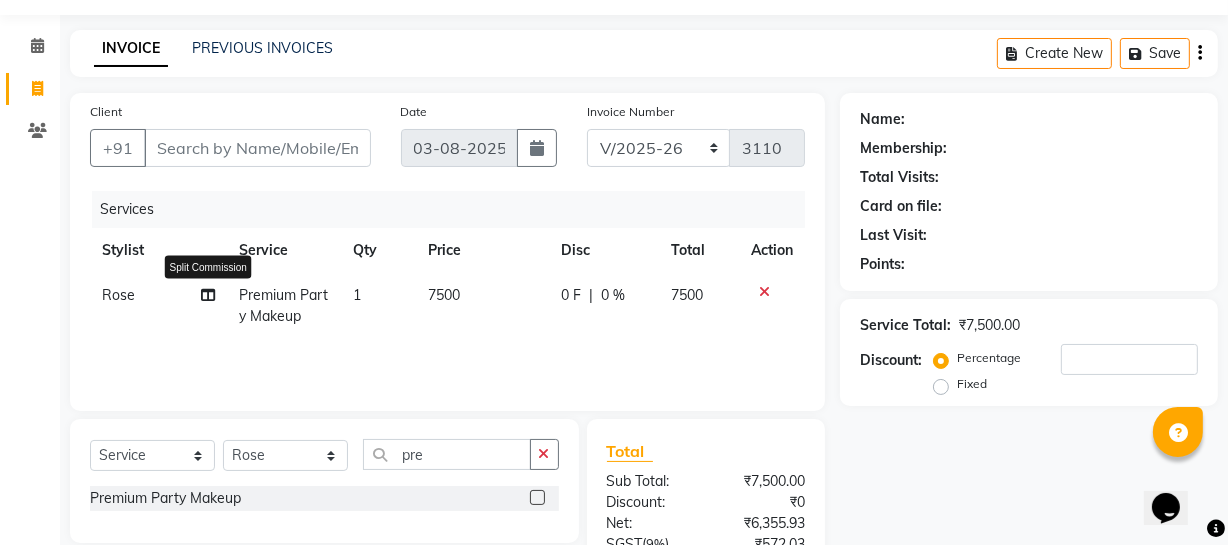click 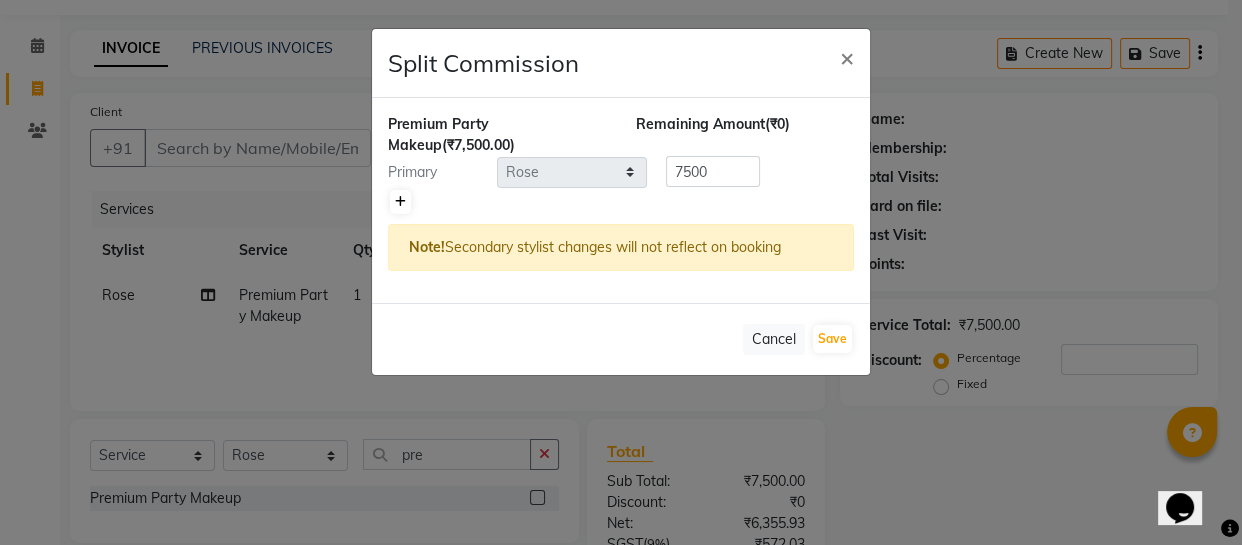 click 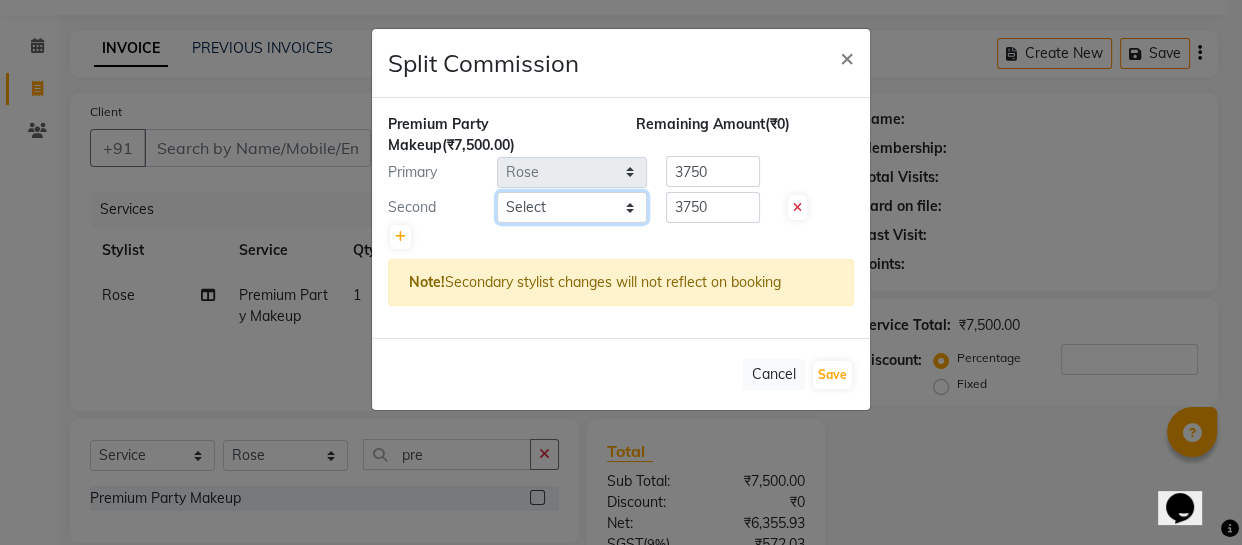click on "Select  Abhishek Kohli   Adhamya Bamotra   Amit   Anita Kumari   Arun Sain   Avijit Das   Bhabesh   Dipanker    Harman   Kevi    Komal   Lakshya Dogra   Meenakshi Jamwal   Mitu   Neha   Nicky   Nishant Swalia   Nitin   Reception   Rose    Ruth   Sahil   sameer   Sanjay   Saurav pedi   Saurav SAM   Shameem   Sharan   Sorabh Salmani   Vicky   VISHAL DOGRA" 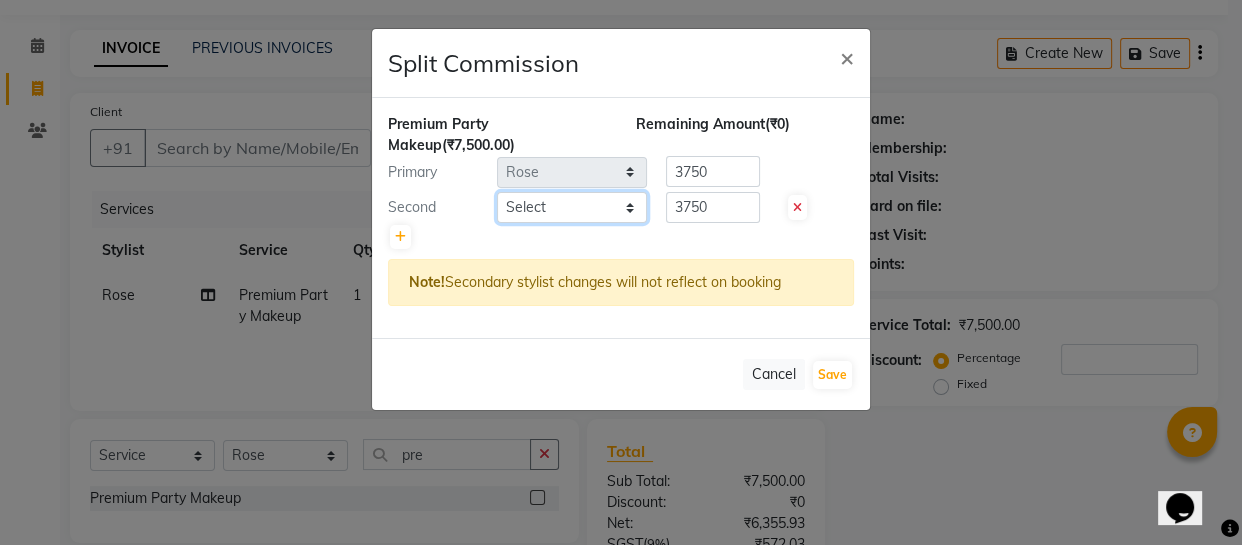select on "21261" 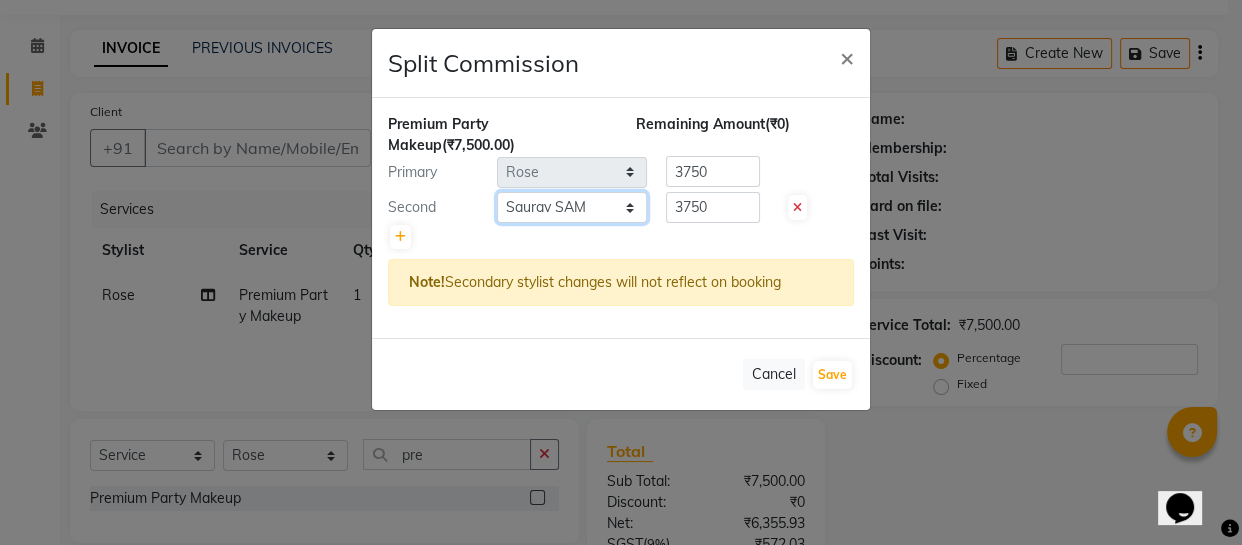 click on "Select  Abhishek Kohli   Adhamya Bamotra   Amit   Anita Kumari   Arun Sain   Avijit Das   Bhabesh   Dipanker    Harman   Kevi    Komal   Lakshya Dogra   Meenakshi Jamwal   Mitu   Neha   Nicky   Nishant Swalia   Nitin   Reception   Rose    Ruth   Sahil   sameer   Sanjay   Saurav pedi   Saurav SAM   Shameem   Sharan   Sorabh Salmani   Vicky   VISHAL DOGRA" 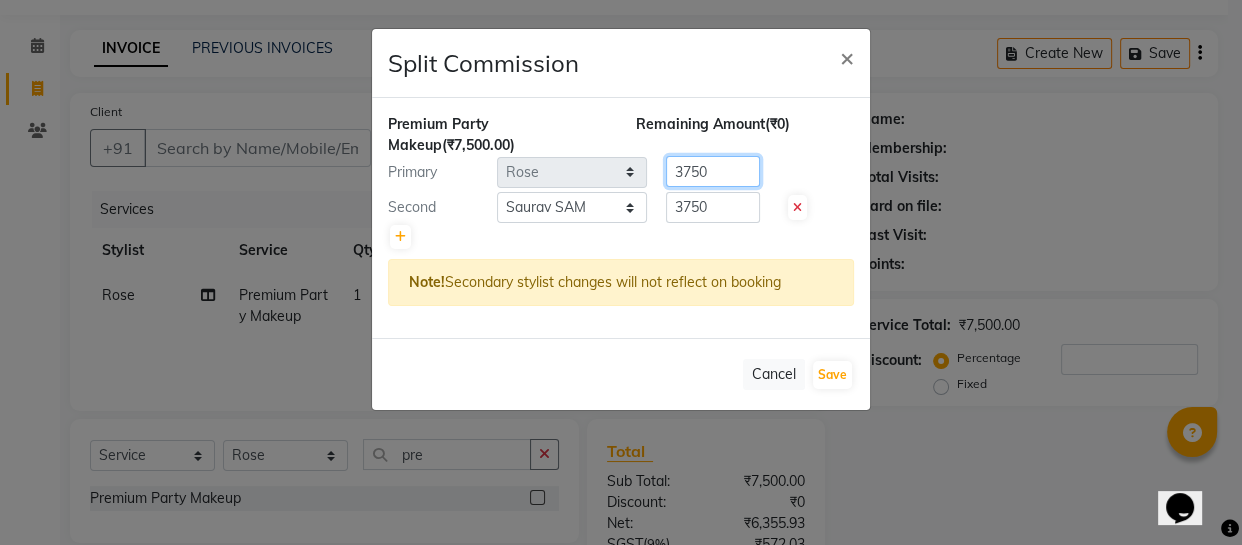 drag, startPoint x: 729, startPoint y: 171, endPoint x: 94, endPoint y: 93, distance: 639.77264 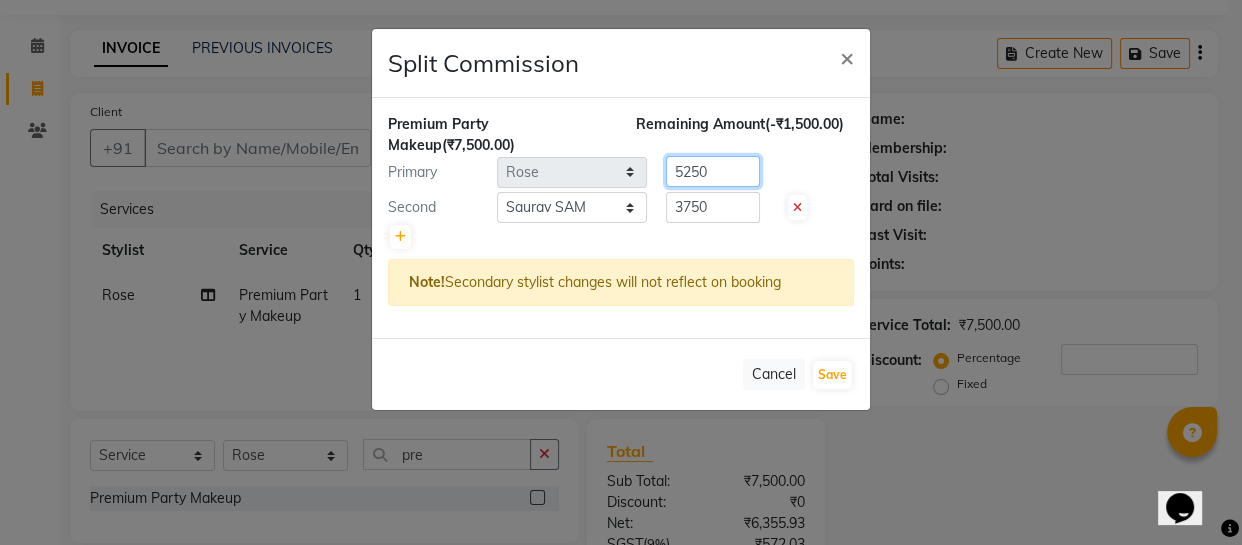 type on "5250" 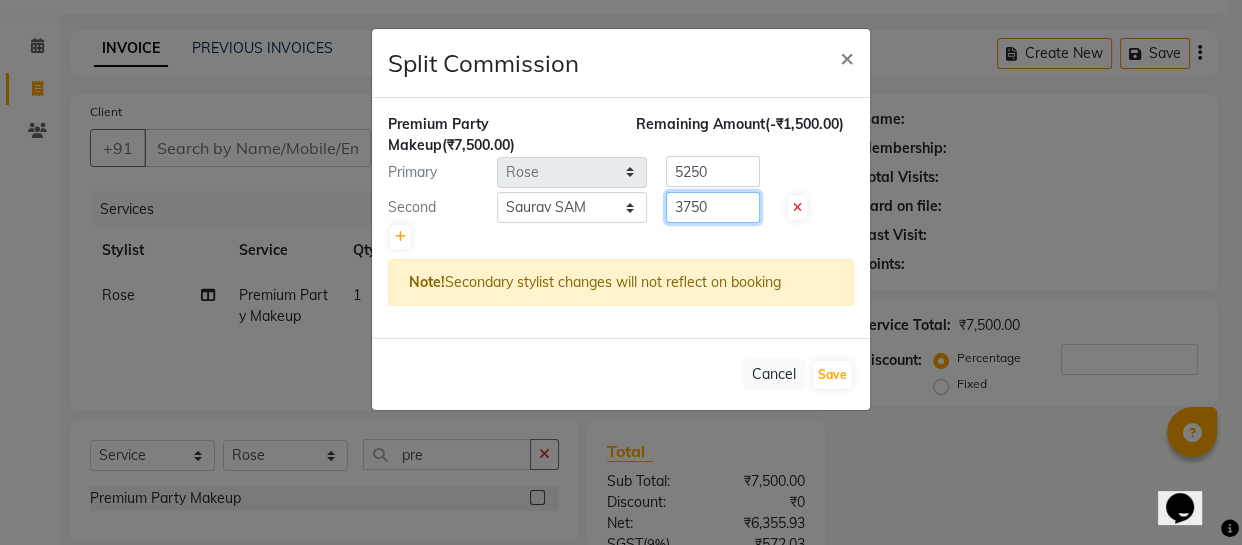 drag, startPoint x: 730, startPoint y: 203, endPoint x: 178, endPoint y: 275, distance: 556.67584 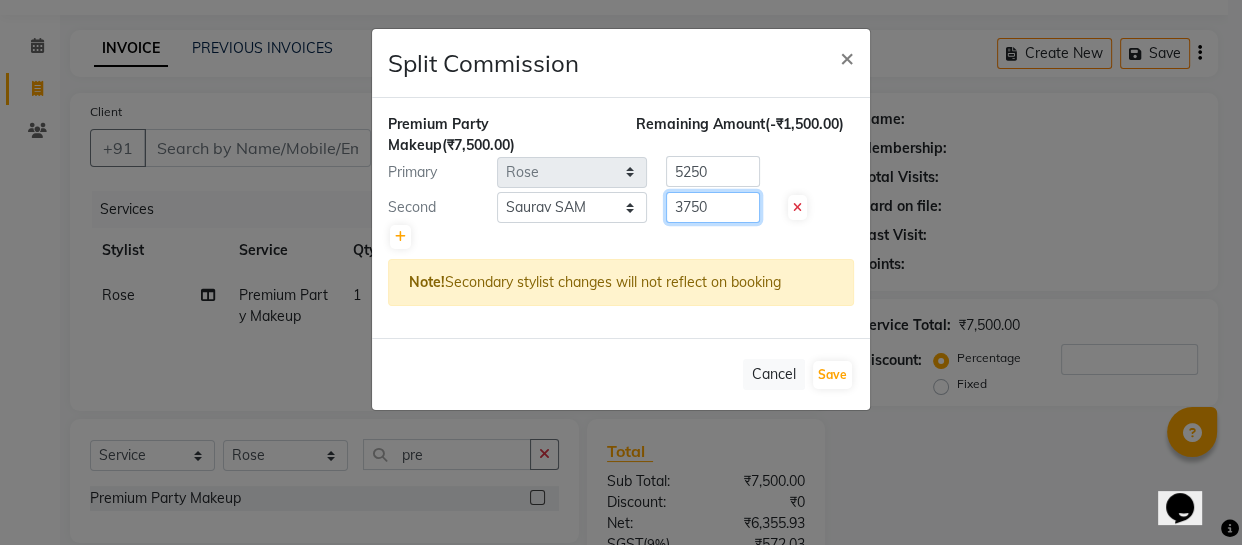 click on "Split Commission × Premium Party Makeup  (₹7,500.00) Remaining Amount  (-₹1,500.00) Primary Select  [FIRST] [LAST]   [FIRST] [LAST]   Amit   Anita Kumari   Arun Sain   Avijit Das   Bhabesh   Dipanker    Harman   Kevi    Komal   Lakshya Dogra   Meenakshi Jamwal   Mitu   Neha   Nicky   Nishant Swalia   Nitin   Reception   Rose    Ruth   Sahil   sameer   Sanjay   Saurav pedi   Saurav SAM   Shameem   Sharan   Sorabh Salmani   Vicky   VISHAL DOGRA  5250 Second Select  [FIRST] [LAST]   [FIRST] [LAST]   Amit   Anita Kumari   Arun Sain   Avijit Das   Bhabesh   Dipanker    Harman   Kevi    Komal   Lakshya Dogra   Meenakshi Jamwal   Mitu   Neha   Nicky   Nishant Swalia   Nitin   Reception   Rose    Ruth   Sahil   sameer   Sanjay   Saurav pedi   Saurav SAM   Shameem   Sharan   Sorabh Salmani   Vicky   VISHAL DOGRA  3750 Note!  Secondary stylist changes will not reflect on booking   Cancel   Save" 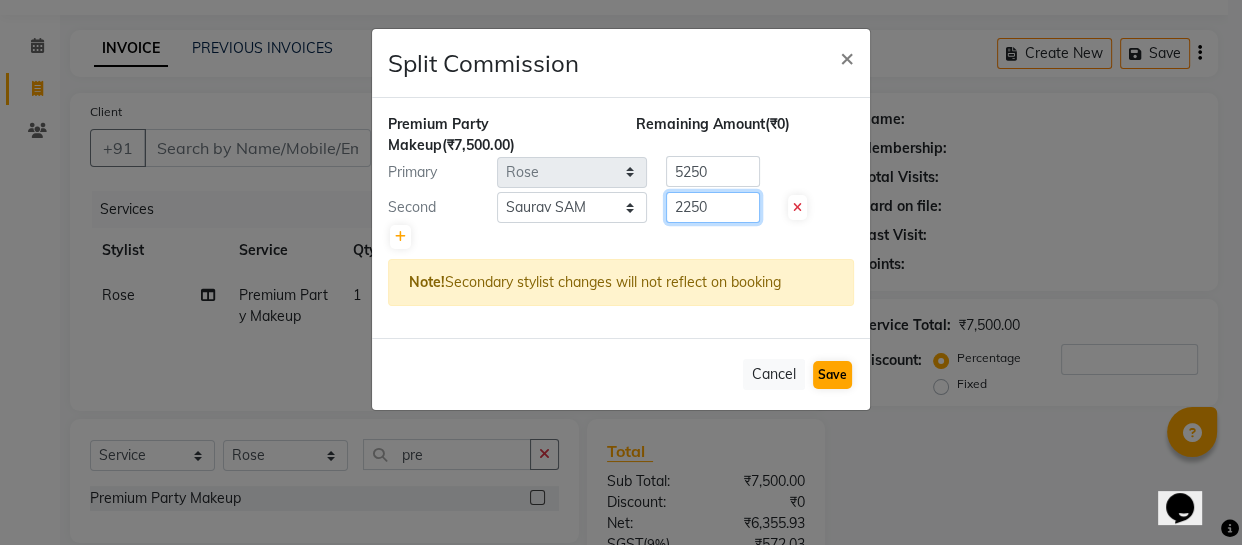 type on "2250" 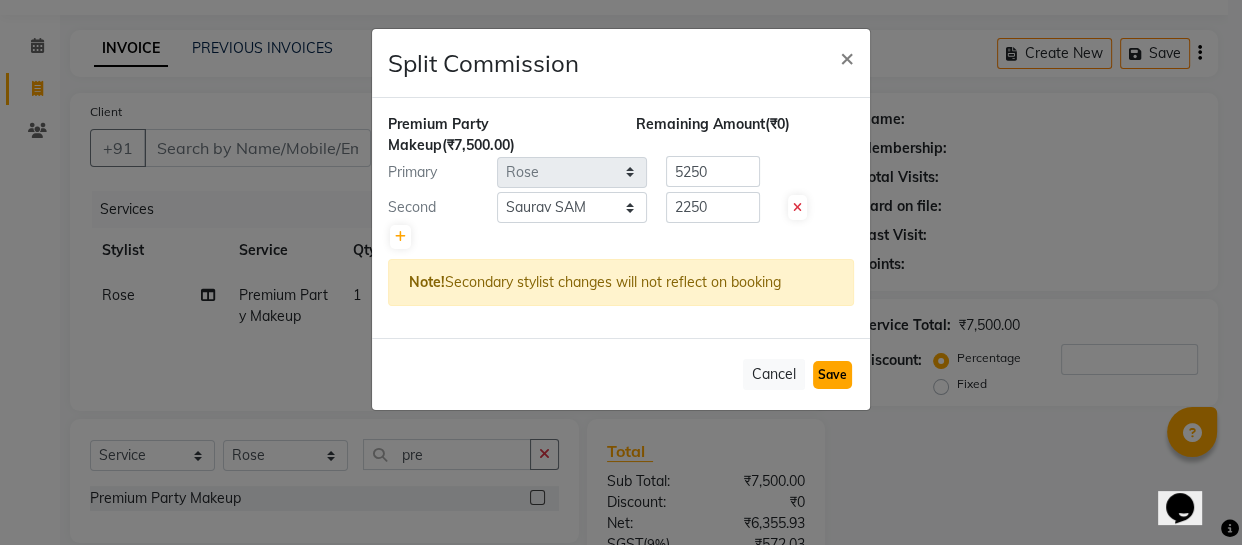 click on "Save" 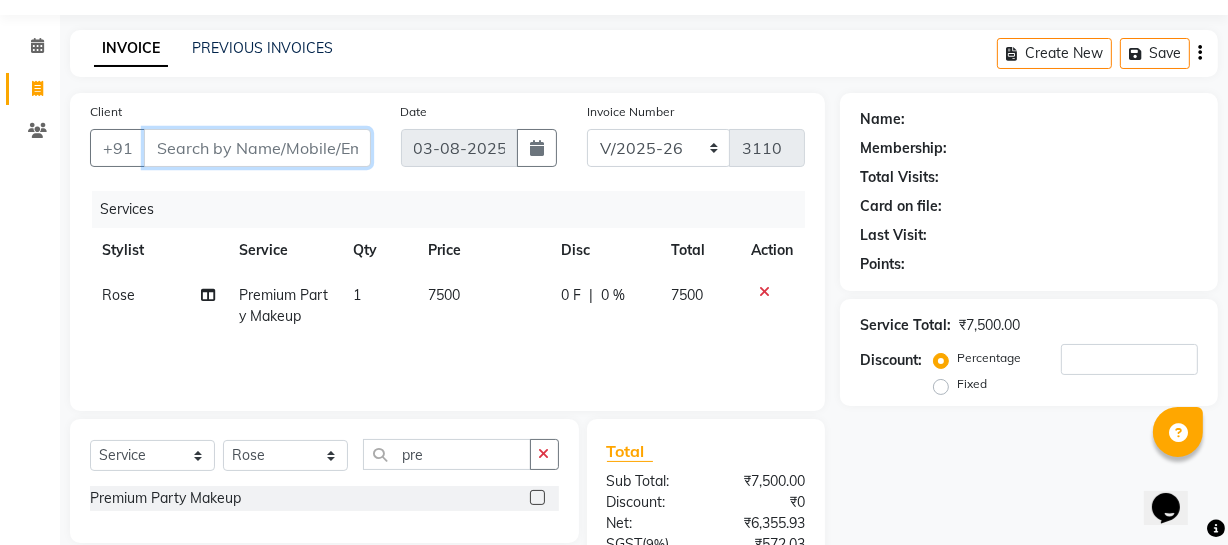 click on "Client" at bounding box center (257, 148) 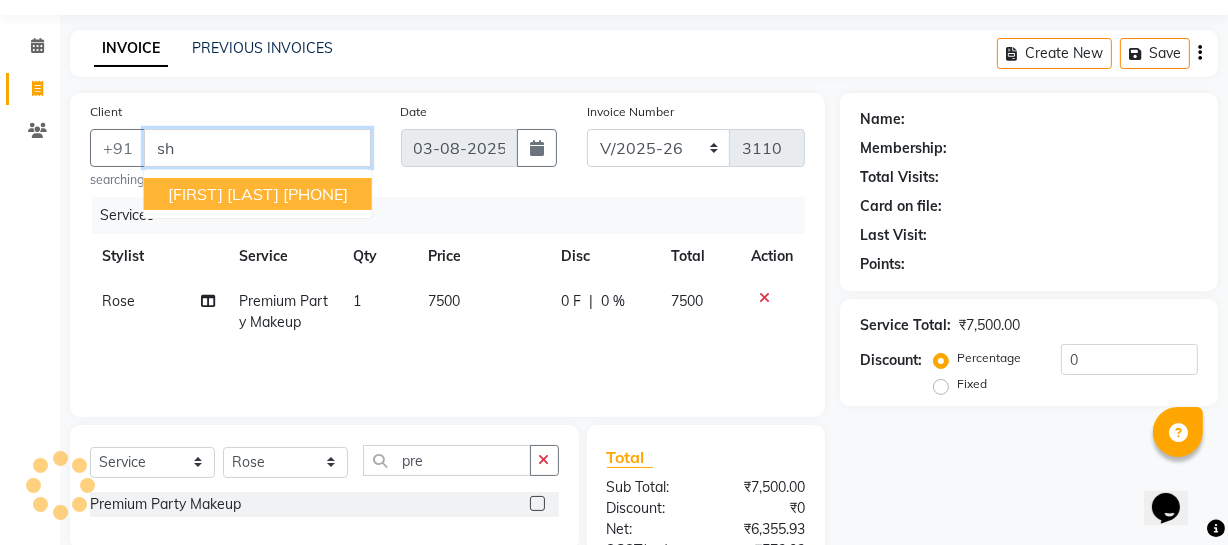 type on "s" 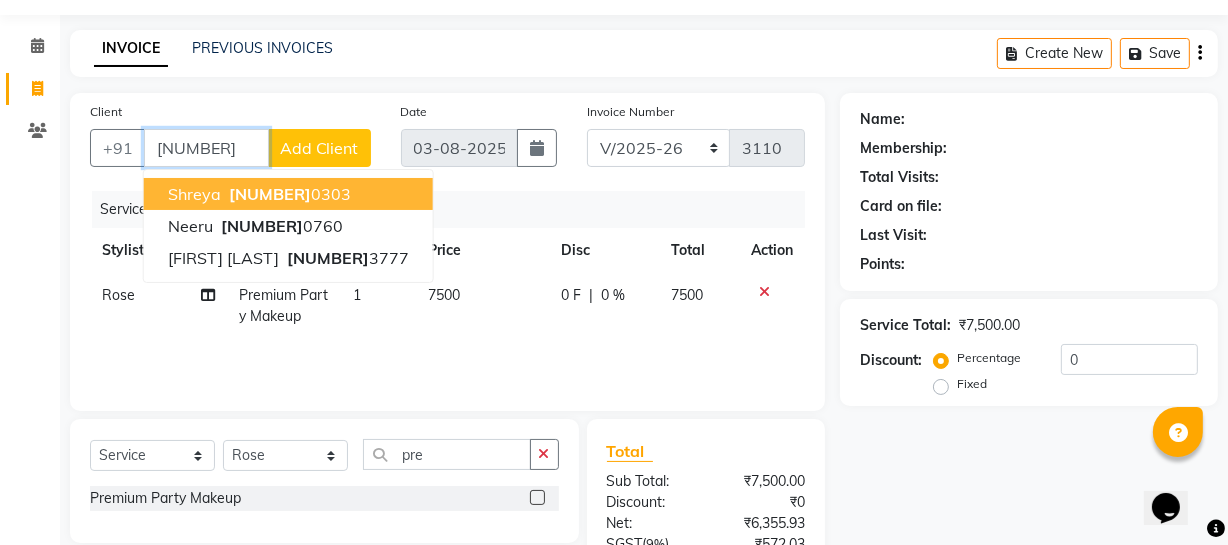 click on "[PHONE]" at bounding box center [288, 194] 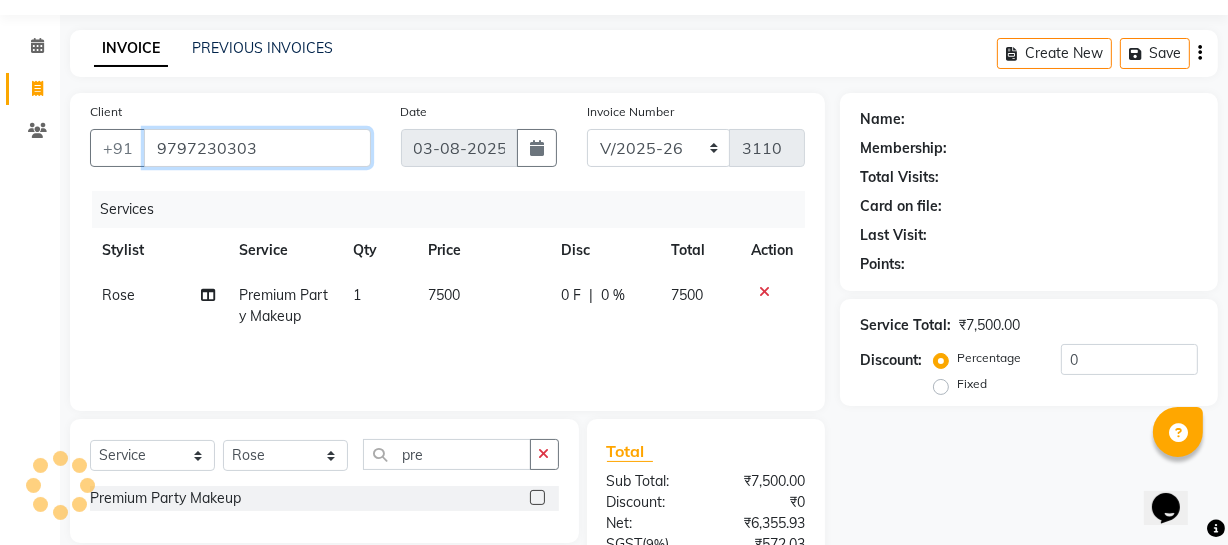 type on "9797230303" 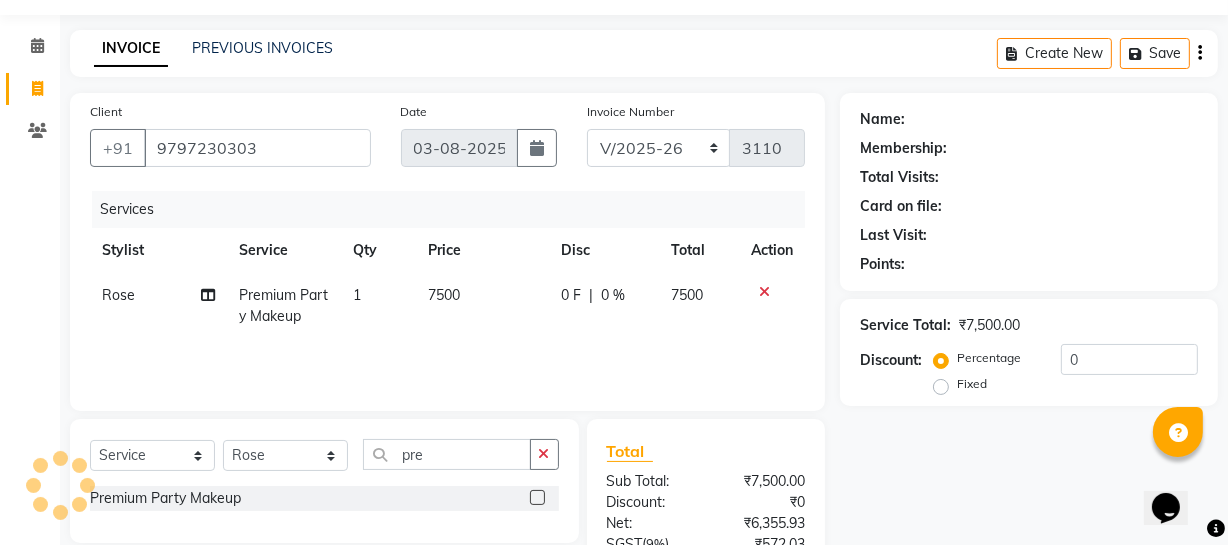 select on "1: Object" 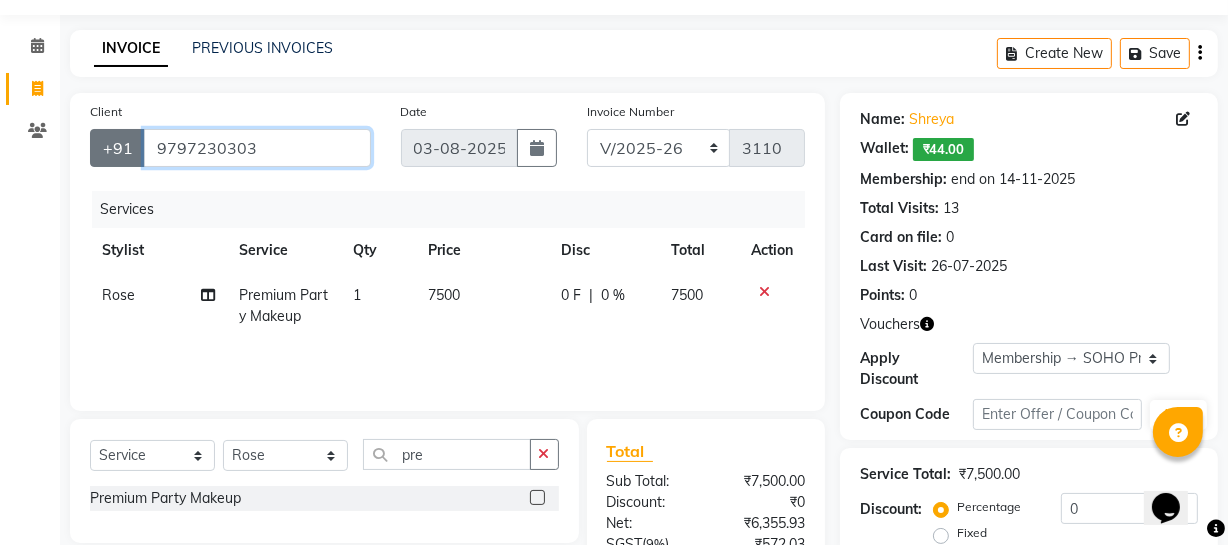 drag, startPoint x: 110, startPoint y: 160, endPoint x: 97, endPoint y: 164, distance: 13.601471 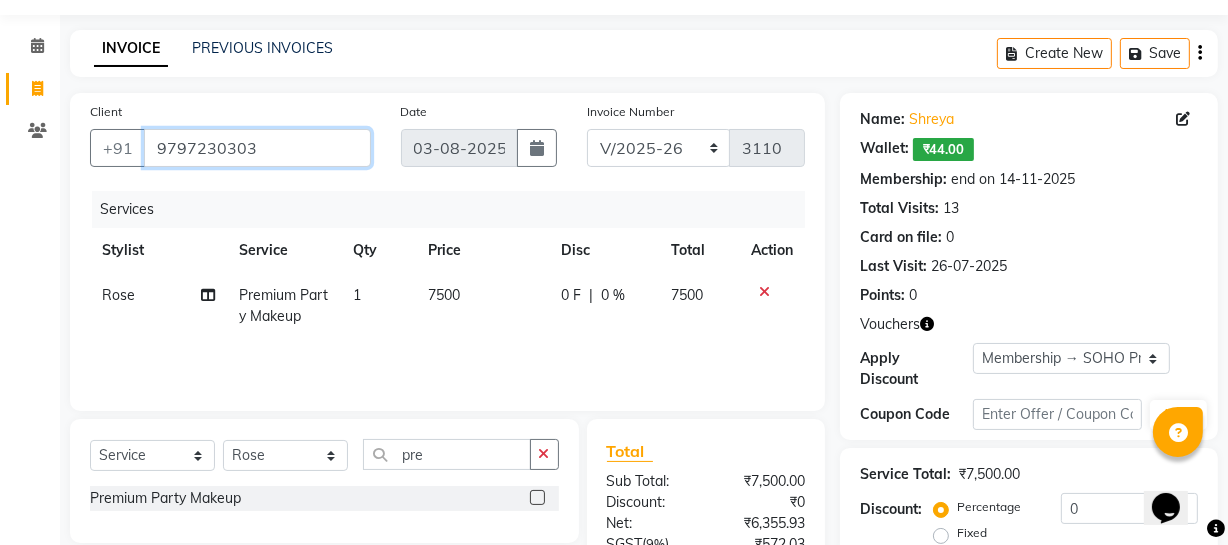 scroll, scrollTop: 256, scrollLeft: 0, axis: vertical 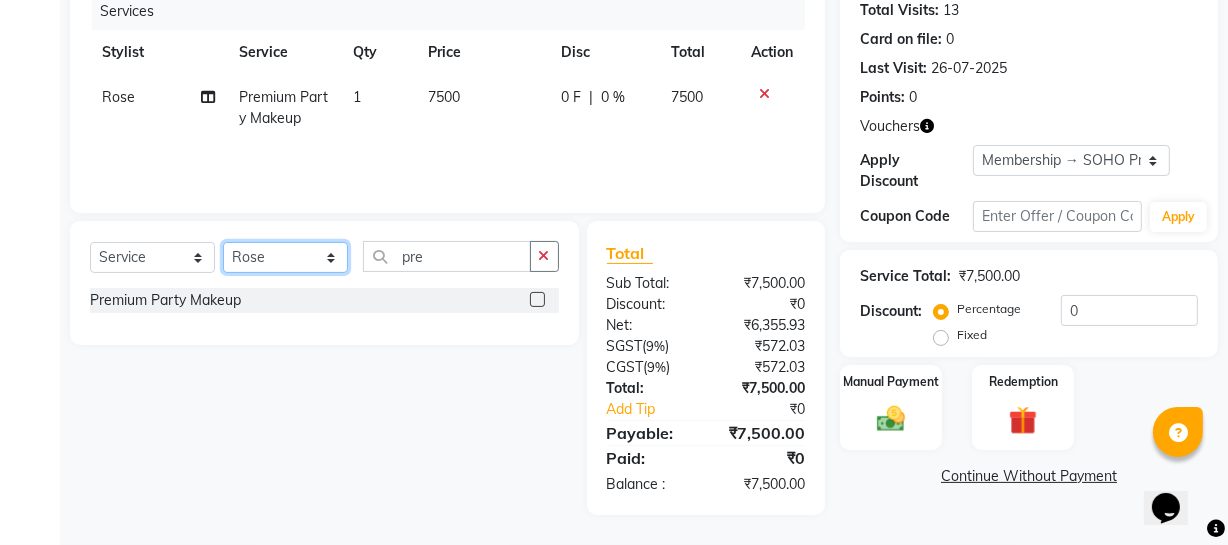 click on "Select Stylist Abhishek Kohli Adhamya Bamotra Amit Anita Kumari Arun Sain Avijit Das Bhabesh Dipanker  Harman Kevi  Komal Lakshya Dogra Meenakshi Jamwal Mitu Neha Nicky Nishant Swalia Nitin Reception Rose  Ruth Sahil sameer Sanjay Saurav pedi Saurav SAM Shameem Sharan Sorabh Salmani Vicky VISHAL DOGRA" 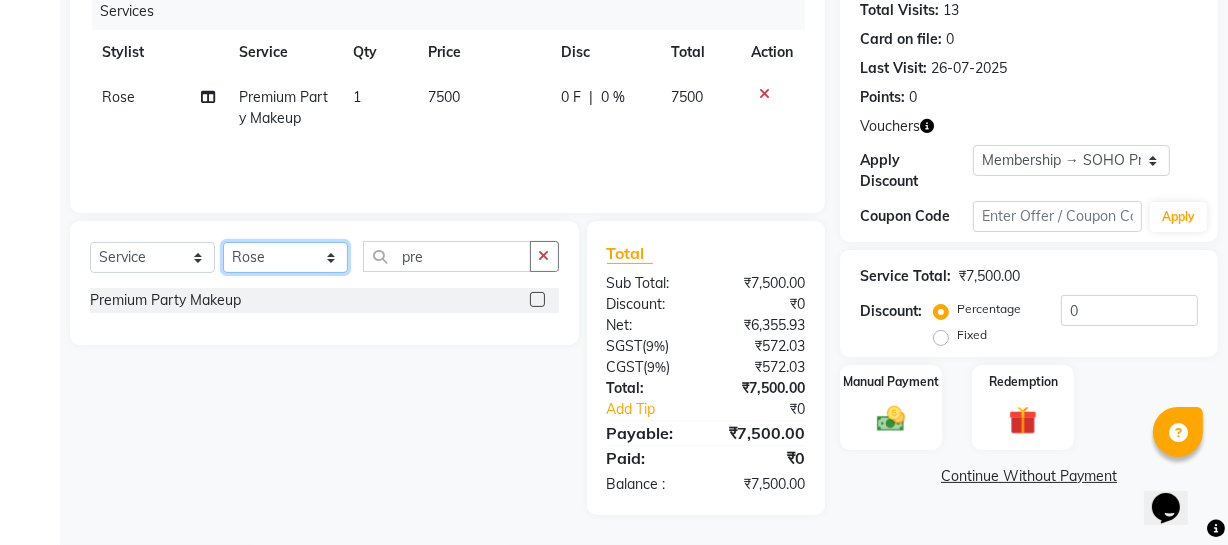 select on "[NUMBER]" 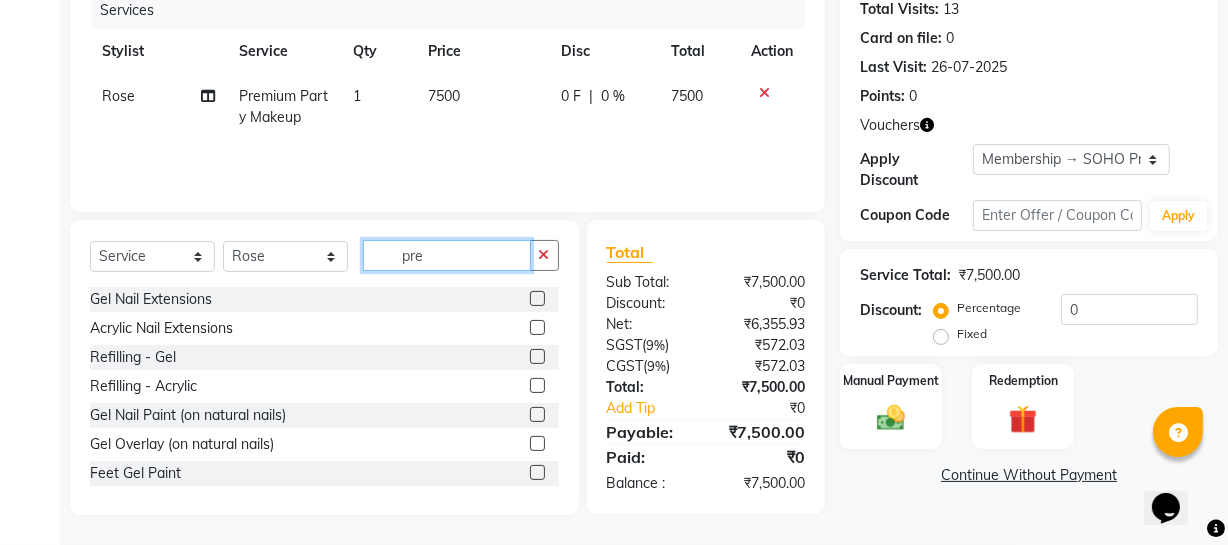 drag, startPoint x: 423, startPoint y: 246, endPoint x: 231, endPoint y: 276, distance: 194.32962 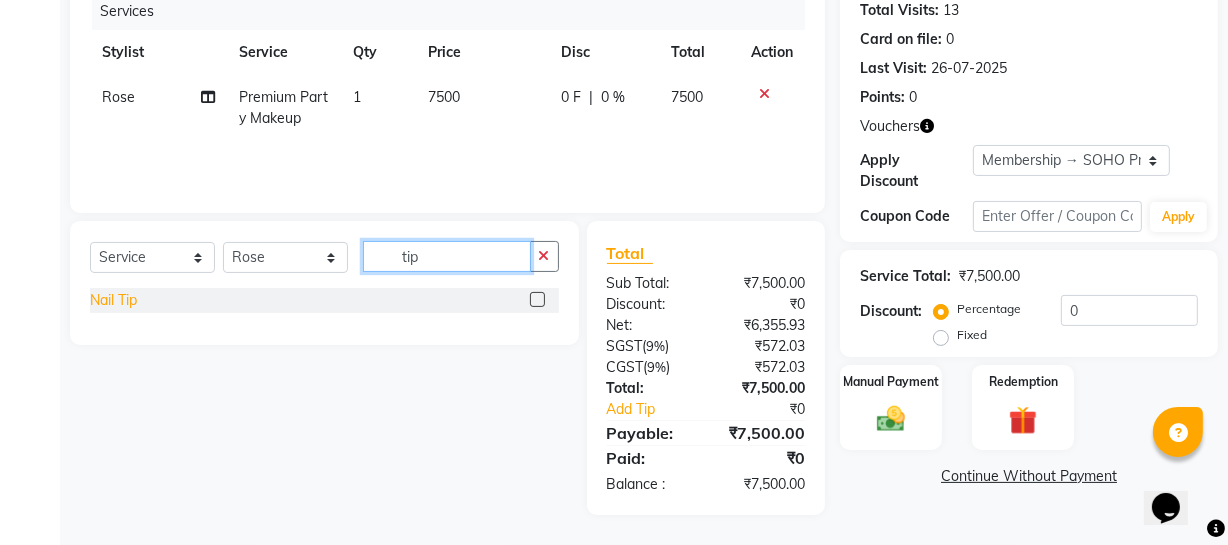 type on "tip" 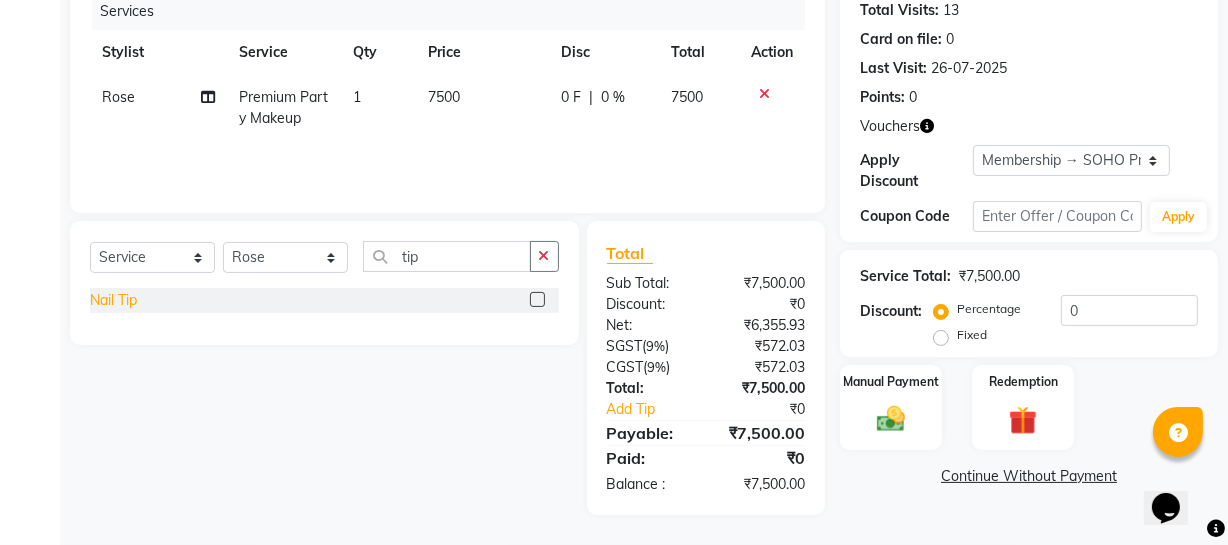 click on "Nail Tip" 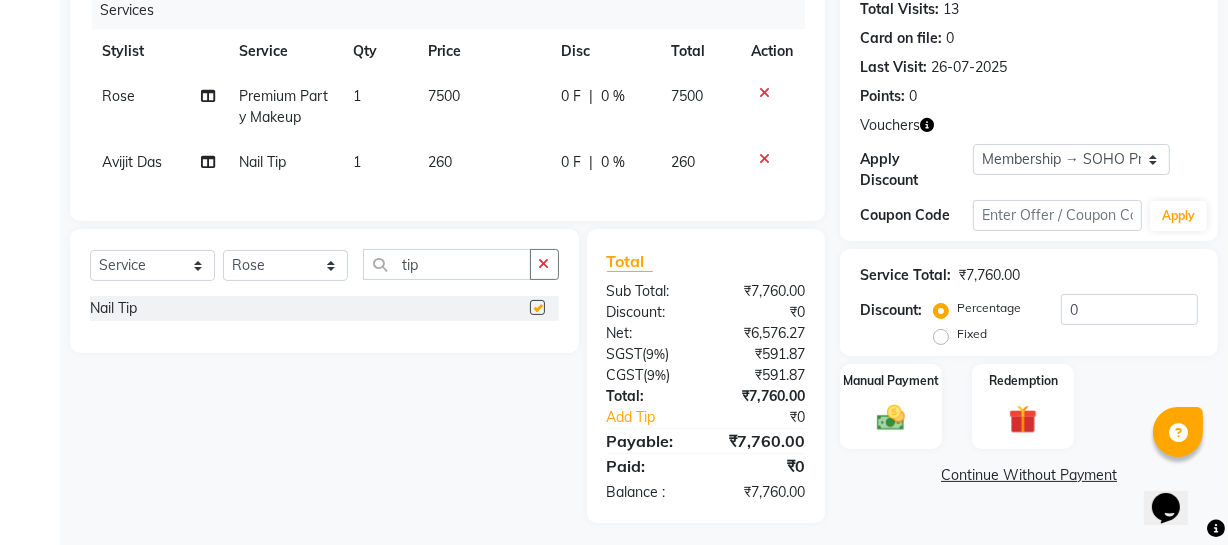 checkbox on "false" 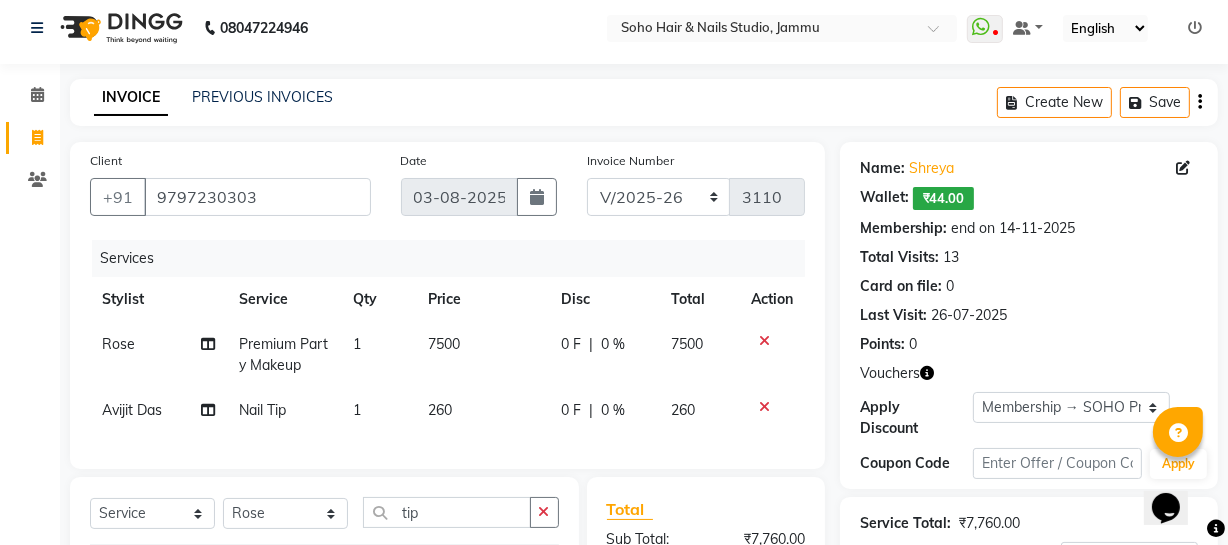 scroll, scrollTop: 0, scrollLeft: 0, axis: both 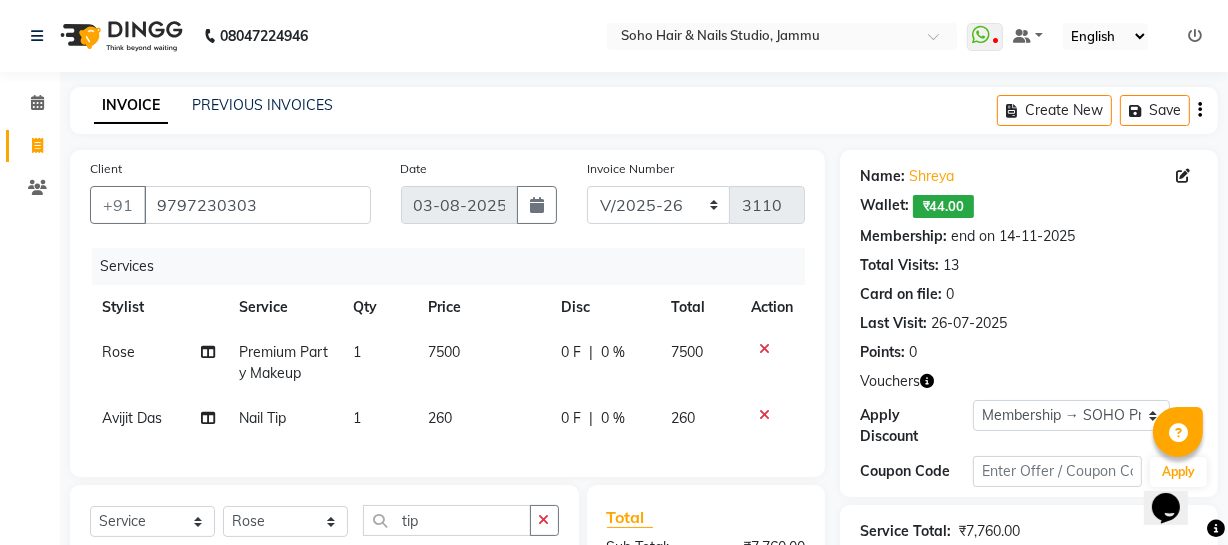 click 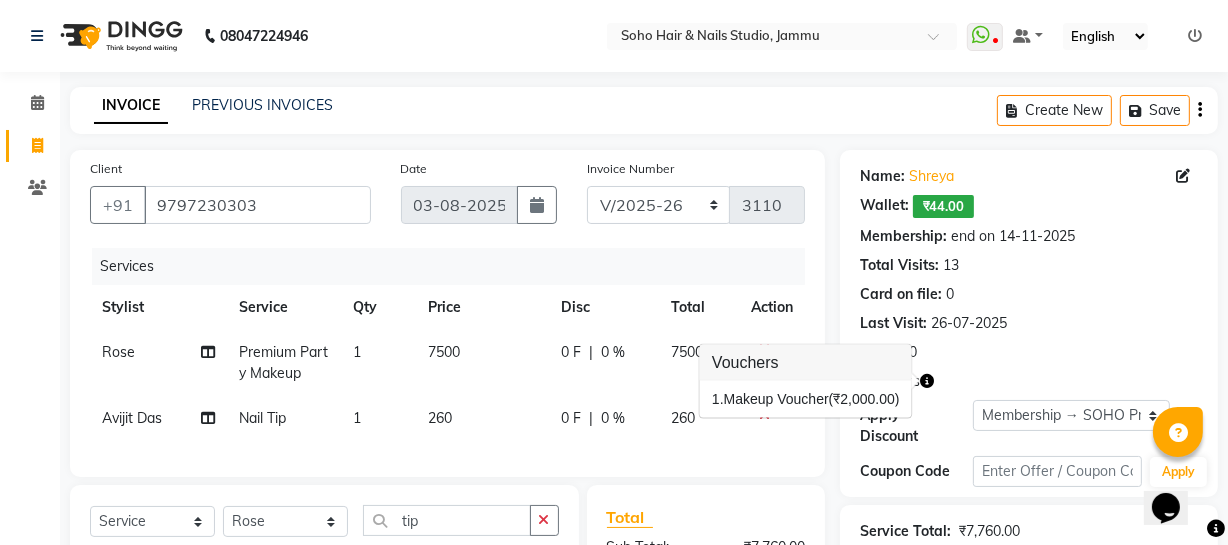 click on "Name: [FIRST] Wallet: ₹44.00 Membership: end on [DATE] Total Visits: 13 Card on file: 0 Last Visit: [DATE] Points: 0 Vouchers Apply Discount Select Membership → SOHO Privilege Club Coupon Code Apply" 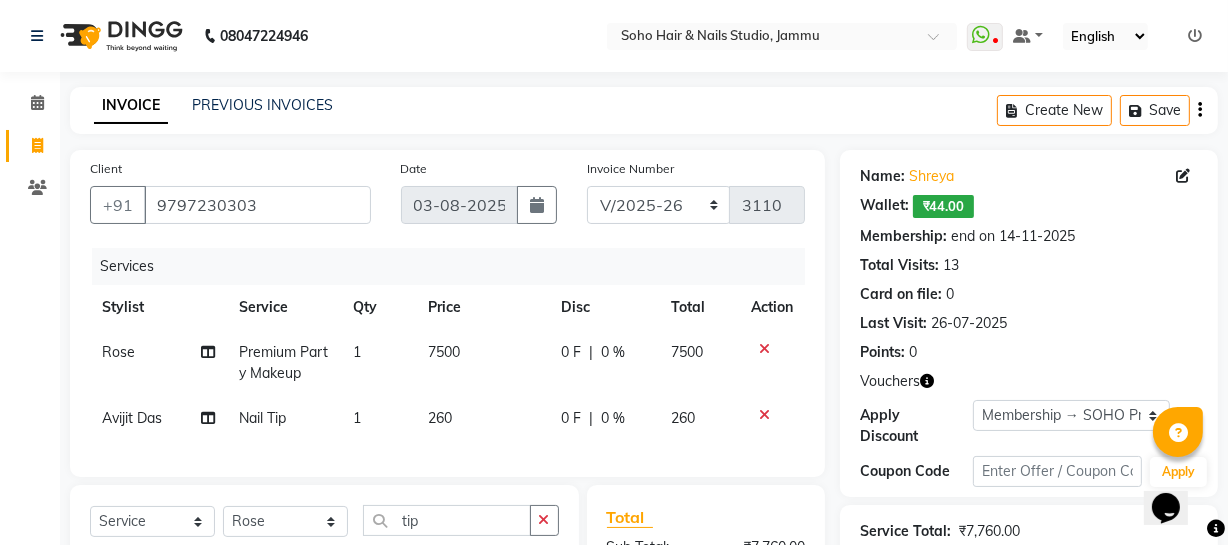 click on "Invoice Number Red/2025-26 V/2025 V/2025-26 3110" 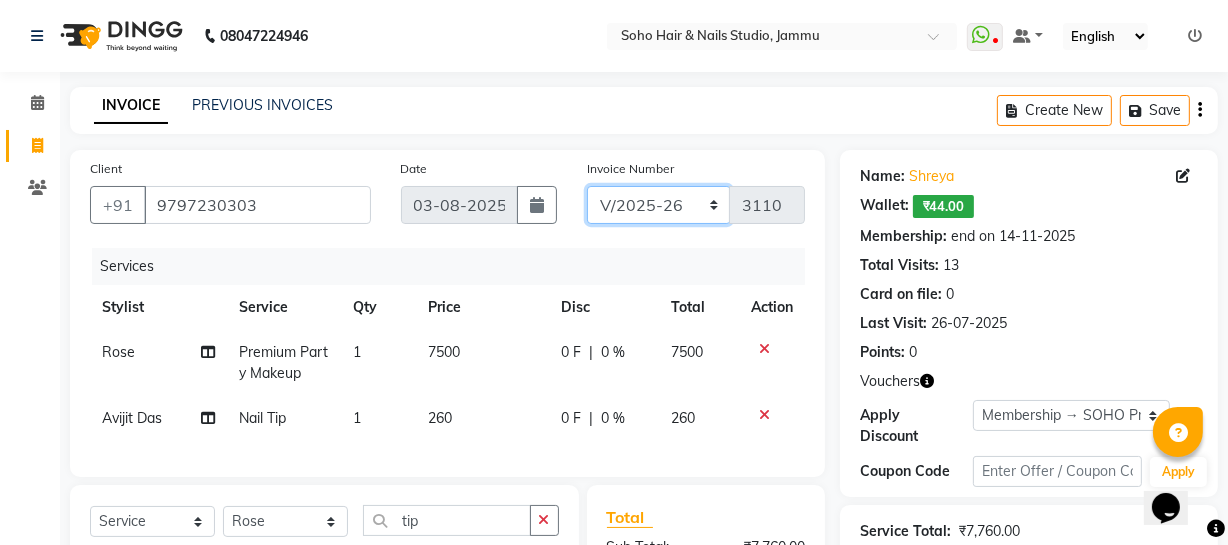 click on "Red/2025-26 V/2025 V/2025-26" 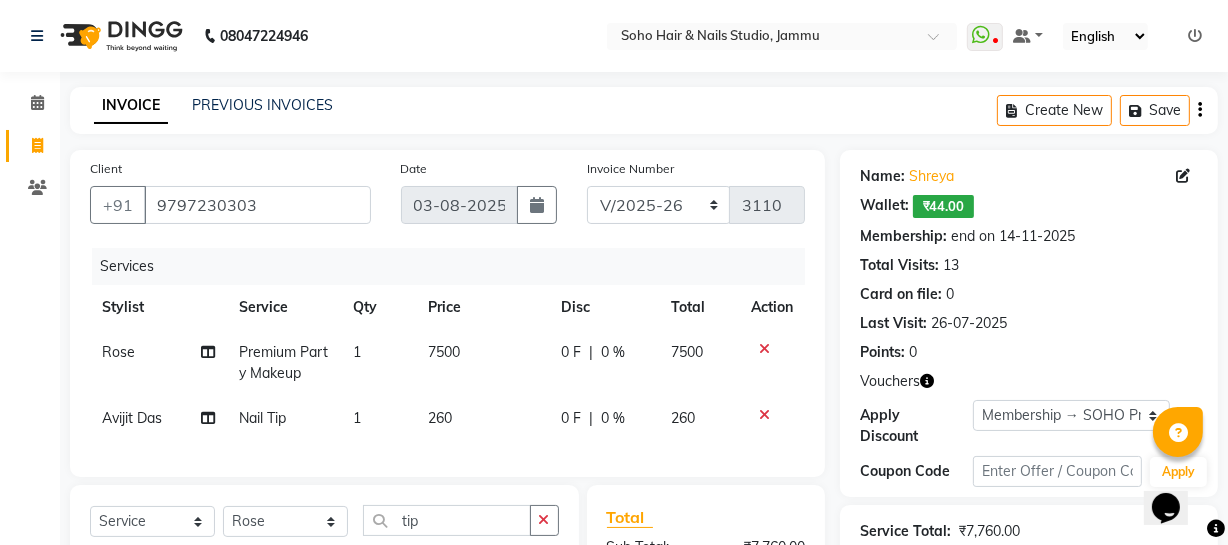 click on "0 F | 0 %" 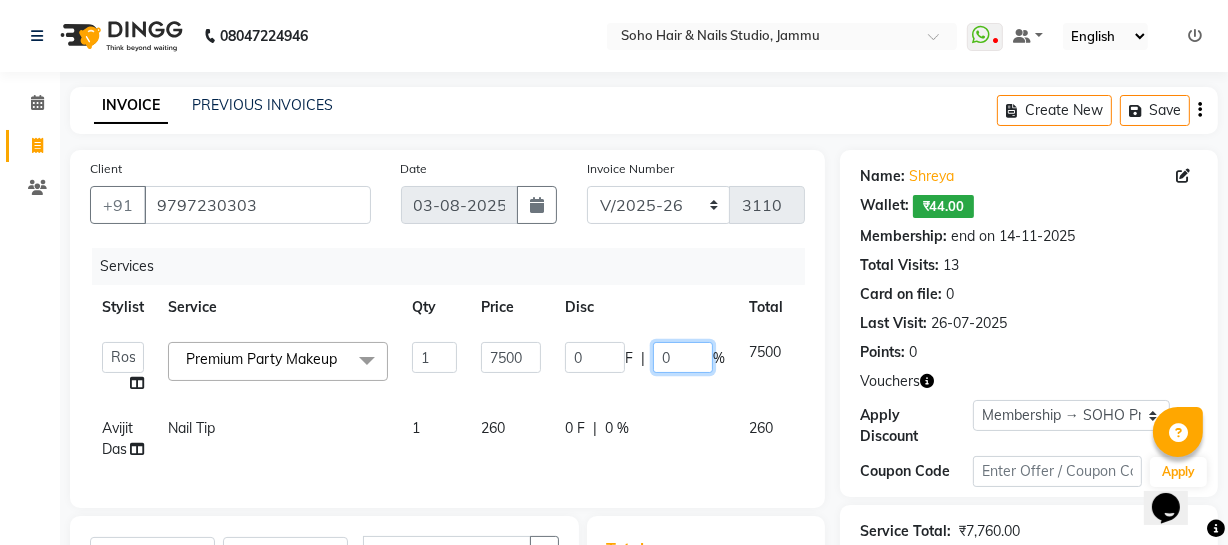 click on "0" 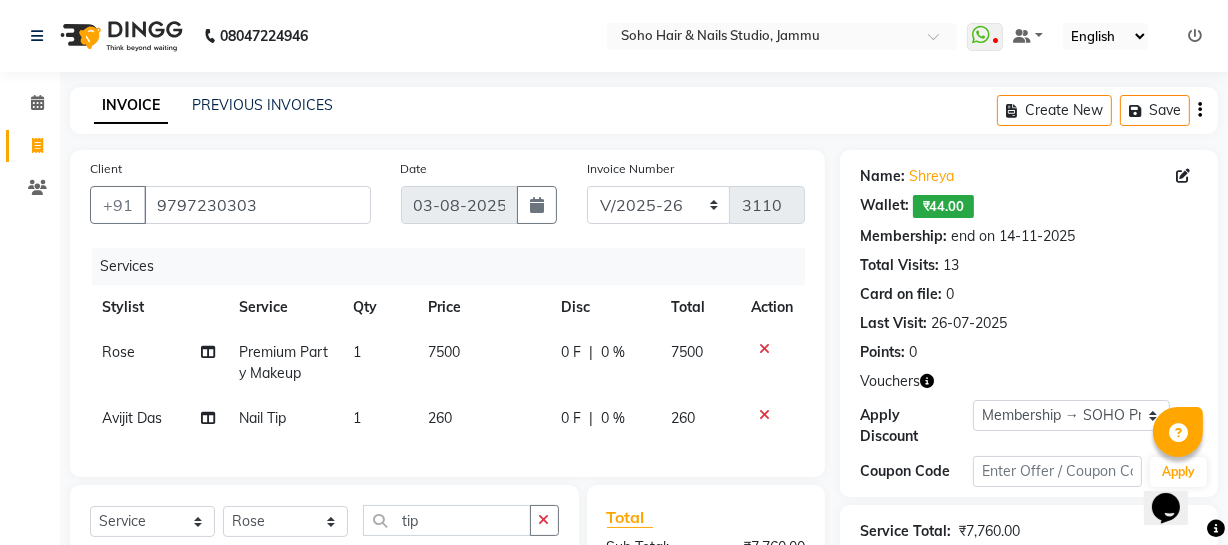 click on "Stylist Service Qty Price Disc Total Action" 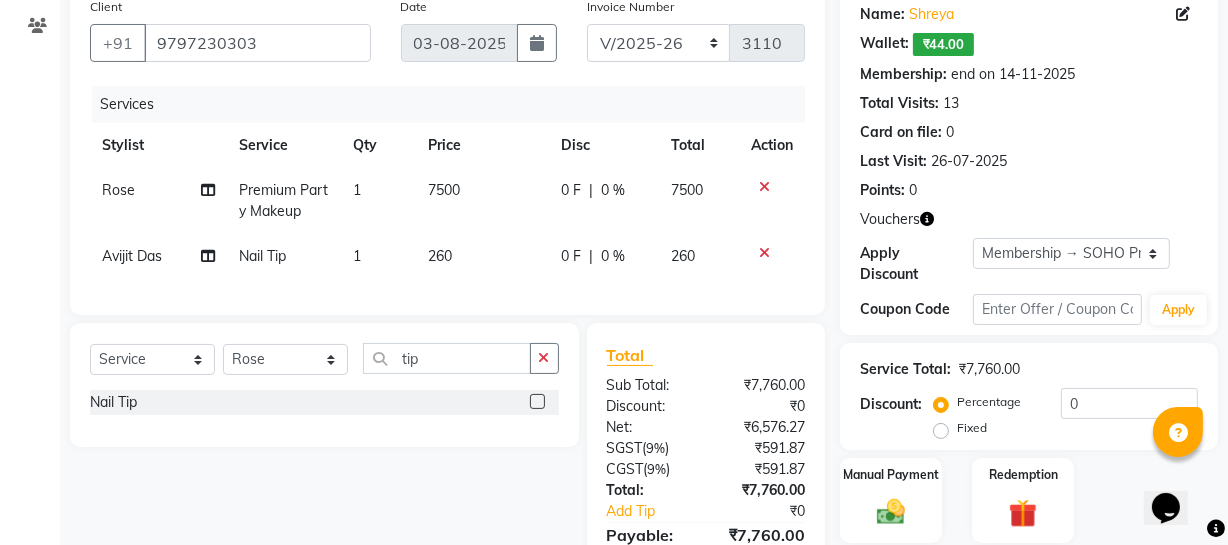 scroll, scrollTop: 181, scrollLeft: 0, axis: vertical 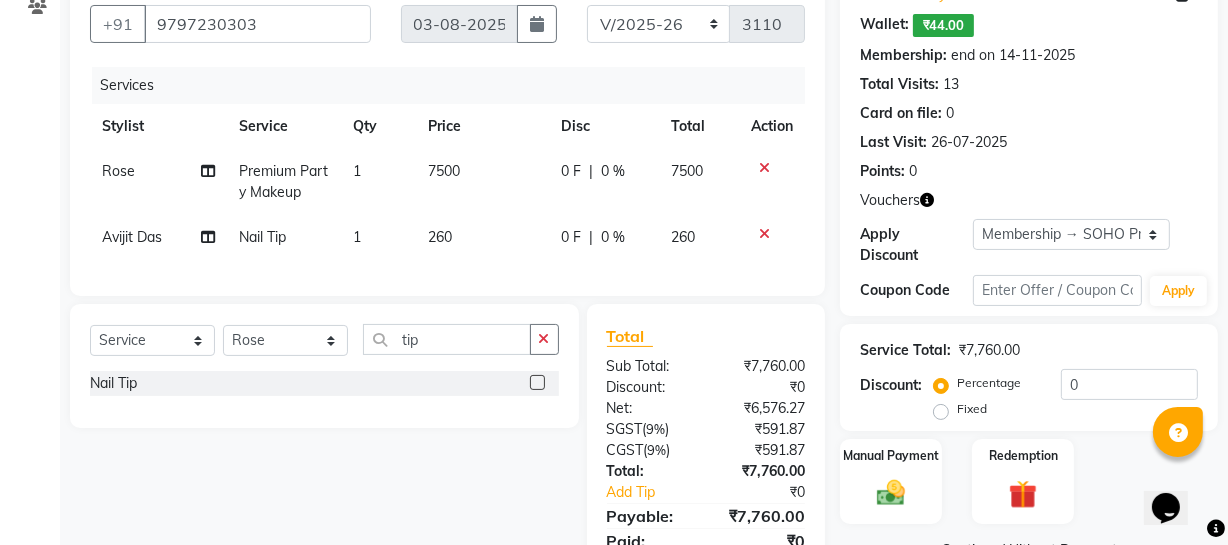click on "0 F | 0 %" 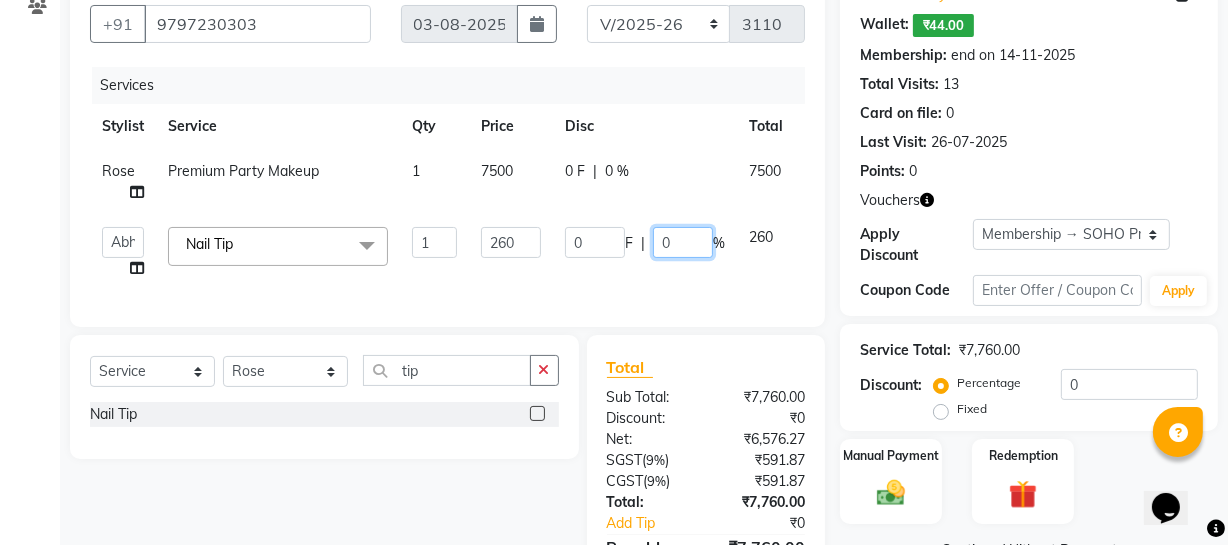 drag, startPoint x: 679, startPoint y: 237, endPoint x: 617, endPoint y: 239, distance: 62.03225 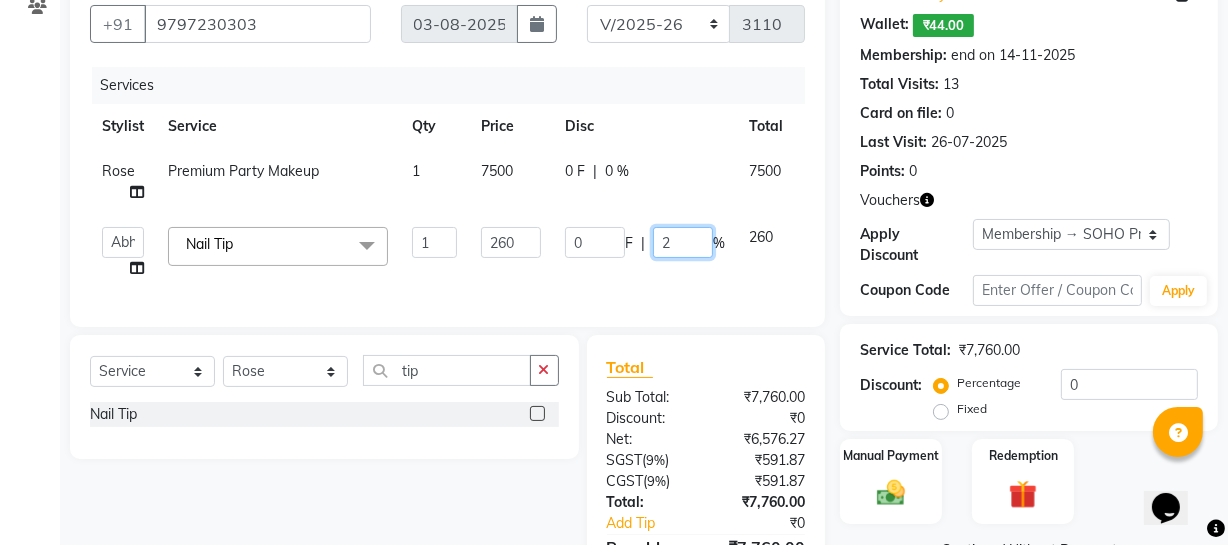 type on "20" 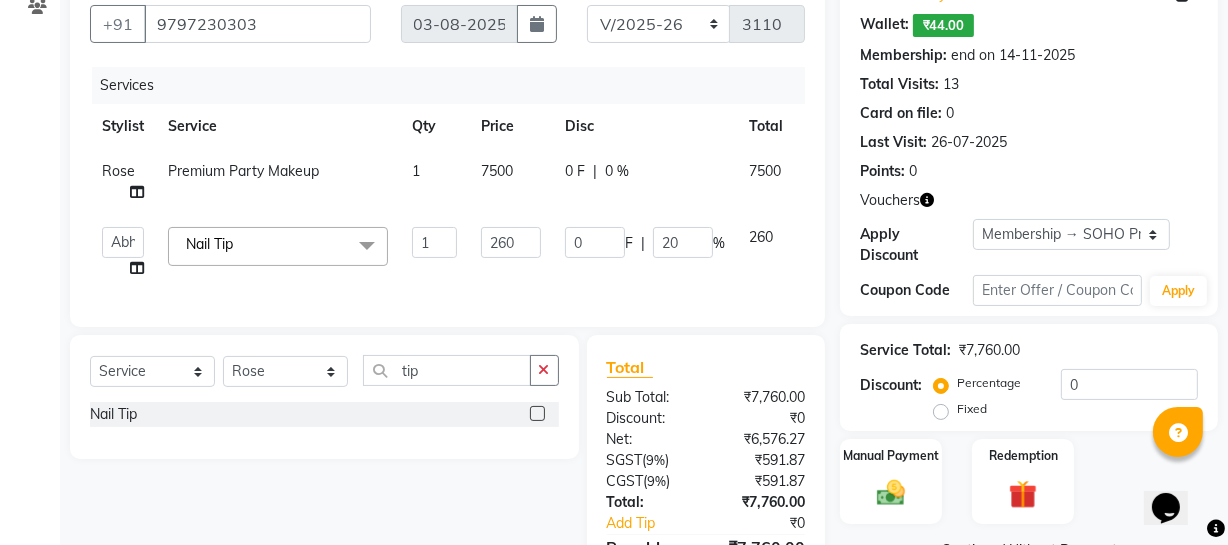 click on "Last Visit:   [DATE]" 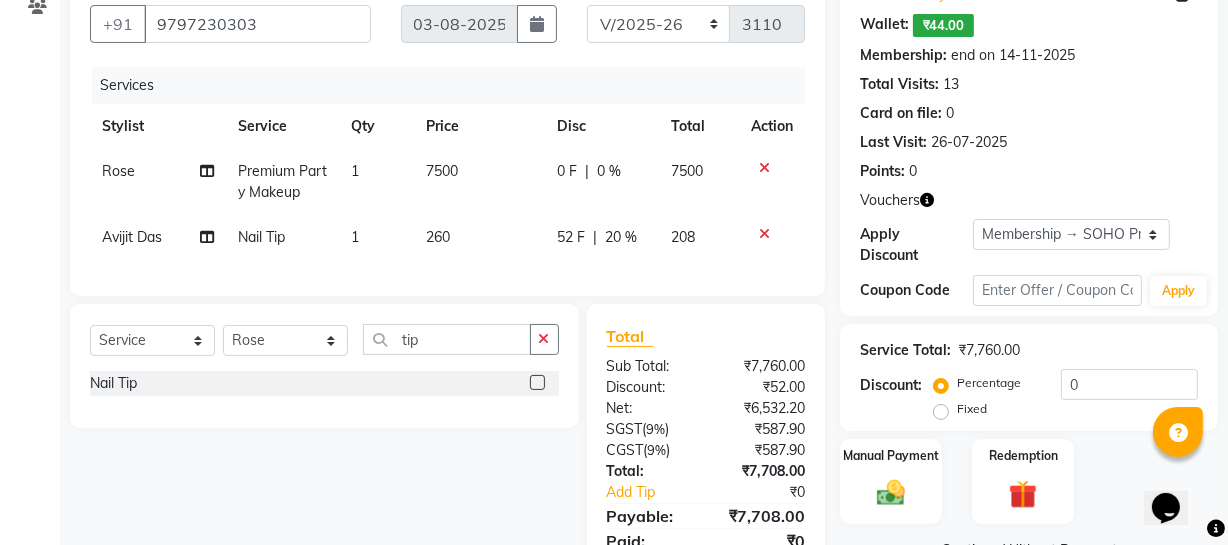 scroll, scrollTop: 90, scrollLeft: 0, axis: vertical 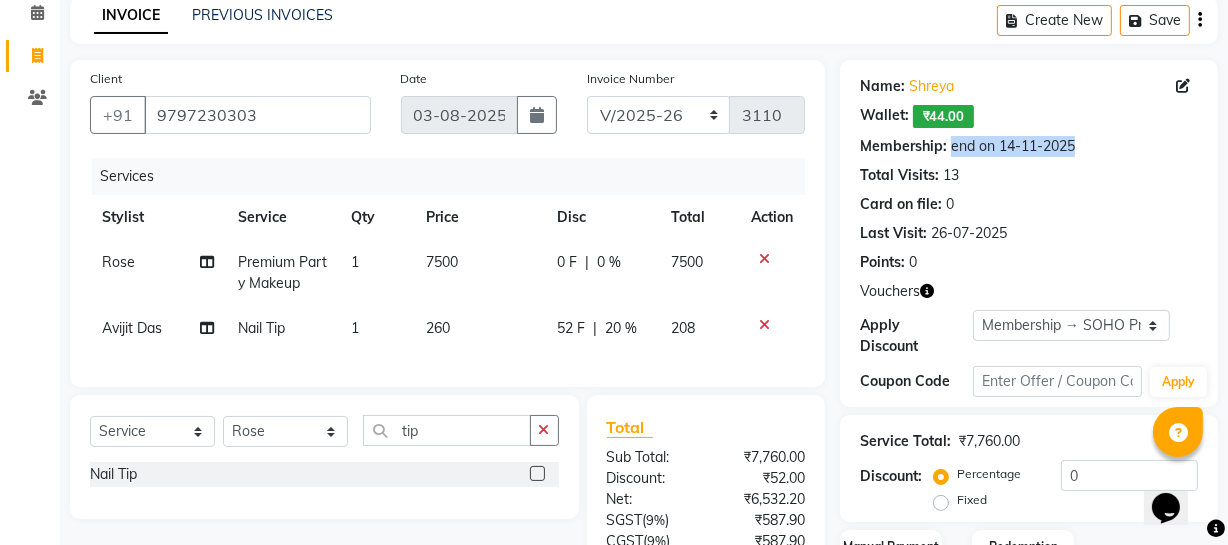 drag, startPoint x: 950, startPoint y: 143, endPoint x: 1080, endPoint y: 143, distance: 130 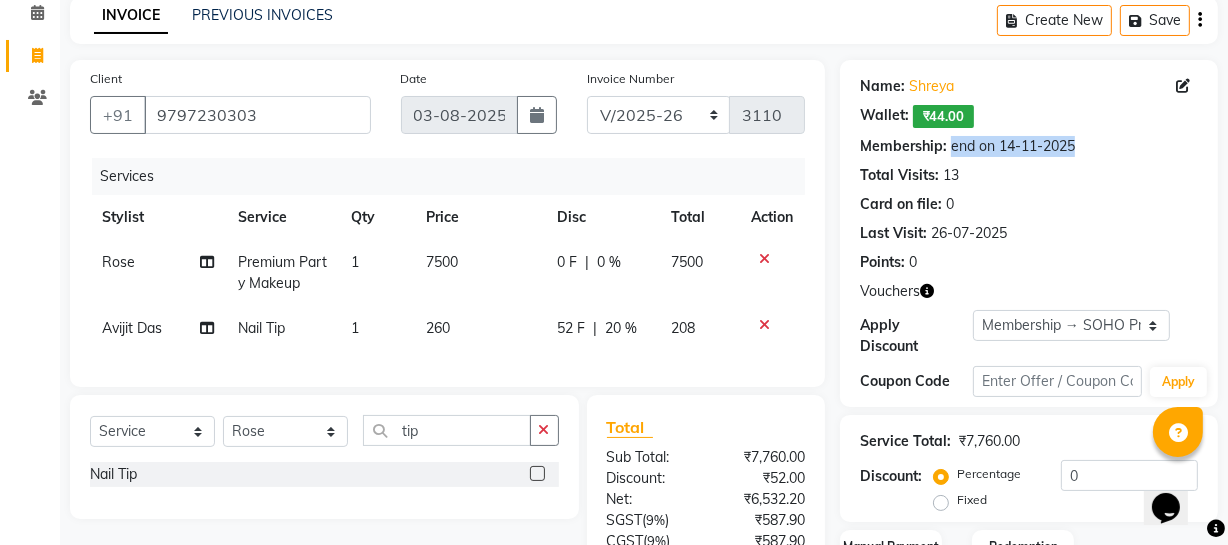 drag, startPoint x: 942, startPoint y: 170, endPoint x: 960, endPoint y: 170, distance: 18 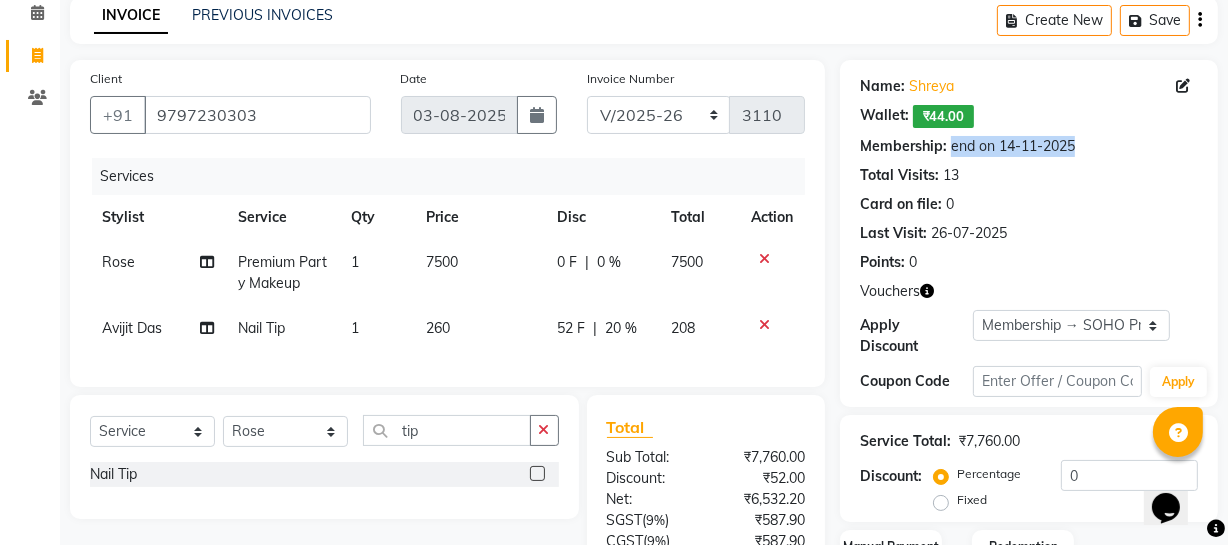 drag, startPoint x: 952, startPoint y: 148, endPoint x: 1139, endPoint y: 152, distance: 187.04277 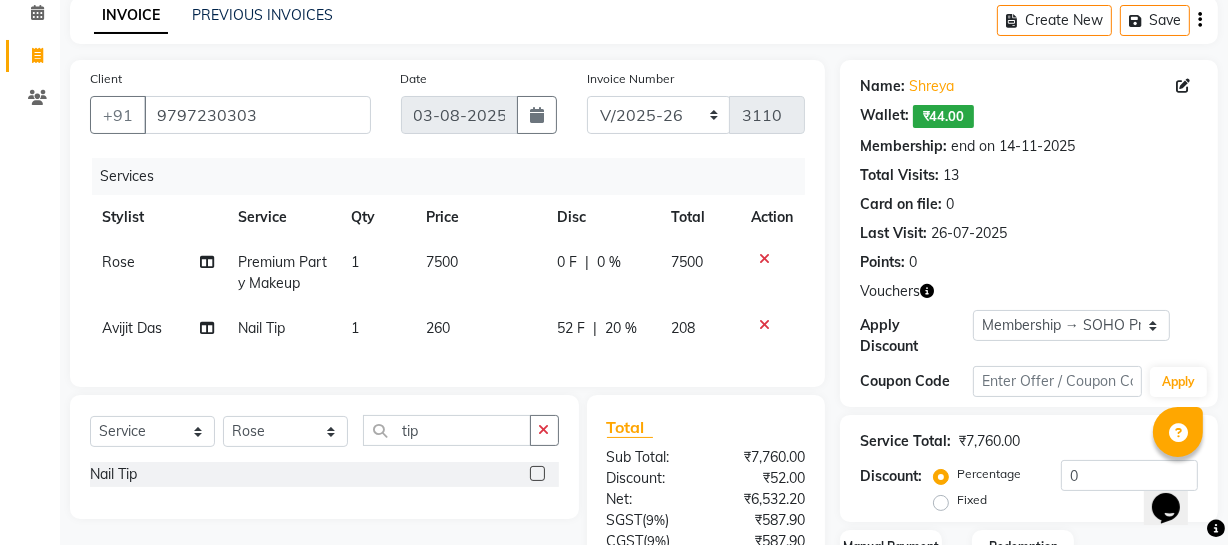 click on "Total Visits:  13" 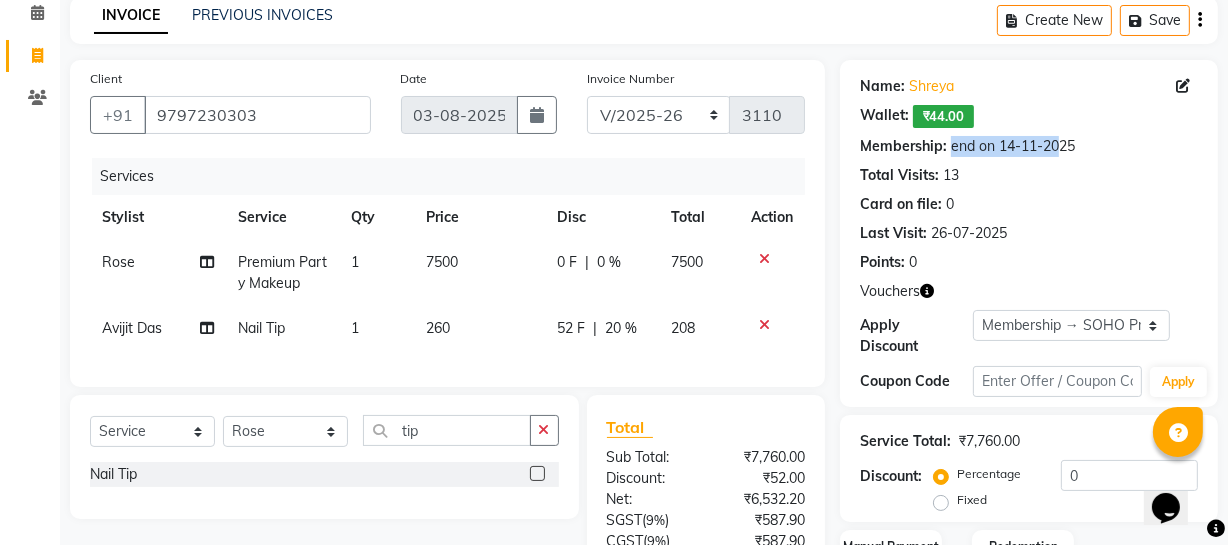drag, startPoint x: 951, startPoint y: 144, endPoint x: 1167, endPoint y: 141, distance: 216.02083 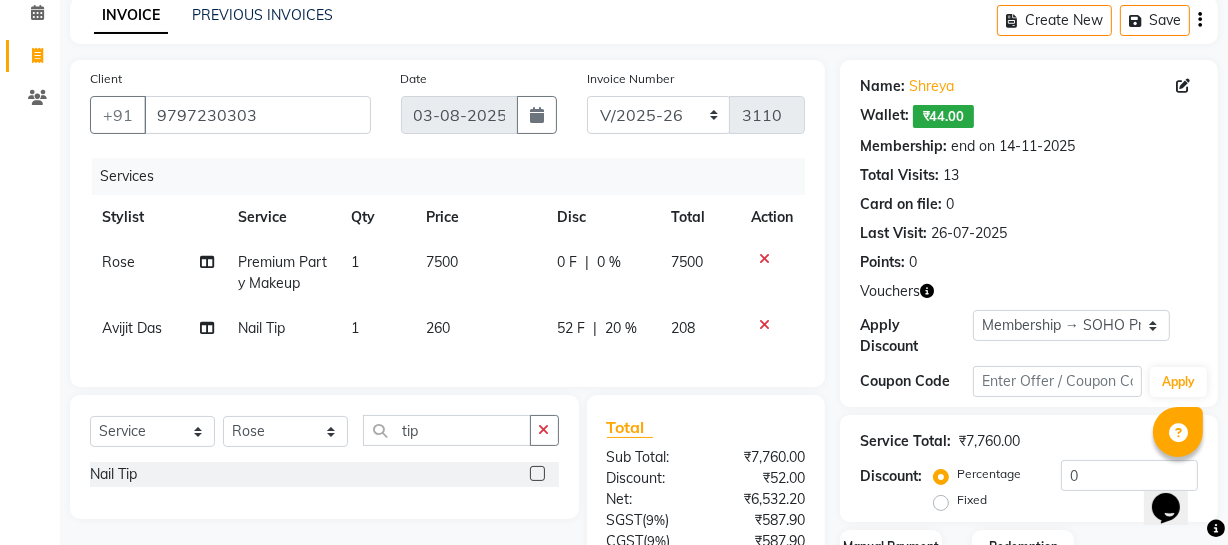 click on "Name: [FIRST]   Wallet:   ₹44.00  Membership: end on 14-11-2025 Total Visits:  13 Card on file:  0 Last Visit:   26-07-2025 Points:   0" 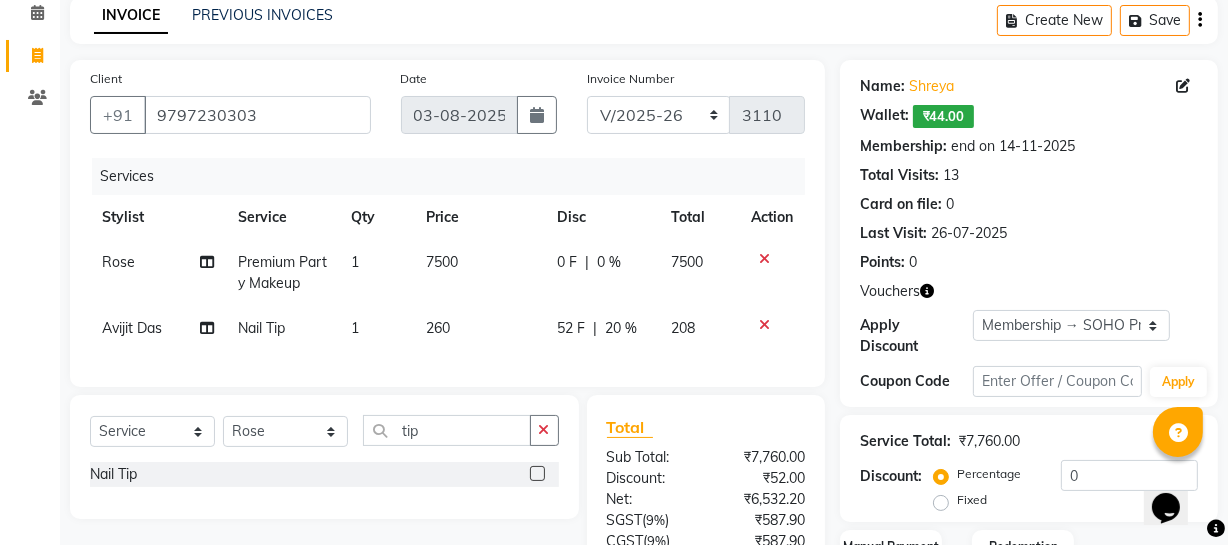 click on "Last Visit:   [DATE]" 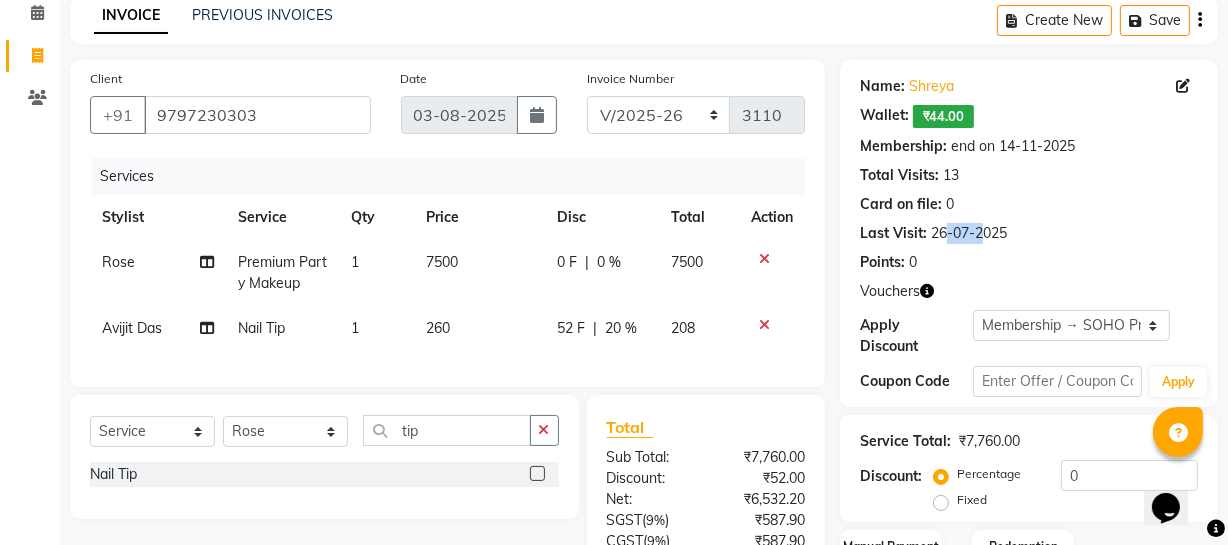 drag, startPoint x: 936, startPoint y: 233, endPoint x: 1034, endPoint y: 229, distance: 98.0816 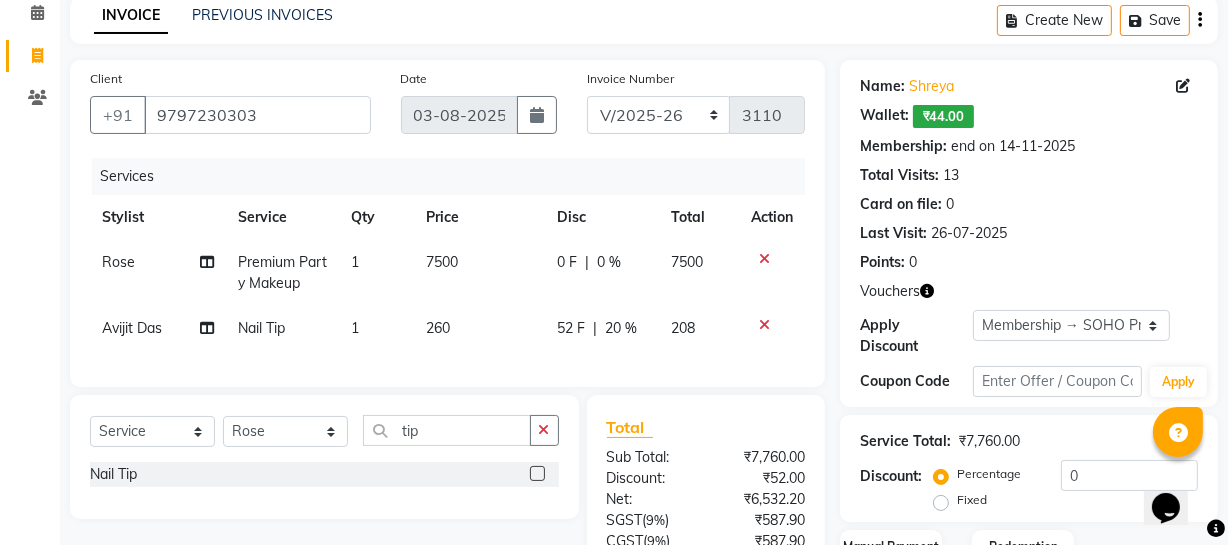 click on "7500" 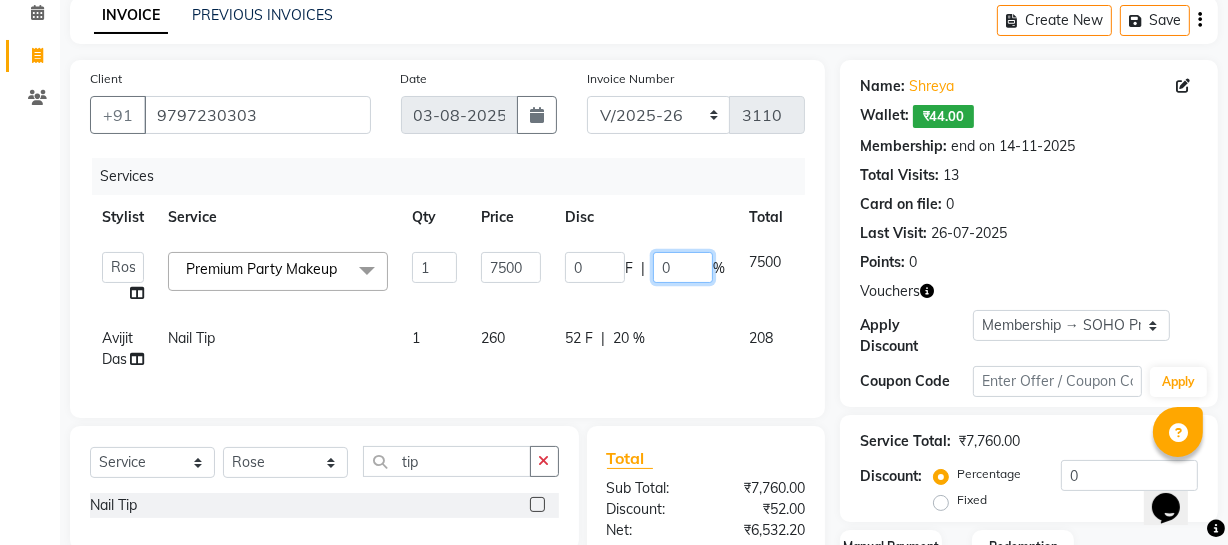 drag, startPoint x: 648, startPoint y: 270, endPoint x: 546, endPoint y: 284, distance: 102.9563 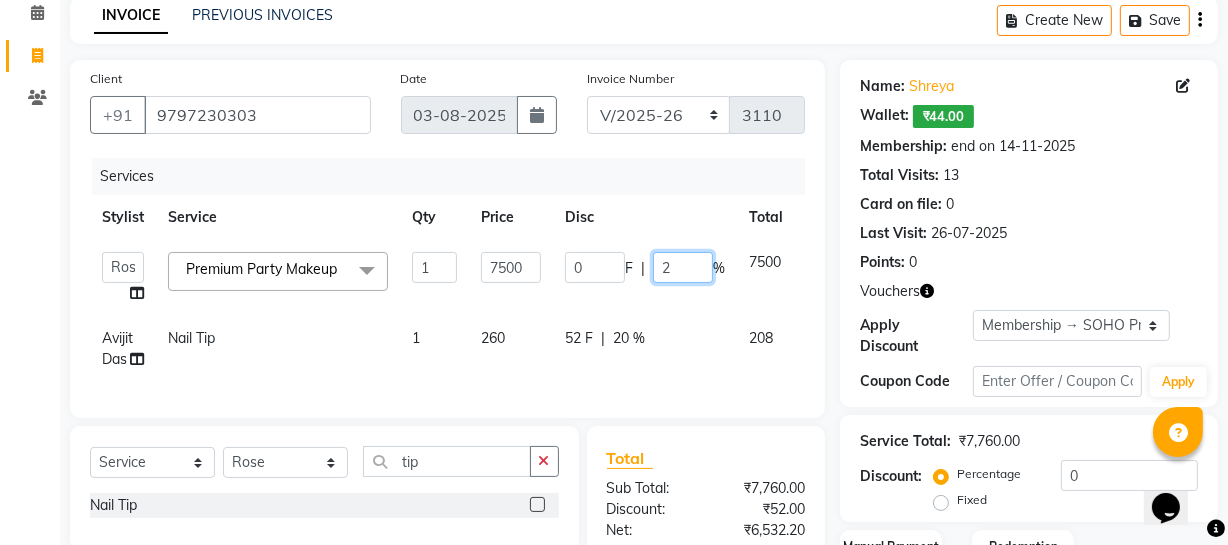 type on "20" 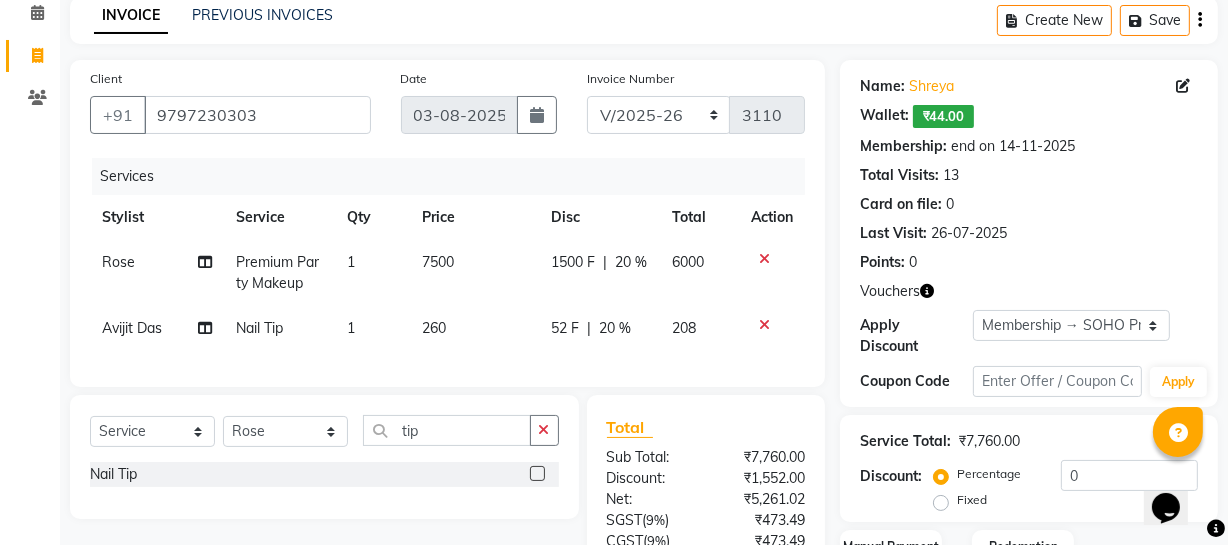 click on "Total Visits:  13" 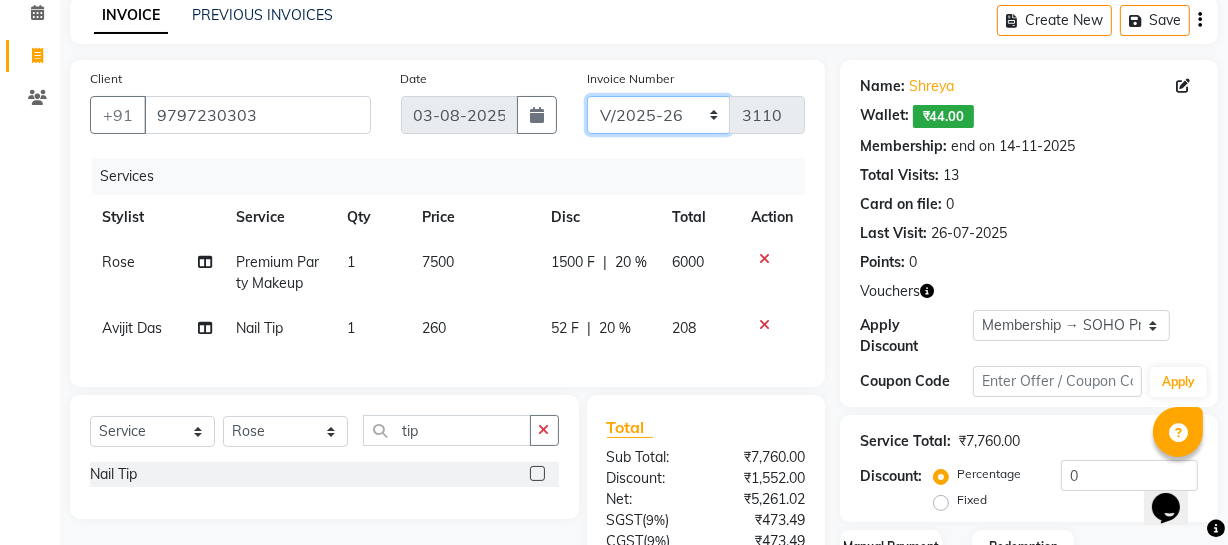click on "Red/2025-26 V/2025 V/2025-26" 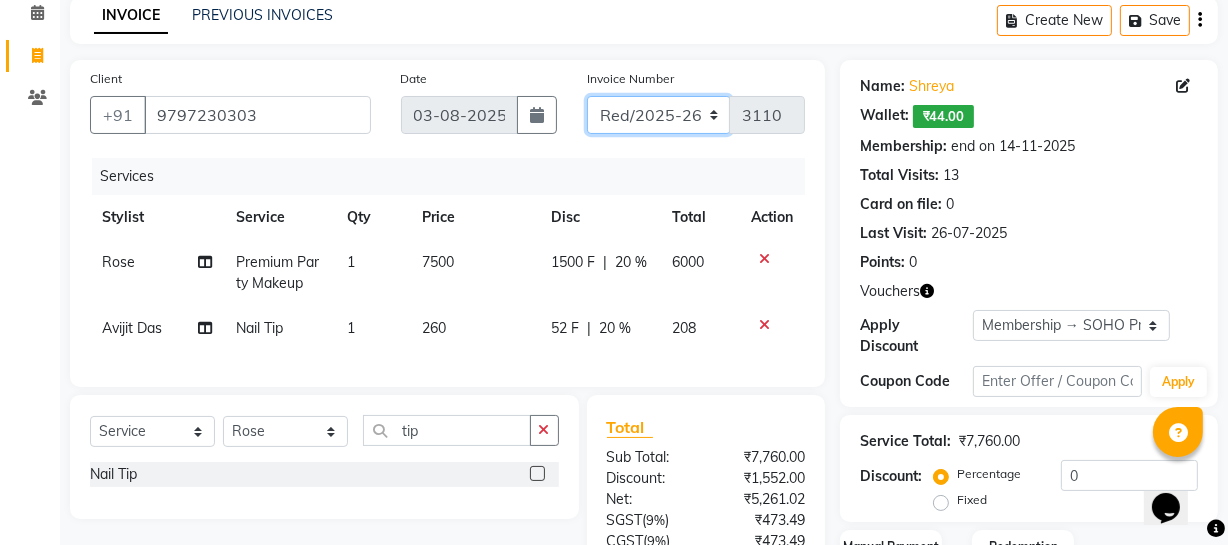 click on "Red/2025-26 V/2025 V/2025-26" 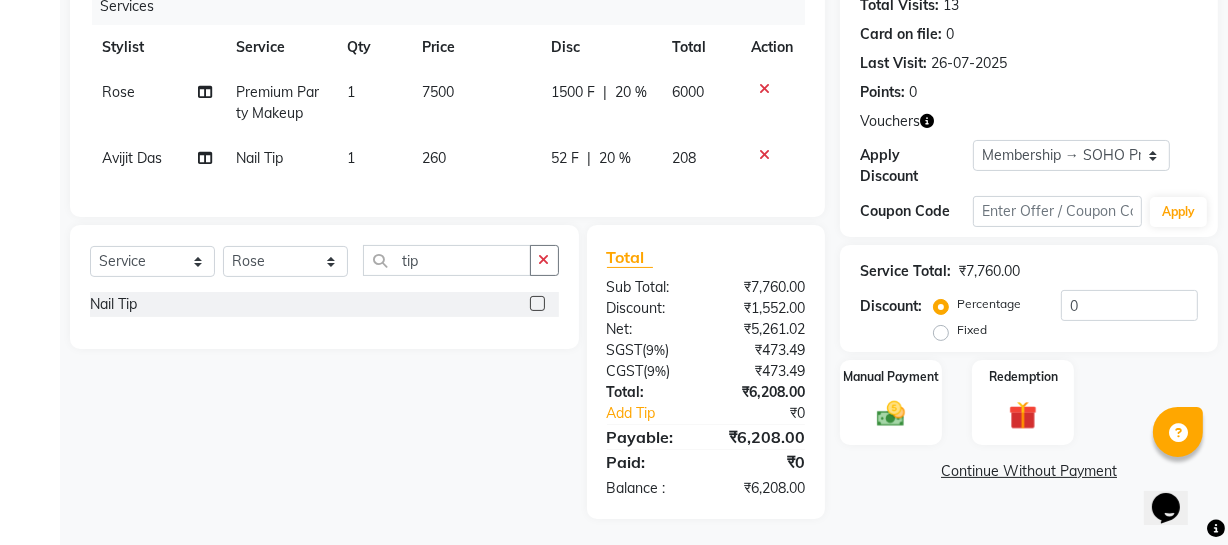 scroll, scrollTop: 279, scrollLeft: 0, axis: vertical 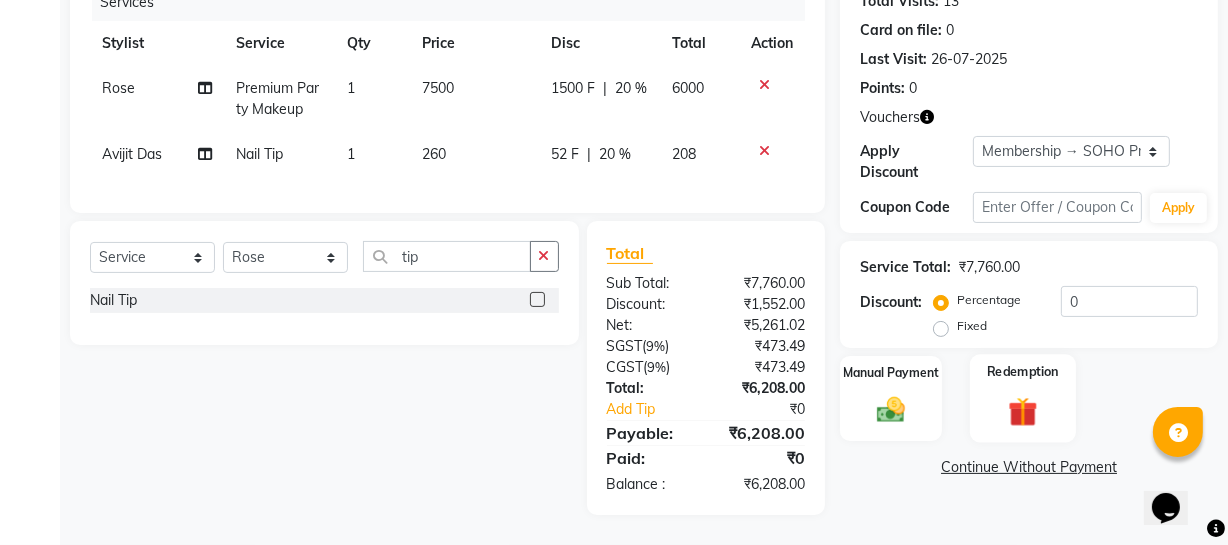 click on "Redemption" 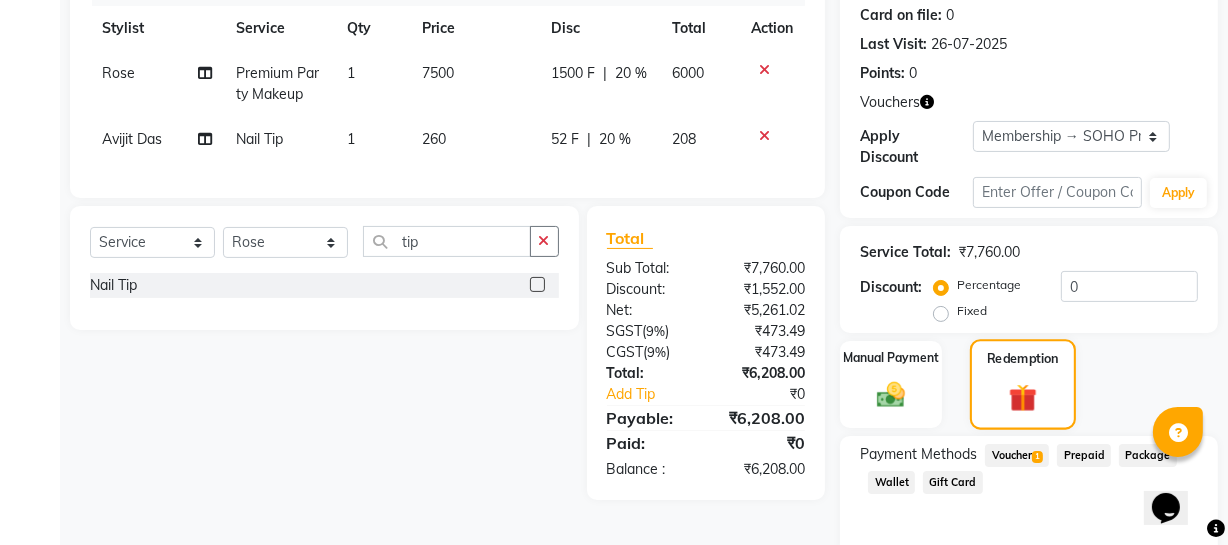 scroll, scrollTop: 360, scrollLeft: 0, axis: vertical 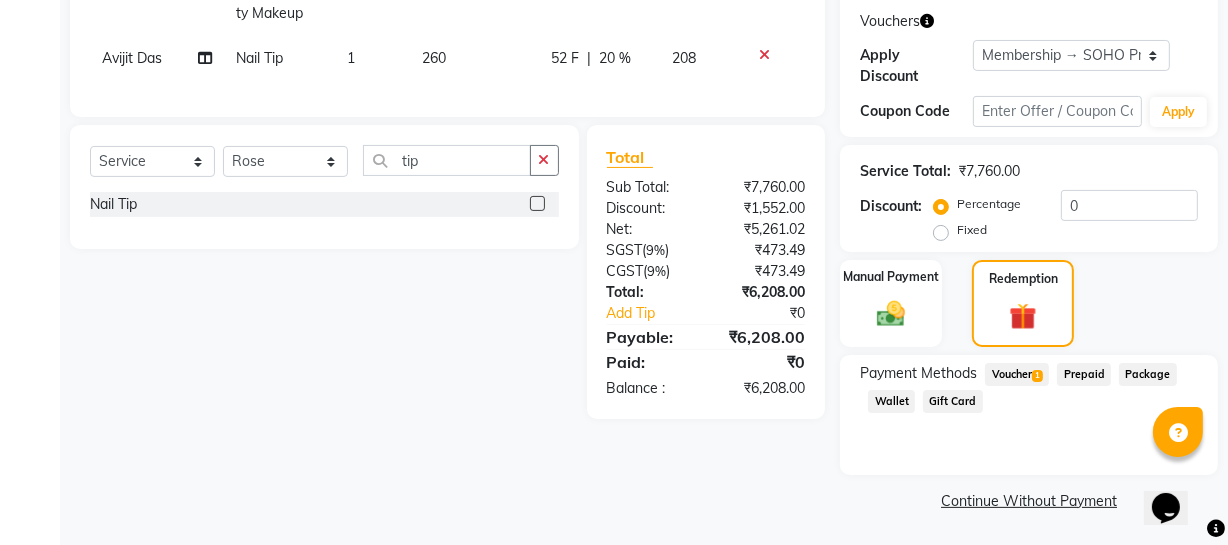 click on "1" 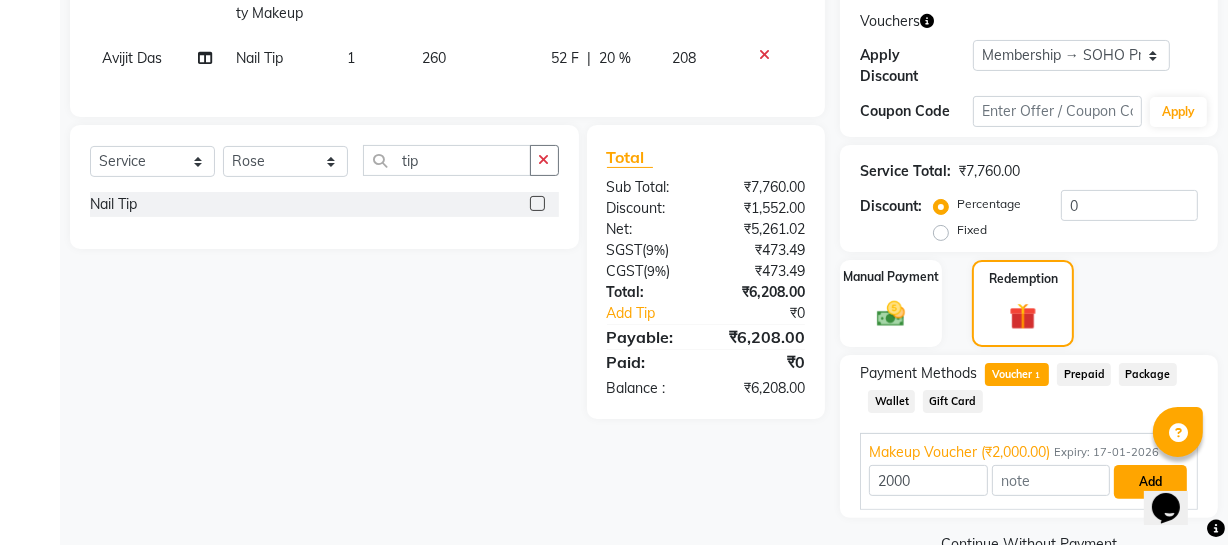 click on "Add" at bounding box center (1150, 482) 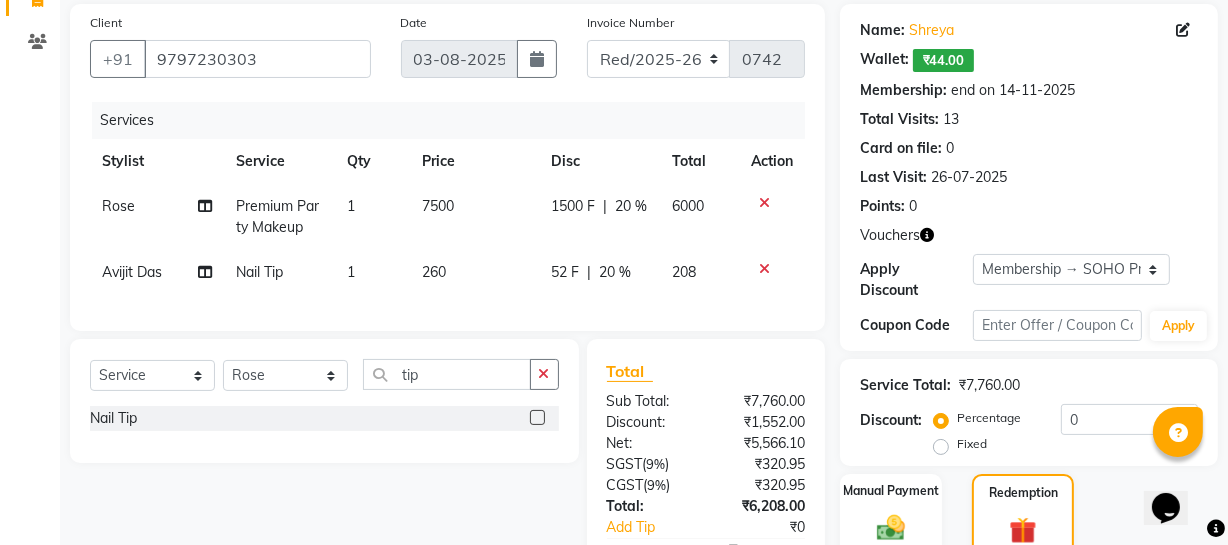 scroll, scrollTop: 0, scrollLeft: 0, axis: both 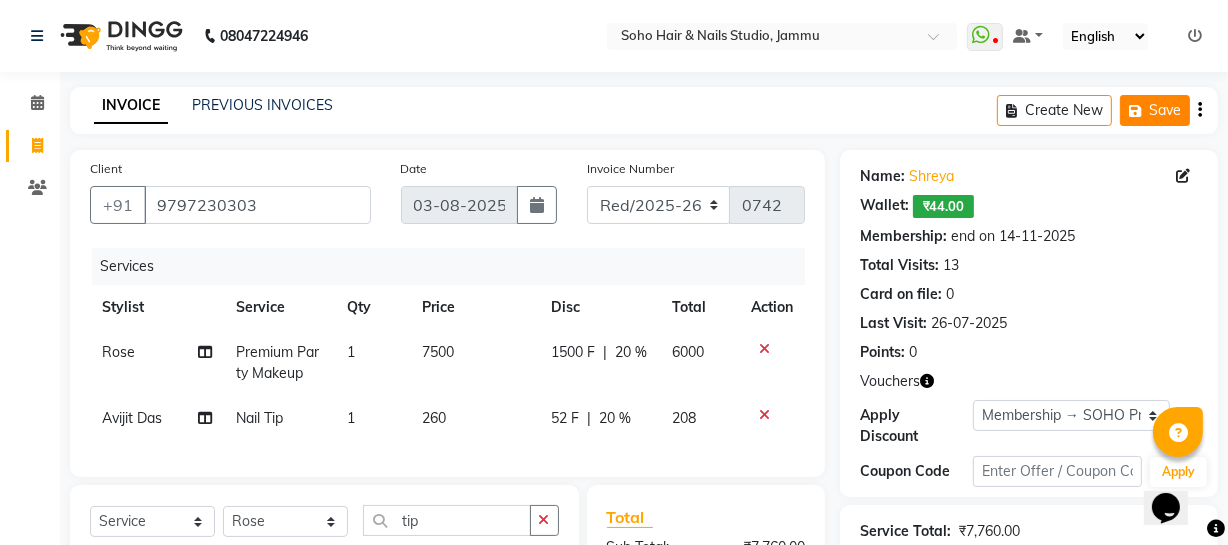 click 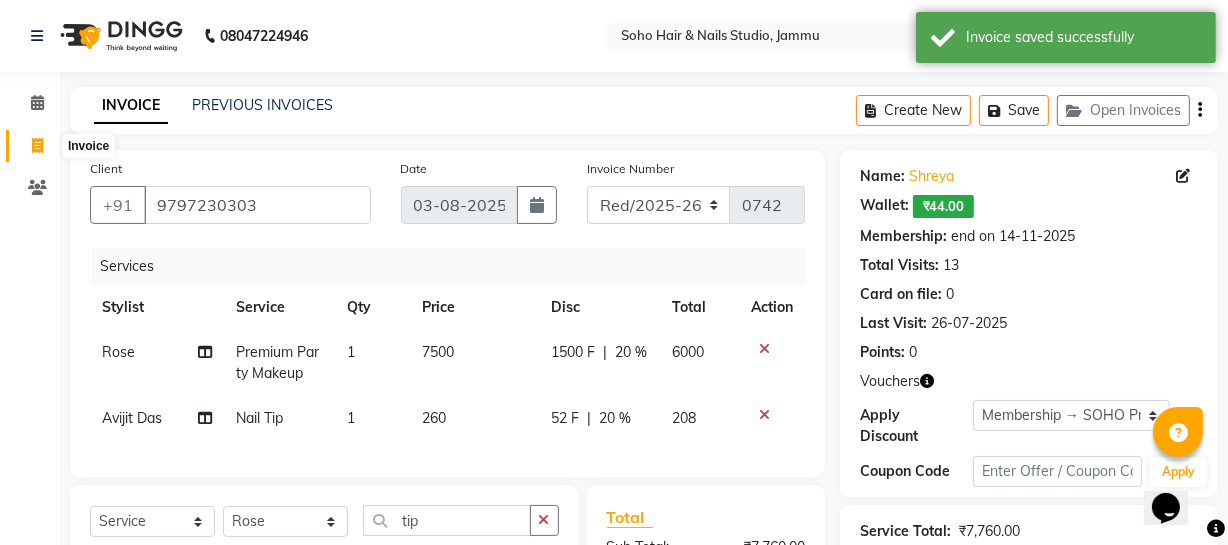 click 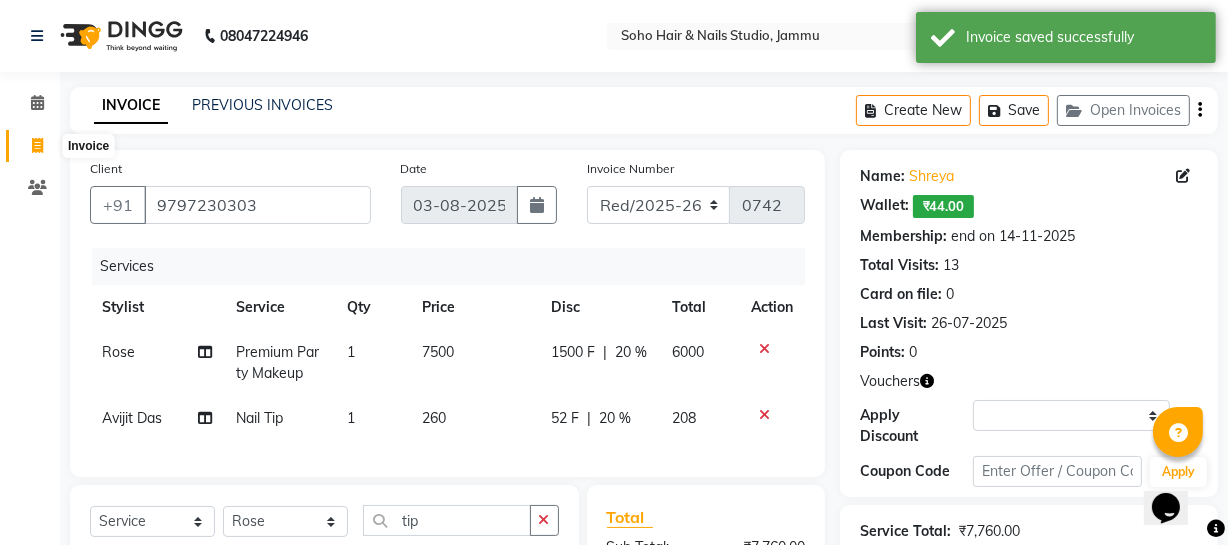 select on "service" 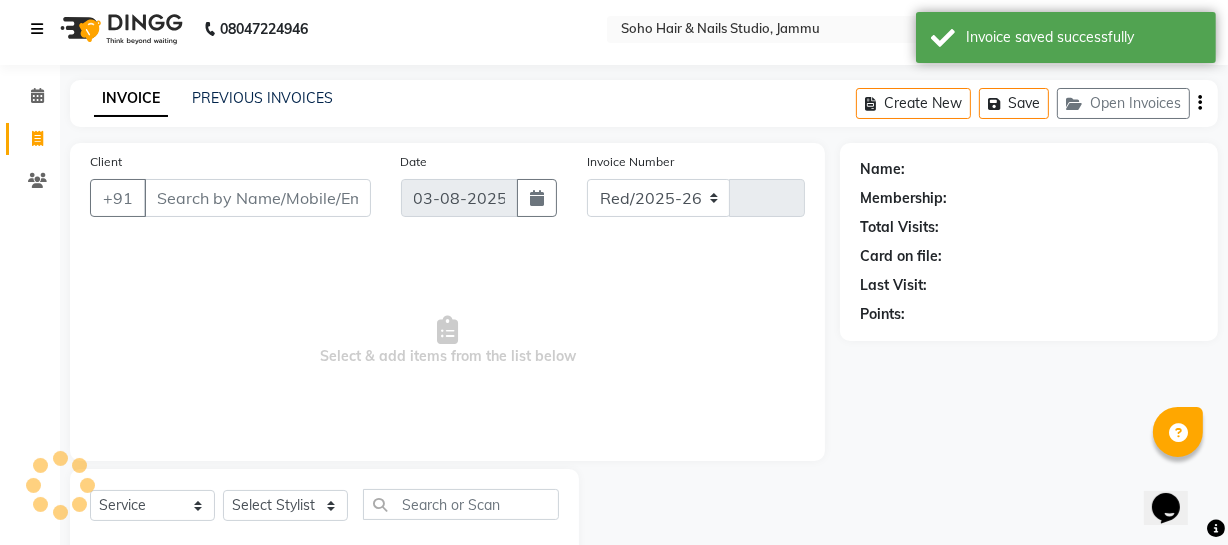 select on "735" 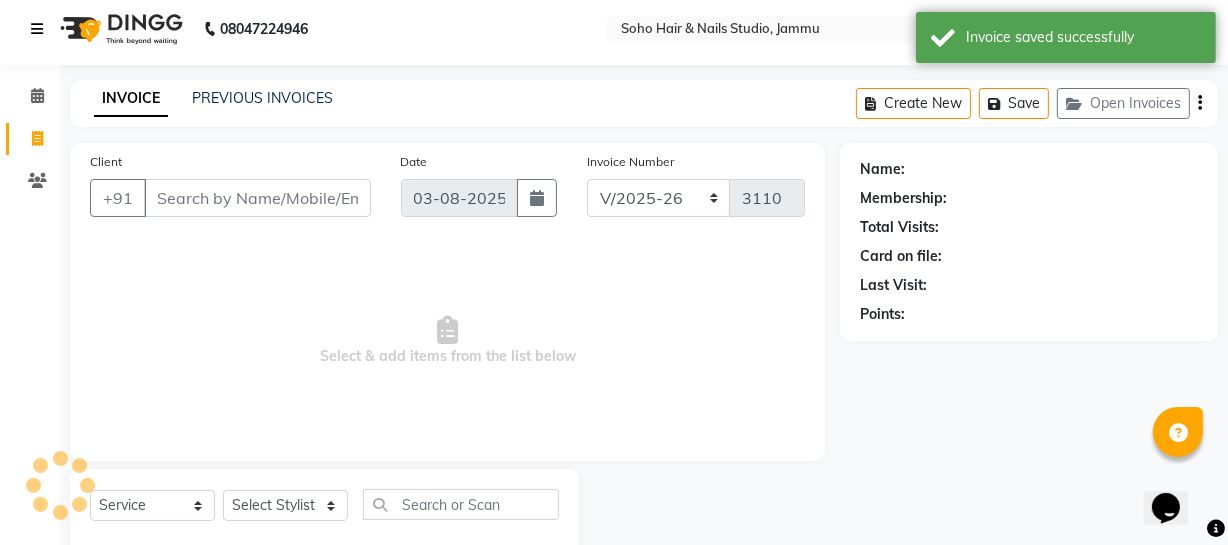 scroll, scrollTop: 57, scrollLeft: 0, axis: vertical 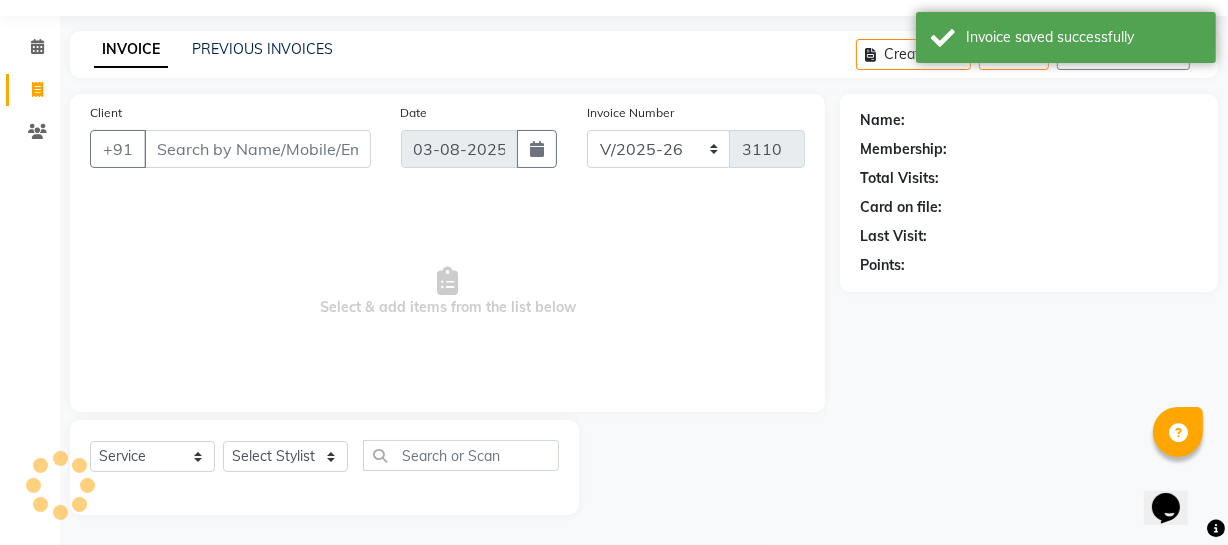 select on "membership" 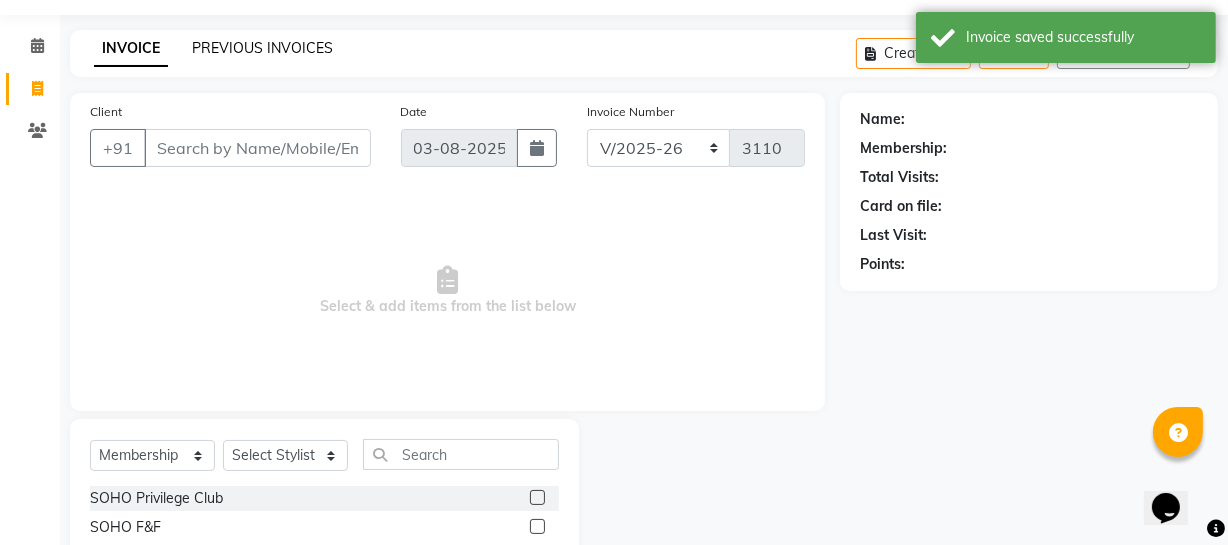 click on "PREVIOUS INVOICES" 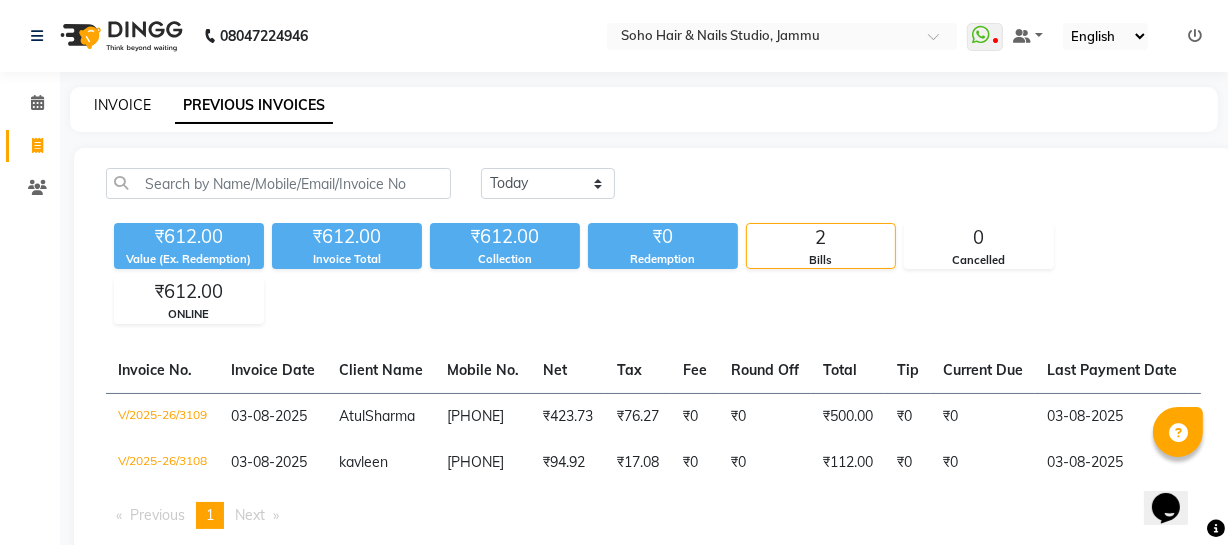 click on "INVOICE" 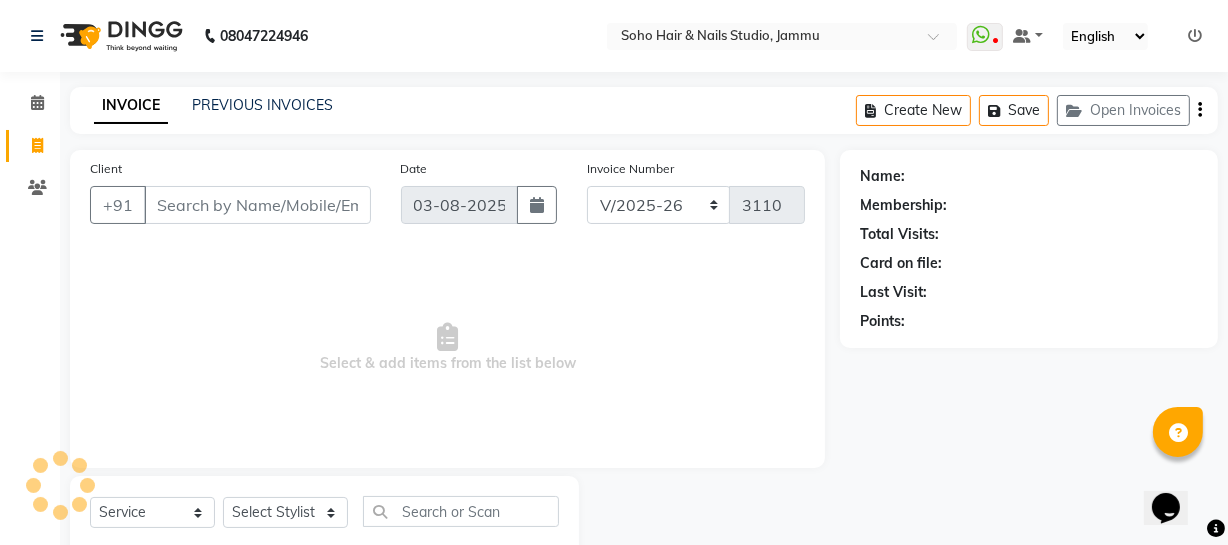 scroll, scrollTop: 57, scrollLeft: 0, axis: vertical 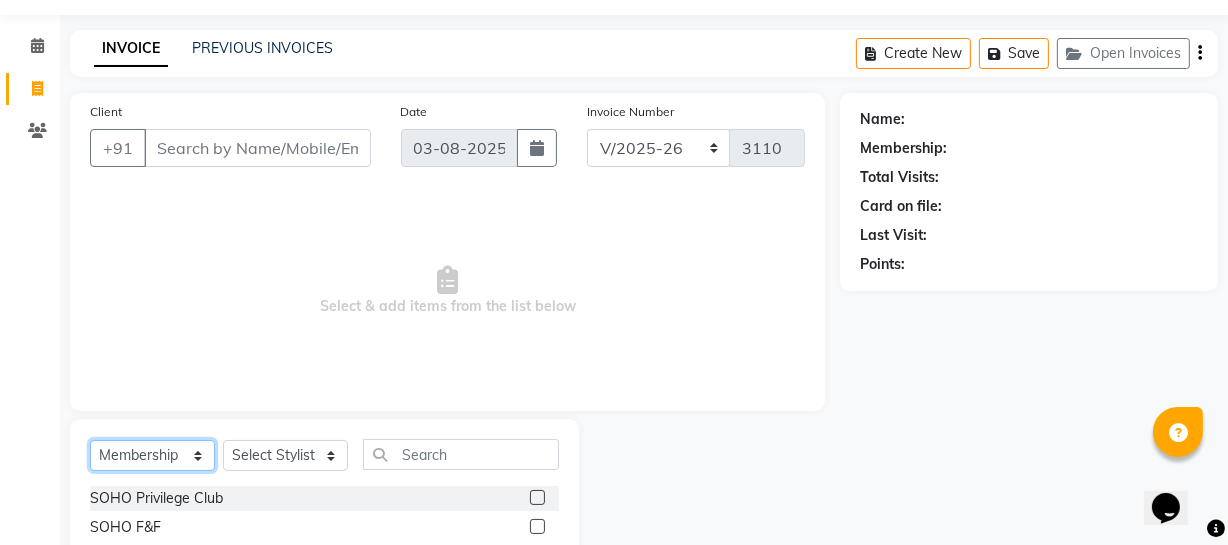 click on "Select  Service  Product  Membership  Package Voucher Prepaid Gift Card" 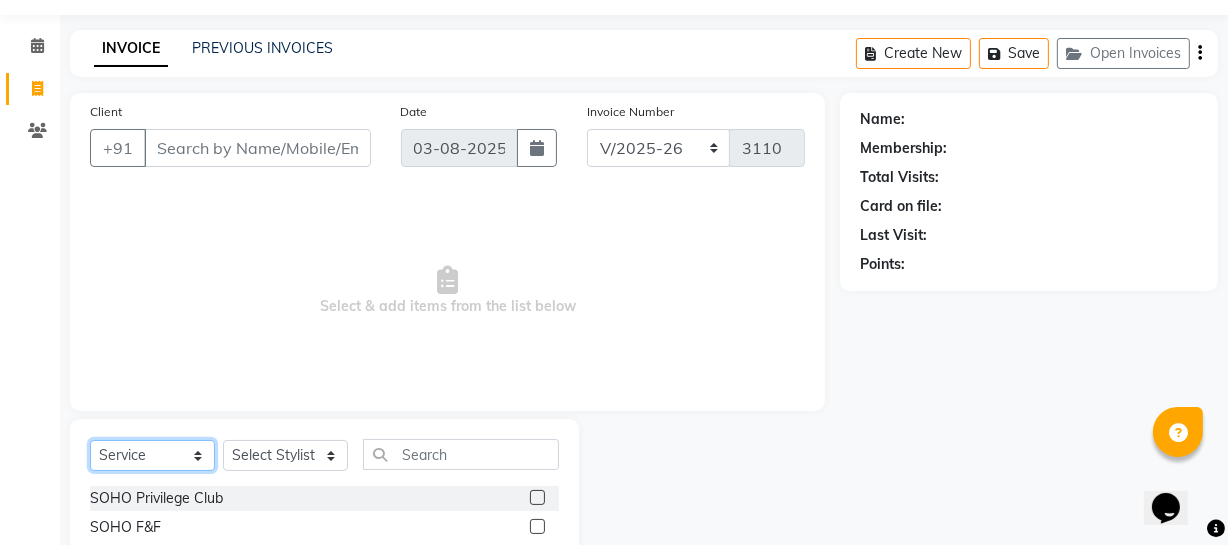 click on "Select  Service  Product  Membership  Package Voucher Prepaid Gift Card" 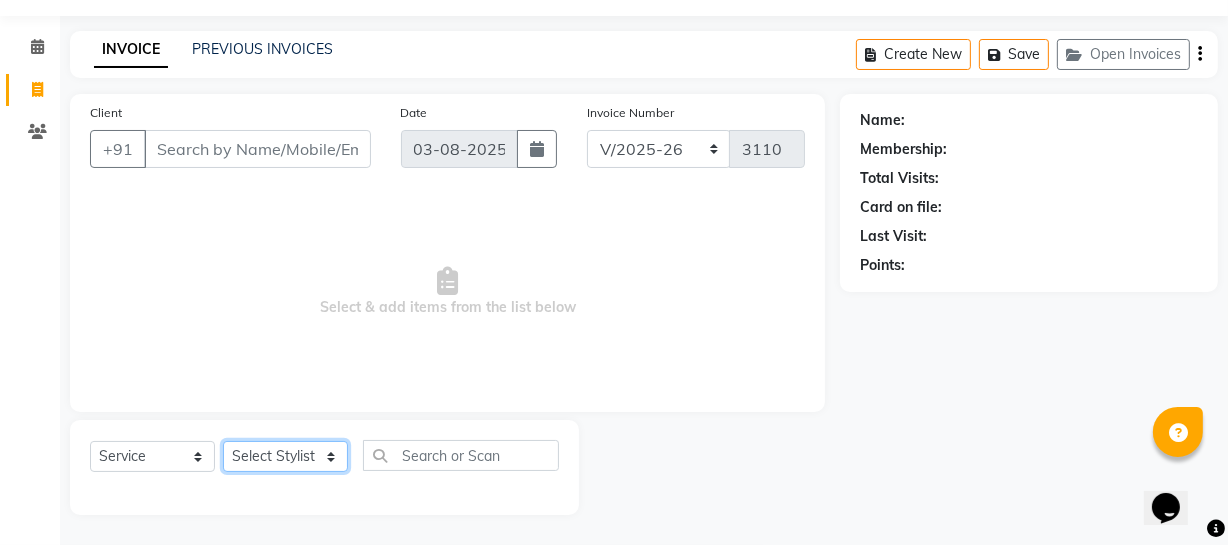 click on "Select Stylist Abhishek Kohli Adhamya Bamotra Amit Anita Kumari Arun Sain Avijit Das Bhabesh Dipanker  Harman Kevi  Komal Lakshya Dogra Meenakshi Jamwal Mitu Neha Nicky Nishant Swalia Nitin Reception Rose  Ruth Sahil sameer Sanjay Saurav pedi Saurav SAM Shameem Sharan Sorabh Salmani Vicky VISHAL DOGRA" 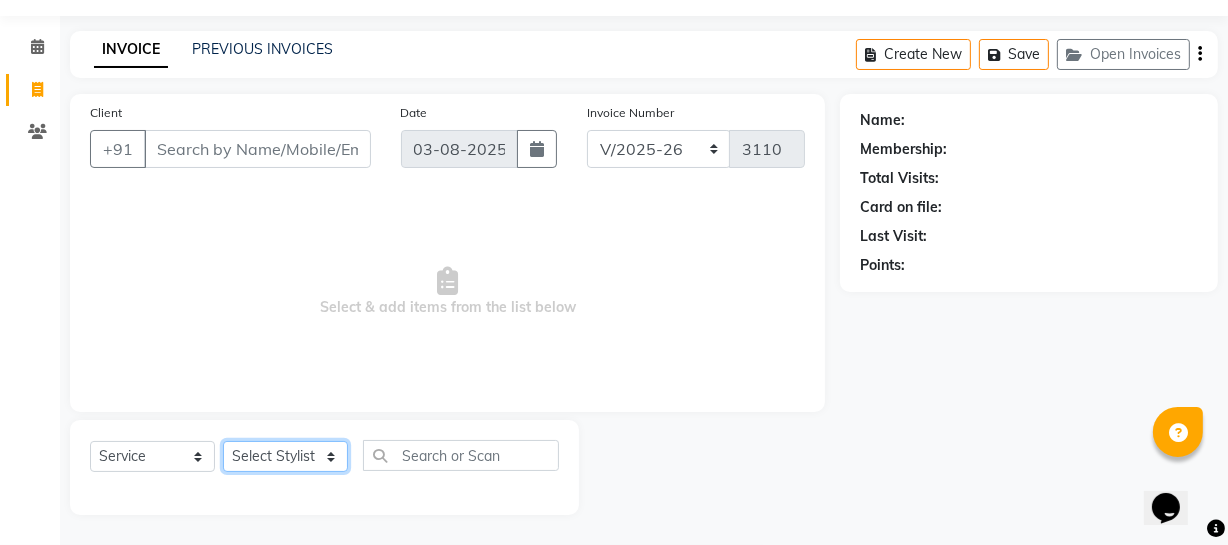 select on "11750" 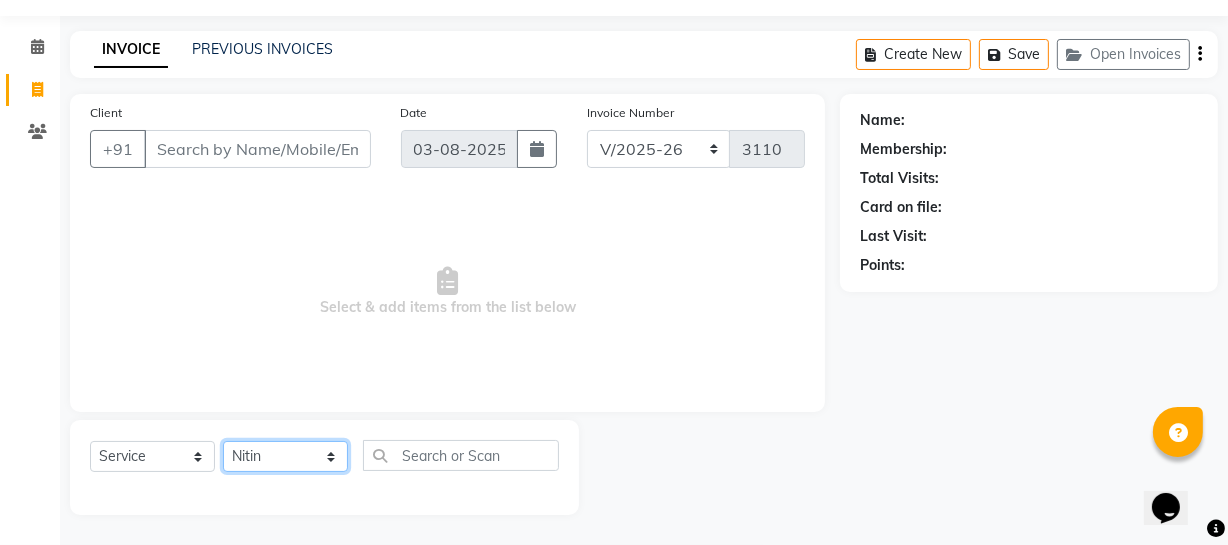 click on "Select Stylist Abhishek Kohli Adhamya Bamotra Amit Anita Kumari Arun Sain Avijit Das Bhabesh Dipanker  Harman Kevi  Komal Lakshya Dogra Meenakshi Jamwal Mitu Neha Nicky Nishant Swalia Nitin Reception Rose  Ruth Sahil sameer Sanjay Saurav pedi Saurav SAM Shameem Sharan Sorabh Salmani Vicky VISHAL DOGRA" 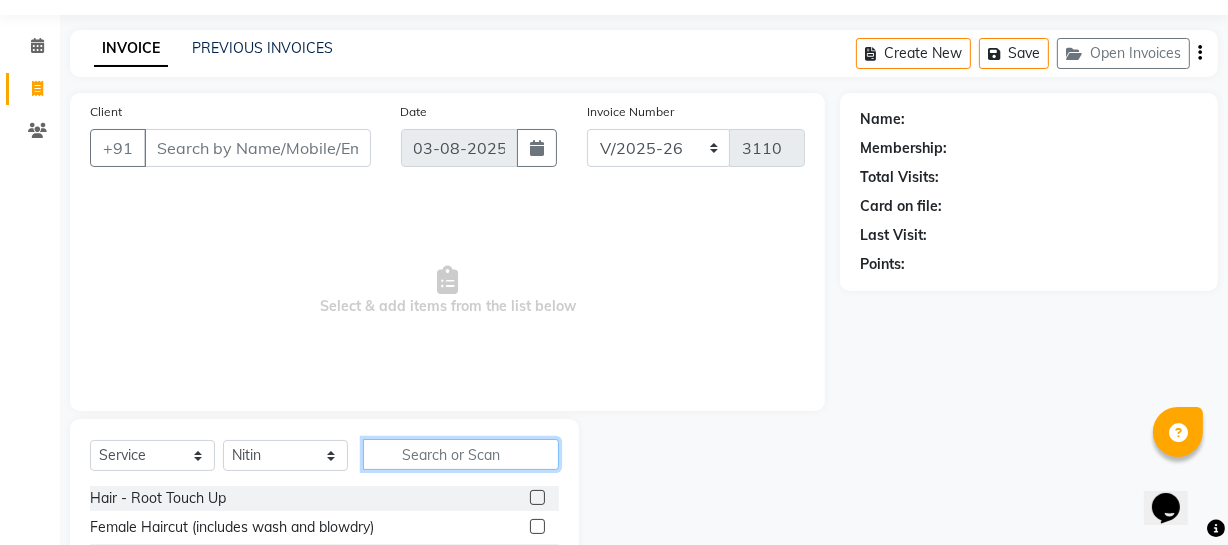 click 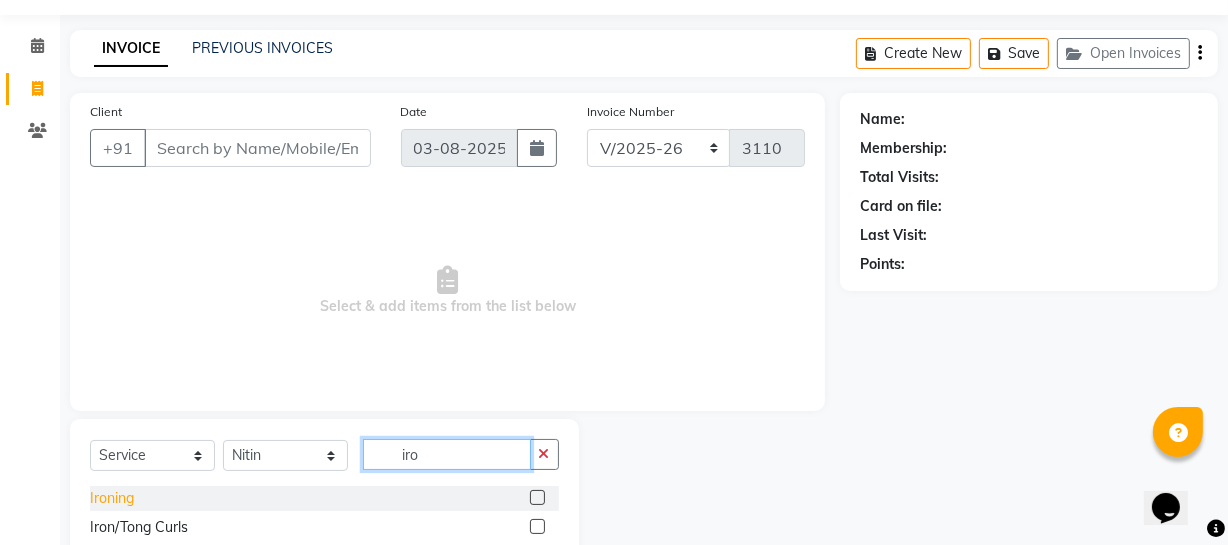 type on "iro" 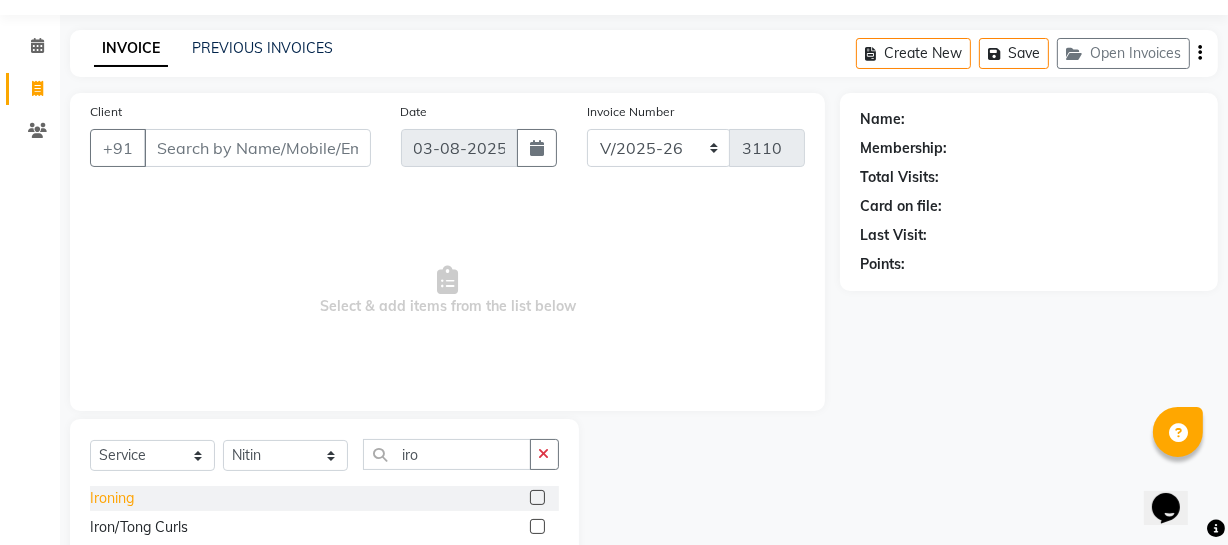 click on "Ironing" 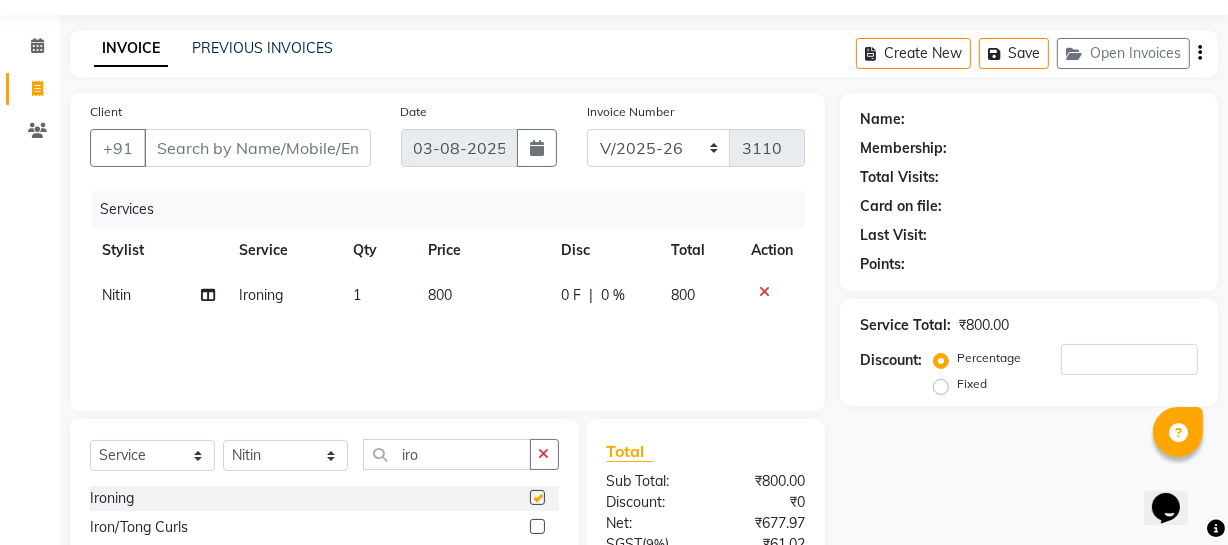 checkbox on "false" 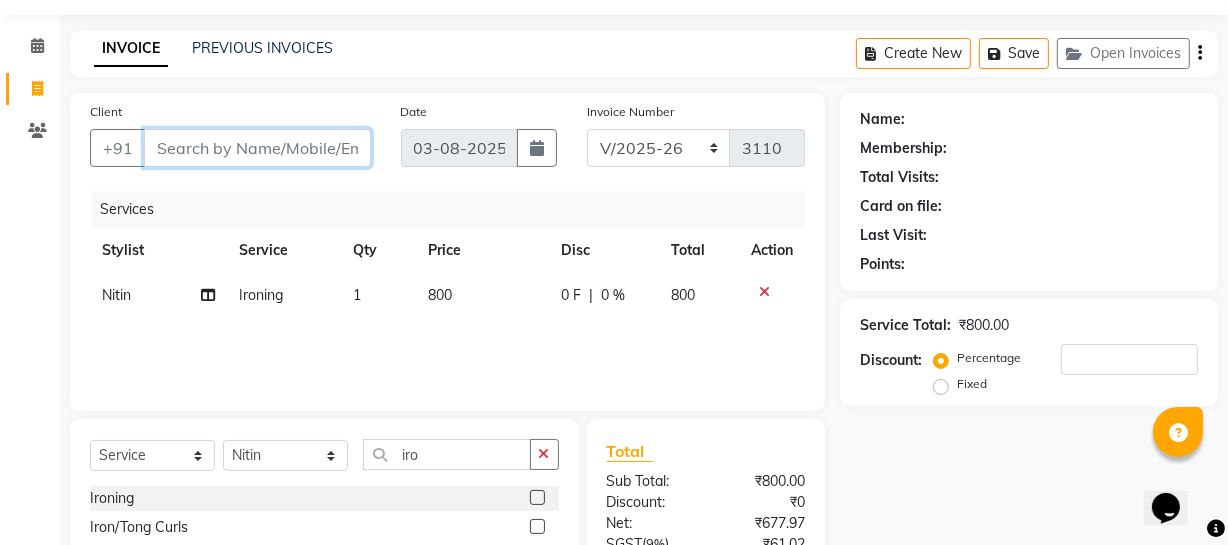 click on "Client" at bounding box center (257, 148) 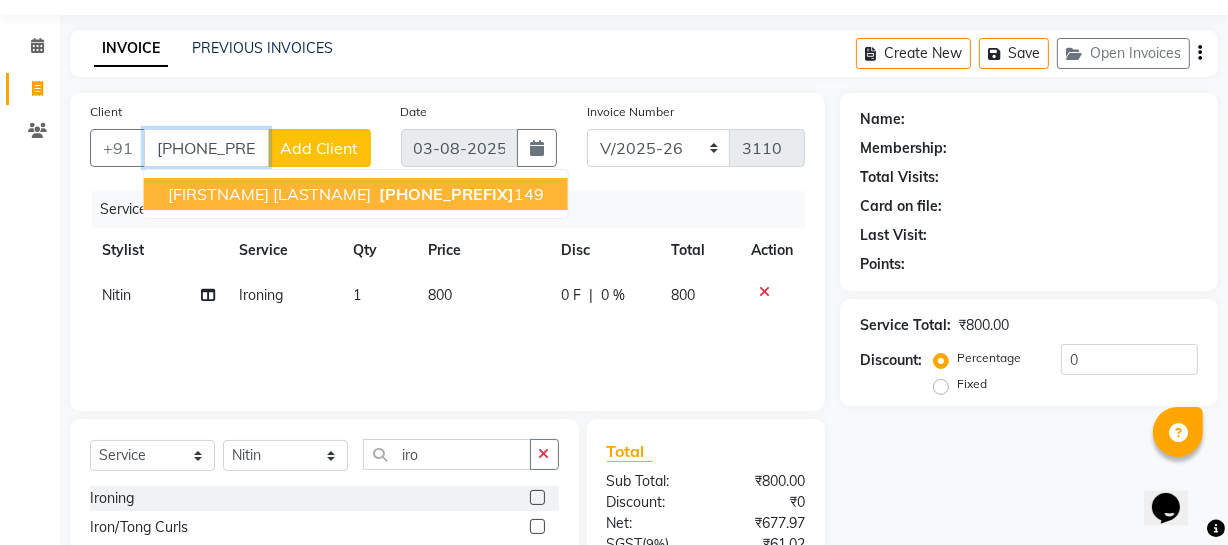 click on "[FIRSTNAME] [LASTNAME]" at bounding box center (269, 194) 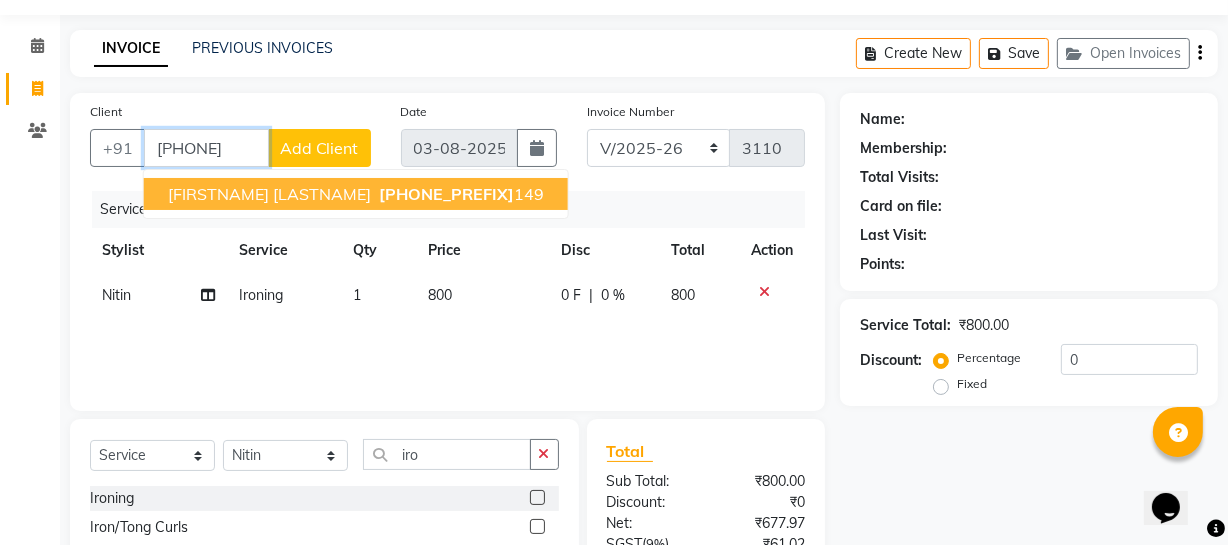 type on "[PHONE]" 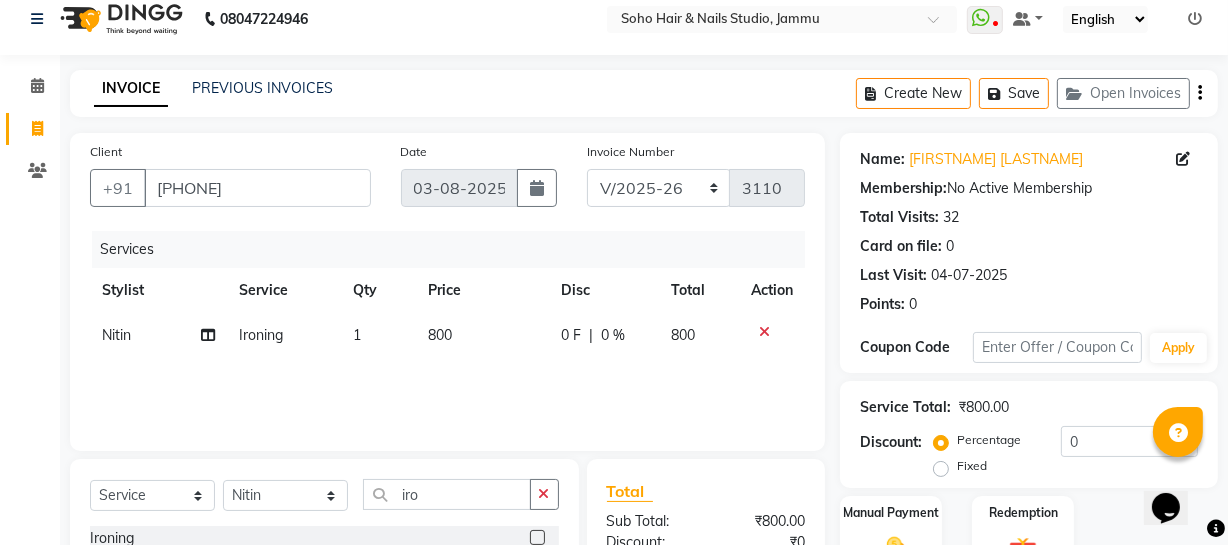 scroll, scrollTop: 0, scrollLeft: 0, axis: both 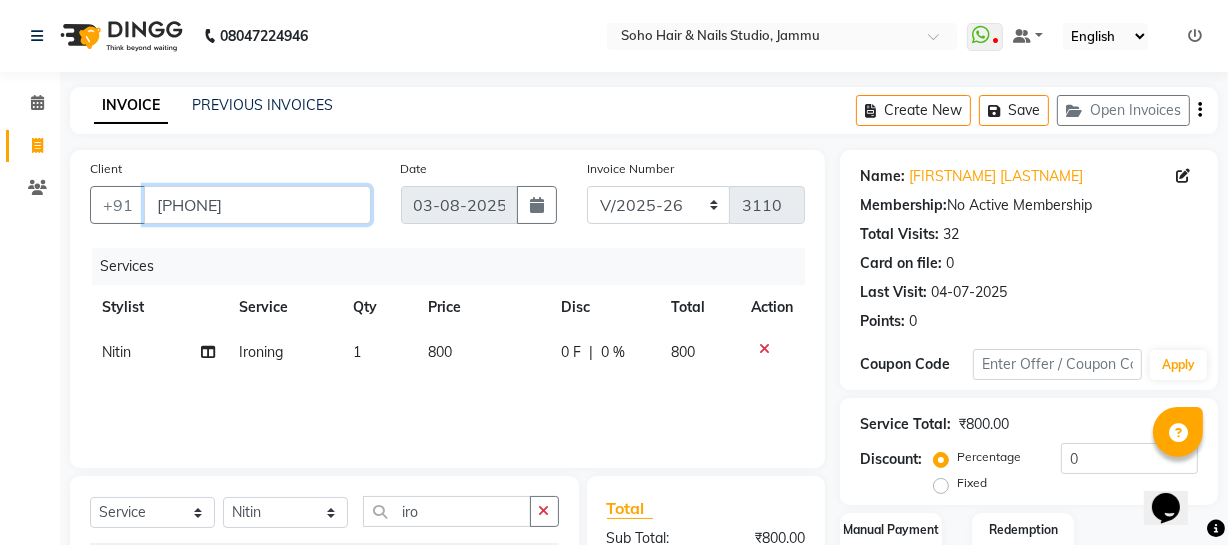 drag, startPoint x: 276, startPoint y: 200, endPoint x: 0, endPoint y: 246, distance: 279.80707 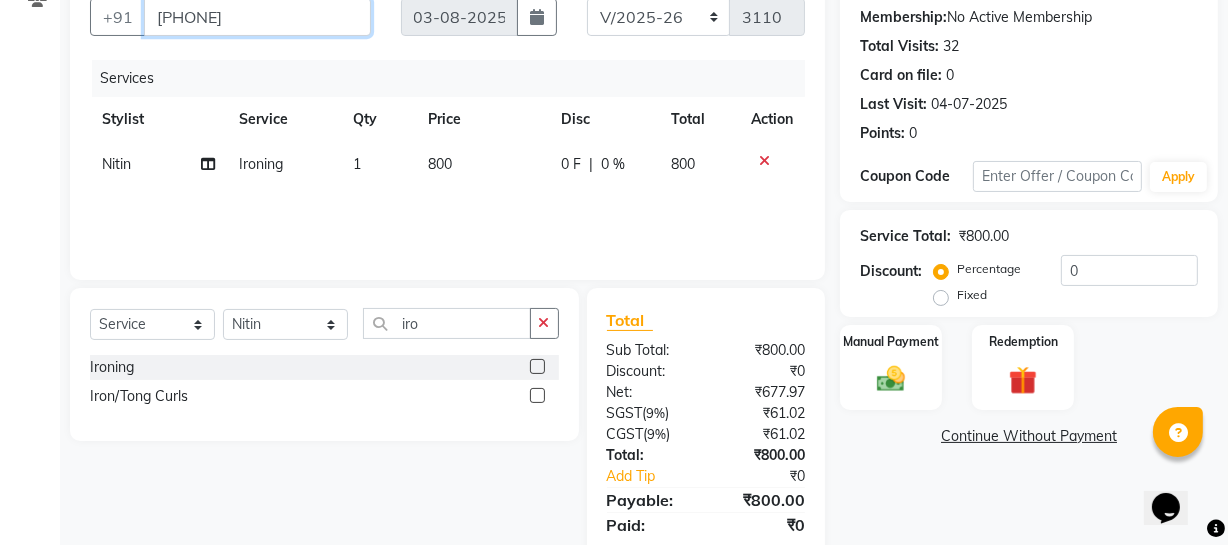 scroll, scrollTop: 256, scrollLeft: 0, axis: vertical 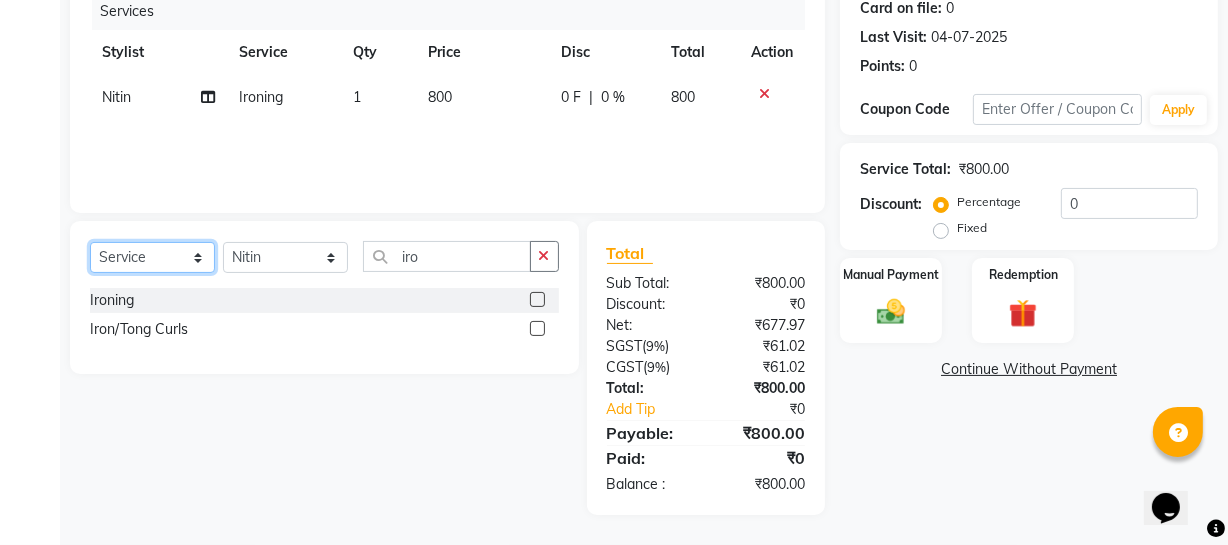 click on "Select  Service  Product  Membership  Package Voucher Prepaid Gift Card" 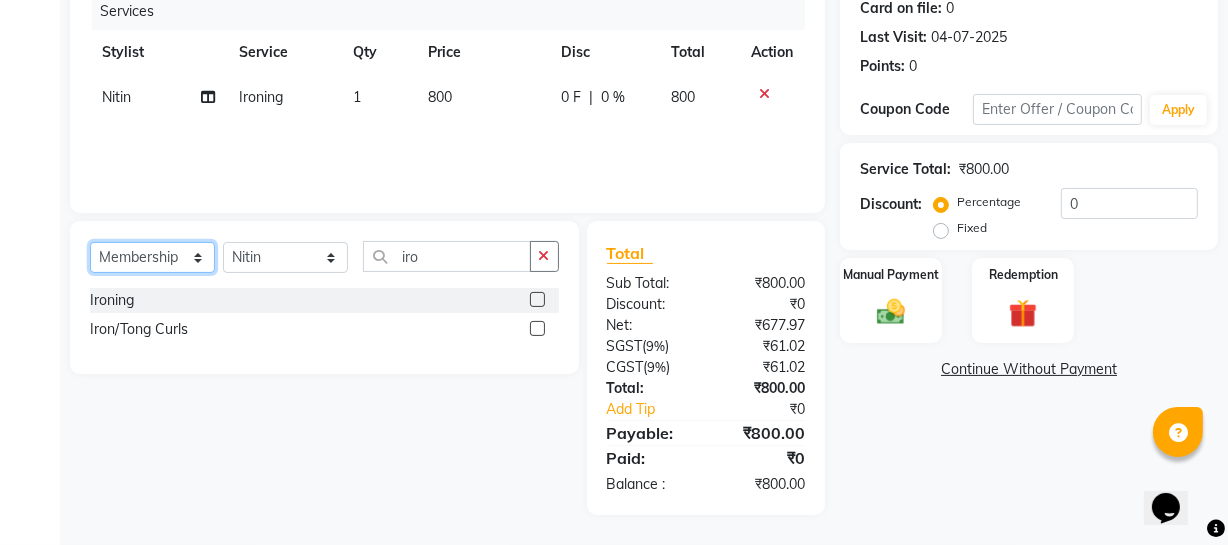 click on "Select  Service  Product  Membership  Package Voucher Prepaid Gift Card" 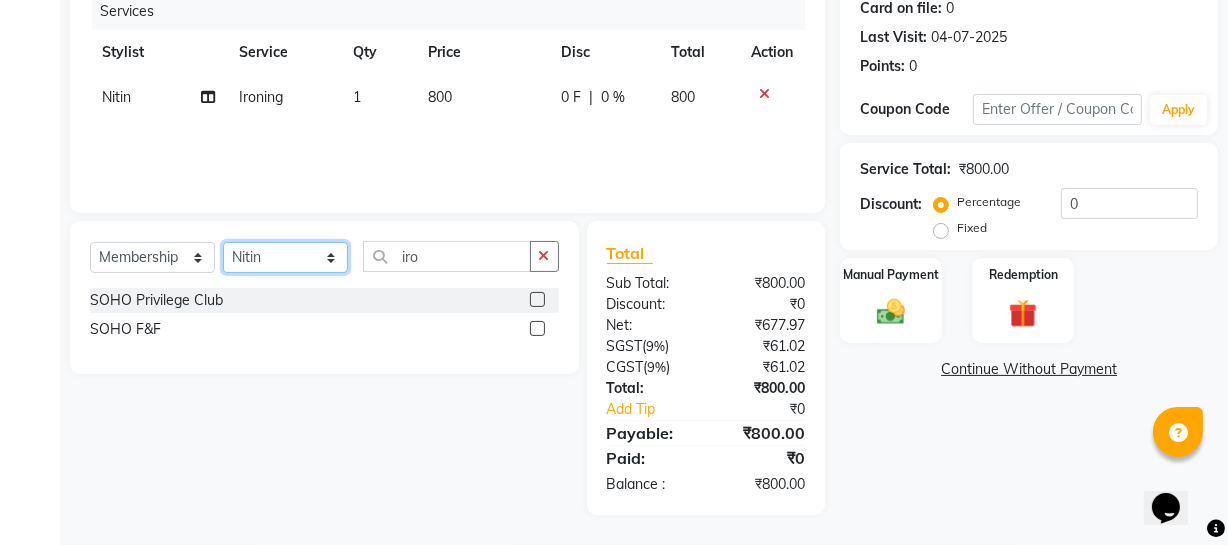 click on "Select Stylist Abhishek Kohli Adhamya Bamotra Amit Anita Kumari Arun Sain Avijit Das Bhabesh Dipanker  Harman Kevi  Komal Lakshya Dogra Meenakshi Jamwal Mitu Neha Nicky Nishant Swalia Nitin Reception Rose  Ruth Sahil sameer Sanjay Saurav pedi Saurav SAM Shameem Sharan Sorabh Salmani Vicky VISHAL DOGRA" 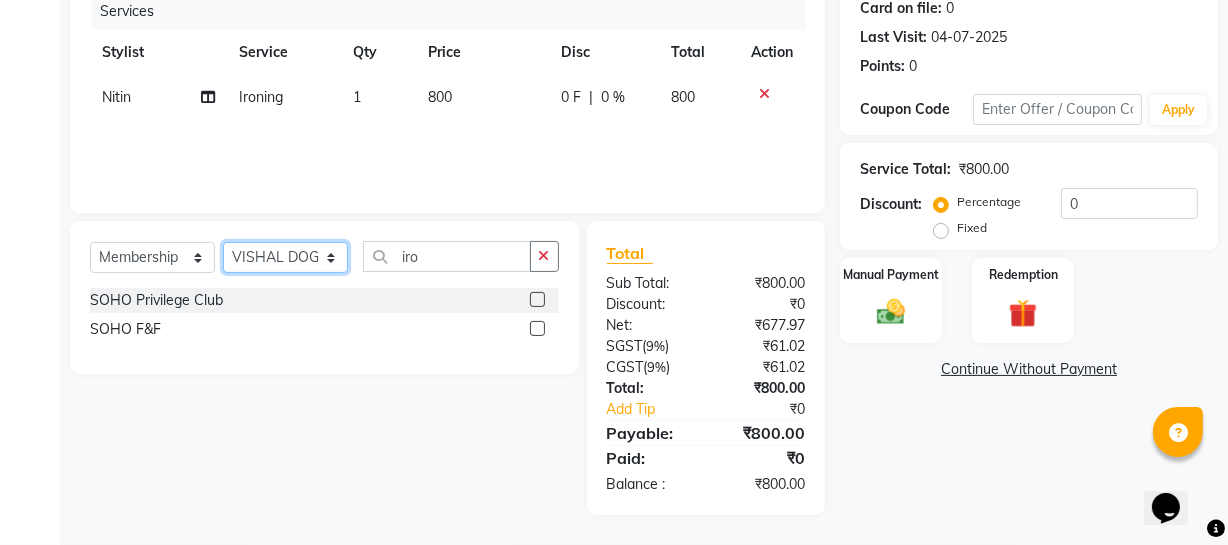 click on "Select Stylist Abhishek Kohli Adhamya Bamotra Amit Anita Kumari Arun Sain Avijit Das Bhabesh Dipanker  Harman Kevi  Komal Lakshya Dogra Meenakshi Jamwal Mitu Neha Nicky Nishant Swalia Nitin Reception Rose  Ruth Sahil sameer Sanjay Saurav pedi Saurav SAM Shameem Sharan Sorabh Salmani Vicky VISHAL DOGRA" 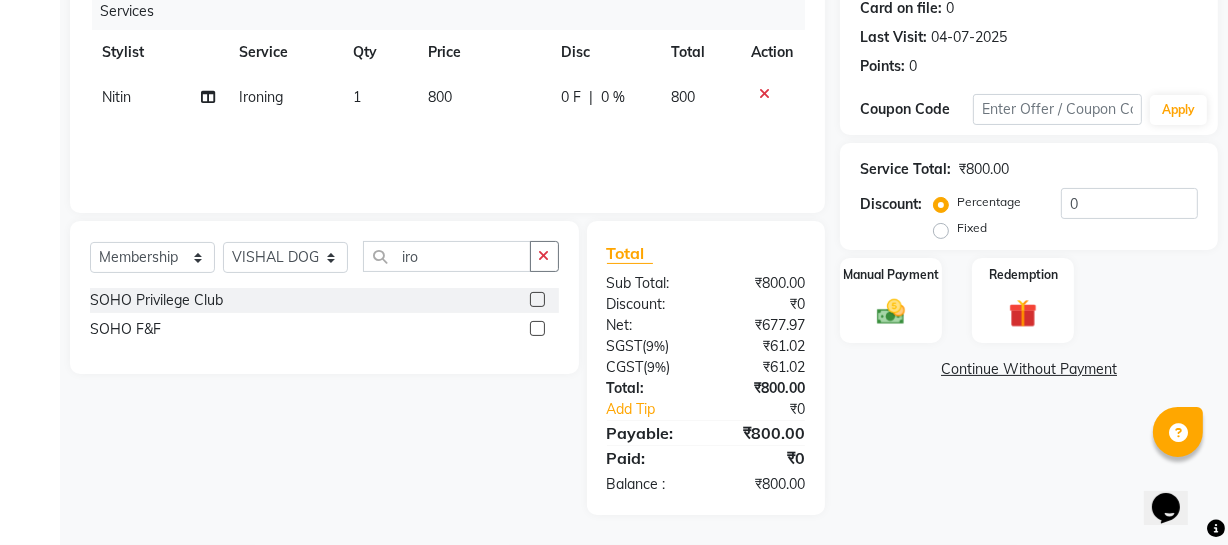 drag, startPoint x: 180, startPoint y: 296, endPoint x: 266, endPoint y: 266, distance: 91.08238 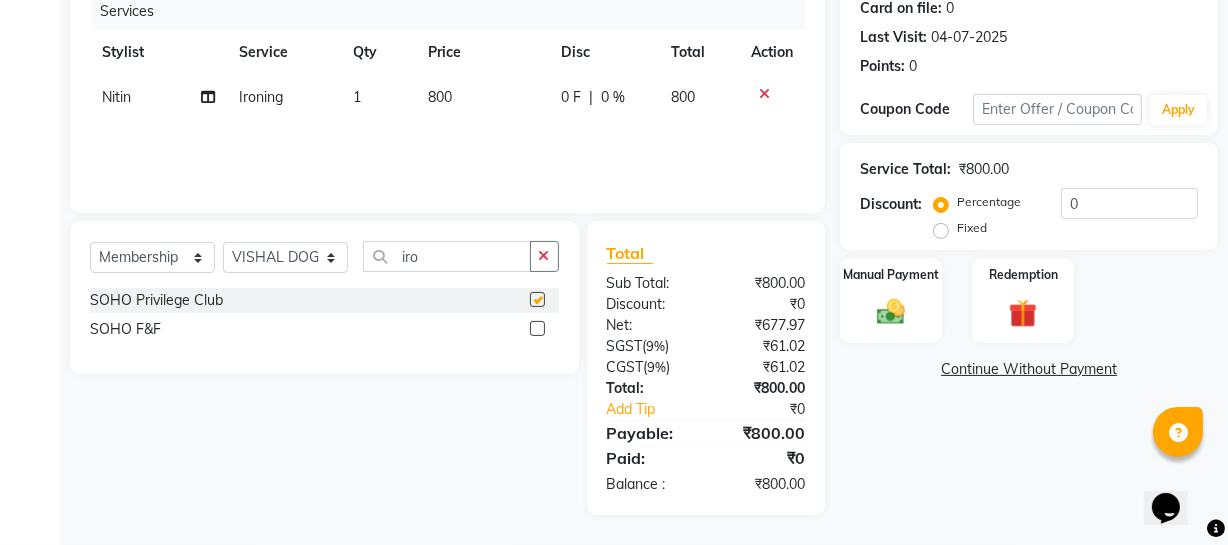 select on "select" 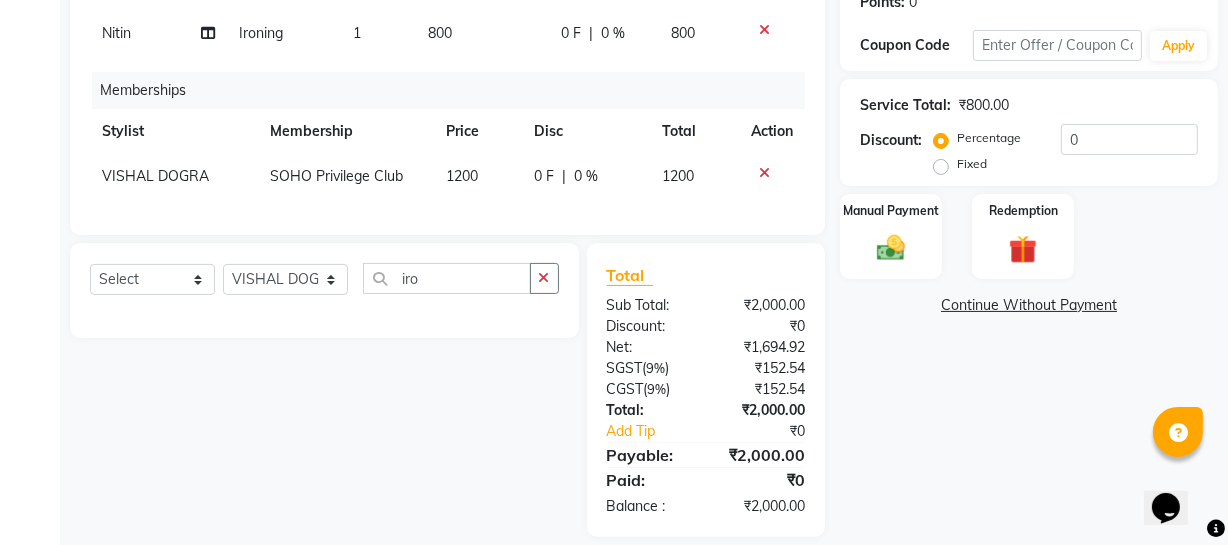scroll, scrollTop: 356, scrollLeft: 0, axis: vertical 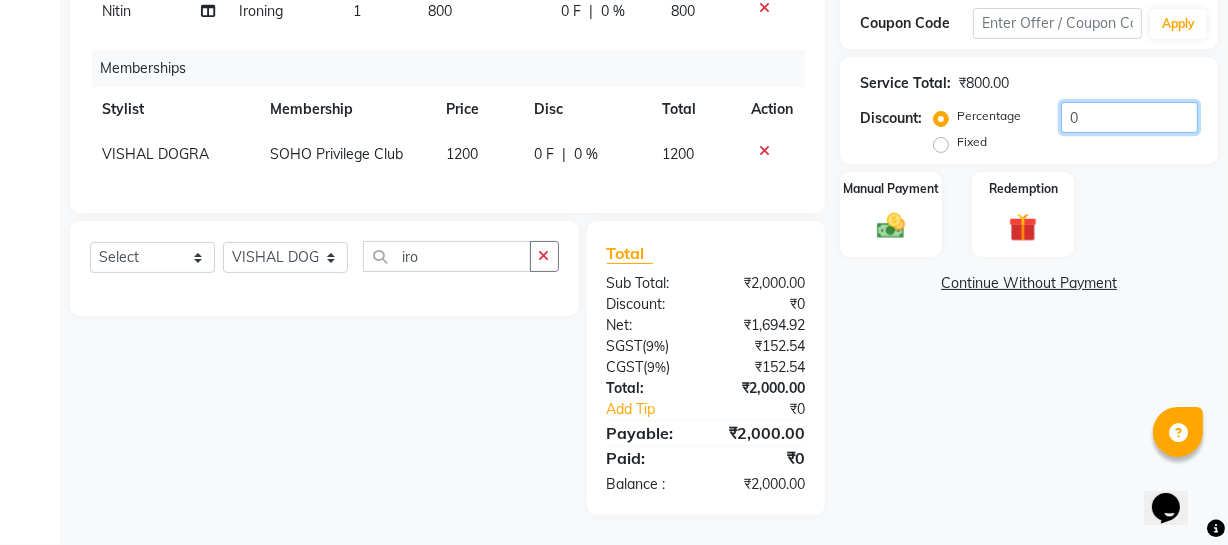 drag, startPoint x: 1106, startPoint y: 86, endPoint x: 540, endPoint y: 168, distance: 571.90906 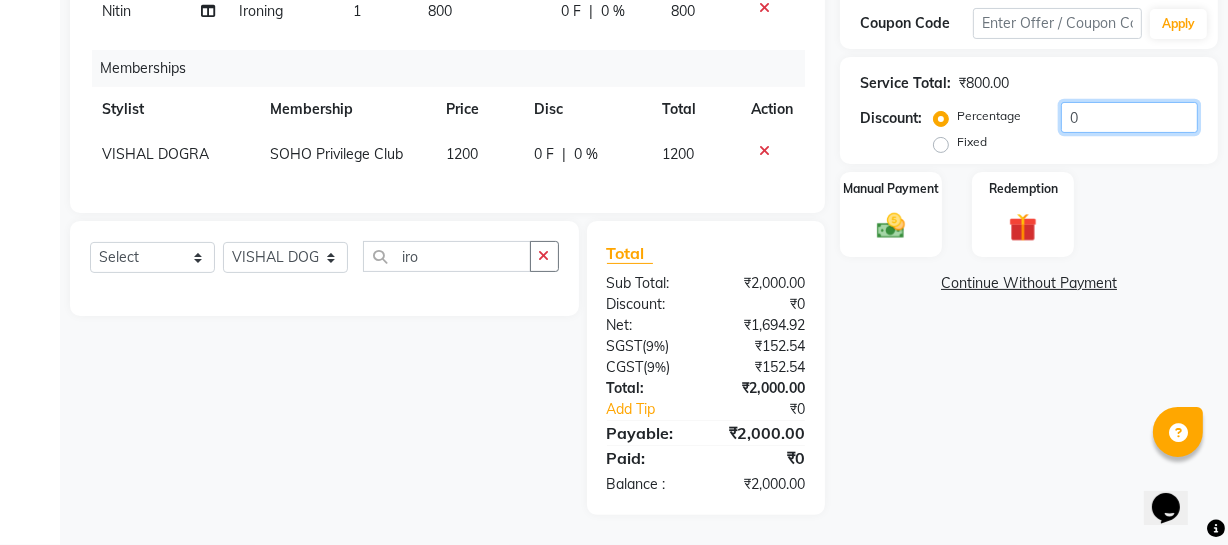 click on "Client +91 [PHONE] Date [DATE] Invoice Number Red/2025-26 V/2025 V/2025-26 3110 Services Stylist Service Qty Price Disc Total Action Nitin Ironing 1 800 0 F | 0 % 800 Memberships Stylist Membership Price Disc Total Action VISHAL DOGRA SOHO Privilege Club 1200 0 F | 0 % 1200 Select  Service  Product  Package Voucher Prepaid Gift Card  Select Stylist Abhishek Kohli Adhamya Bamotra Amit Anita Kumari Arun Sain Avijit Das Bhabesh Dipanker  Harman Kevi  Komal Lakshya Dogra Meenakshi Jamwal Mitu Neha Nicky Nishant Swalia Nitin Reception Rose  Ruth Sahil sameer Sanjay Saurav pedi Saurav SAM Shameem Sharan Sorabh Salmani Vicky VISHAL DOGRA iro Total Sub Total: ₹2,000.00 Discount: ₹0 Net: ₹1,694.92 SGST  ( 9% ) ₹152.54 CGST  ( 9% ) ₹152.54 Total: ₹2,000.00 Add Tip ₹0 Payable: ₹2,000.00 Paid: ₹0 Balance   : ₹2,000.00 Name: Arshiya Kapoor Membership:  No Active Membership  Total Visits:  32 Card on file:  0 Last Visit:   04-07-2025 Points:   0  Coupon Code Apply Service Total:  ₹800.00  0" 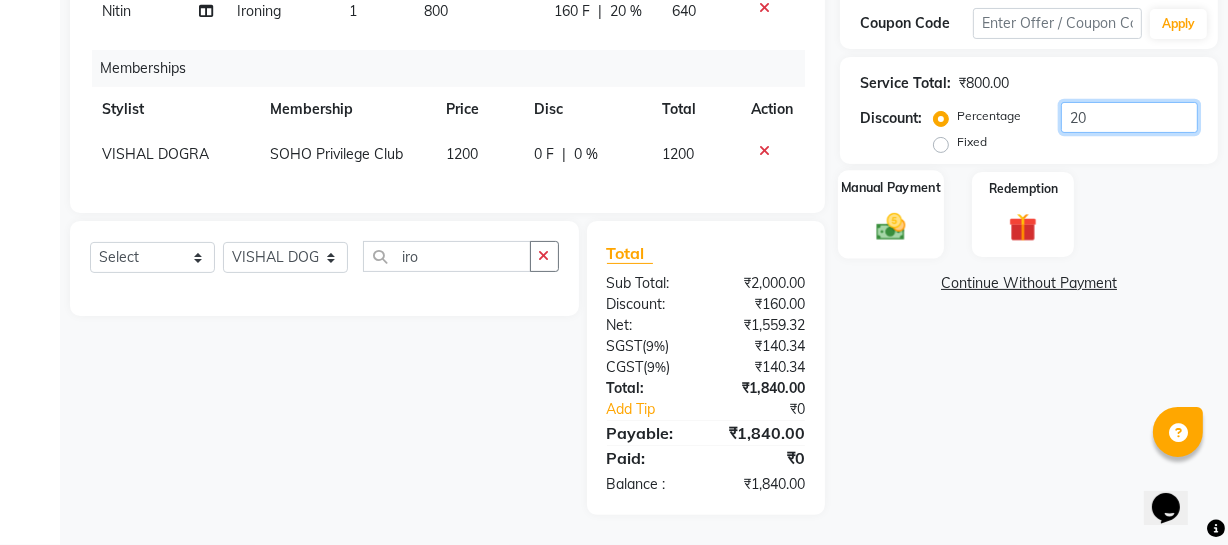 type on "20" 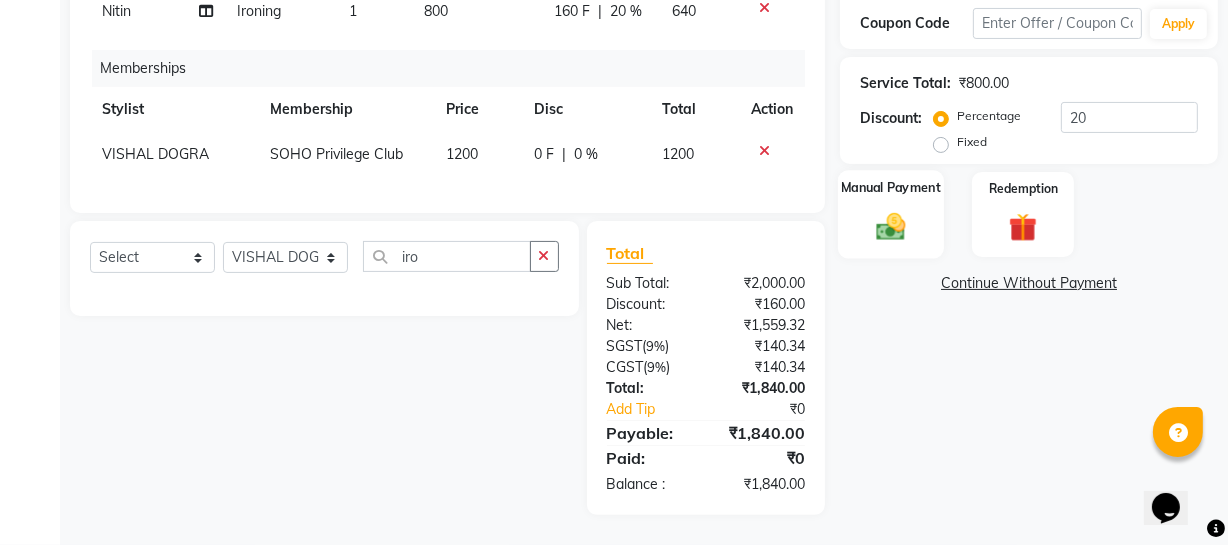 click on "Manual Payment" 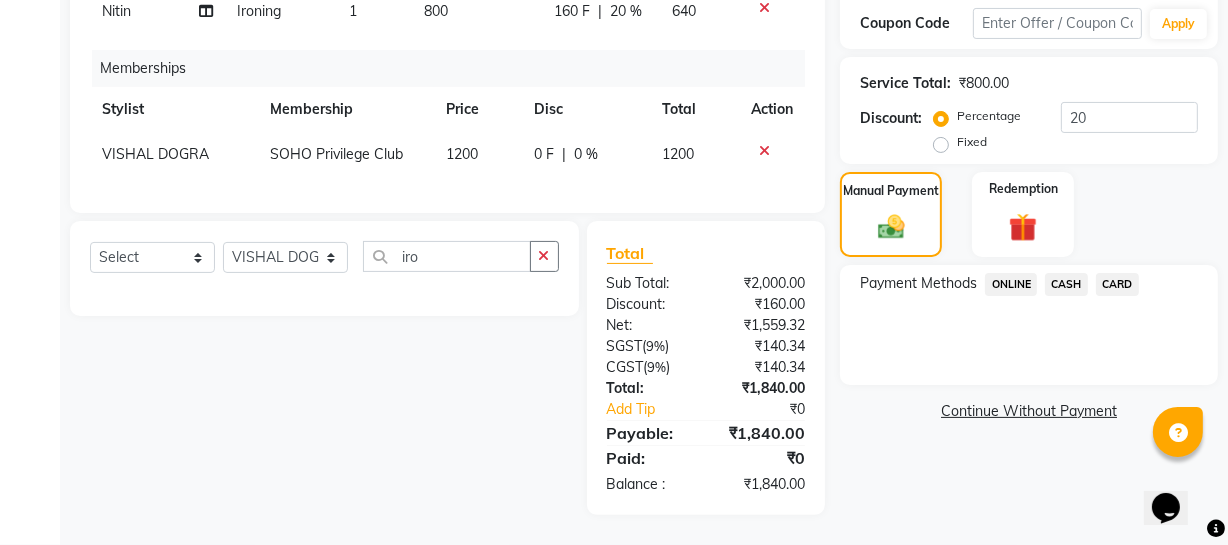 click on "CARD" 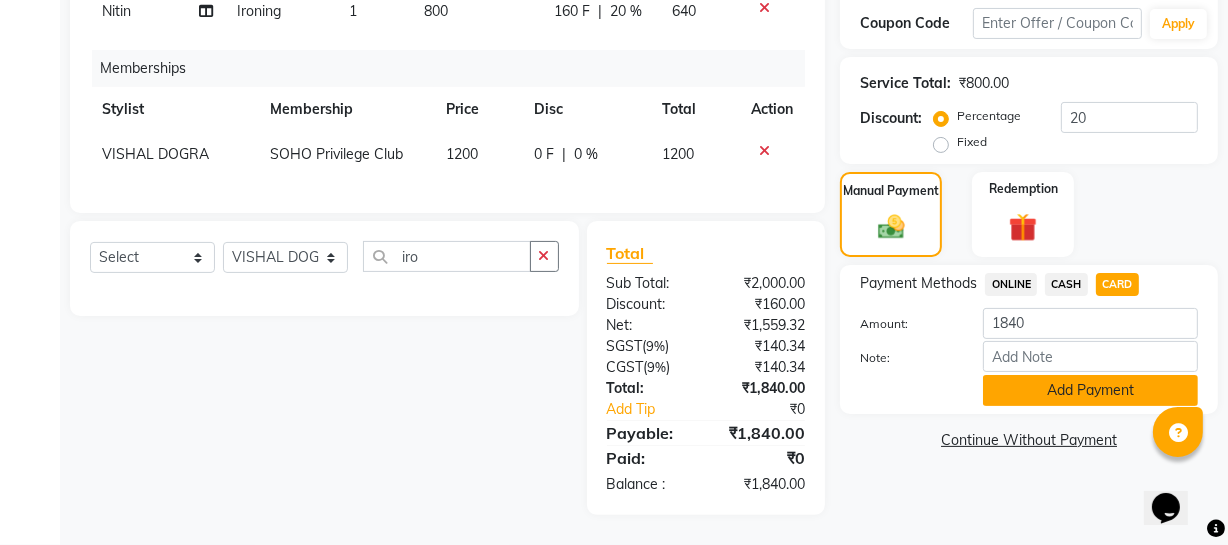 click on "Add Payment" 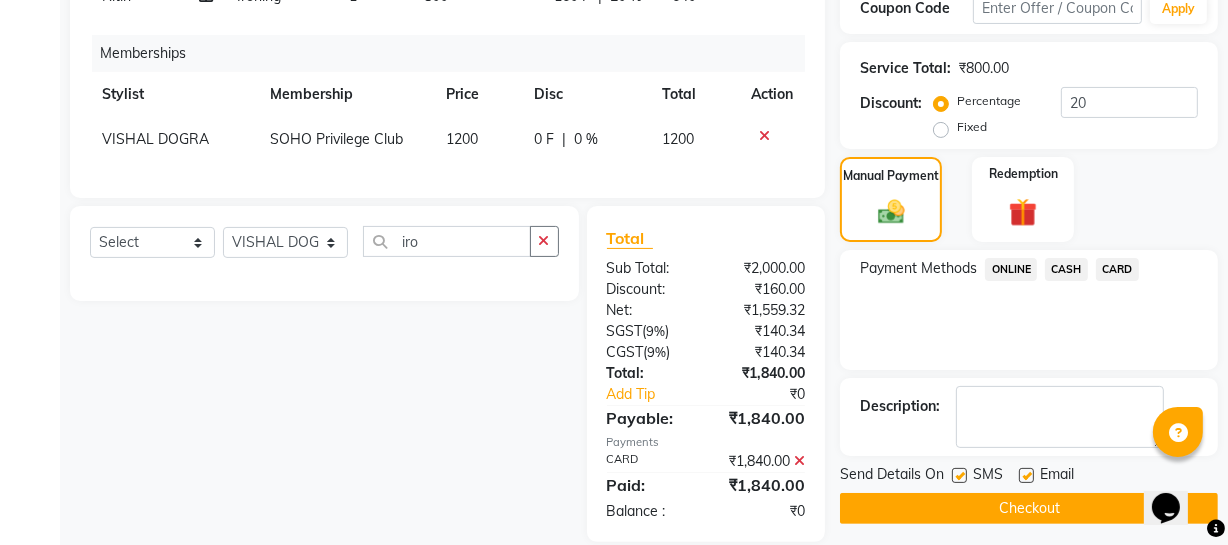 scroll, scrollTop: 398, scrollLeft: 0, axis: vertical 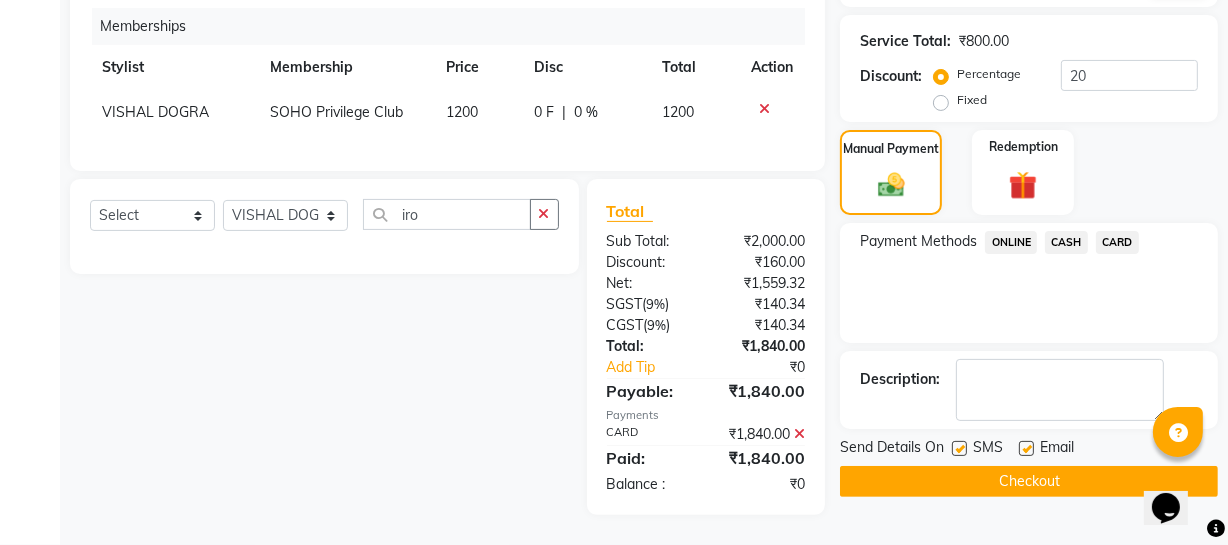 click on "Checkout" 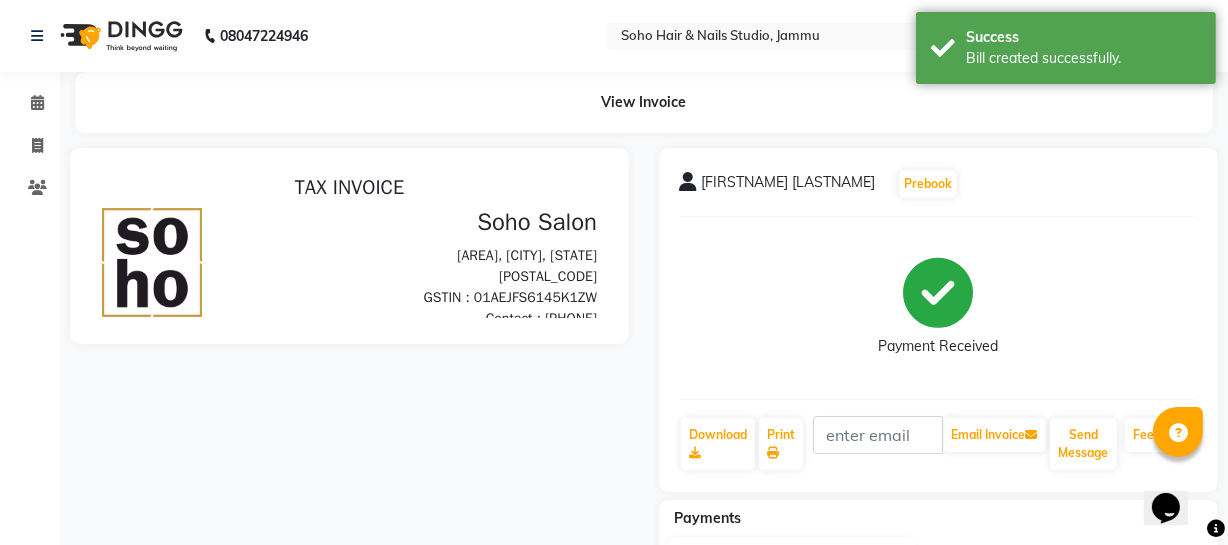 scroll, scrollTop: 0, scrollLeft: 0, axis: both 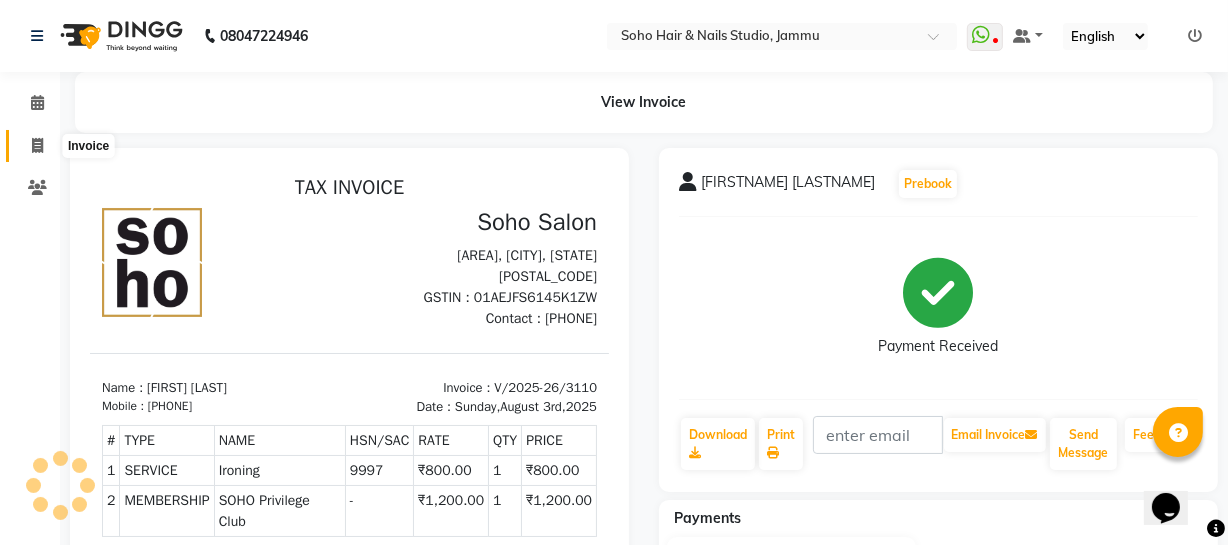 click 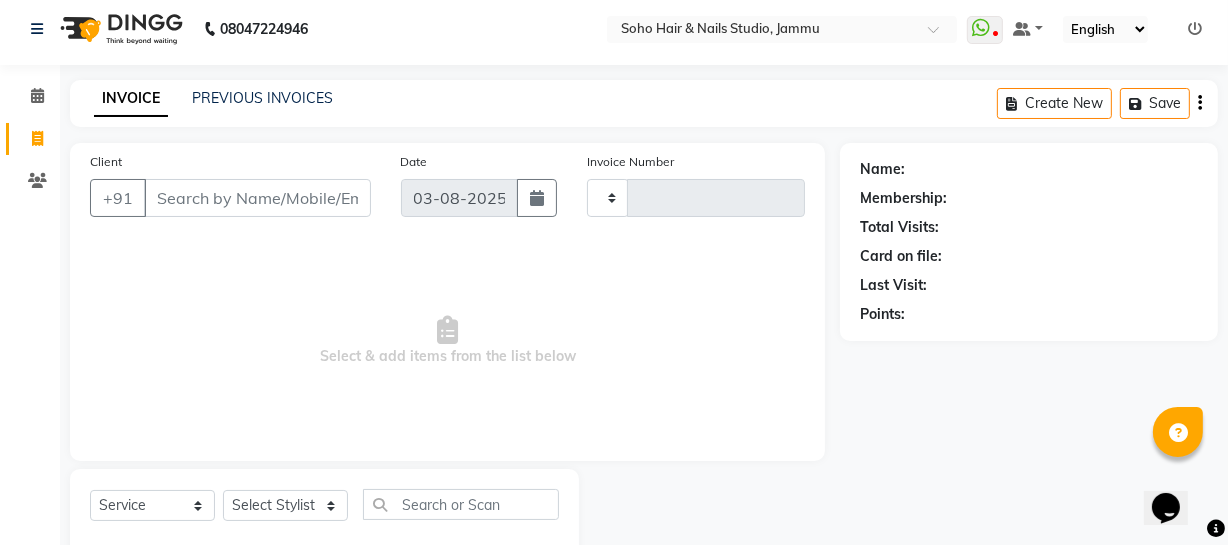 type on "3111" 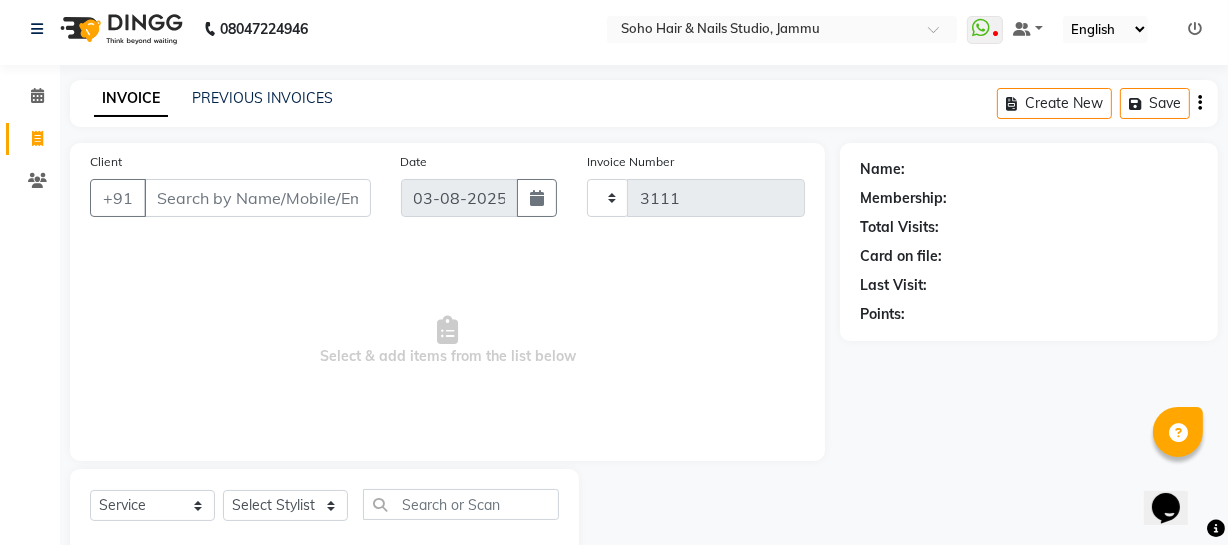 select on "735" 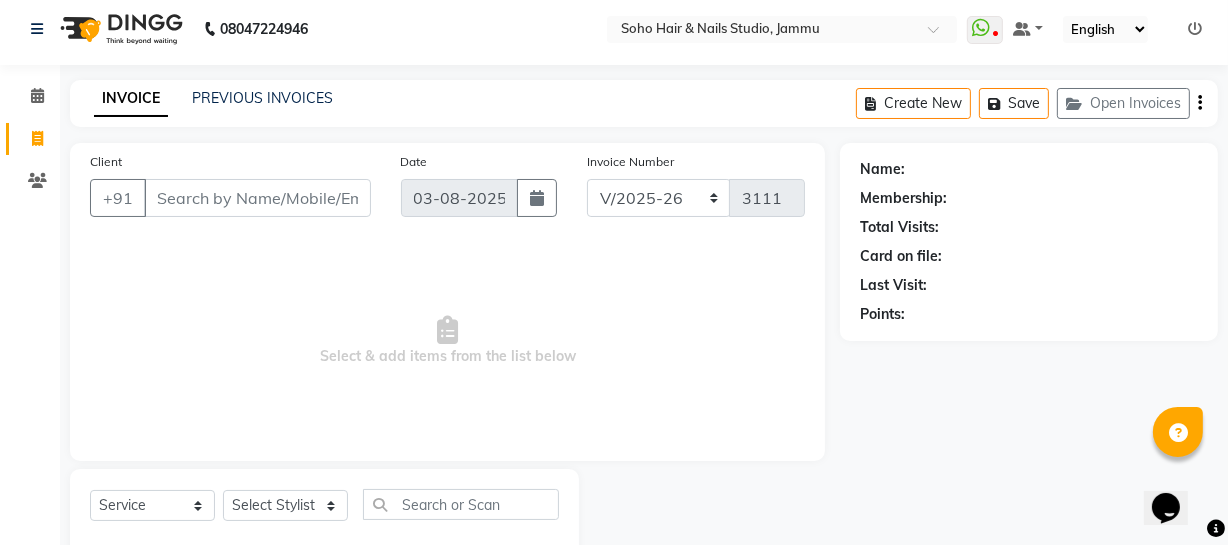 scroll, scrollTop: 57, scrollLeft: 0, axis: vertical 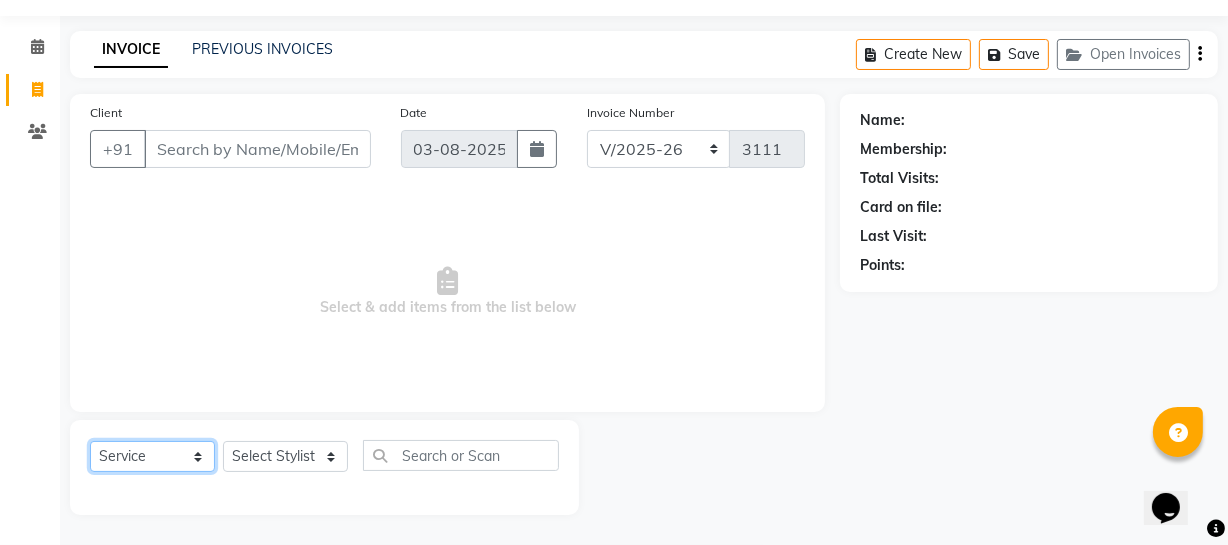 click on "Select  Service  Product  Membership  Package Voucher Prepaid Gift Card" 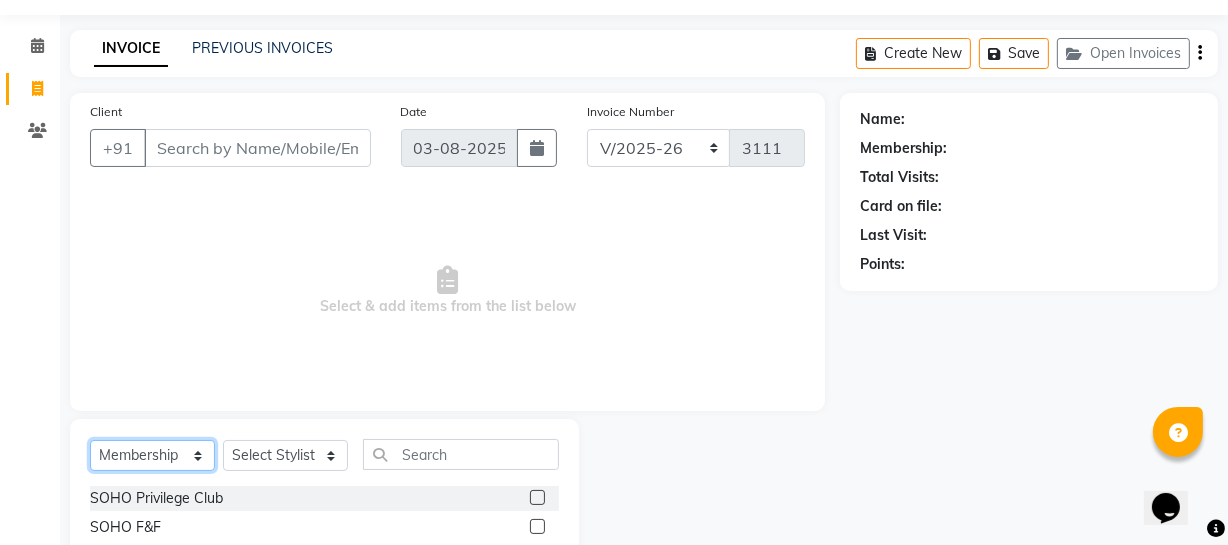 select on "service" 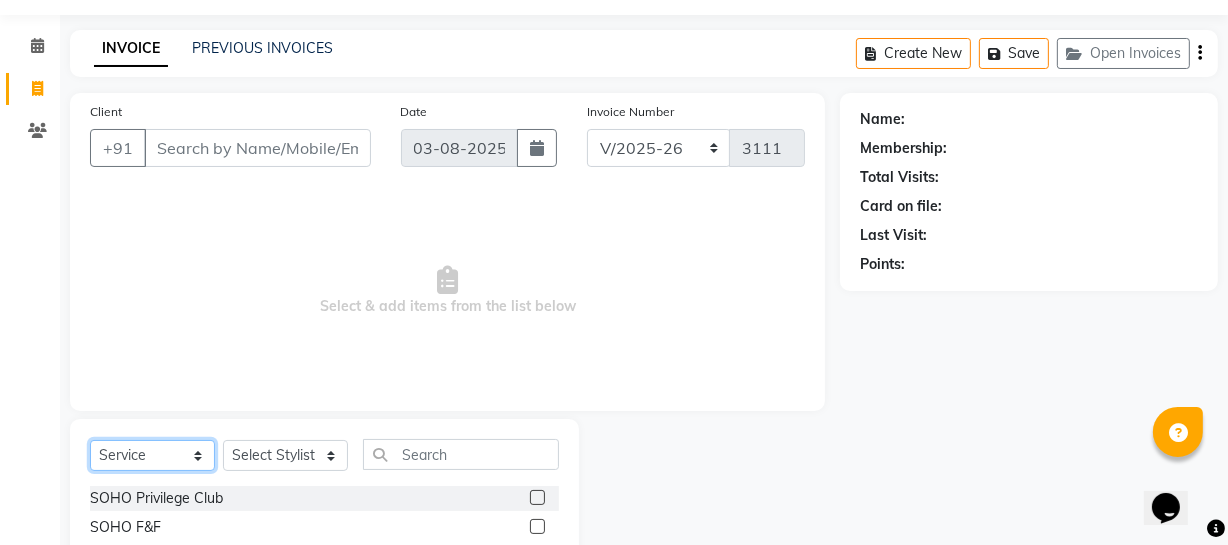 click on "Select  Service  Product  Membership  Package Voucher Prepaid Gift Card" 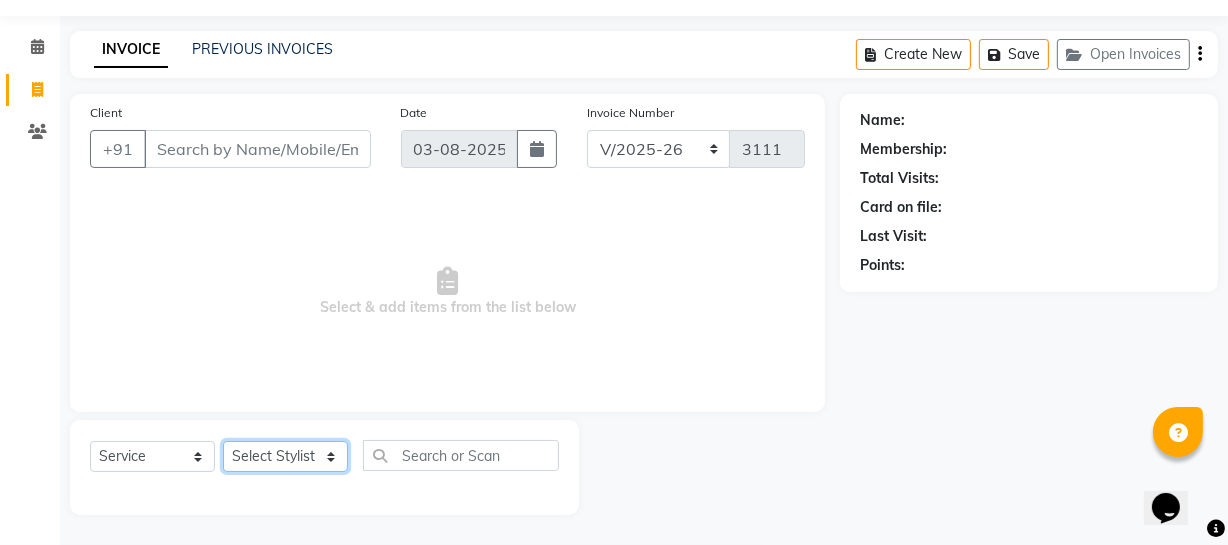 click on "Select Stylist Abhishek Kohli Adhamya Bamotra Amit Anita Kumari Arun Sain Avijit Das Bhabesh Dipanker  Harman Kevi  Komal Lakshya Dogra Meenakshi Jamwal Mitu Neha Nicky Nishant Swalia Nitin Reception Rose  Ruth Sahil sameer Sanjay Saurav pedi Saurav SAM Shameem Sharan Sorabh Salmani Vicky VISHAL DOGRA" 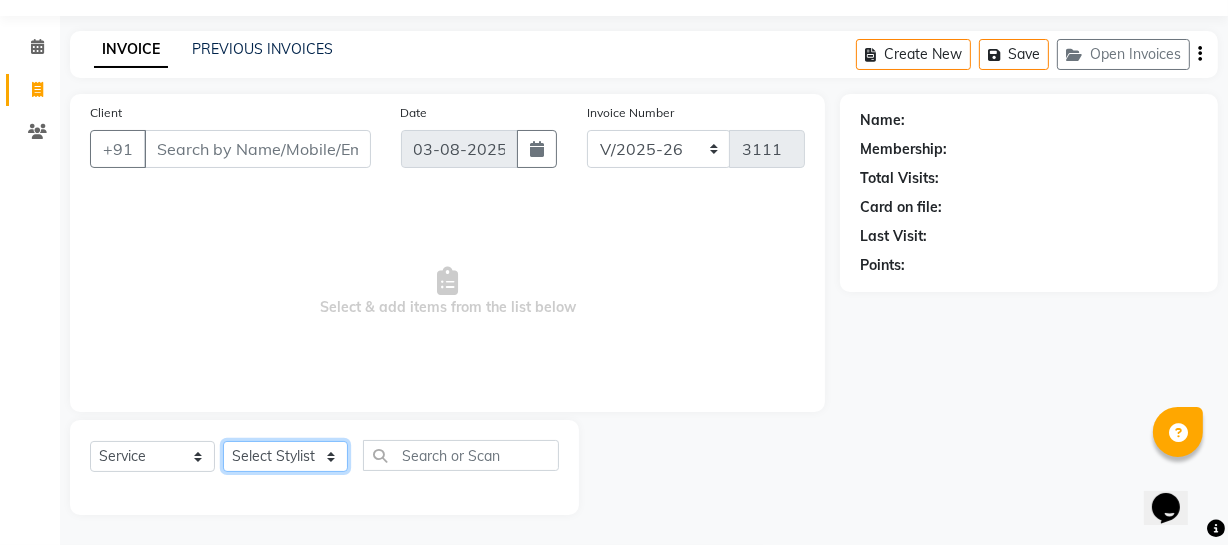 select on "58119" 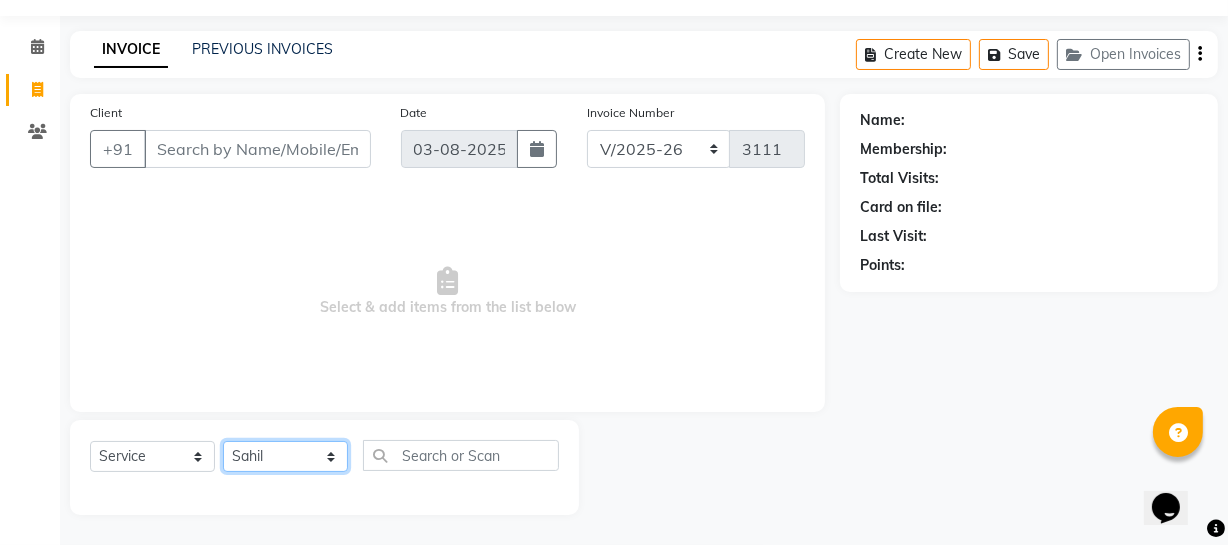 click on "Select Stylist Abhishek Kohli Adhamya Bamotra Amit Anita Kumari Arun Sain Avijit Das Bhabesh Dipanker  Harman Kevi  Komal Lakshya Dogra Meenakshi Jamwal Mitu Neha Nicky Nishant Swalia Nitin Reception Rose  Ruth Sahil sameer Sanjay Saurav pedi Saurav SAM Shameem Sharan Sorabh Salmani Vicky VISHAL DOGRA" 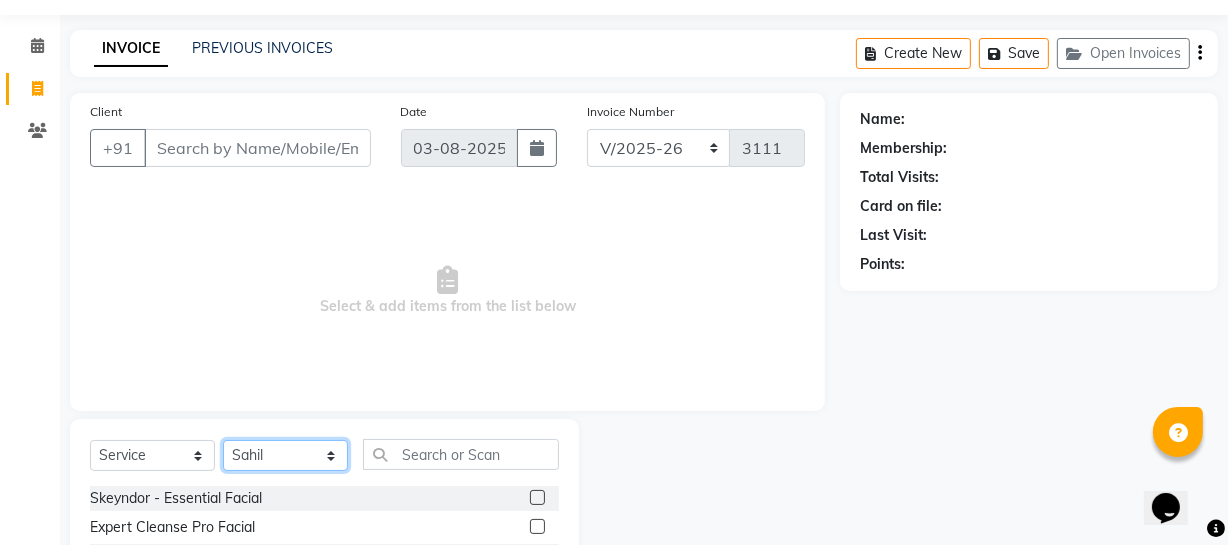 scroll, scrollTop: 148, scrollLeft: 0, axis: vertical 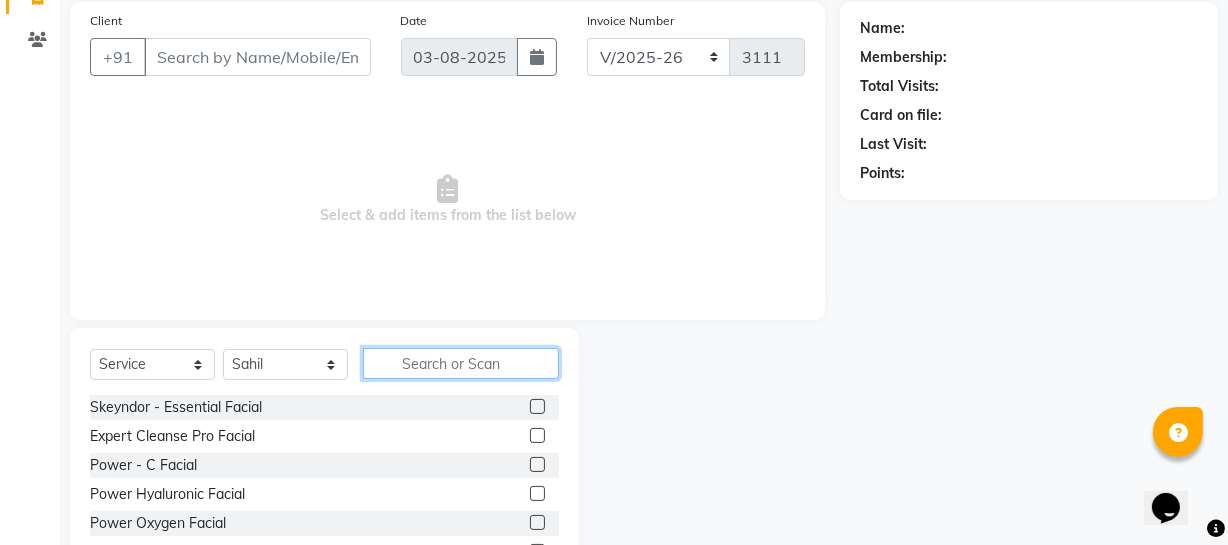click 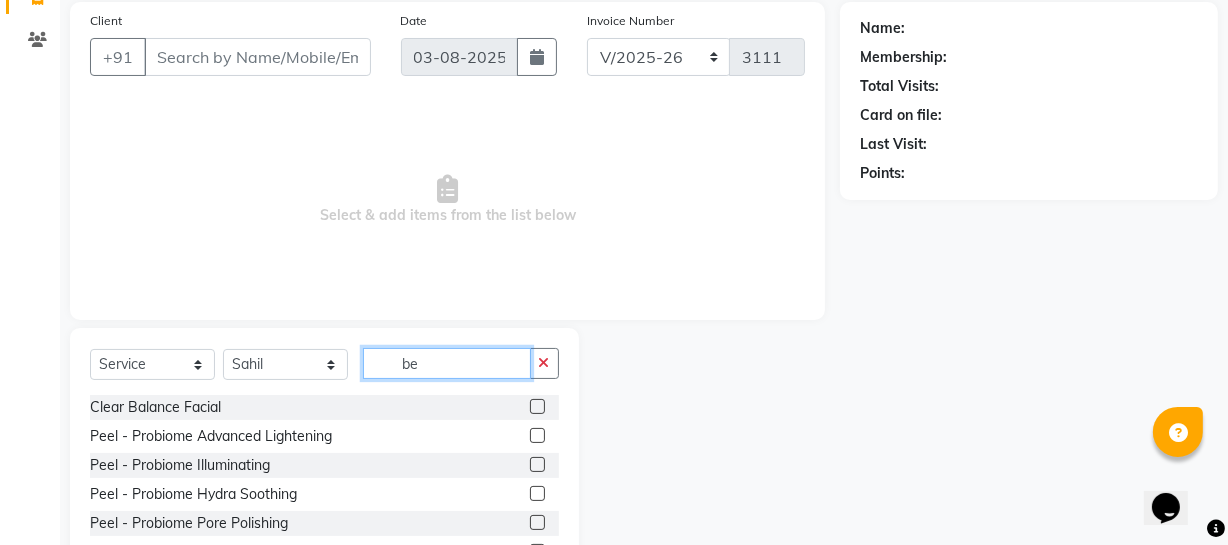 scroll, scrollTop: 114, scrollLeft: 0, axis: vertical 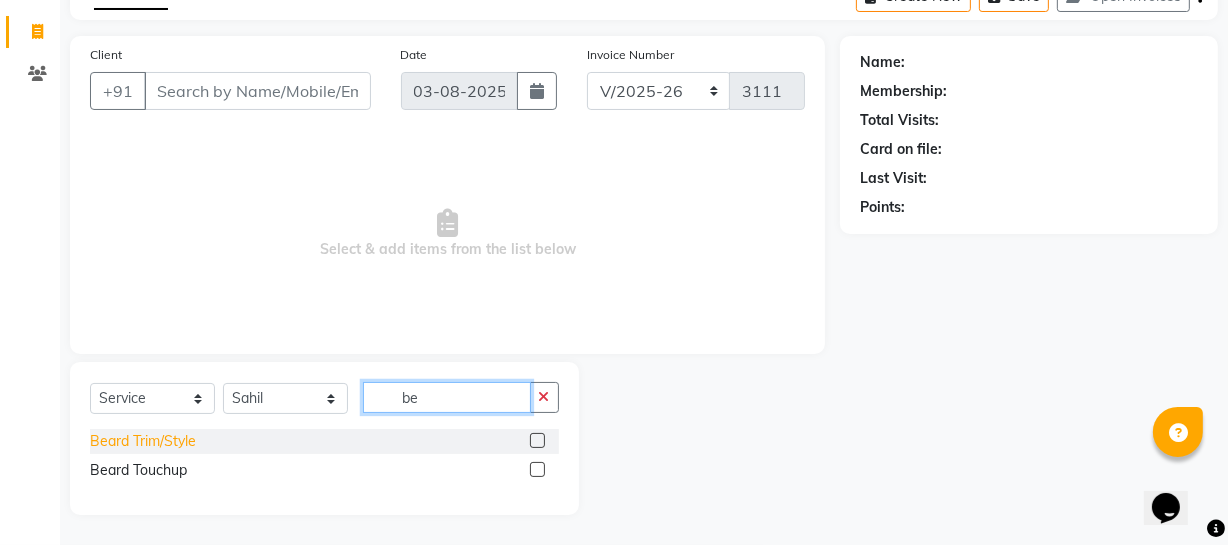 type on "be" 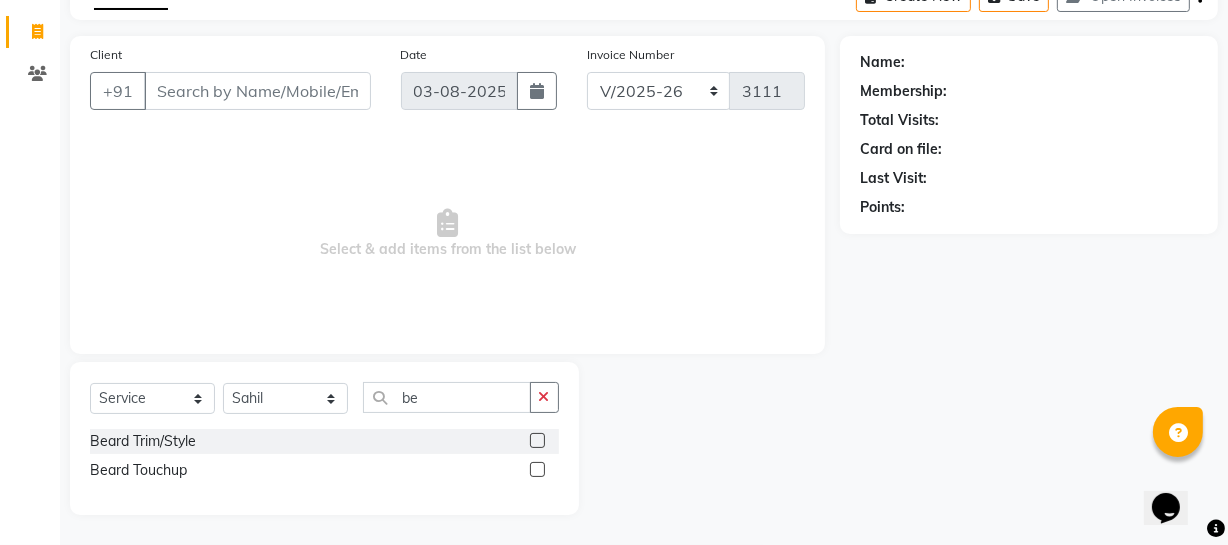 click on "Beard Trim/Style" 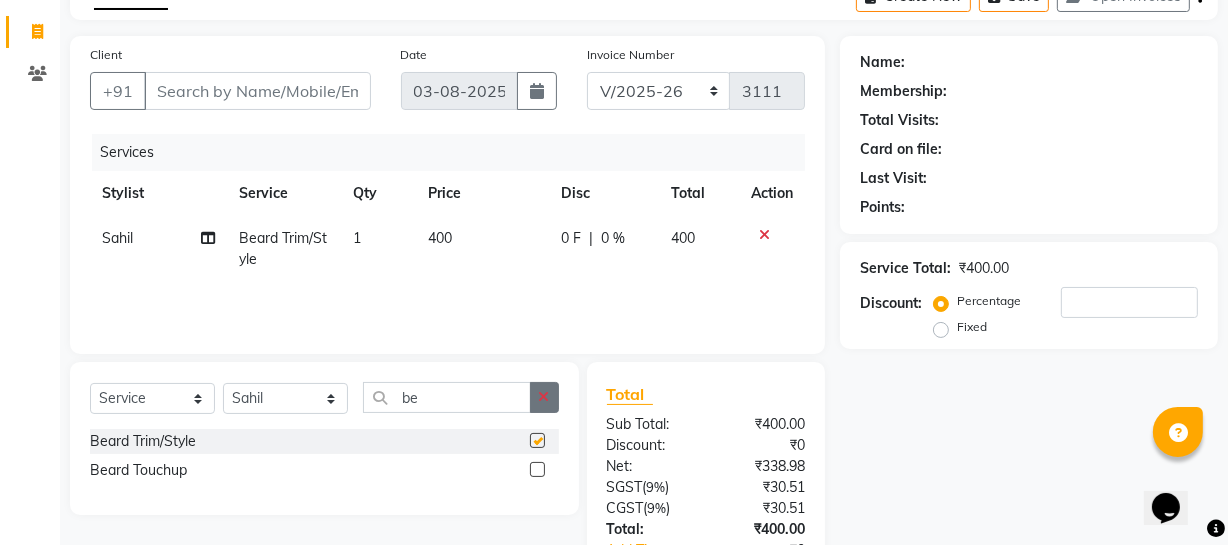 checkbox on "false" 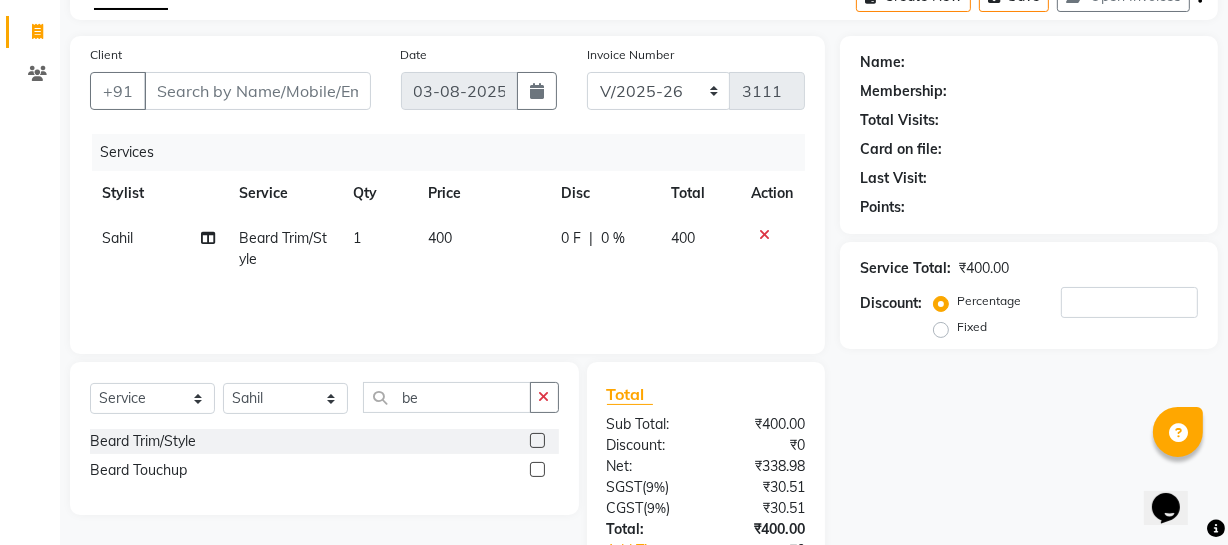 drag, startPoint x: 529, startPoint y: 385, endPoint x: 351, endPoint y: 403, distance: 178.90779 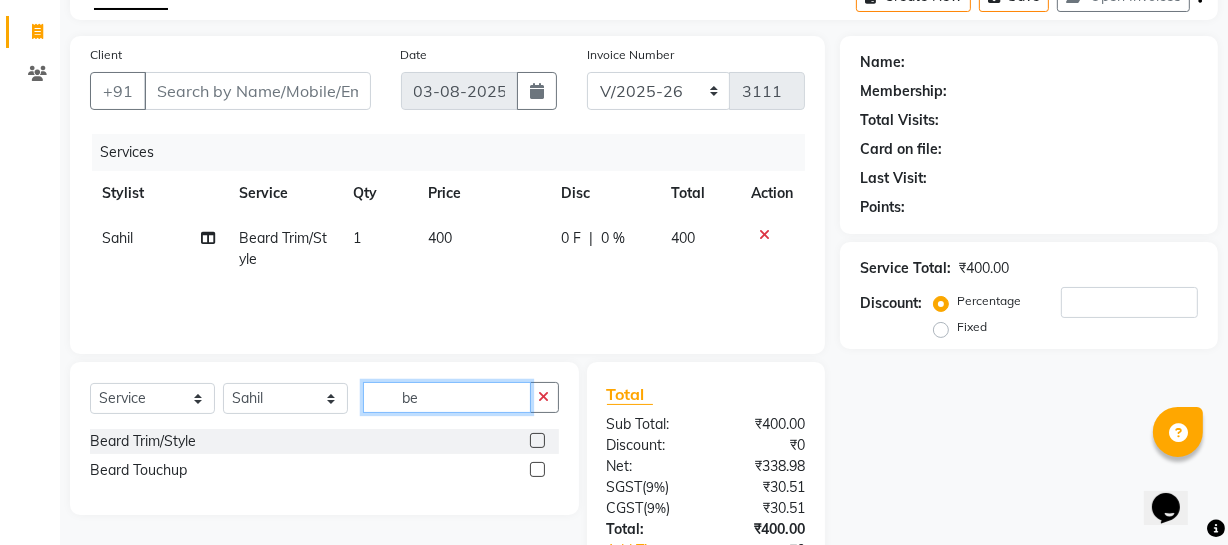 drag, startPoint x: 449, startPoint y: 399, endPoint x: 220, endPoint y: 410, distance: 229.26404 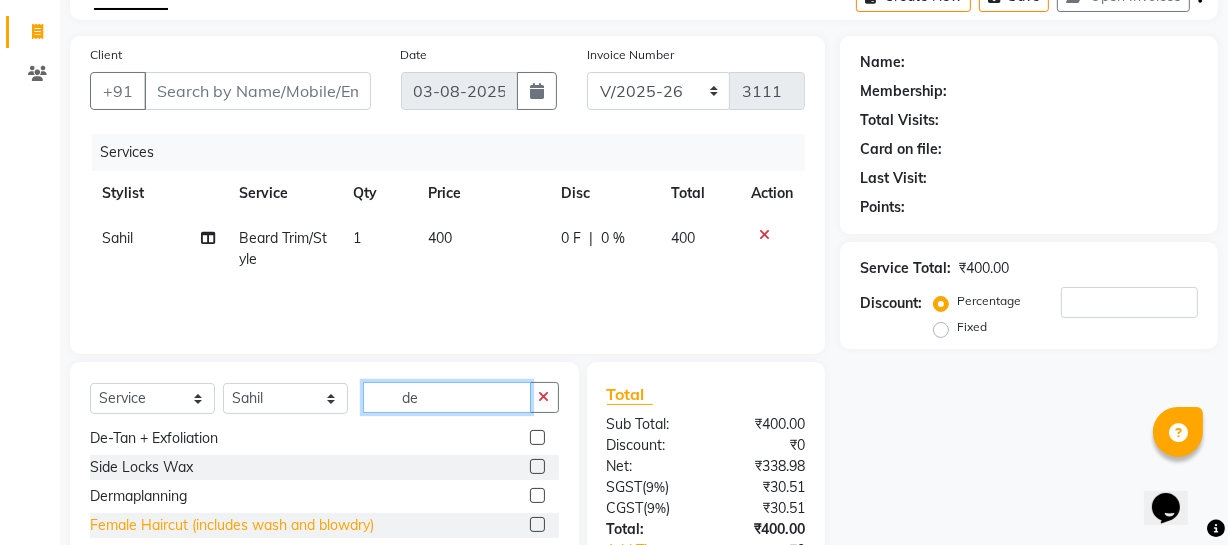 scroll, scrollTop: 60, scrollLeft: 0, axis: vertical 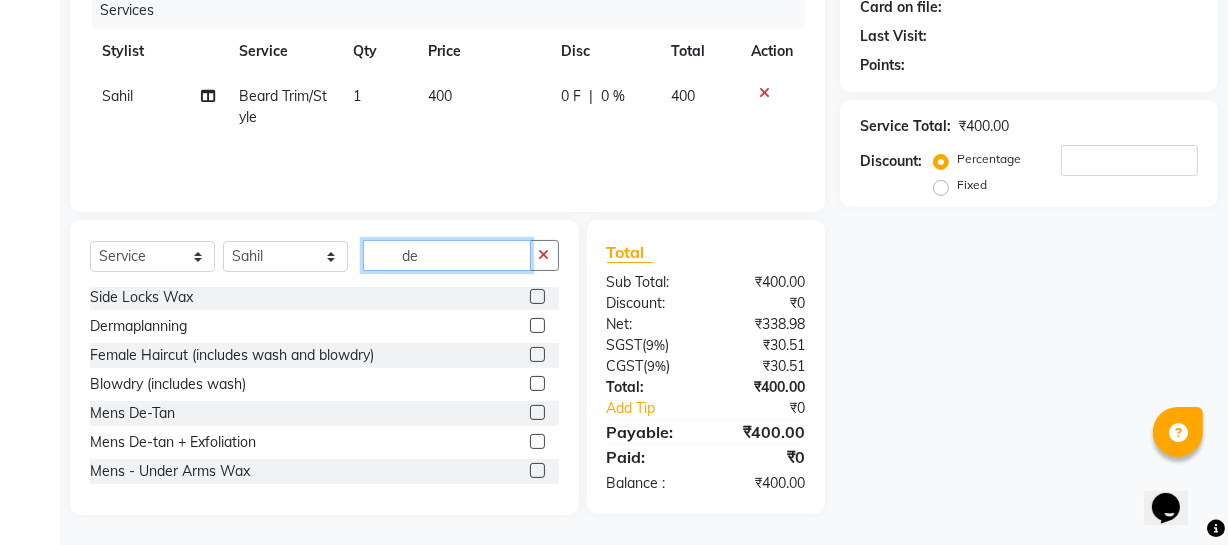 type on "de" 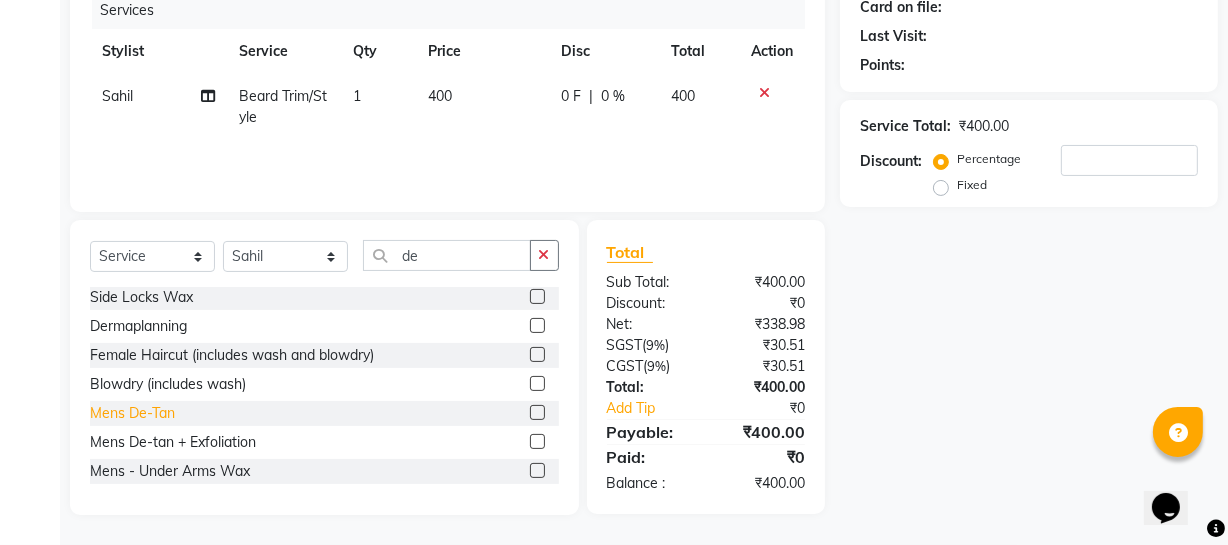 click on "De-Tan  De-Tan + Exfoliation  Side Locks Wax  Dermaplanning  Female Haircut (includes wash and  blowdry)  Blowdry (includes wash)  Mens De-Tan  Mens De-tan + Exfoliation  Mens - Under Arms Wax" 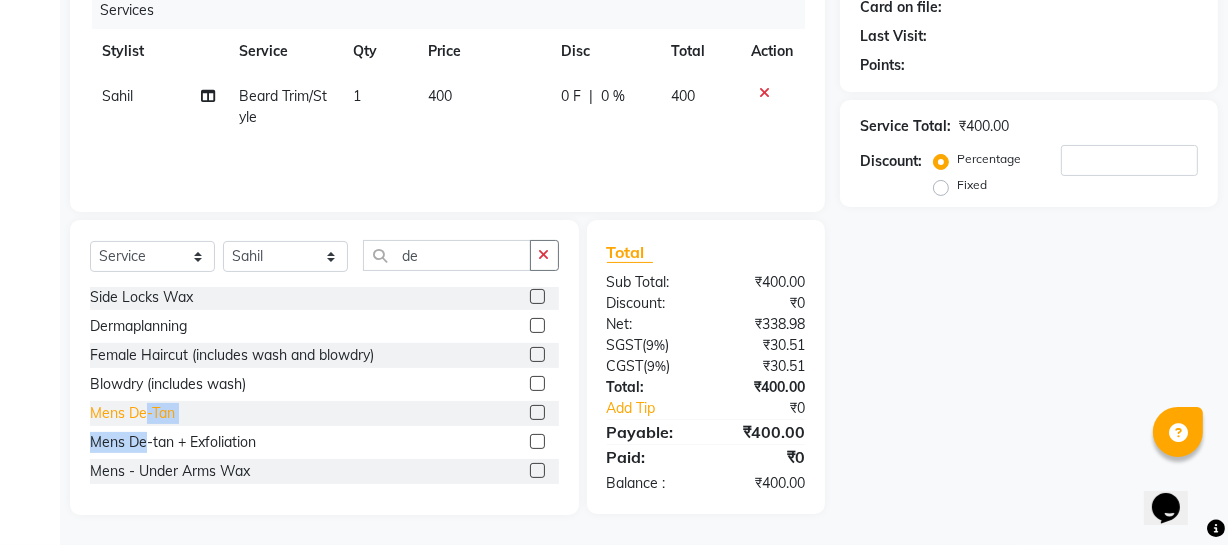 click on "Mens De-Tan" 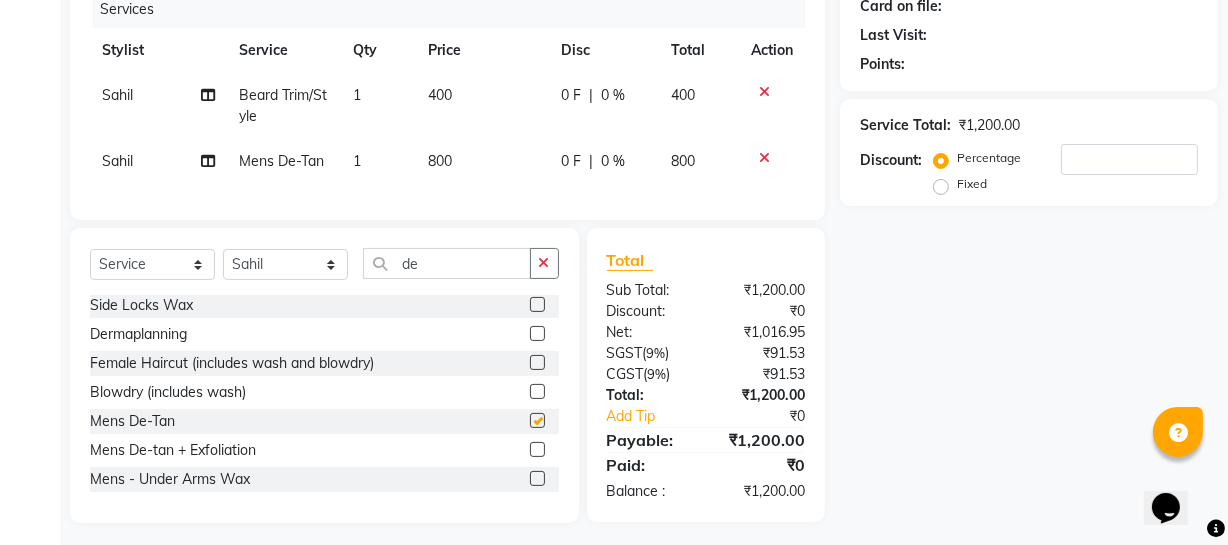 checkbox on "false" 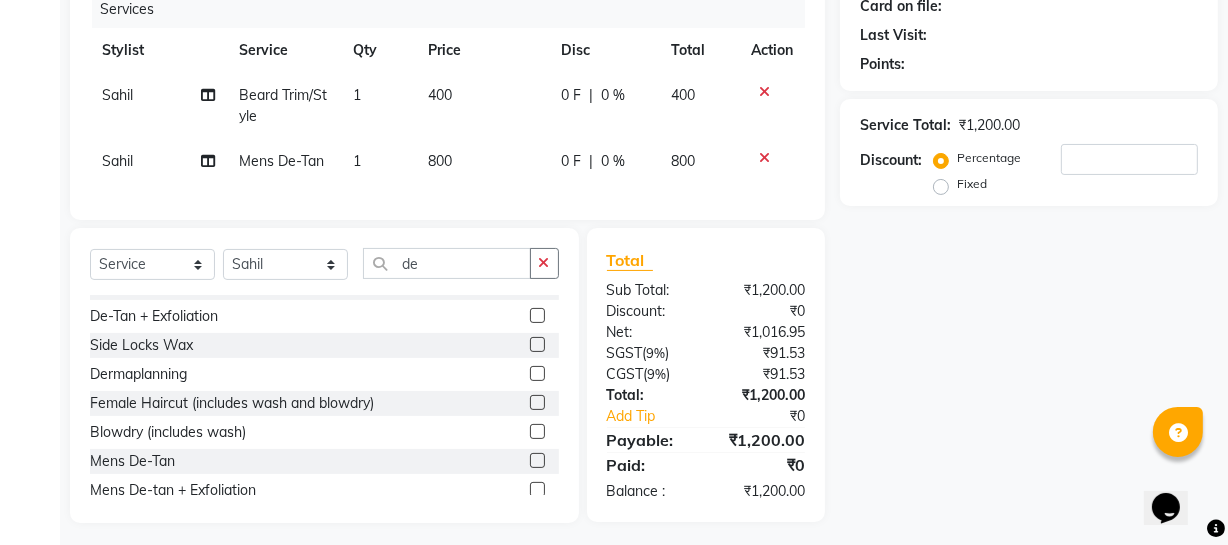 scroll, scrollTop: 0, scrollLeft: 0, axis: both 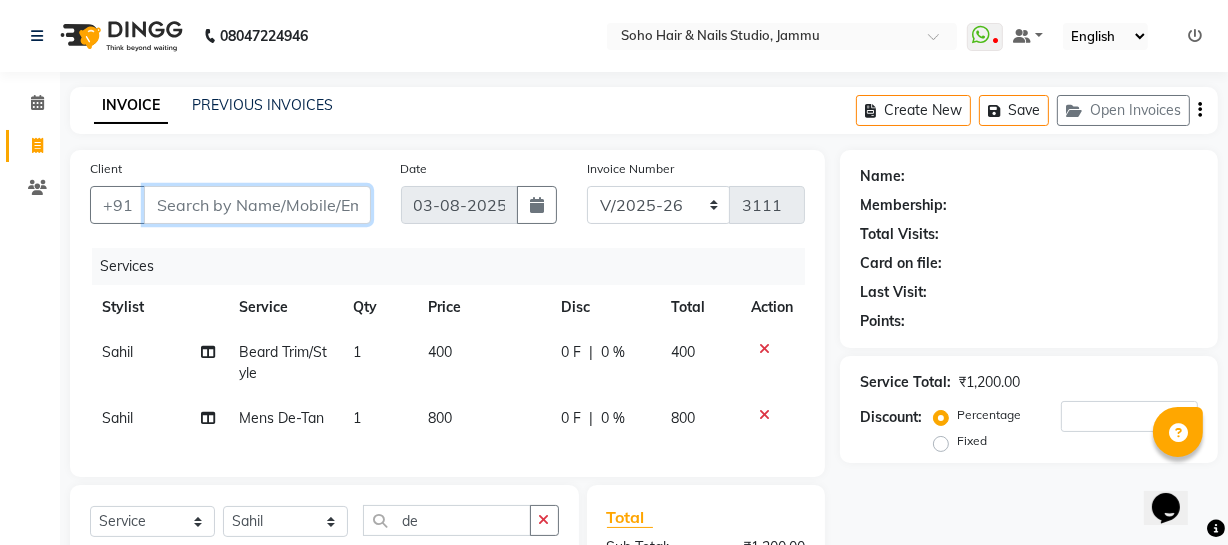 click on "Client" at bounding box center (257, 205) 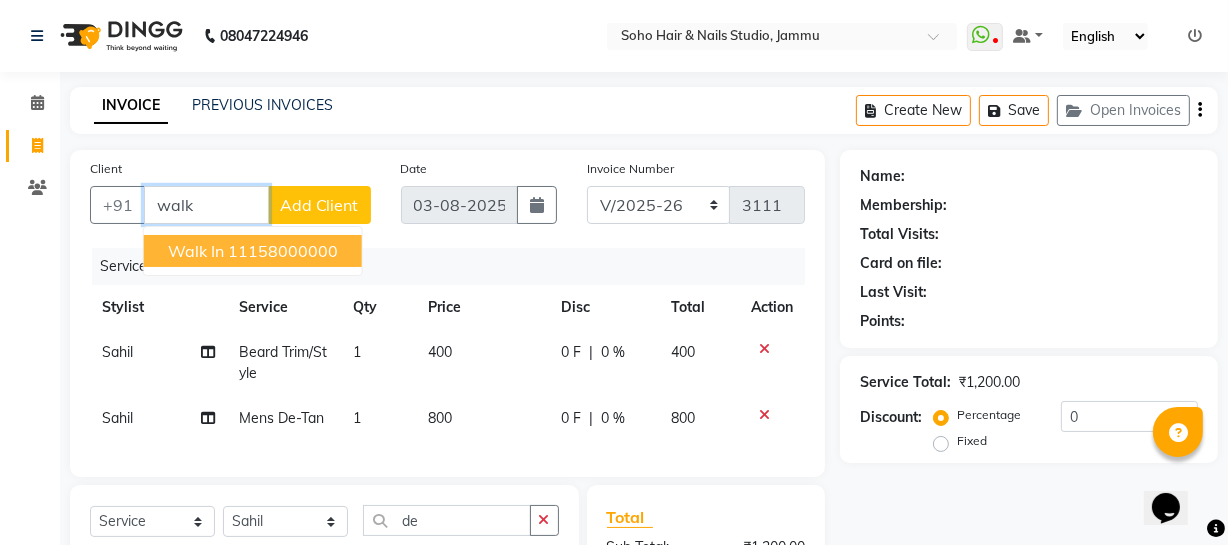 click on "Walk In  [NUMBER]" at bounding box center [253, 251] 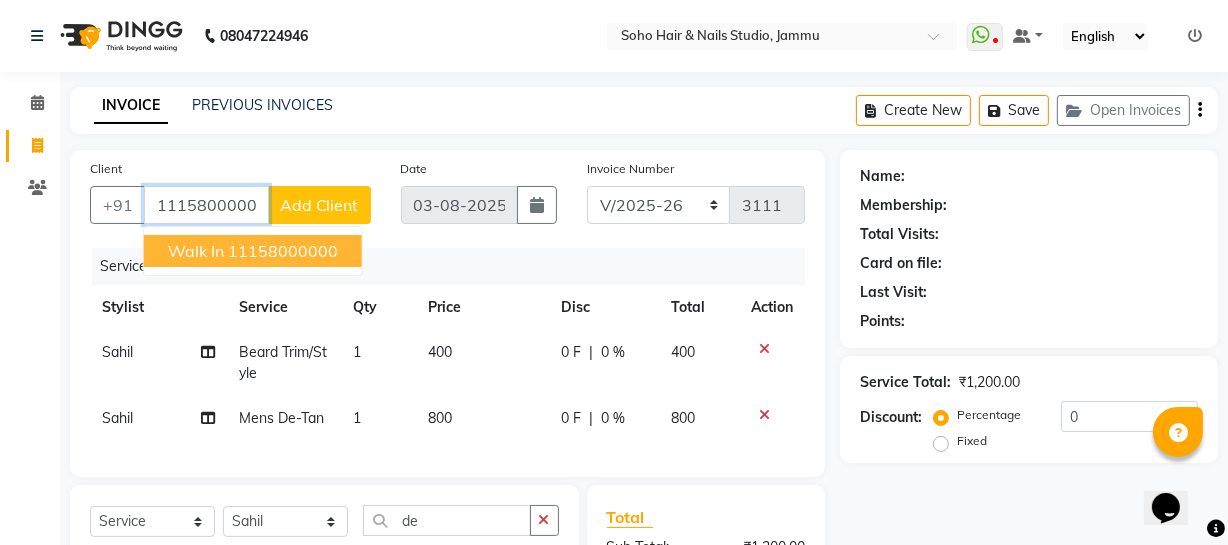 type on "11158000000" 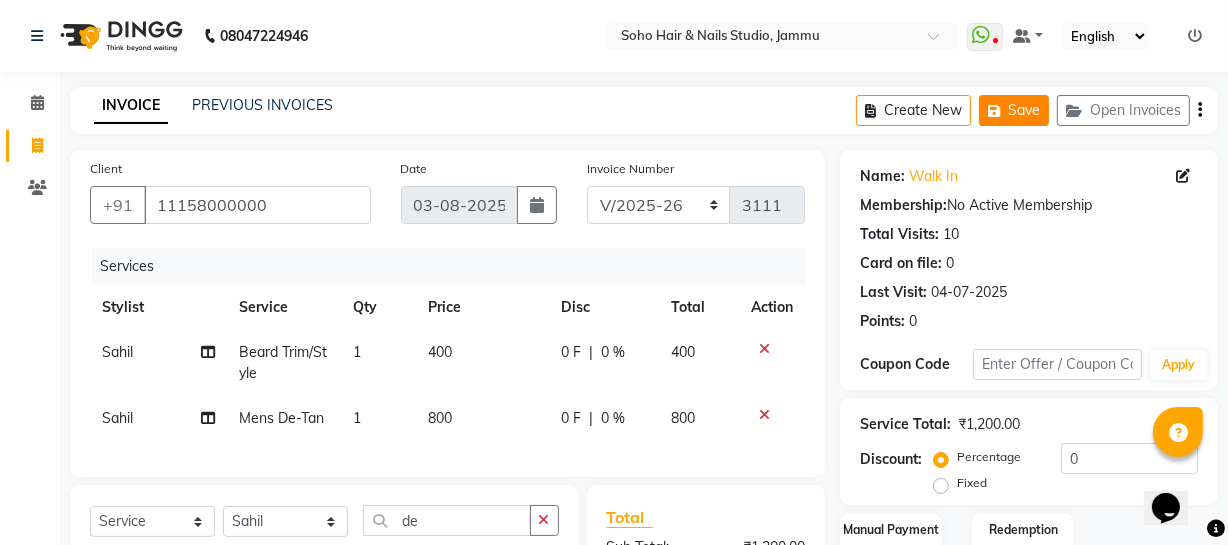 click on "Save" 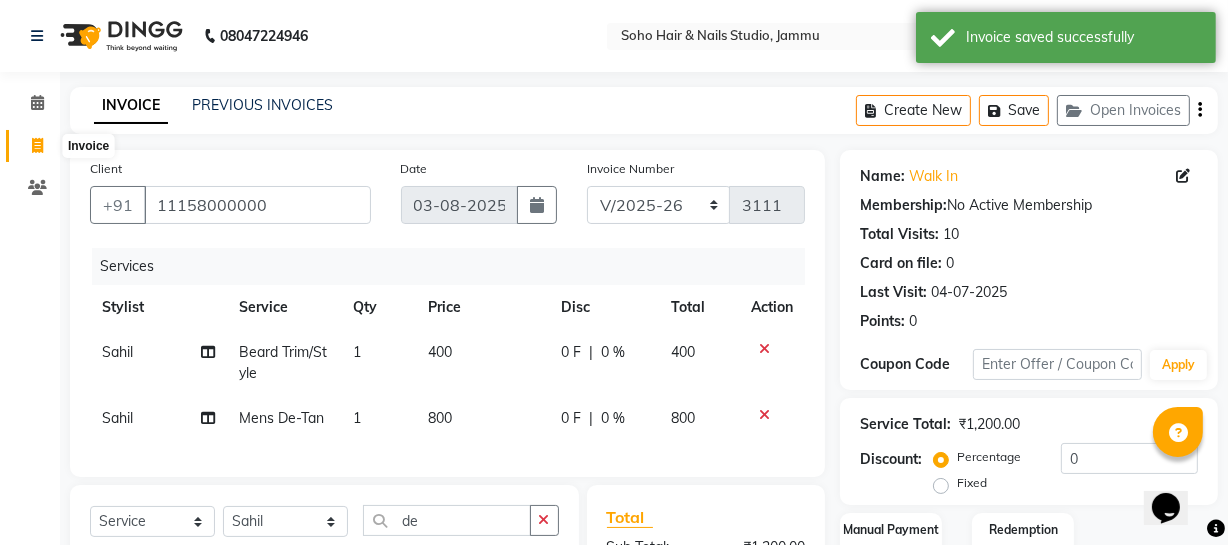 click 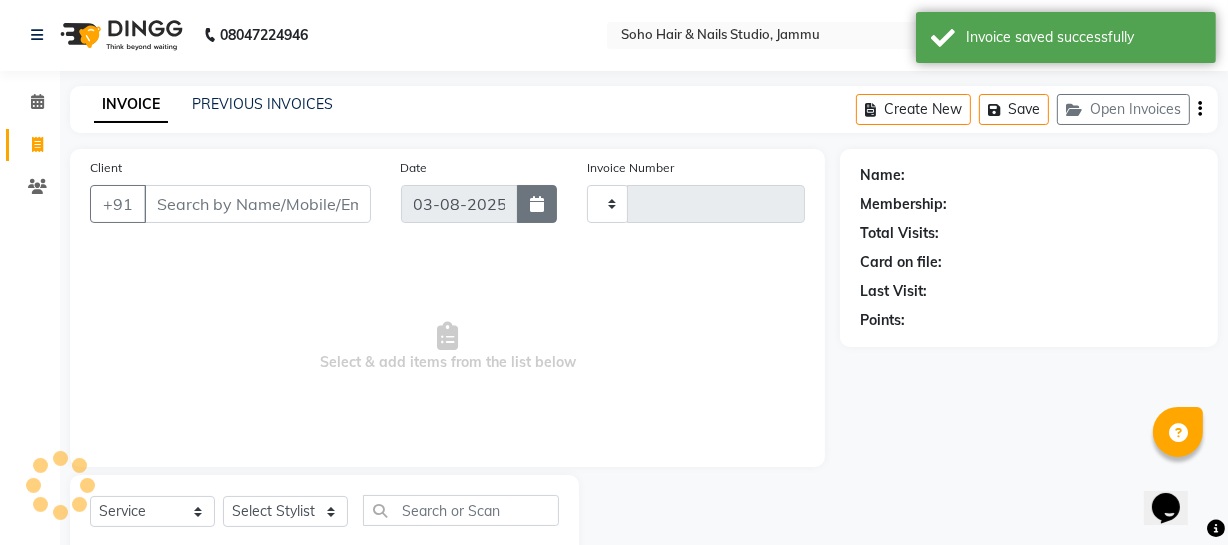 type on "3111" 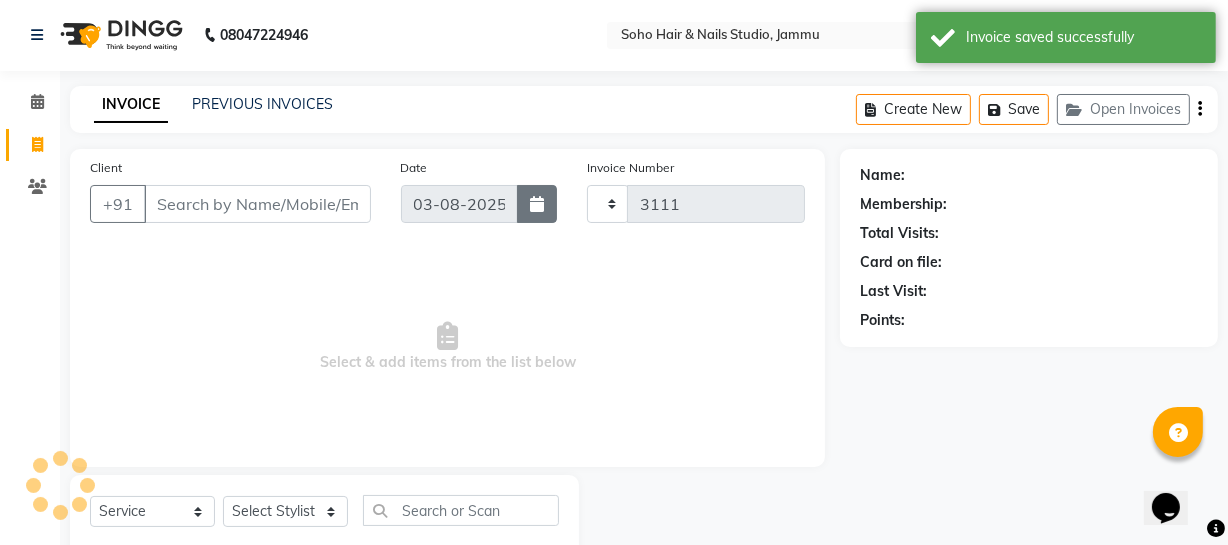 select on "735" 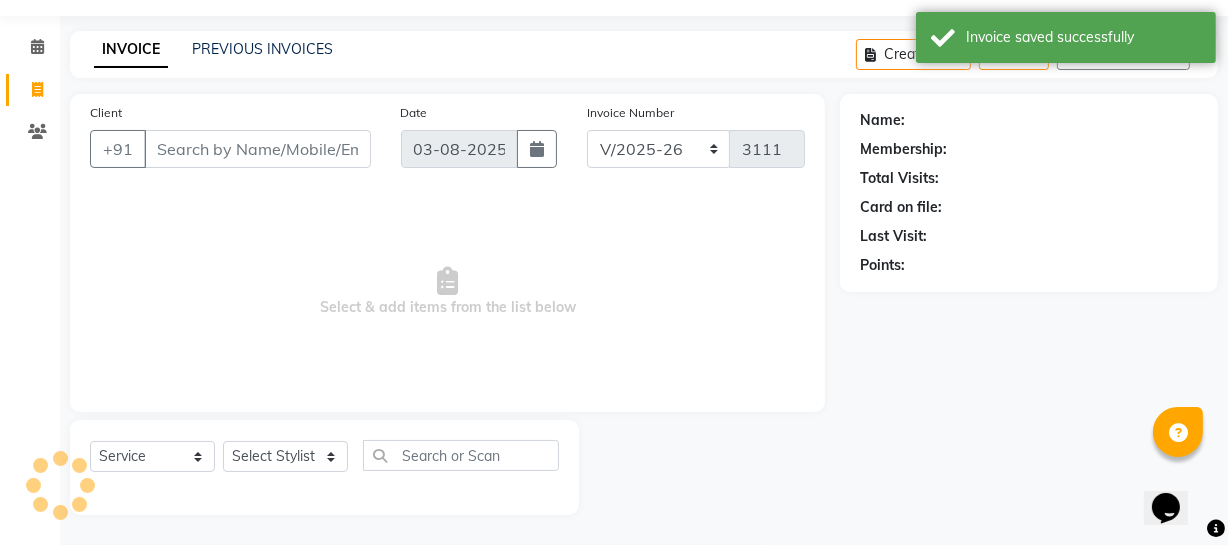 scroll, scrollTop: 0, scrollLeft: 0, axis: both 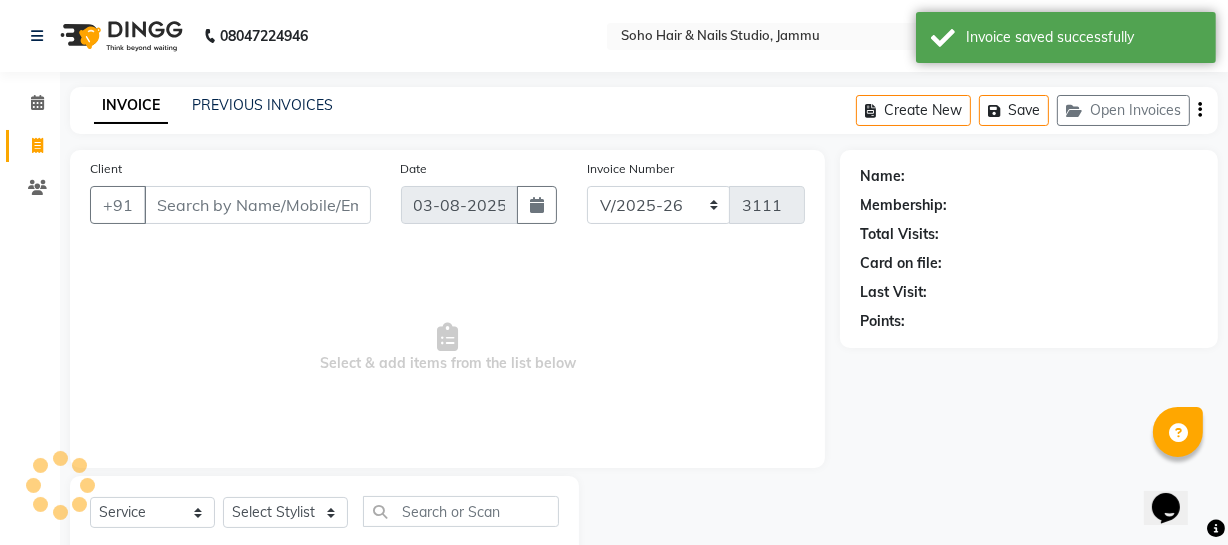 select on "membership" 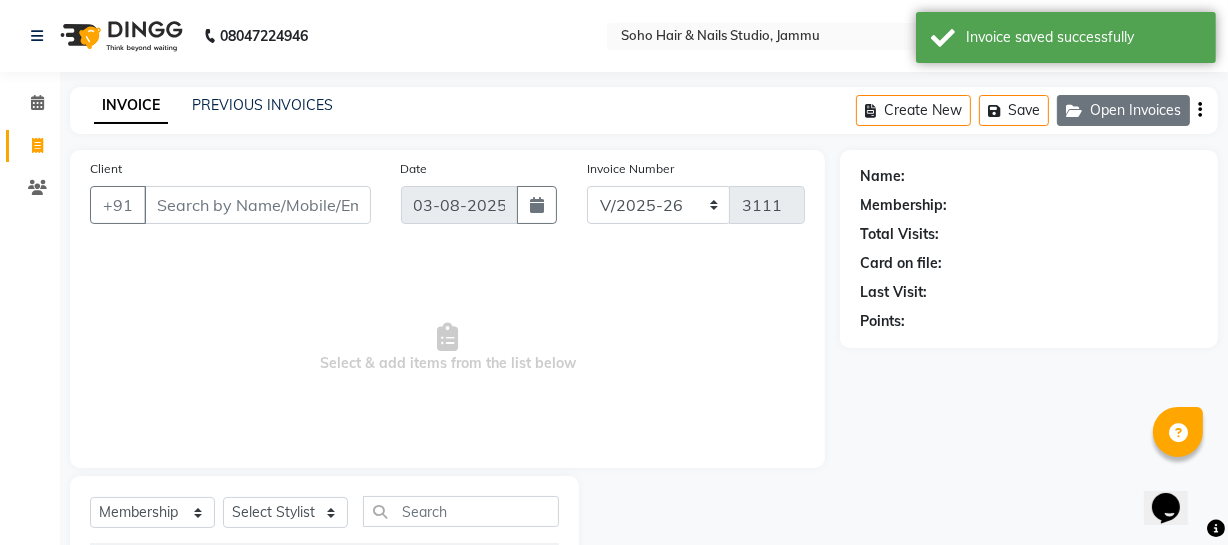 click on "Open Invoices" 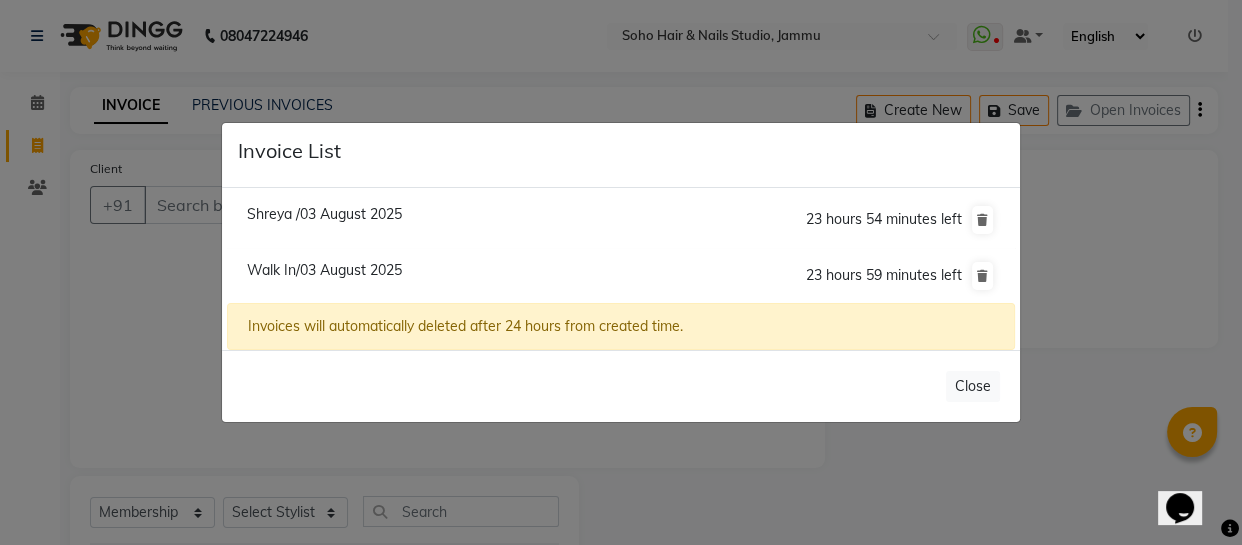 click on "Invoice List  Shreya /[DATE]  23 hours 54 minutes left  Walk In/[DATE]  23 hours 59 minutes left  Invoices will automatically deleted after 24 hours from created time.   Close" 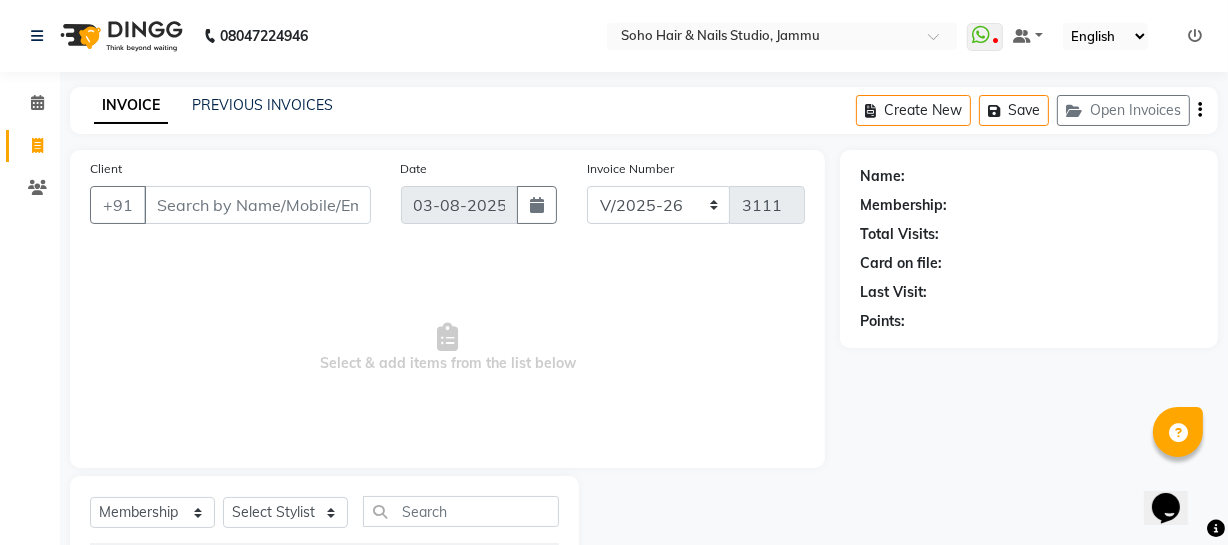 click on "INVOICE PREVIOUS INVOICES Create New   Save   Open Invoices  Client +91 [PHONE] Date 03-08-2025 Invoice Number Red/2025-26 V/2025 V/2025-26 3111  Select  & add items from the list below  Select  Service  Product  Membership  Package Voucher Prepaid Gift Card  Select Stylist Abhishek Kohli Adhamya Bamotra Amit Anita Kumari Arun Sain Avijit Das Bhabesh Dipanker  Harman Kevi  Komal Lakshya Dogra Meenakshi Jamwal Mitu Neha Nicky Nishant Swalia Nitin Reception Rose  Ruth Sahil sameer Sanjay Saurav pedi Saurav SAM Shameem Sharan Sorabh Salmani Vicky VISHAL DOGRA SOHO Privilege Club  SOHO F&F  Name: Membership: Total Visits: Card on file: Last Visit:  Points:" 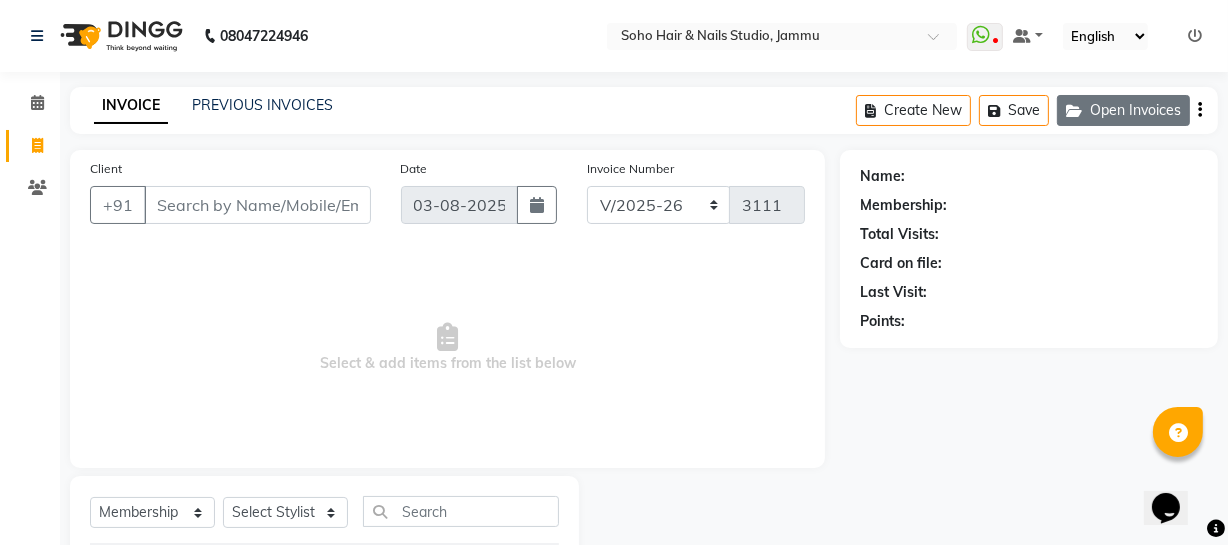 click on "Open Invoices" 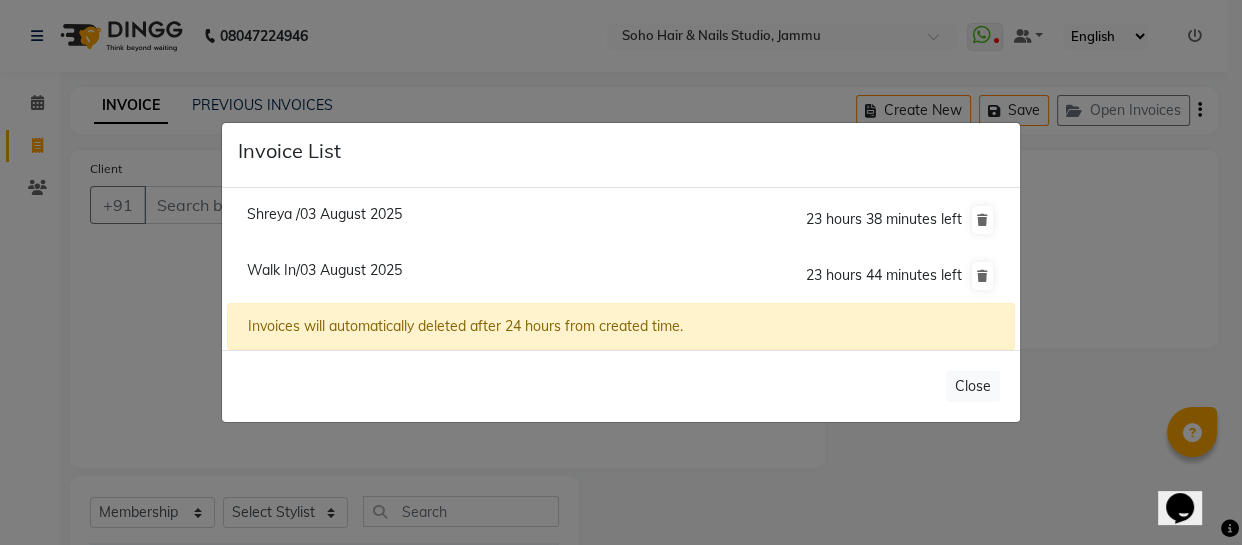click on "Invoice List  [NAME] /03 August 2025  23 hours 38 minutes left  Walk In/03 August 2025  23 hours 44 minutes left  Invoices will automatically deleted after 24 hours from created time.   Close" 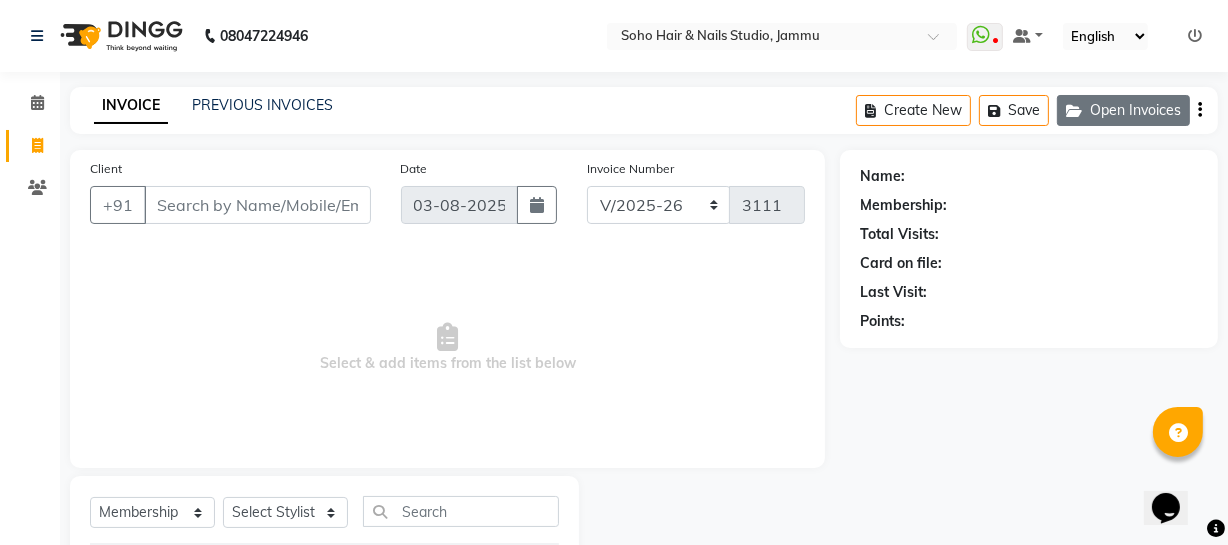 click on "Open Invoices" 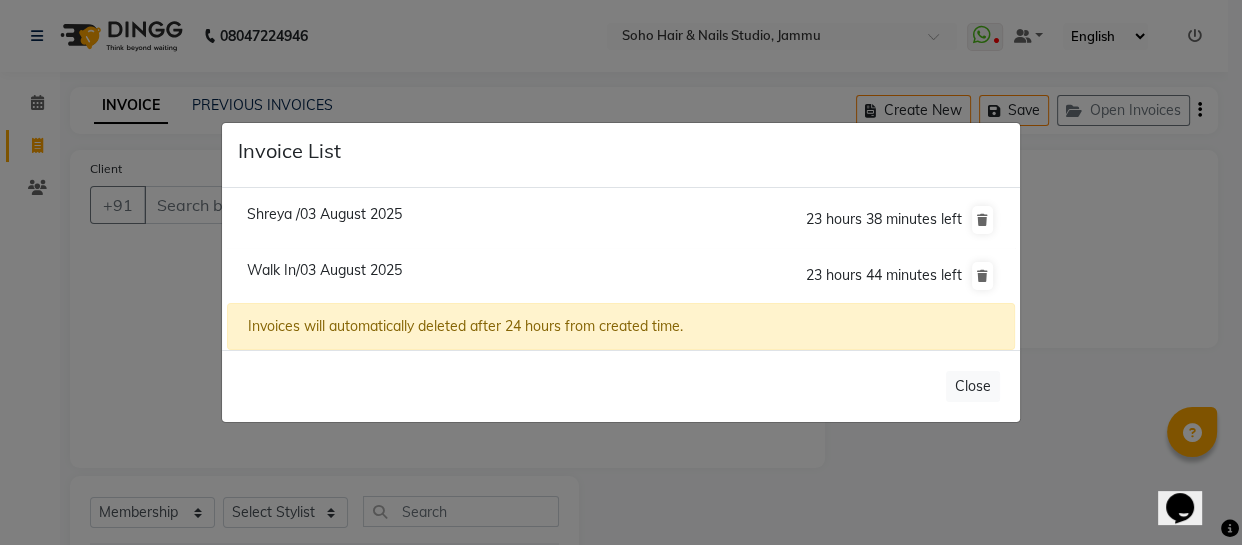 click on "Invoice List  [NAME] /03 August 2025  23 hours 38 minutes left  Walk In/03 August 2025  23 hours 44 minutes left  Invoices will automatically deleted after 24 hours from created time.   Close" 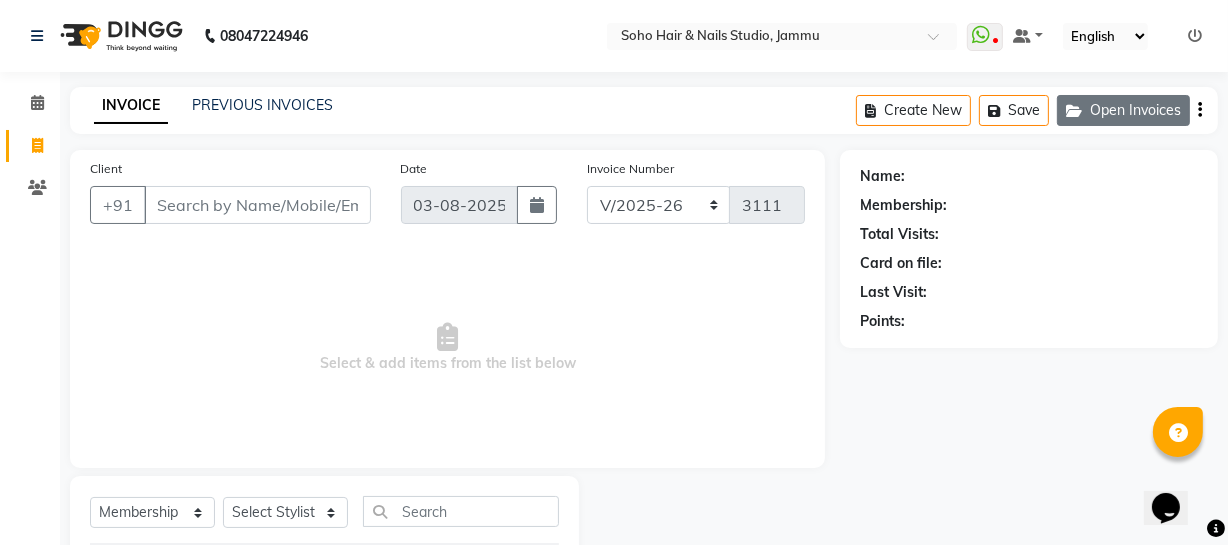click on "Open Invoices" 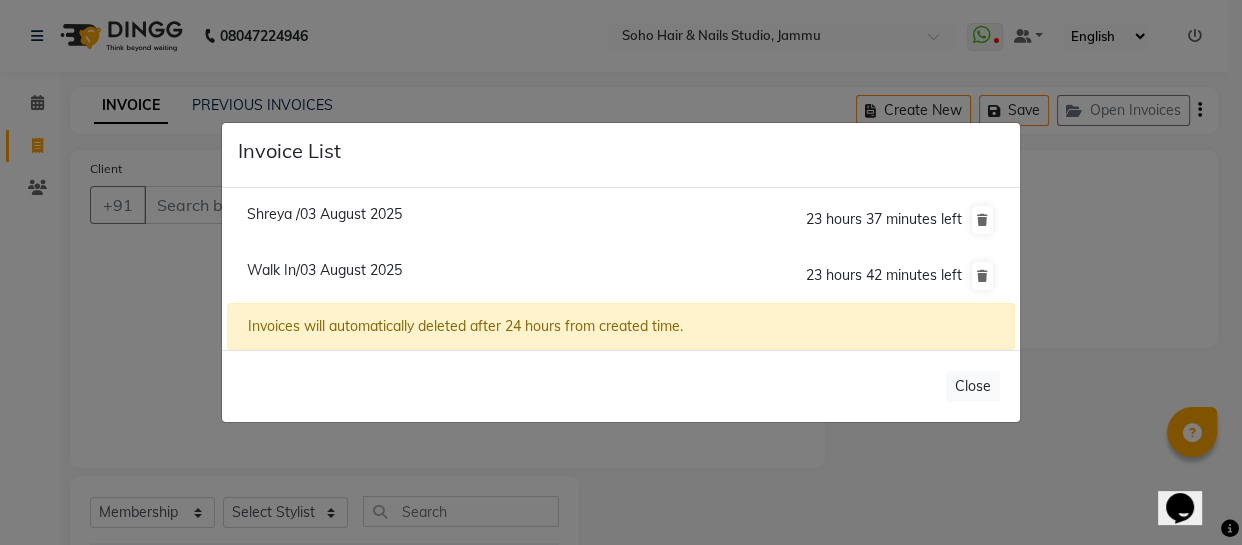 click on "Shreya /03 August 2025" 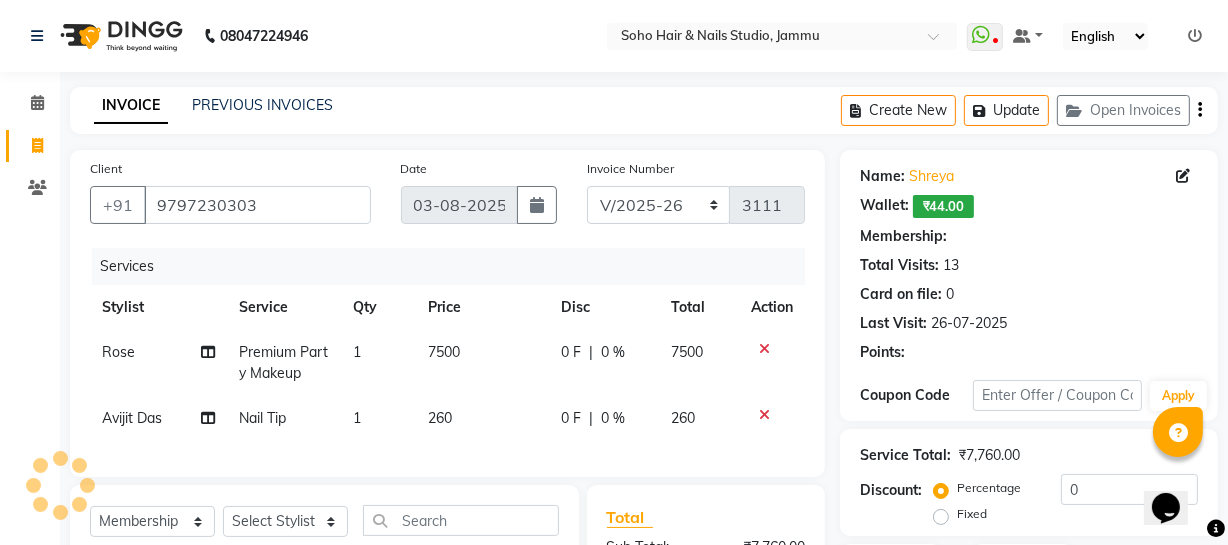 select on "1: Object" 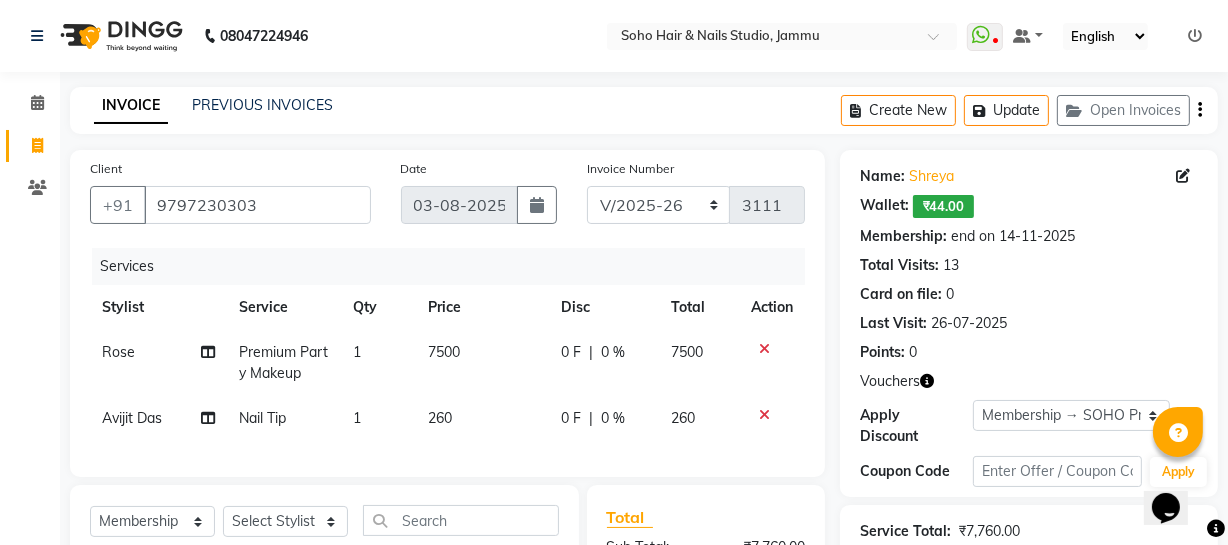 scroll, scrollTop: 272, scrollLeft: 0, axis: vertical 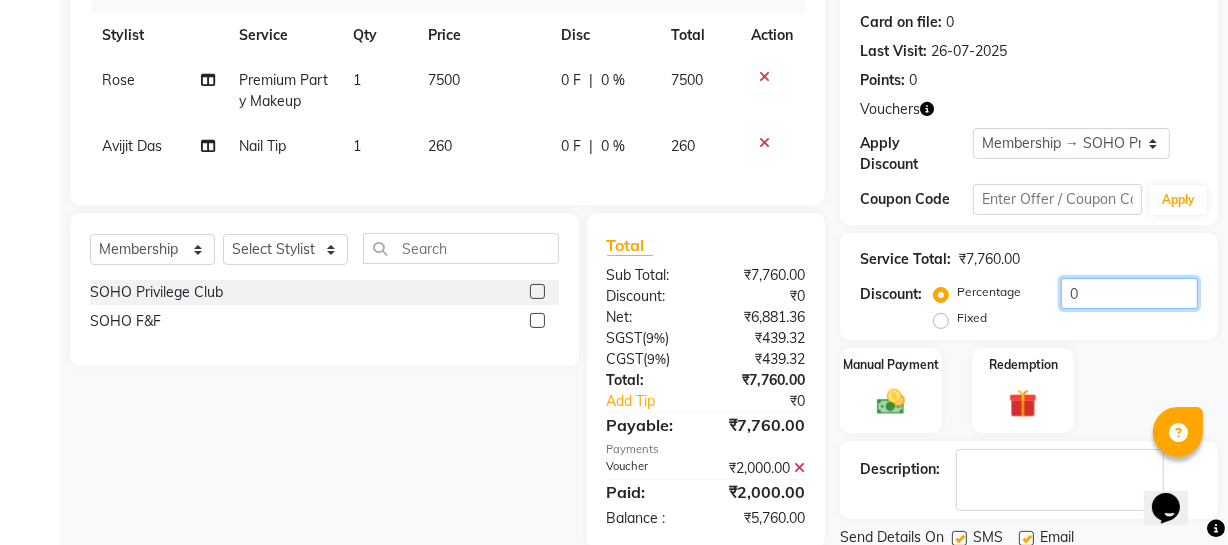 drag, startPoint x: 1097, startPoint y: 288, endPoint x: 815, endPoint y: 283, distance: 282.0443 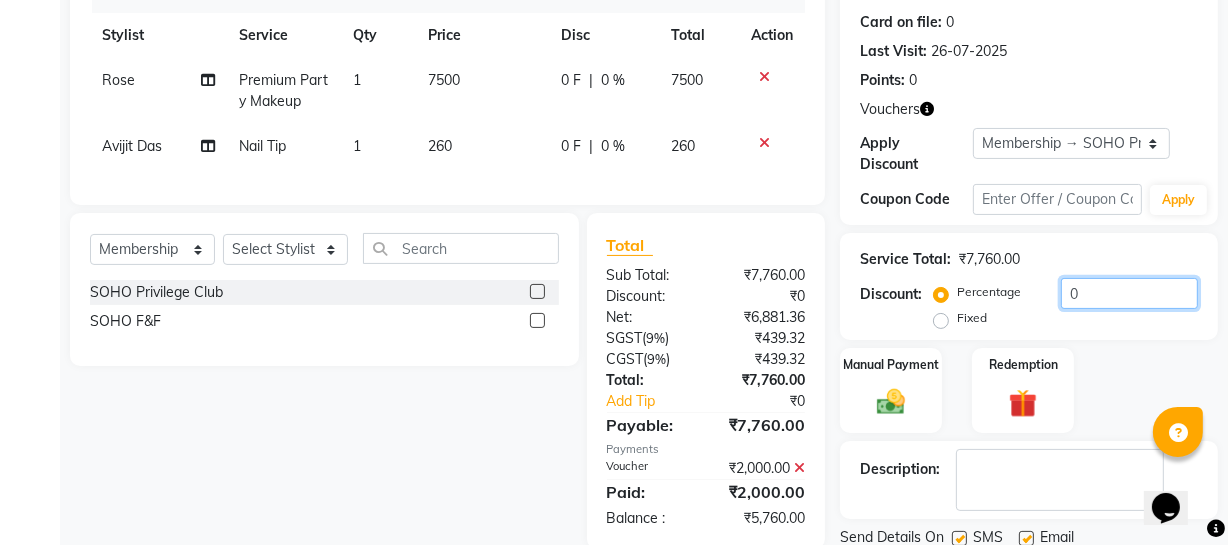 click on "Client +91 [PHONE] Date [DATE] Invoice Number Red/2025-26 V/2025 V/2025-26 3111 Services Stylist Service Qty Price Disc Total Action Rose  Premium Party Makeup 1 7500 0 F | 0 % 7500 Avijit Das Nail Tip 1 260 0 F | 0 % 260 Select  Service  Product  Membership  Package Voucher Prepaid Gift Card  Select Stylist Abhishek Kohli Adhamya Bamotra Amit Anita Kumari Arun Sain Avijit Das Bhabesh Dipanker  Harman Kevi  Komal Lakshya Dogra Meenakshi Jamwal Mitu Neha Nicky Nishant Swalia Nitin Reception Rose  Ruth Sahil sameer Sanjay Saurav pedi Saurav SAM Shameem Sharan Sorabh Salmani Vicky VISHAL DOGRA SOHO Privilege Club  SOHO F&F  Total Sub Total: ₹7,760.00 Discount: ₹0 Net: ₹6,881.36 SGST  ( 9% ) ₹439.32 CGST  ( 9% ) ₹439.32 Total: ₹7,760.00 Add Tip ₹0 Payable: ₹7,760.00 Payments Voucher ₹2,000.00  Paid: ₹2,000.00 Balance   : ₹5,760.00 Reward Points Accumulating Points  0 Name: Shreya   Wallet:   ₹44.00  Membership: end on [DATE] Total Visits:  13 Card on file:  0 Last Visit:   0  0" 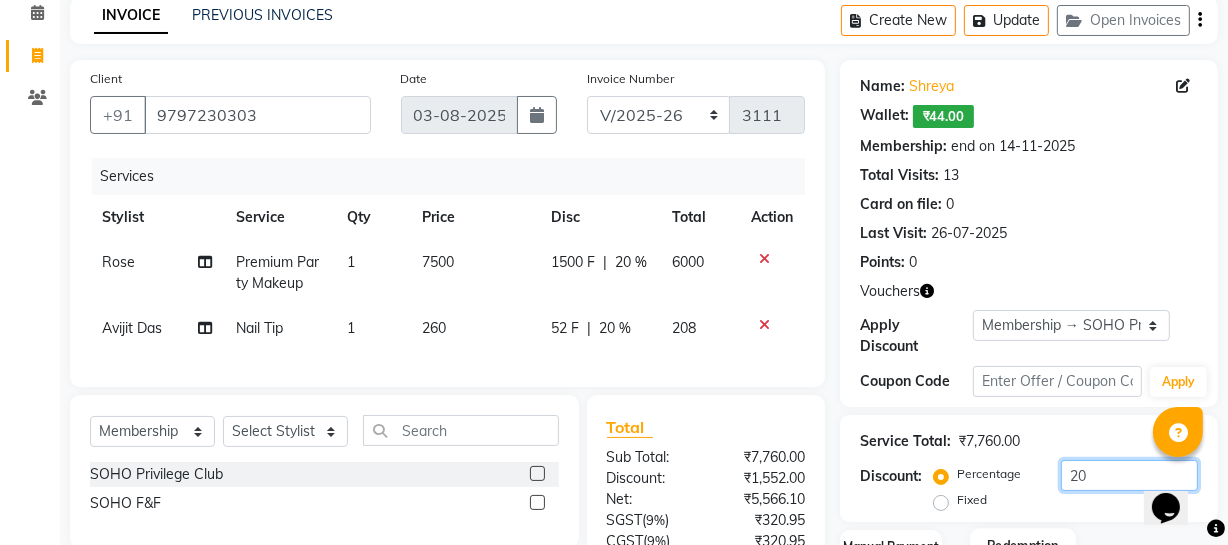 scroll, scrollTop: 460, scrollLeft: 0, axis: vertical 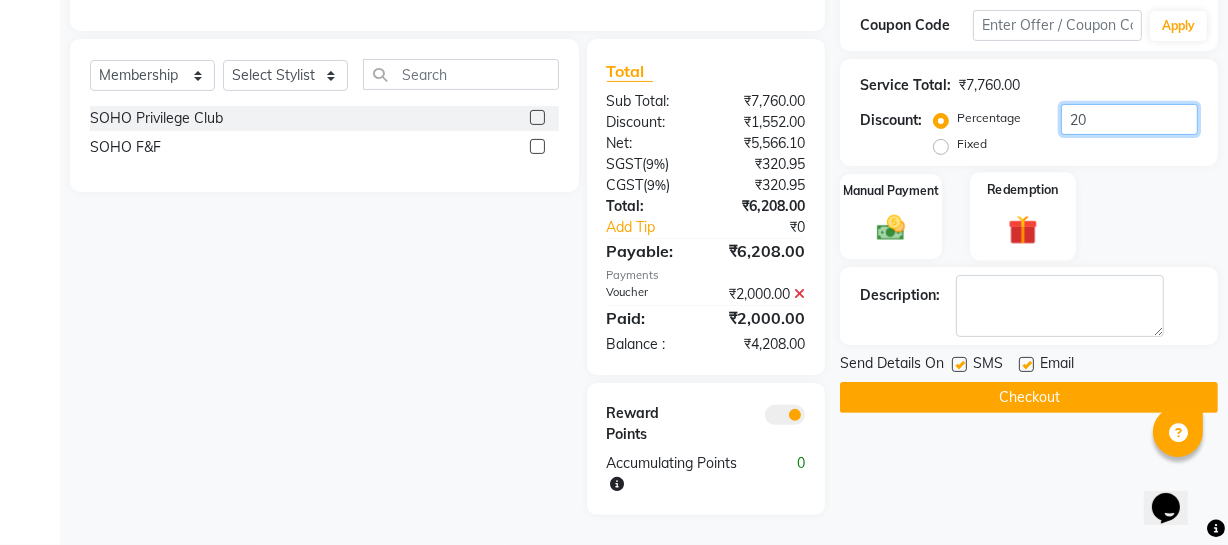 type on "20" 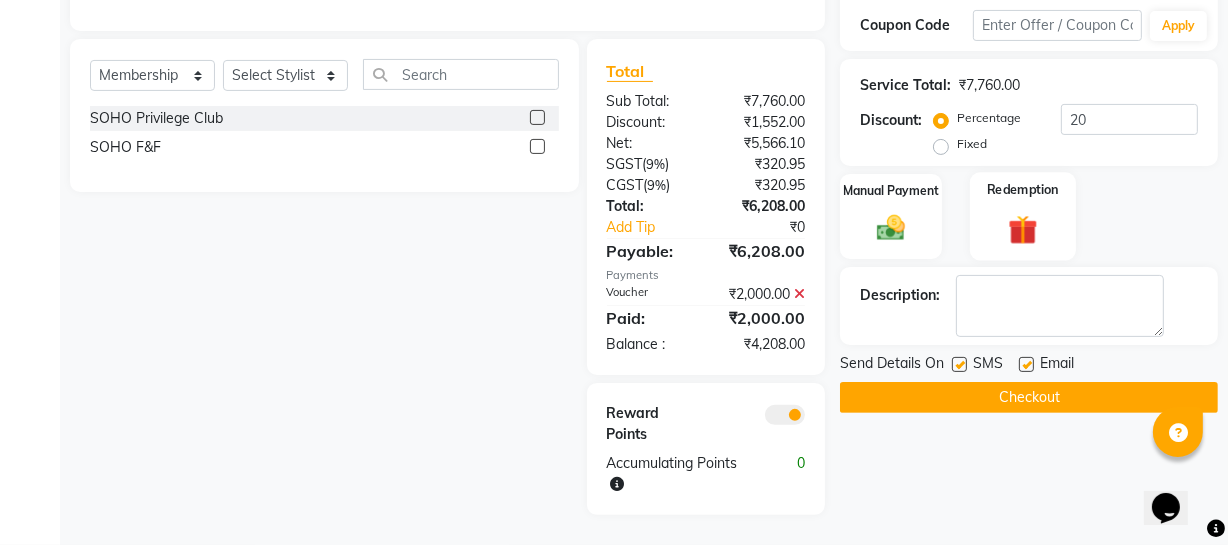 click 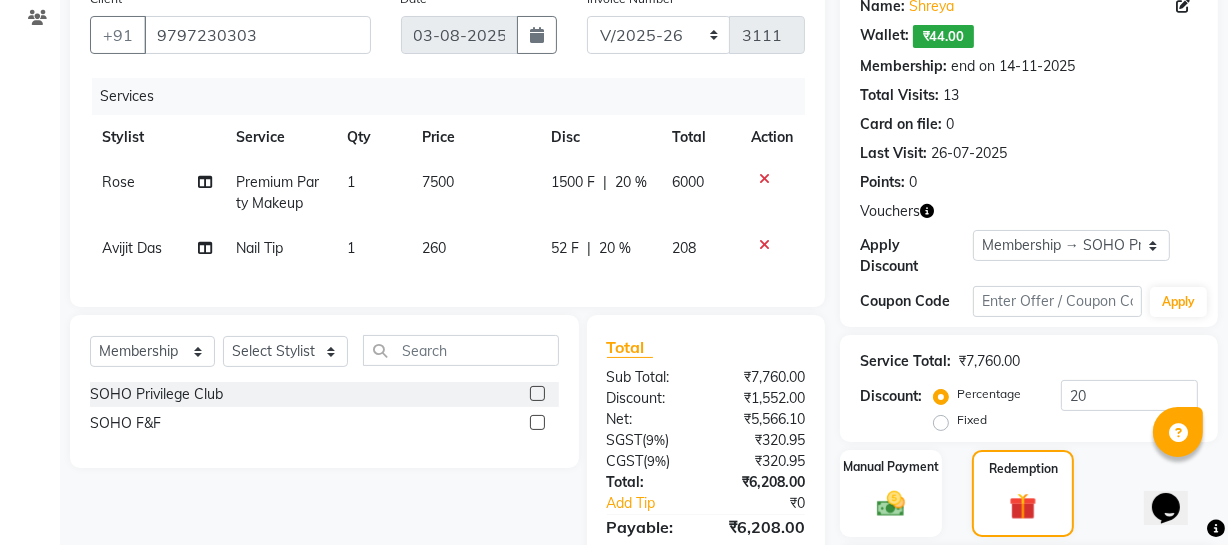 scroll, scrollTop: 97, scrollLeft: 0, axis: vertical 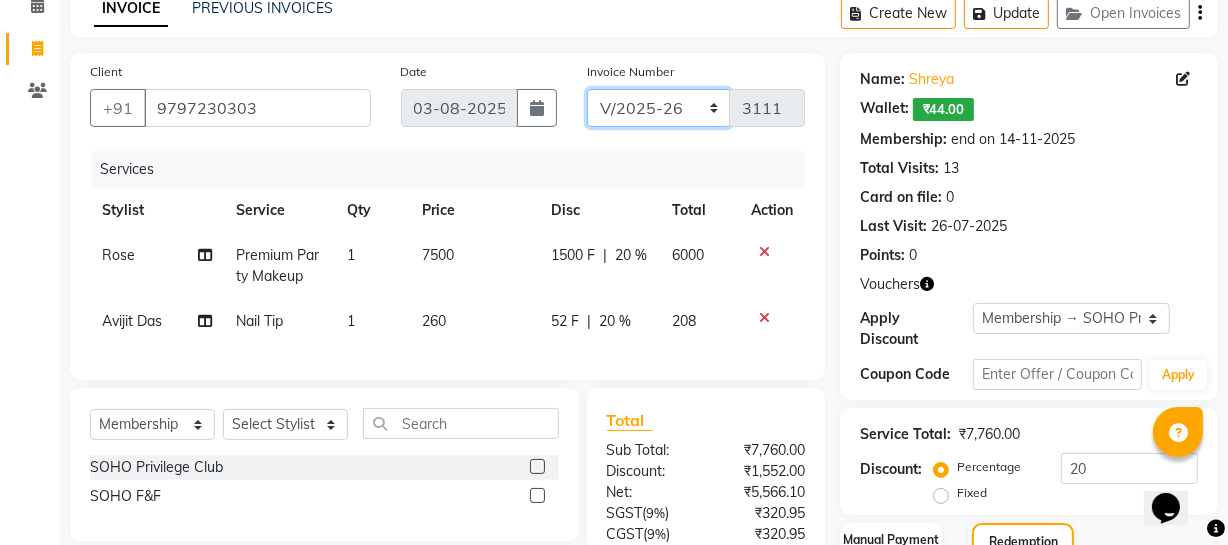 drag, startPoint x: 698, startPoint y: 115, endPoint x: 693, endPoint y: 124, distance: 10.29563 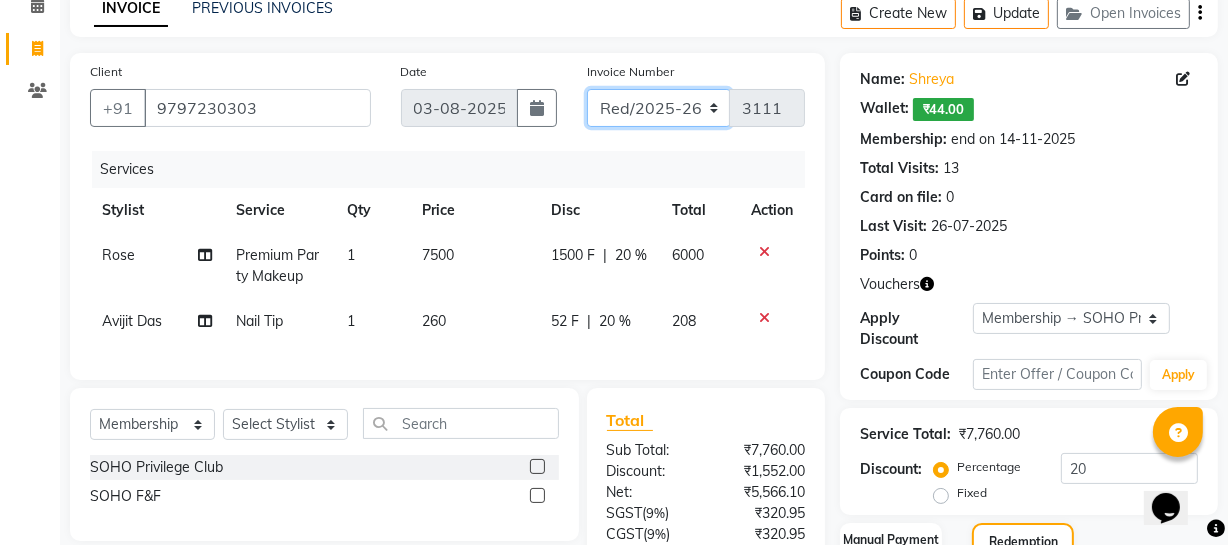 click on "Red/2025-26 V/2025 V/2025-26" 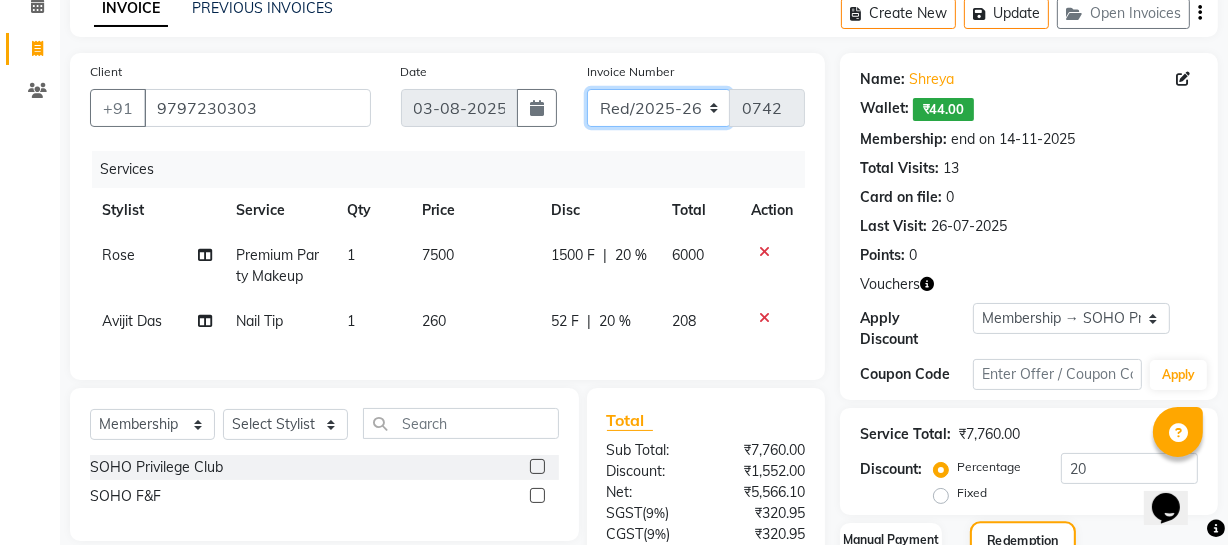 scroll, scrollTop: 473, scrollLeft: 0, axis: vertical 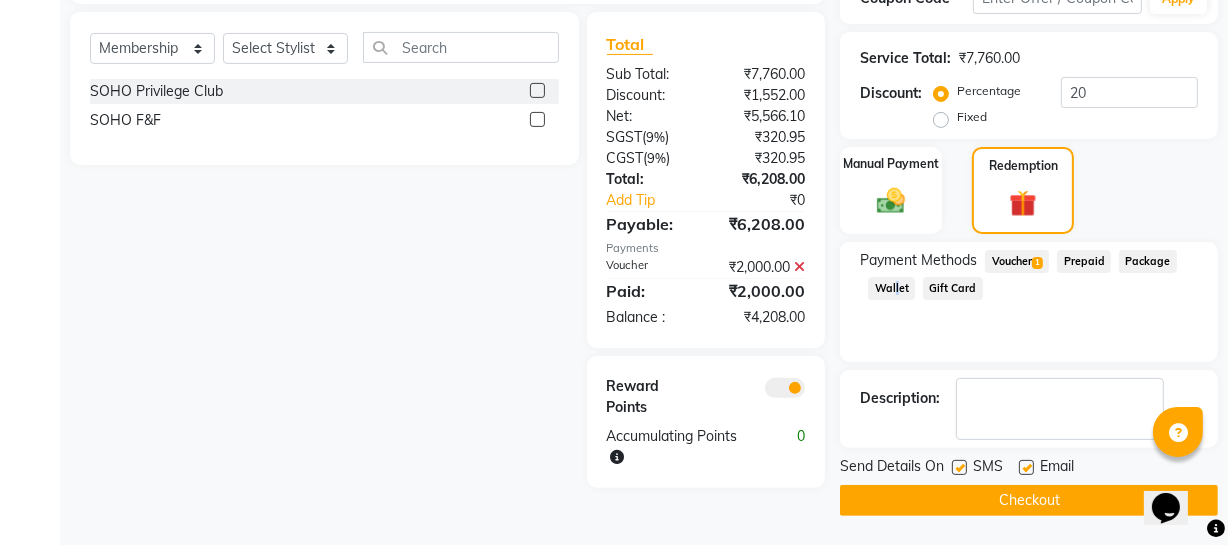 click on "Wallet" 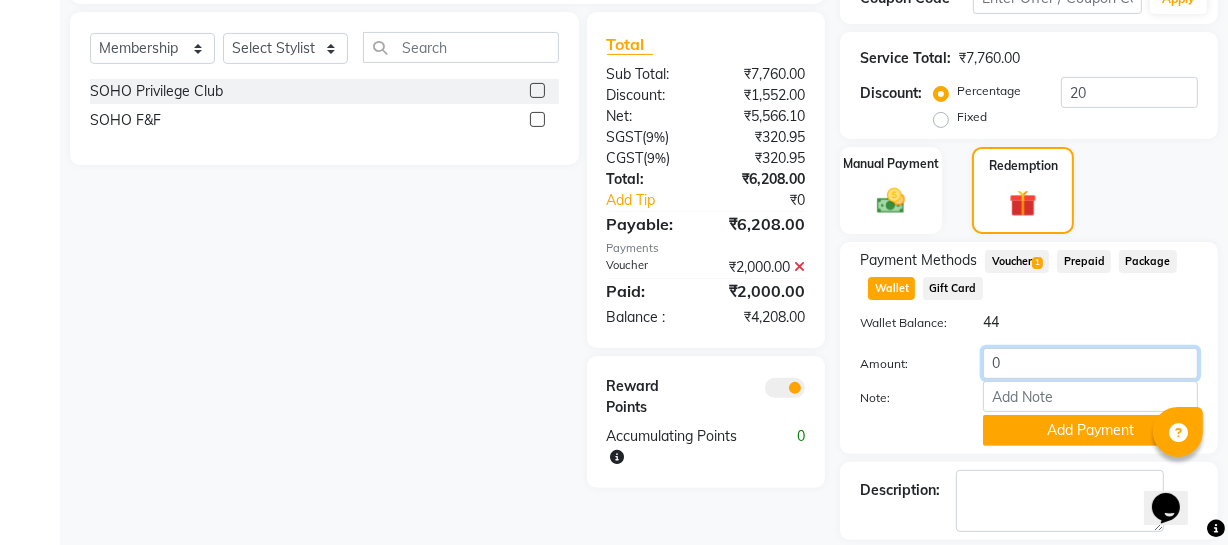 drag, startPoint x: 1024, startPoint y: 360, endPoint x: 876, endPoint y: 342, distance: 149.09058 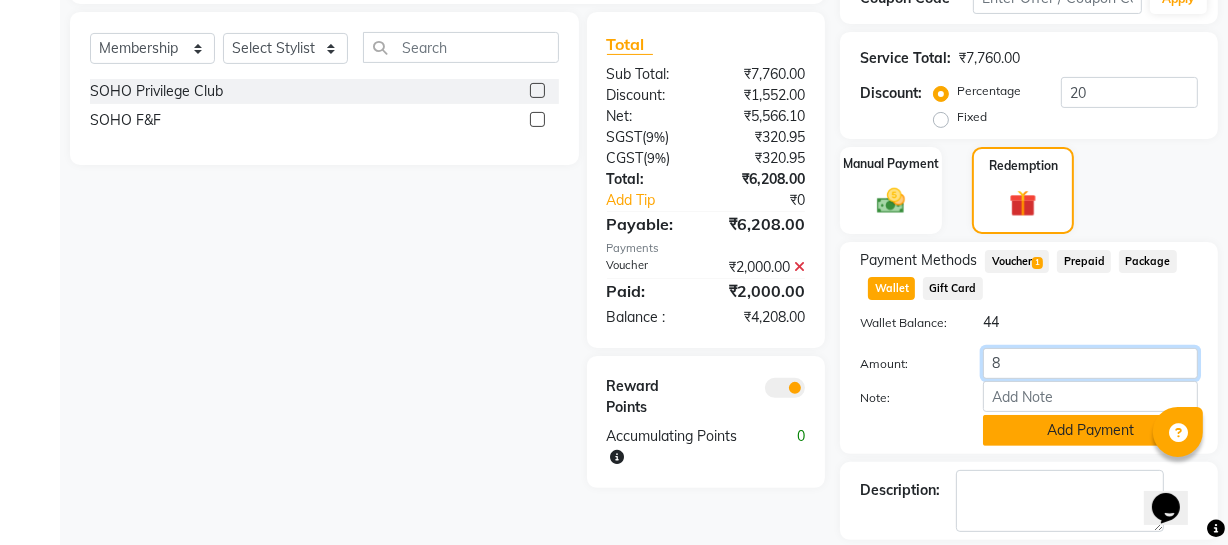 type on "8" 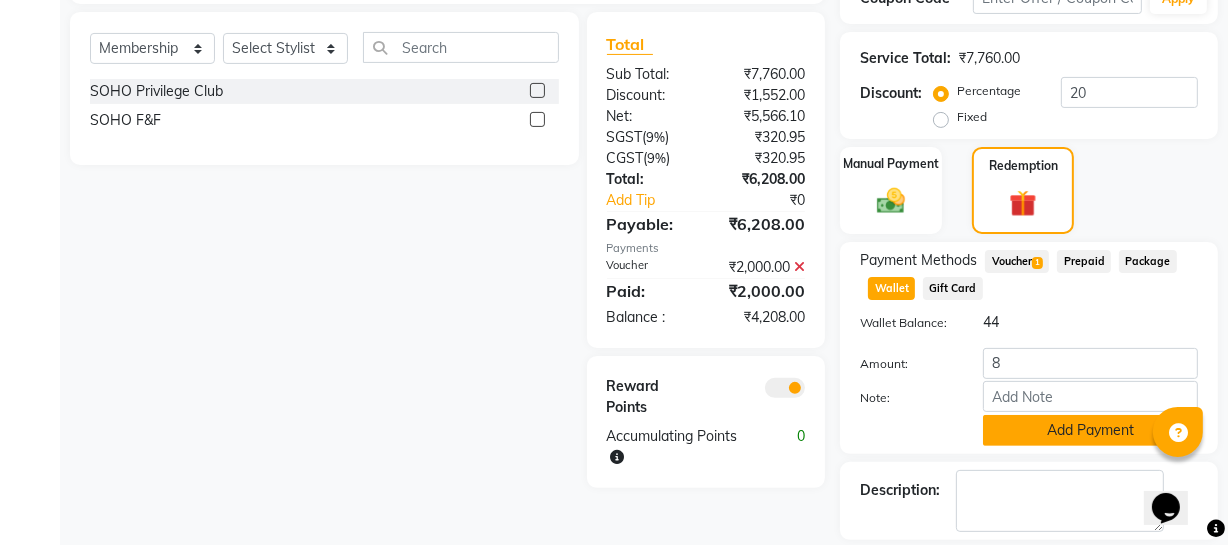 click on "Add Payment" 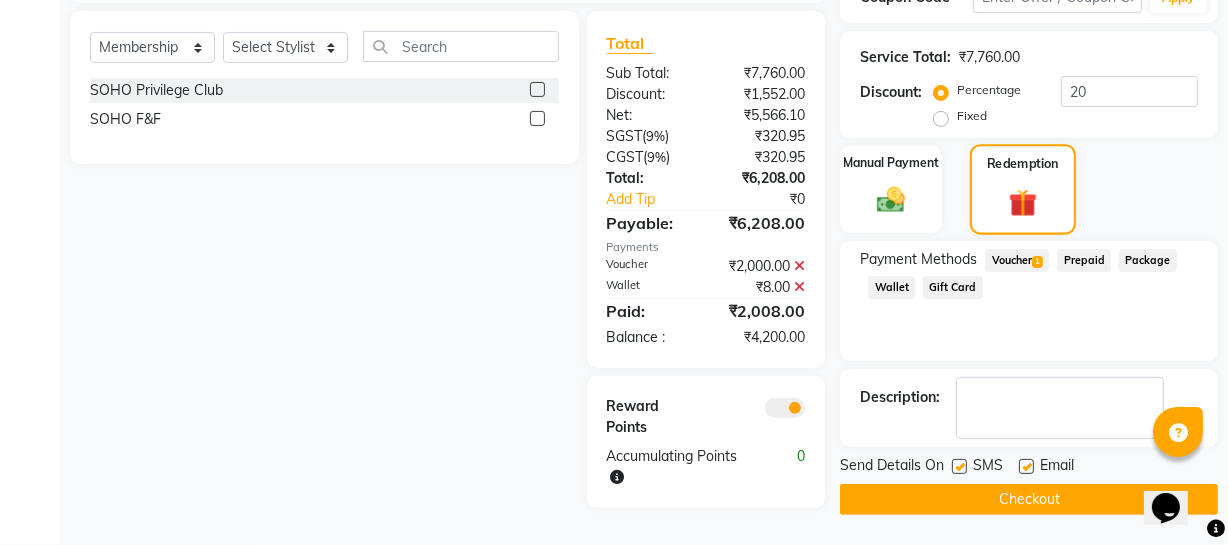 scroll, scrollTop: 481, scrollLeft: 0, axis: vertical 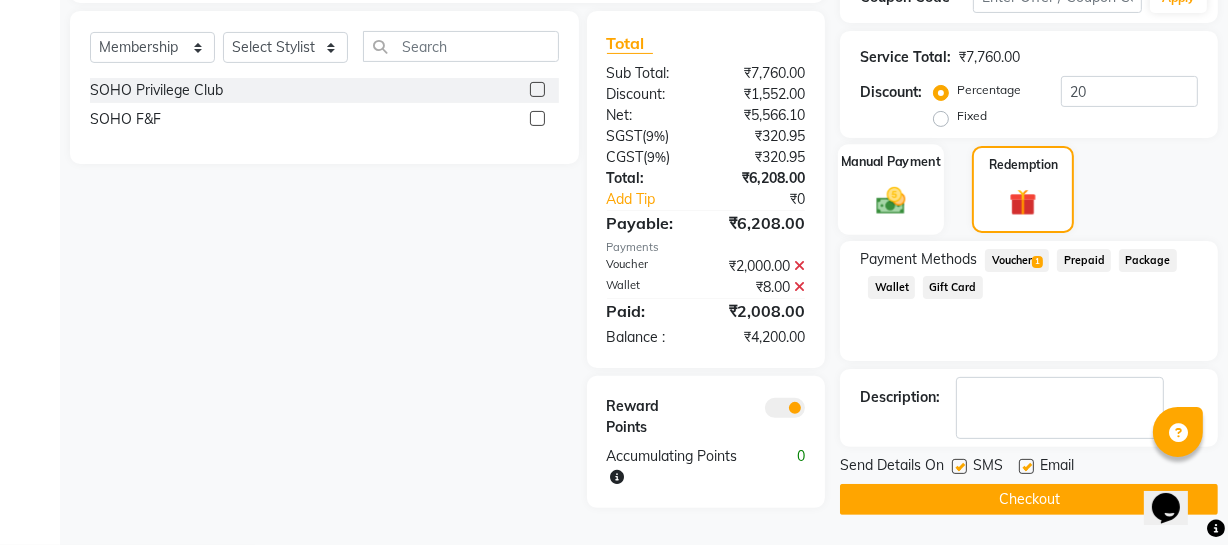click on "Manual Payment" 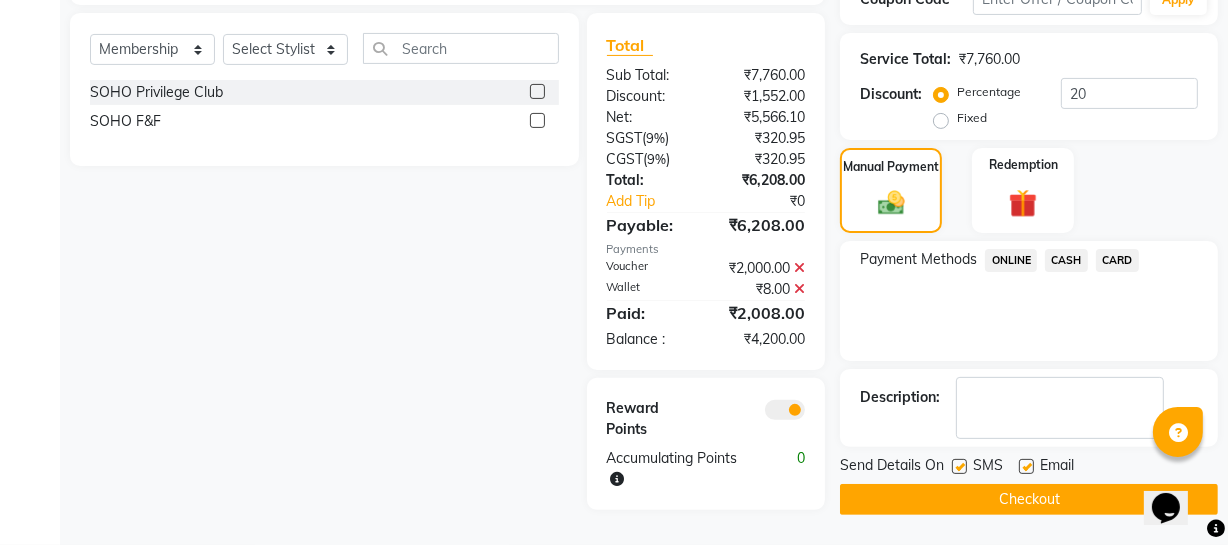 click on "CASH" 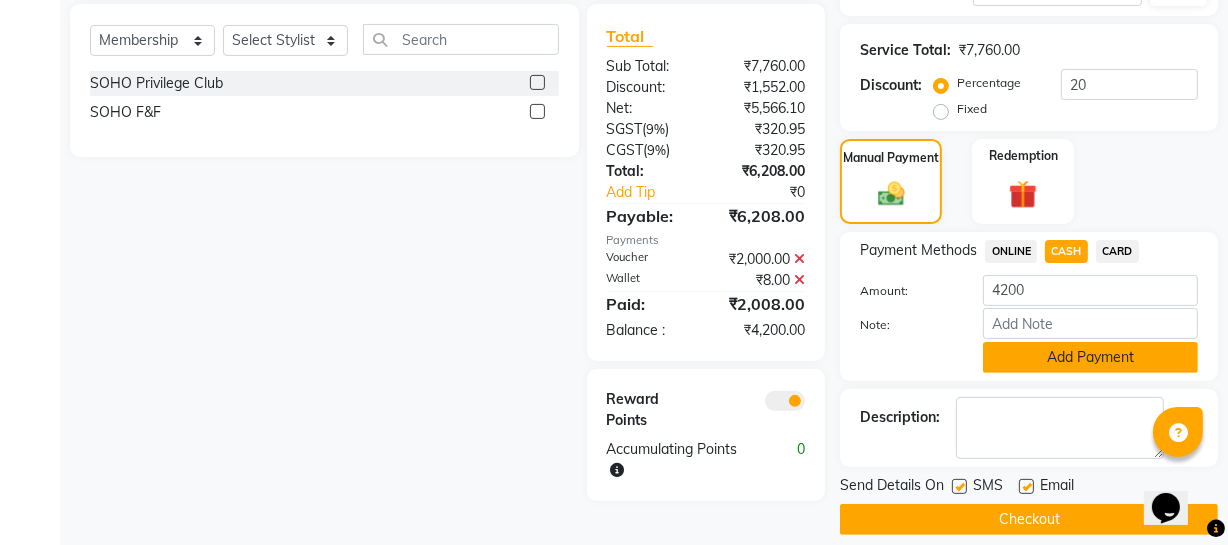 click on "Add Payment" 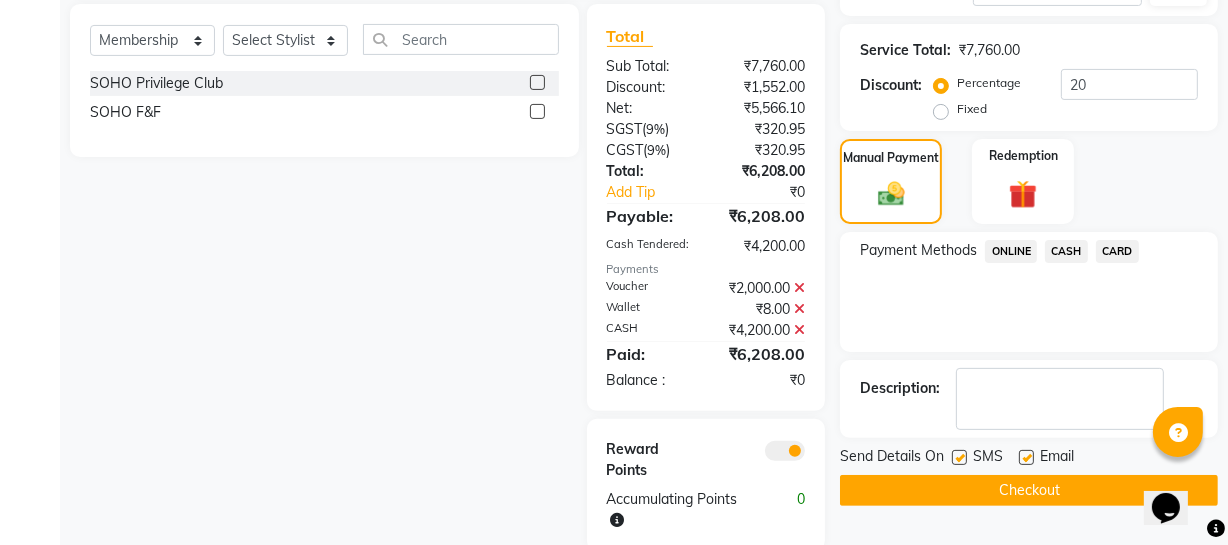 click on "Checkout" 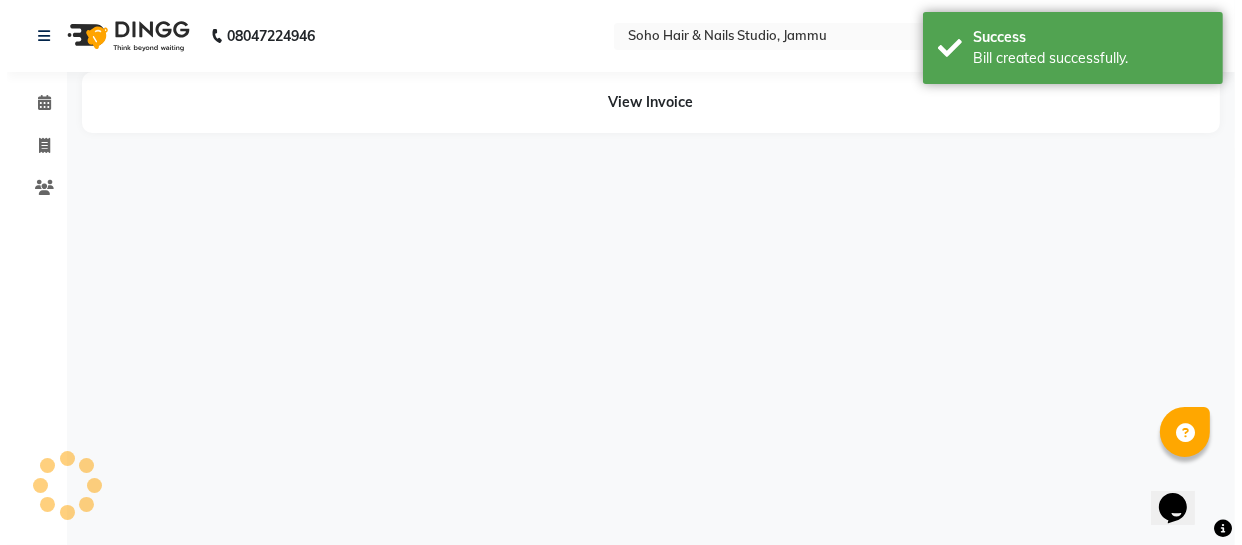 scroll, scrollTop: 0, scrollLeft: 0, axis: both 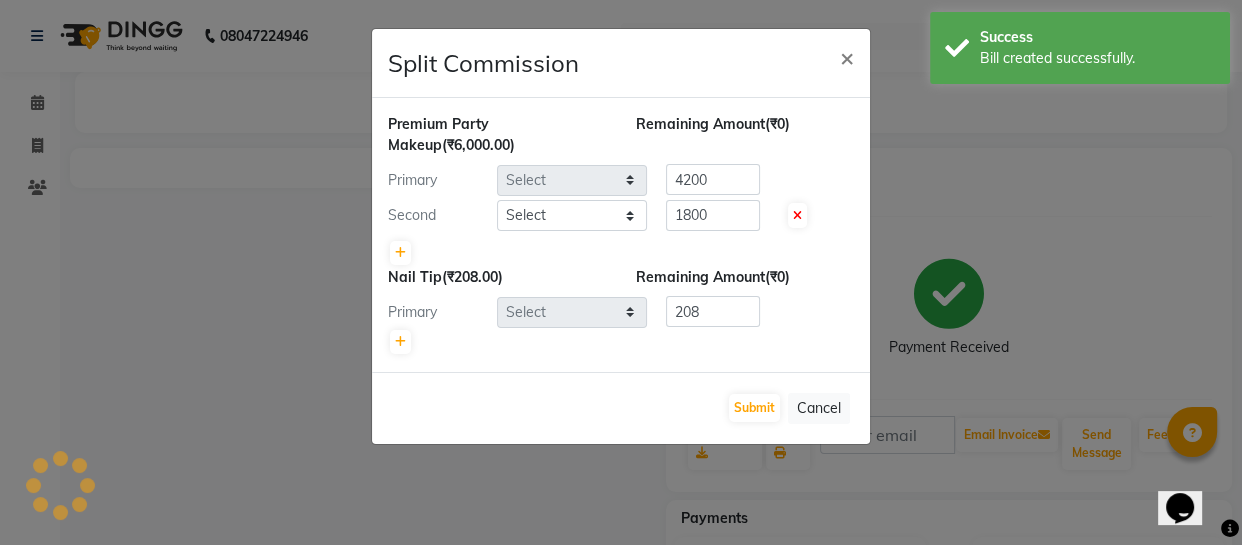 select on "38041" 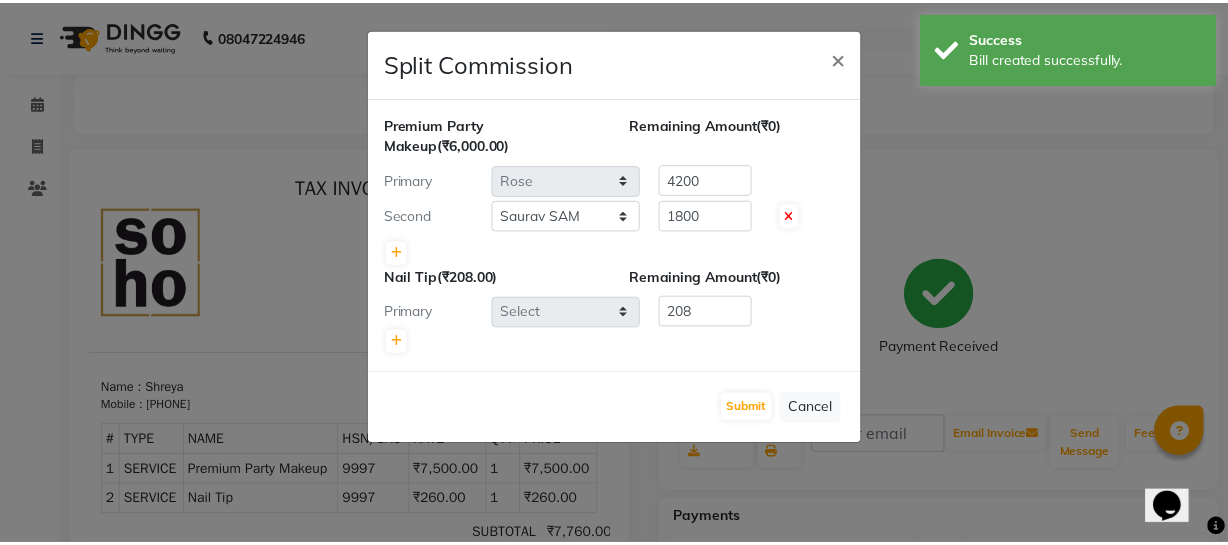 scroll, scrollTop: 0, scrollLeft: 0, axis: both 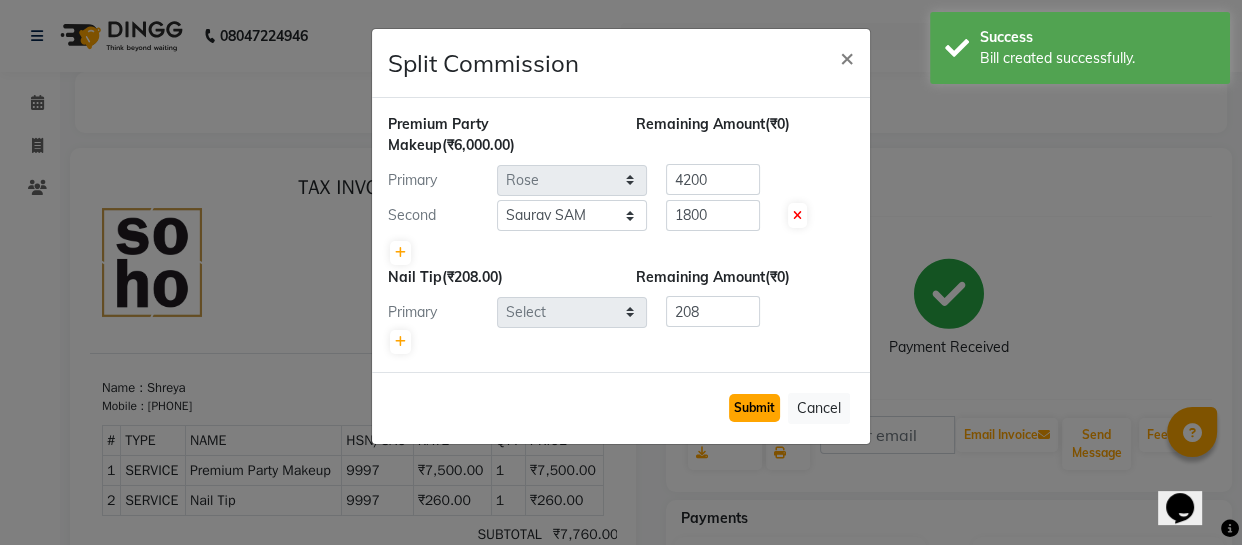 click on "Submit" 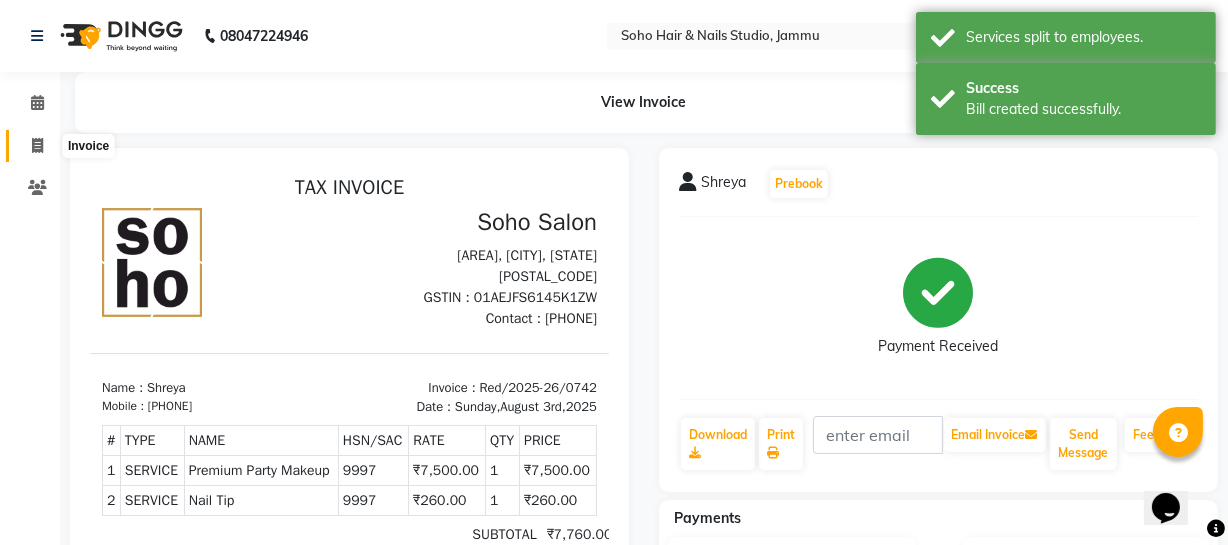 click 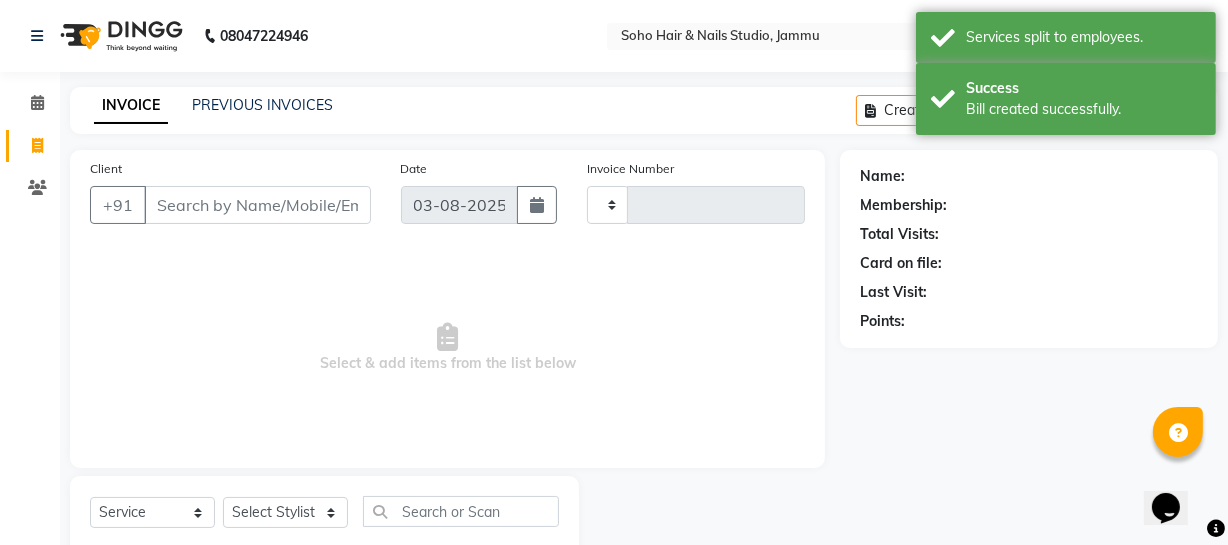 type on "3111" 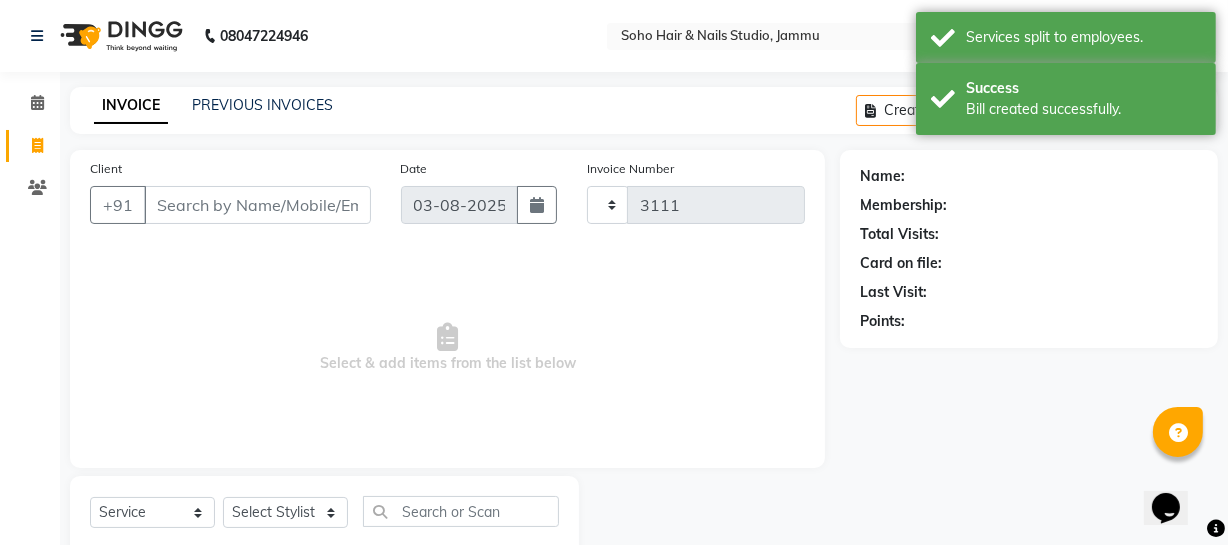 scroll, scrollTop: 57, scrollLeft: 0, axis: vertical 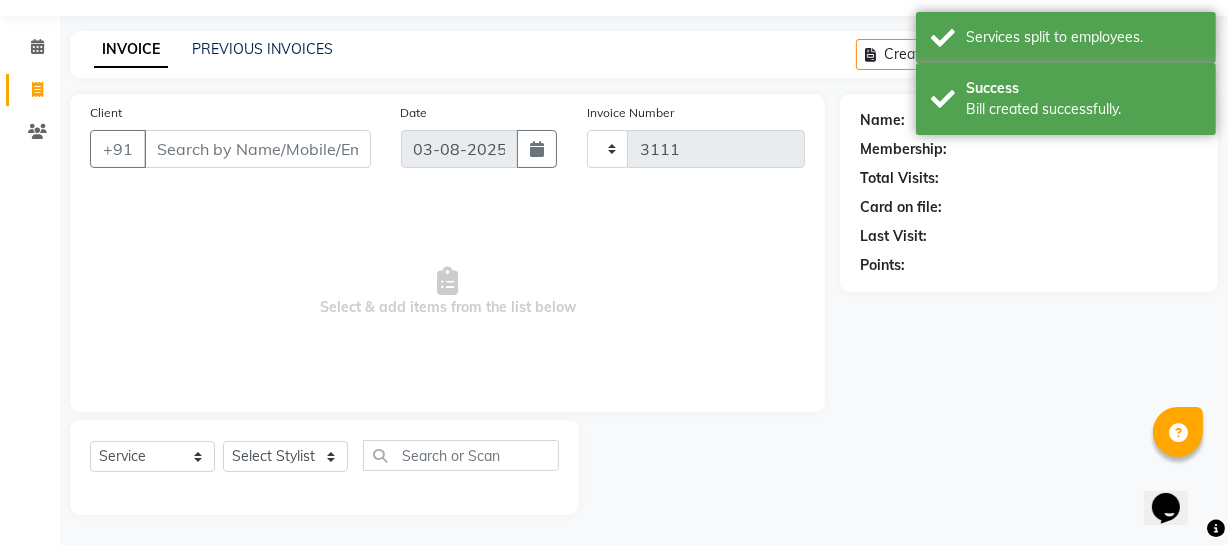 select on "735" 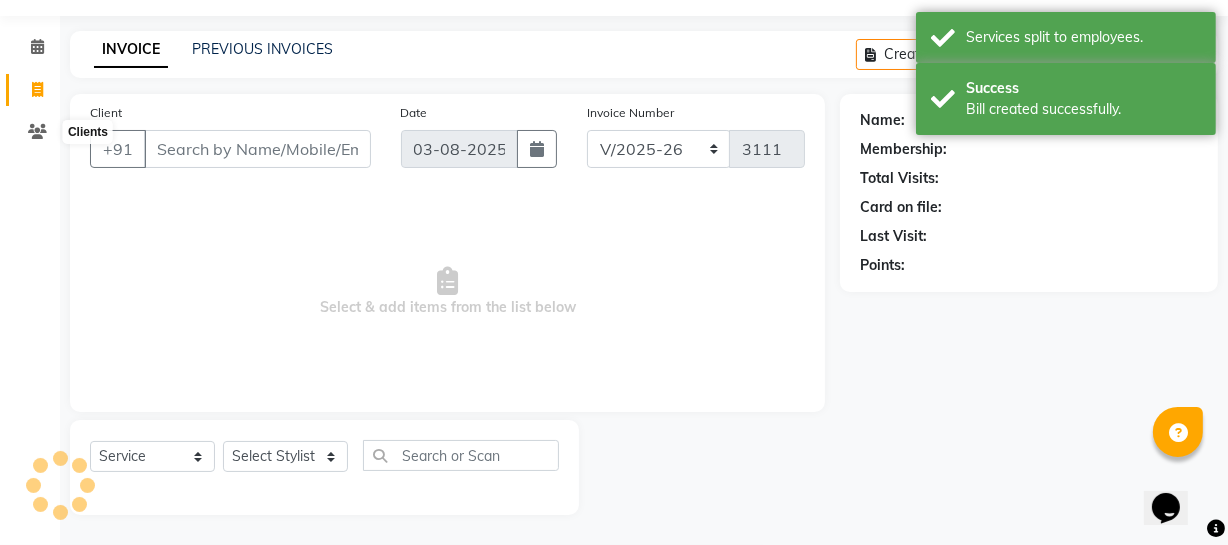select on "membership" 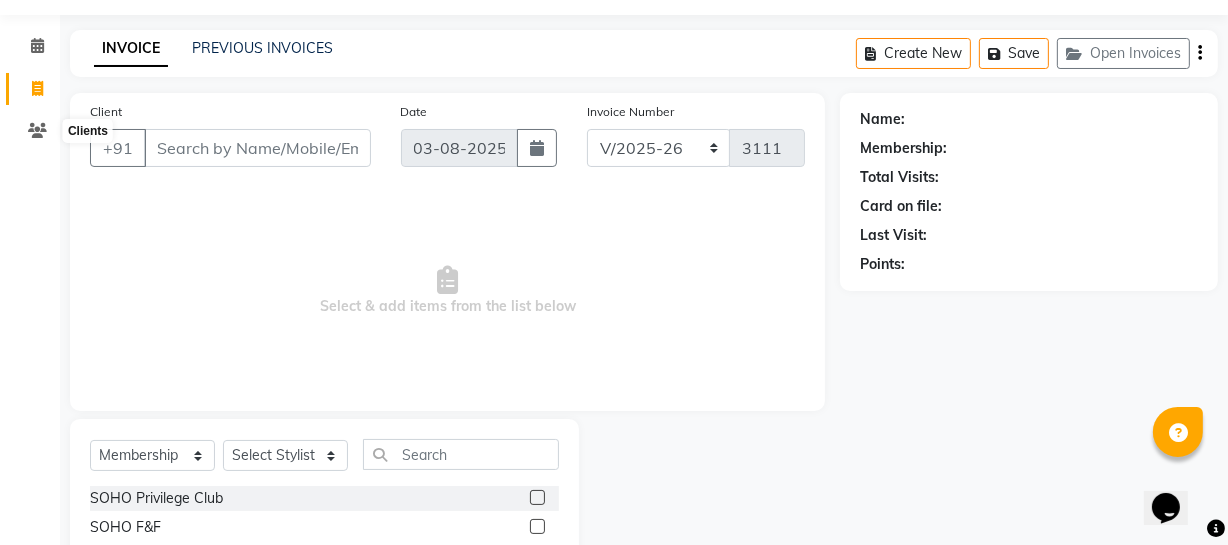 type on "5" 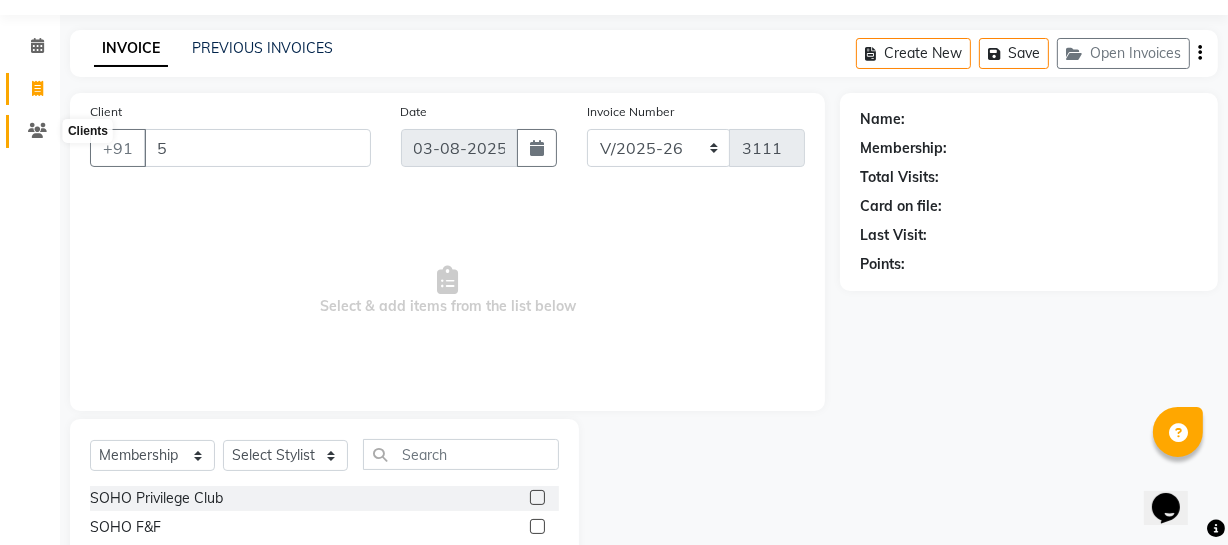 type 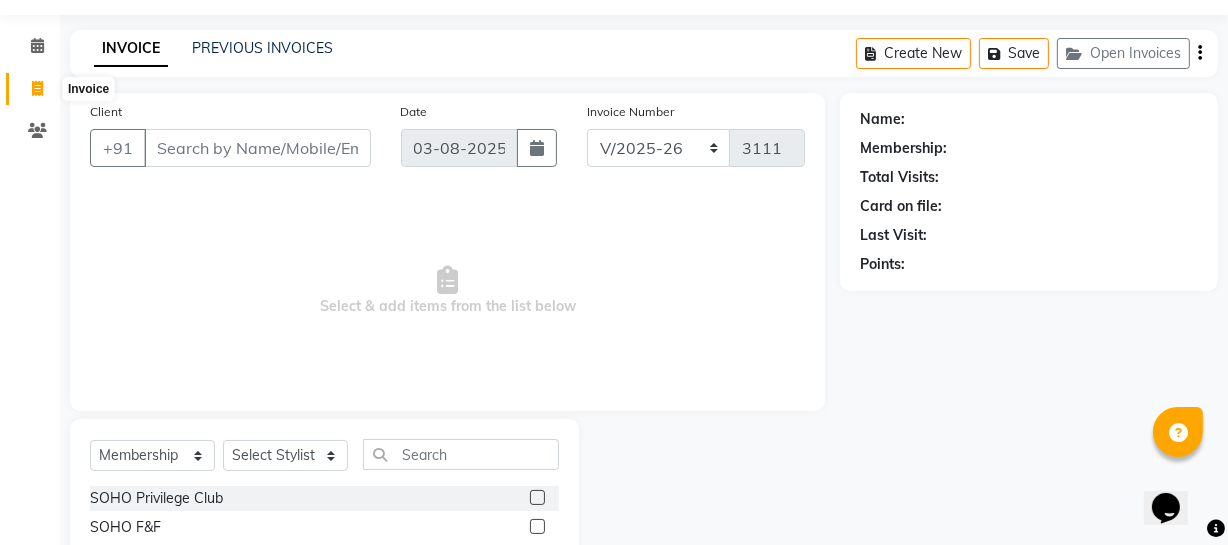 click 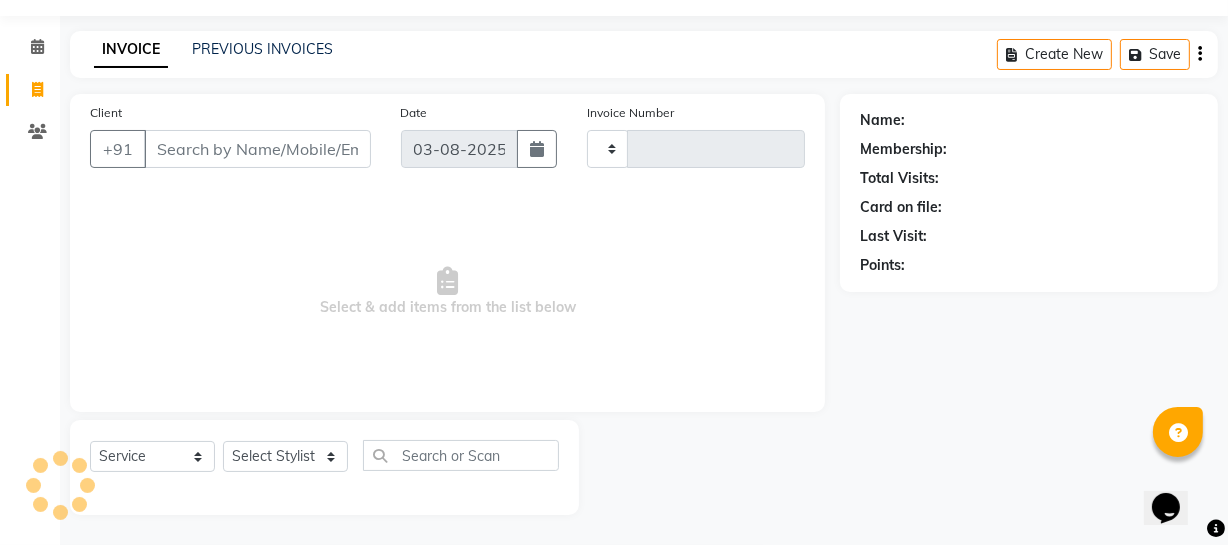 type on "3111" 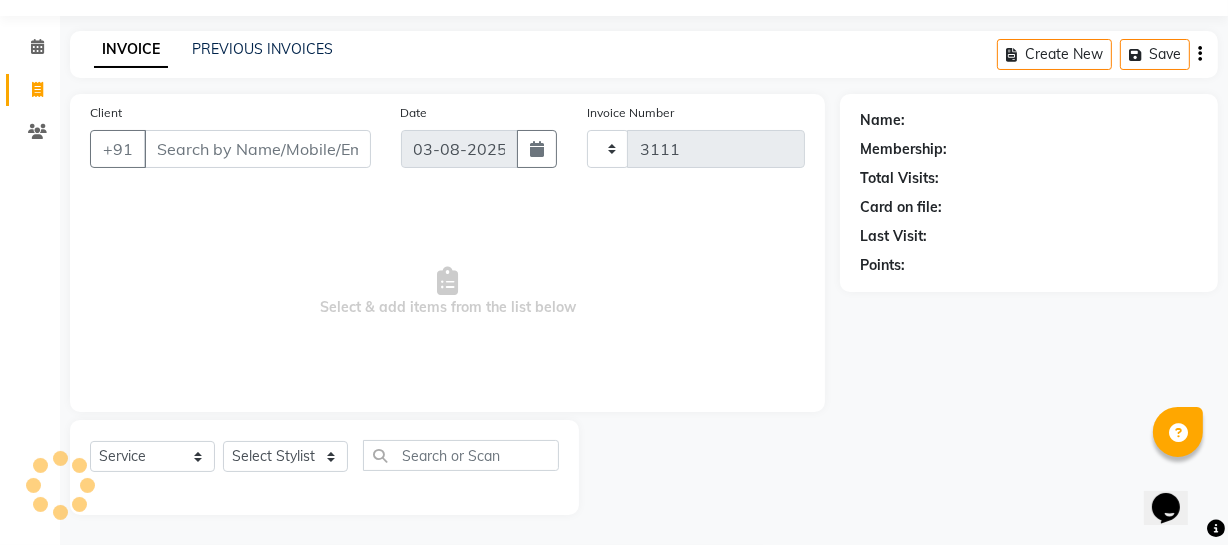 select on "735" 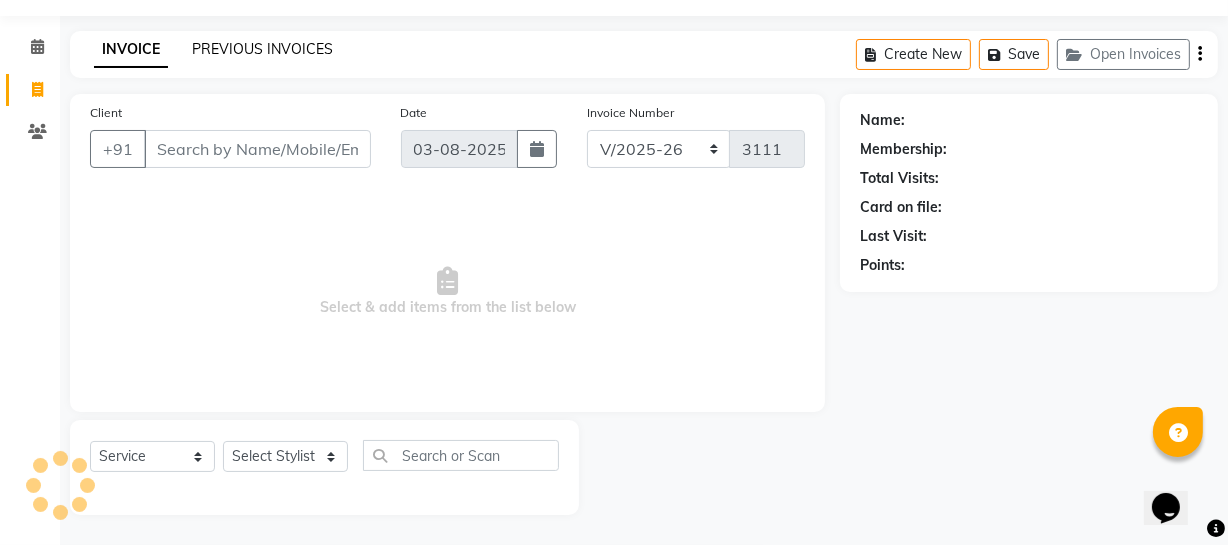 select on "membership" 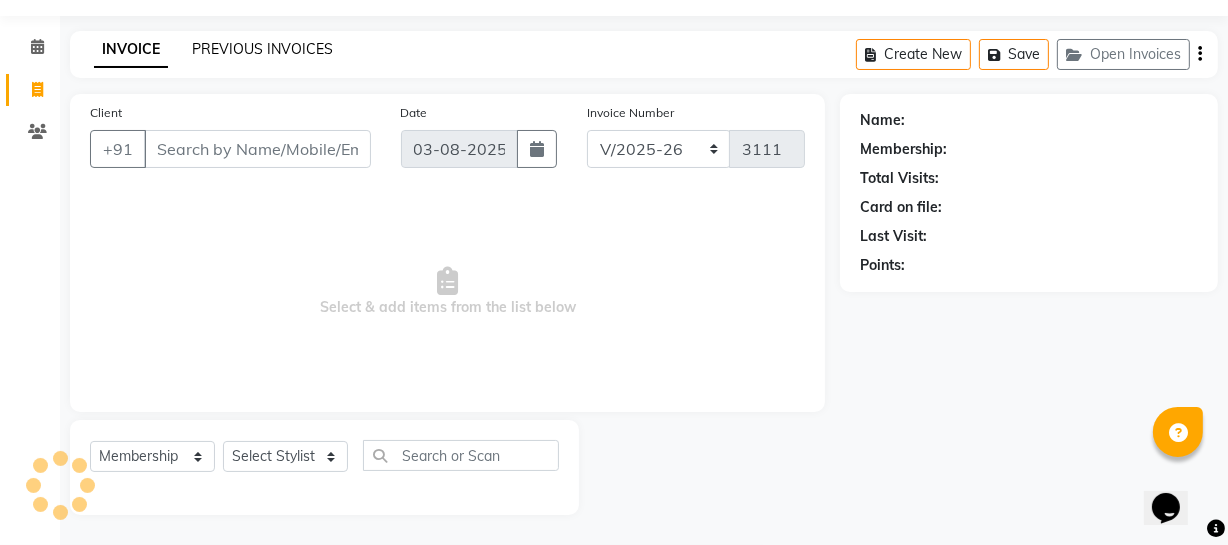 click on "PREVIOUS INVOICES" 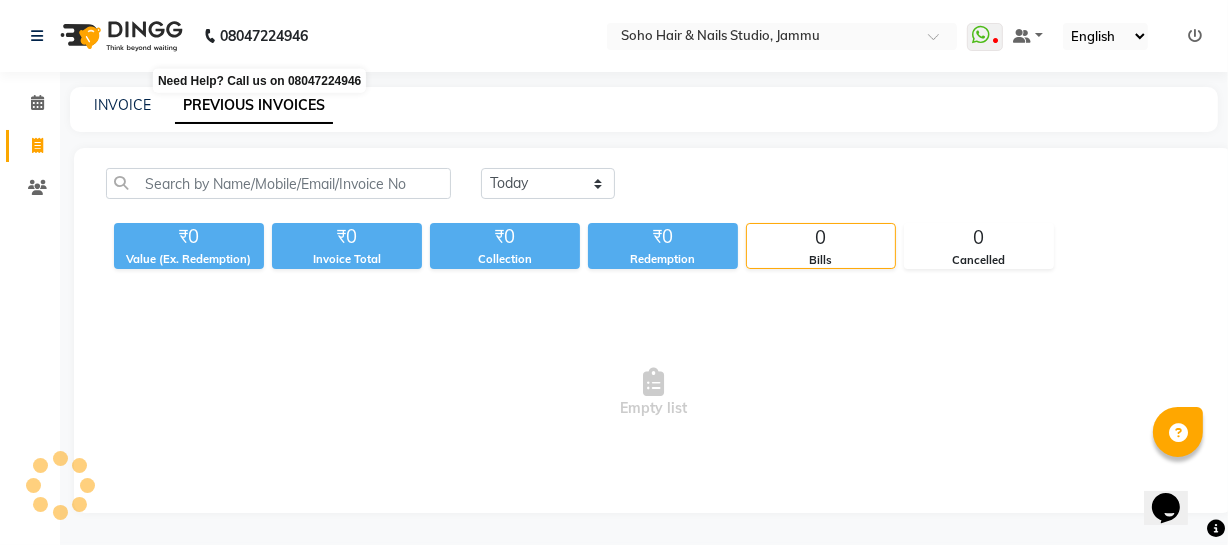 scroll, scrollTop: 0, scrollLeft: 0, axis: both 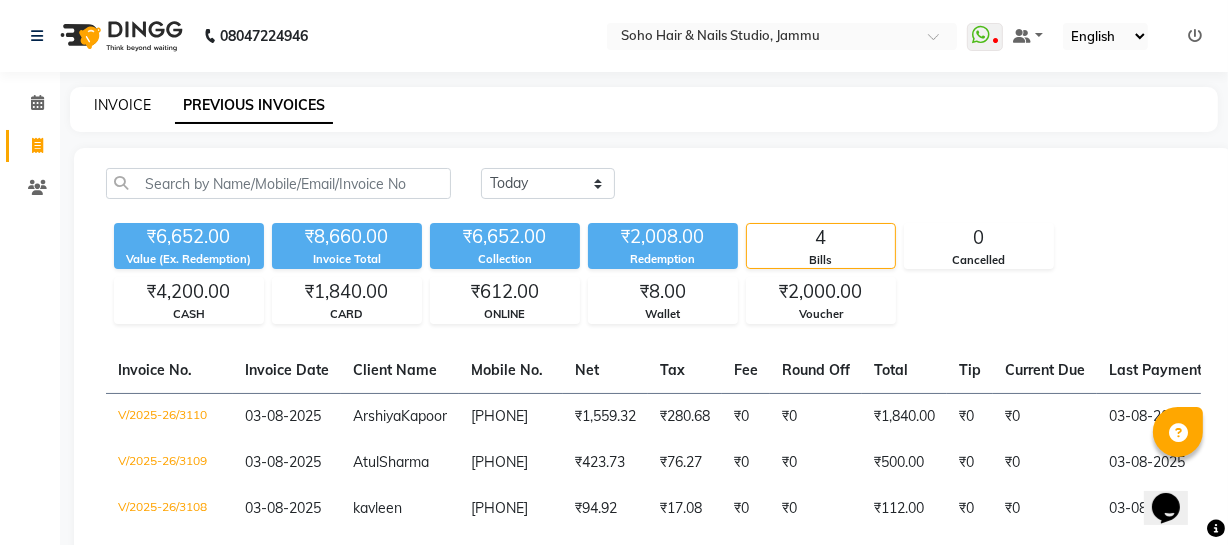 click on "INVOICE" 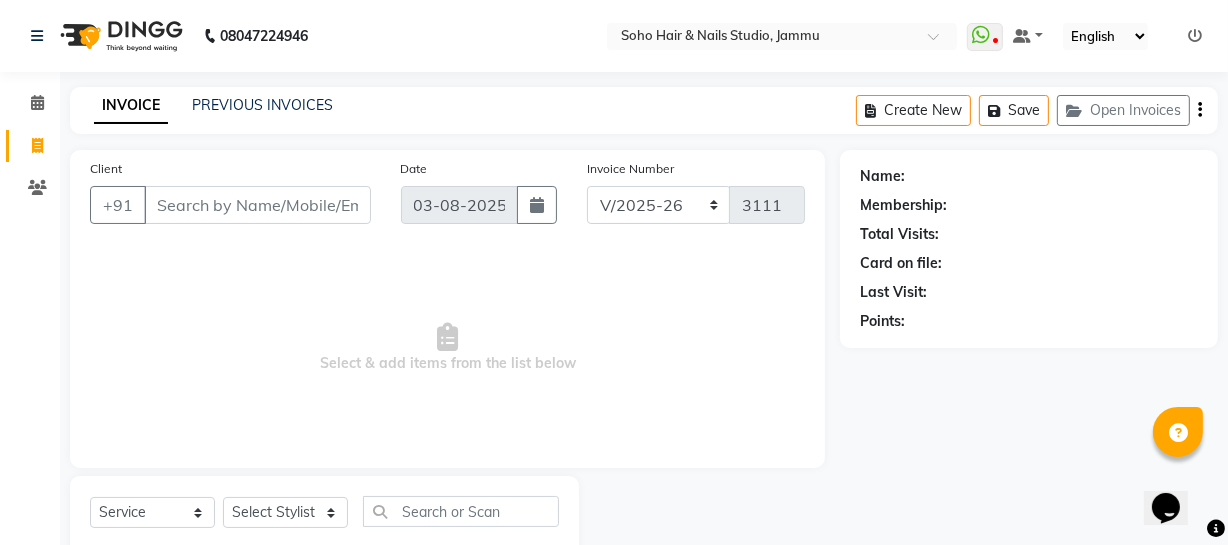 scroll, scrollTop: 57, scrollLeft: 0, axis: vertical 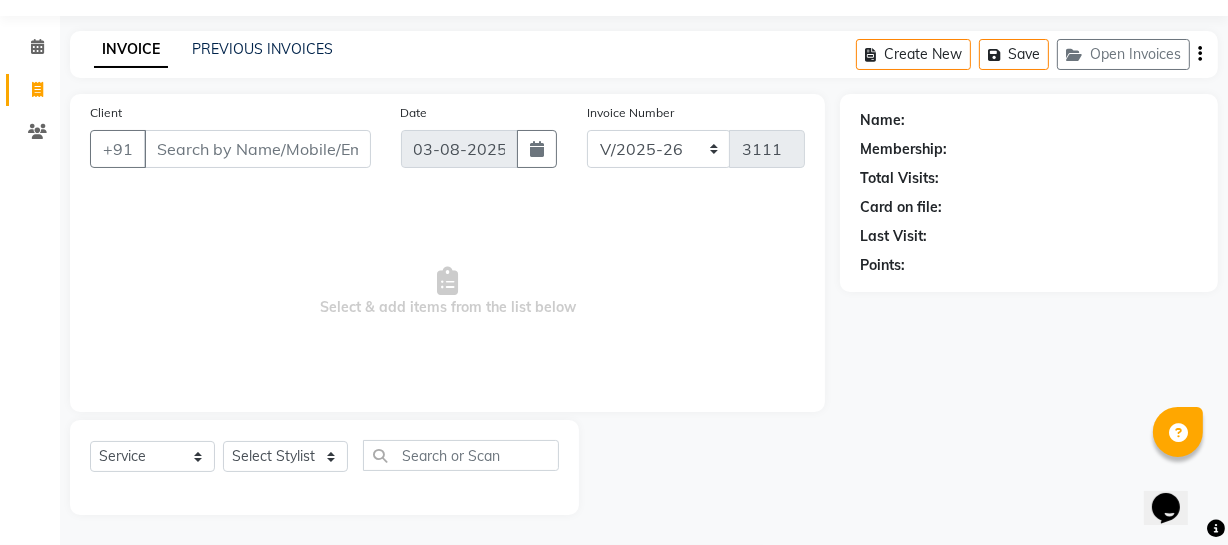 select on "membership" 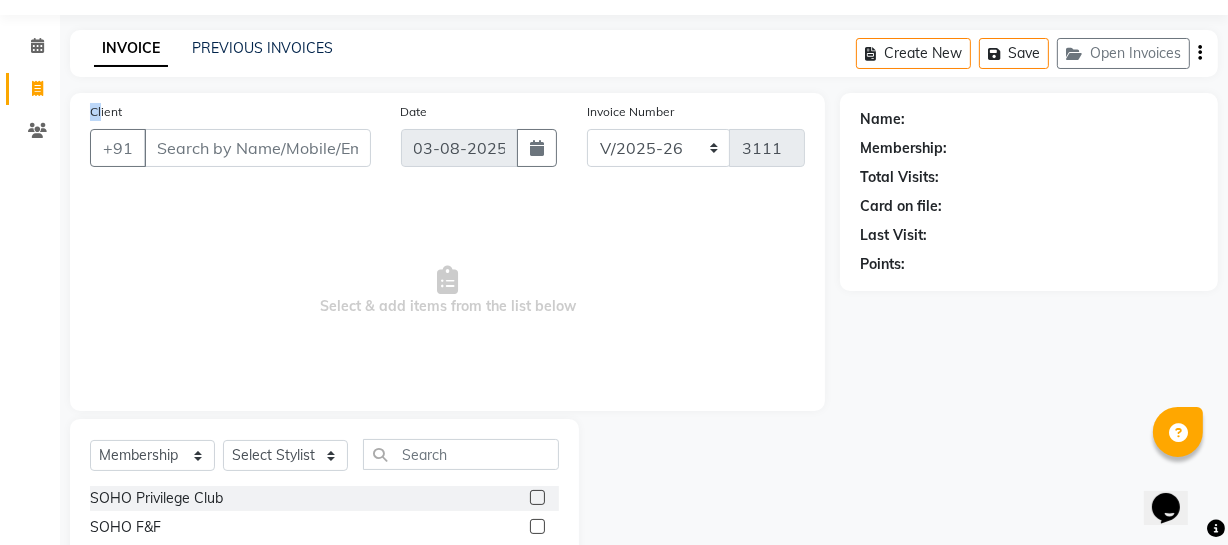 drag, startPoint x: 91, startPoint y: 108, endPoint x: 120, endPoint y: 105, distance: 29.15476 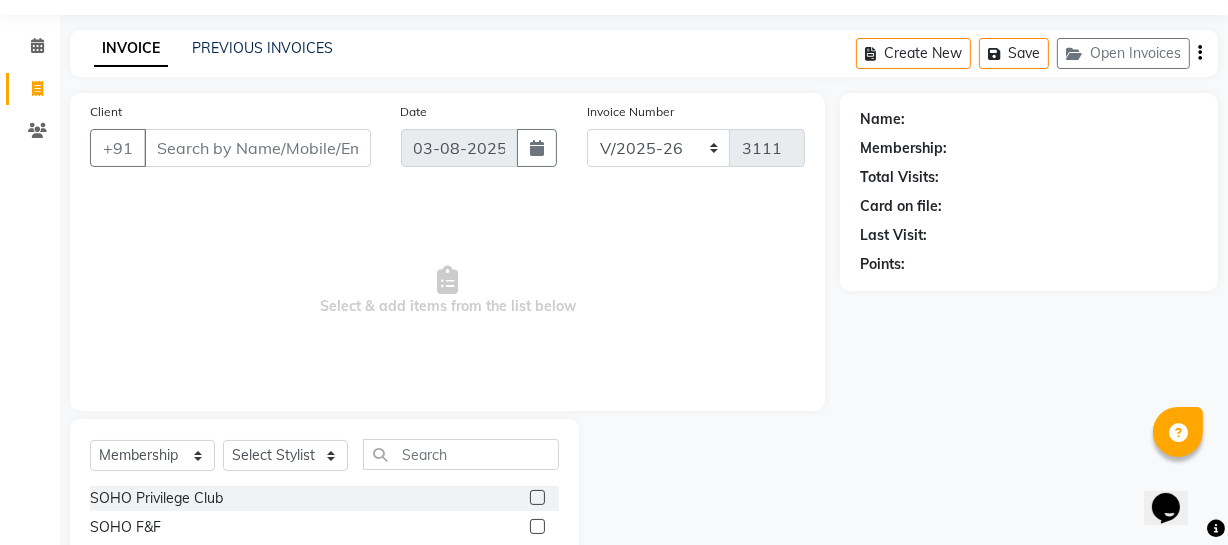 click on "Client +91" 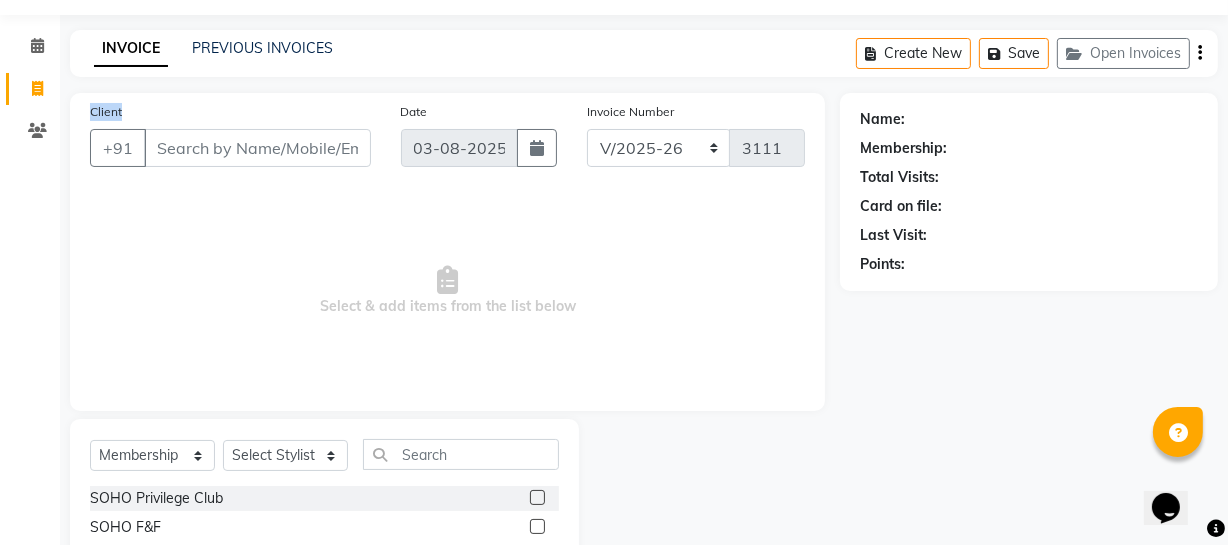 drag, startPoint x: 92, startPoint y: 107, endPoint x: 136, endPoint y: 106, distance: 44.011364 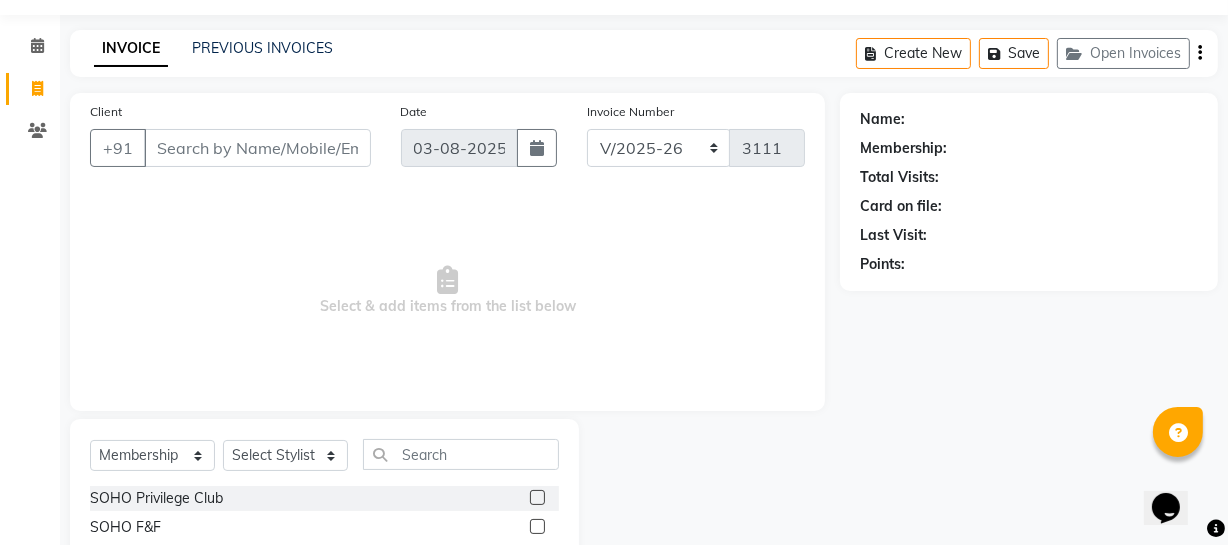 click on "Client +91" 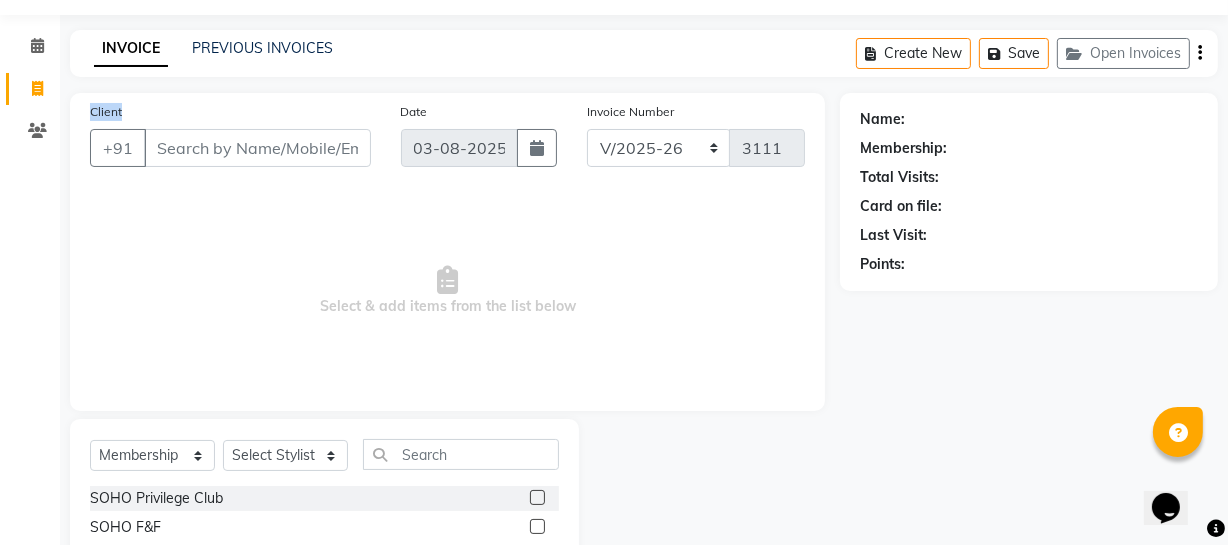 drag, startPoint x: 91, startPoint y: 109, endPoint x: 127, endPoint y: 109, distance: 36 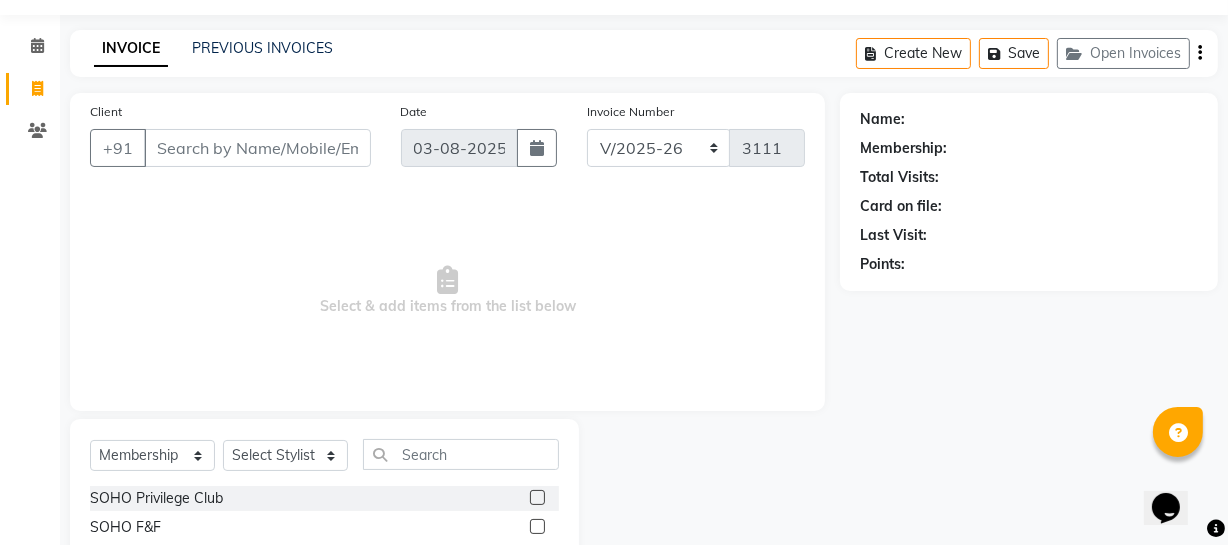 click on "Client +91" 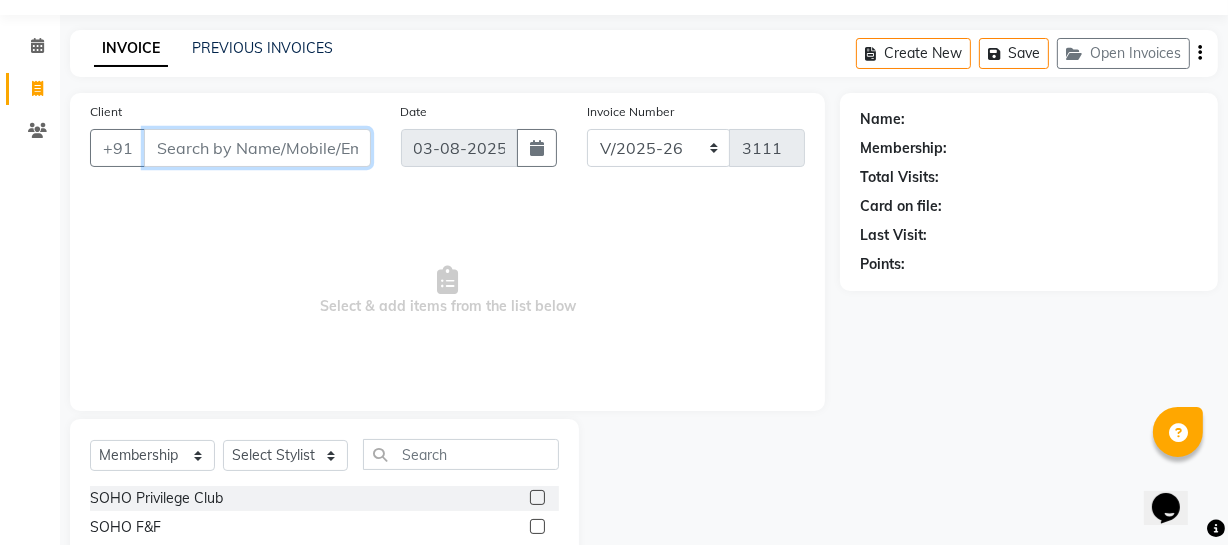 click on "Client" at bounding box center (257, 148) 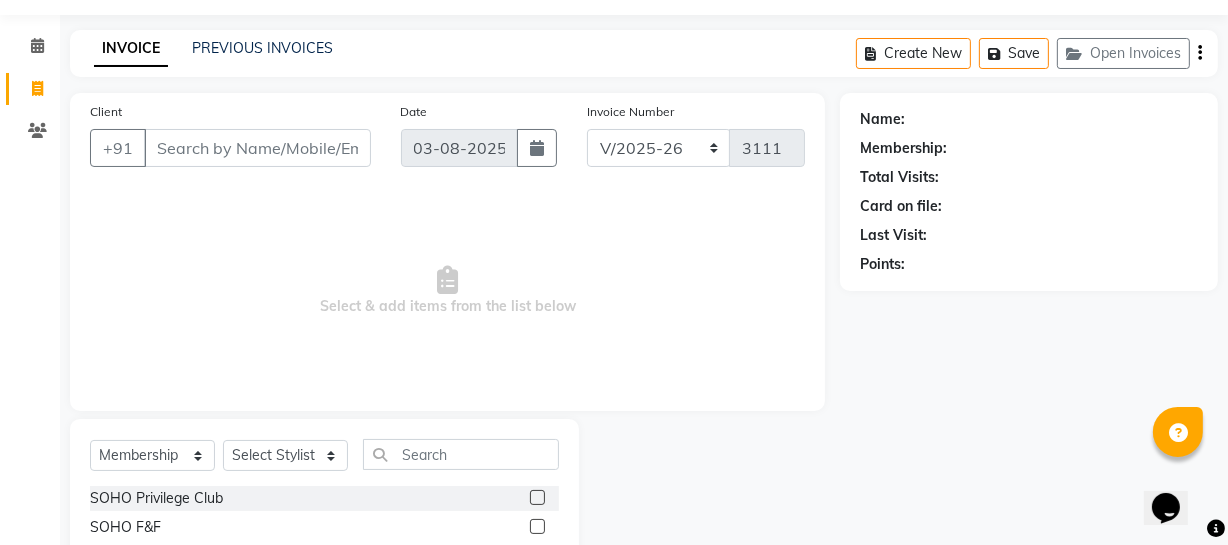 click on "Client" 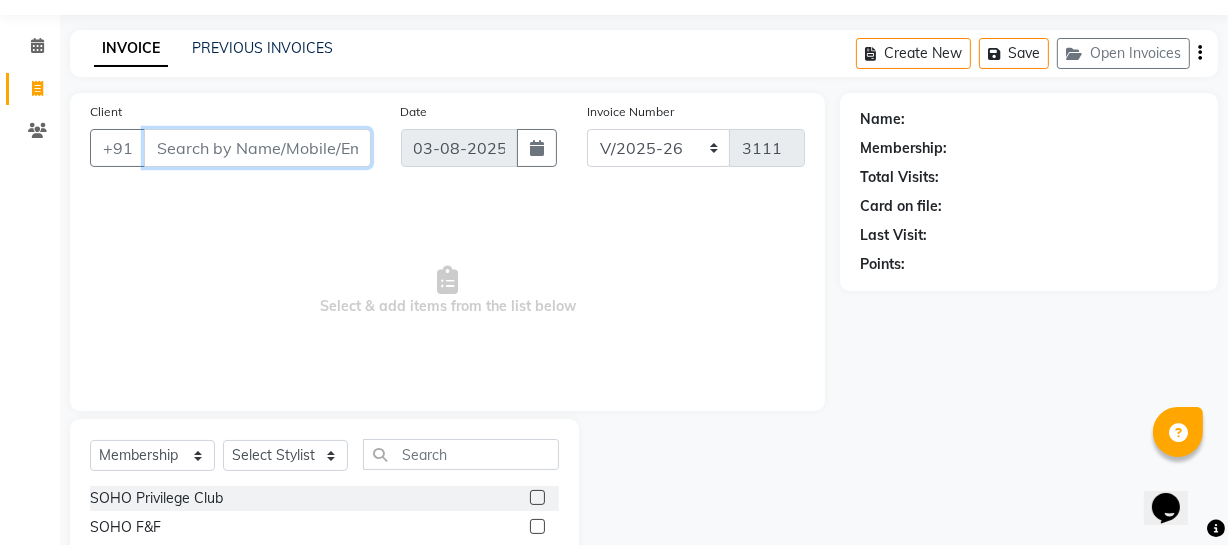 click on "Client" at bounding box center [257, 148] 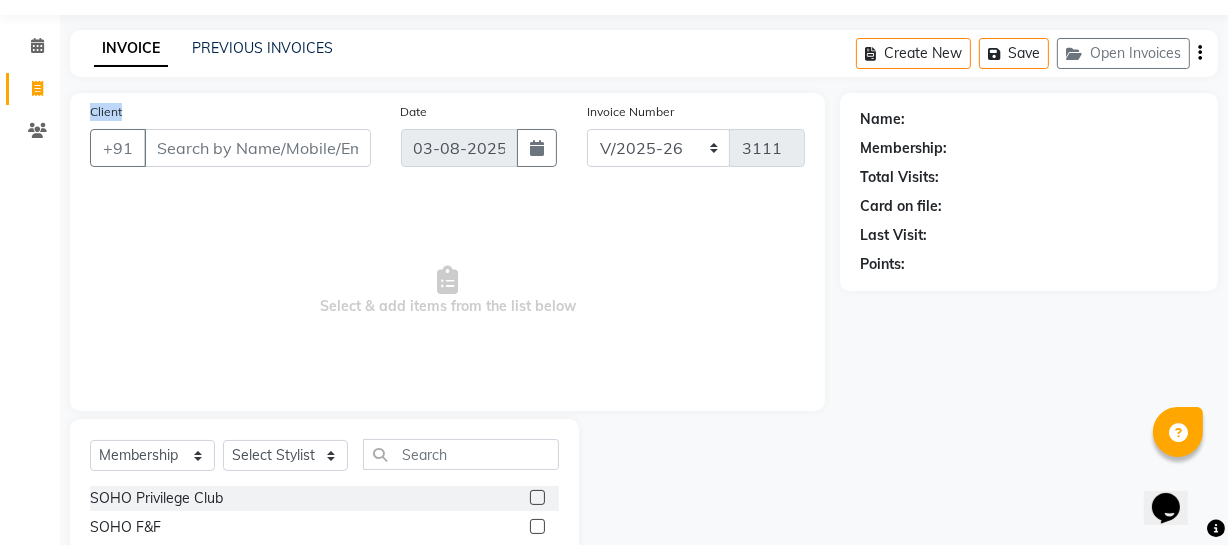 click on "Client" 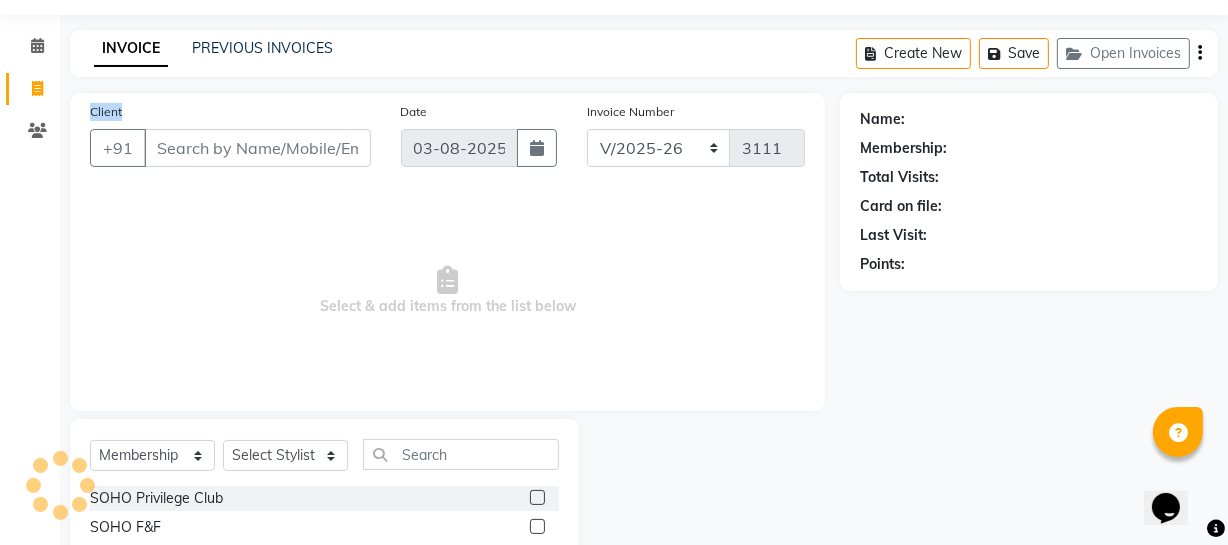 click on "Client" 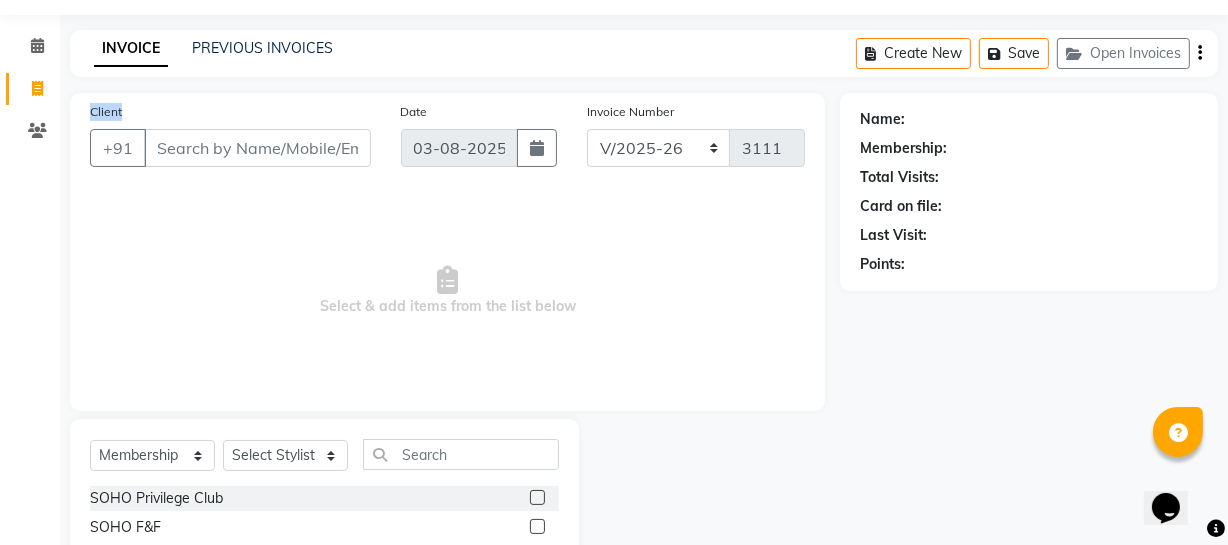 click on "Client +91" 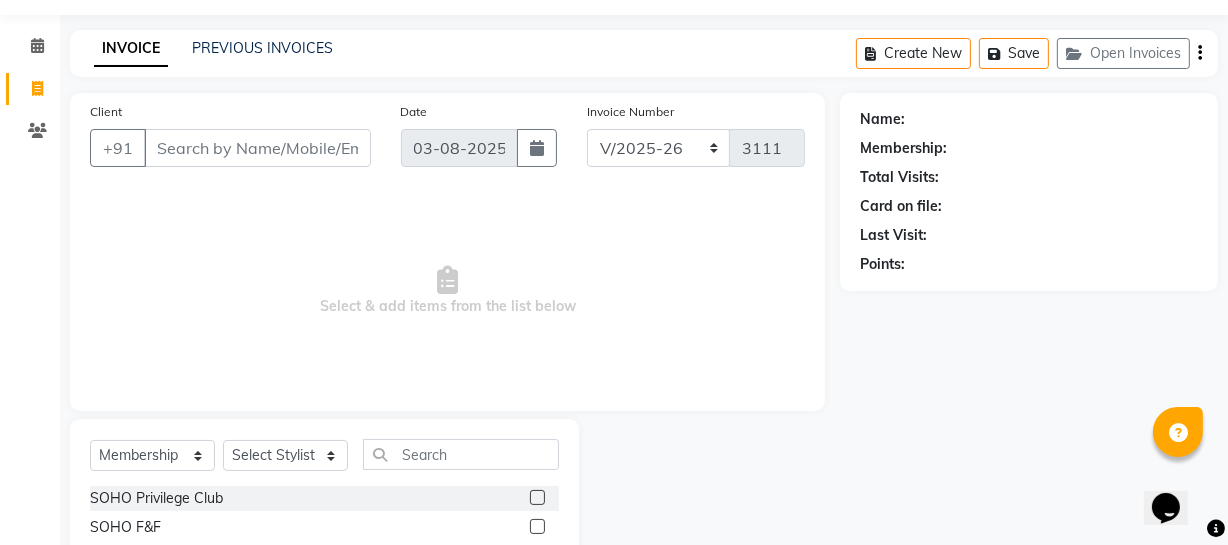 click on "Client" 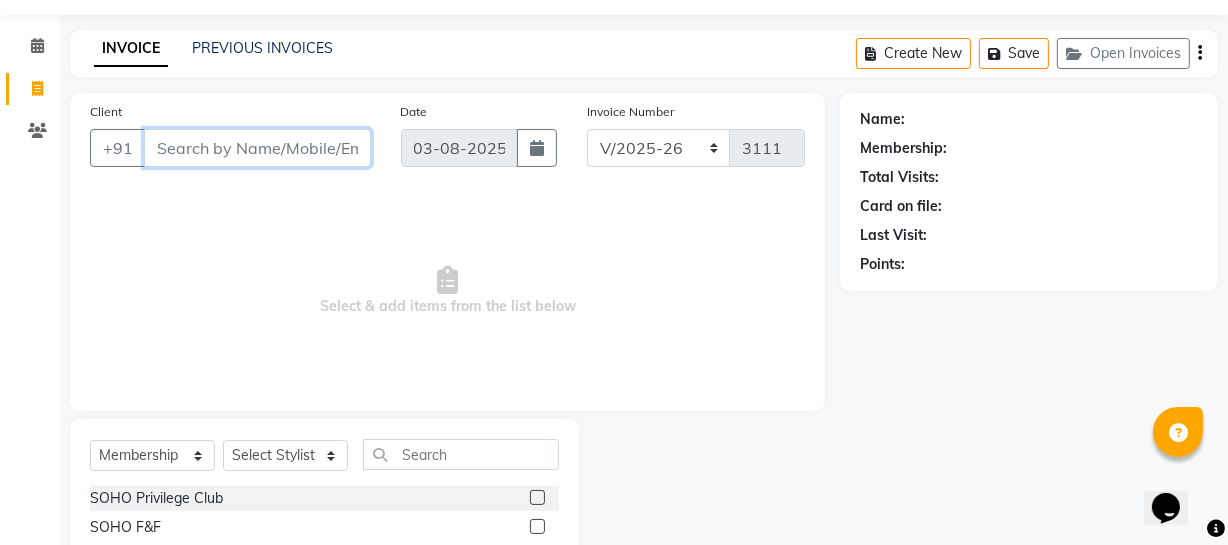 click on "Client" at bounding box center [257, 148] 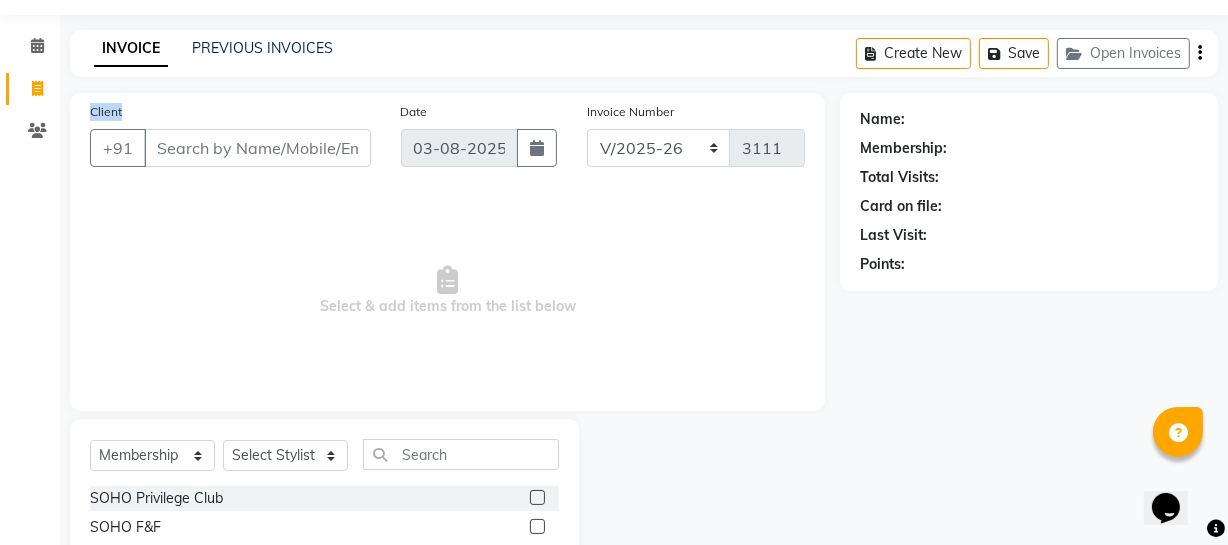 click on "Client" 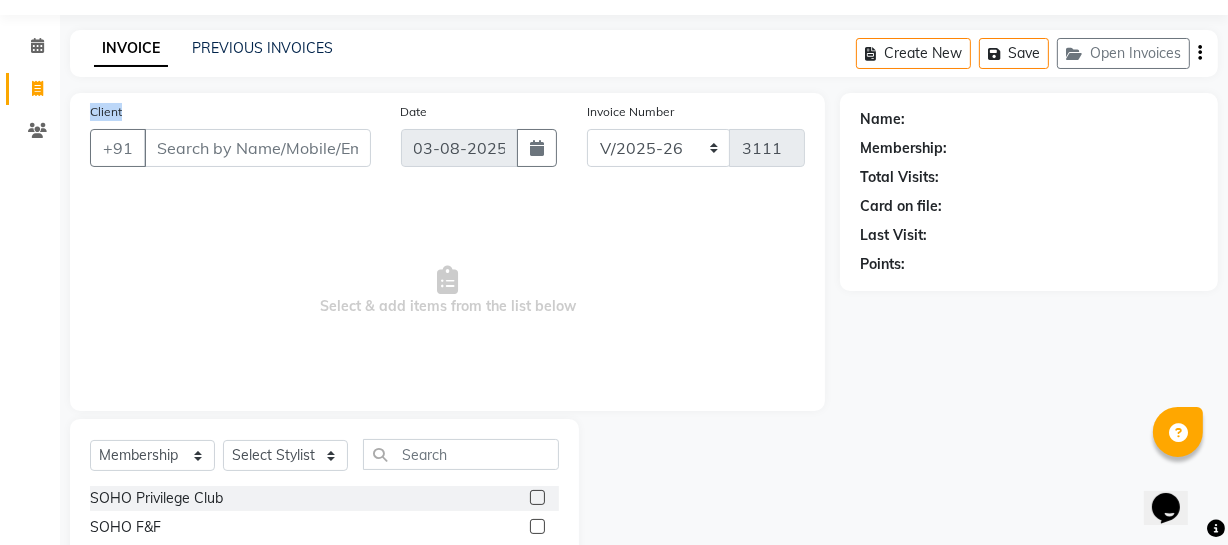 click on "Client +91 [PHONE] Date [DATE] Invoice Number Red/2025-26 V/2025 V/2025-26 3111 Select & add items from the list below" 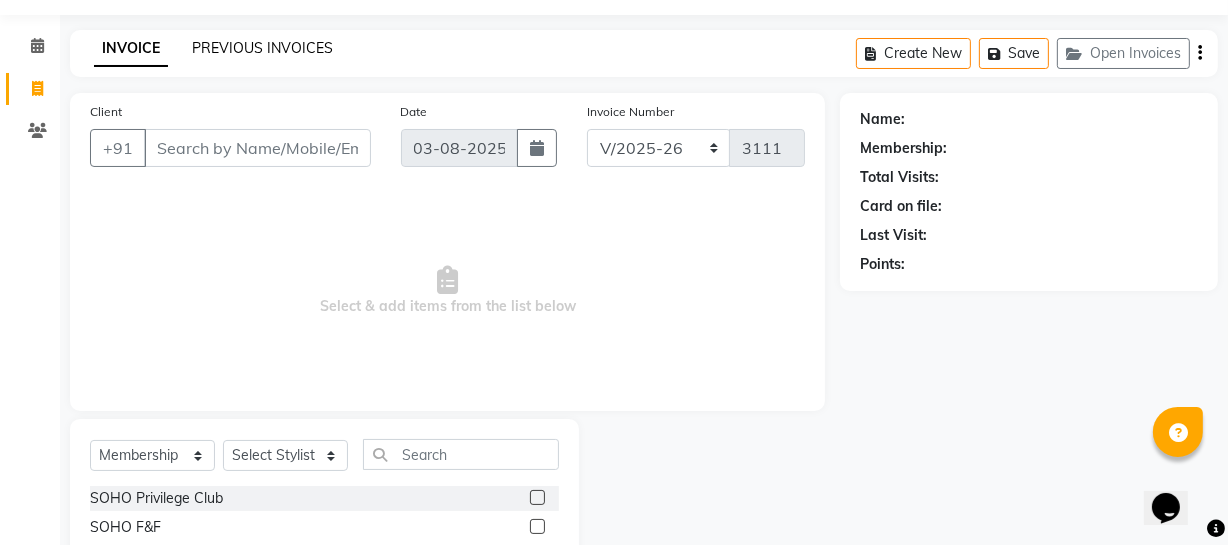 click on "PREVIOUS INVOICES" 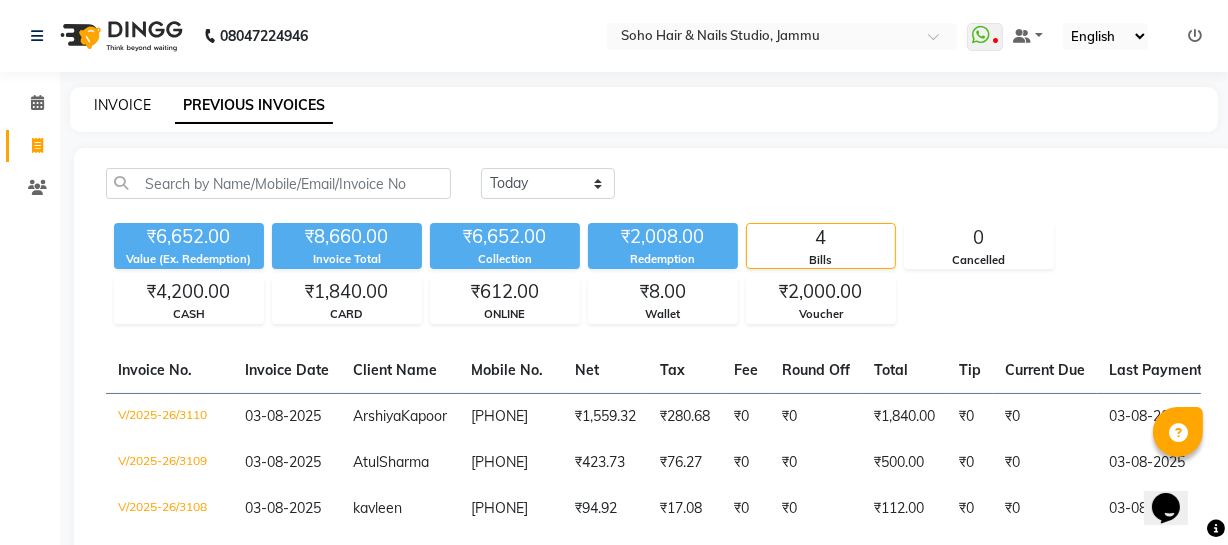 click on "INVOICE" 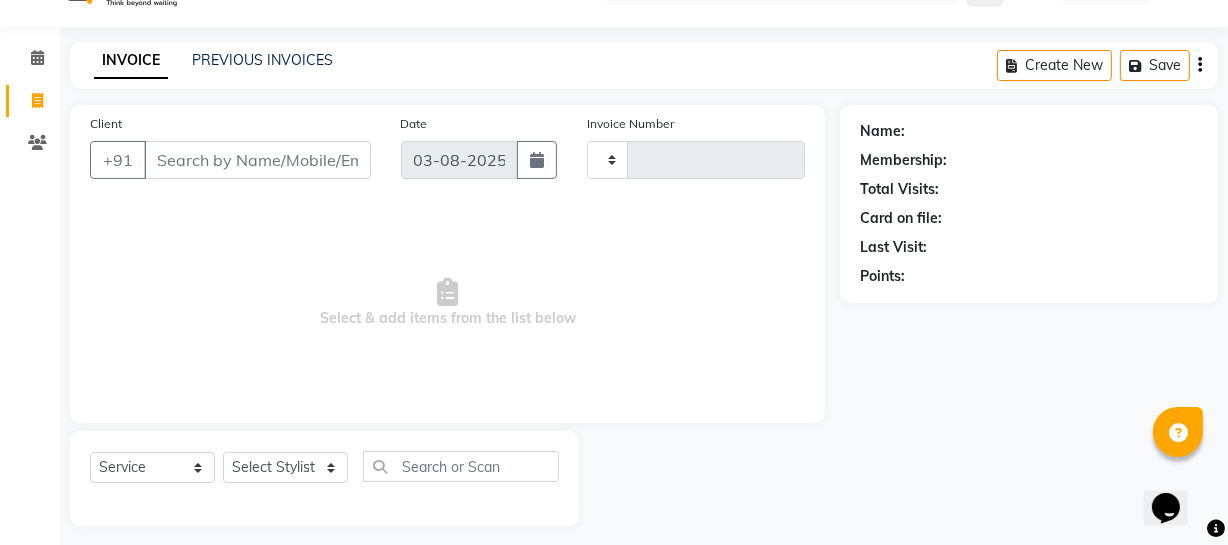 type on "3111" 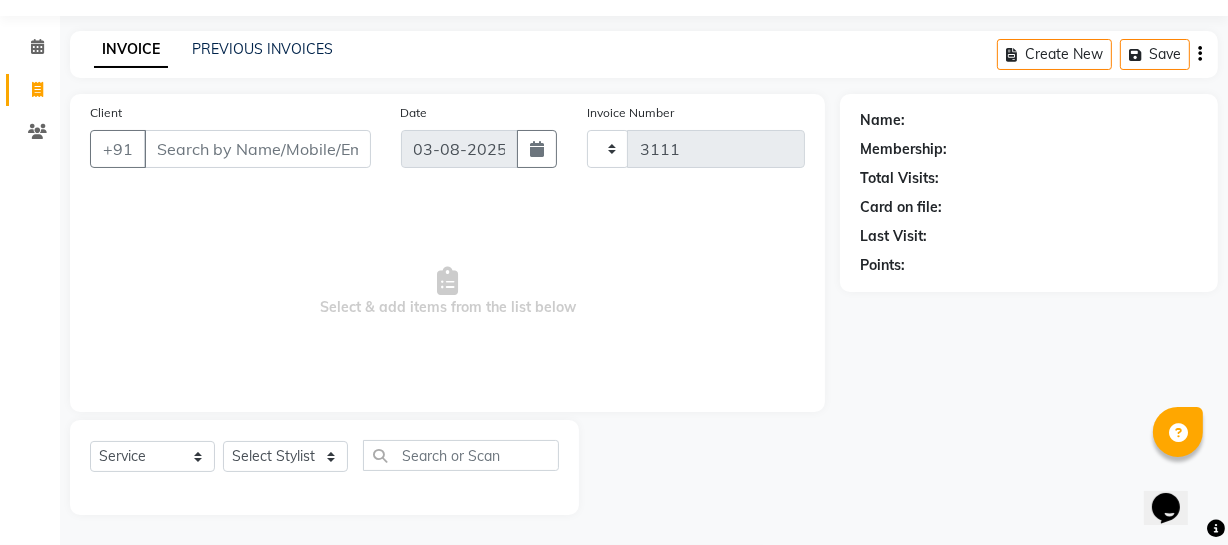 select on "735" 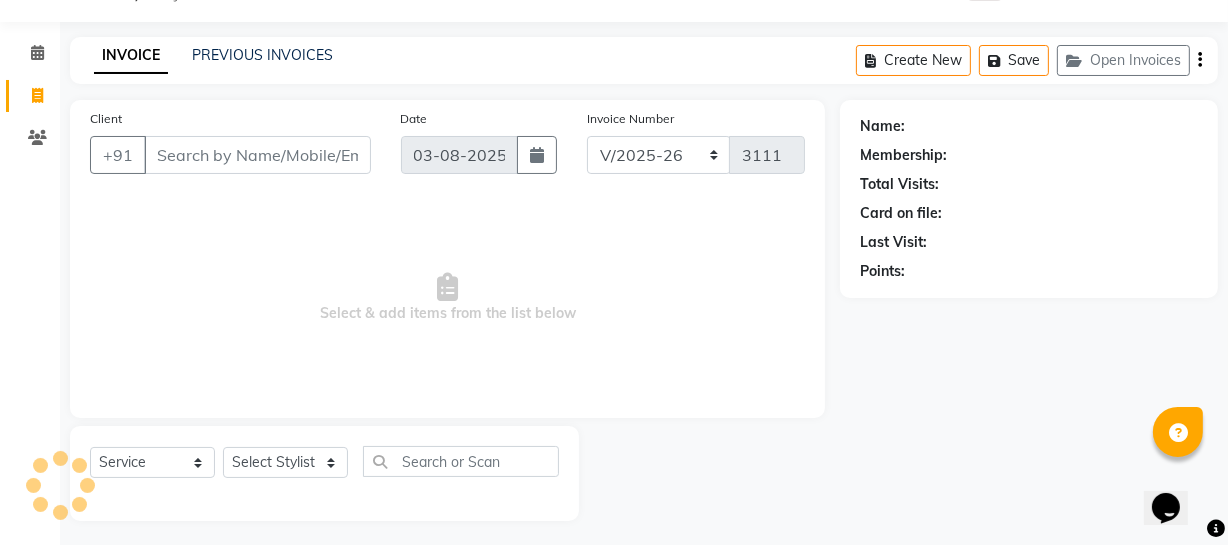 scroll, scrollTop: 0, scrollLeft: 0, axis: both 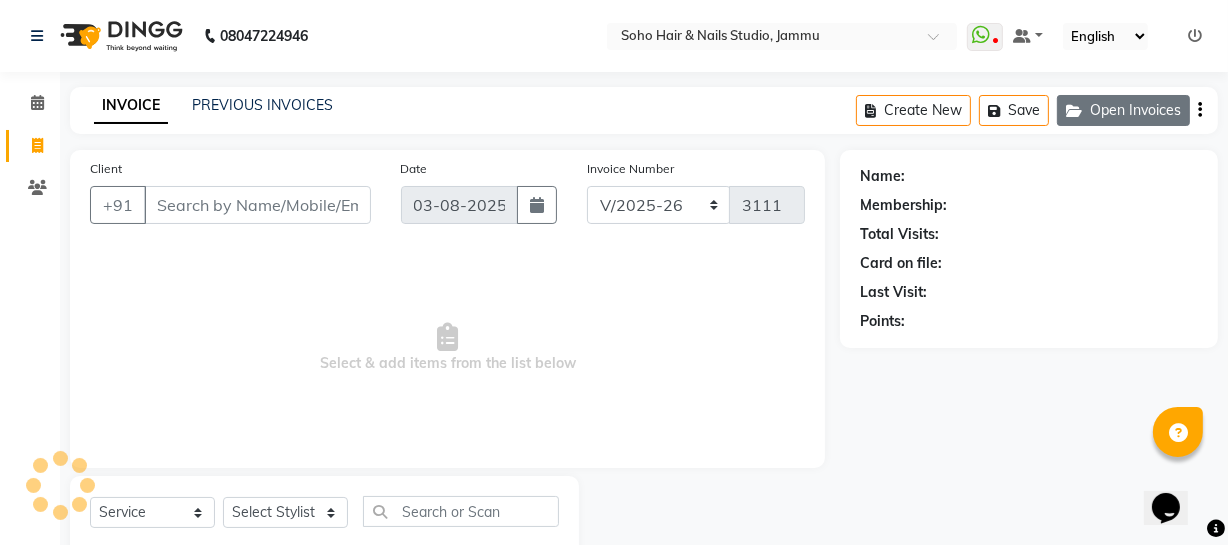 click on "Open Invoices" 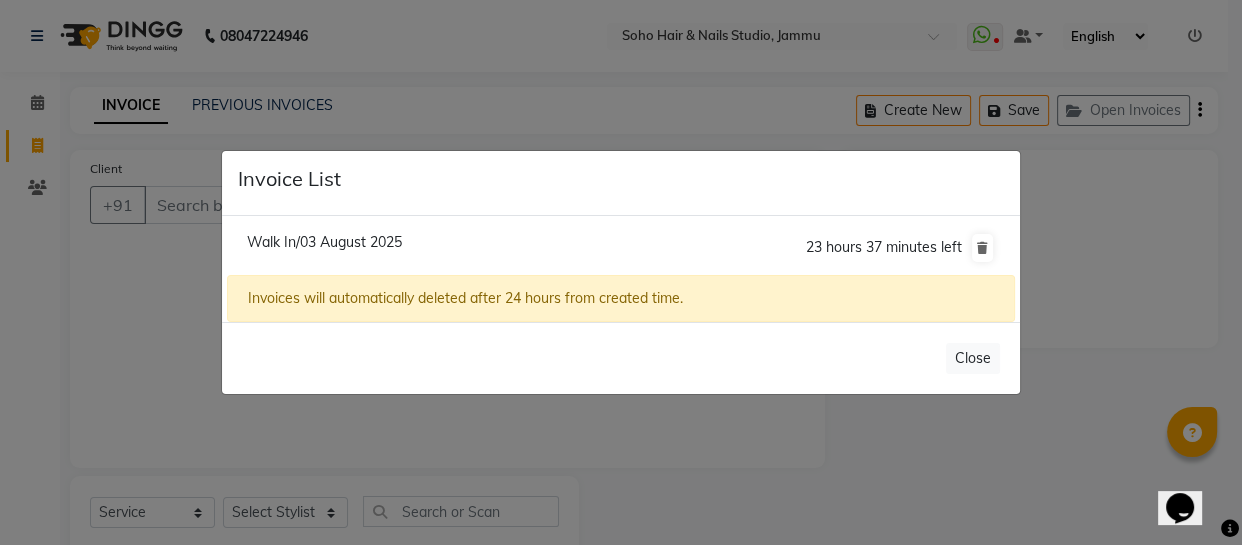 select on "membership" 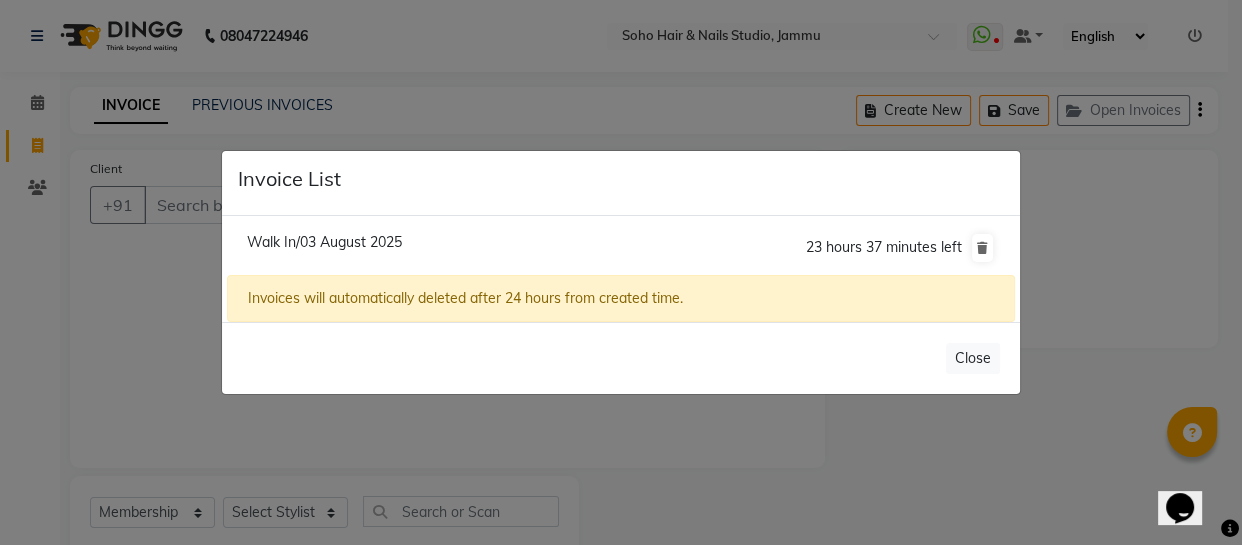 click on "Invoice List  Walk In/03 August 2025  23 hours 37 minutes left  Invoices will automatically deleted after 24 hours from created time.   Close" 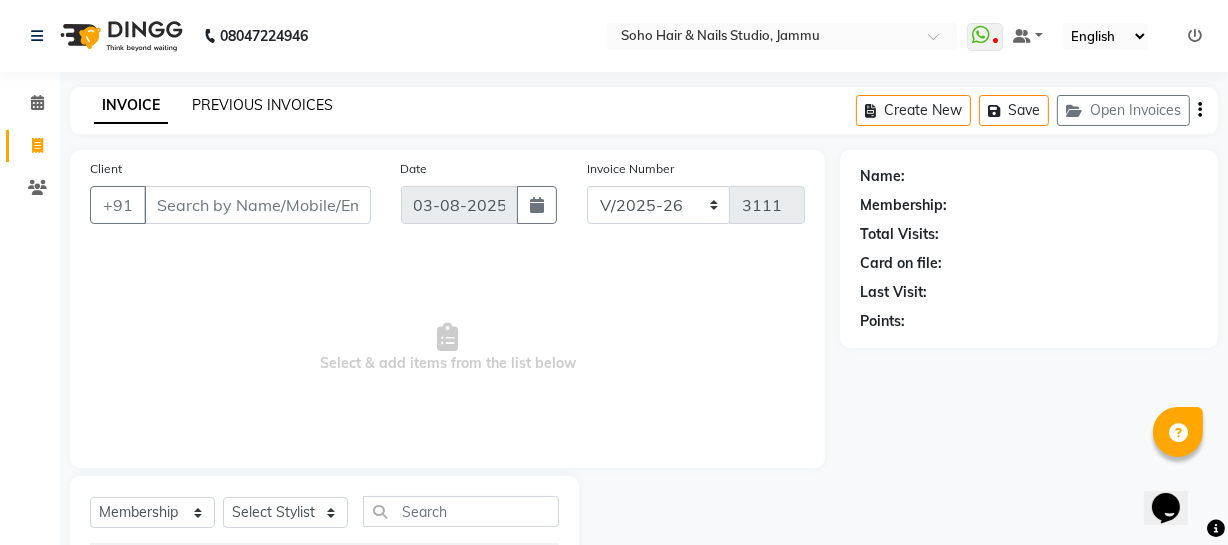 click on "PREVIOUS INVOICES" 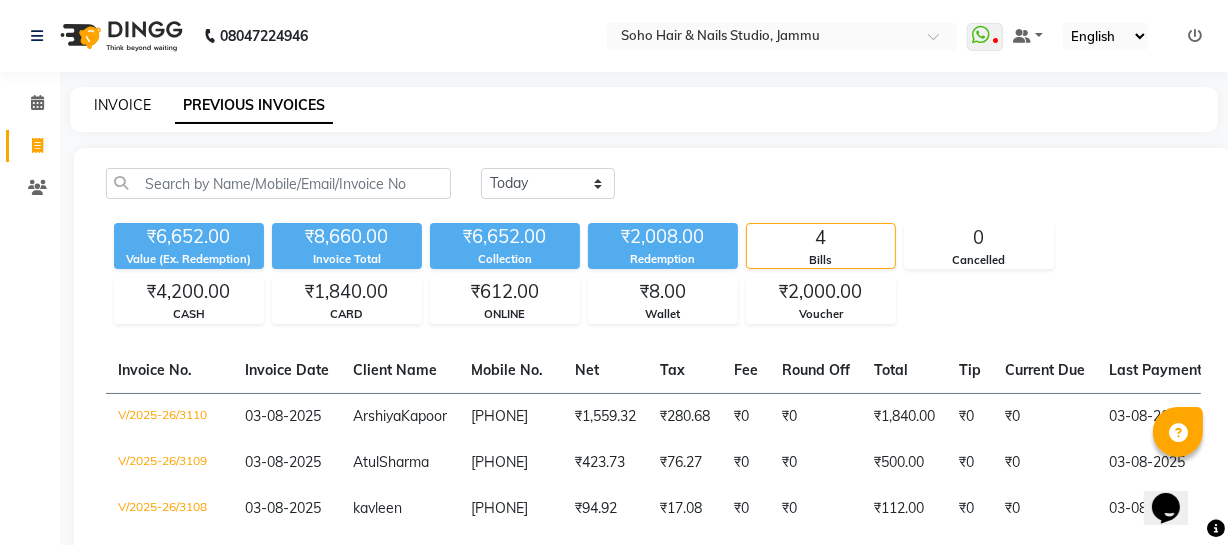 click on "INVOICE" 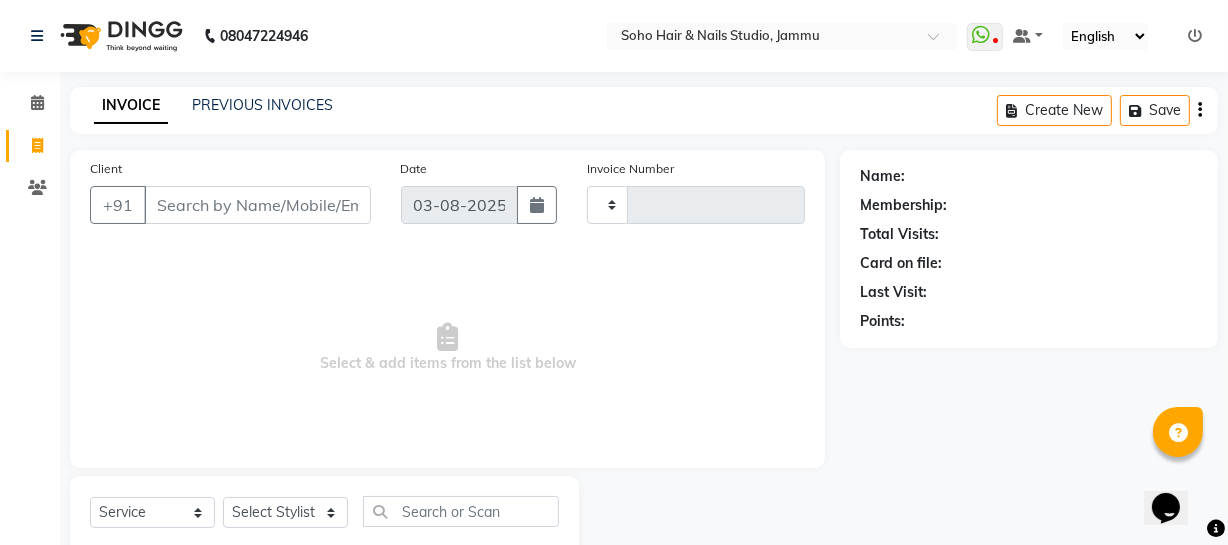 scroll, scrollTop: 57, scrollLeft: 0, axis: vertical 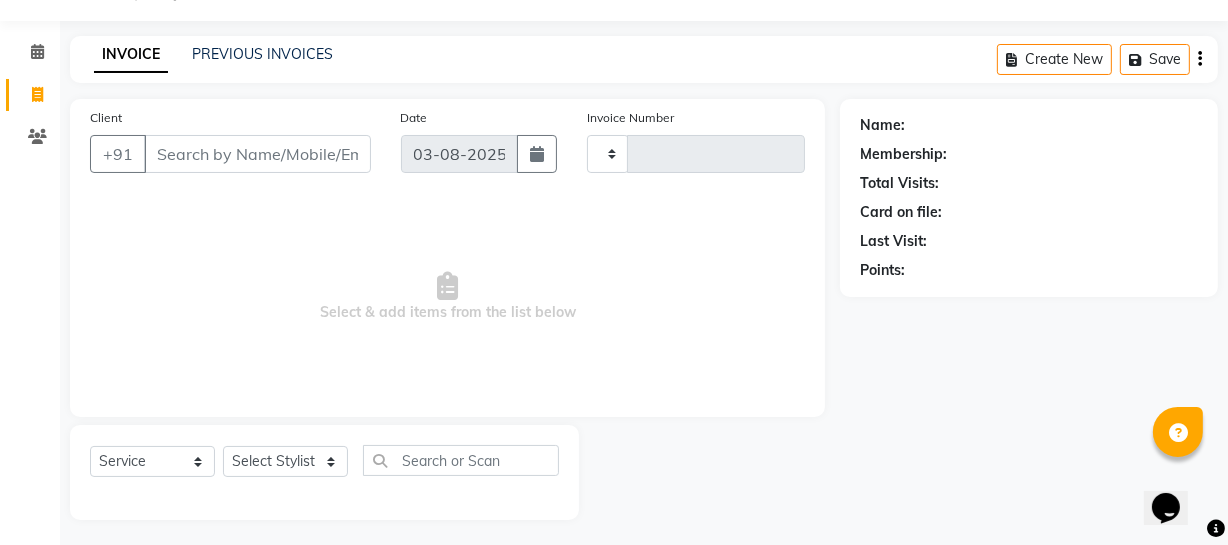 type on "3111" 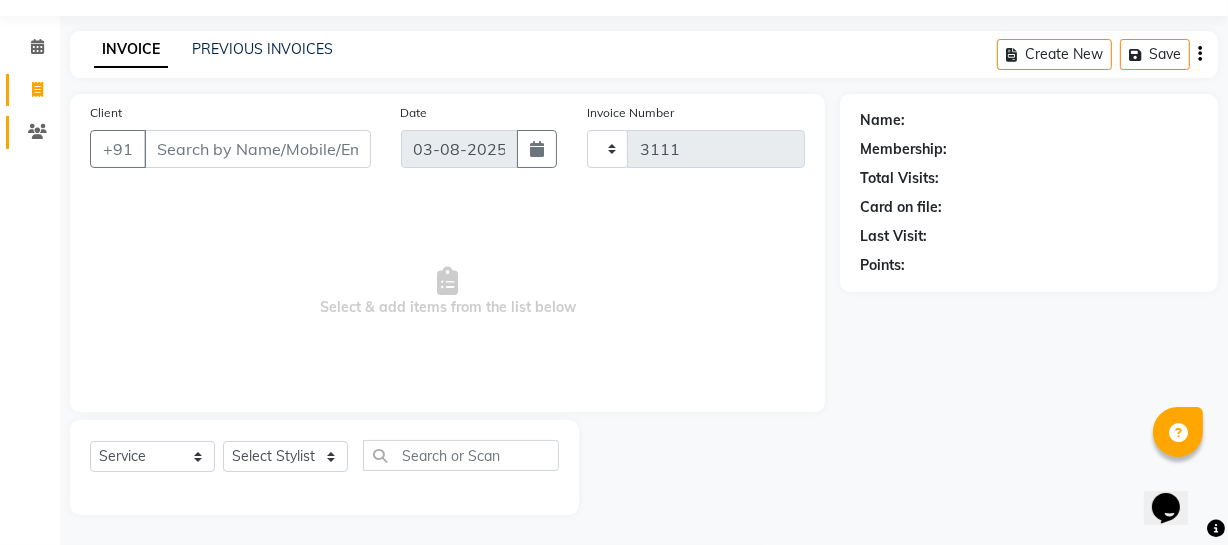 select on "735" 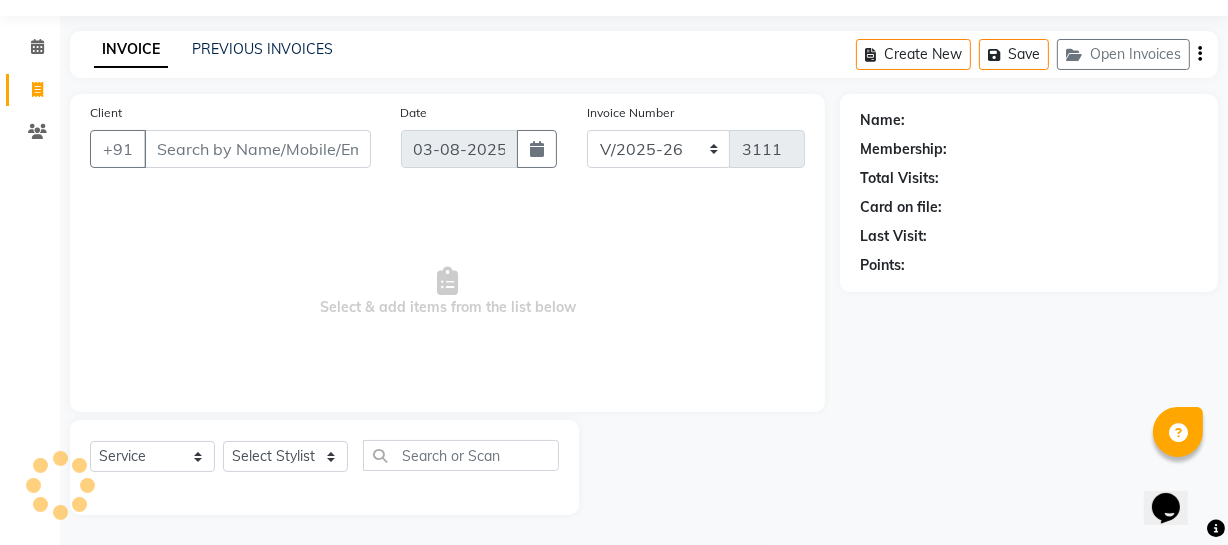 select on "membership" 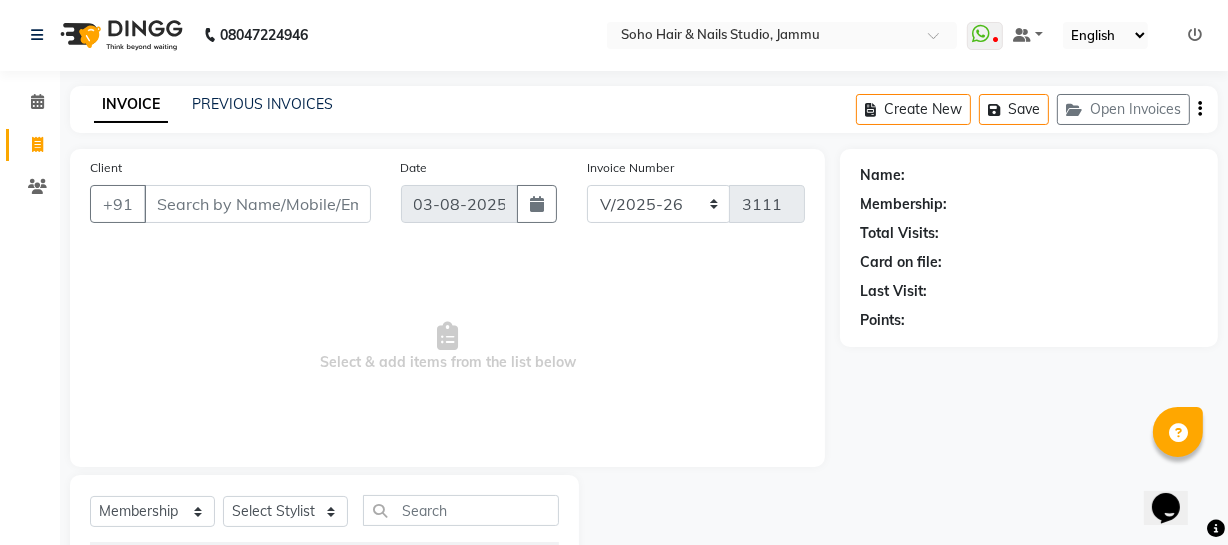 scroll, scrollTop: 0, scrollLeft: 0, axis: both 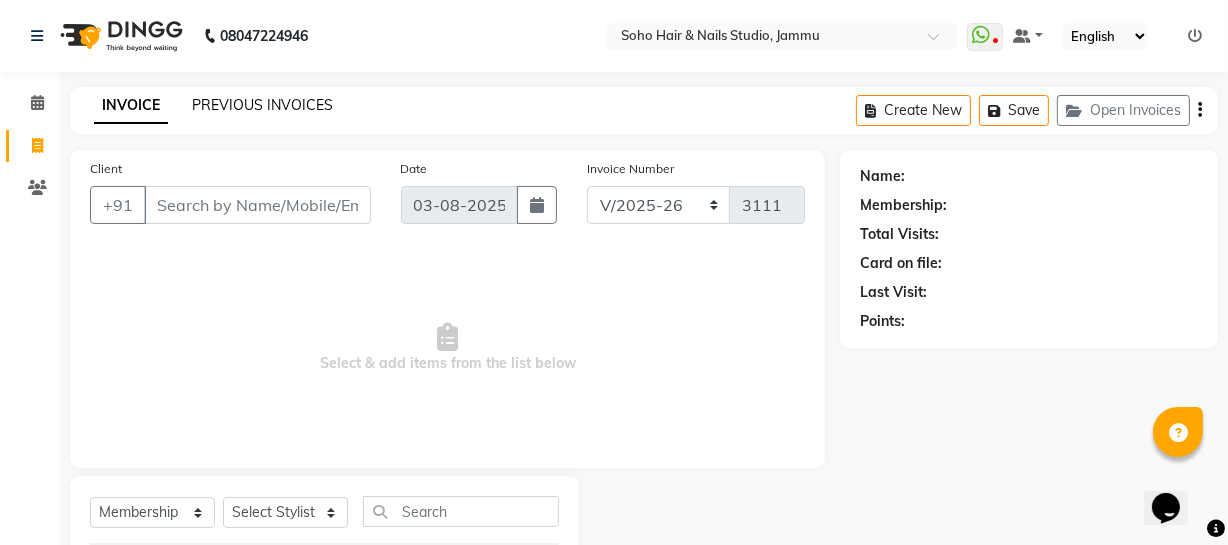 click on "PREVIOUS INVOICES" 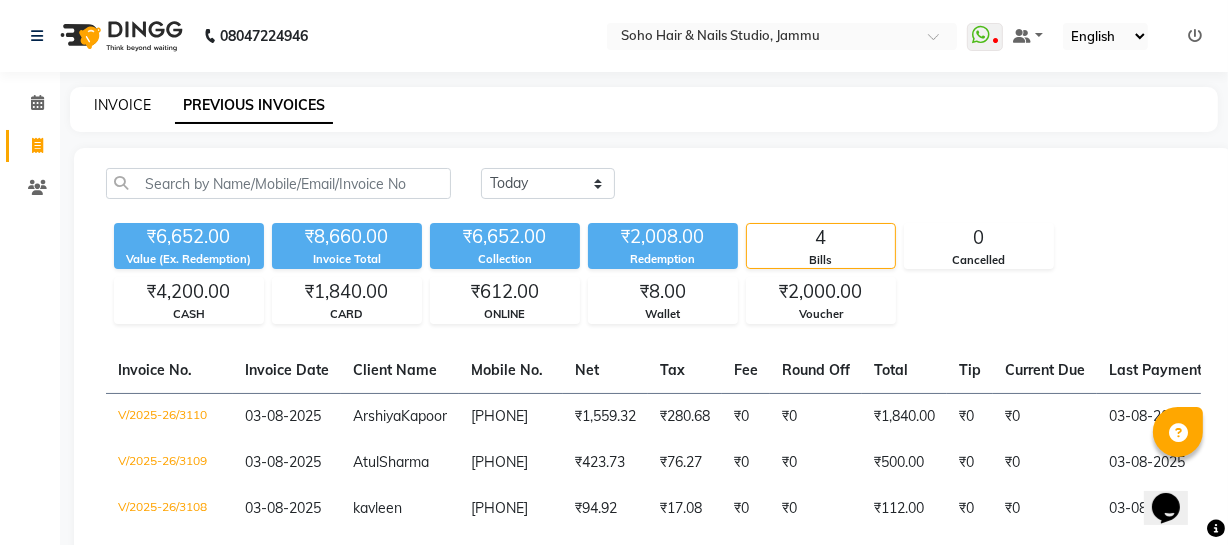 click on "INVOICE" 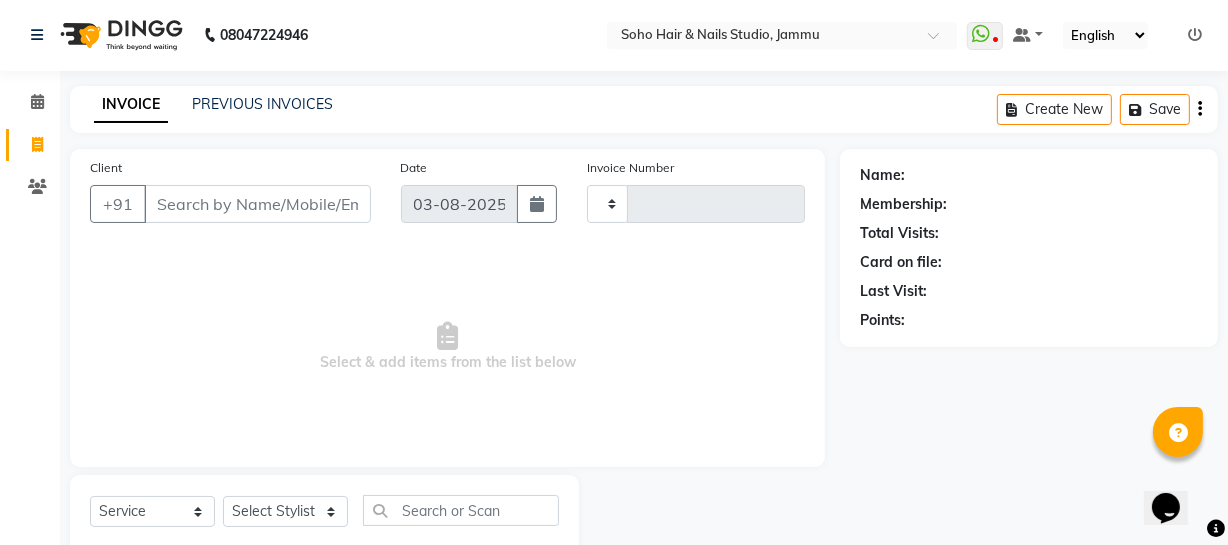 type on "3111" 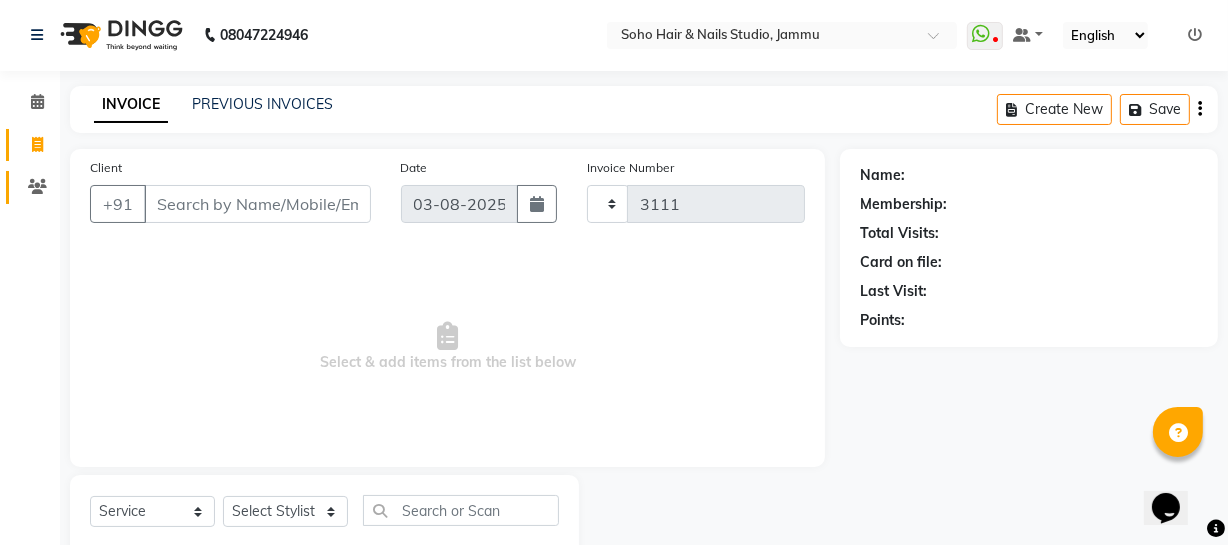 scroll, scrollTop: 57, scrollLeft: 0, axis: vertical 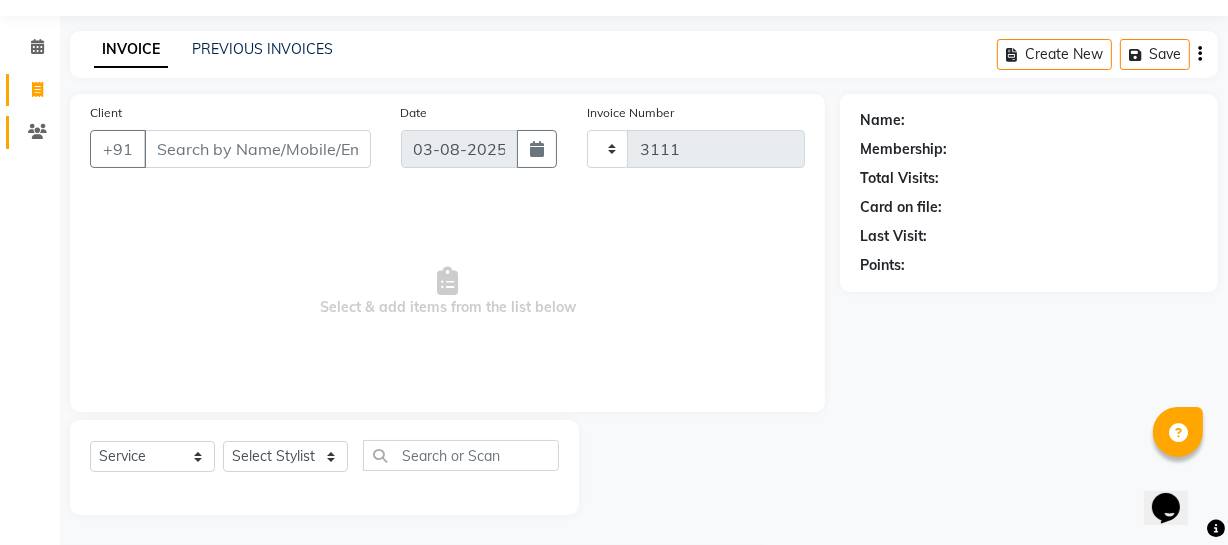select on "735" 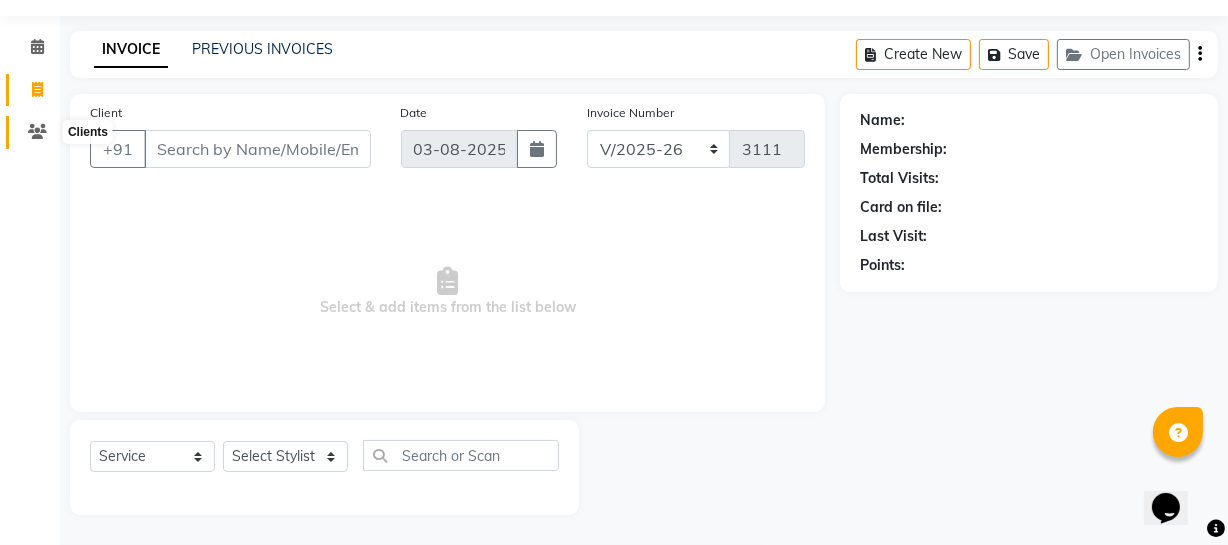 click 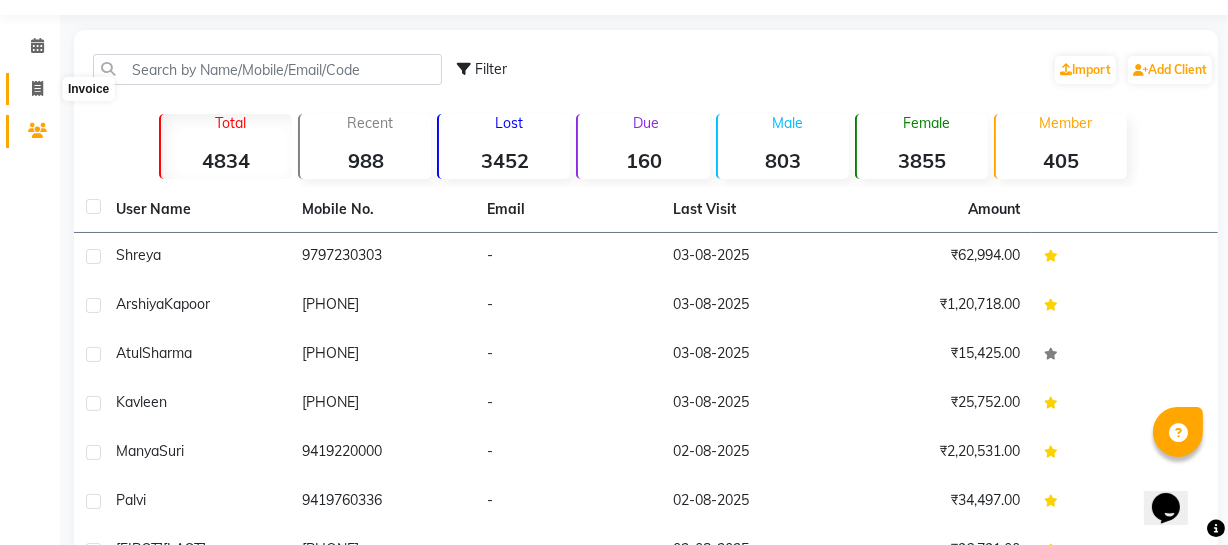 click 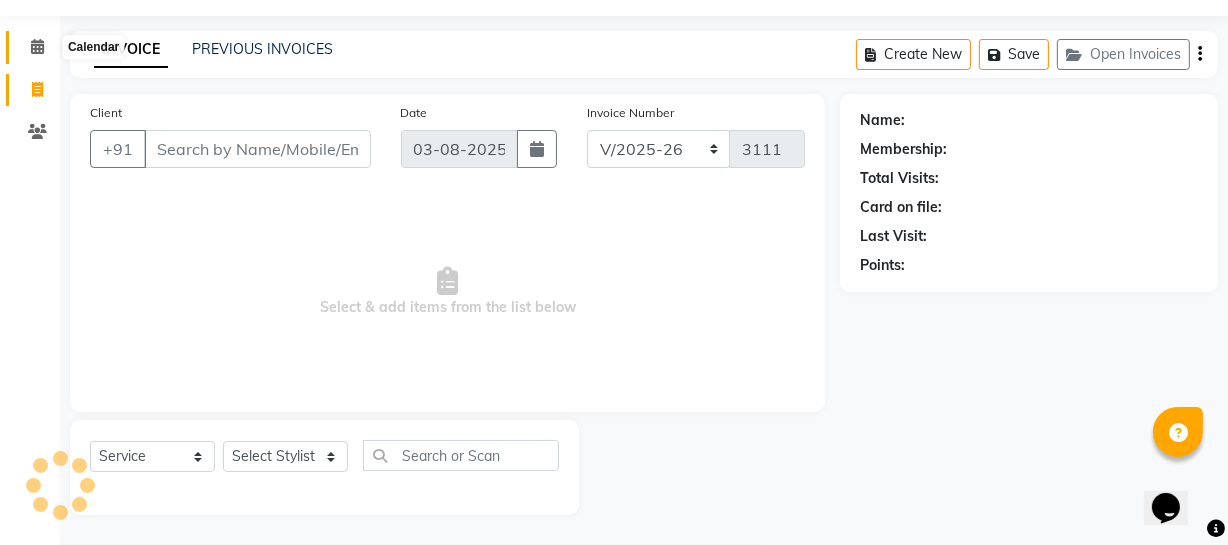 click 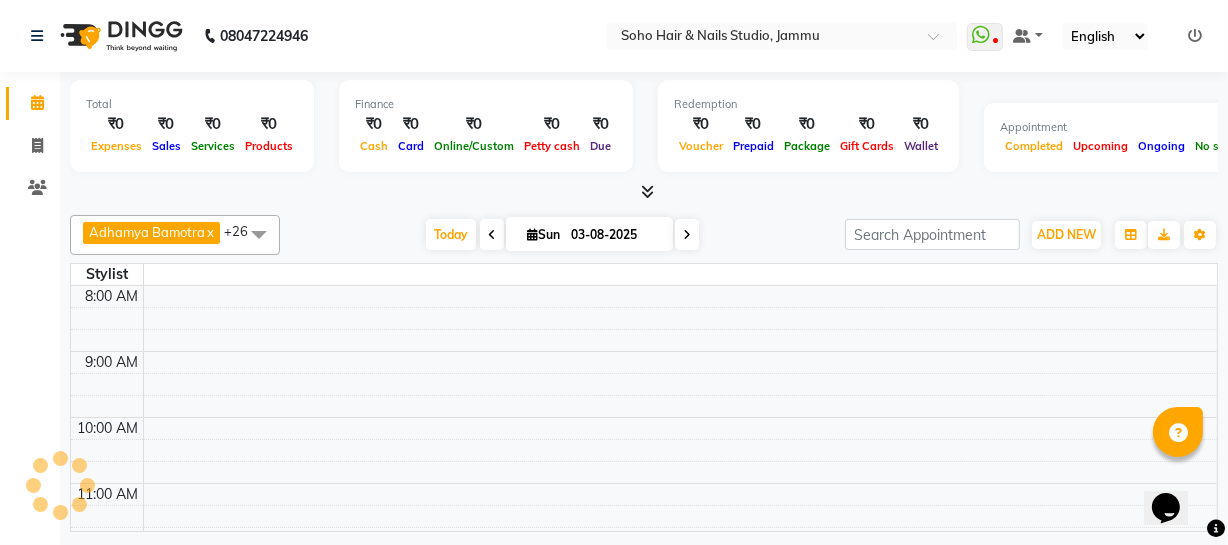 scroll, scrollTop: 0, scrollLeft: 0, axis: both 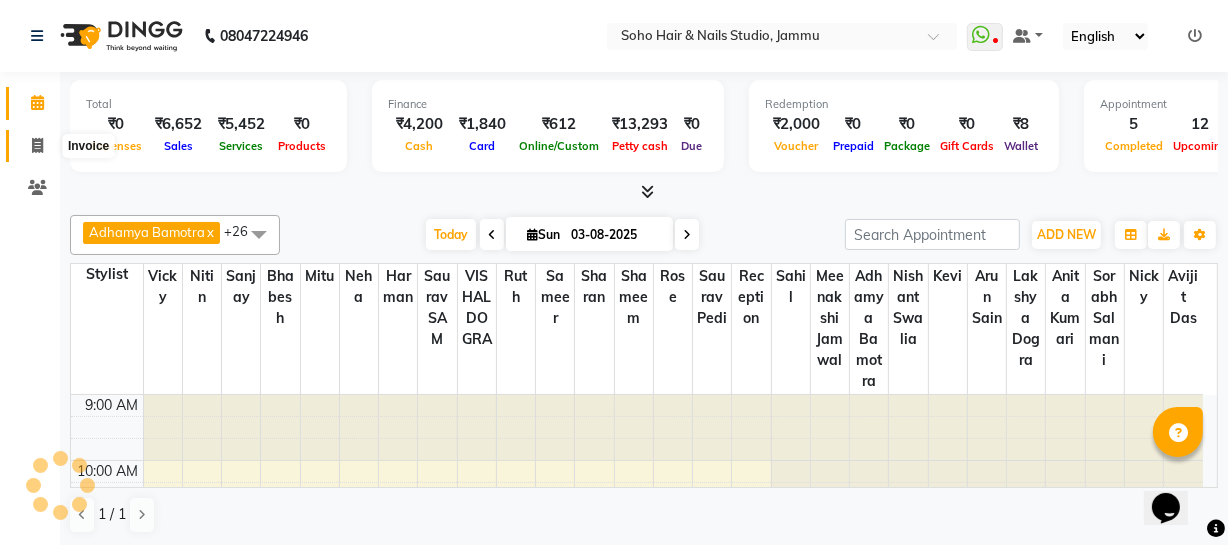 click 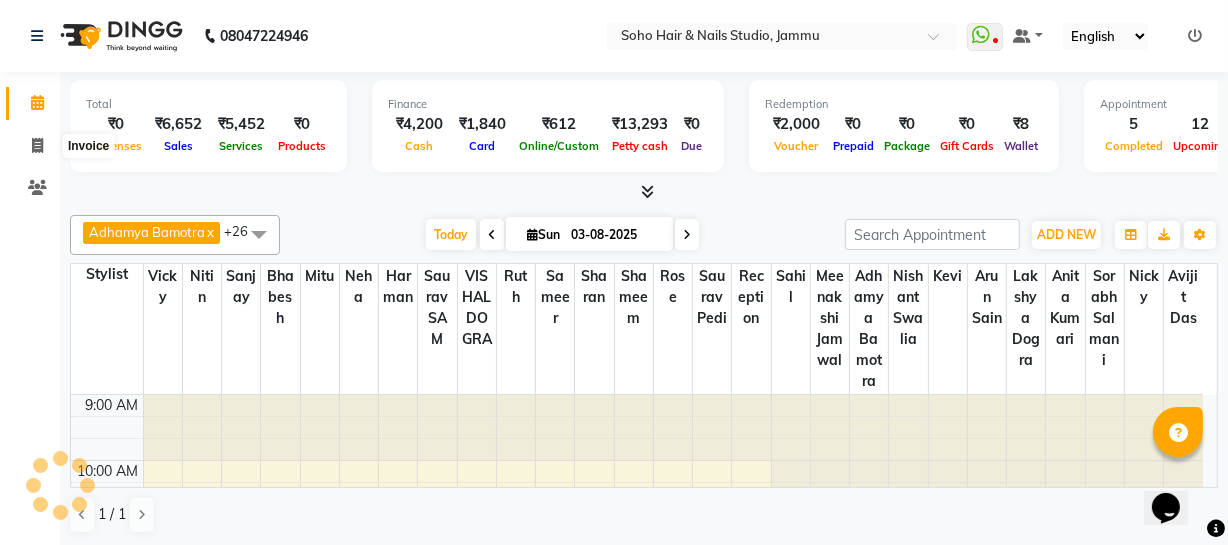 select on "735" 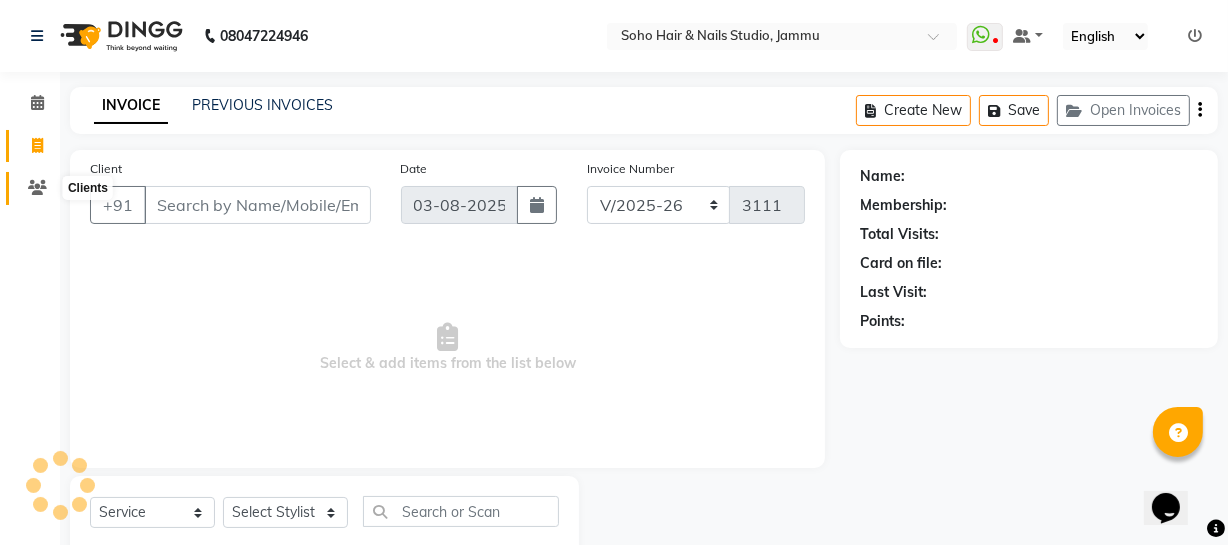 click 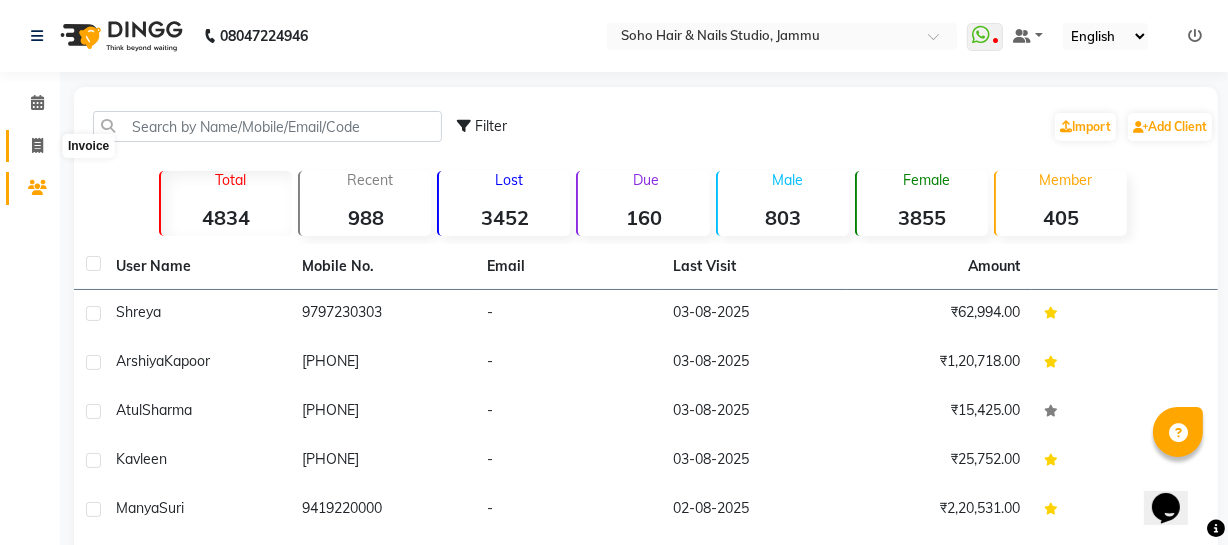 click 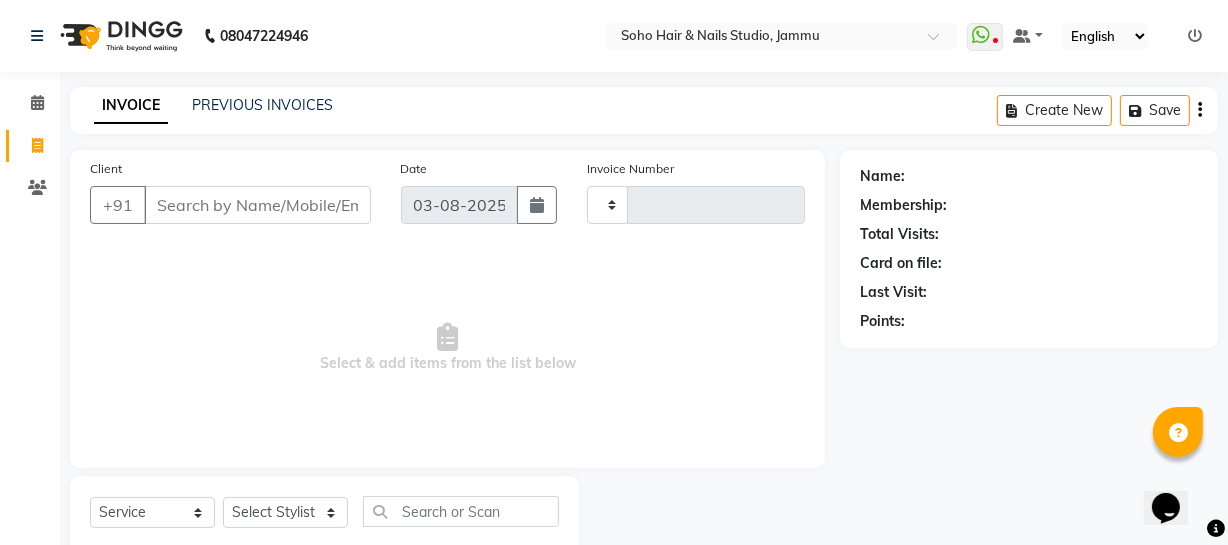 type on "3111" 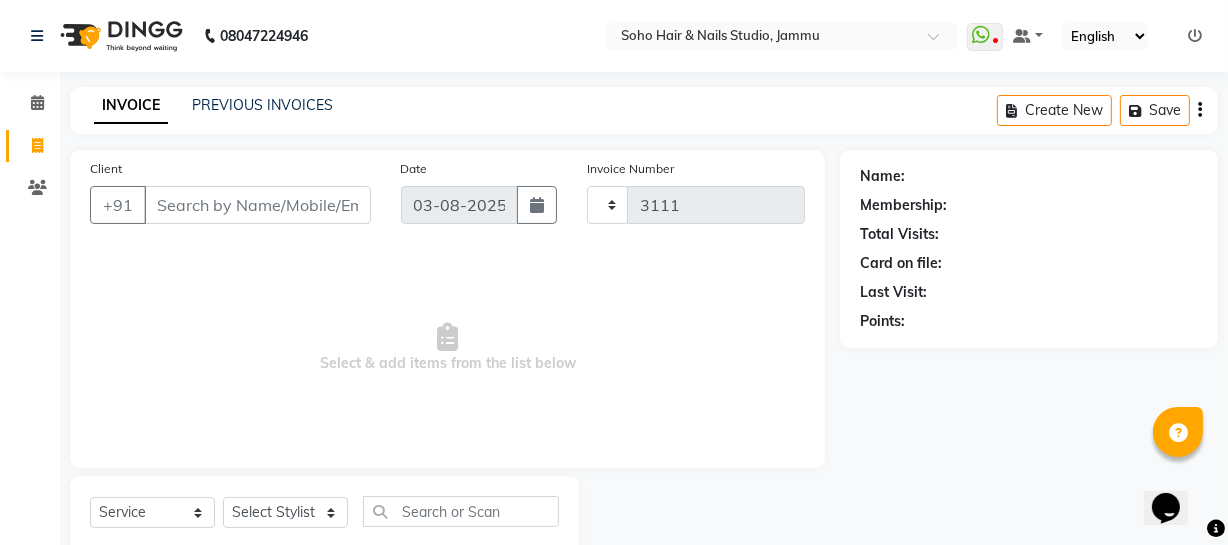 select on "735" 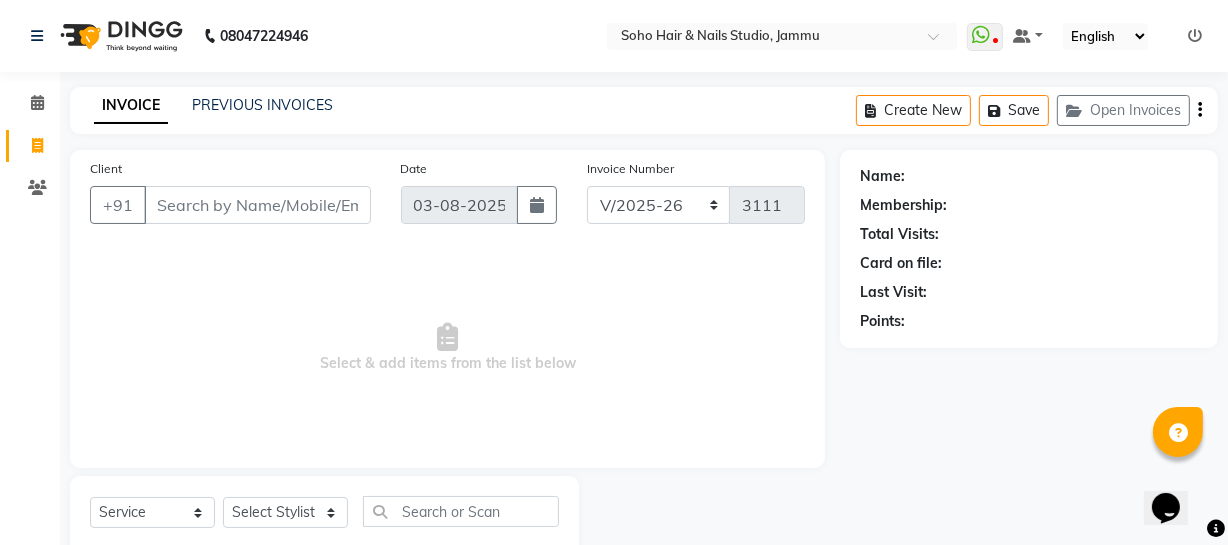 scroll, scrollTop: 57, scrollLeft: 0, axis: vertical 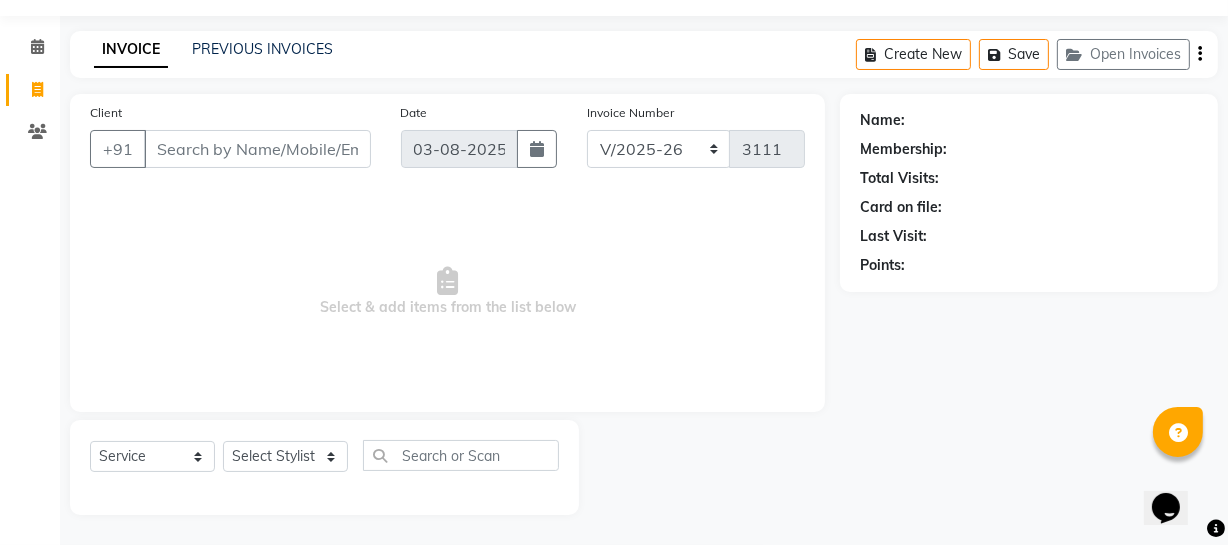 select on "membership" 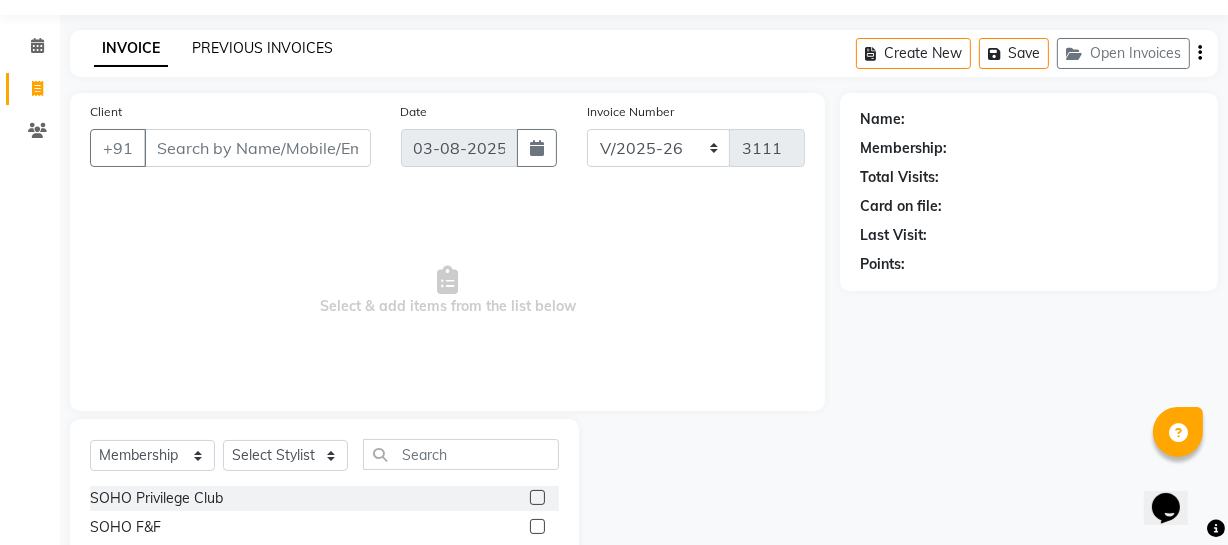 click on "PREVIOUS INVOICES" 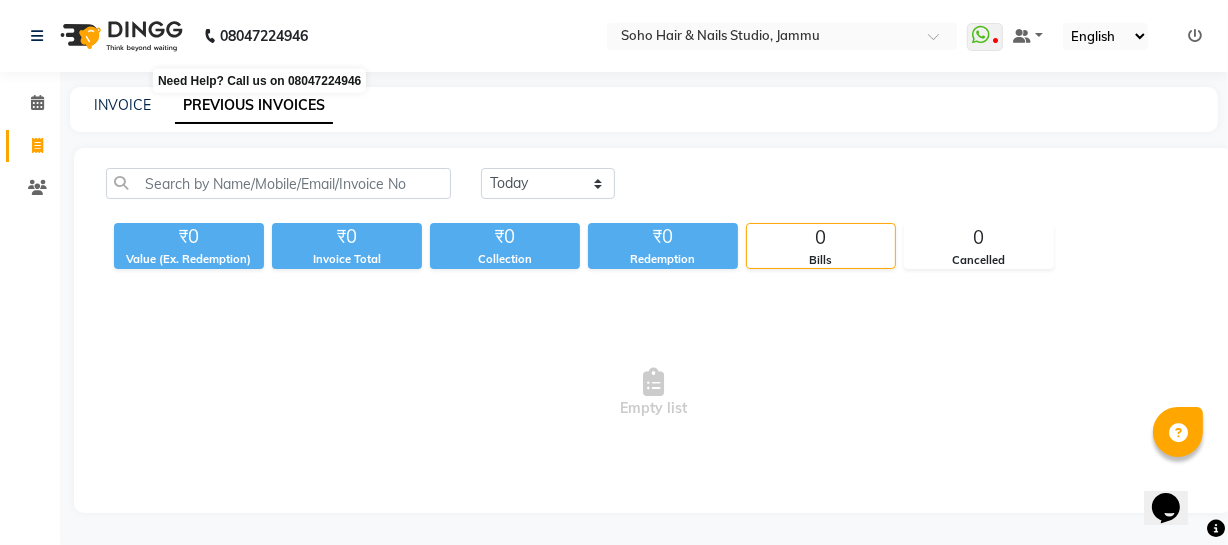 scroll, scrollTop: 0, scrollLeft: 0, axis: both 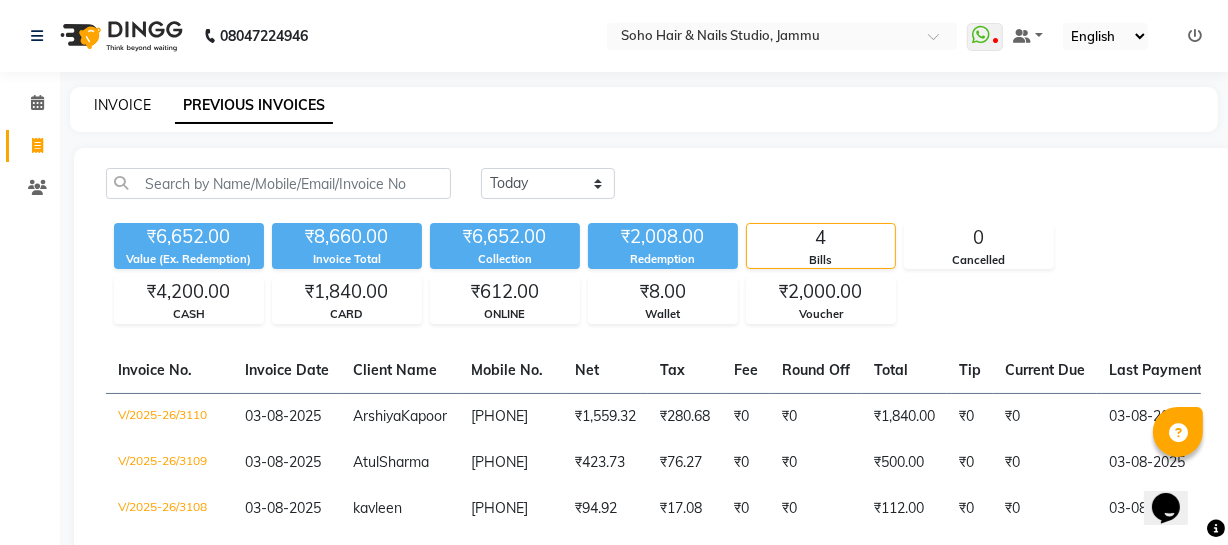 click on "INVOICE" 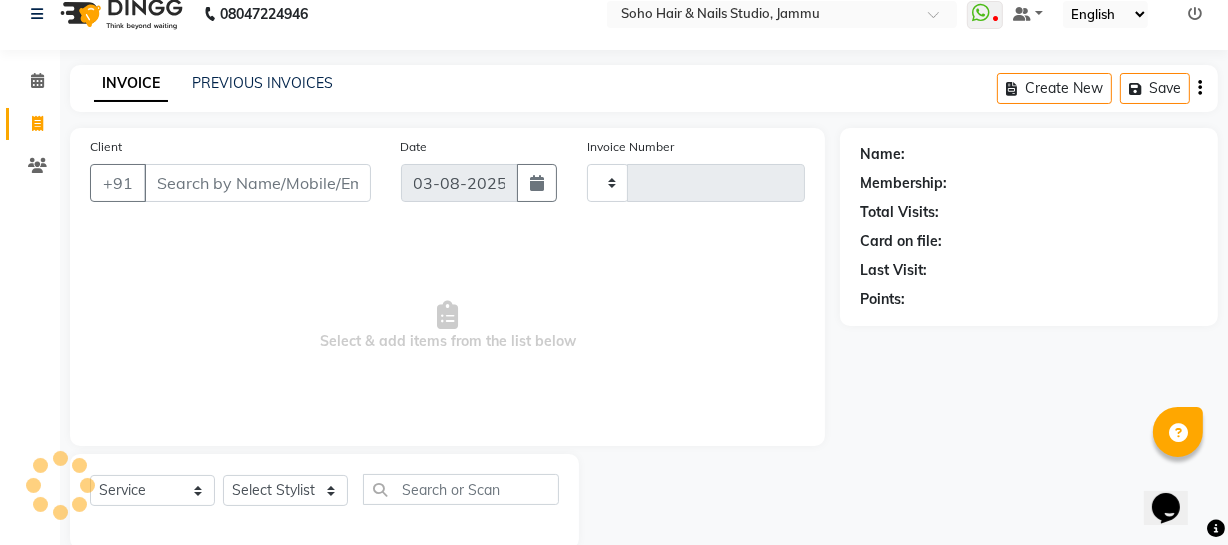 type on "3111" 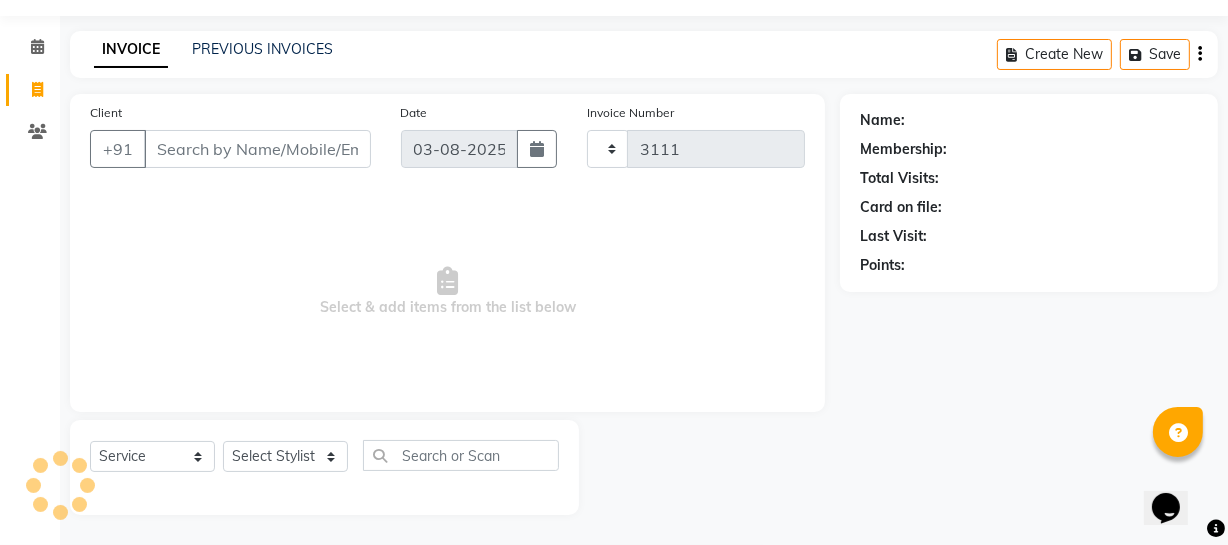 select on "735" 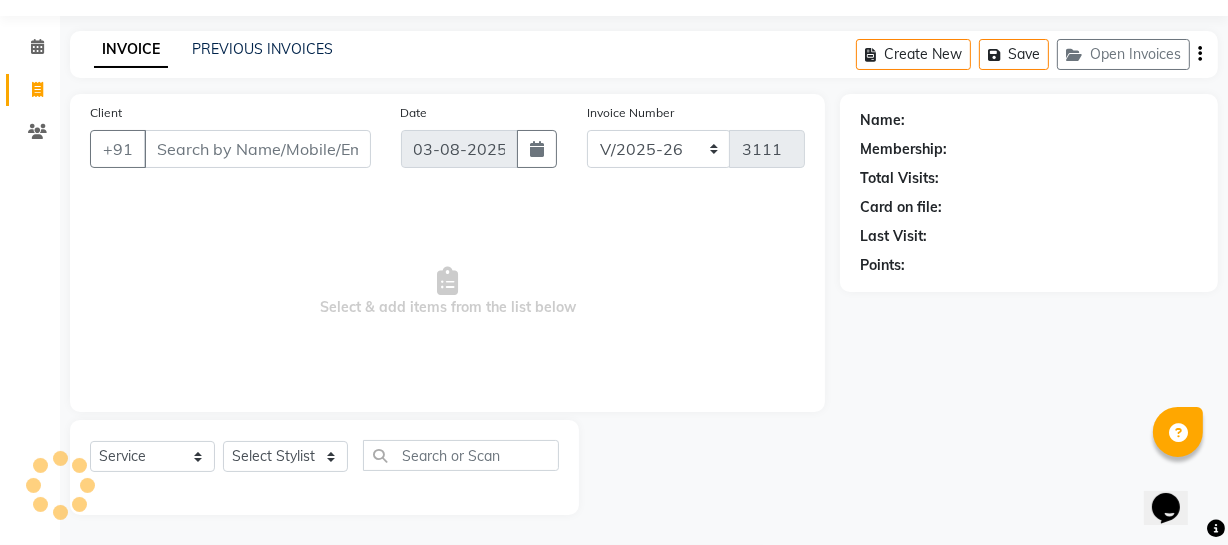 select on "membership" 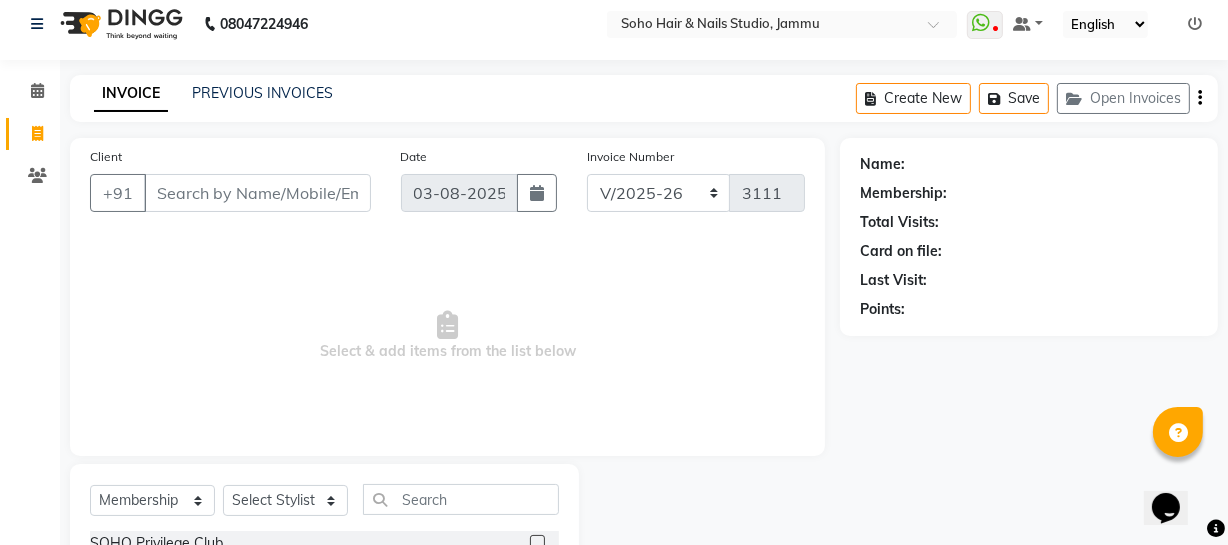 scroll, scrollTop: 0, scrollLeft: 0, axis: both 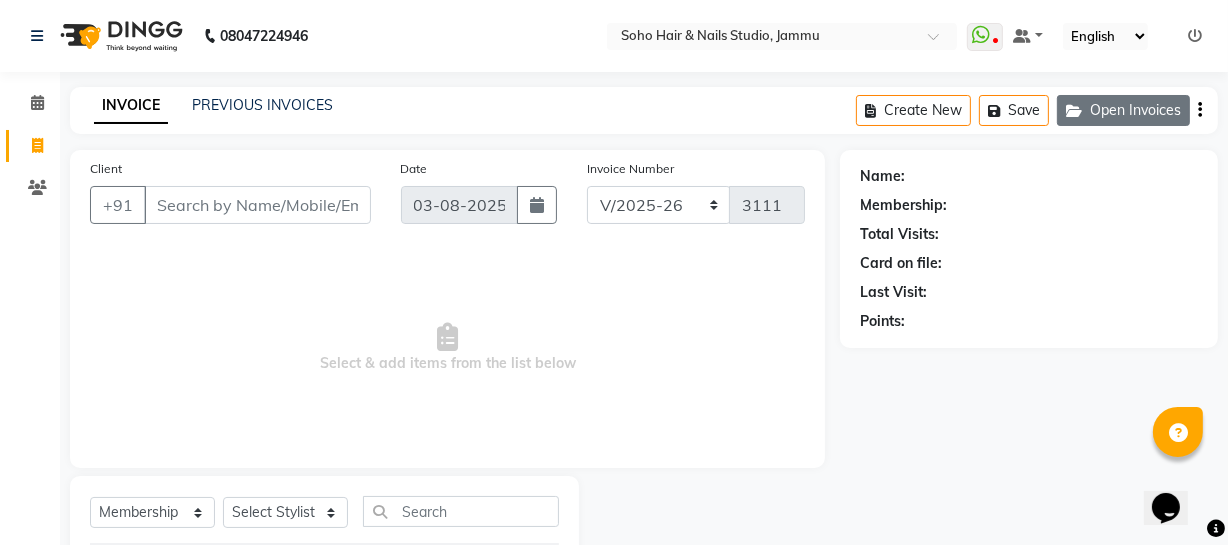 click on "Open Invoices" 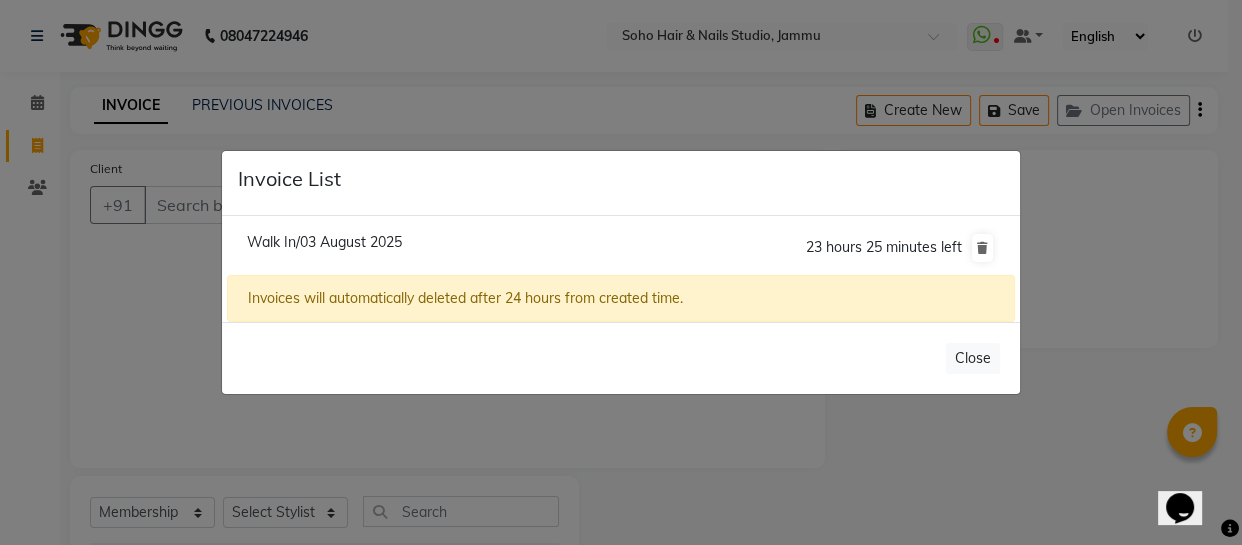 click on "Invoice List  Walk In/[DATE]  23 hours 25 minutes left  Invoices will automatically deleted after 24 hours from created time.   Close" 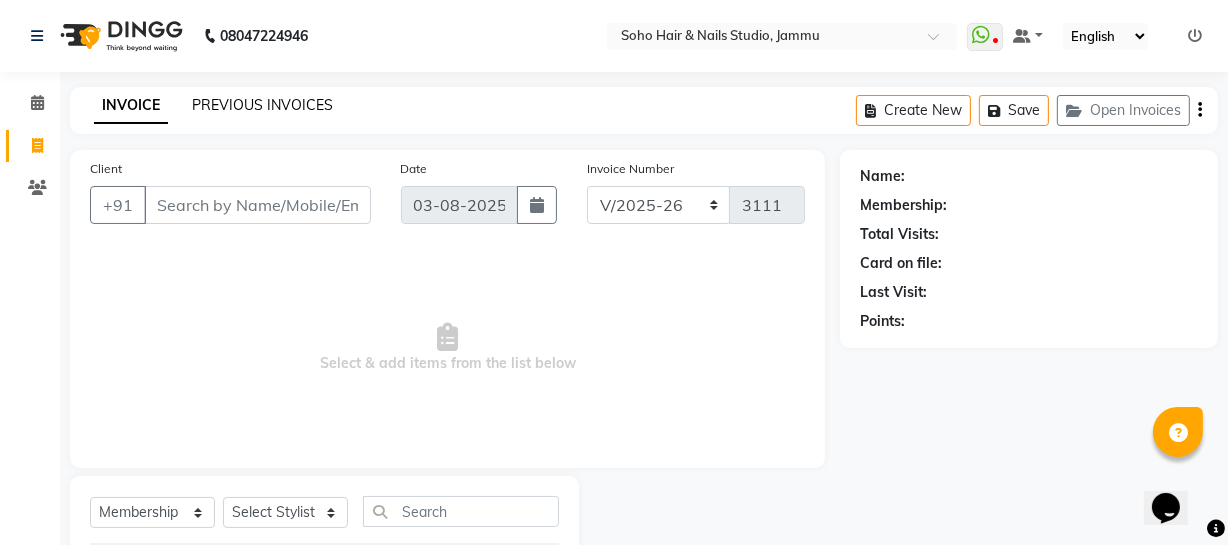 click on "PREVIOUS INVOICES" 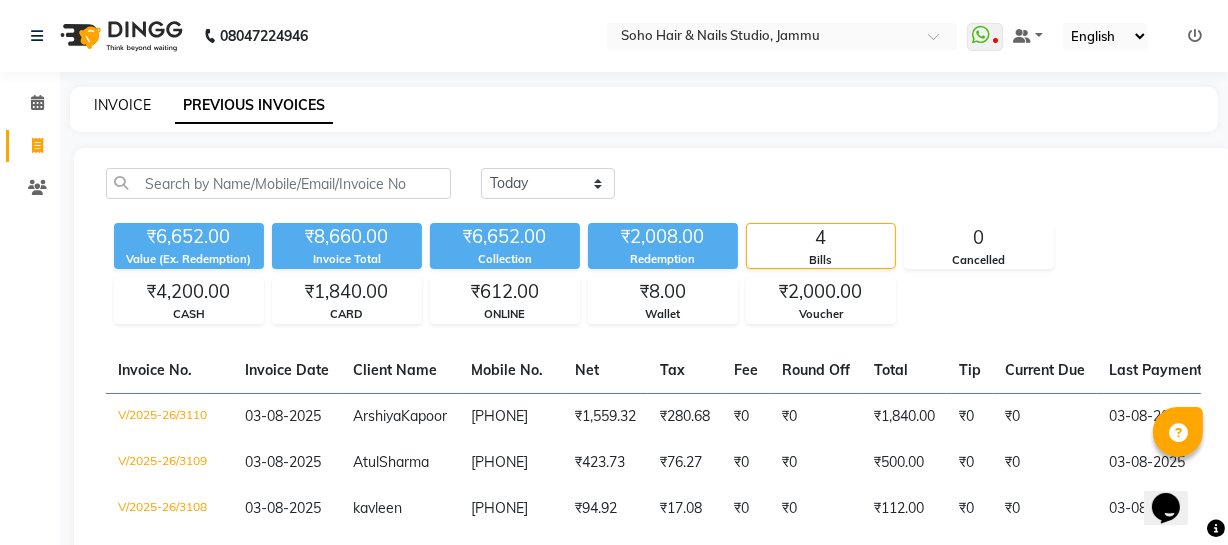 click on "INVOICE" 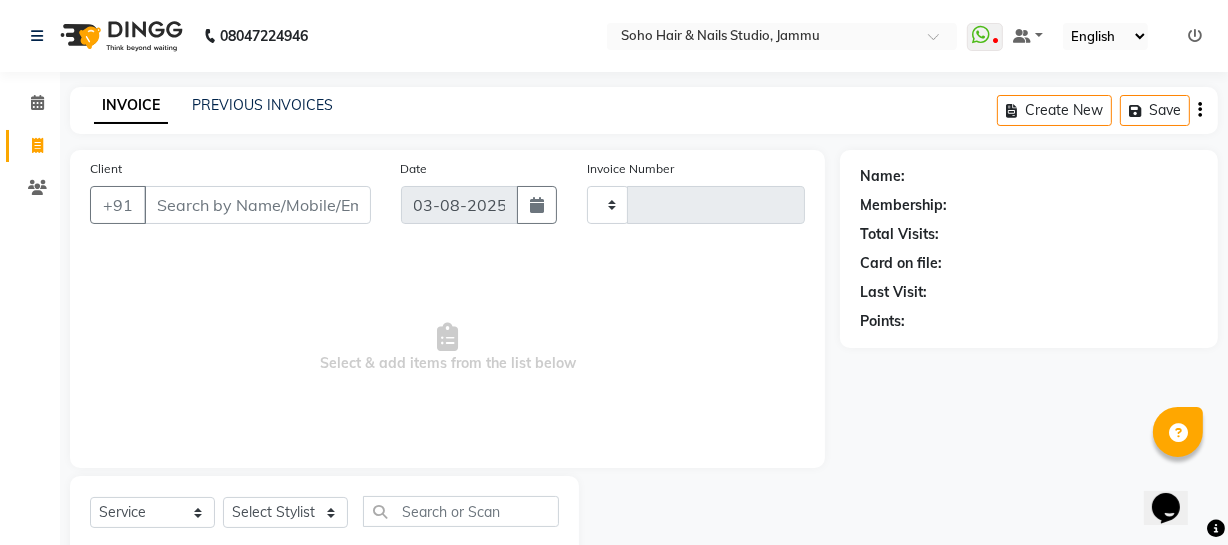 scroll, scrollTop: 57, scrollLeft: 0, axis: vertical 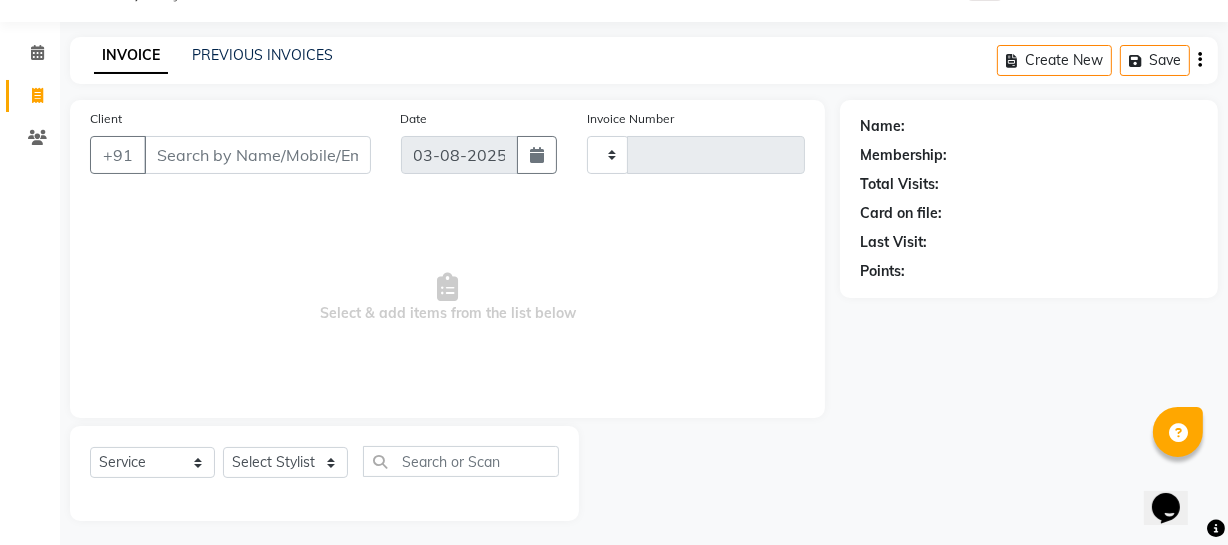 type on "3111" 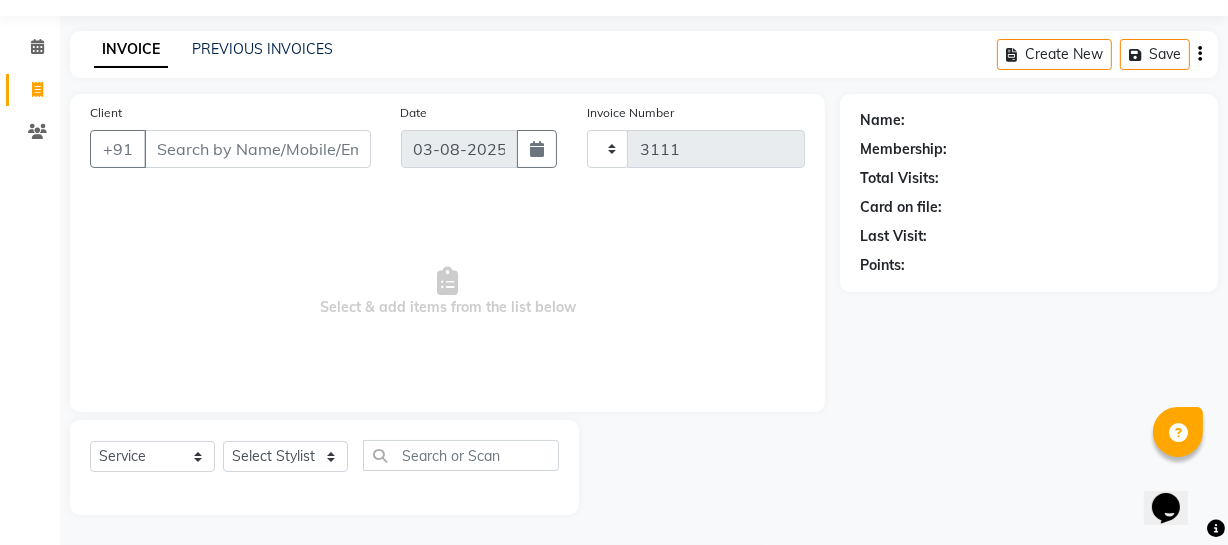 select on "735" 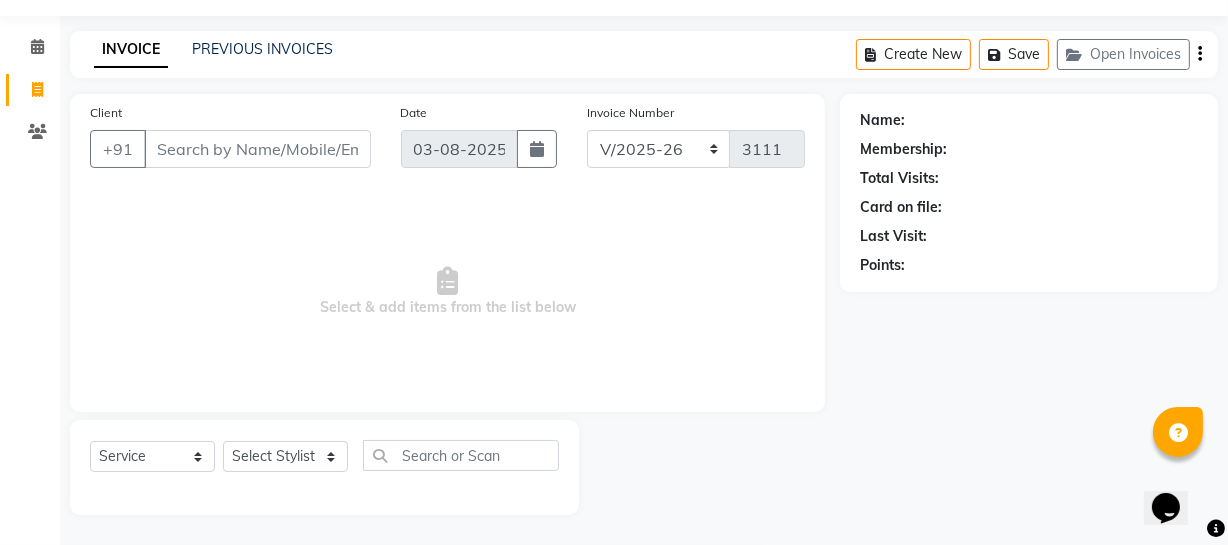 select on "membership" 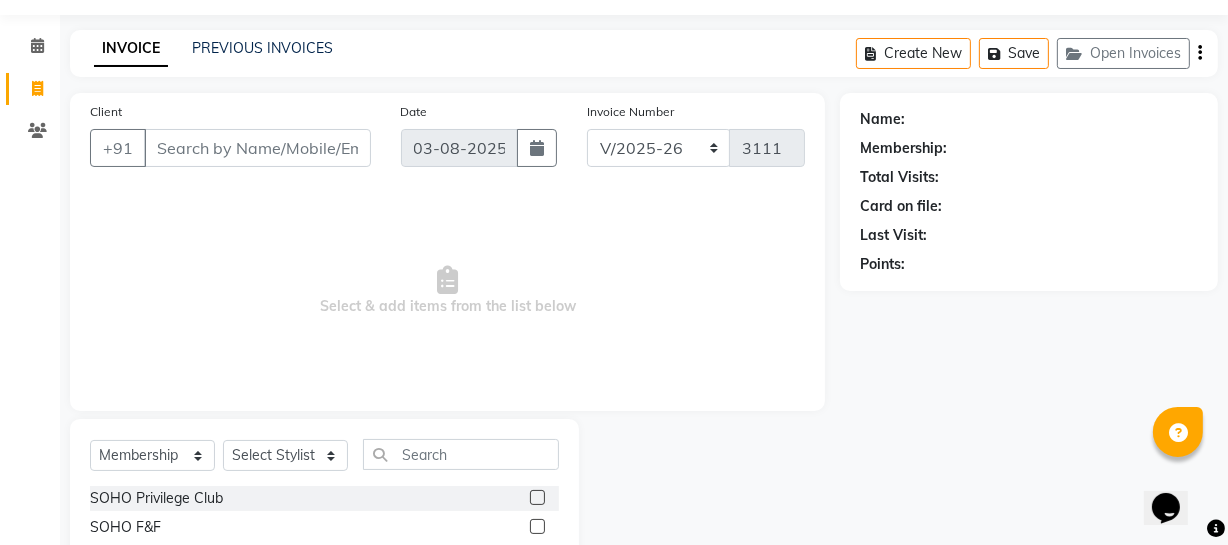scroll, scrollTop: 0, scrollLeft: 0, axis: both 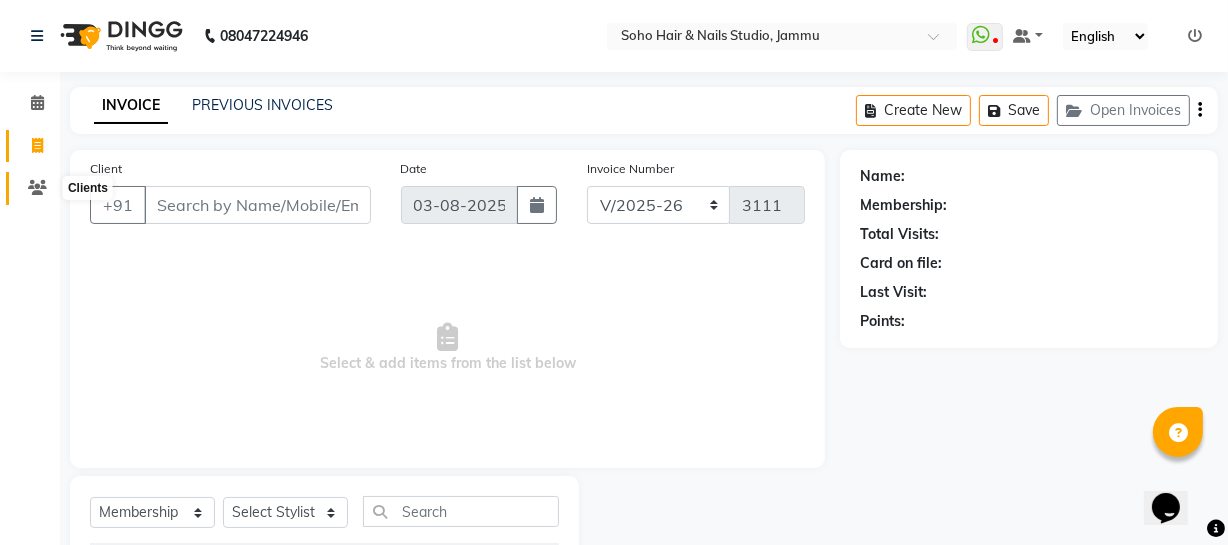 click 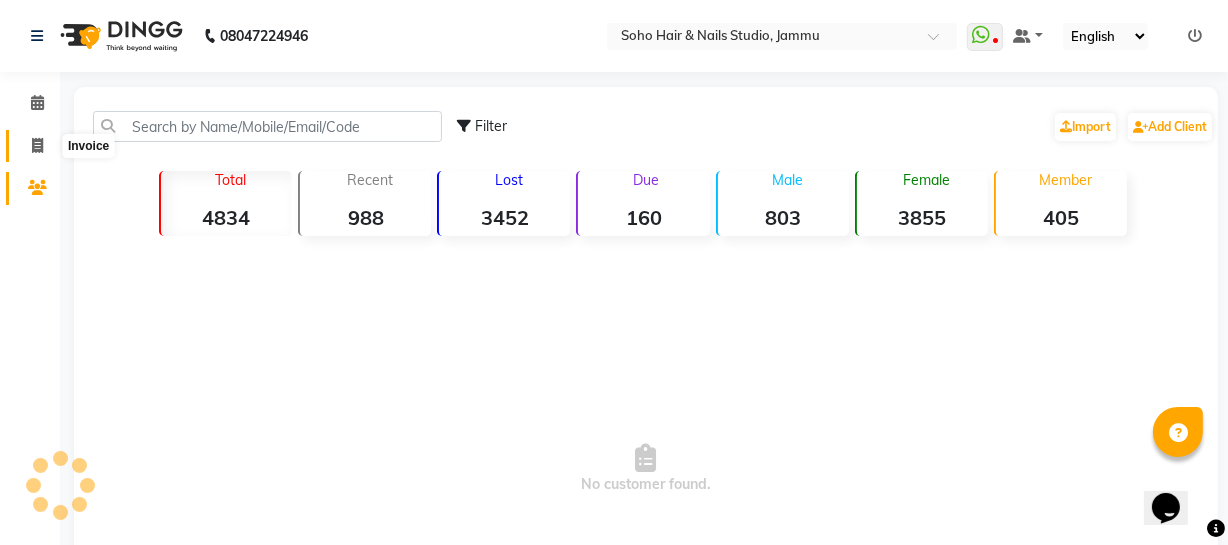 click 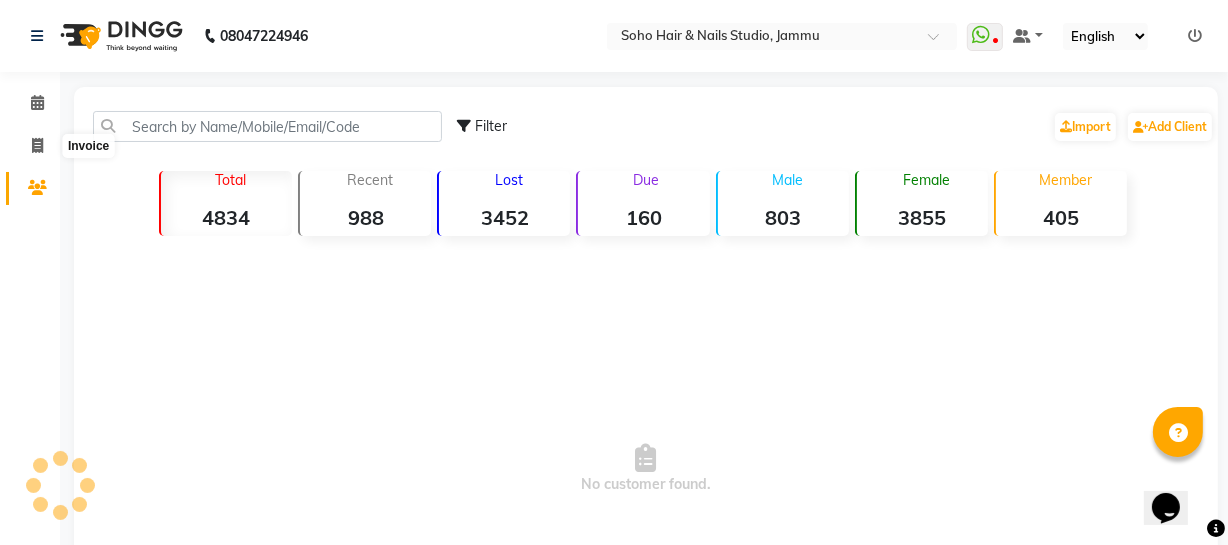 select on "735" 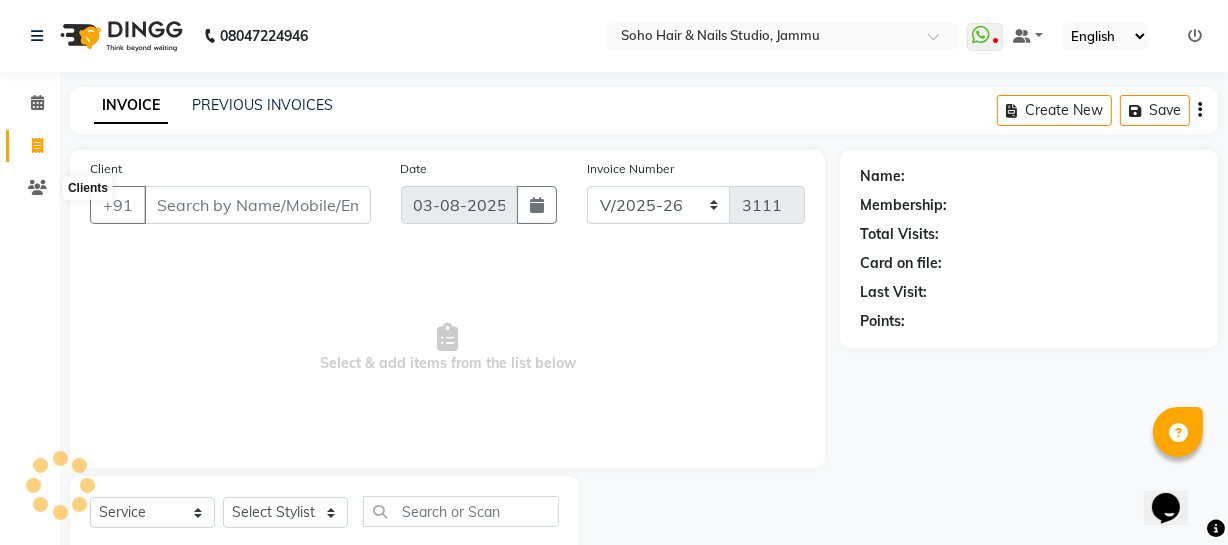 scroll, scrollTop: 57, scrollLeft: 0, axis: vertical 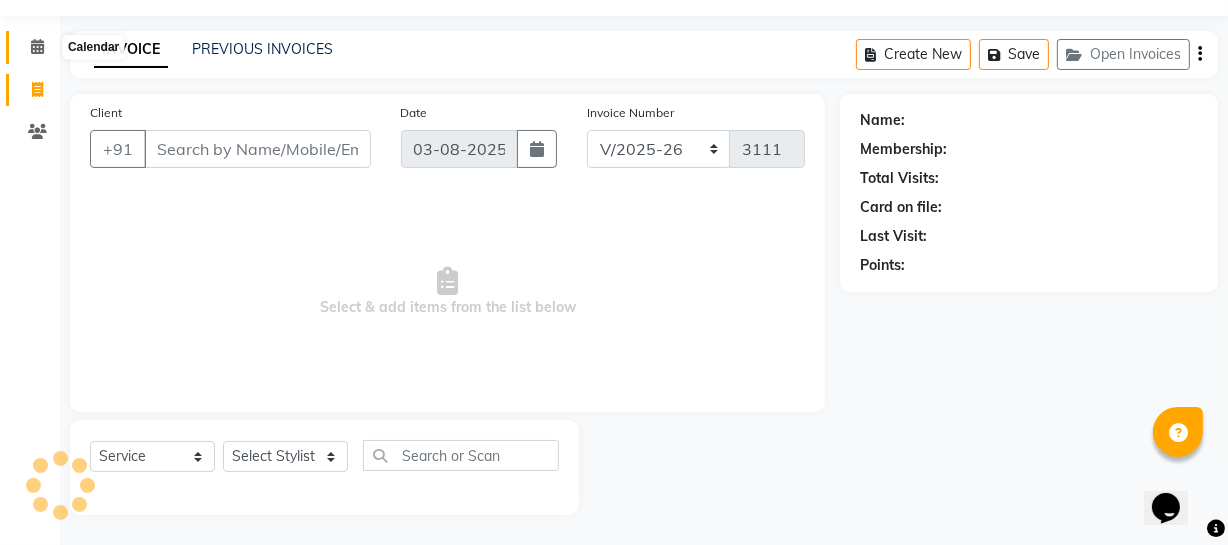 click 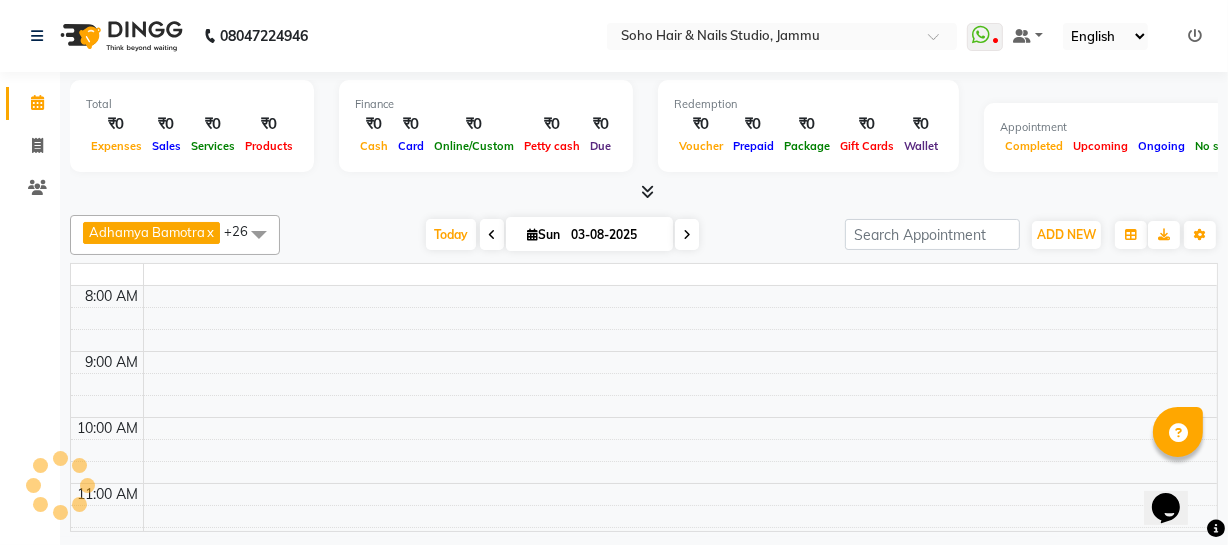 scroll, scrollTop: 0, scrollLeft: 0, axis: both 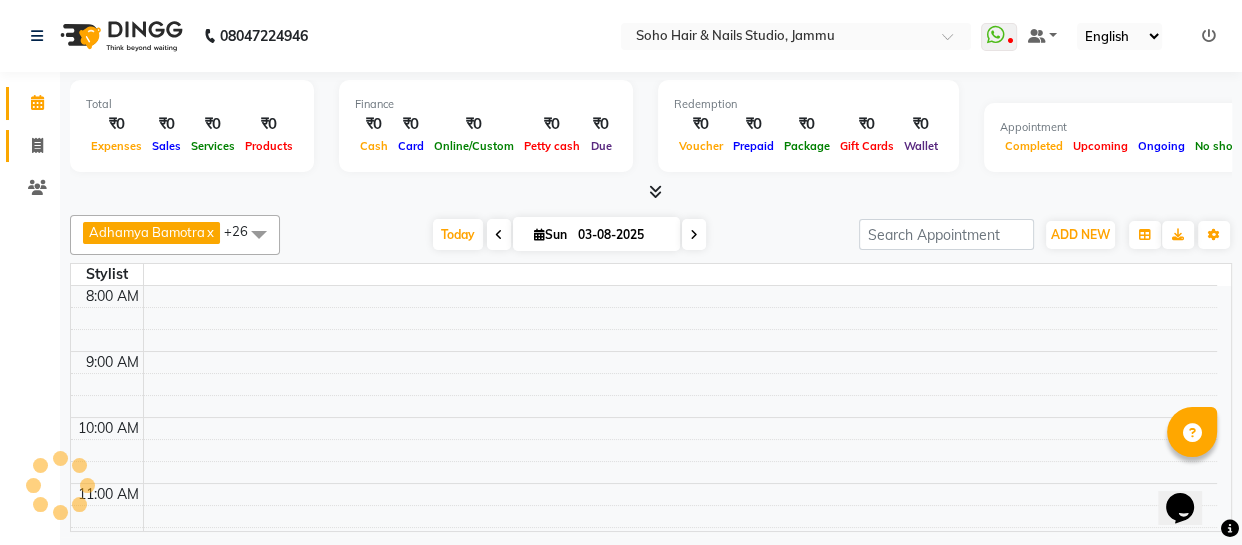click 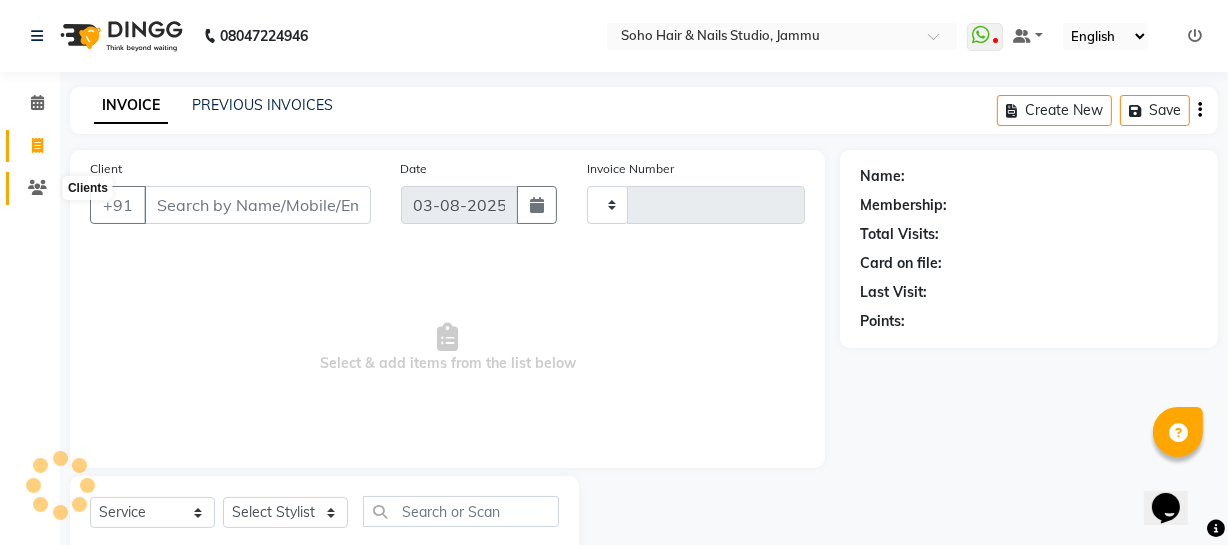 click 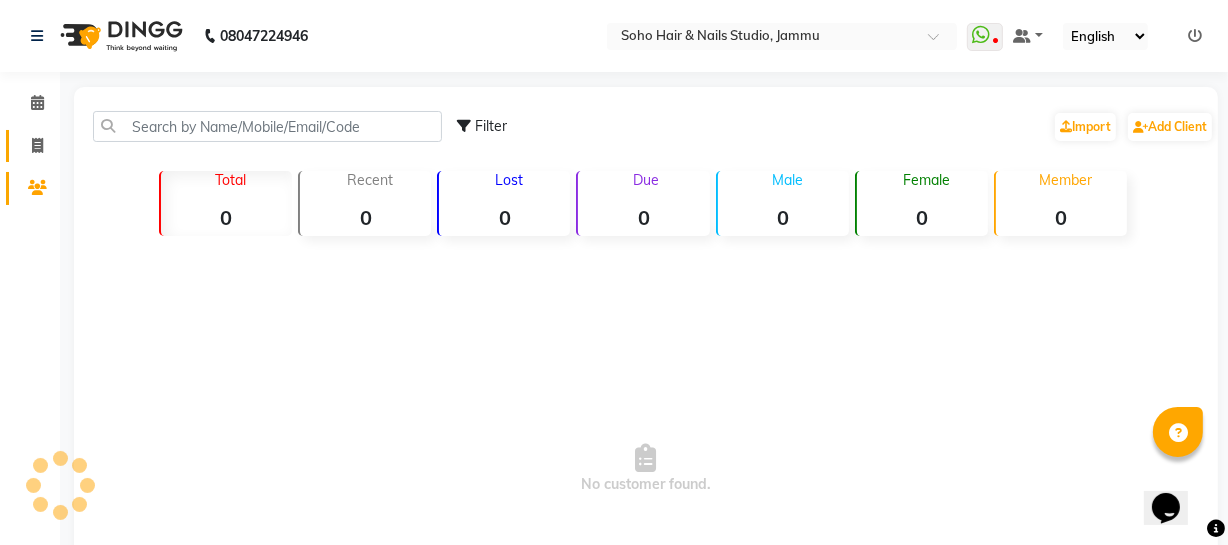 click on "Invoice" 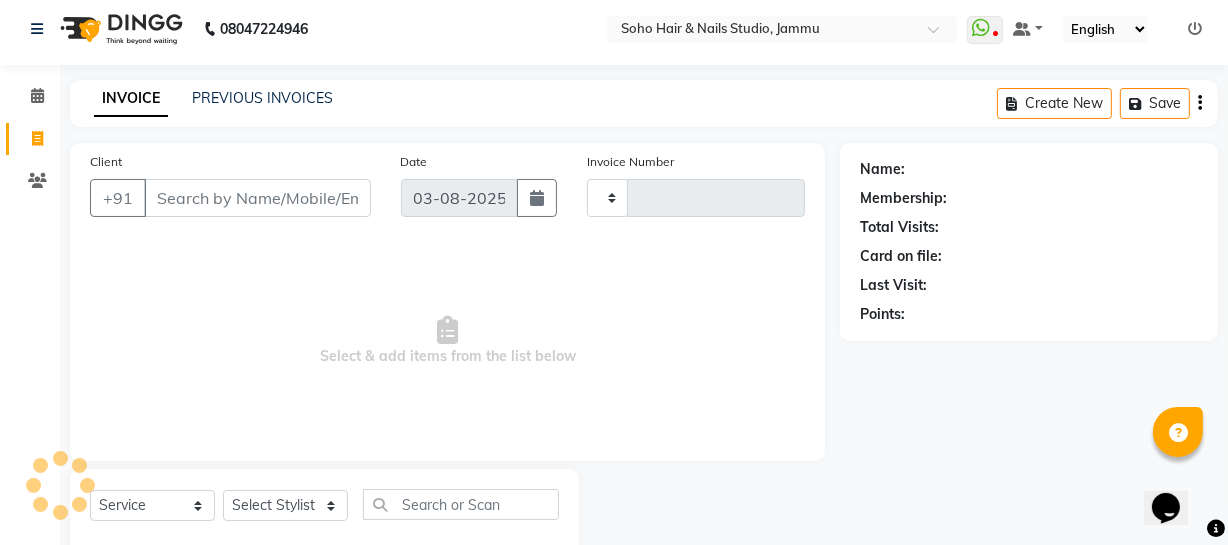 scroll, scrollTop: 57, scrollLeft: 0, axis: vertical 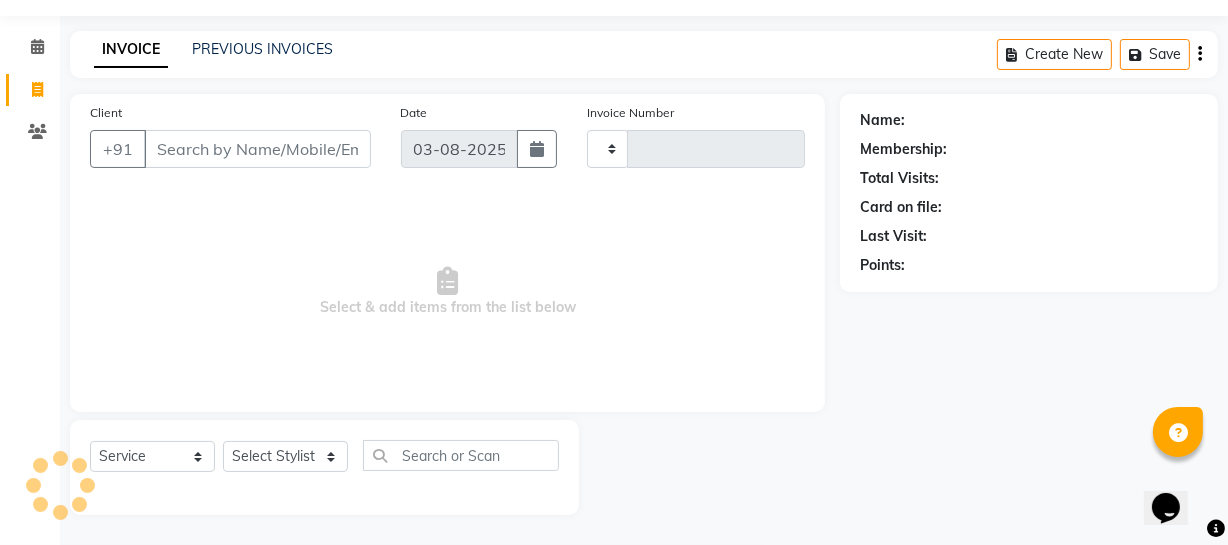 type on "3111" 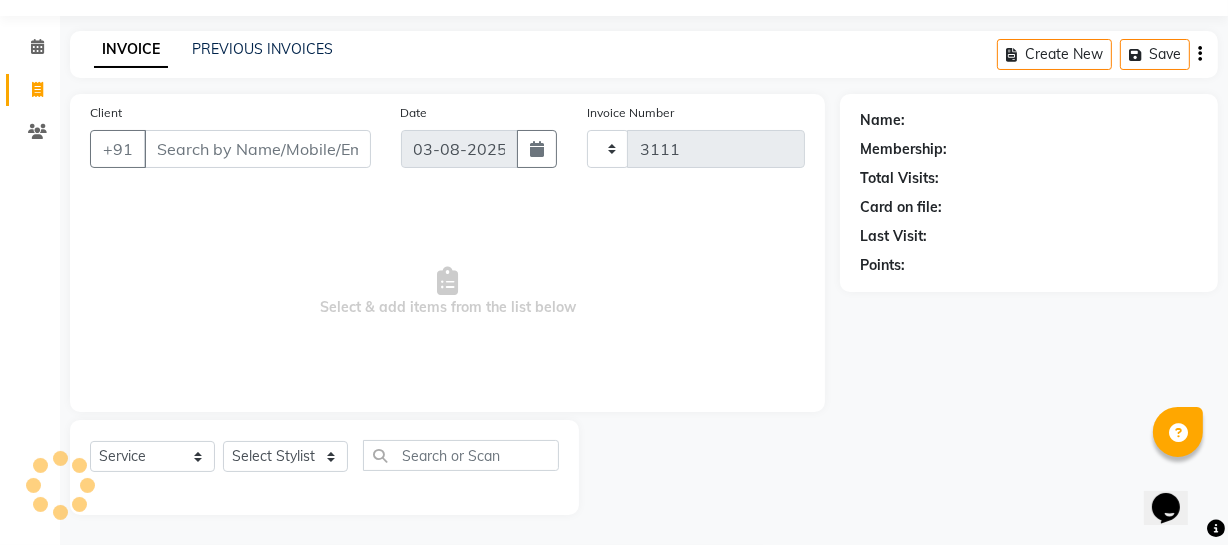 select on "735" 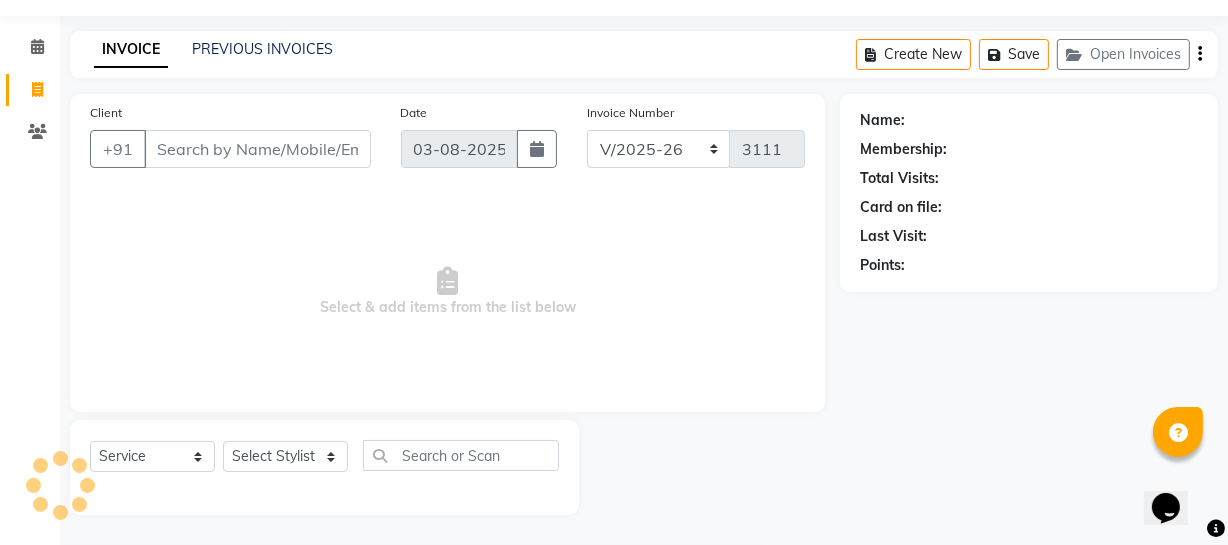 select on "membership" 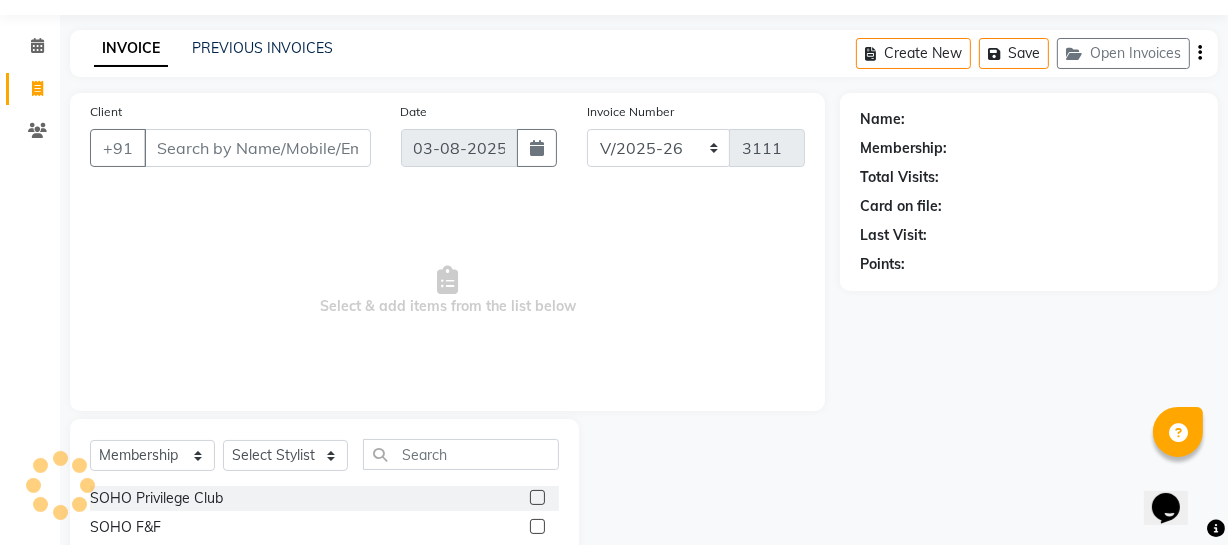 scroll, scrollTop: 0, scrollLeft: 0, axis: both 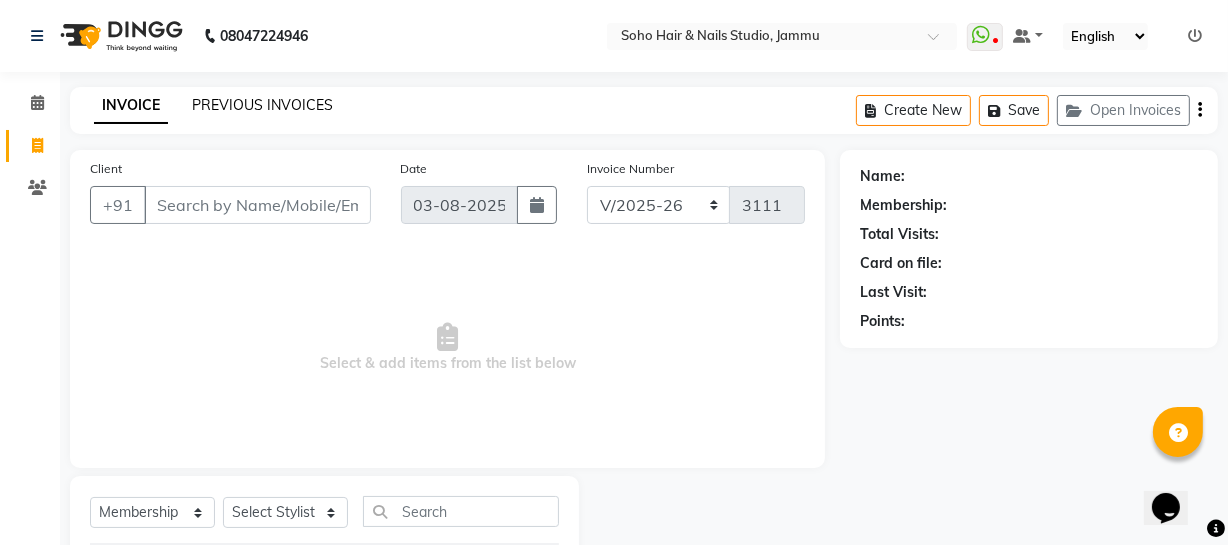 click on "PREVIOUS INVOICES" 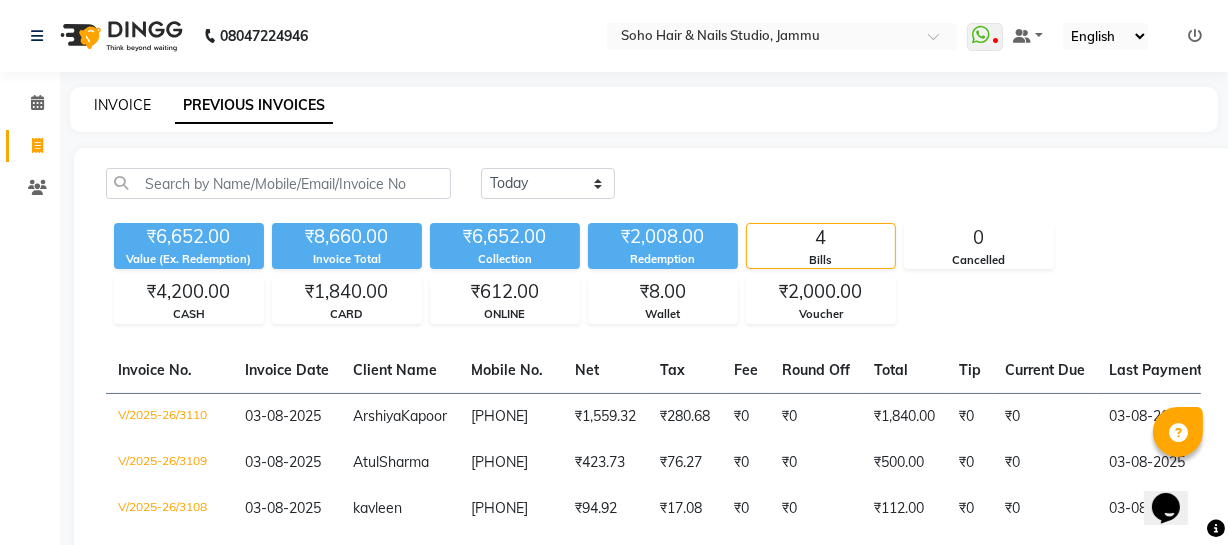 click on "INVOICE" 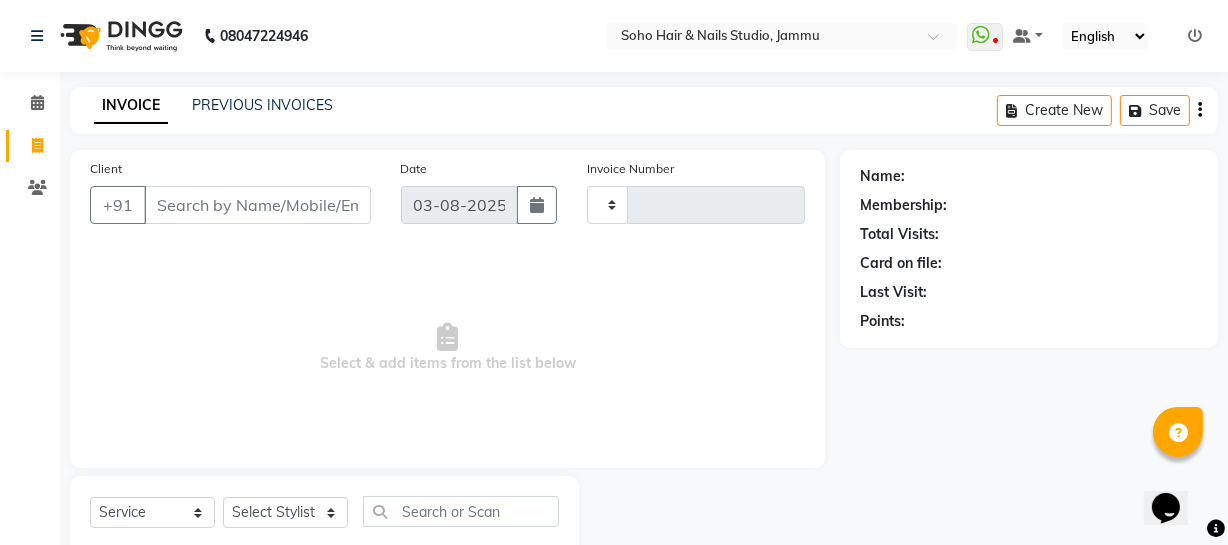 scroll, scrollTop: 57, scrollLeft: 0, axis: vertical 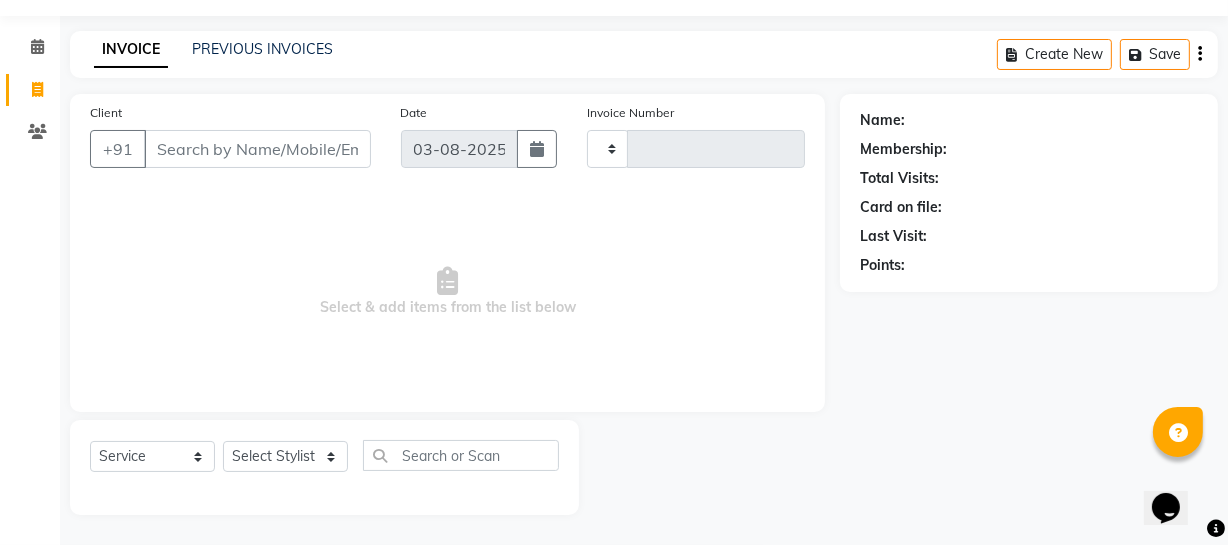type on "3111" 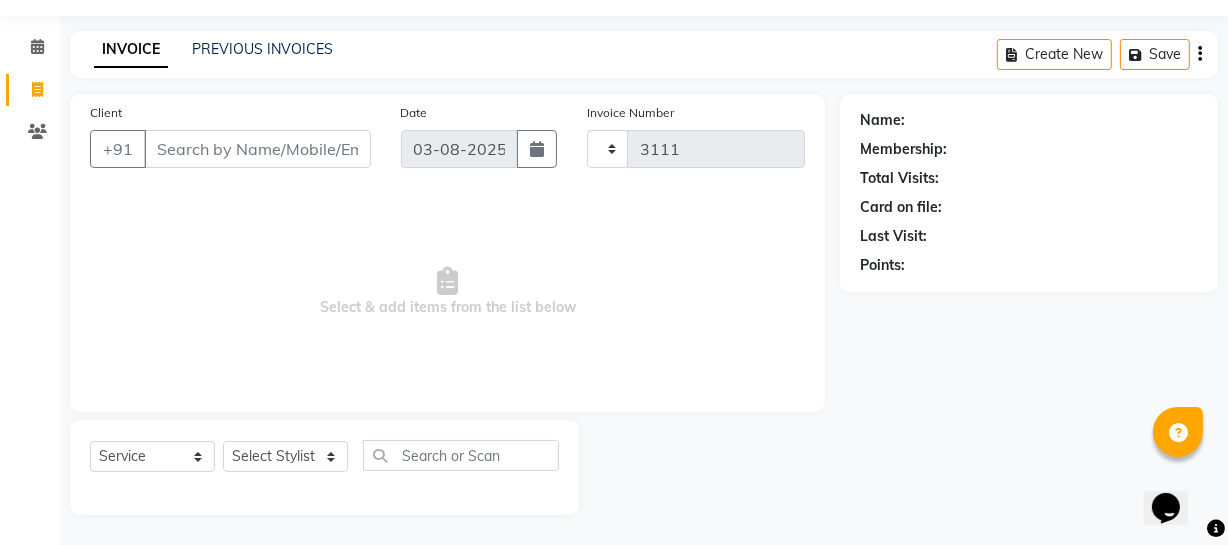 select on "735" 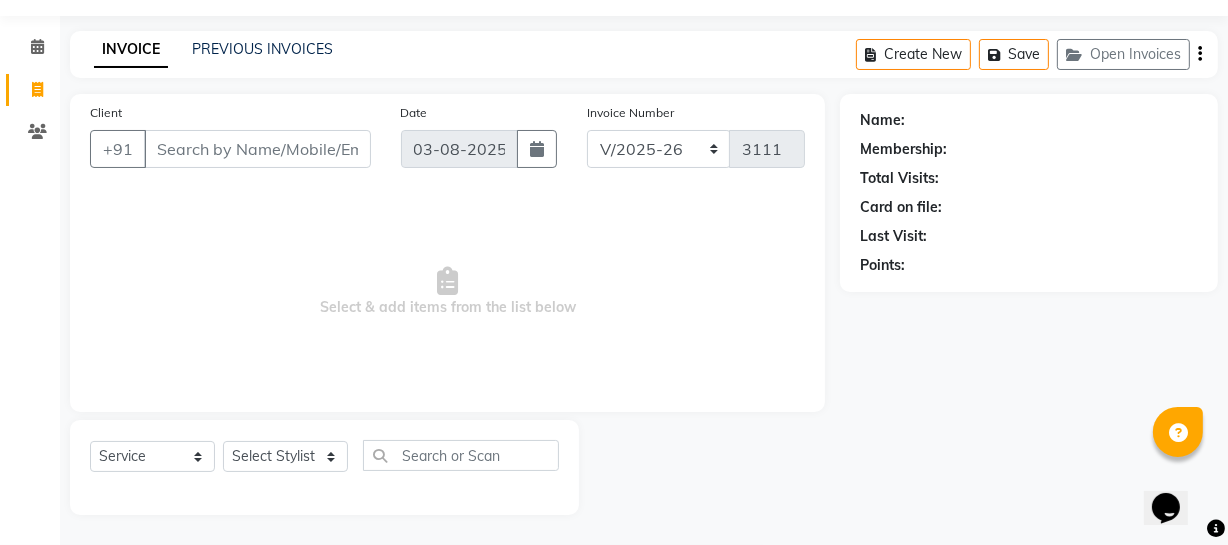 select on "membership" 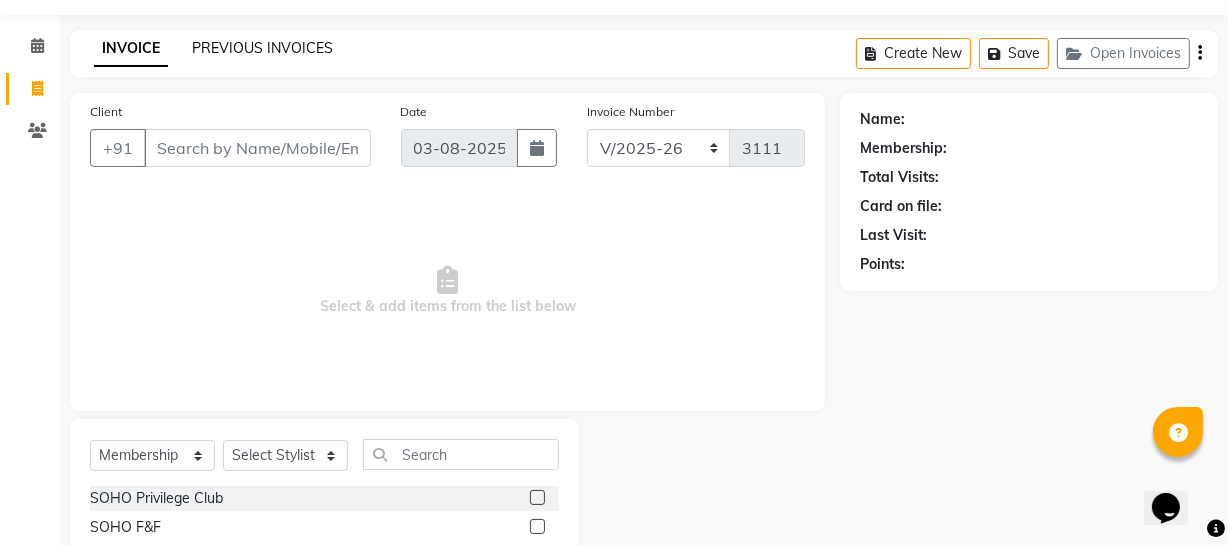 click on "PREVIOUS INVOICES" 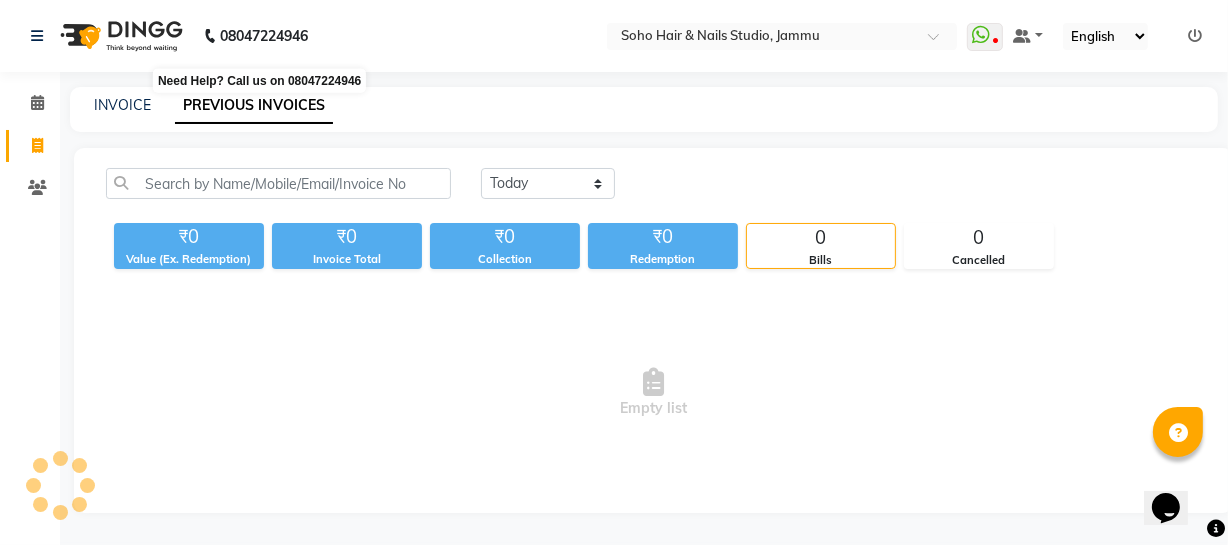 scroll, scrollTop: 0, scrollLeft: 0, axis: both 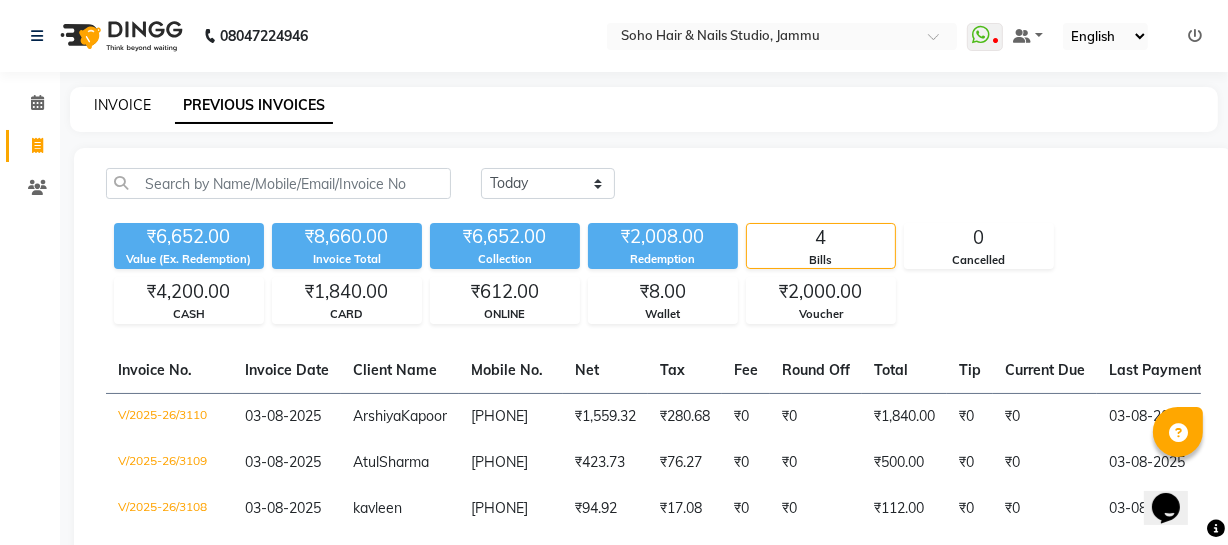 click on "INVOICE" 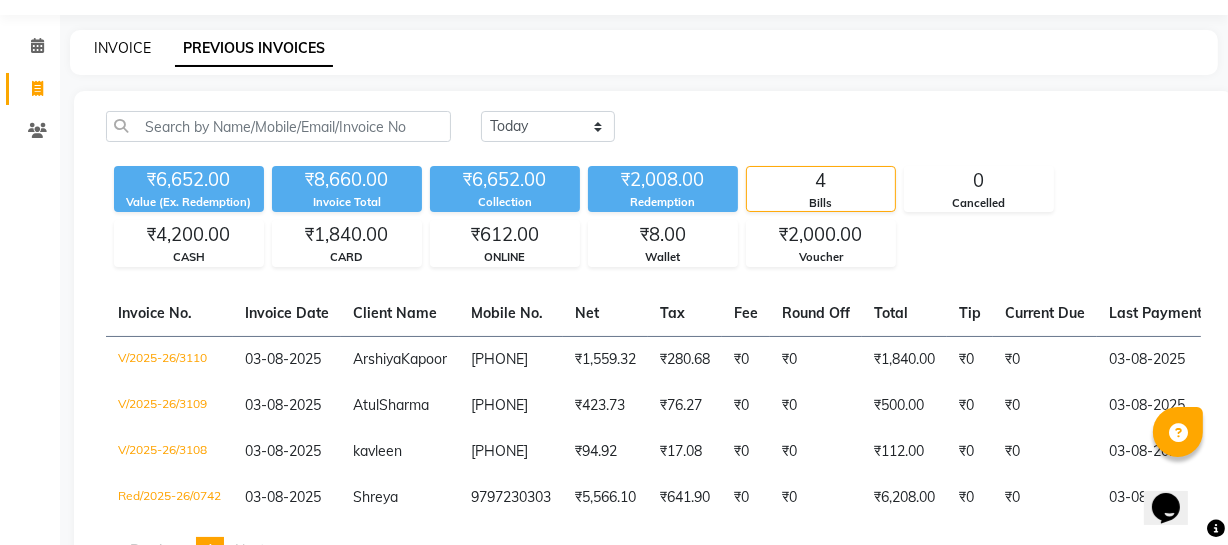 select on "service" 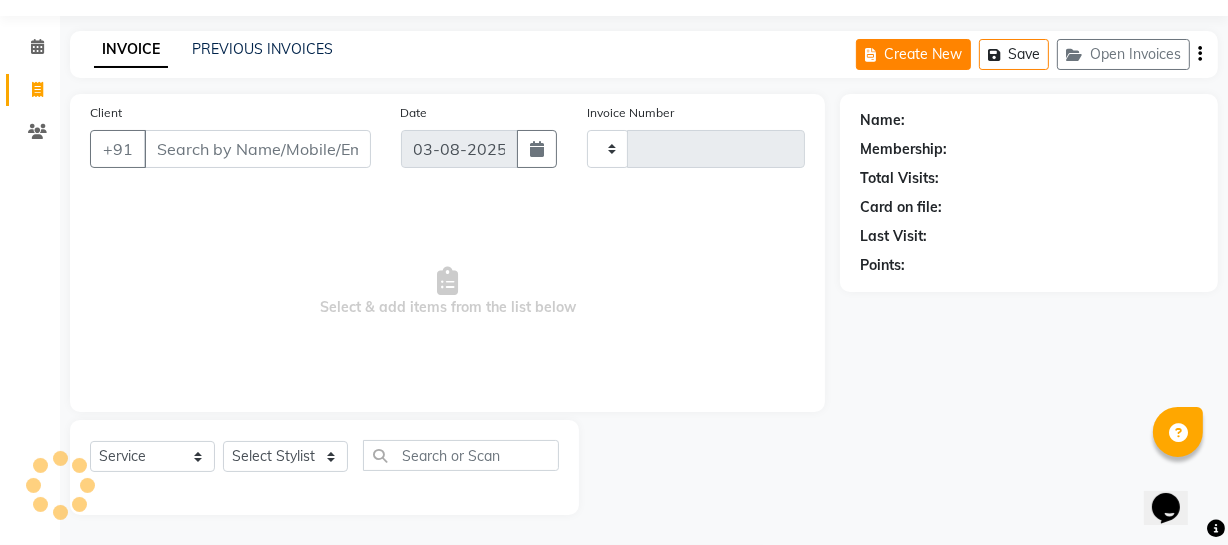 scroll, scrollTop: 0, scrollLeft: 0, axis: both 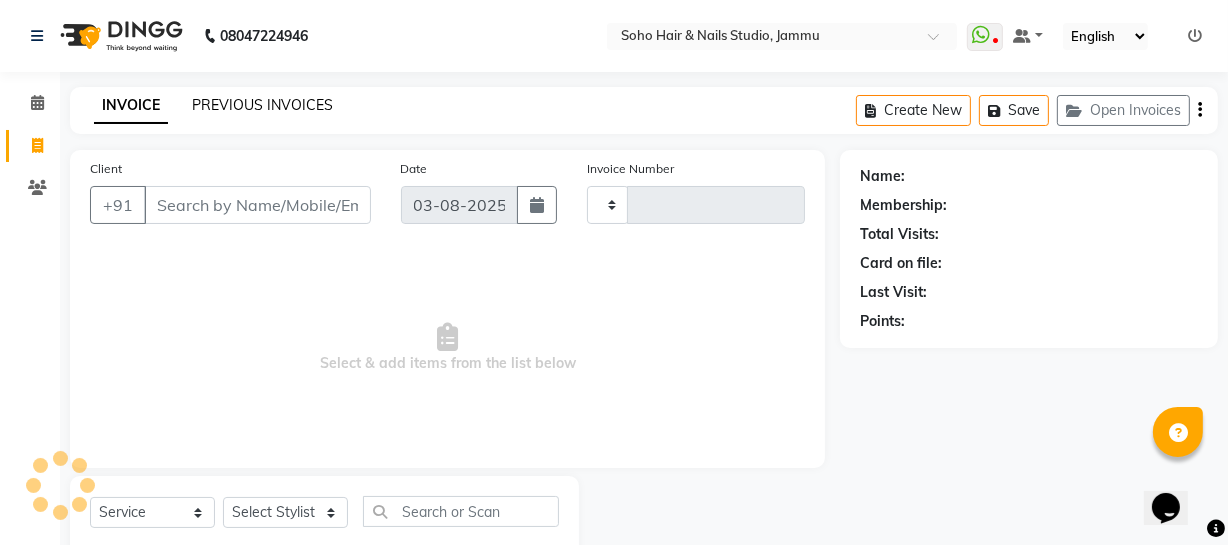 click on "PREVIOUS INVOICES" 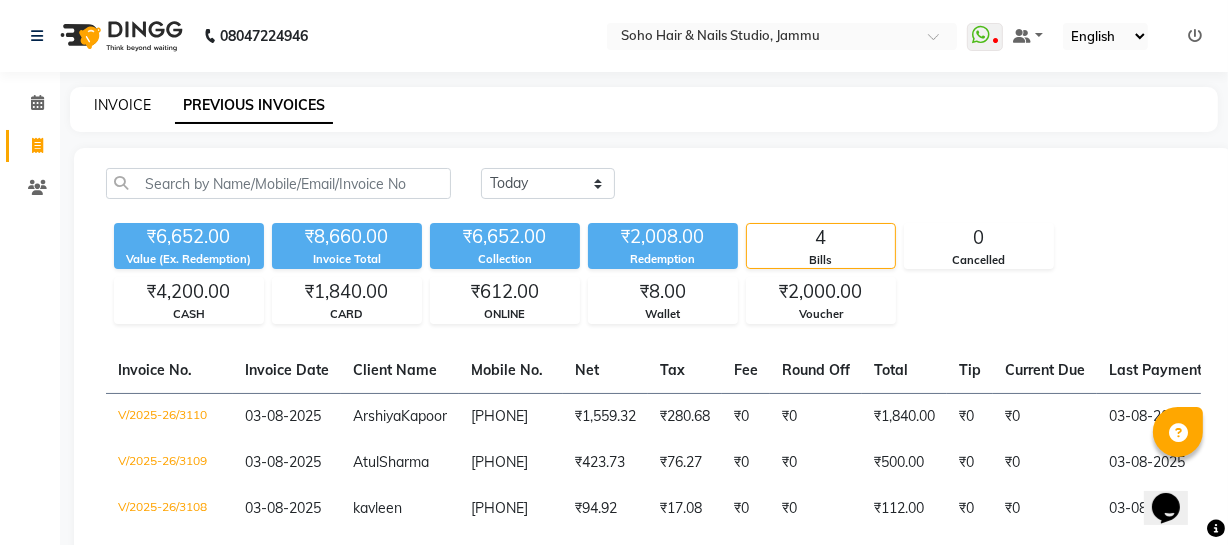 click on "INVOICE" 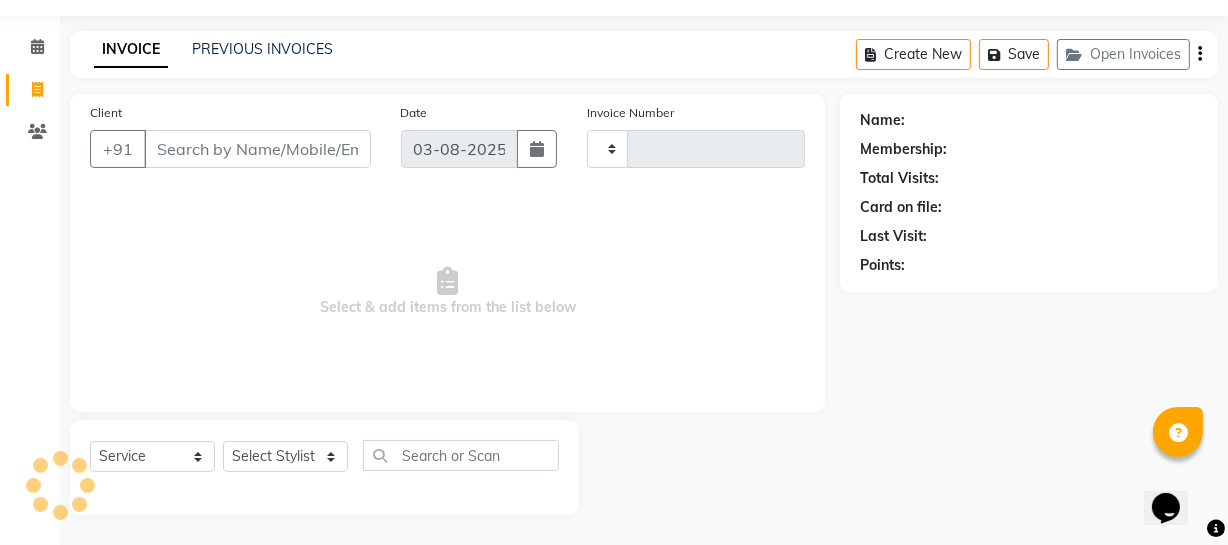 scroll, scrollTop: 0, scrollLeft: 0, axis: both 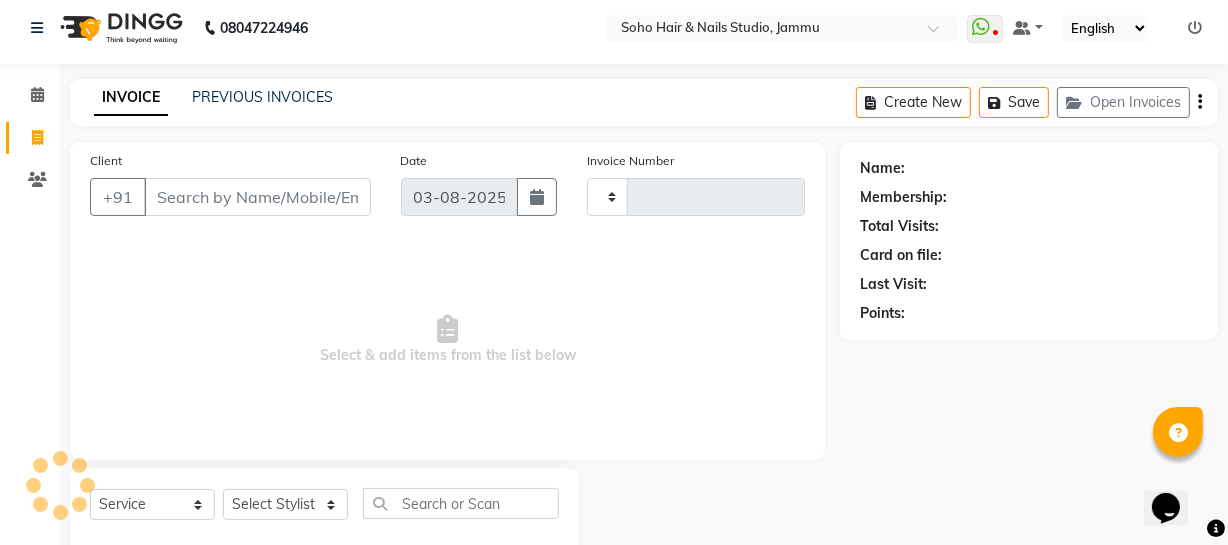 type on "3111" 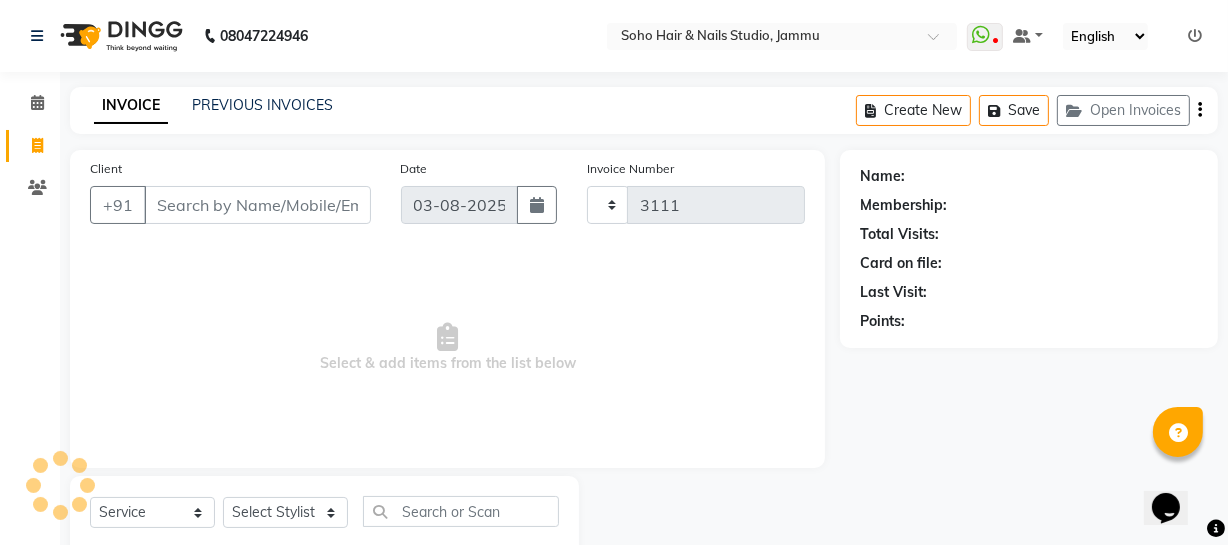 select on "735" 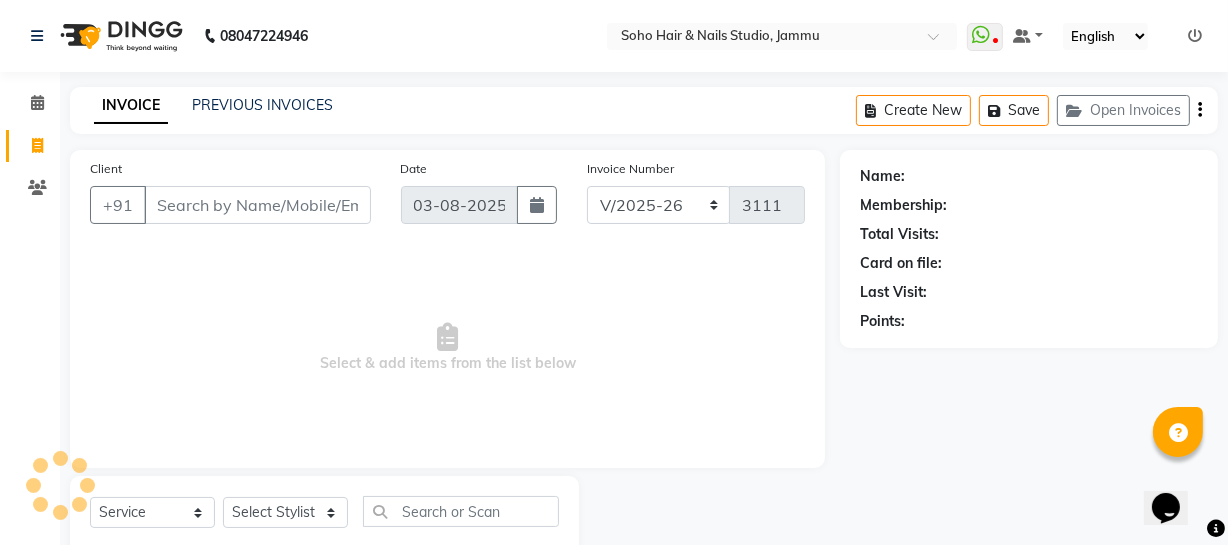 select on "membership" 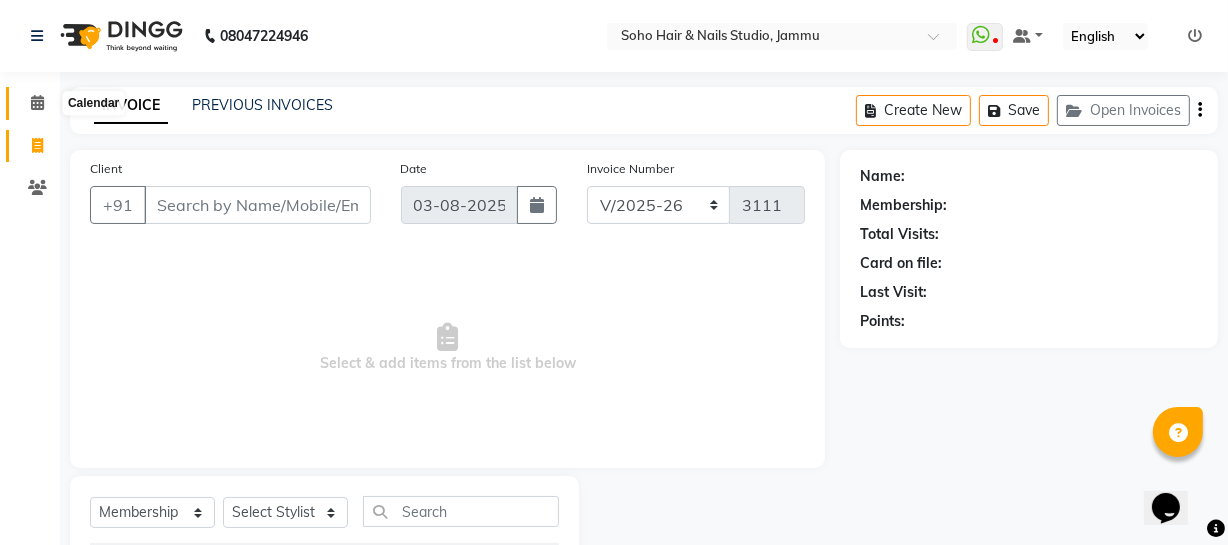 click 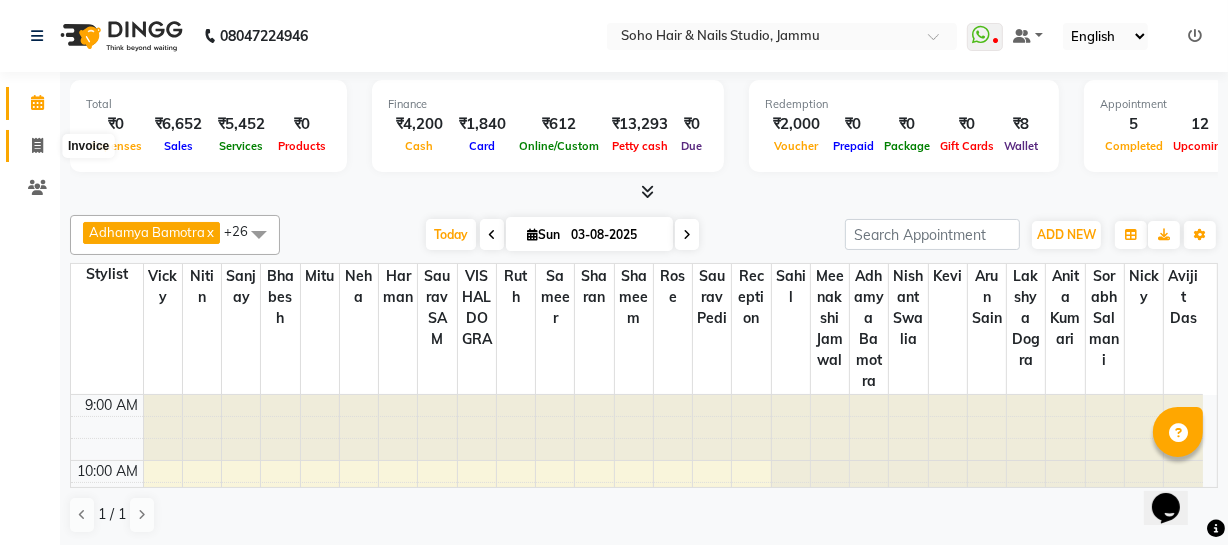 click 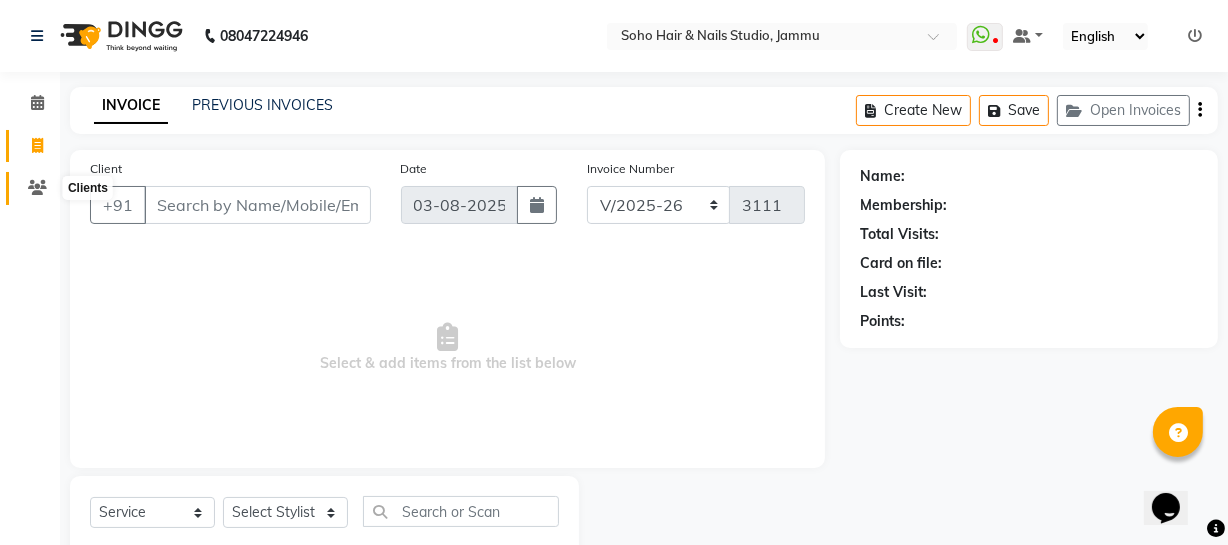 select on "membership" 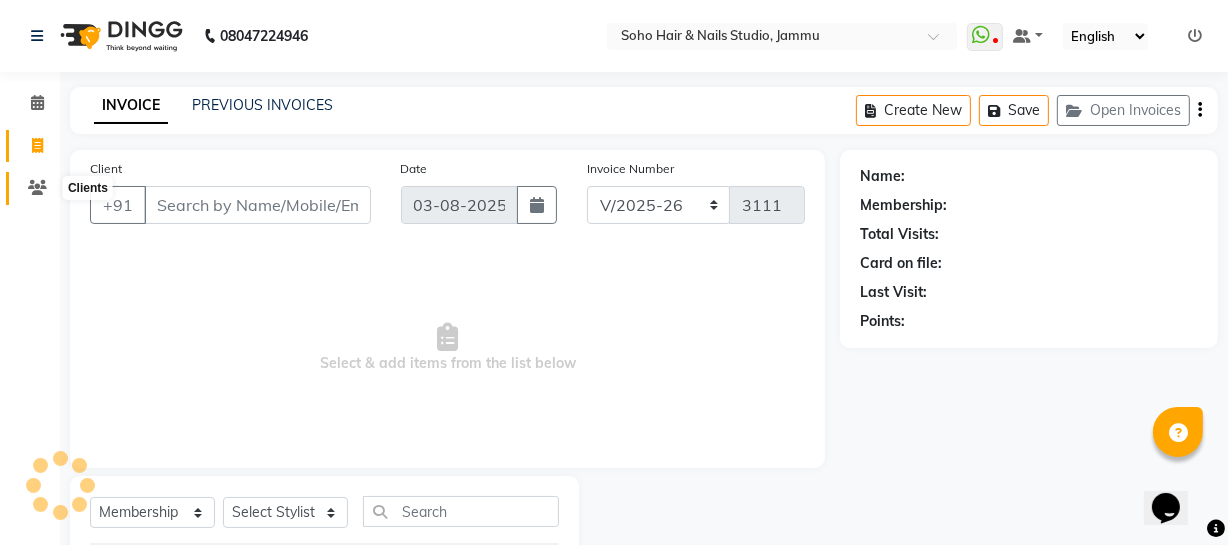 click 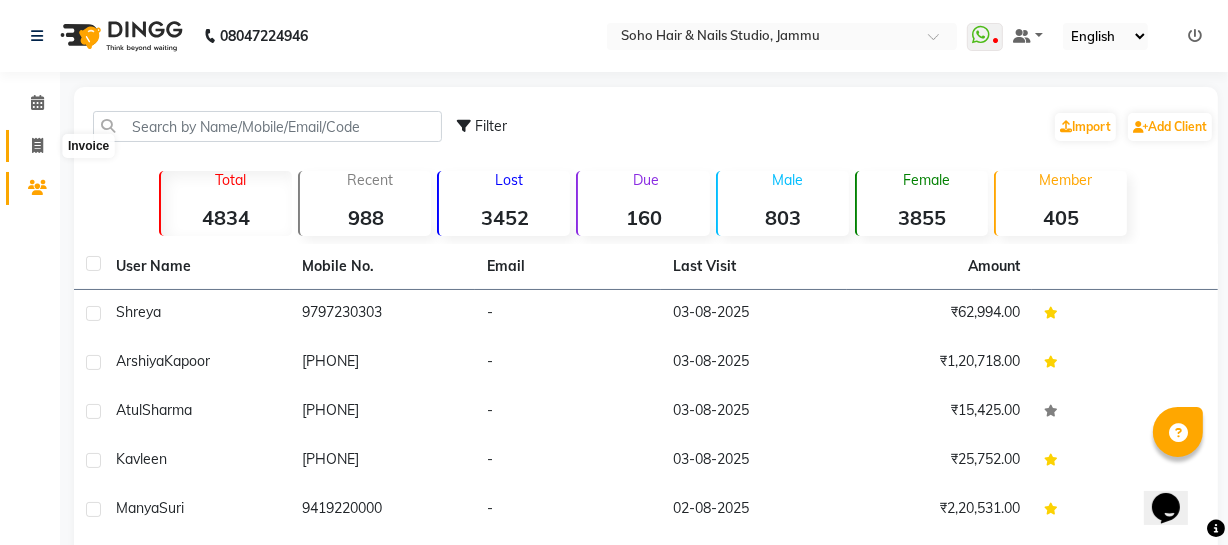 click 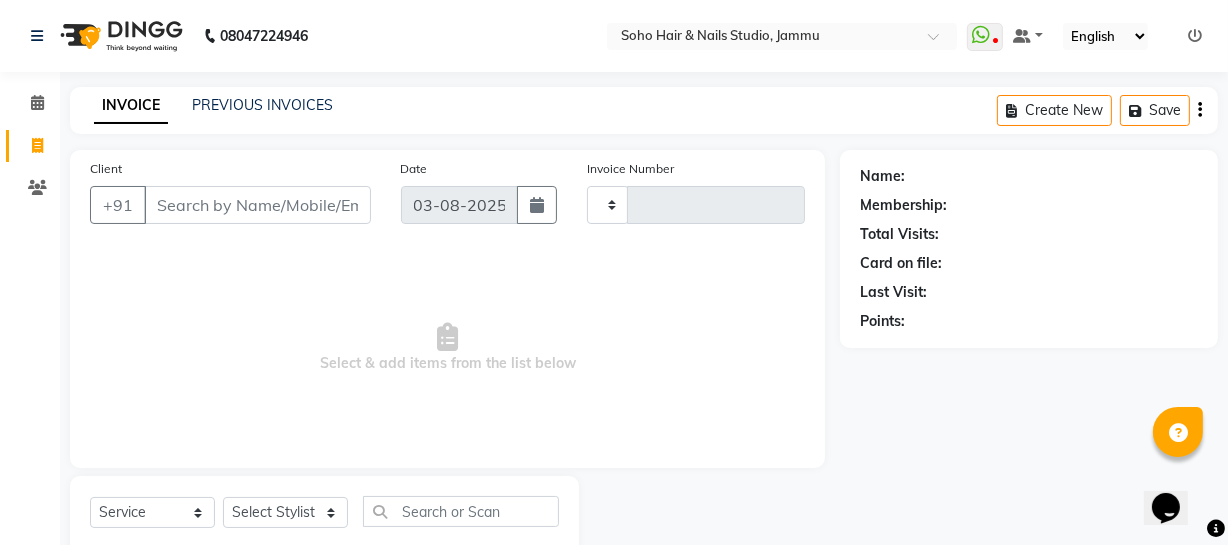 type on "3111" 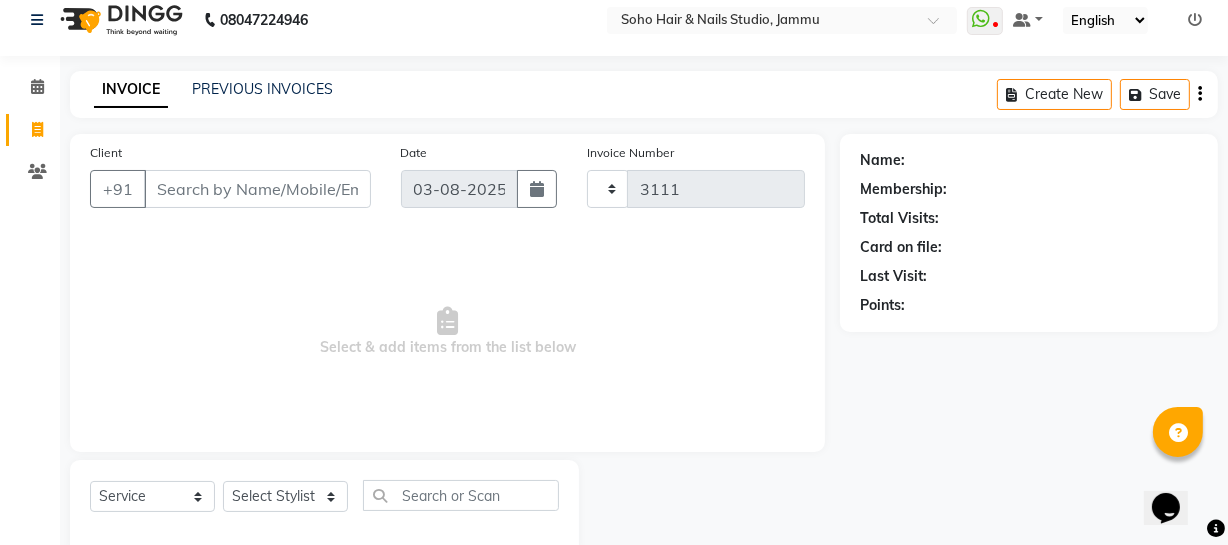 select on "735" 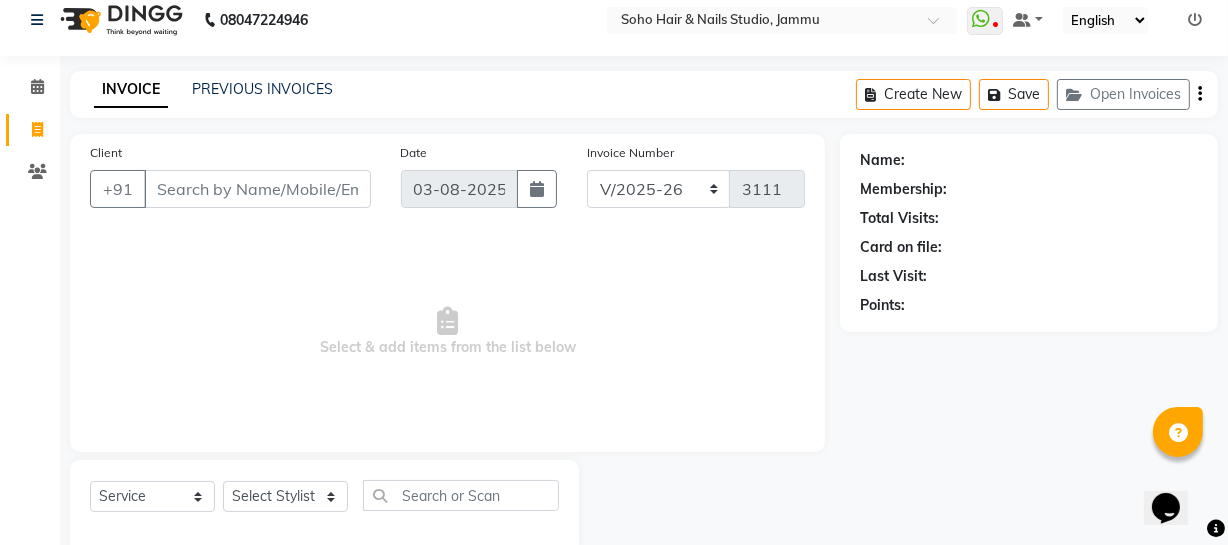 scroll, scrollTop: 57, scrollLeft: 0, axis: vertical 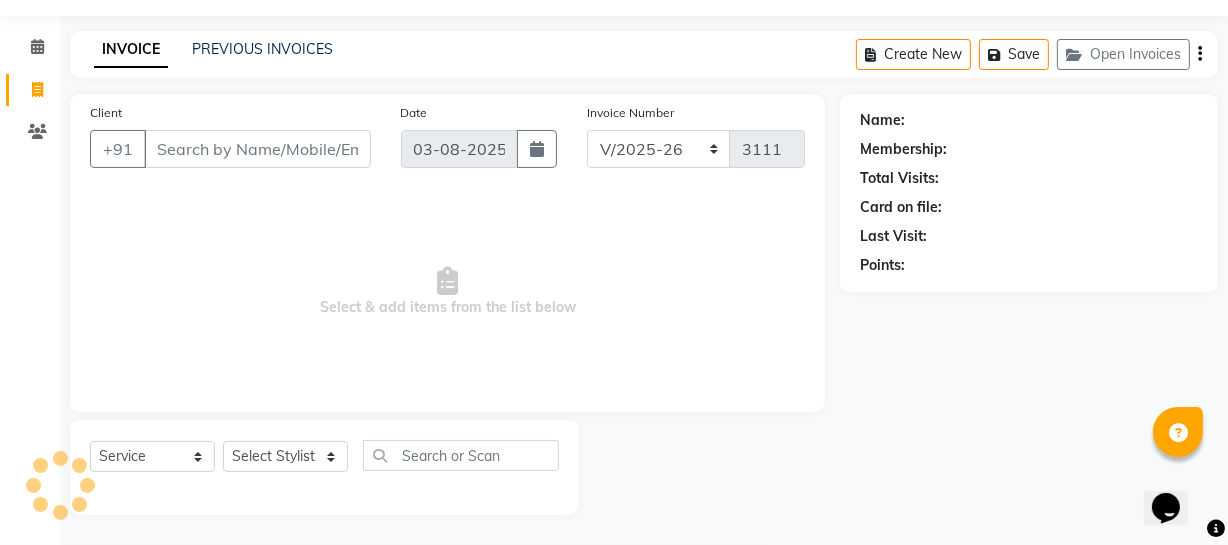 select on "membership" 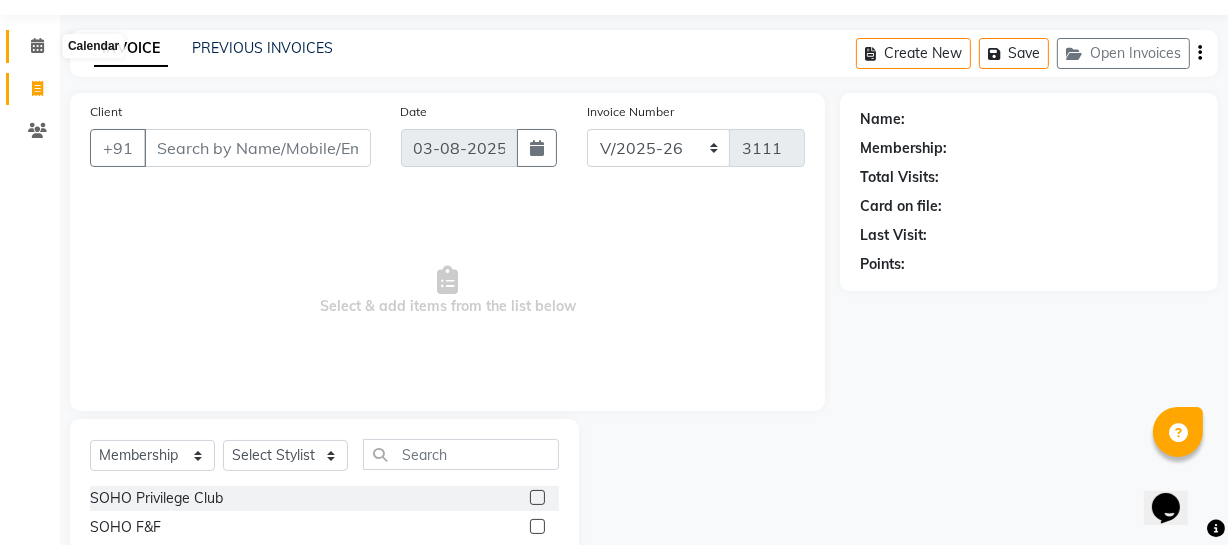 click 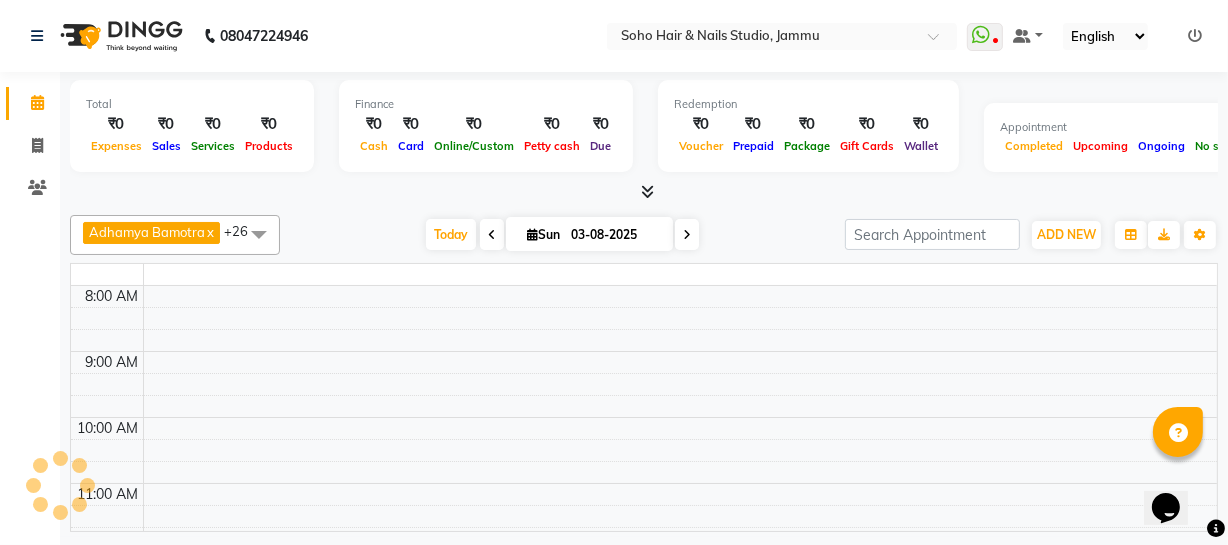 scroll, scrollTop: 0, scrollLeft: 0, axis: both 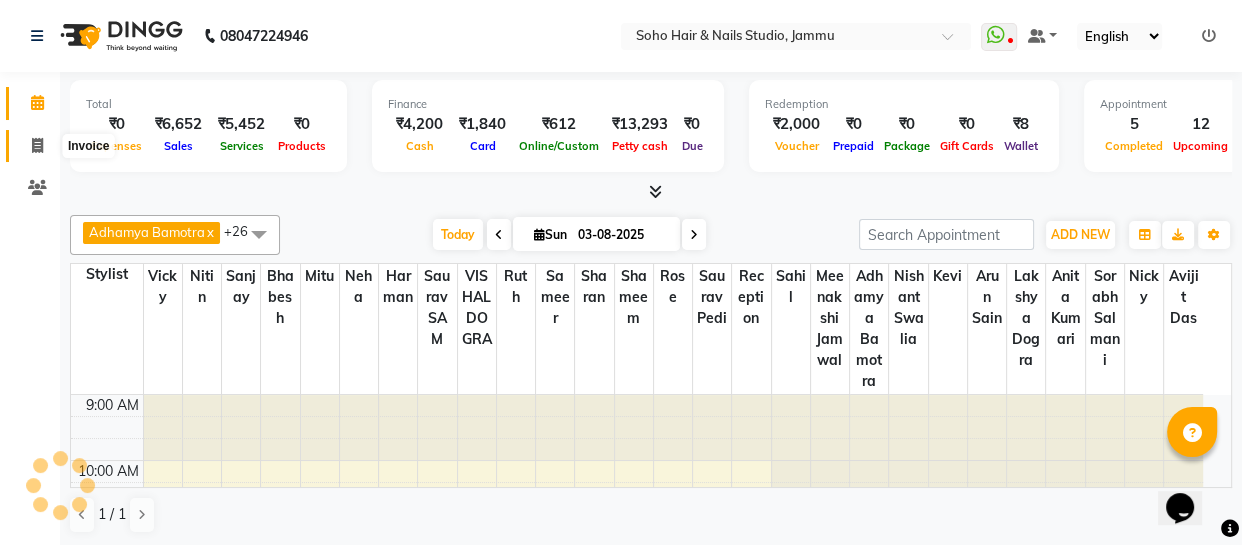 click 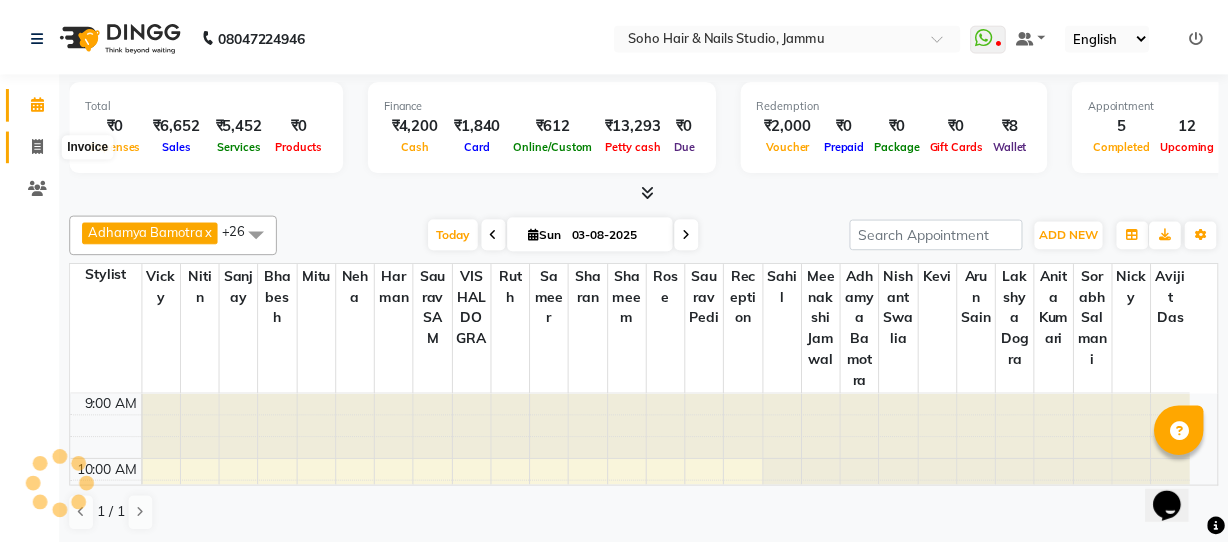 scroll, scrollTop: 0, scrollLeft: 0, axis: both 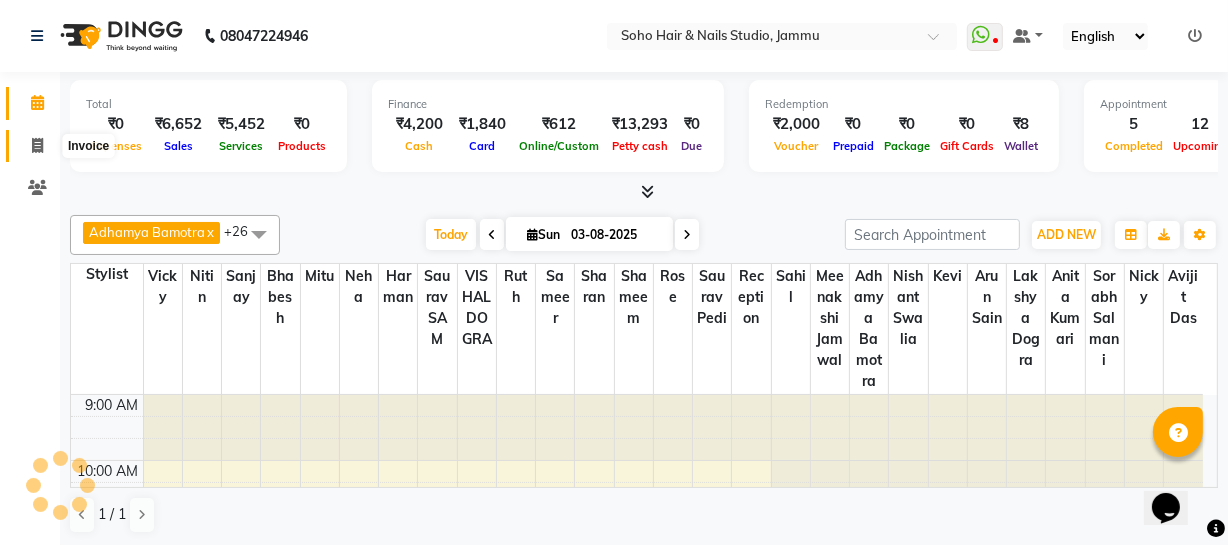 select on "service" 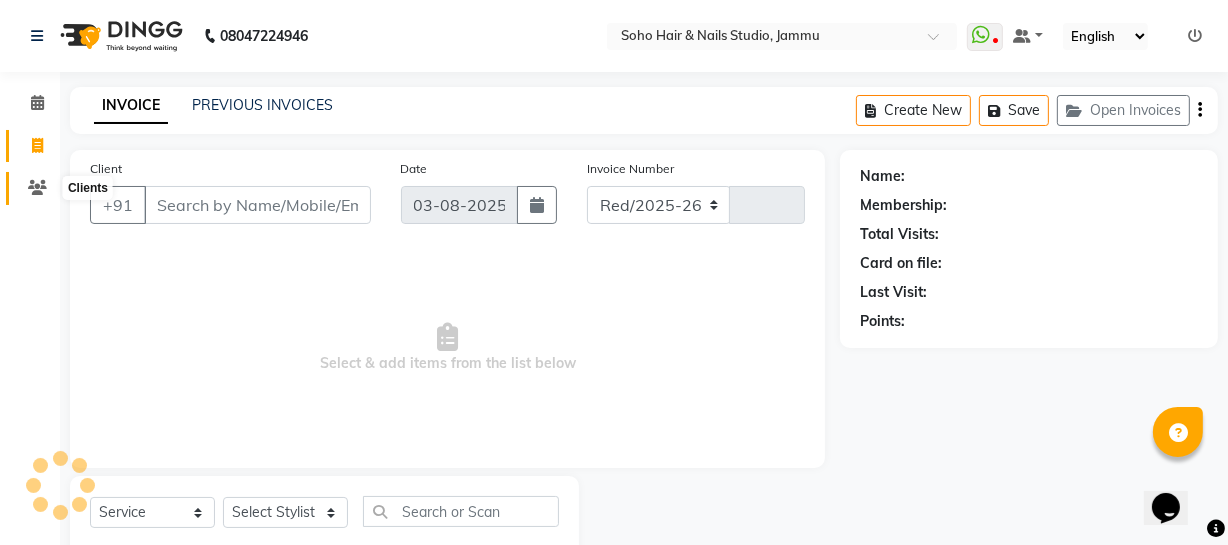 select on "735" 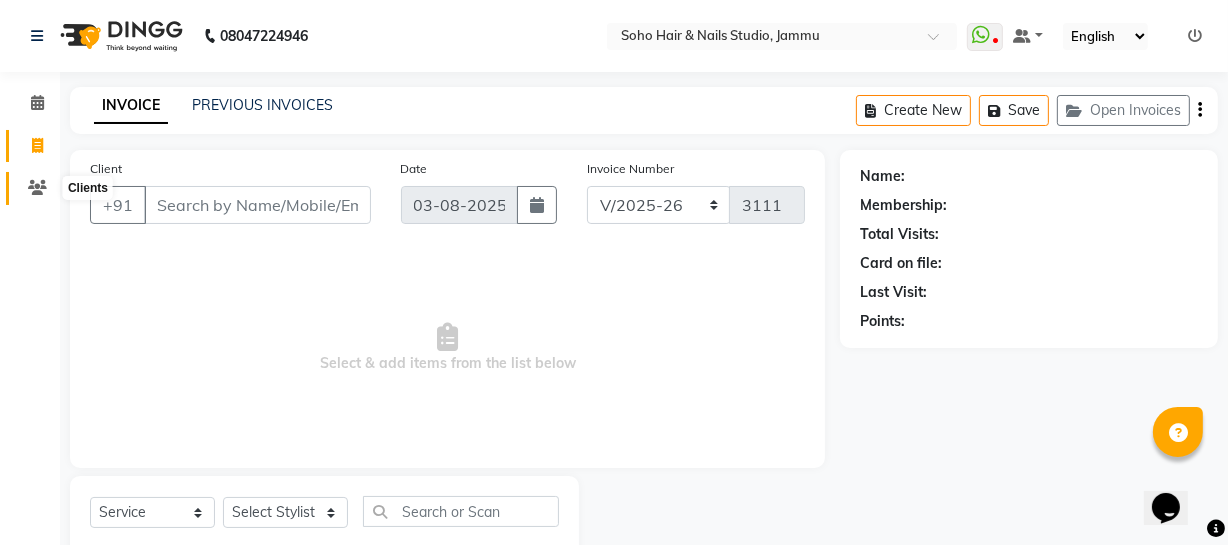 click 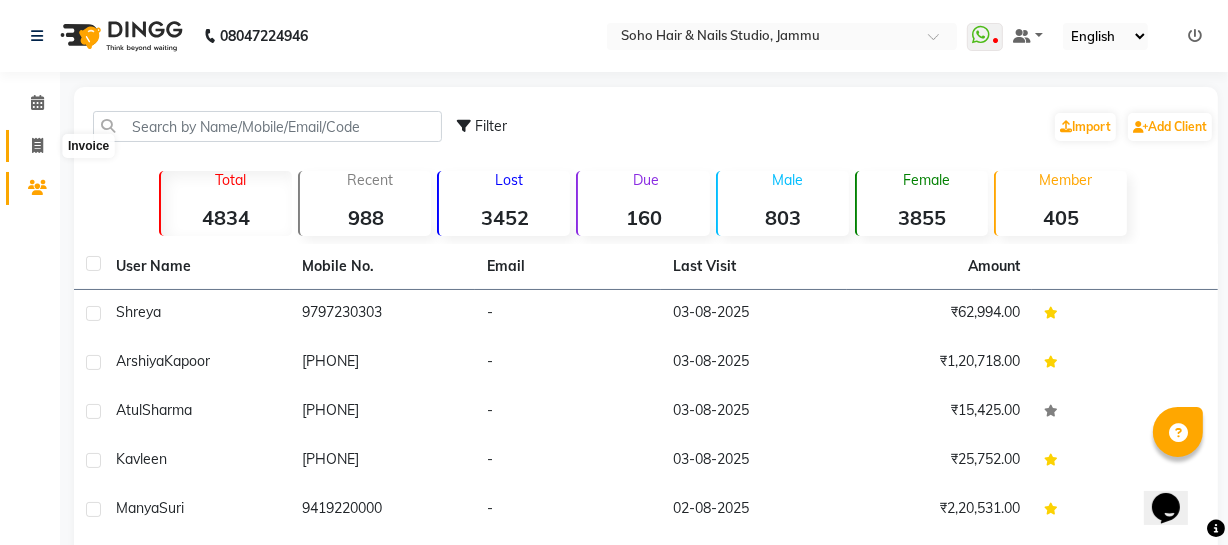 click 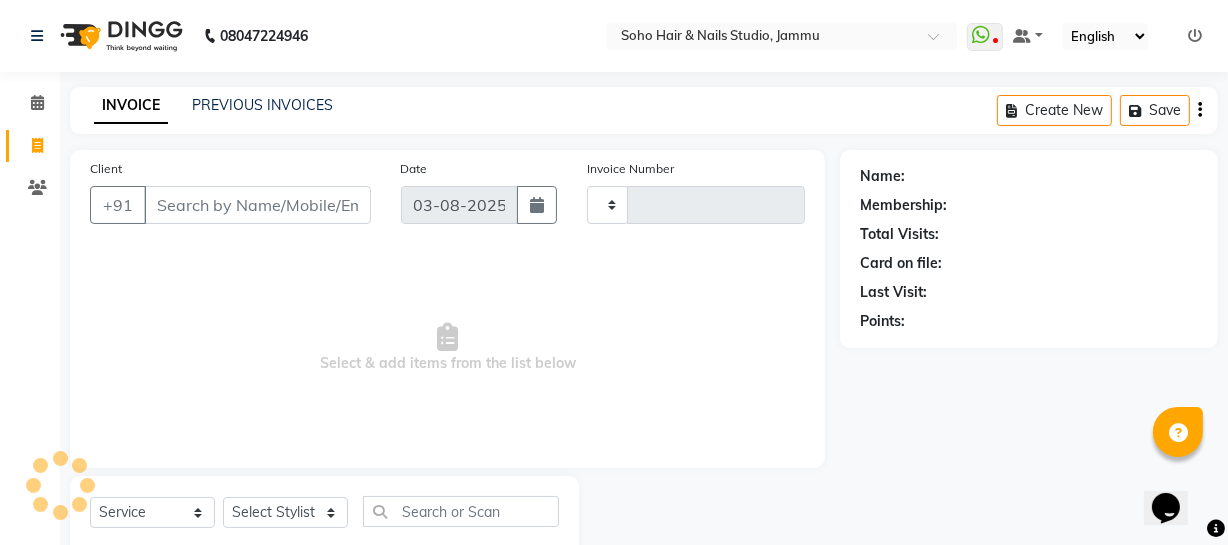 scroll, scrollTop: 57, scrollLeft: 0, axis: vertical 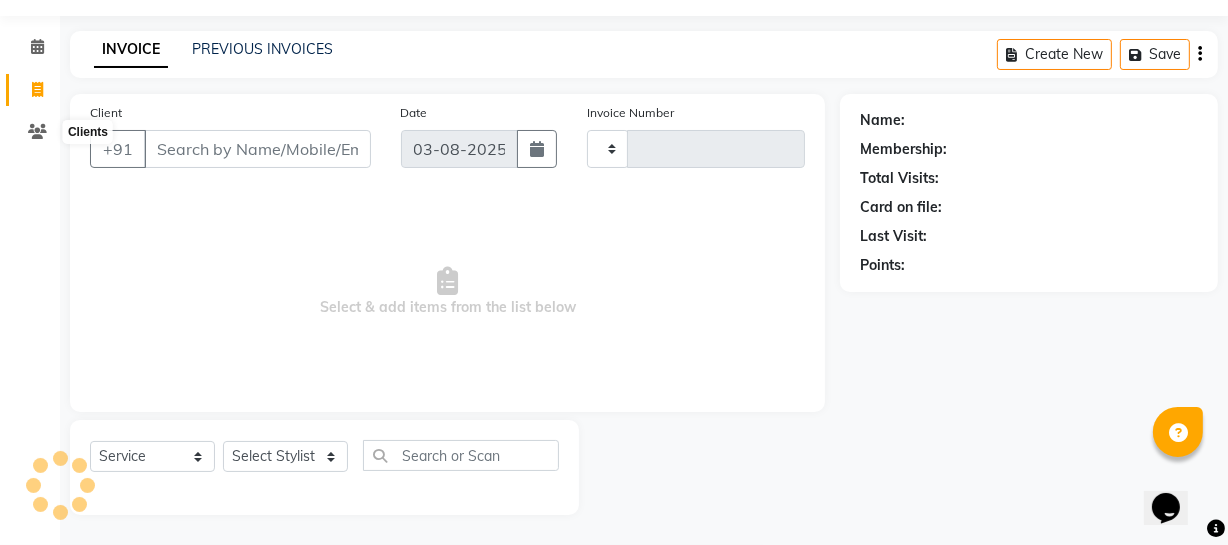 type on "3111" 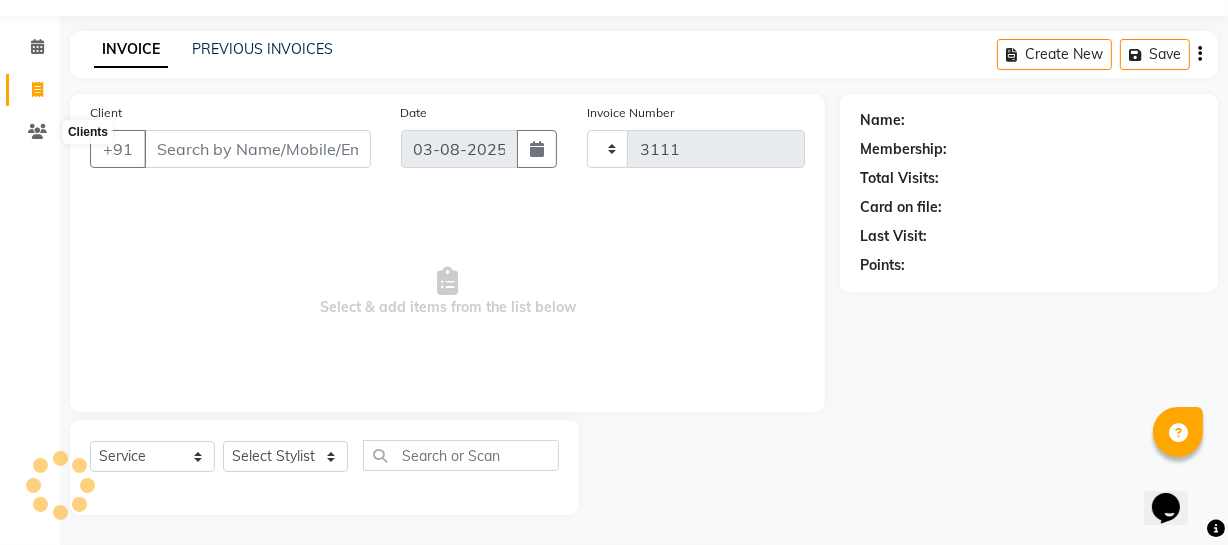 select on "735" 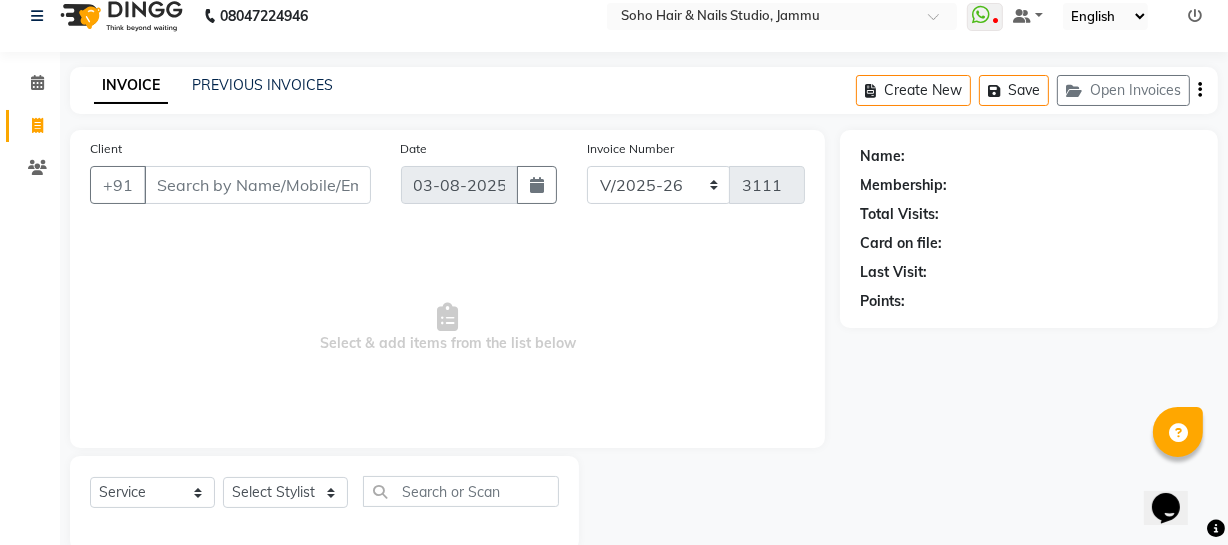 scroll, scrollTop: 0, scrollLeft: 0, axis: both 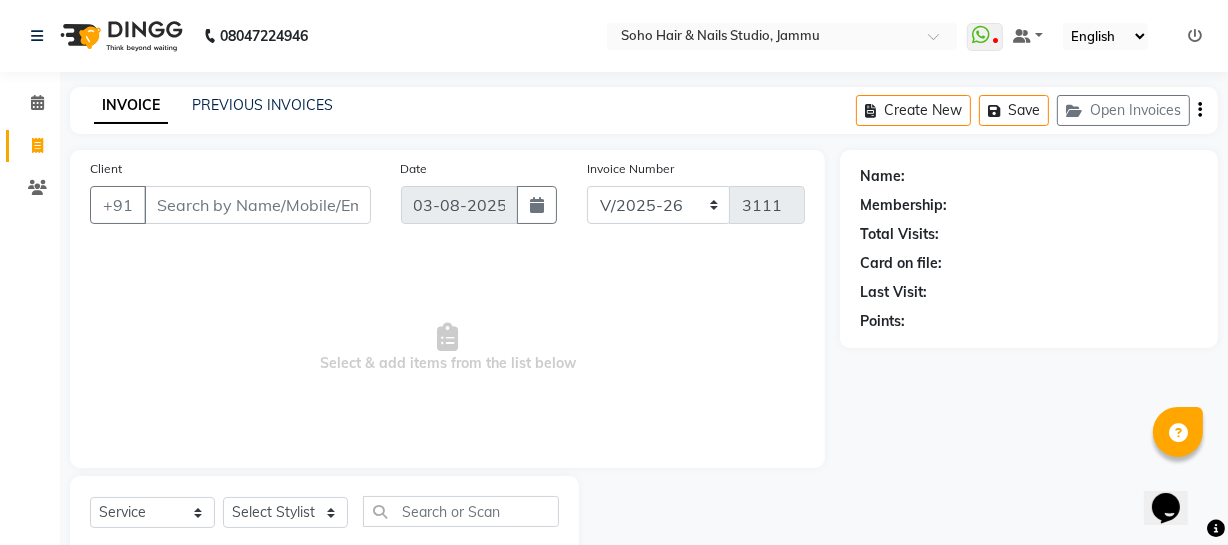 select on "membership" 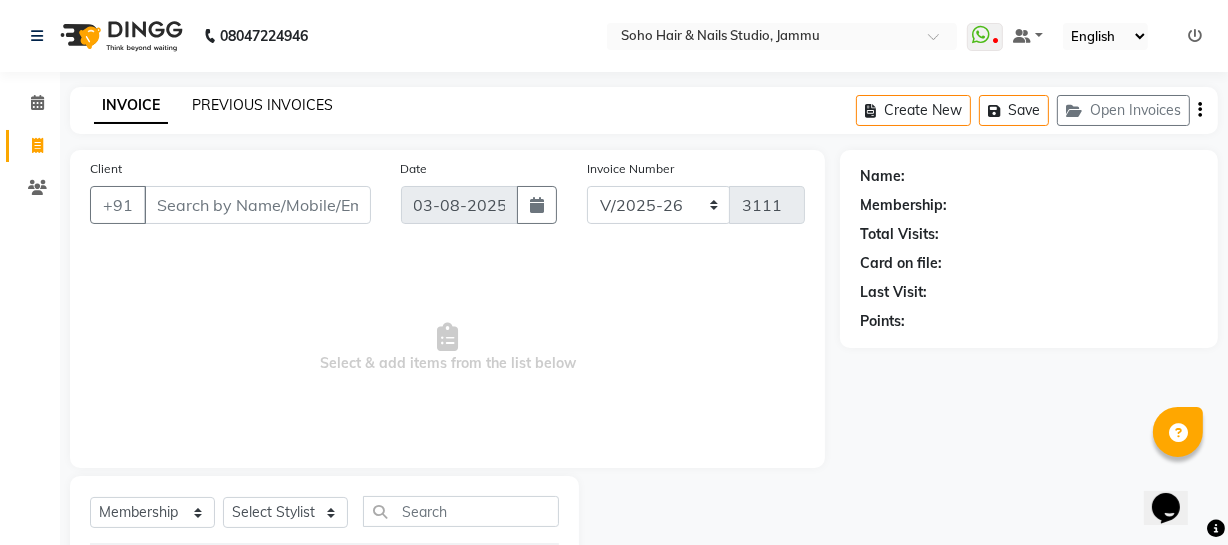 click on "PREVIOUS INVOICES" 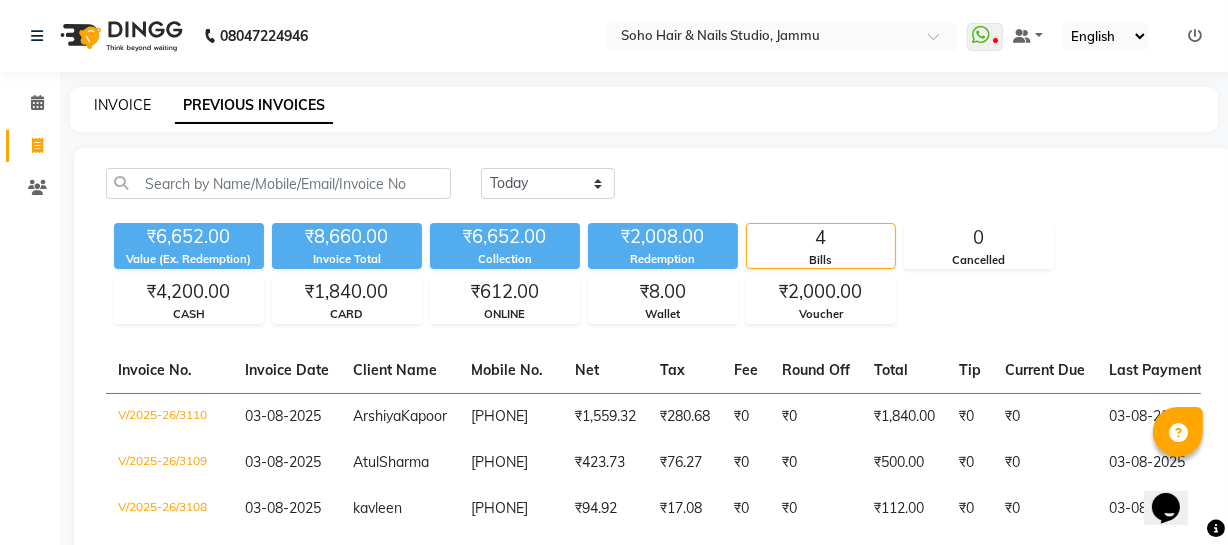 click on "INVOICE" 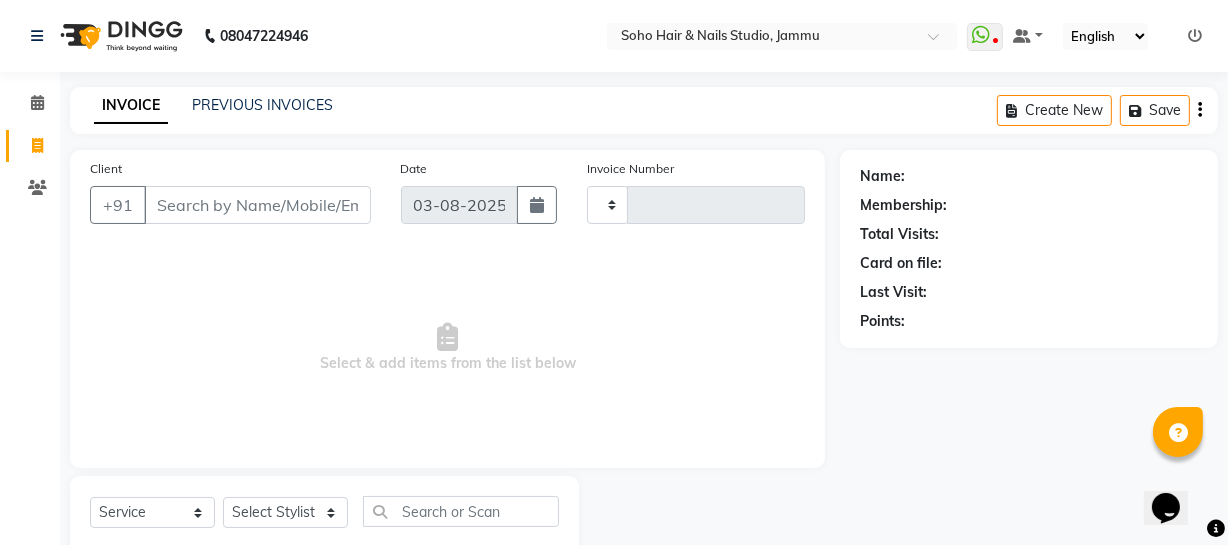scroll, scrollTop: 57, scrollLeft: 0, axis: vertical 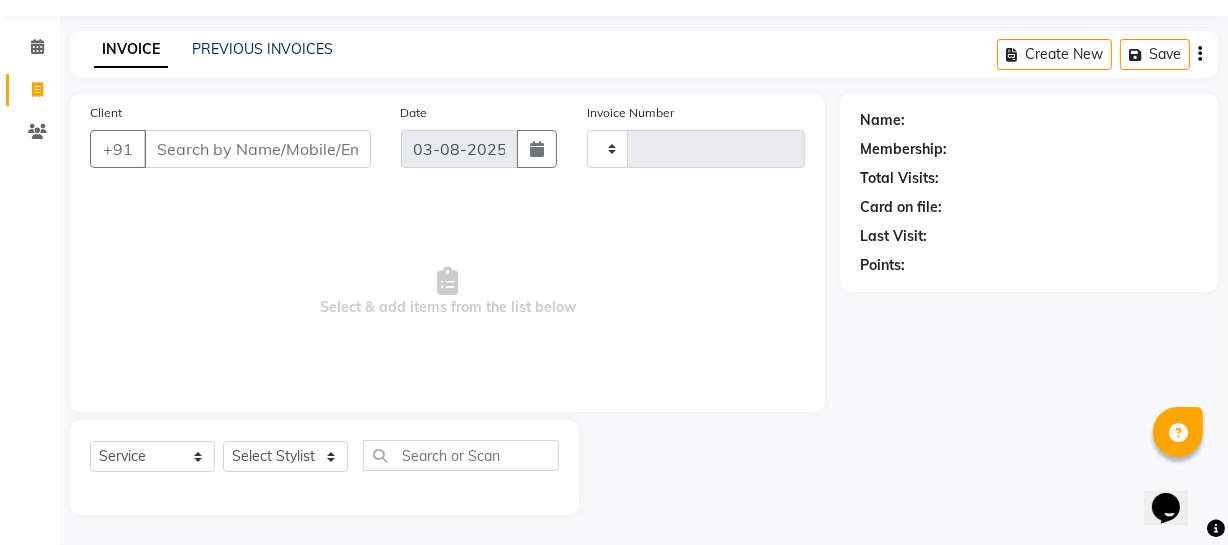 type on "3111" 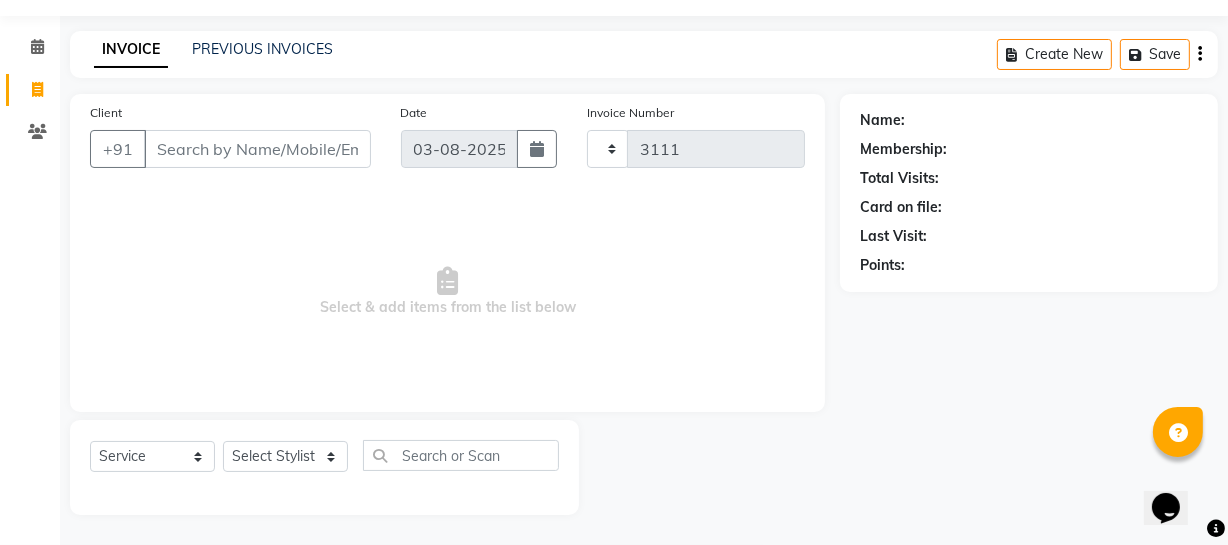 select on "735" 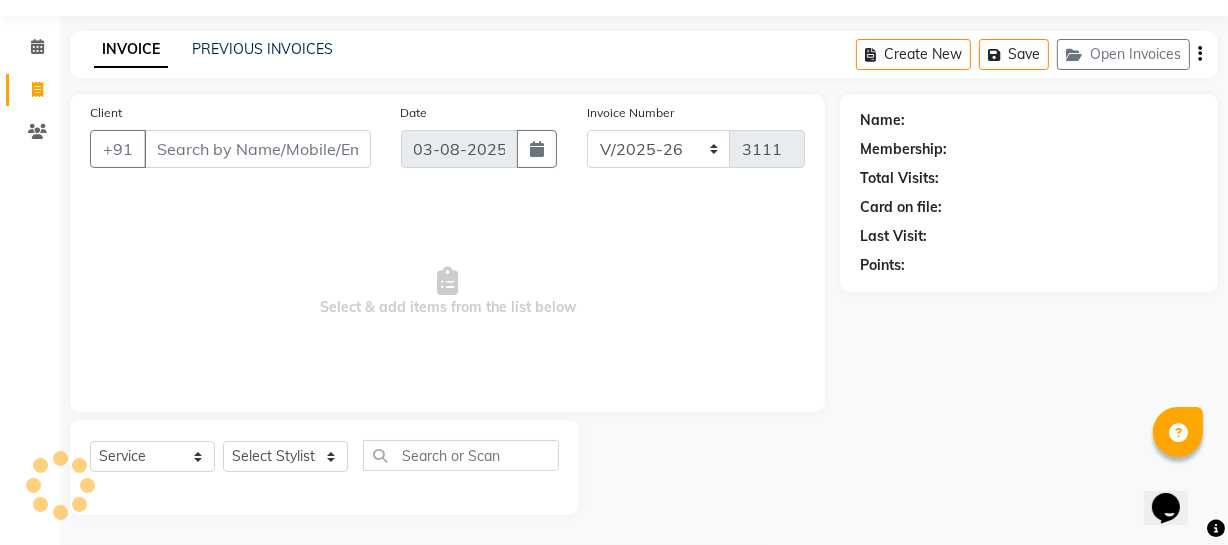 select on "membership" 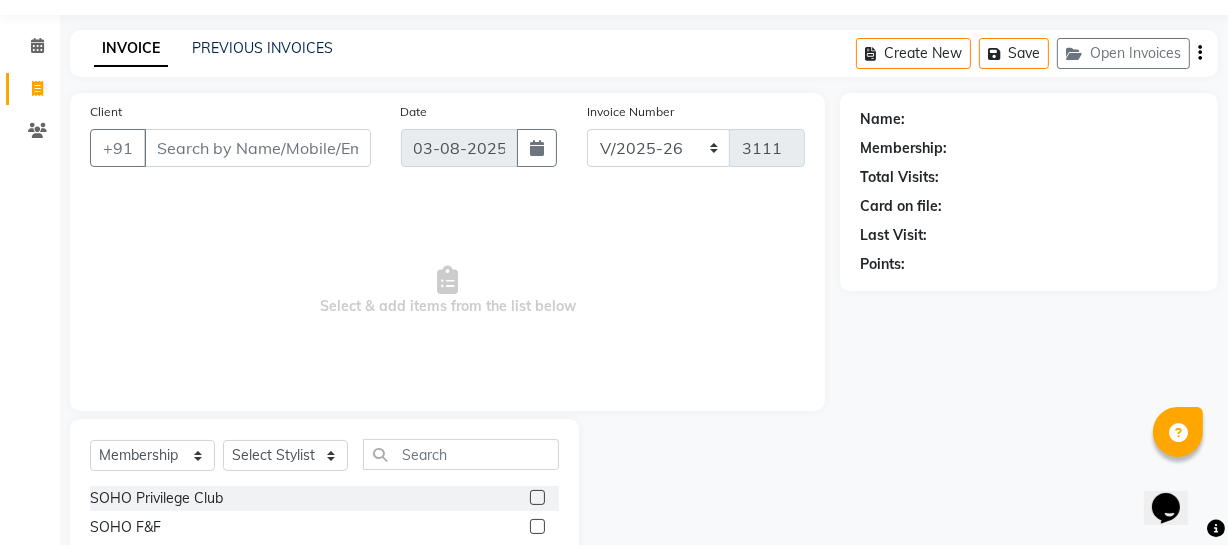 scroll, scrollTop: 0, scrollLeft: 0, axis: both 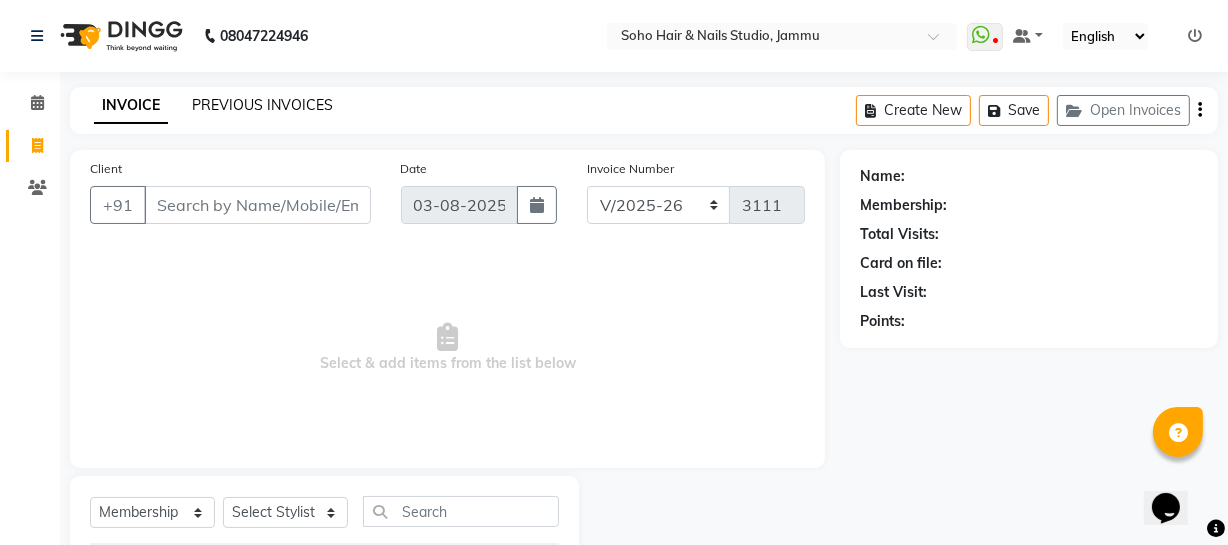 click on "PREVIOUS INVOICES" 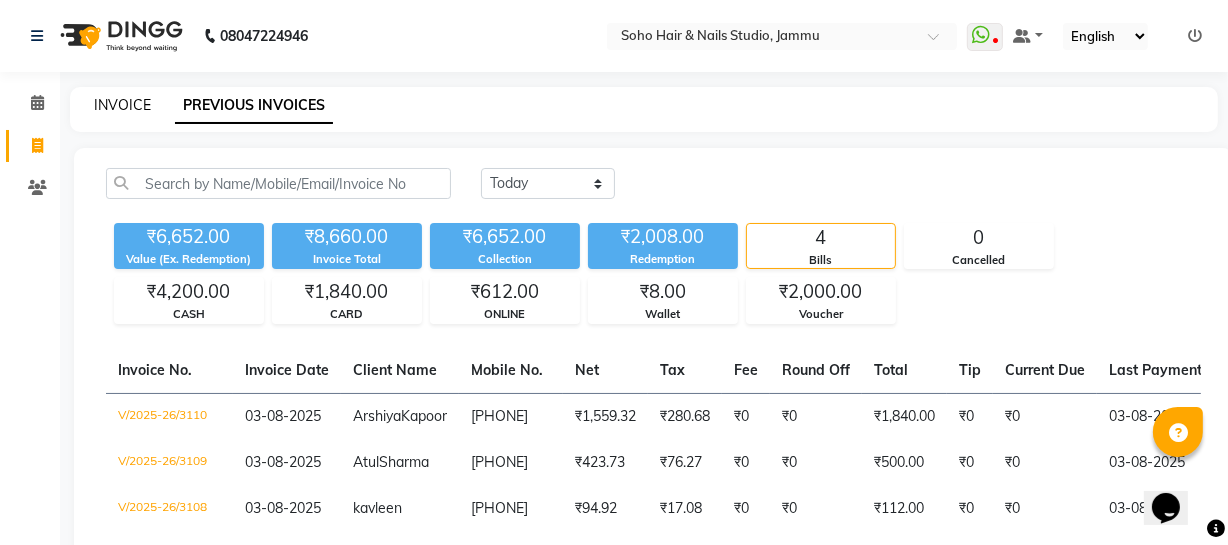 click on "INVOICE" 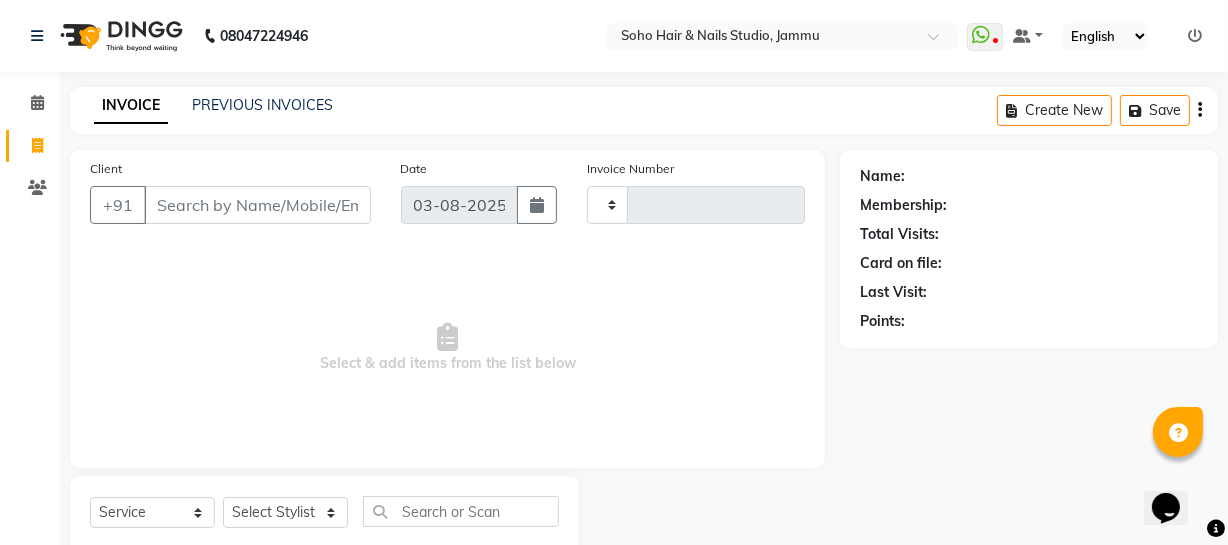 scroll, scrollTop: 57, scrollLeft: 0, axis: vertical 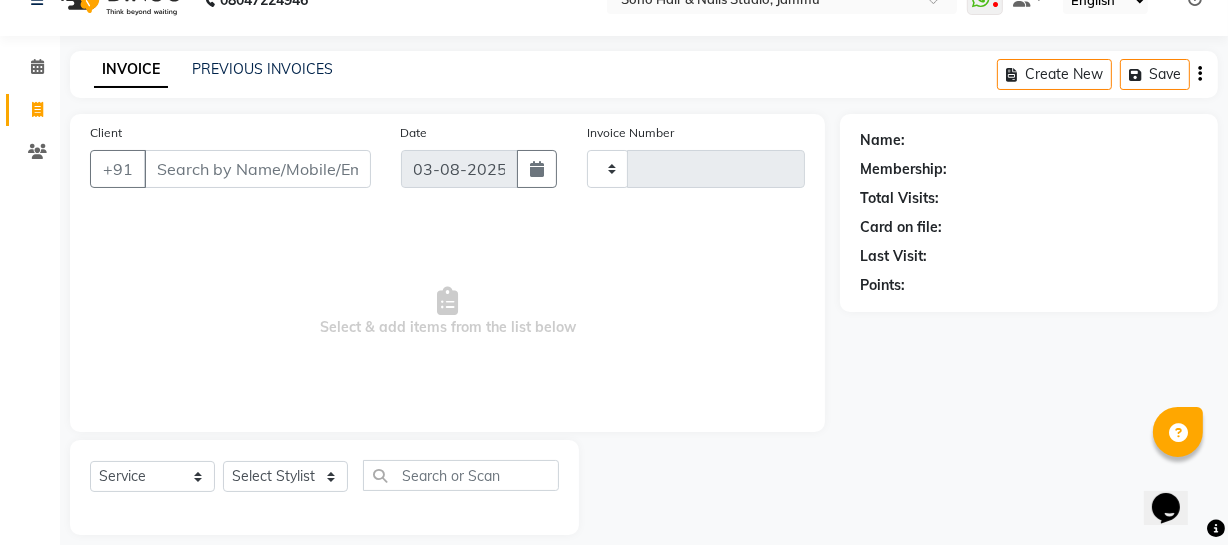 type on "3111" 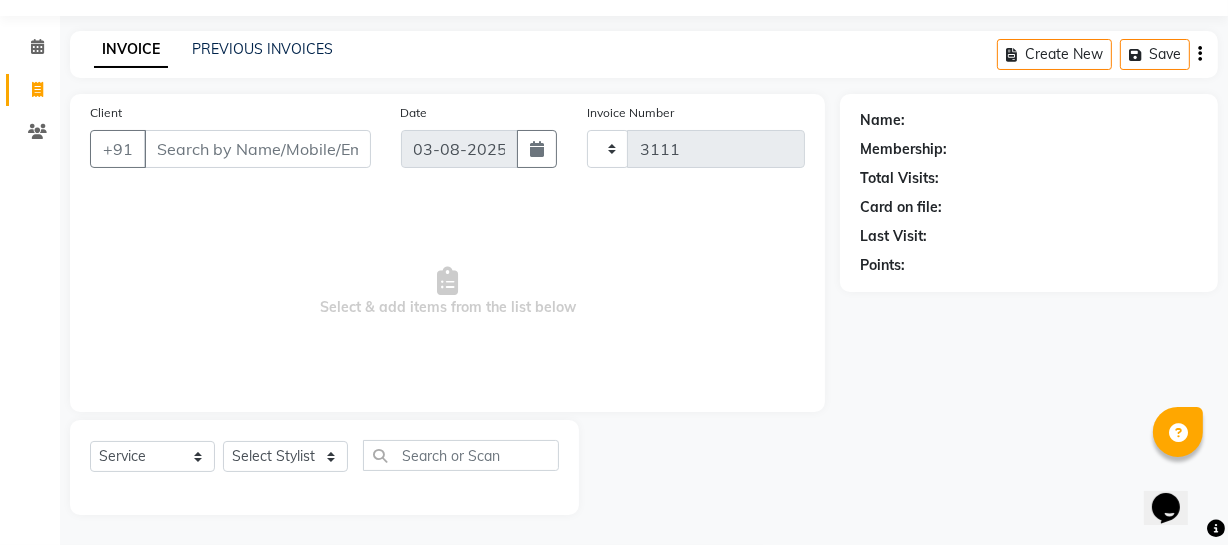 select on "735" 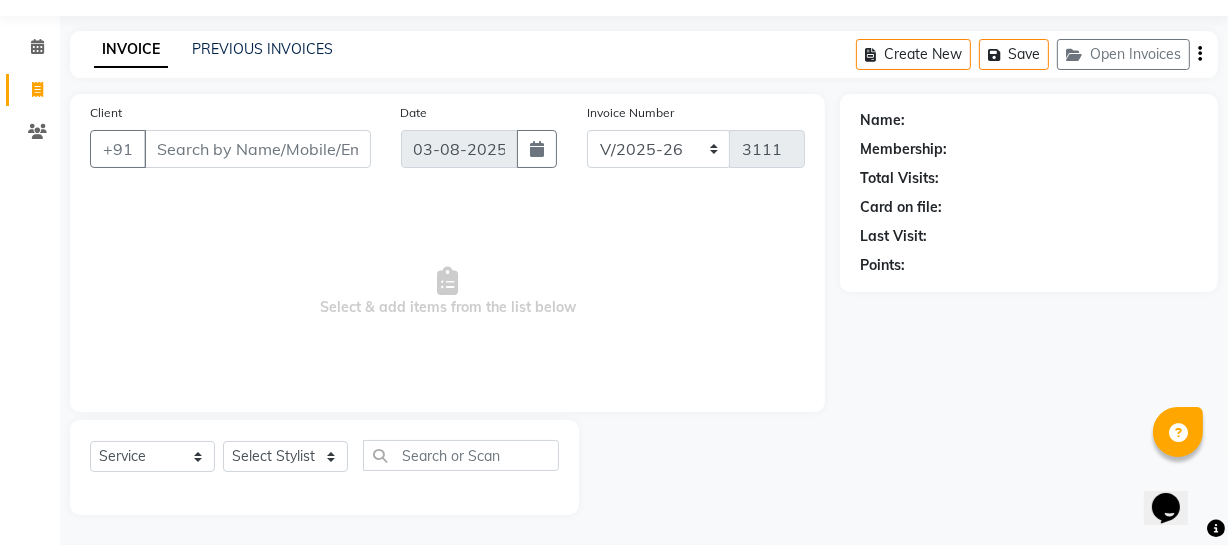 select on "membership" 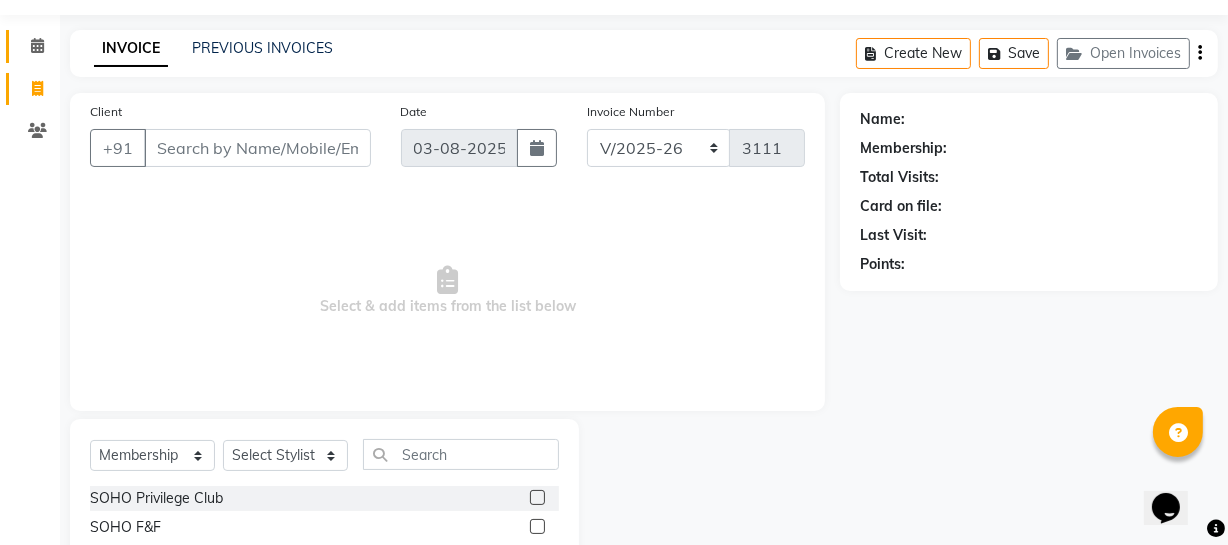 click on "Calendar" 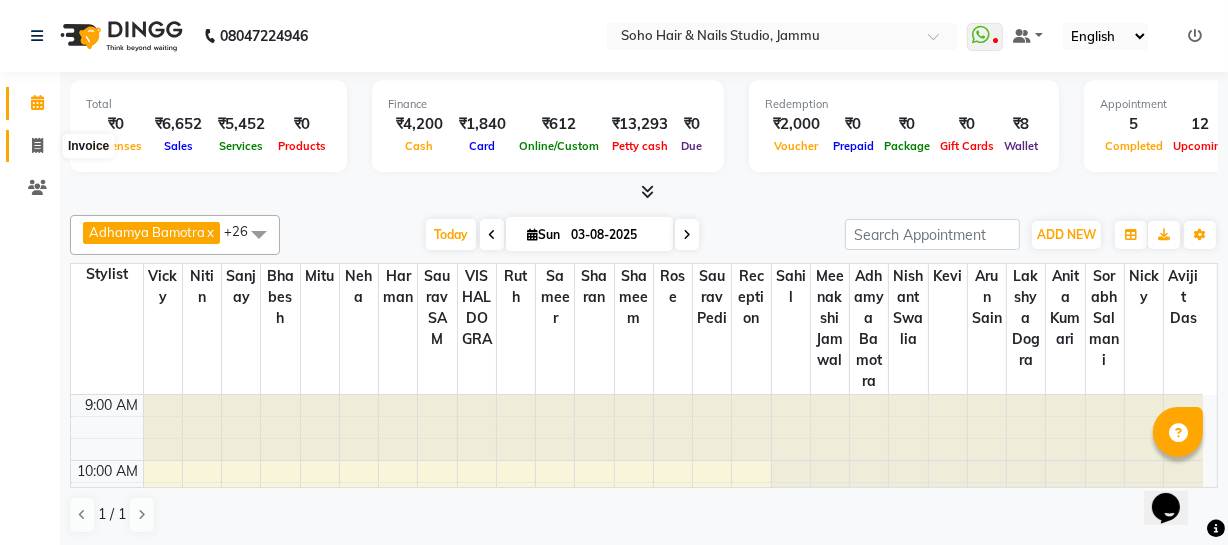 click 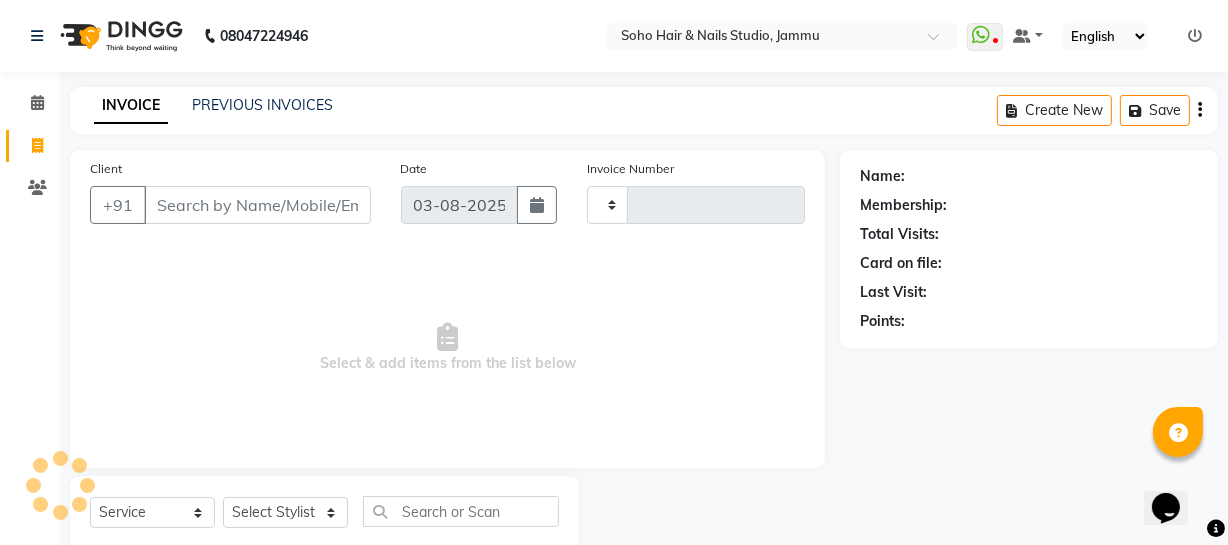 type on "3111" 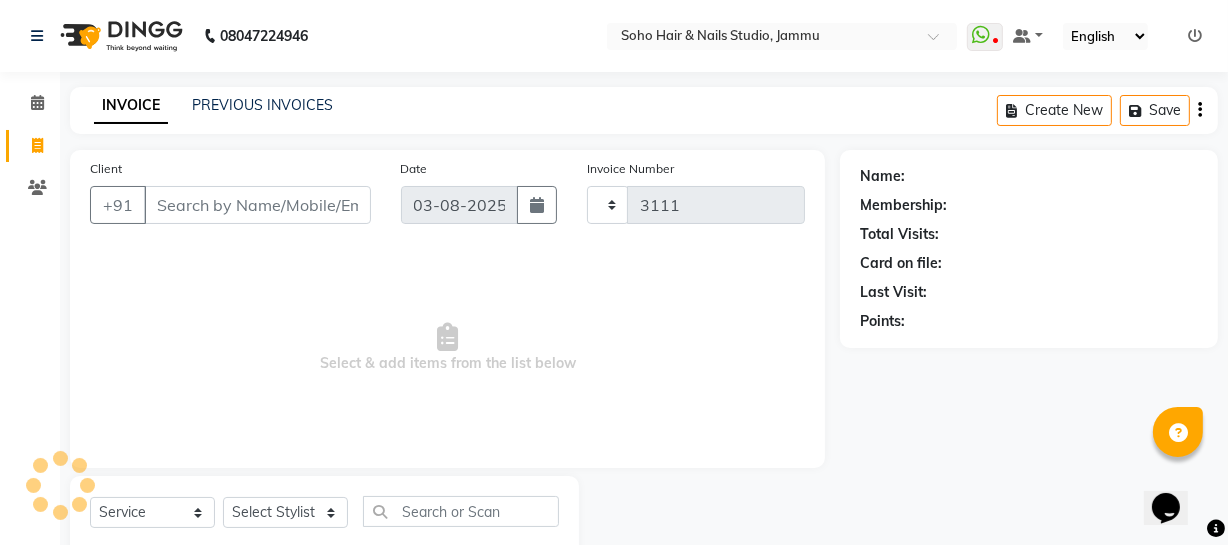 select on "735" 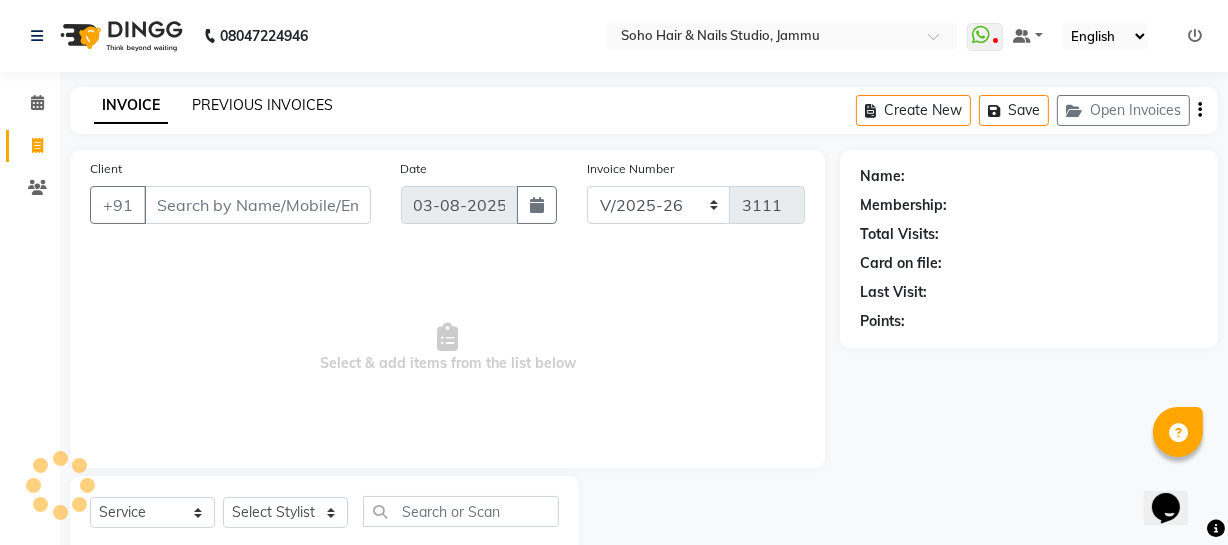 select on "membership" 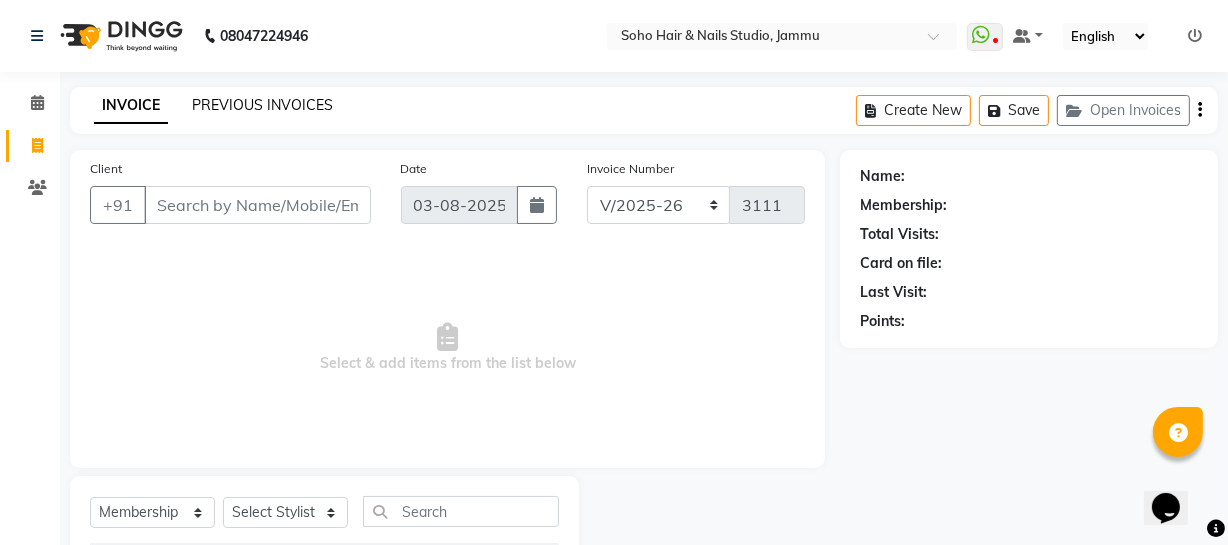 click on "PREVIOUS INVOICES" 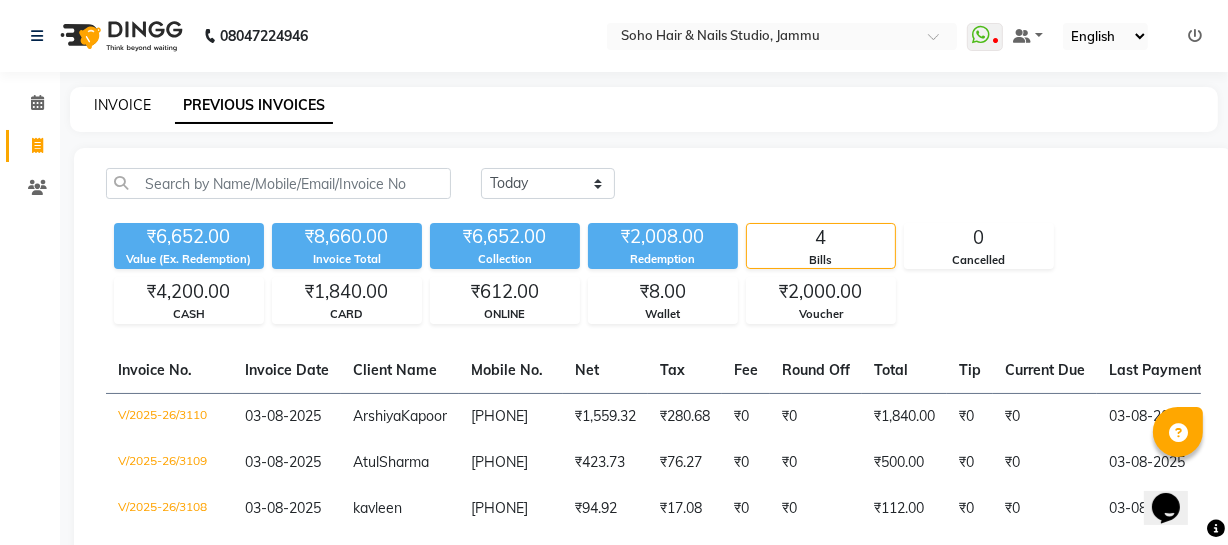 click on "INVOICE" 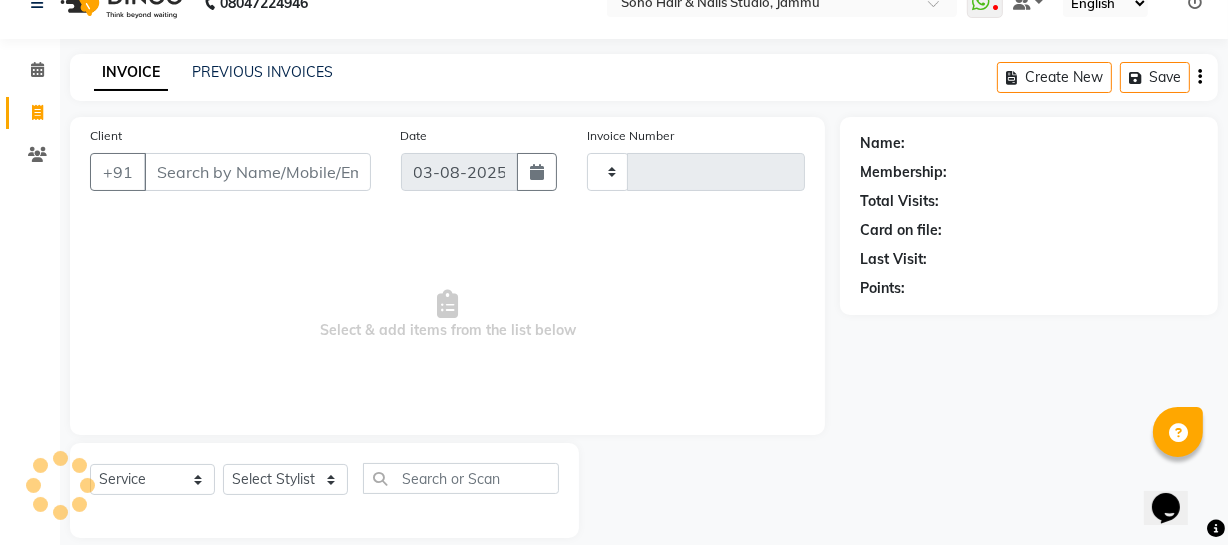 type on "3111" 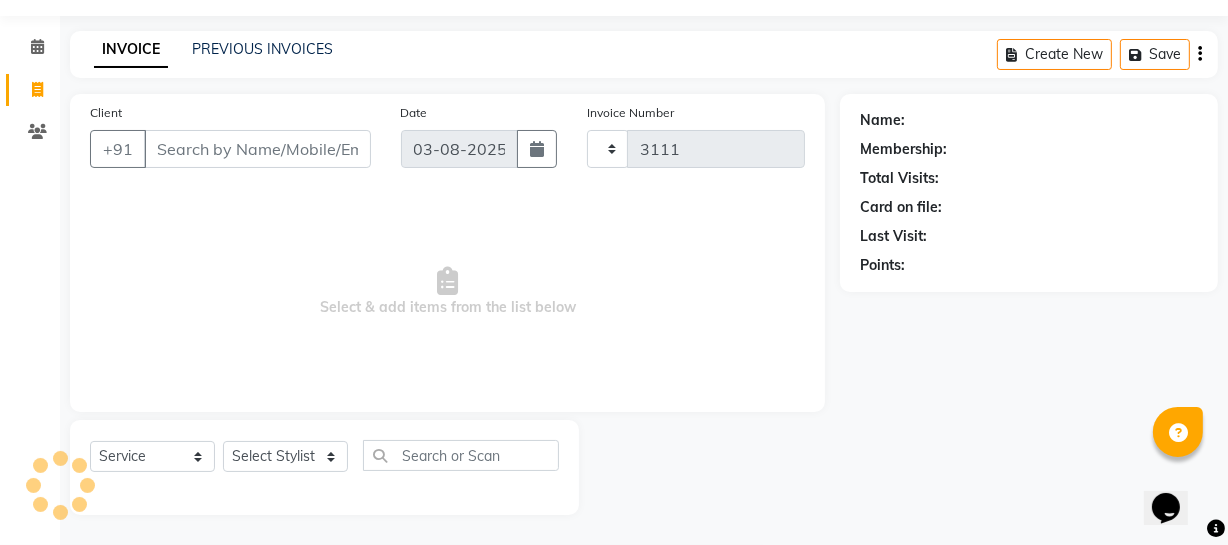 select on "735" 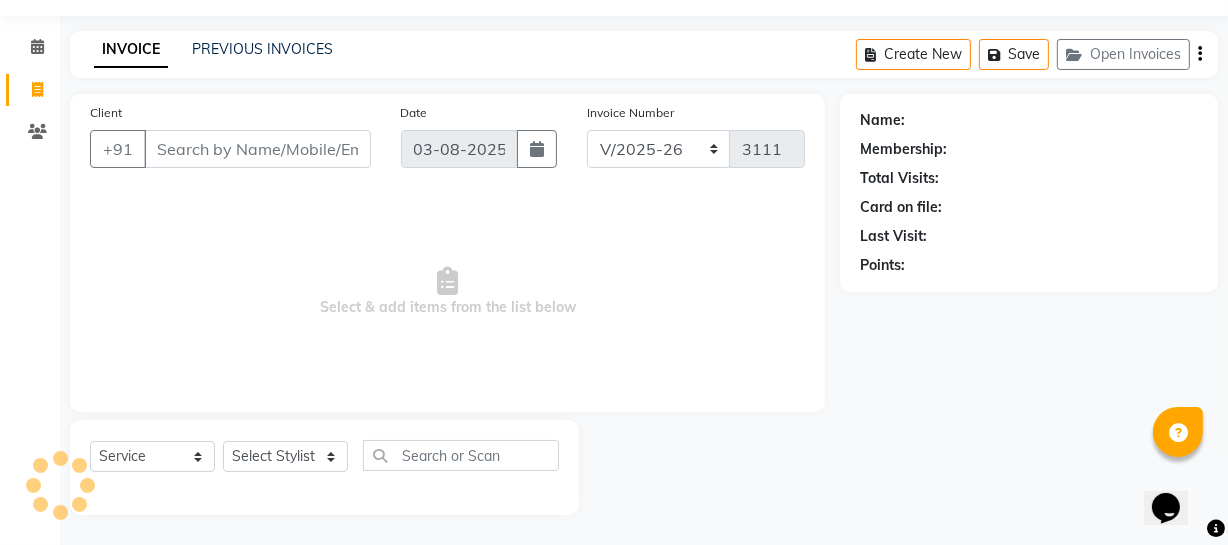 select on "membership" 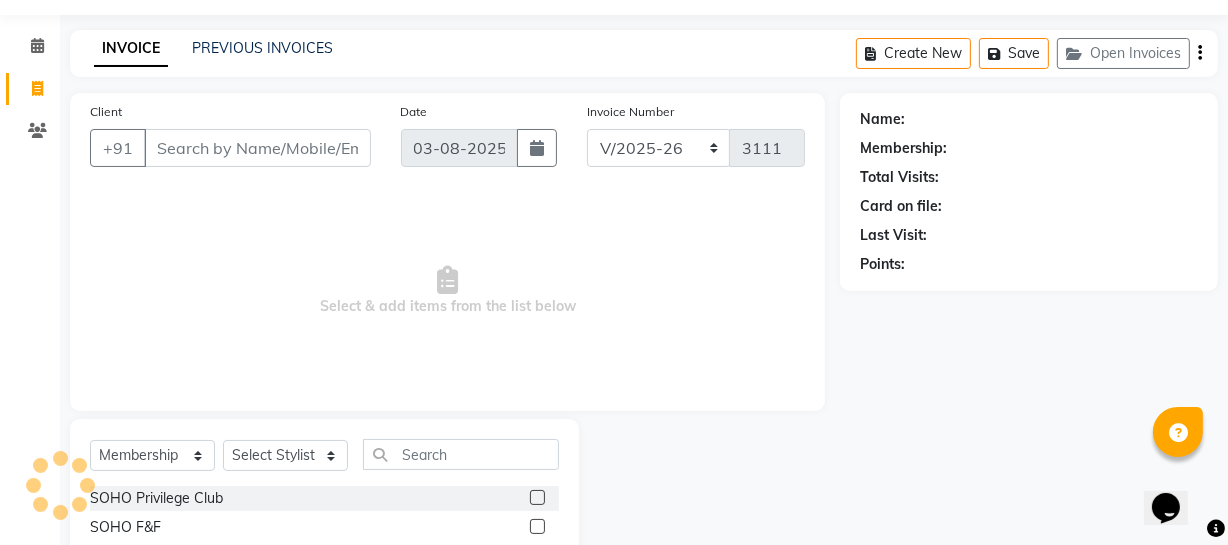 scroll, scrollTop: 20, scrollLeft: 0, axis: vertical 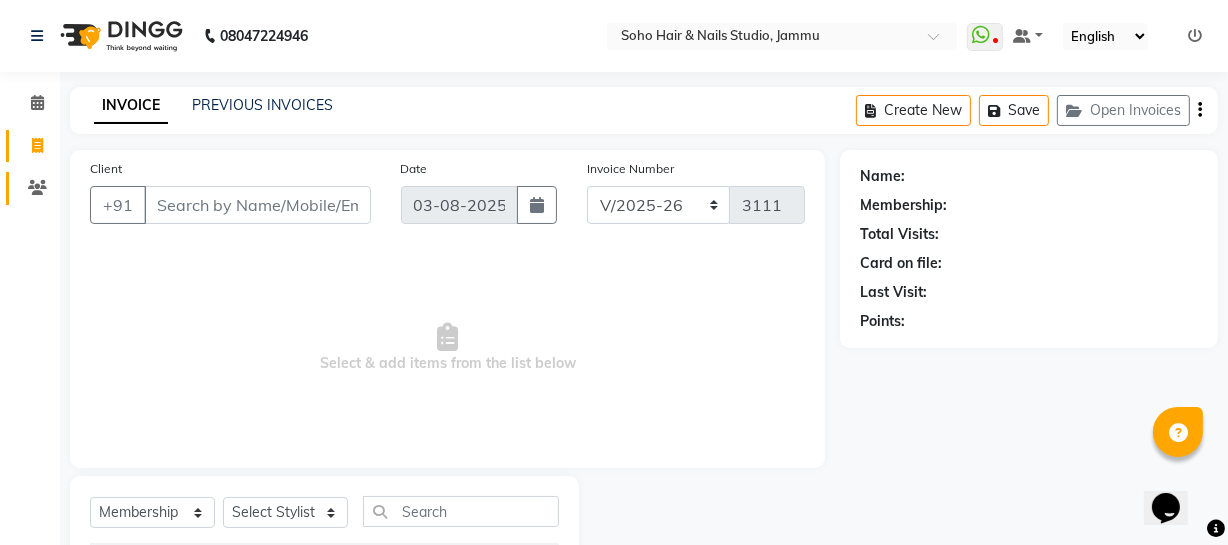 click on "Clients" 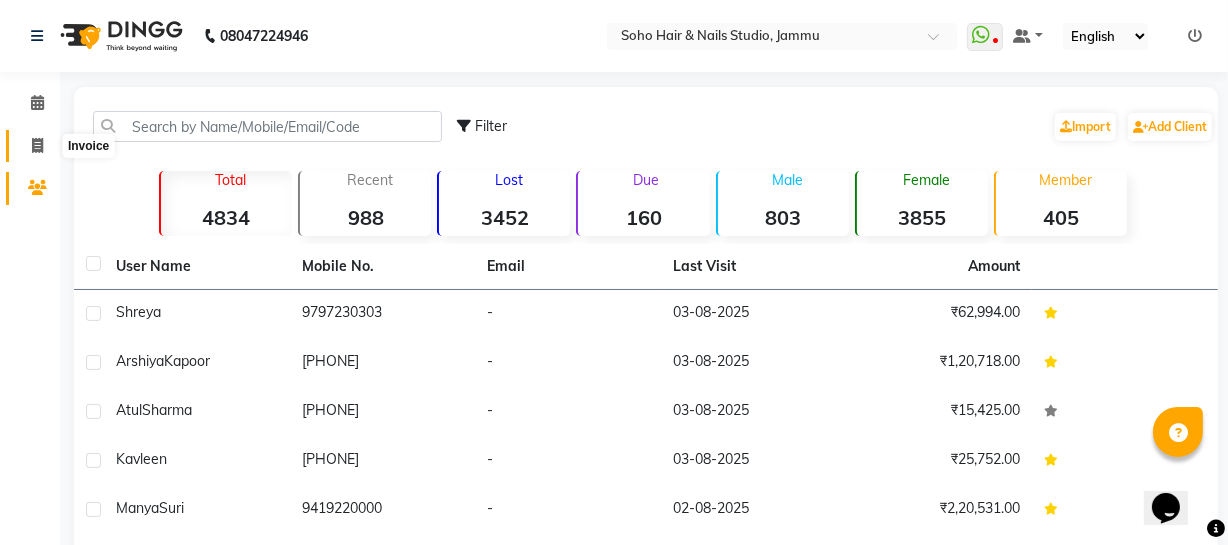 click 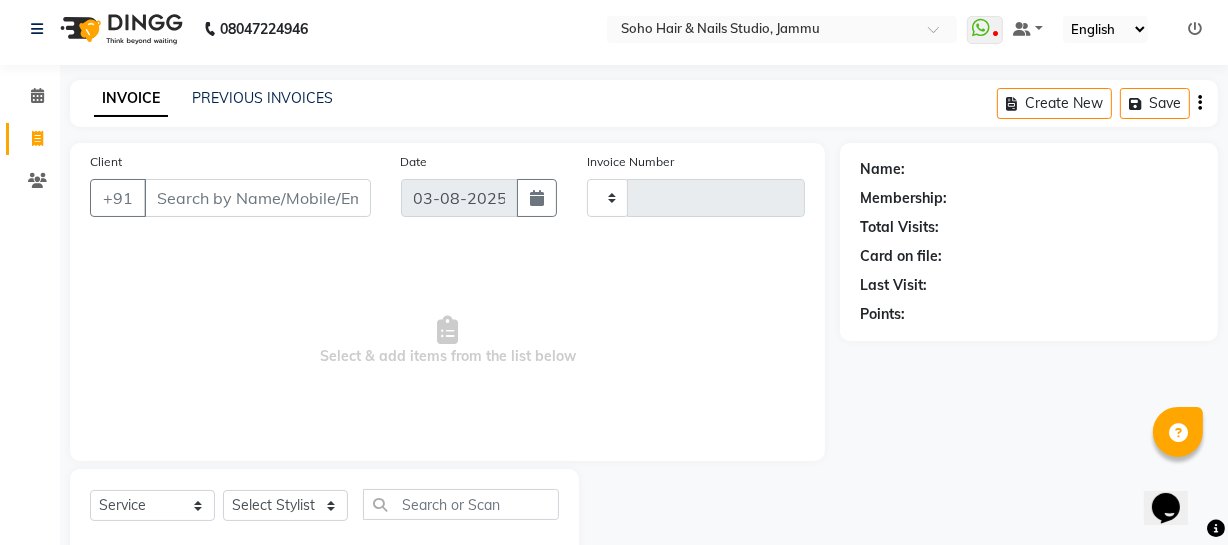 type on "3111" 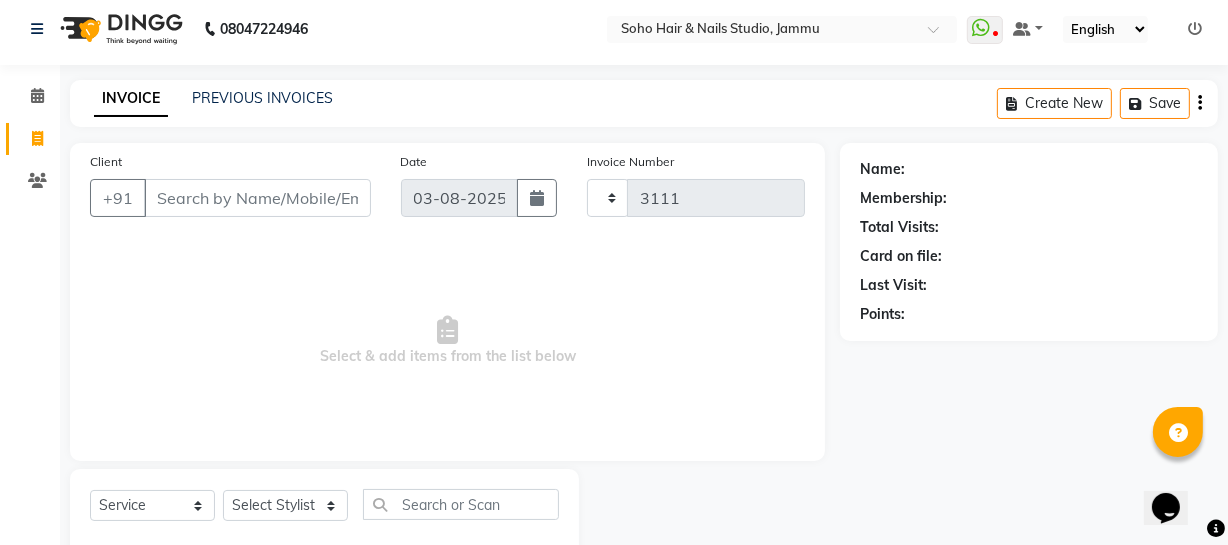 select on "735" 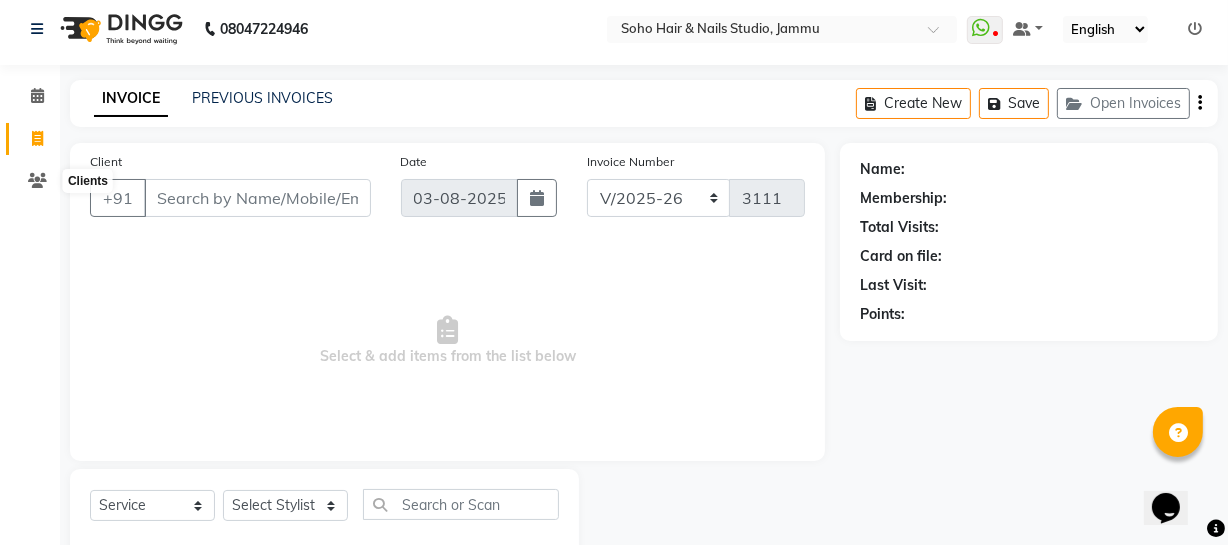 scroll, scrollTop: 57, scrollLeft: 0, axis: vertical 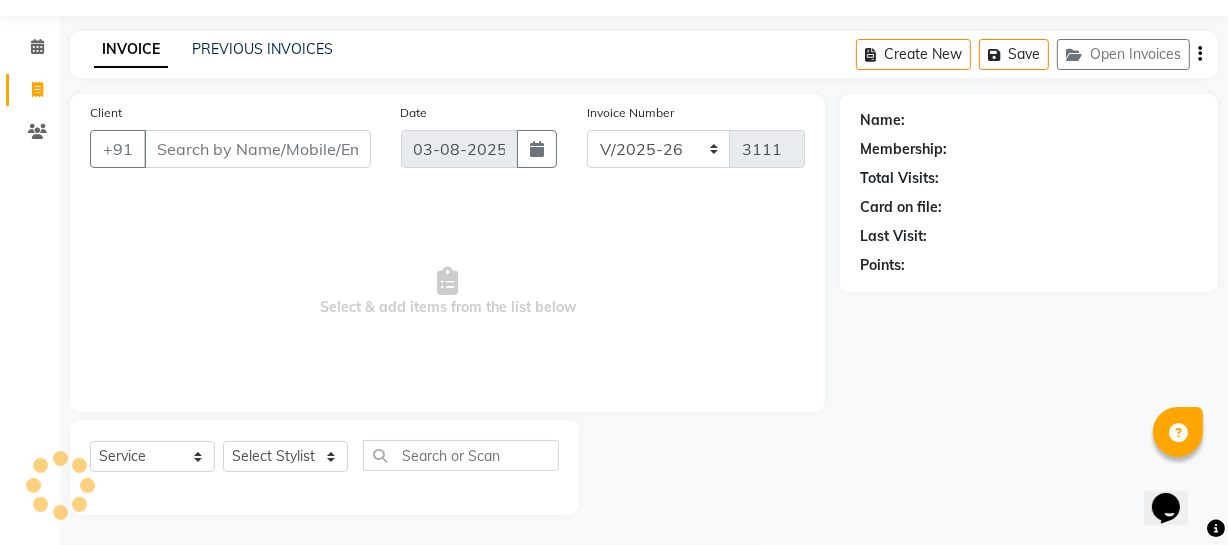 select on "membership" 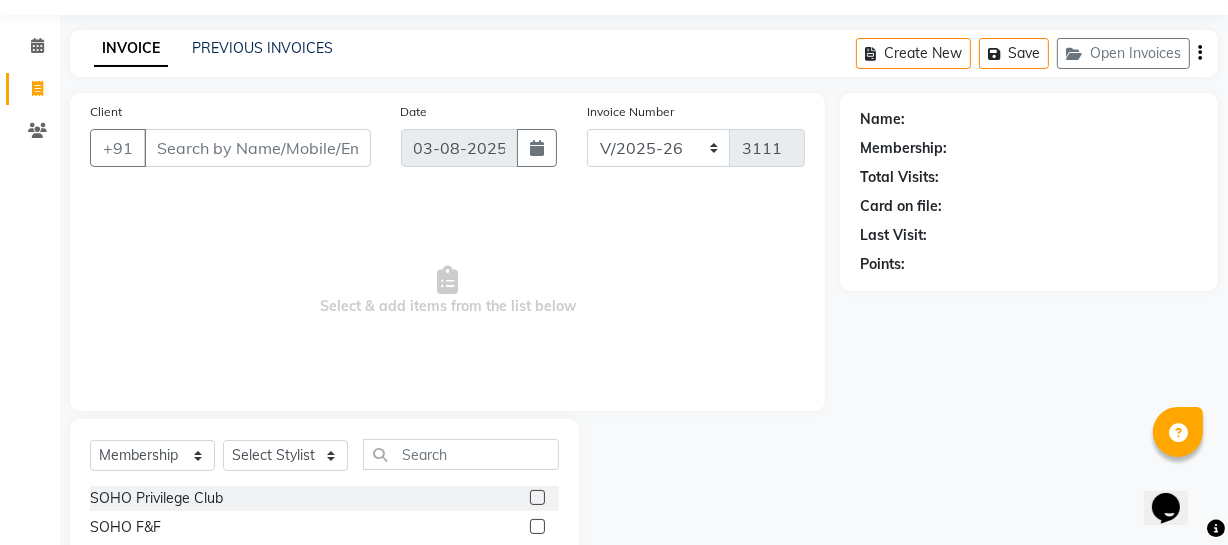 scroll, scrollTop: 0, scrollLeft: 0, axis: both 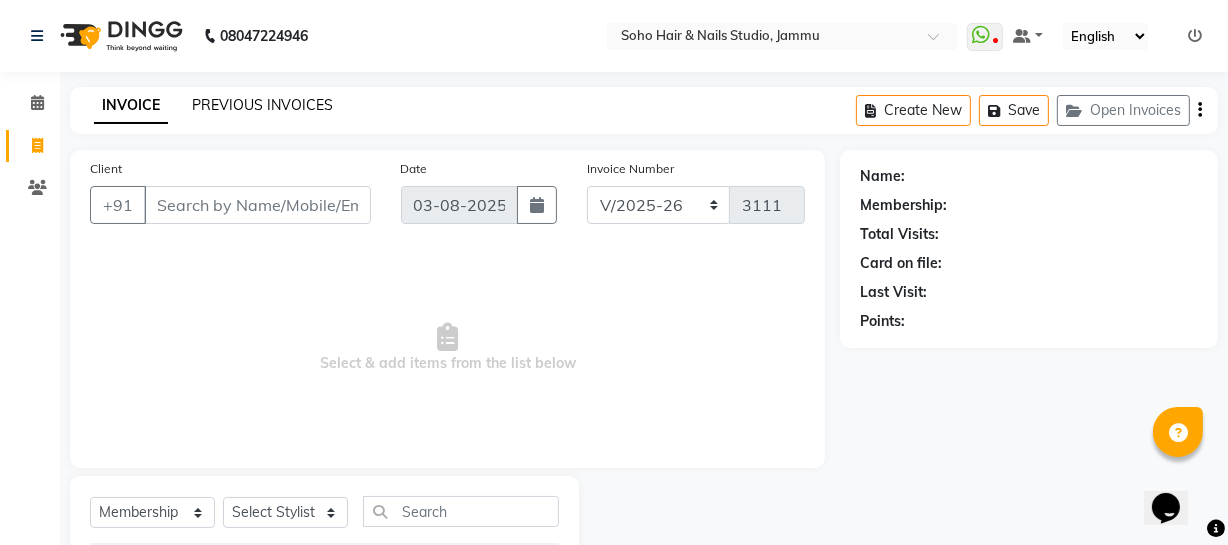 click on "PREVIOUS INVOICES" 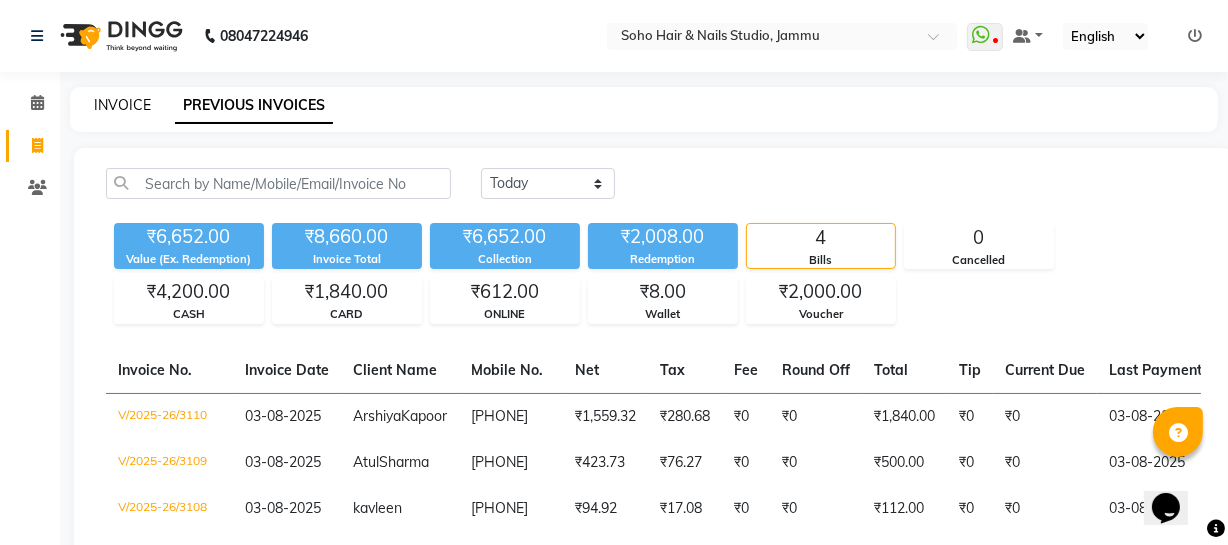 click on "INVOICE" 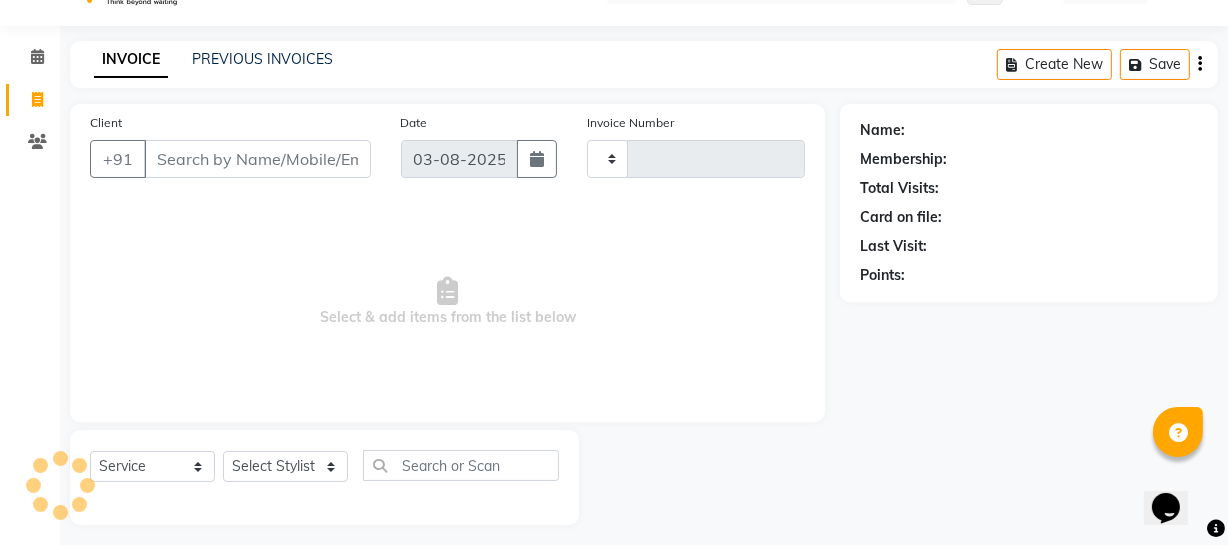 type on "3111" 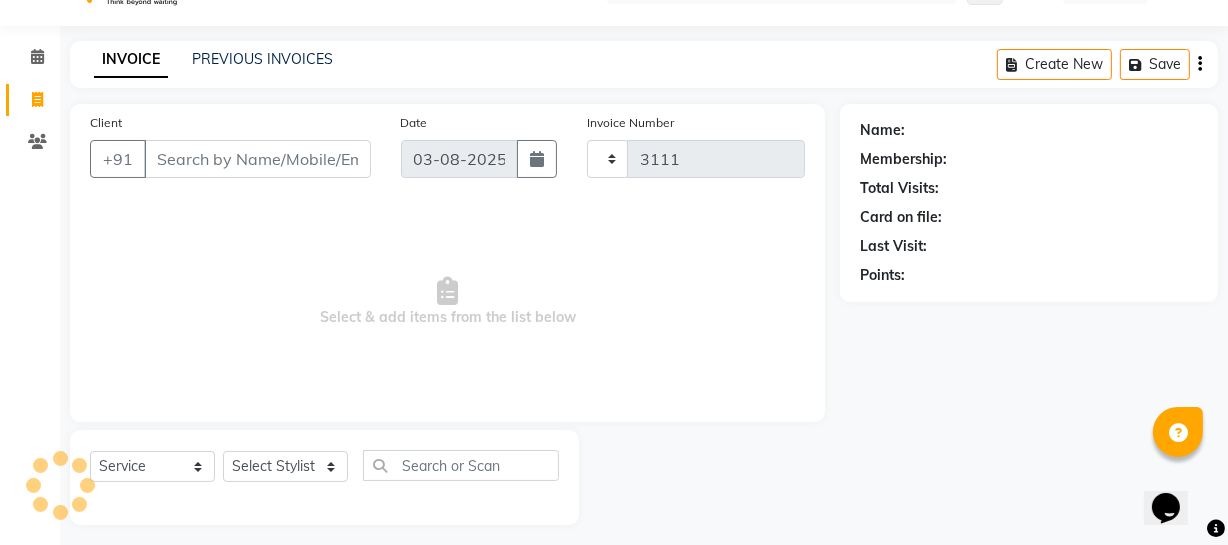 scroll, scrollTop: 57, scrollLeft: 0, axis: vertical 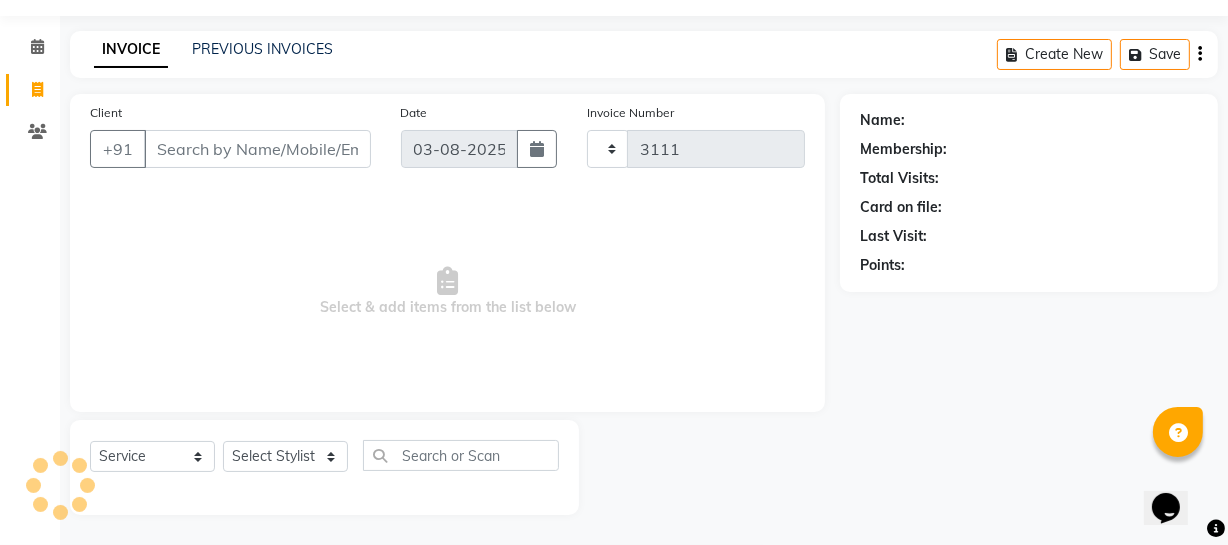 select on "735" 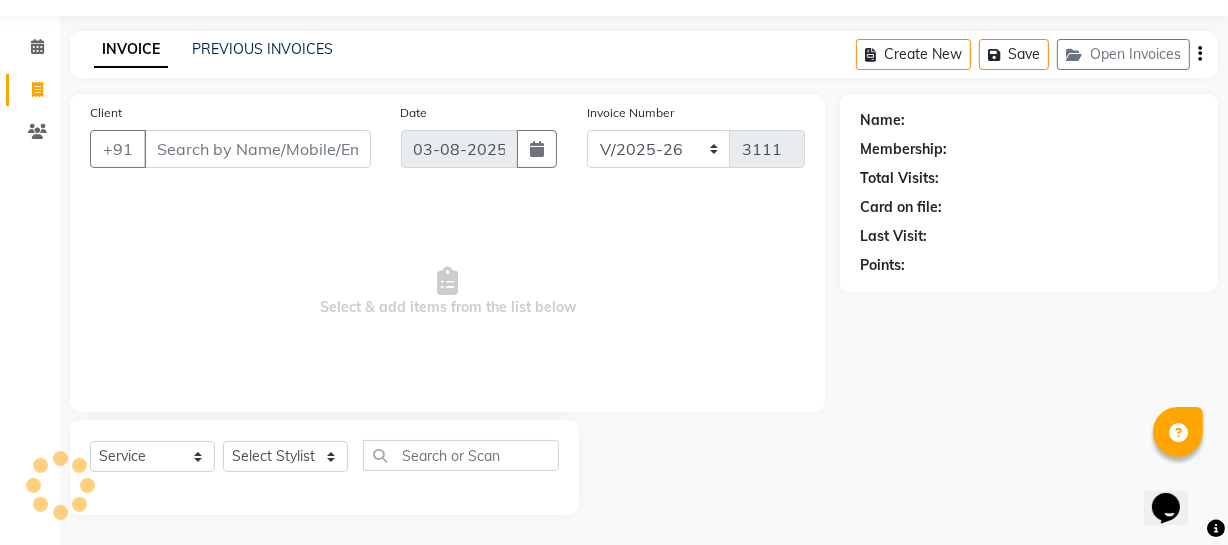 select on "membership" 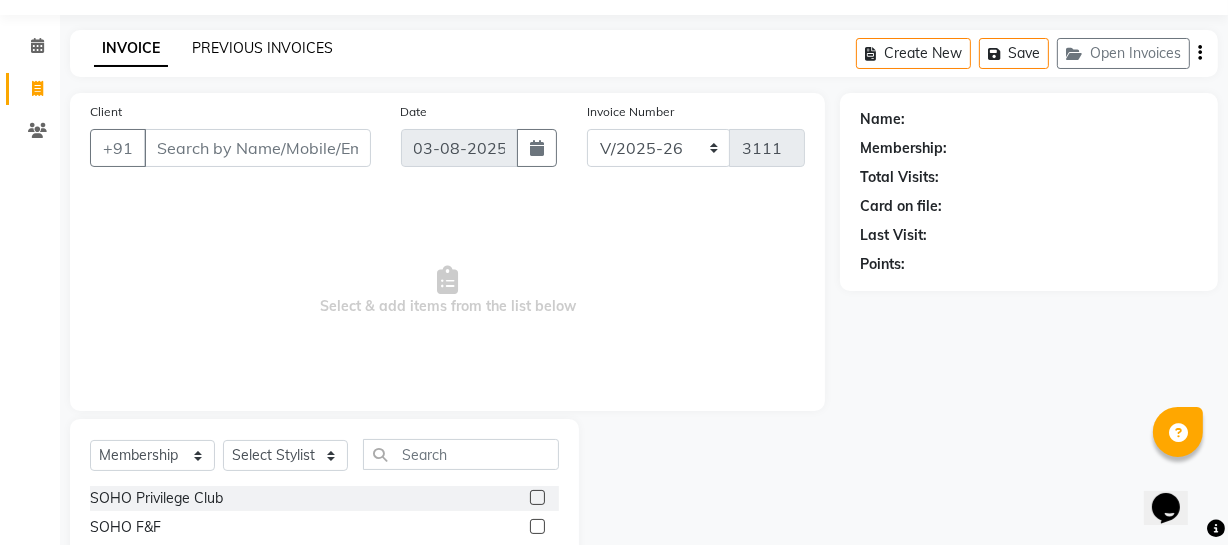 click on "PREVIOUS INVOICES" 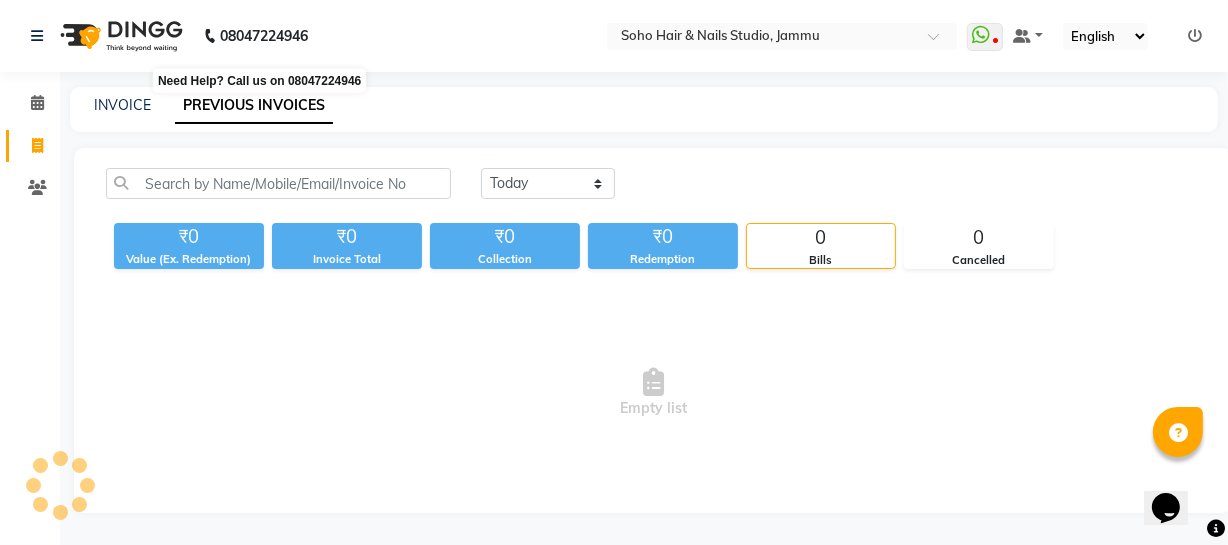 scroll, scrollTop: 0, scrollLeft: 0, axis: both 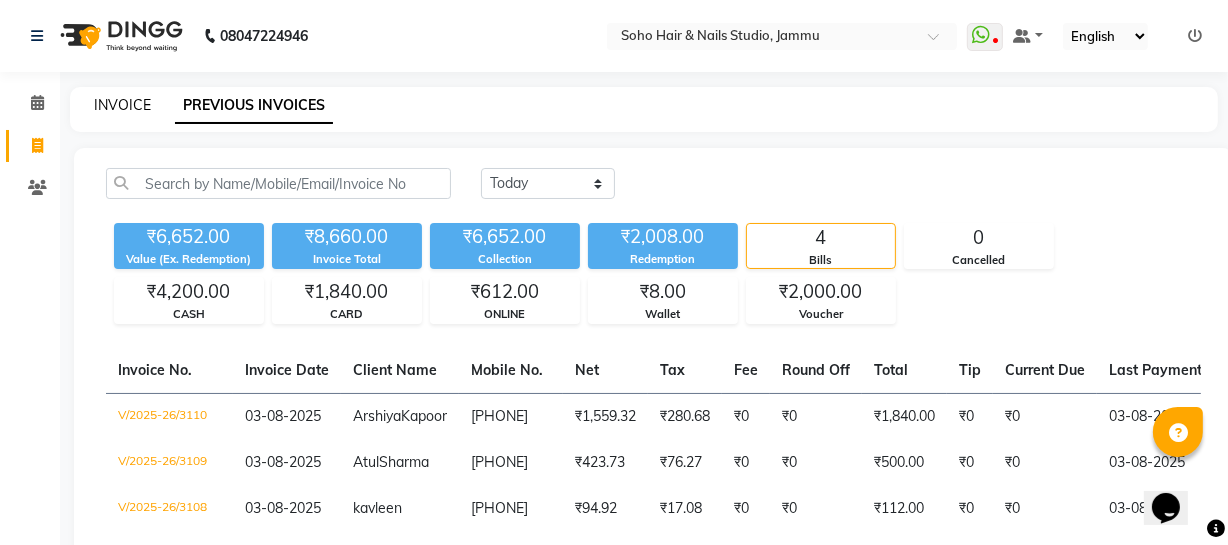 click on "INVOICE" 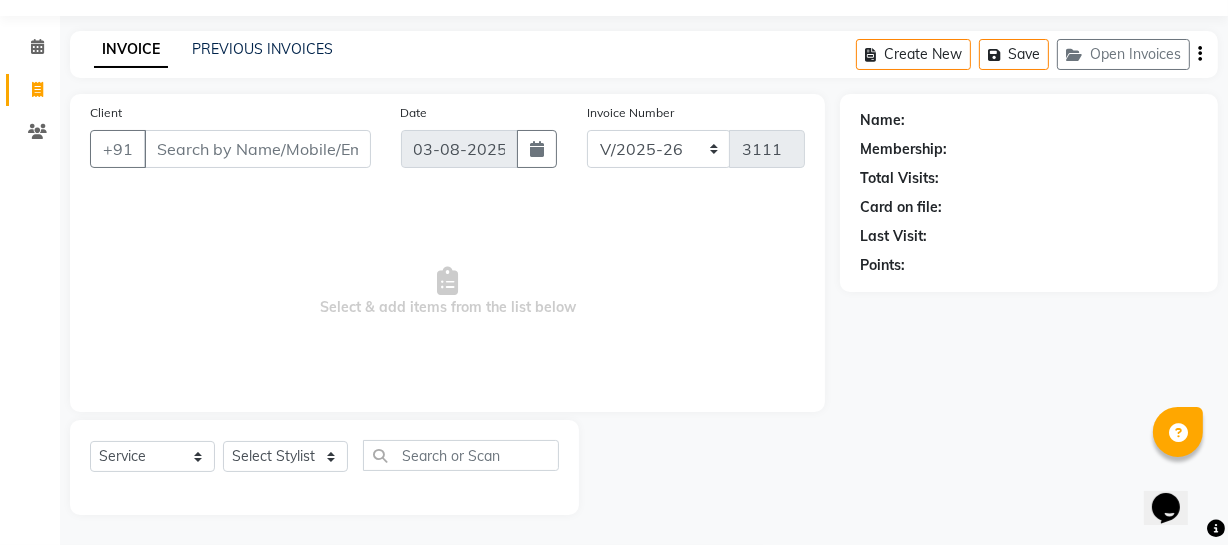 select on "membership" 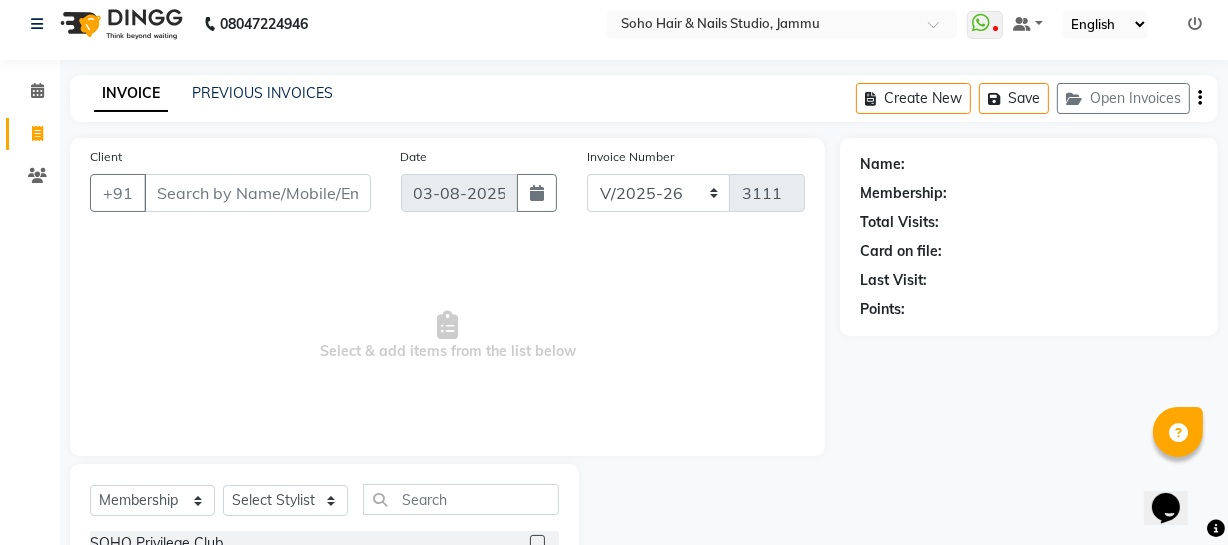 scroll, scrollTop: 0, scrollLeft: 0, axis: both 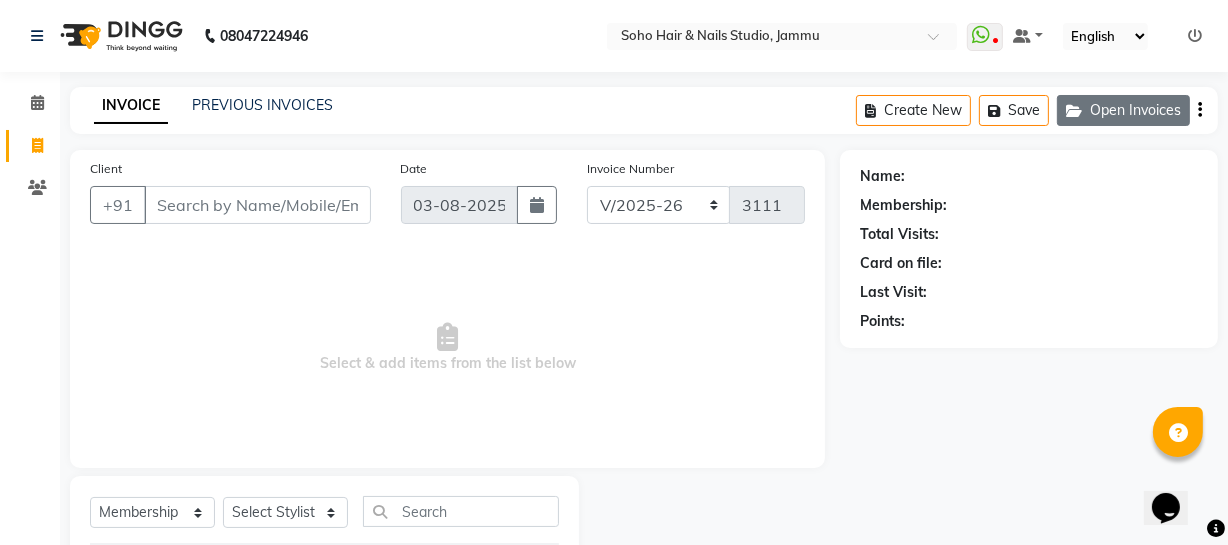click on "Open Invoices" 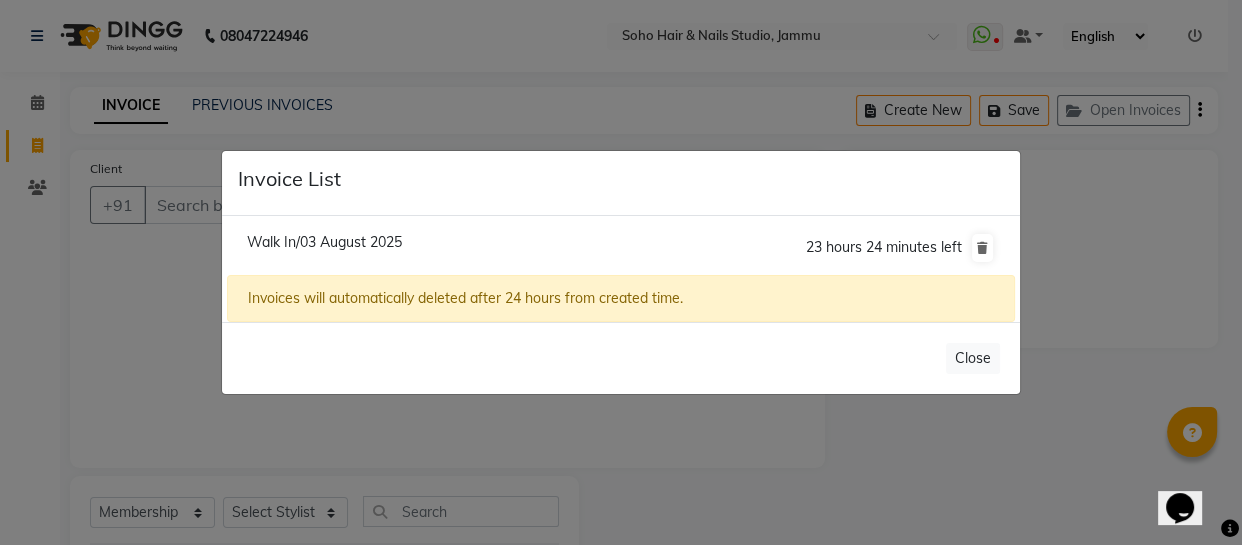 click on "Invoice List  Walk In/03 [MONTH] 2025  23 hours 24 minutes left  Invoices will automatically deleted after 24 hours from created time.   Close" 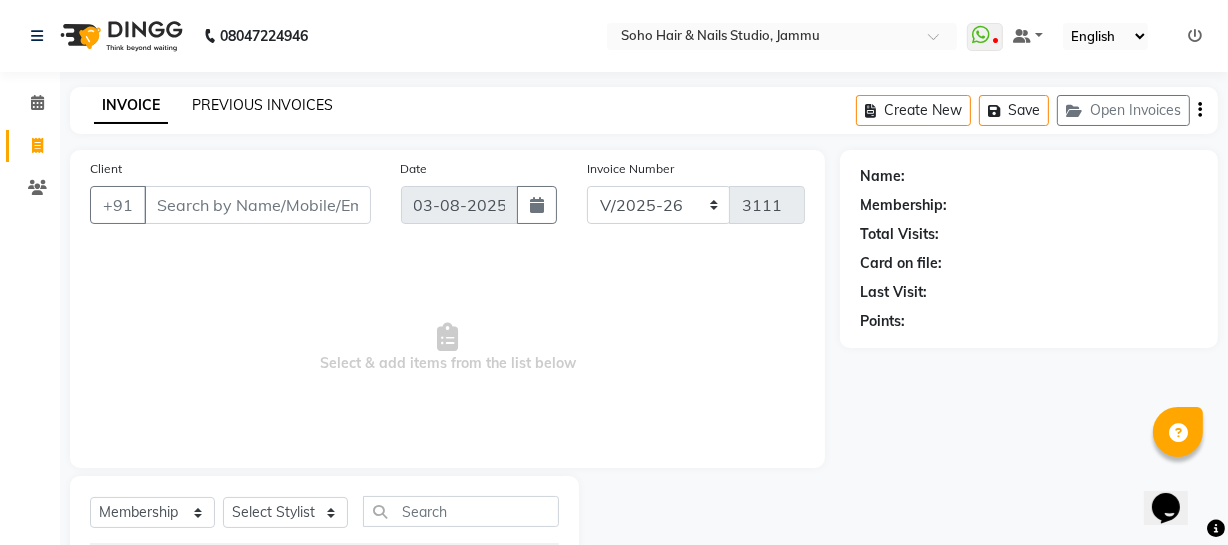 click on "PREVIOUS INVOICES" 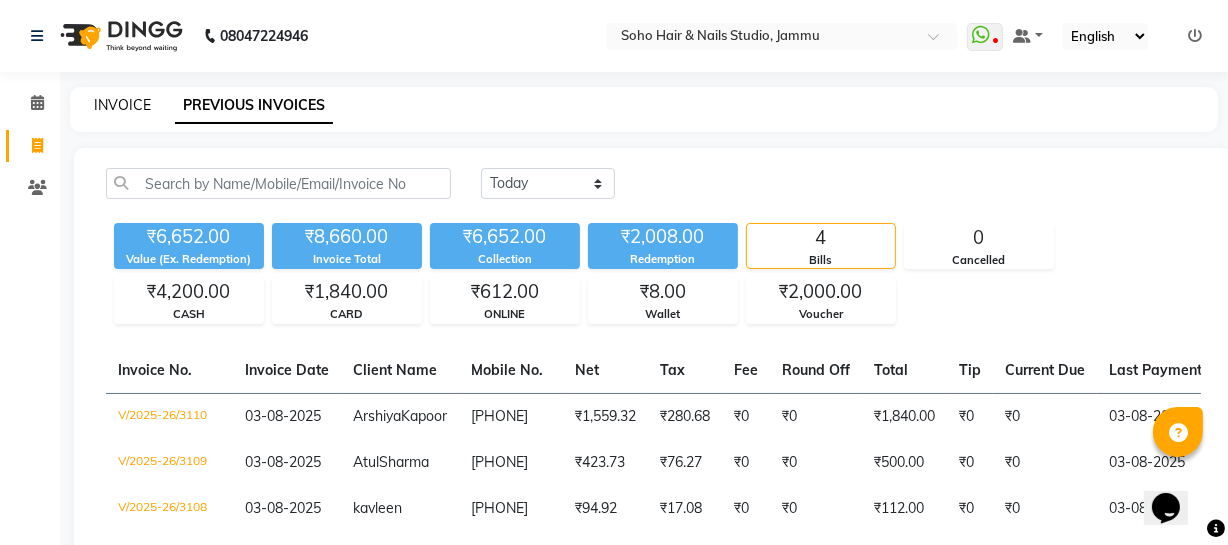 click on "INVOICE" 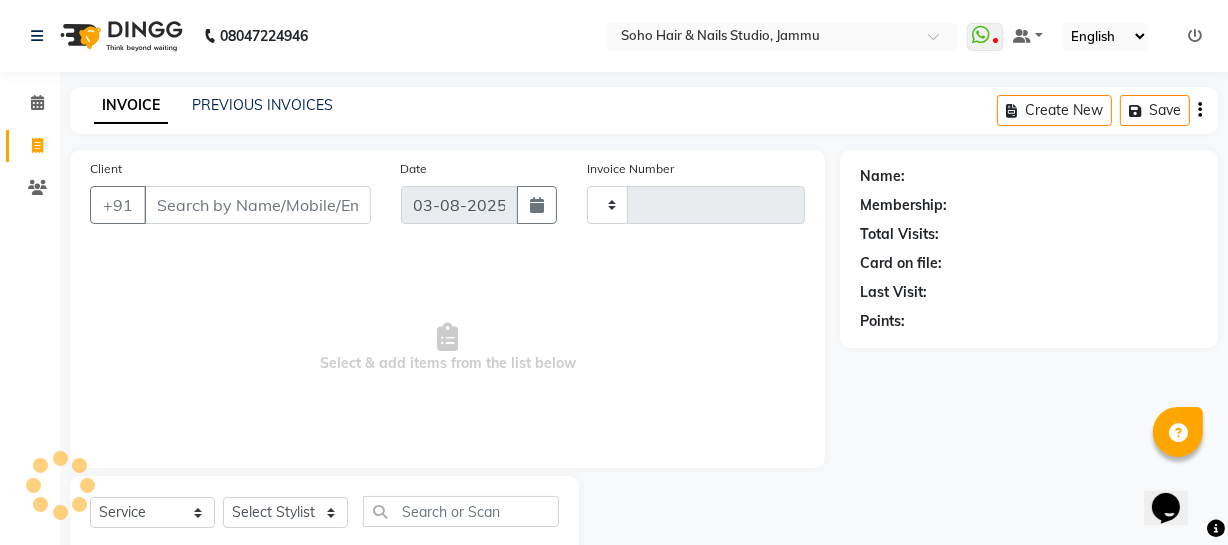 scroll, scrollTop: 57, scrollLeft: 0, axis: vertical 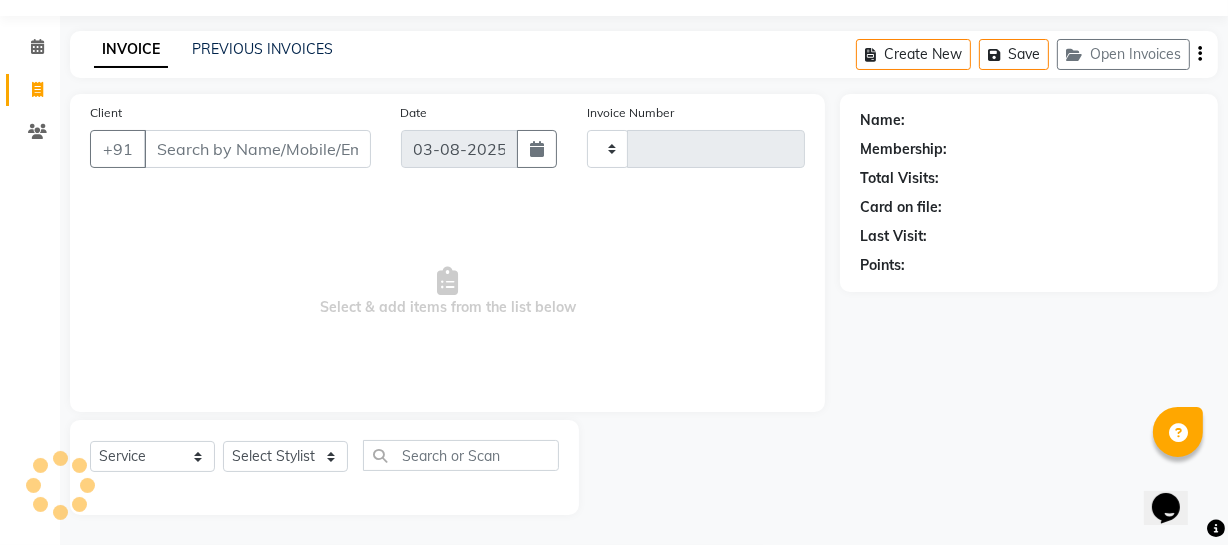 type on "3111" 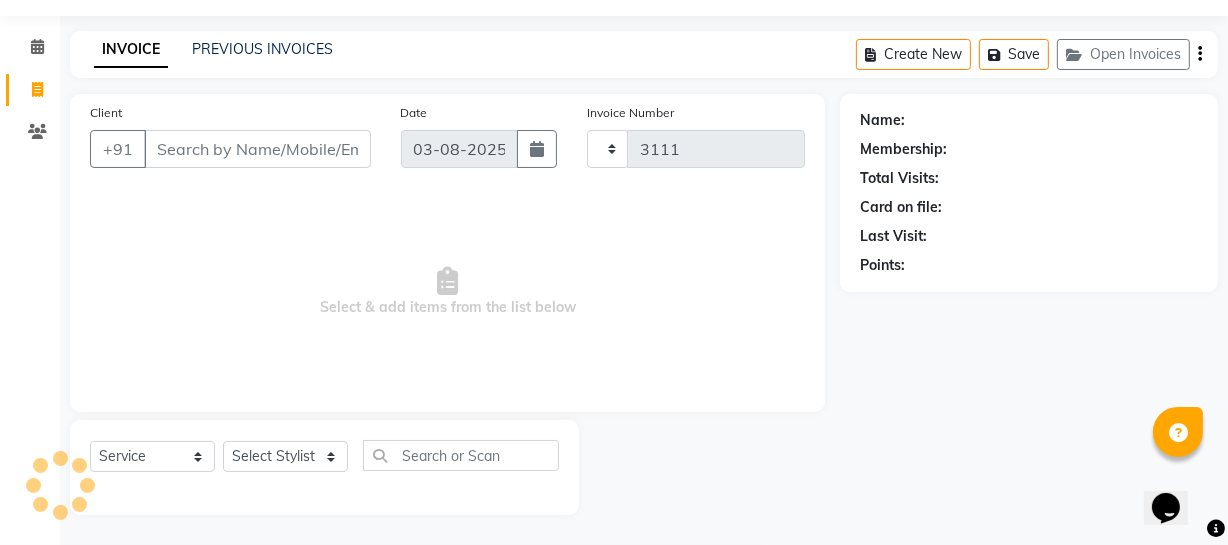 select on "735" 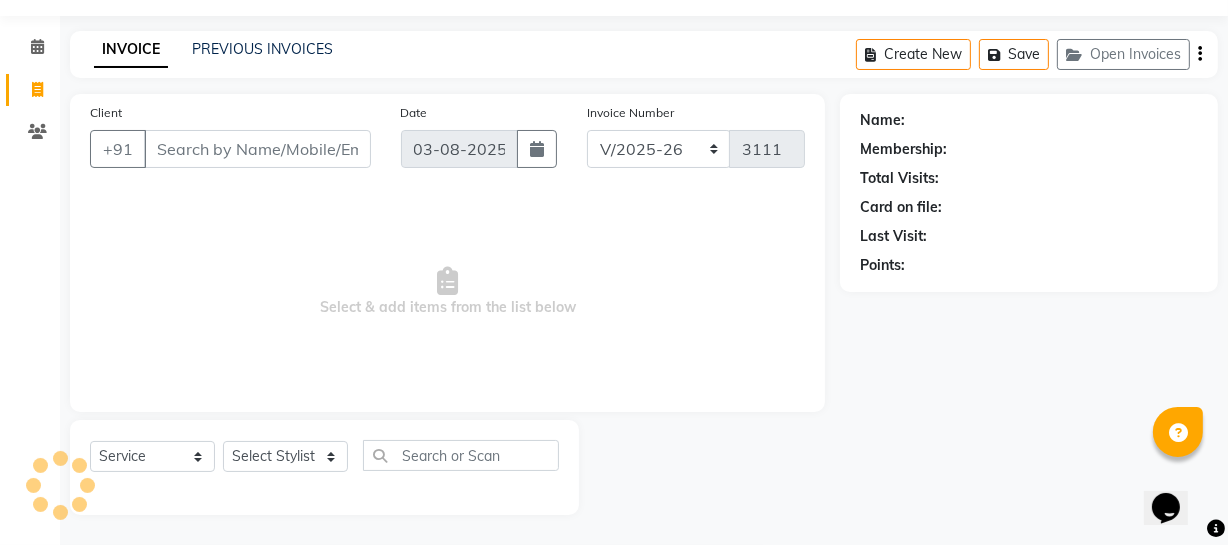 select on "membership" 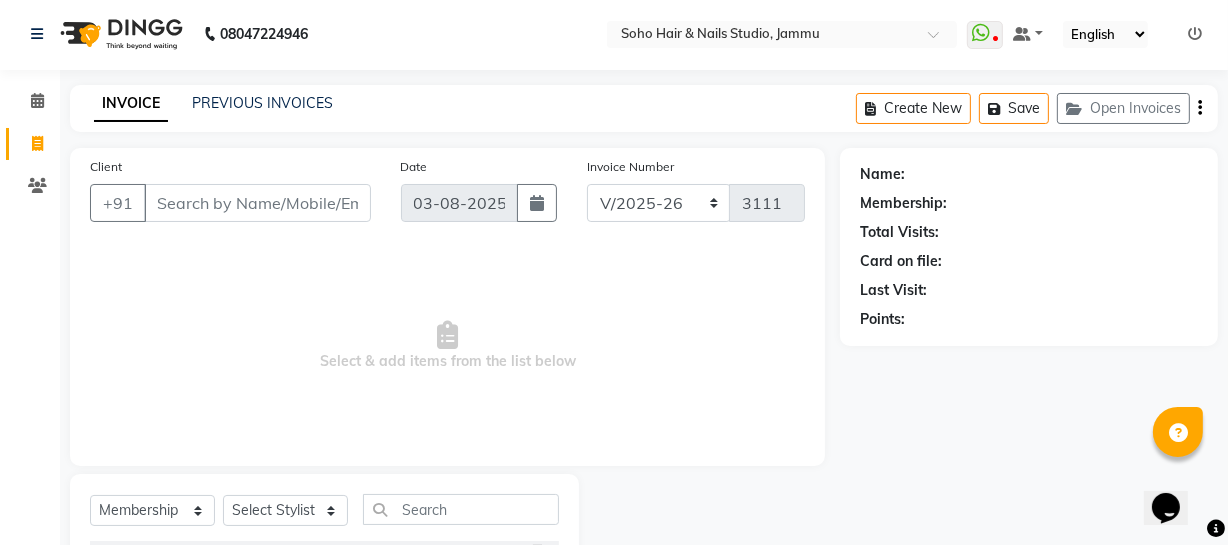 scroll, scrollTop: 0, scrollLeft: 0, axis: both 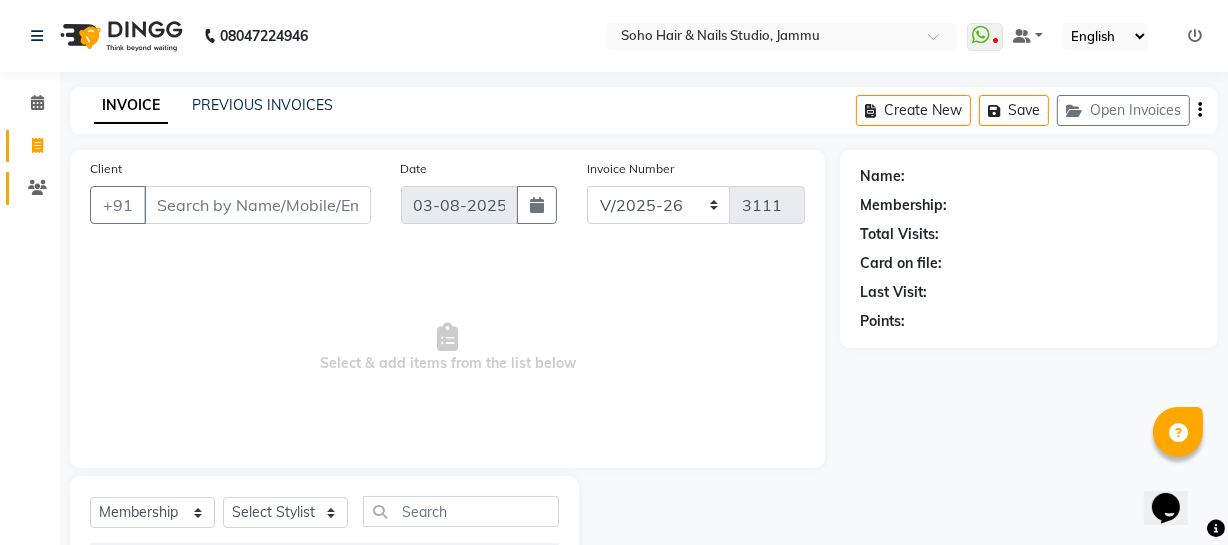 click on "Clients" 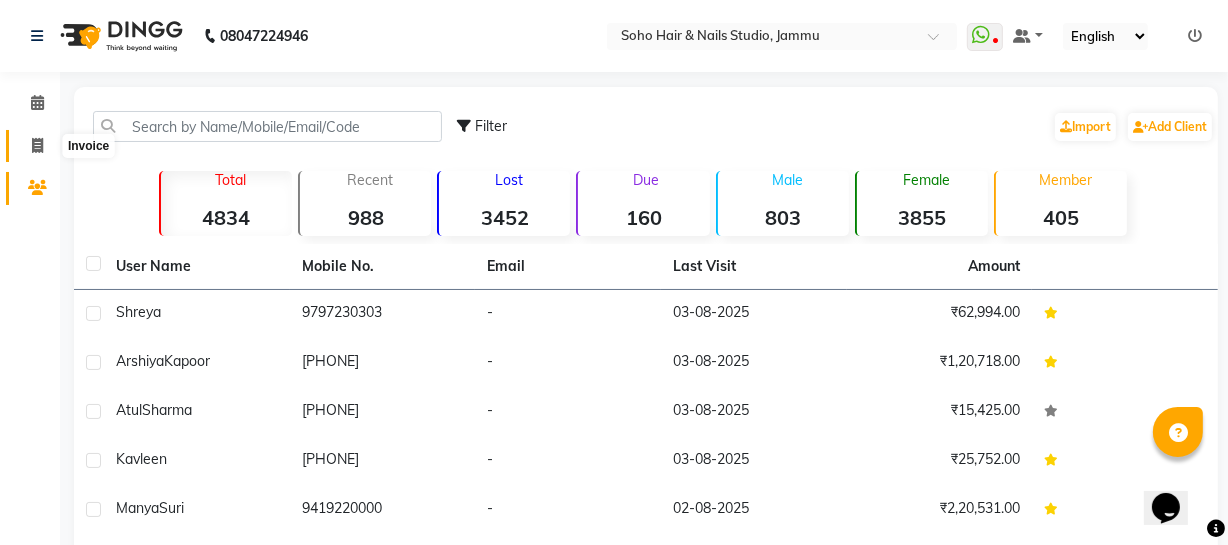 click 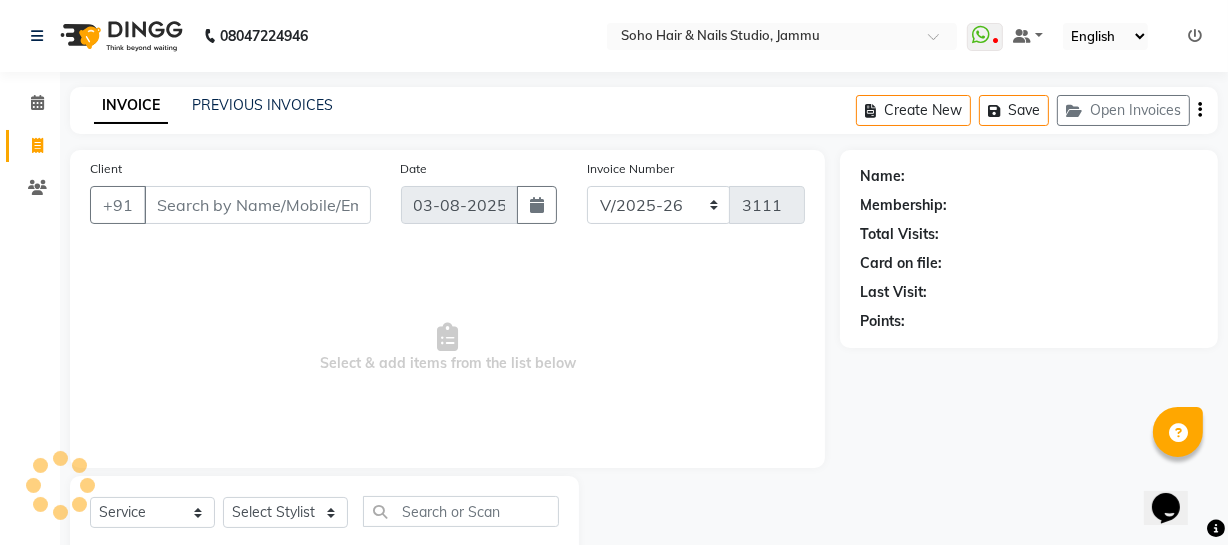 scroll, scrollTop: 57, scrollLeft: 0, axis: vertical 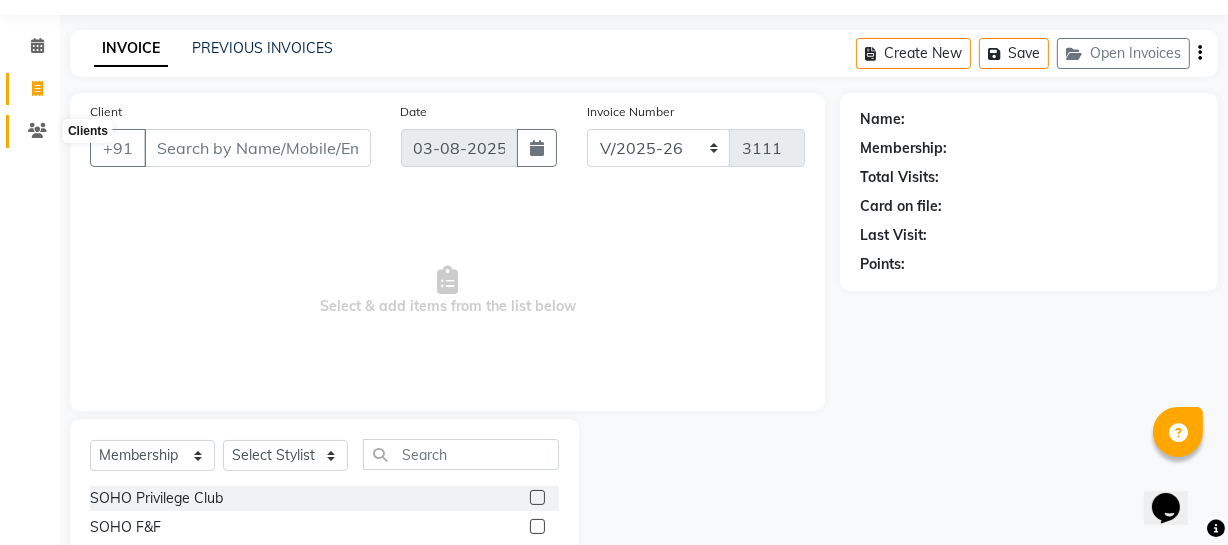 click 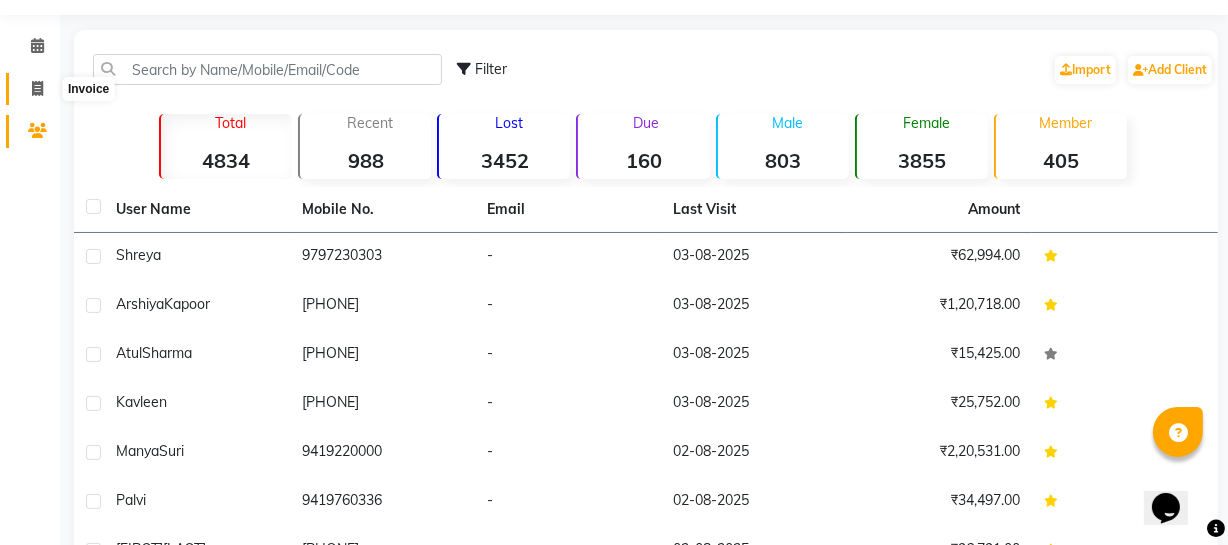 click 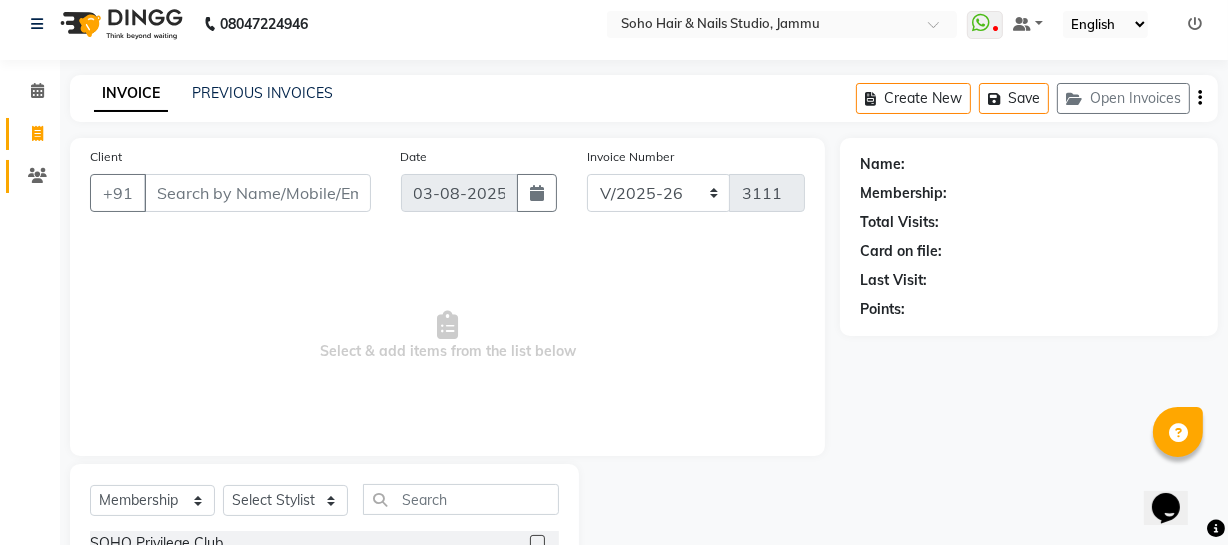 scroll, scrollTop: 0, scrollLeft: 0, axis: both 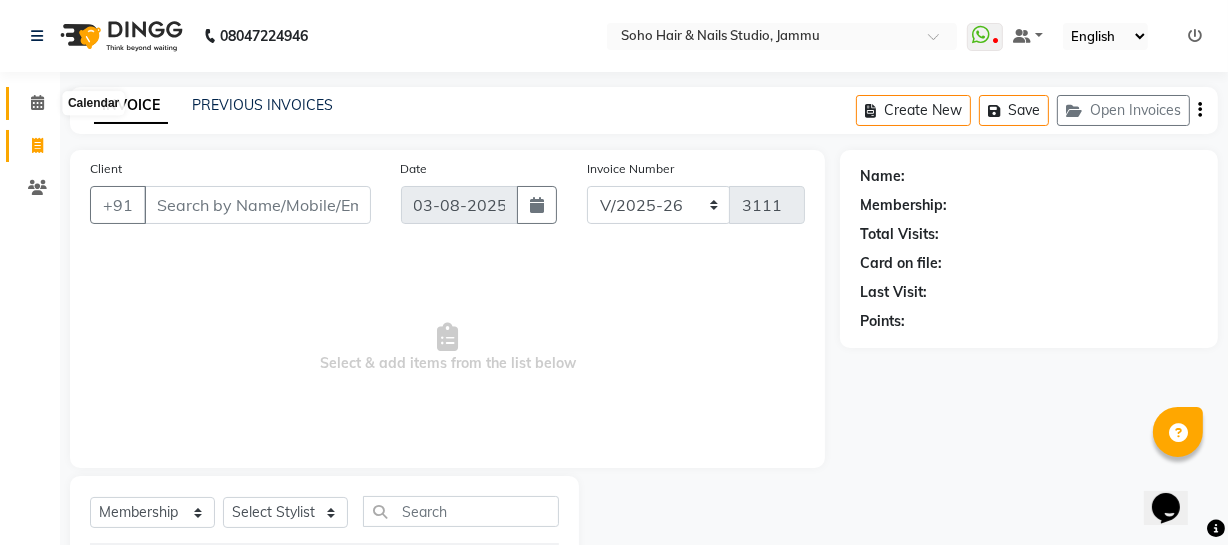 click 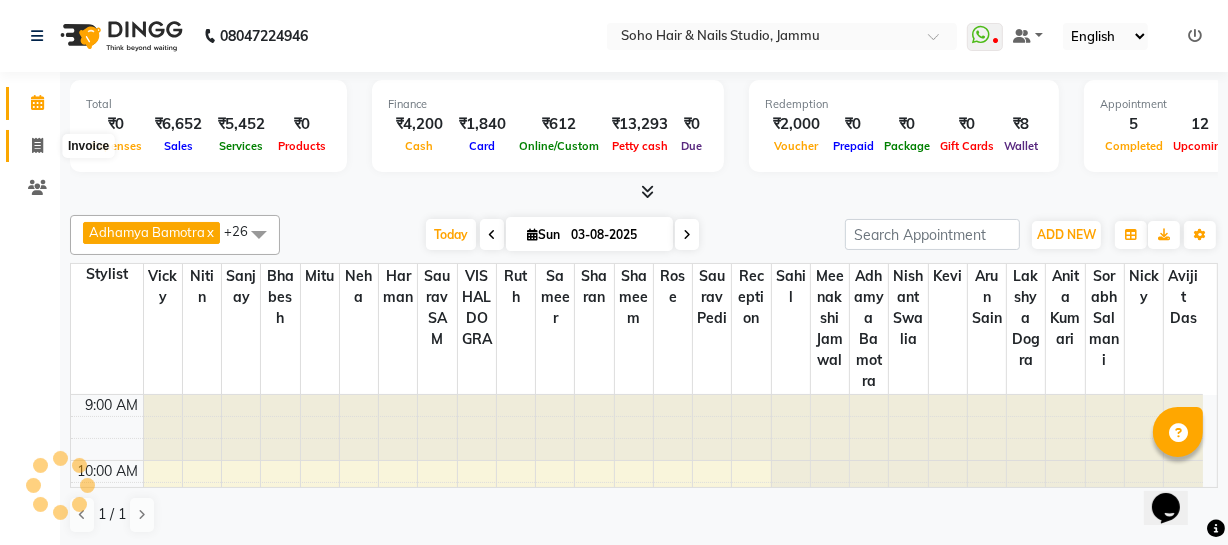 scroll, scrollTop: 0, scrollLeft: 0, axis: both 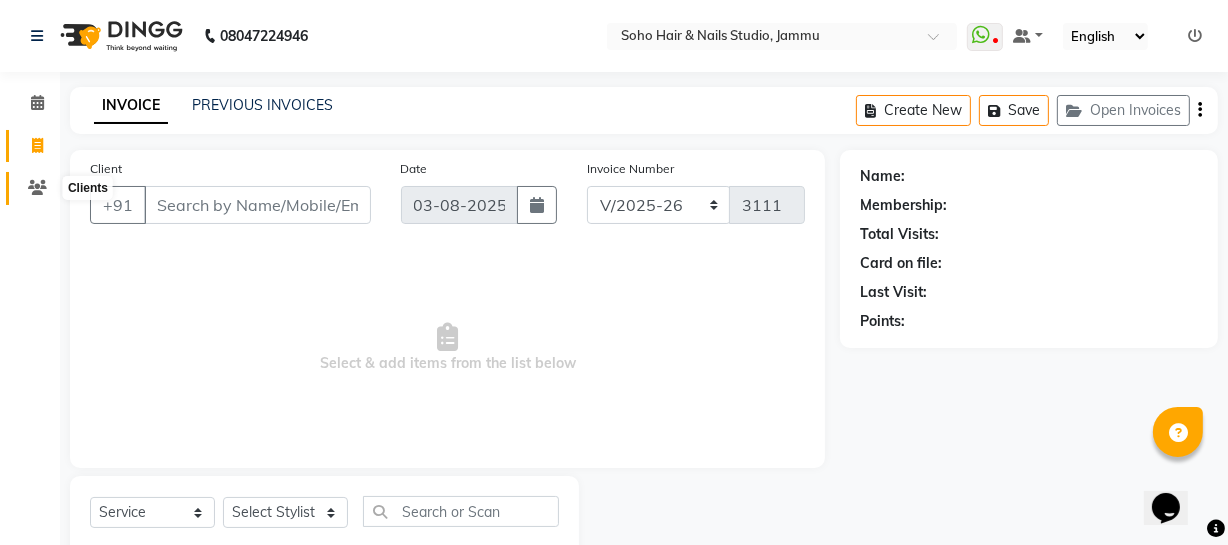 click 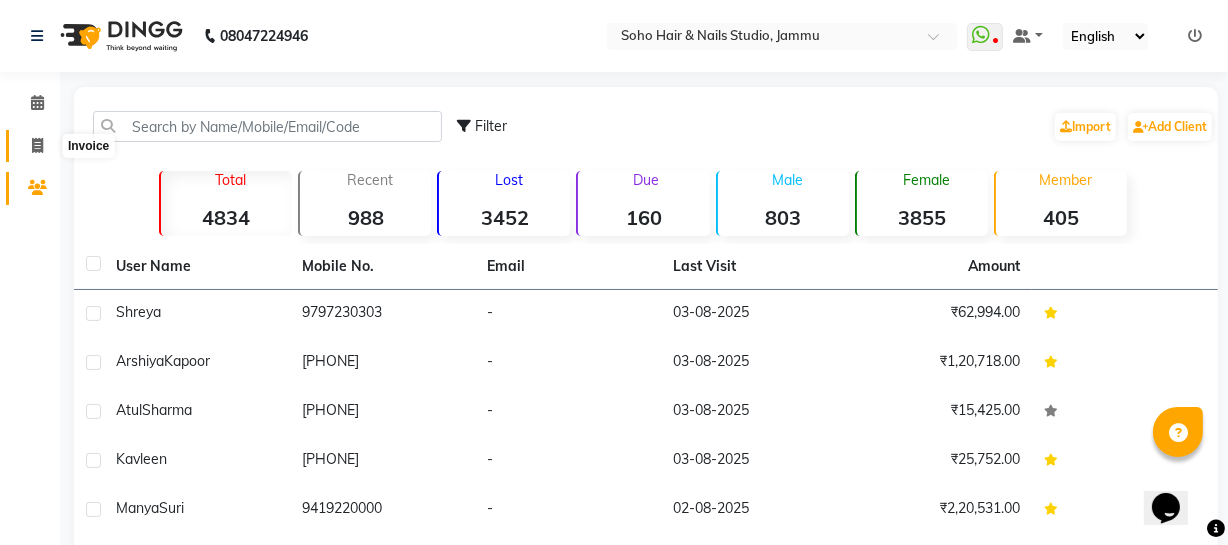 click 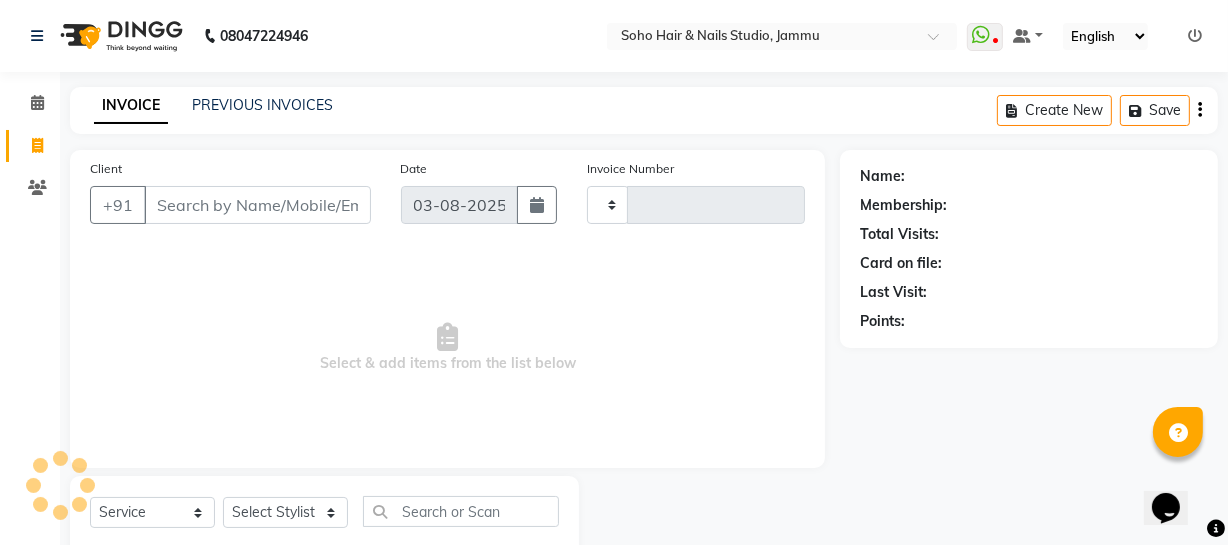 scroll, scrollTop: 57, scrollLeft: 0, axis: vertical 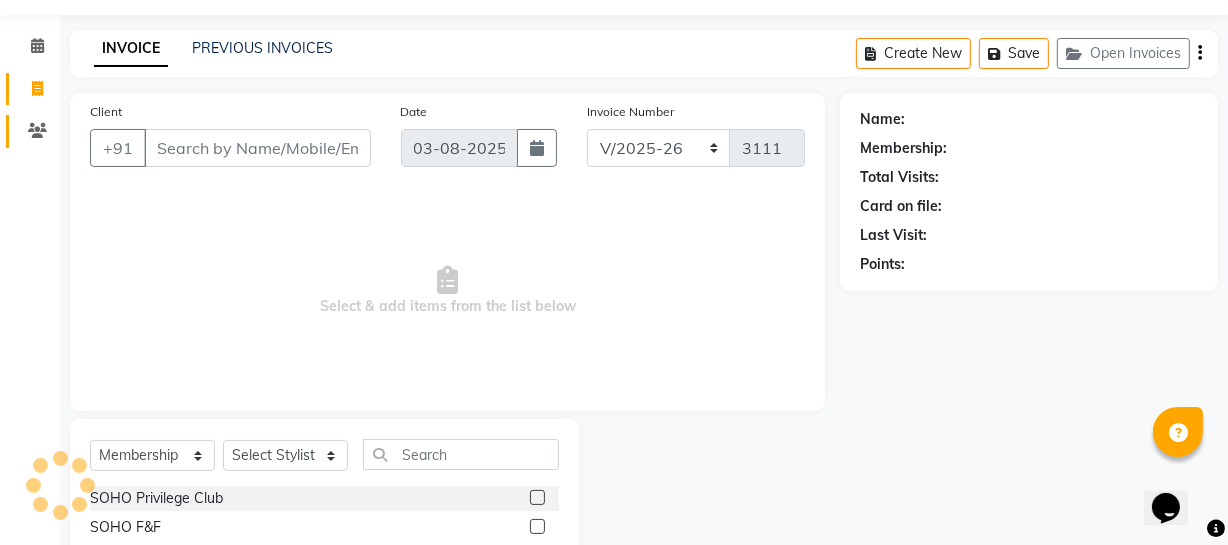 click on "Clients" 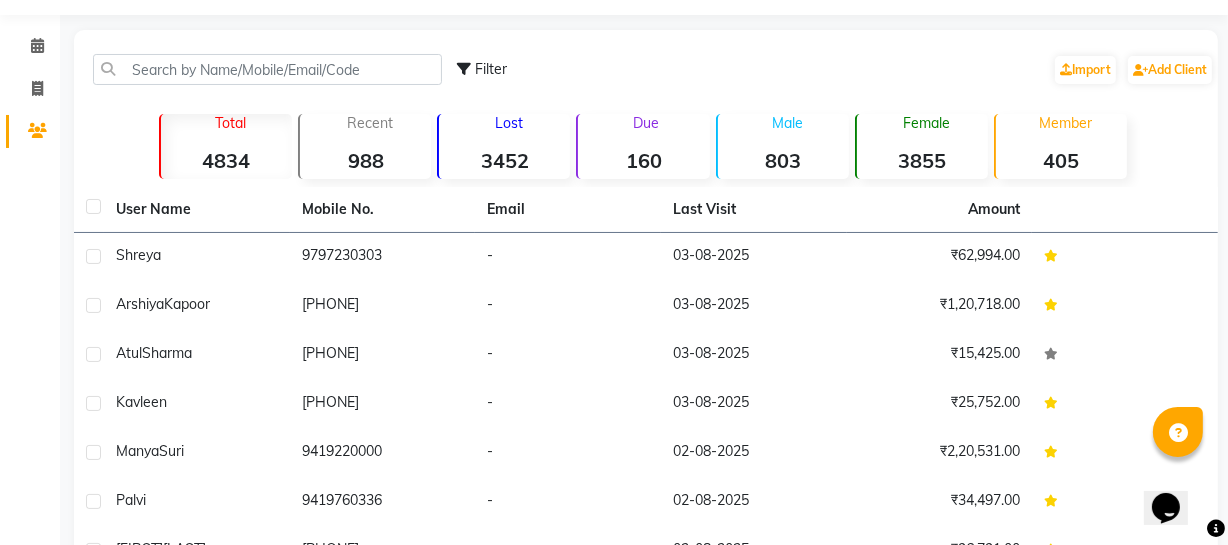 click 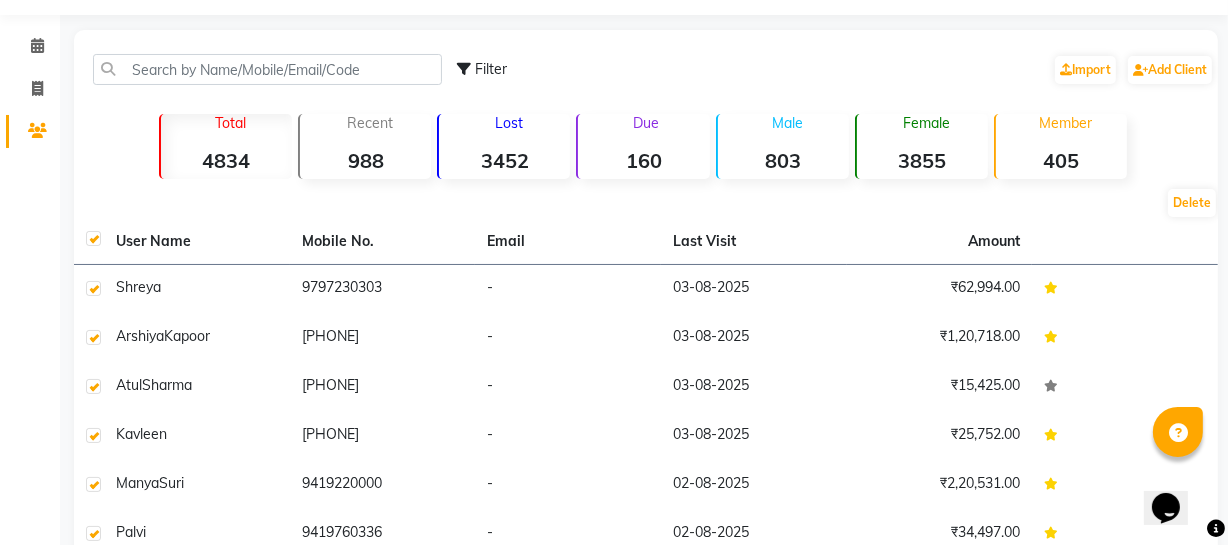 click 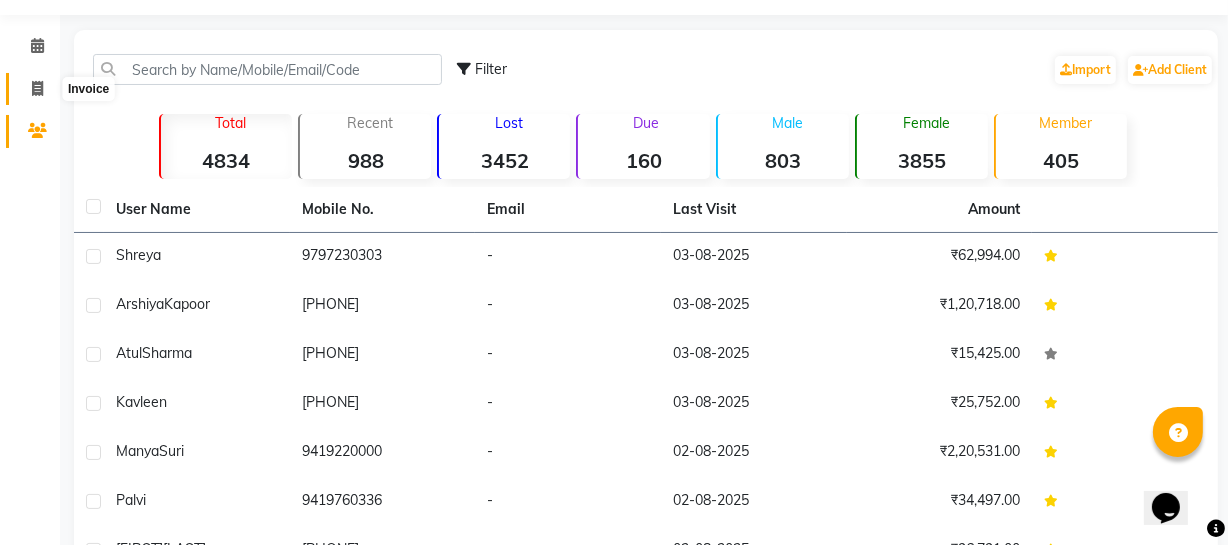 click 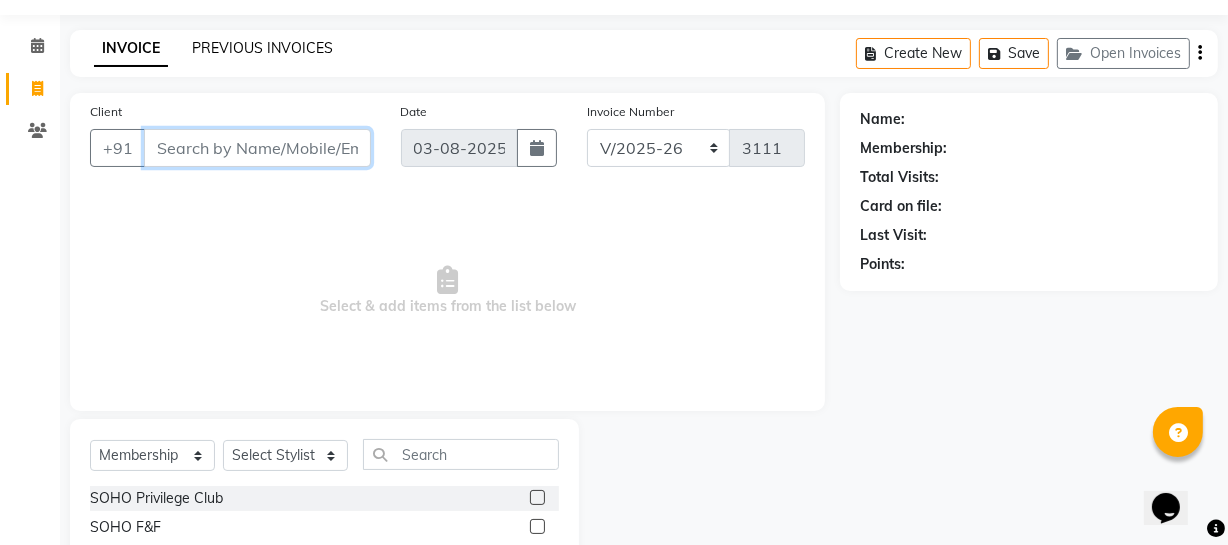scroll, scrollTop: 0, scrollLeft: 0, axis: both 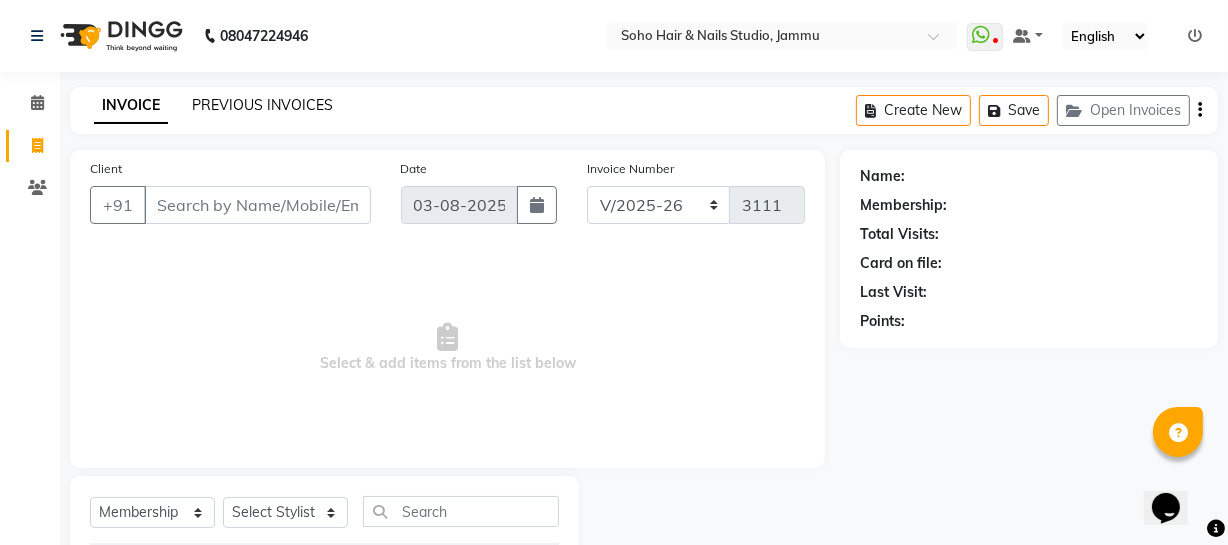 click on "PREVIOUS INVOICES" 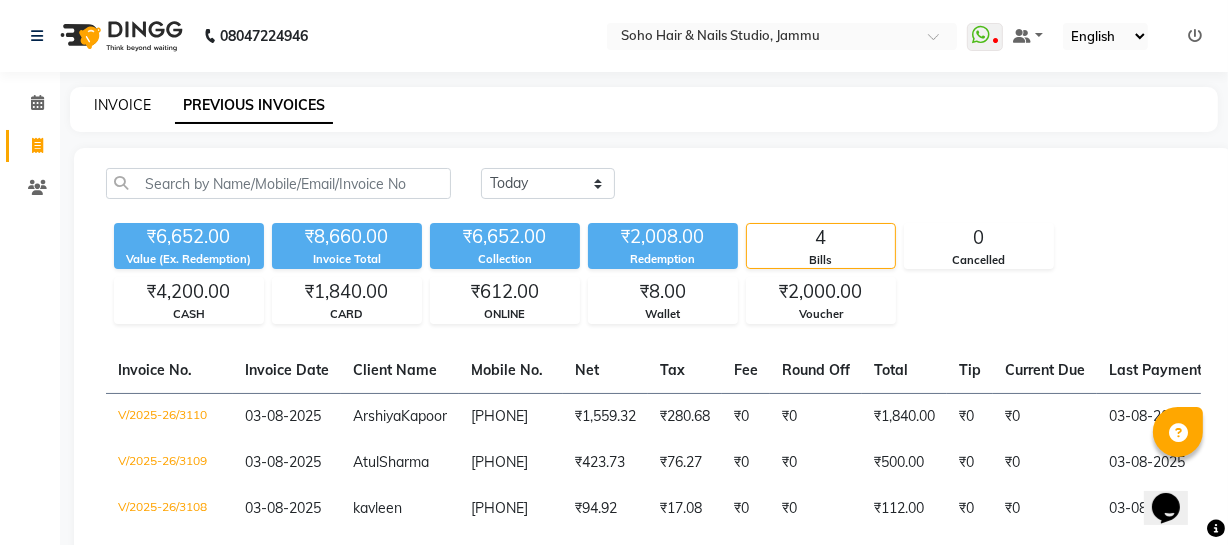 click on "INVOICE" 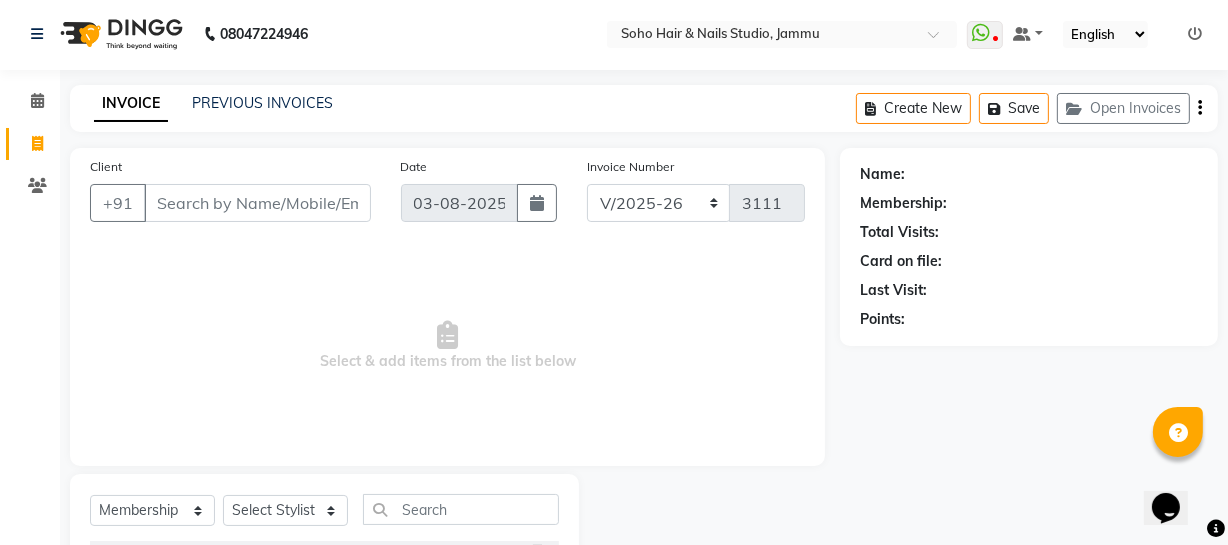 scroll, scrollTop: 0, scrollLeft: 0, axis: both 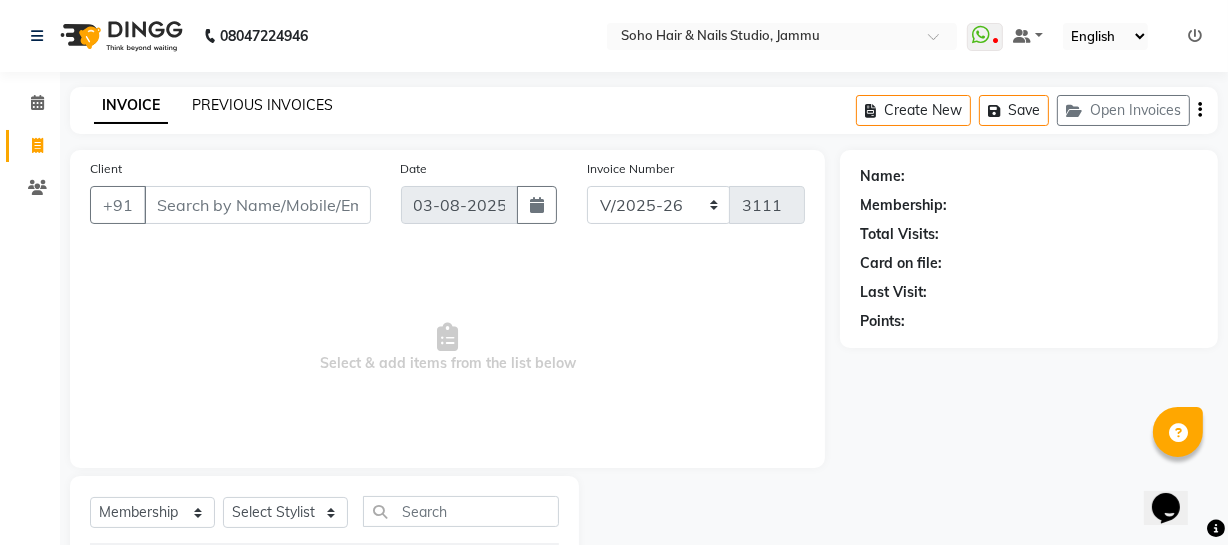 click on "PREVIOUS INVOICES" 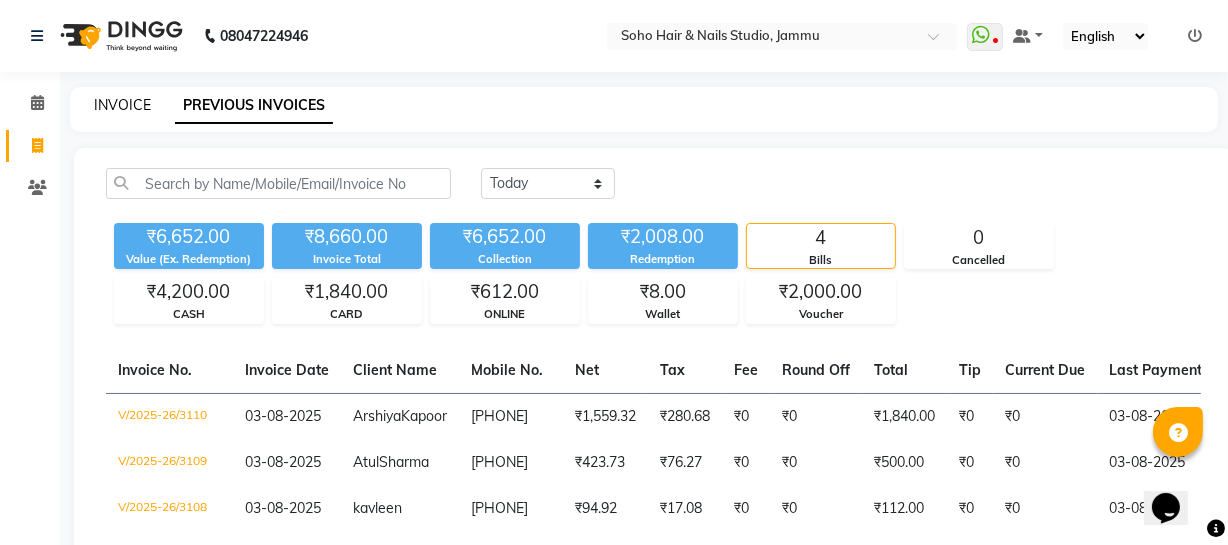 click on "INVOICE" 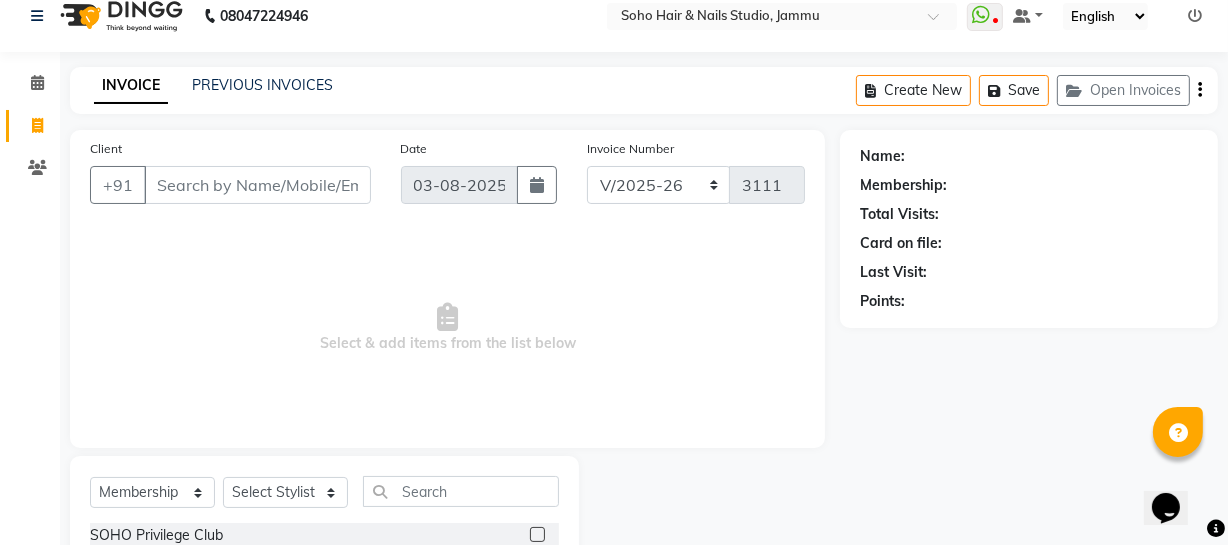 scroll, scrollTop: 0, scrollLeft: 0, axis: both 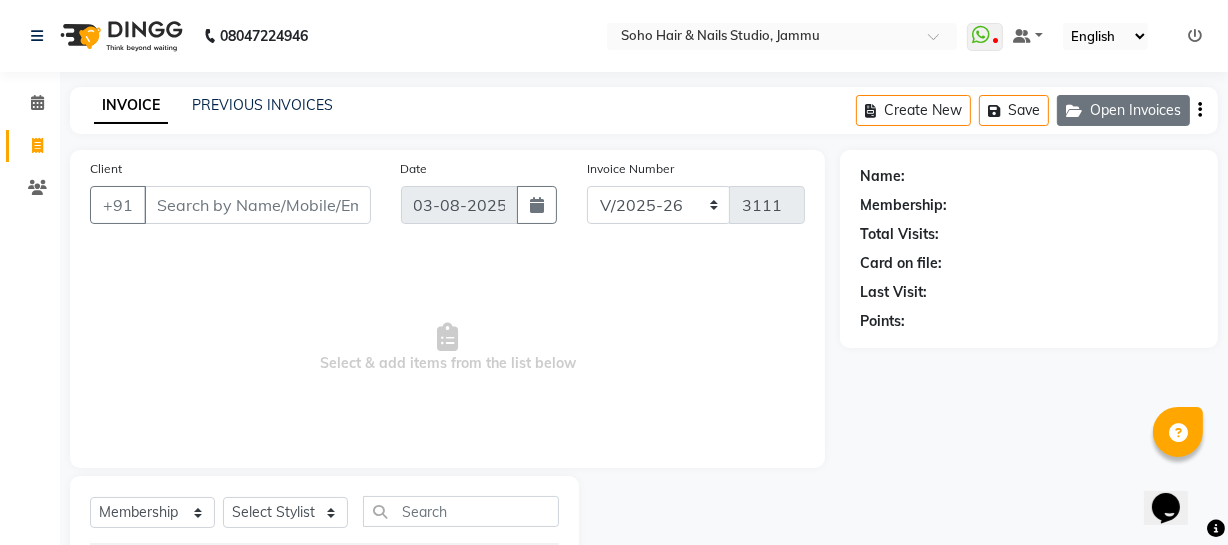 click on "Open Invoices" 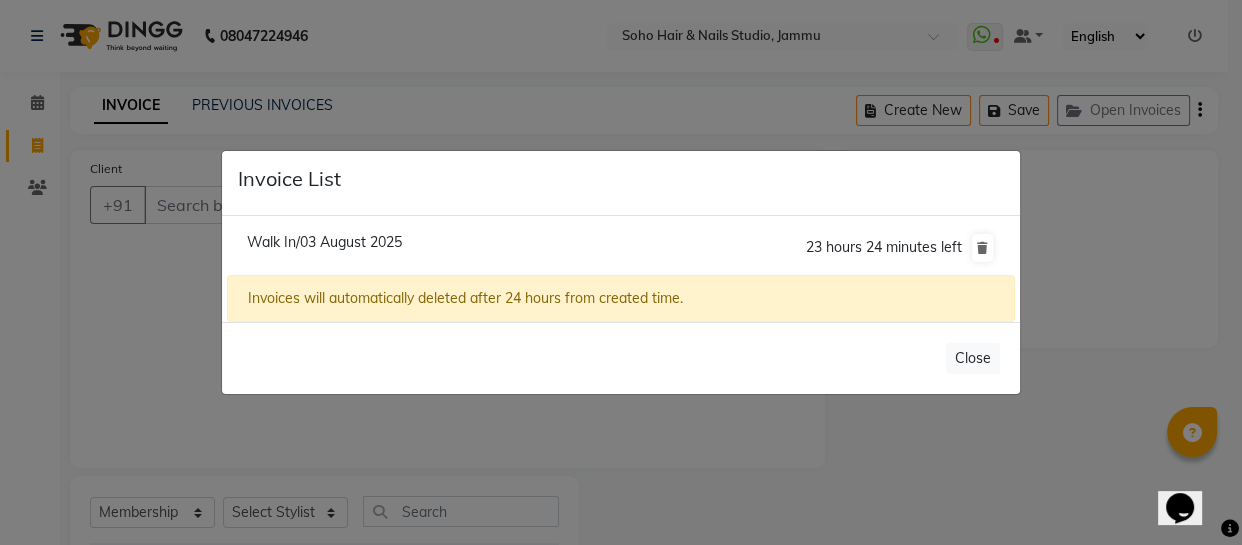 drag, startPoint x: 509, startPoint y: 100, endPoint x: 542, endPoint y: 89, distance: 34.785053 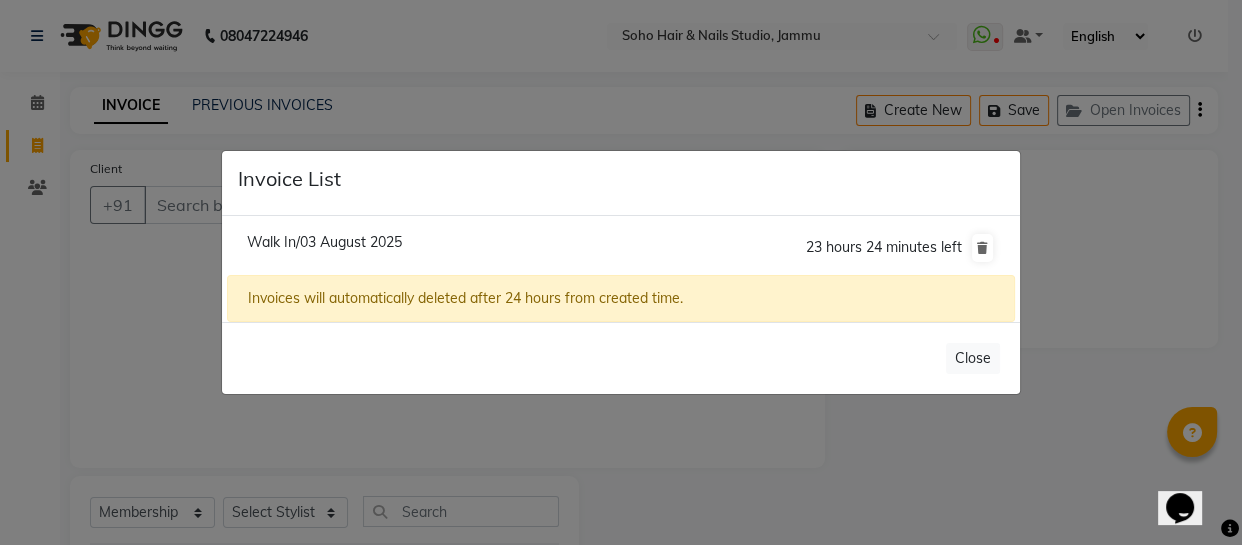 click on "Invoice List  Walk In/03 [MONTH] 2025  23 hours 24 minutes left  Invoices will automatically deleted after 24 hours from created time.   Close" 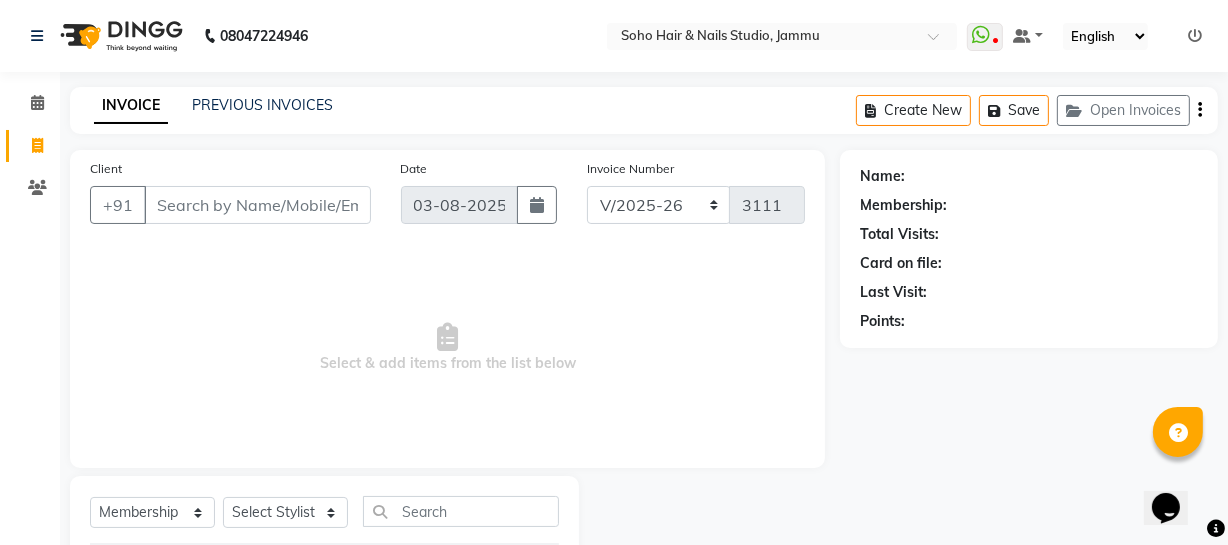 click on "PREVIOUS INVOICES" 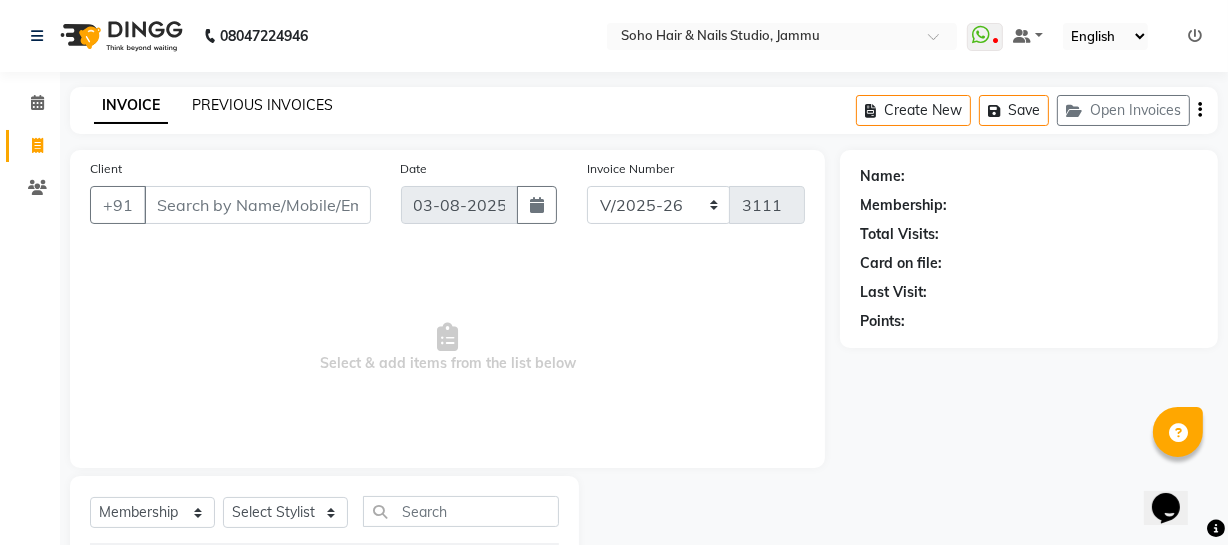click on "PREVIOUS INVOICES" 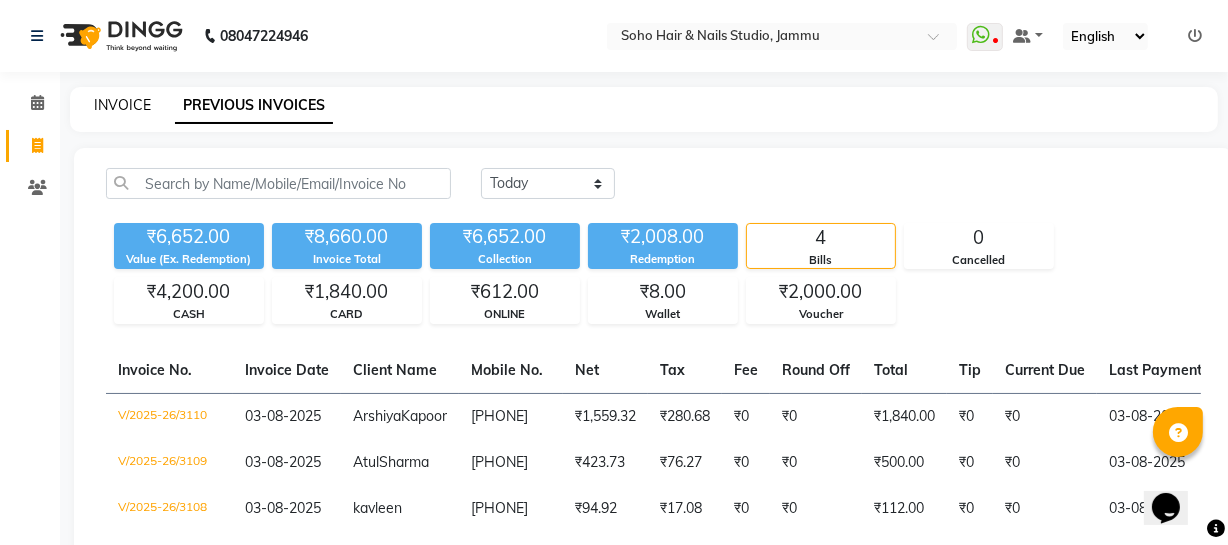 click on "INVOICE PREVIOUS INVOICES" 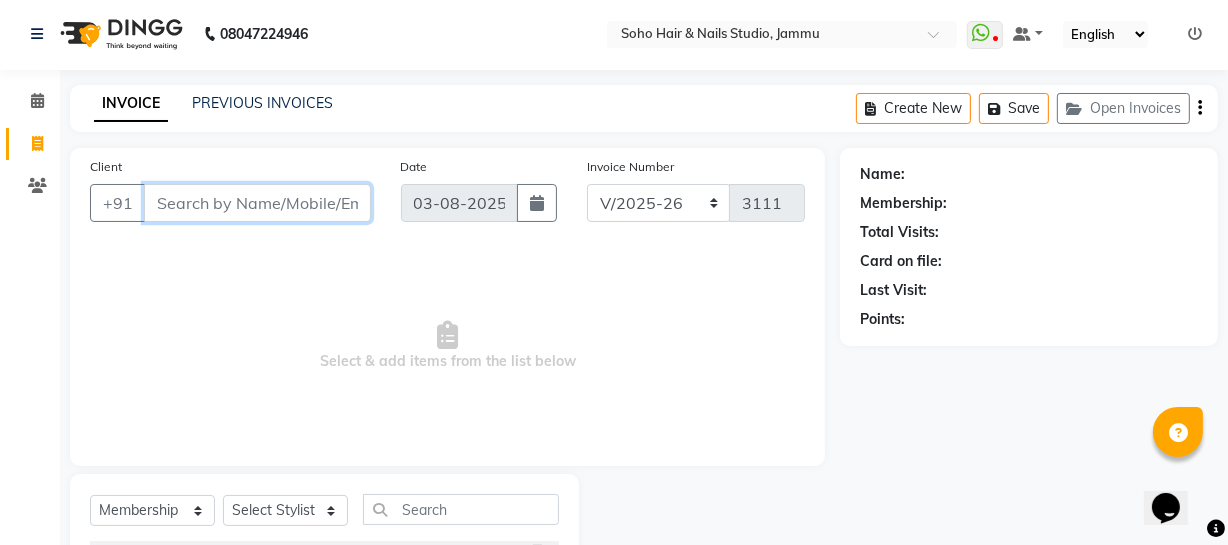 scroll, scrollTop: 0, scrollLeft: 0, axis: both 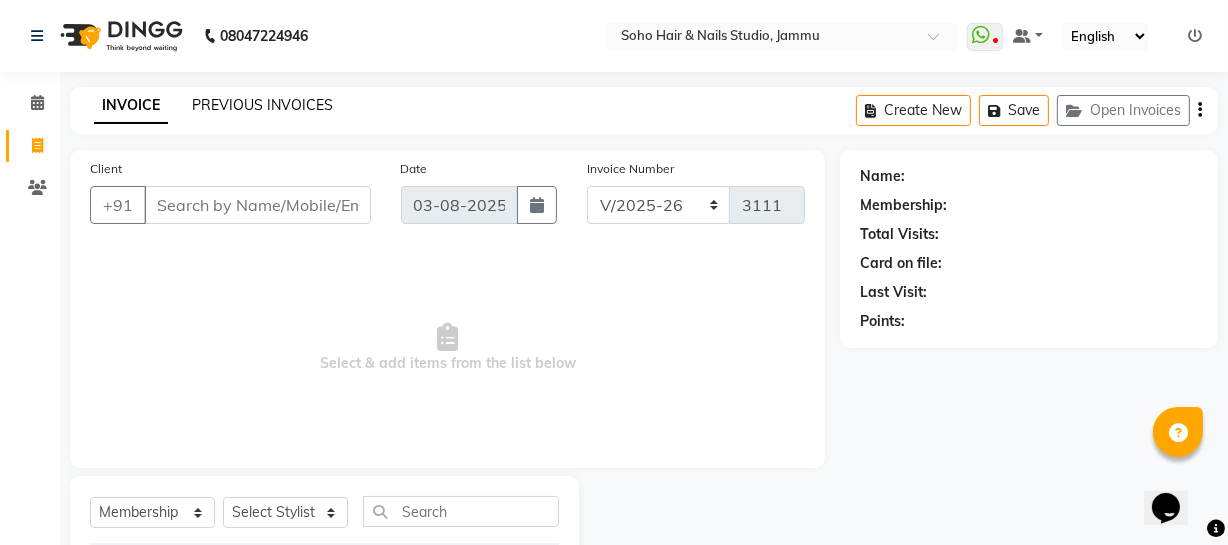 click on "PREVIOUS INVOICES" 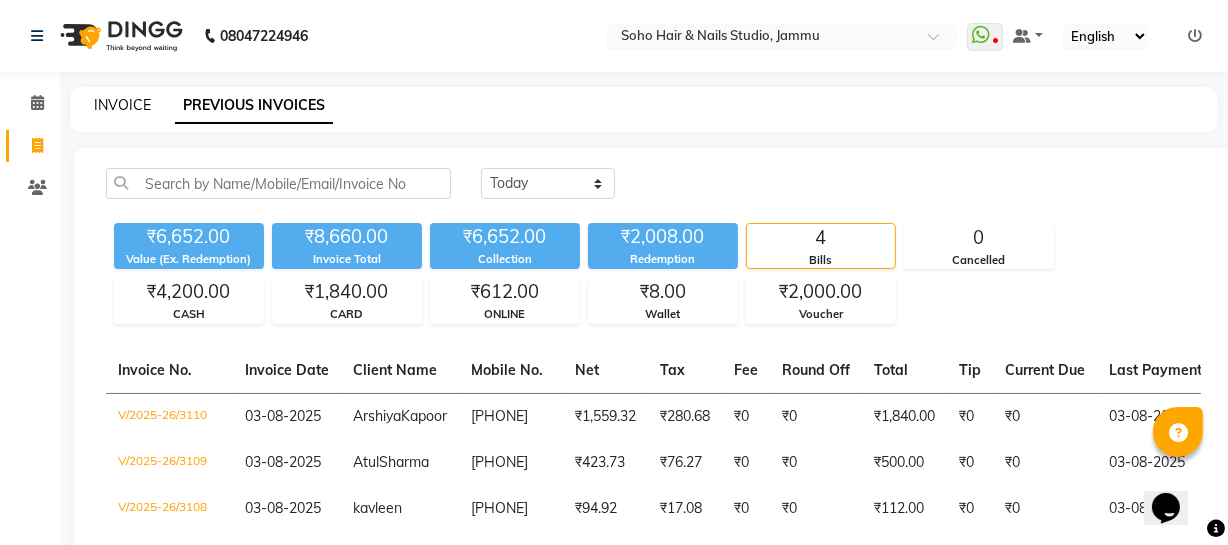 click on "INVOICE" 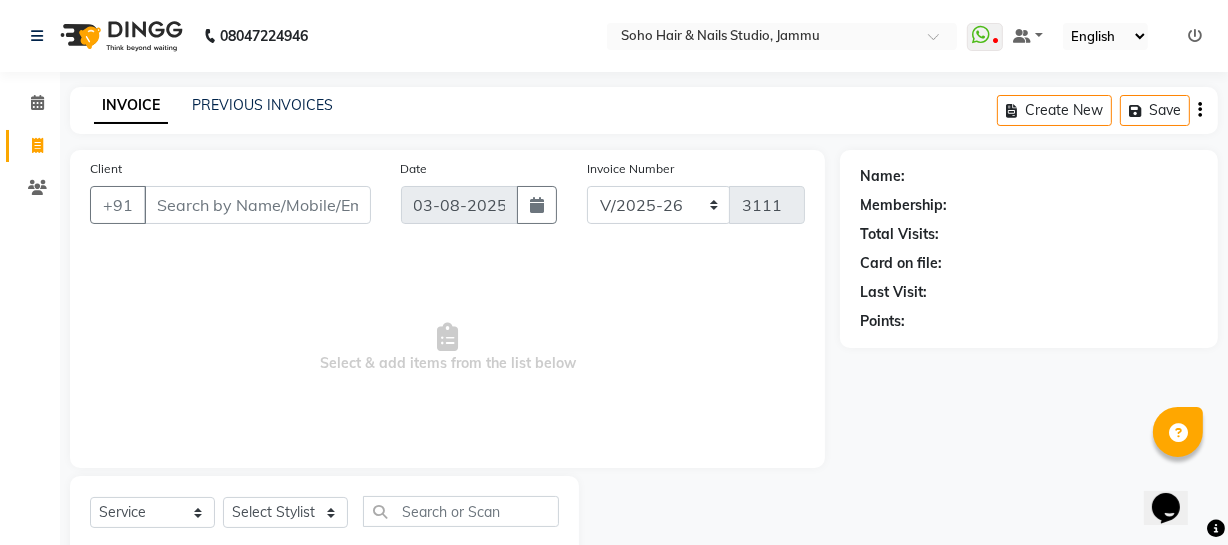 scroll, scrollTop: 57, scrollLeft: 0, axis: vertical 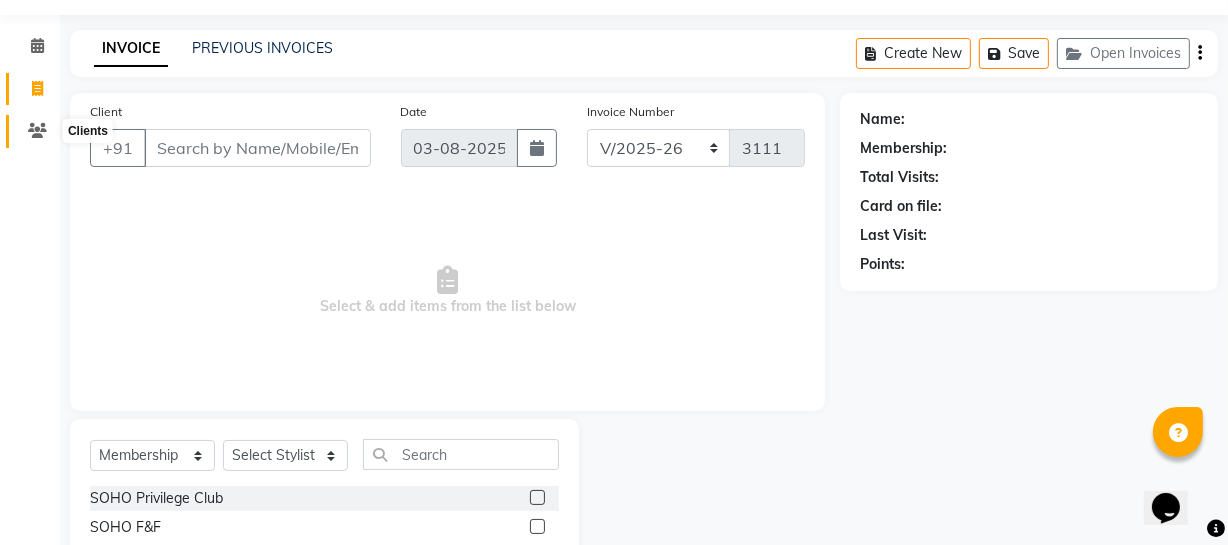 click 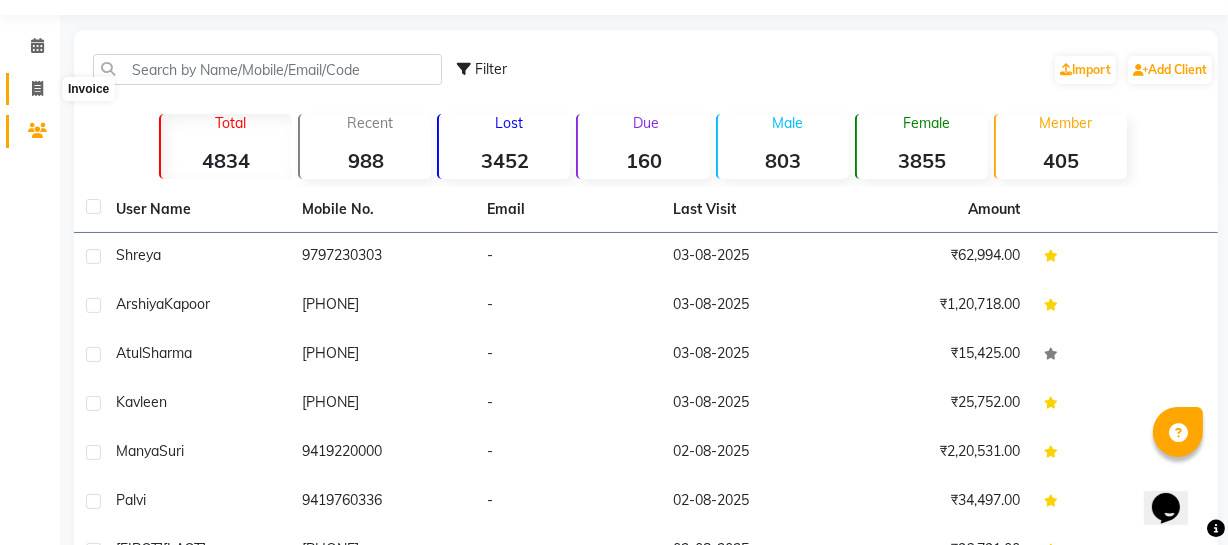 click 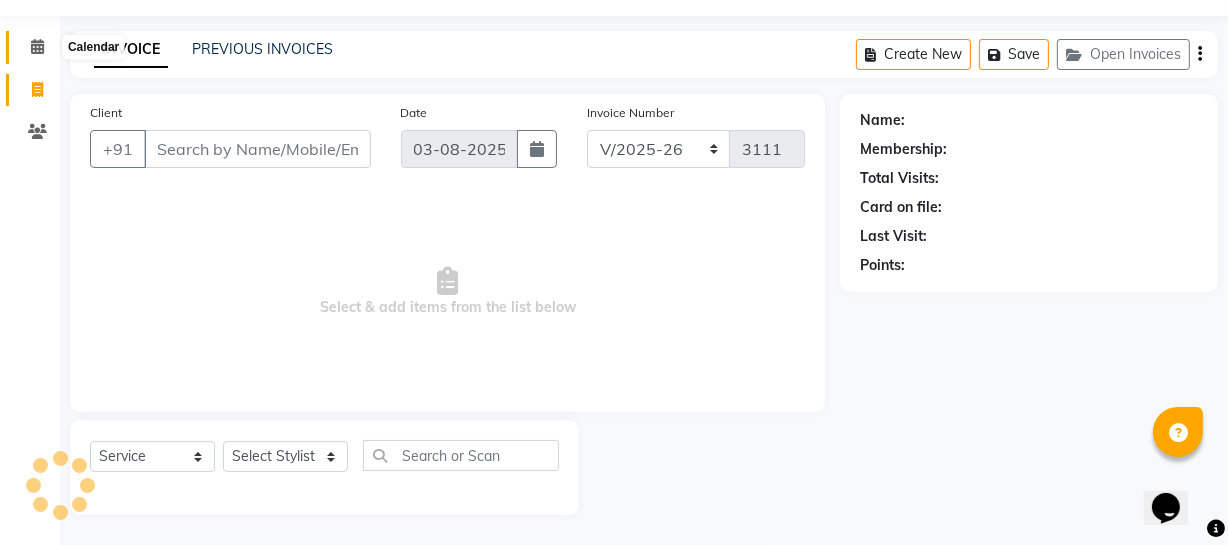 click 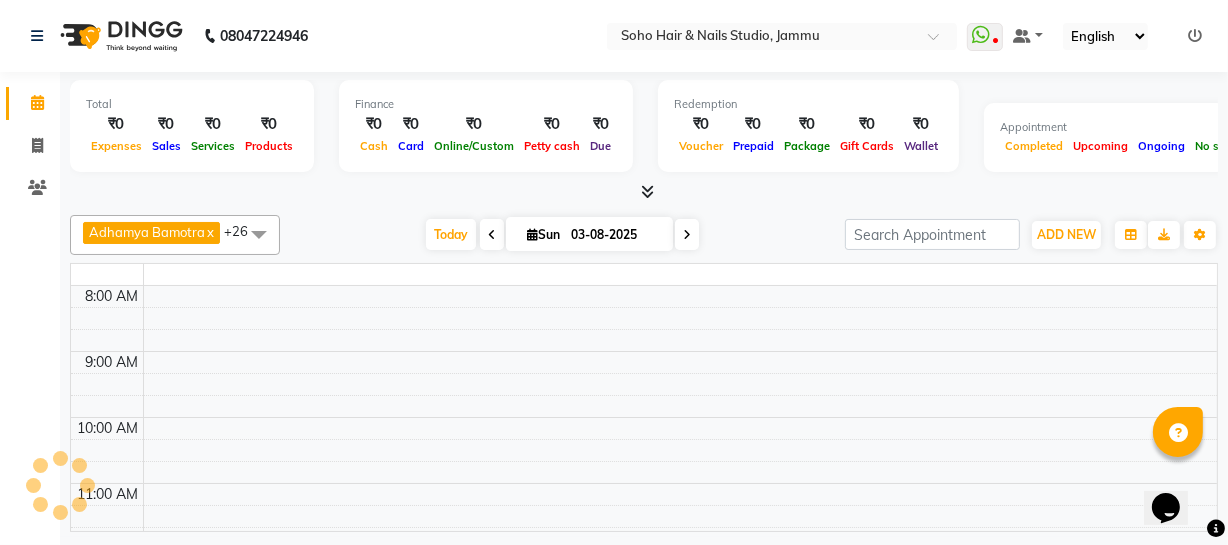 scroll, scrollTop: 0, scrollLeft: 0, axis: both 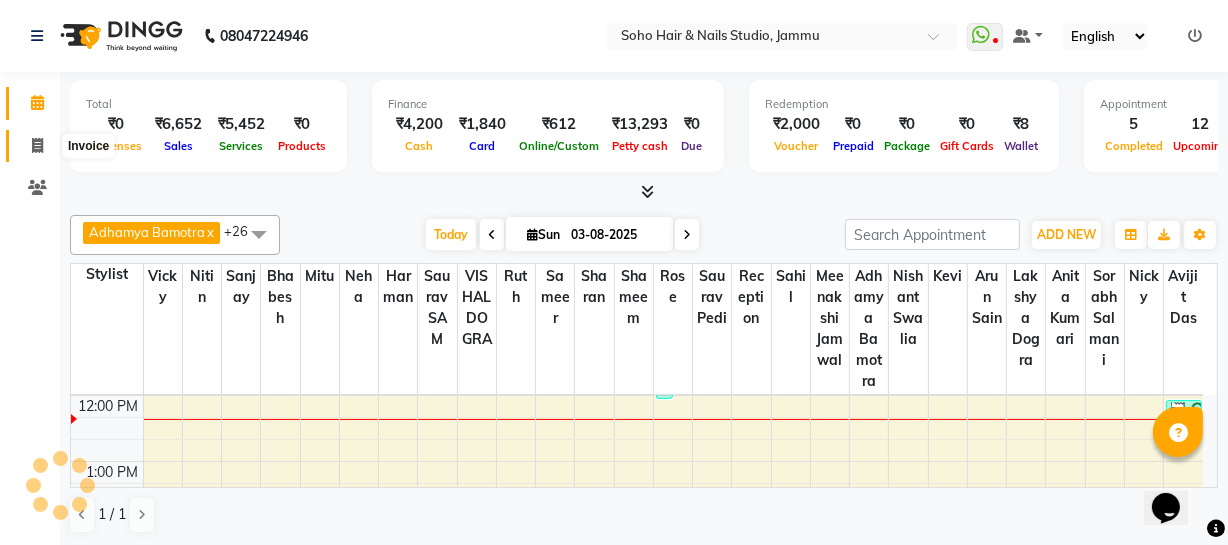 click 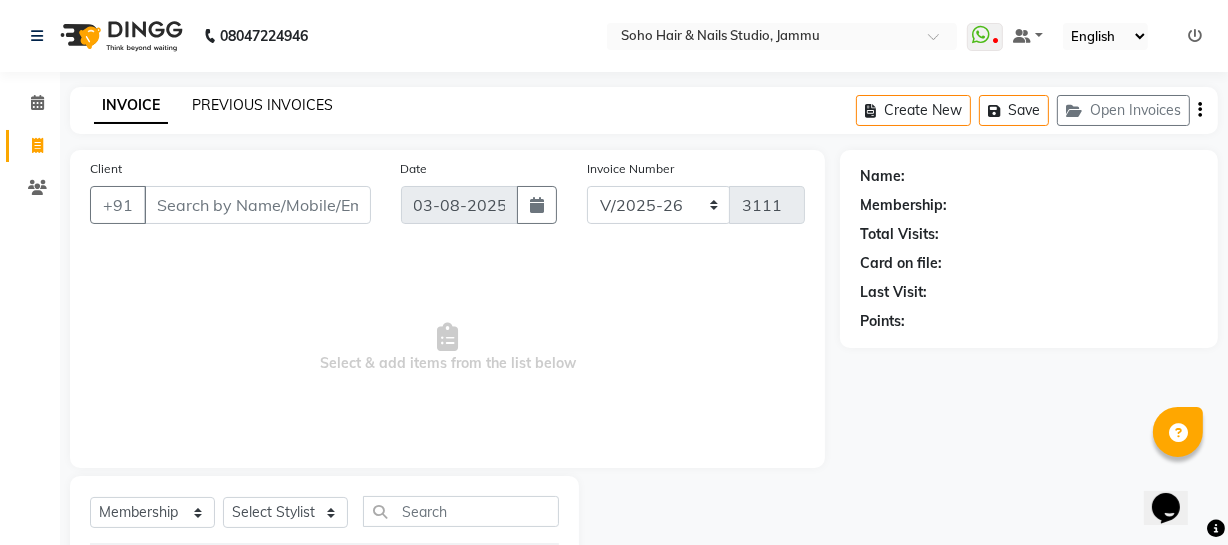 click on "PREVIOUS INVOICES" 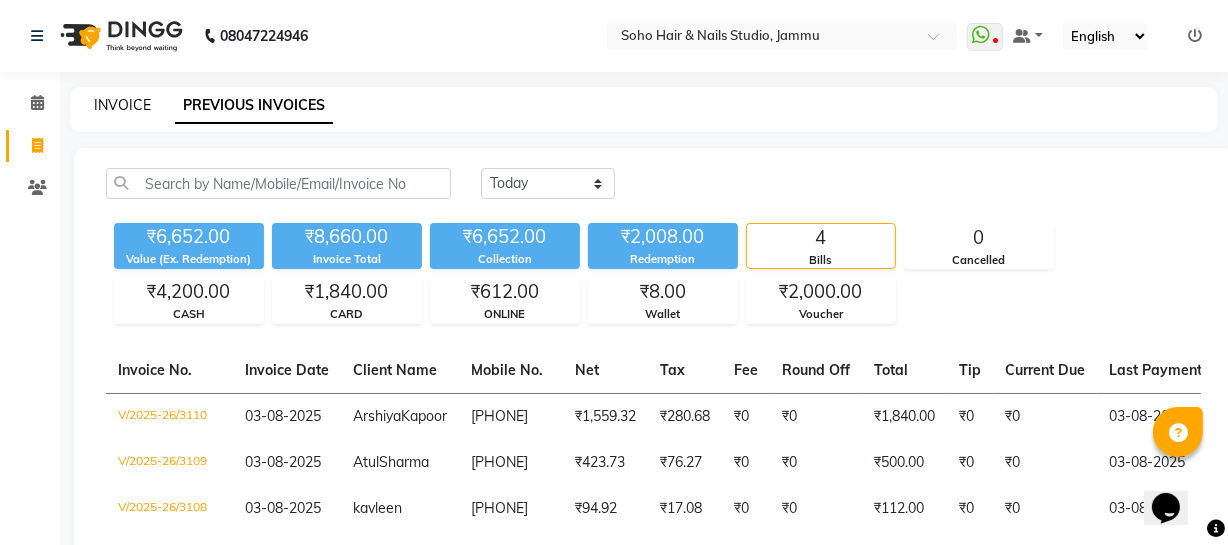 click on "INVOICE" 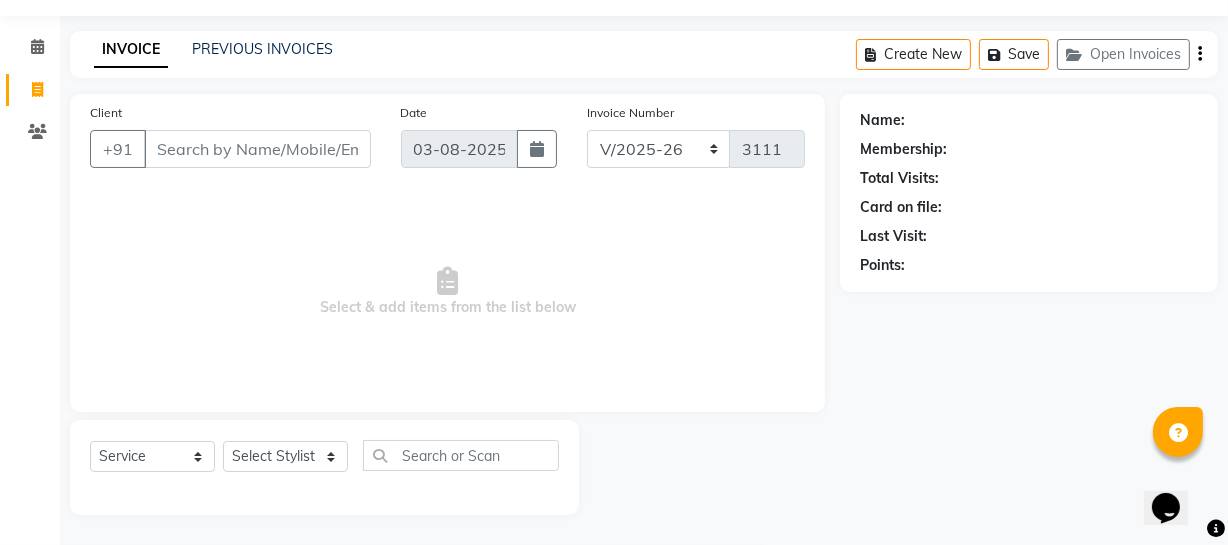 scroll, scrollTop: 0, scrollLeft: 0, axis: both 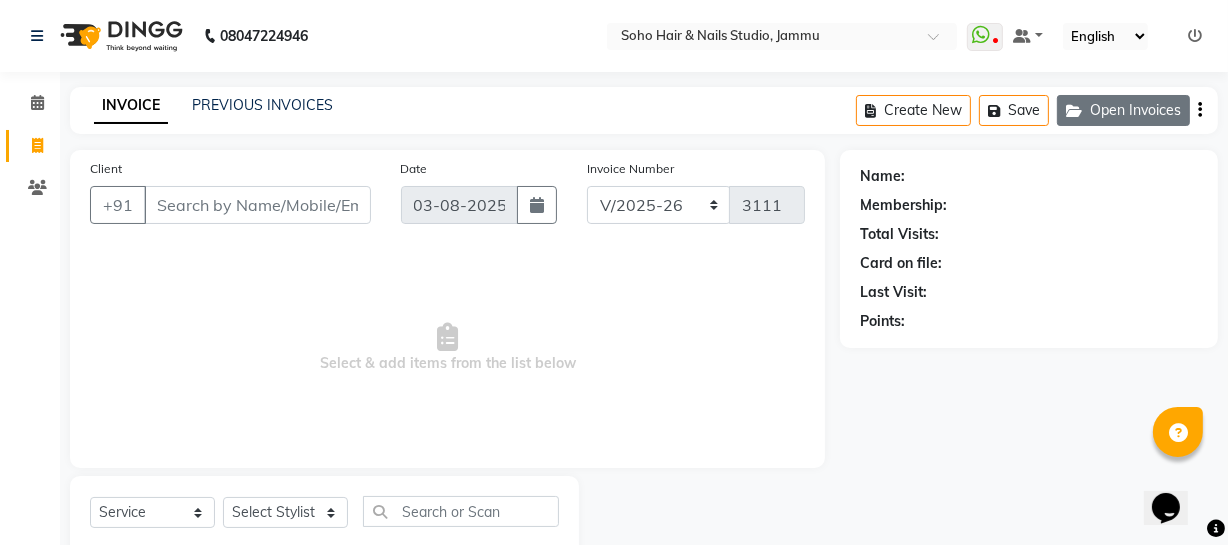 click on "Open Invoices" 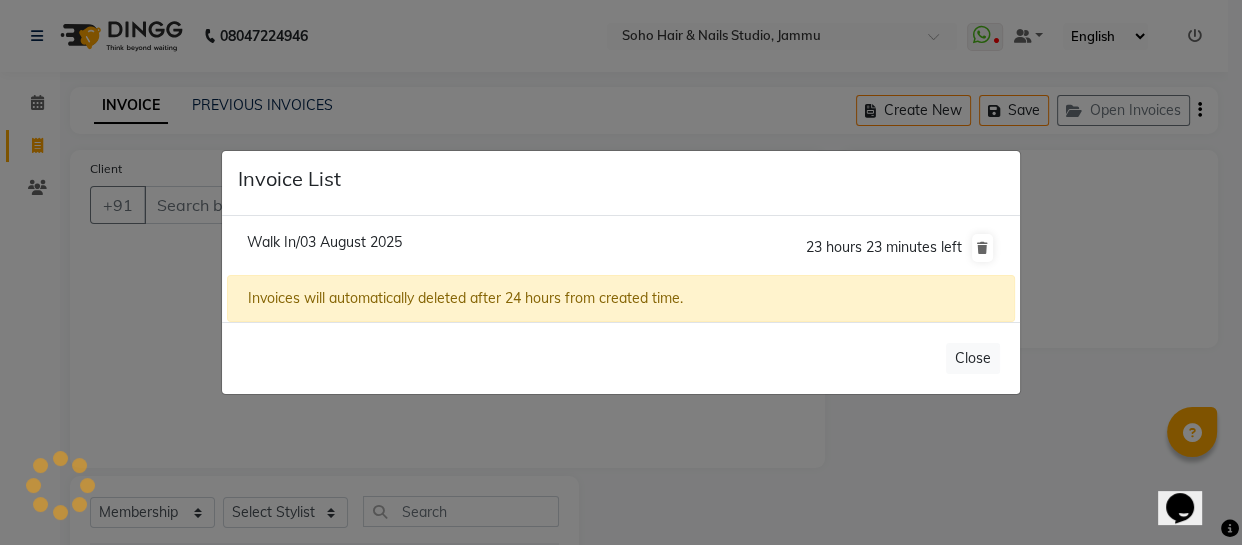 click on "Invoice List  Walk In/[DATE]  23 hours 23 minutes left  Invoices will automatically deleted after 24 hours from created time.   Close" 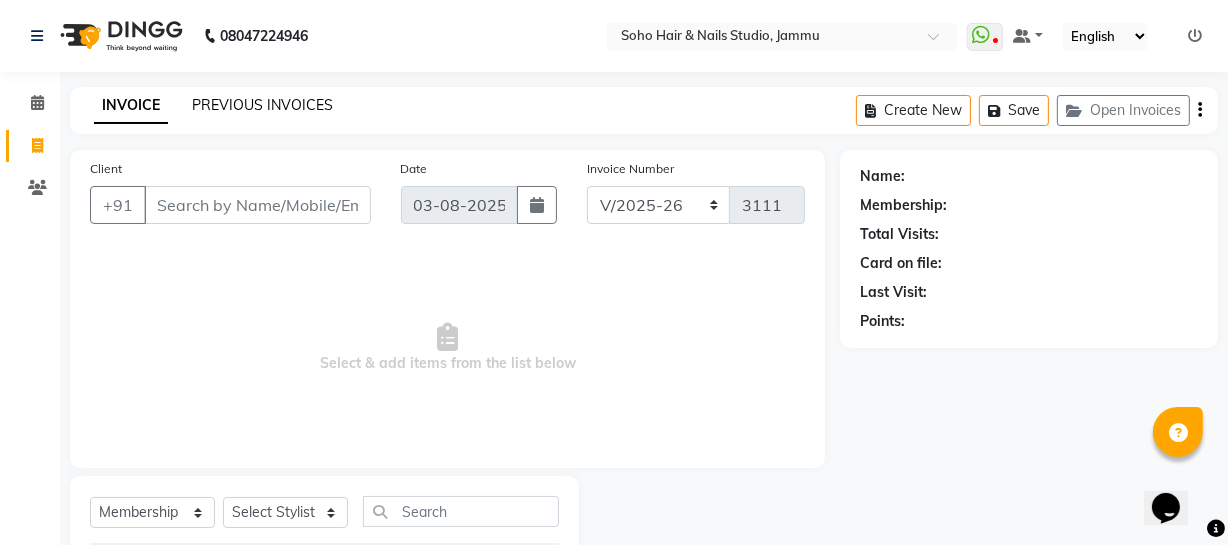 click on "PREVIOUS INVOICES" 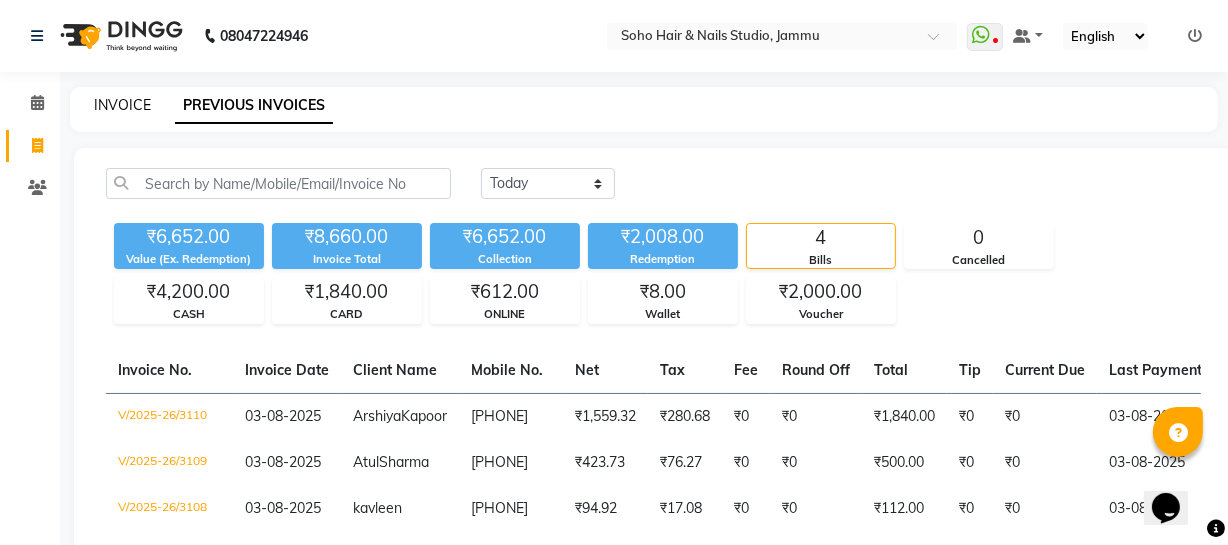 click on "INVOICE" 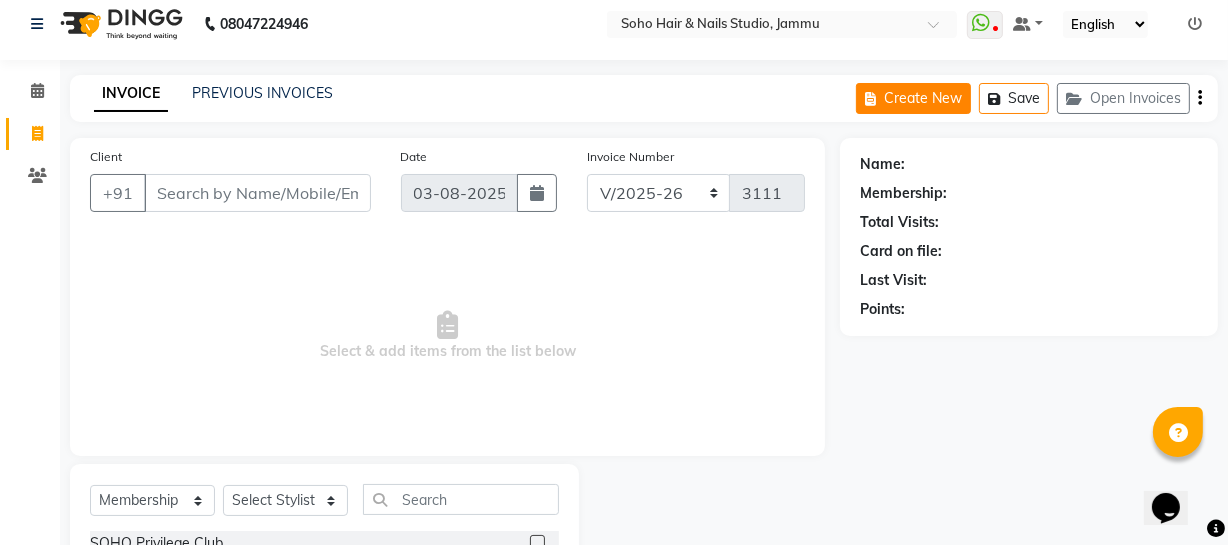 scroll, scrollTop: 0, scrollLeft: 0, axis: both 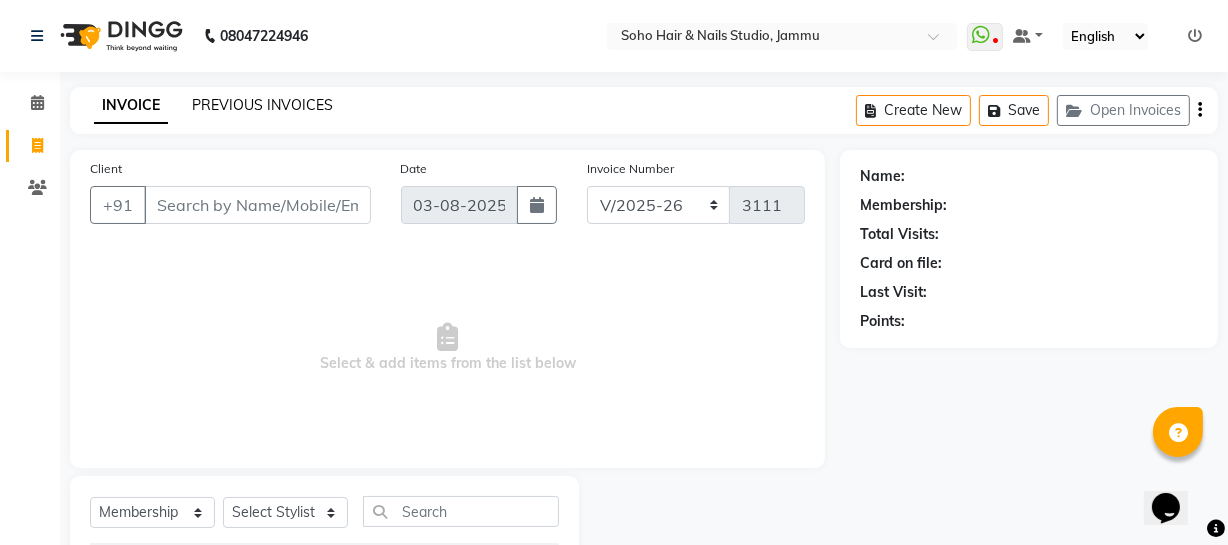 click on "PREVIOUS INVOICES" 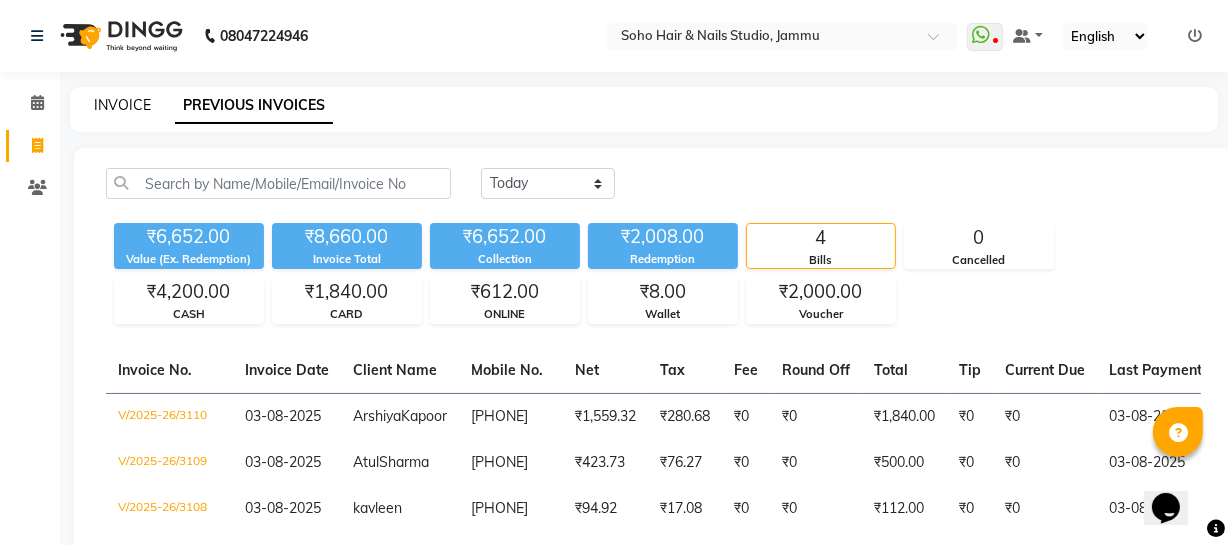click on "INVOICE" 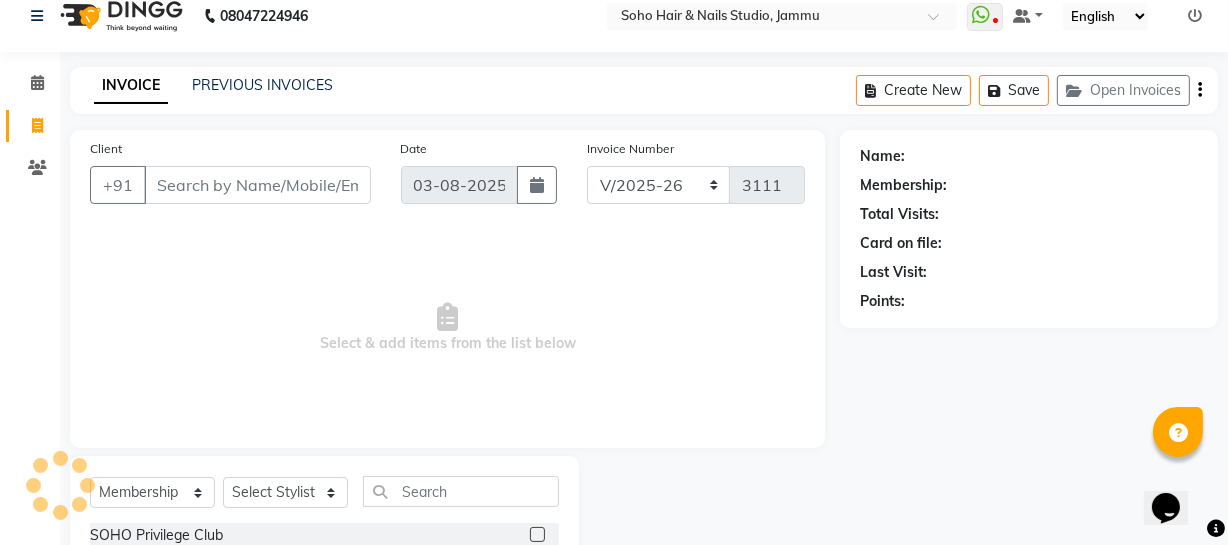 scroll, scrollTop: 0, scrollLeft: 0, axis: both 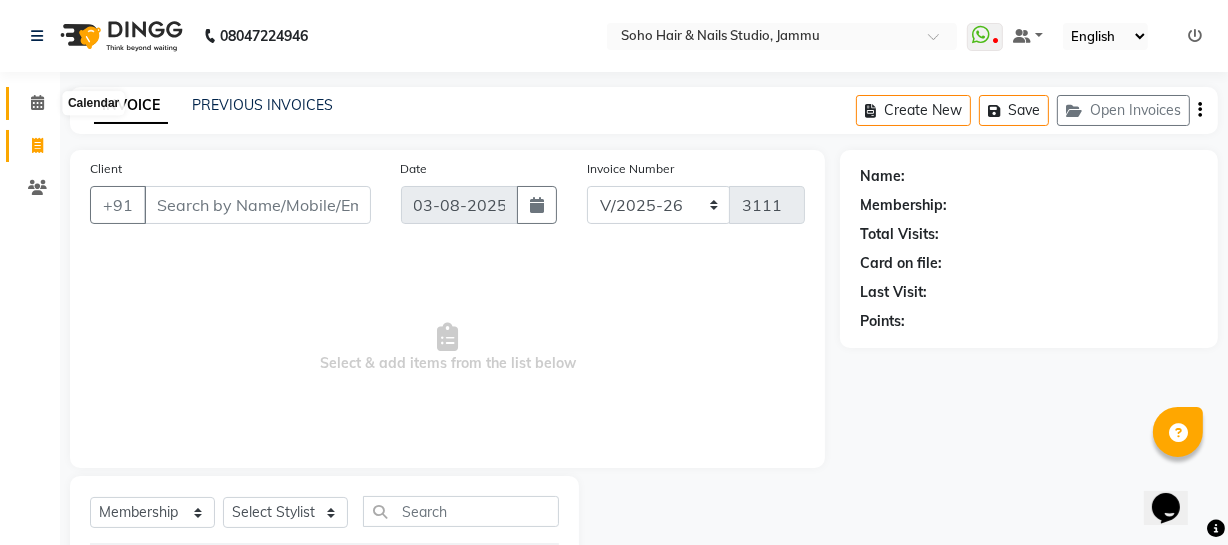 click 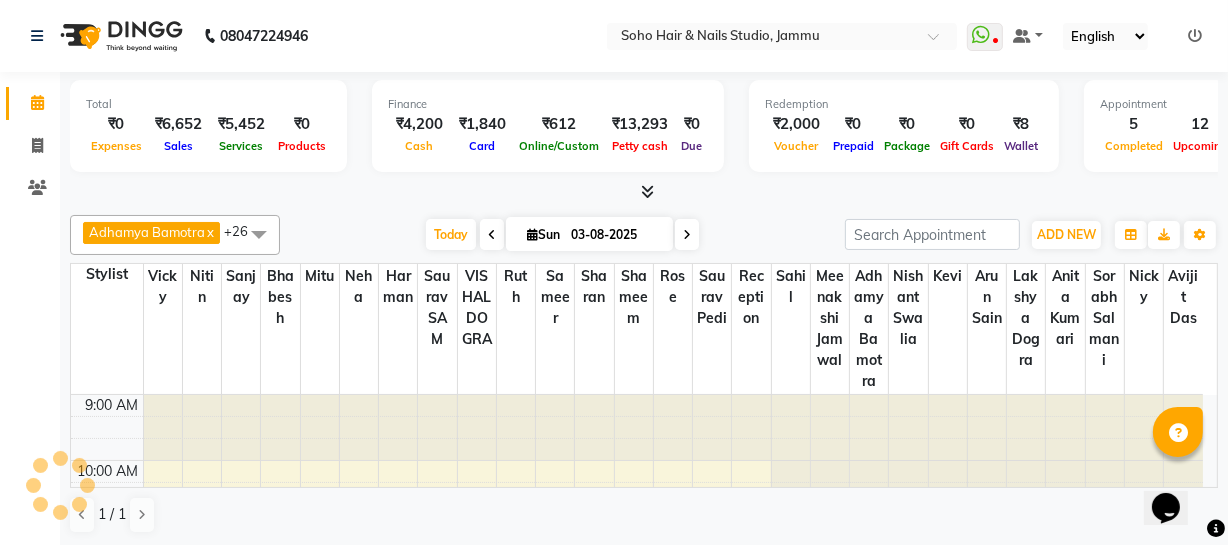 scroll, scrollTop: 198, scrollLeft: 0, axis: vertical 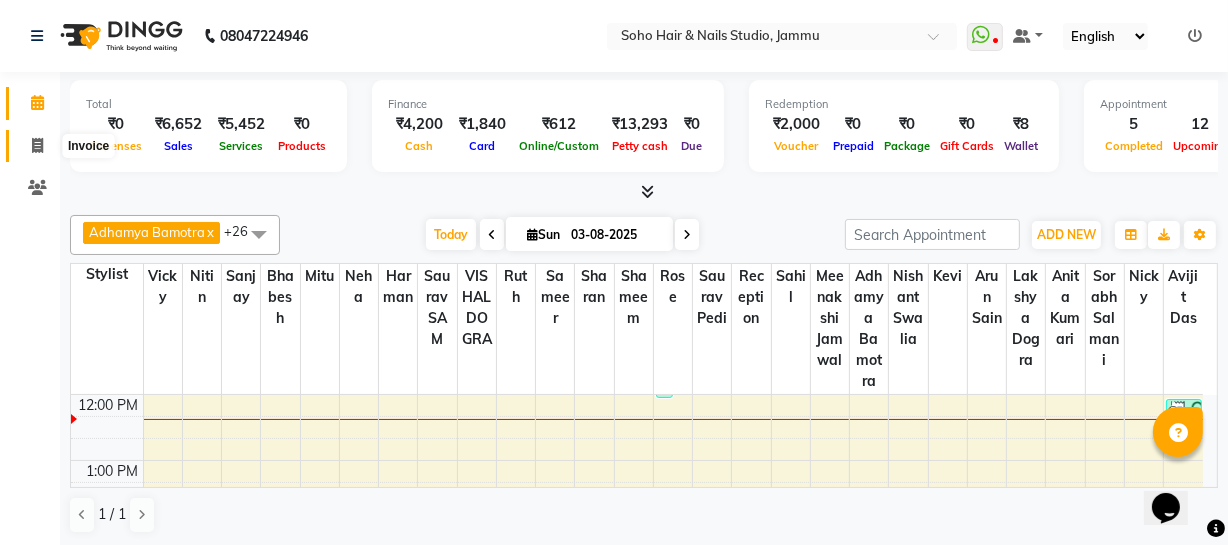 click 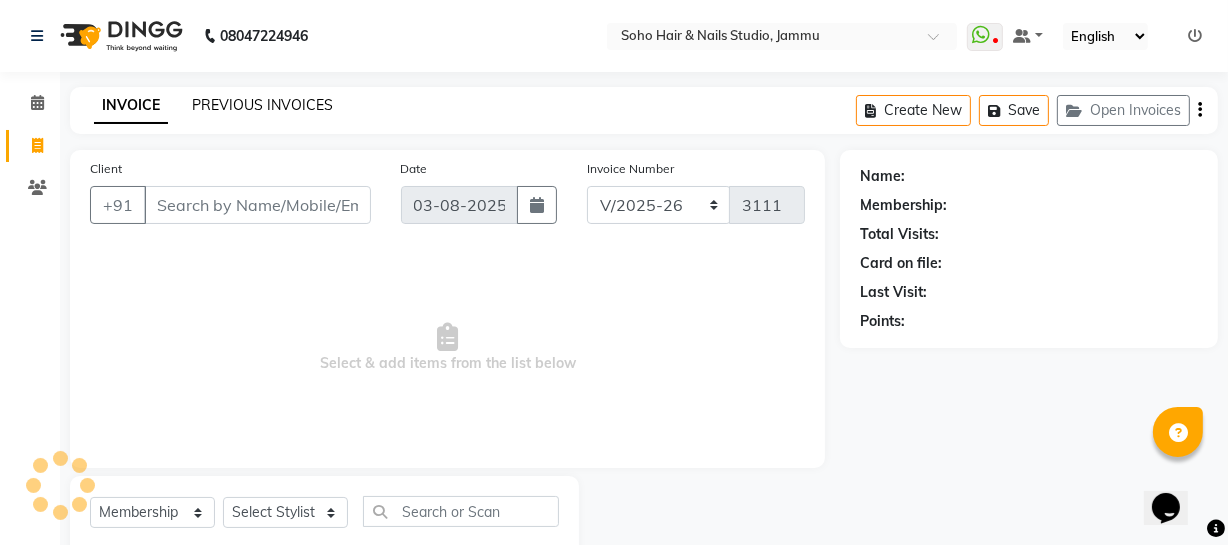 click on "PREVIOUS INVOICES" 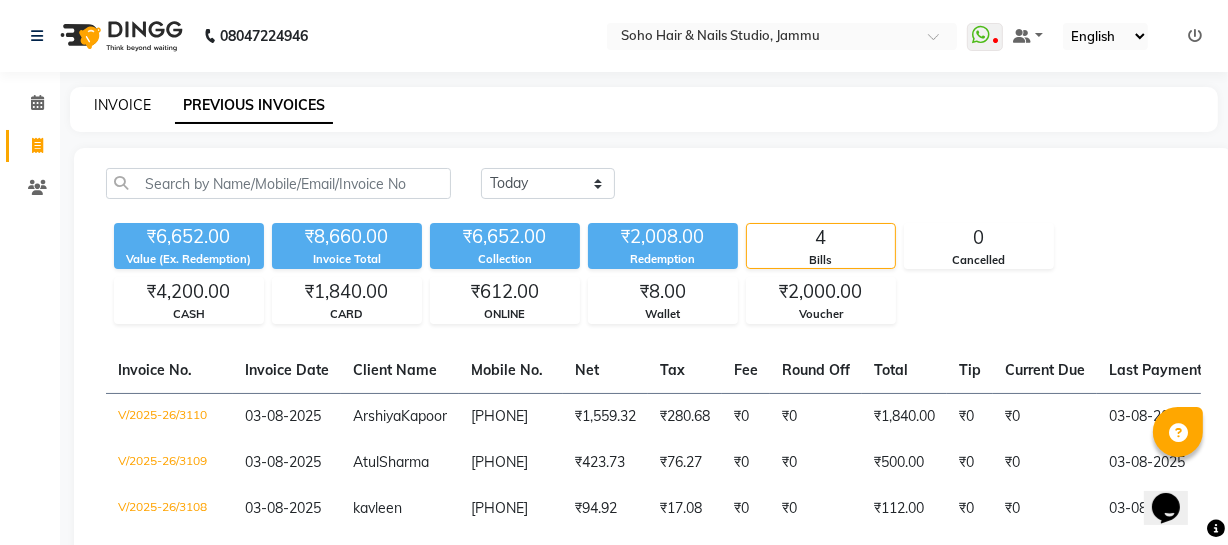 click on "INVOICE" 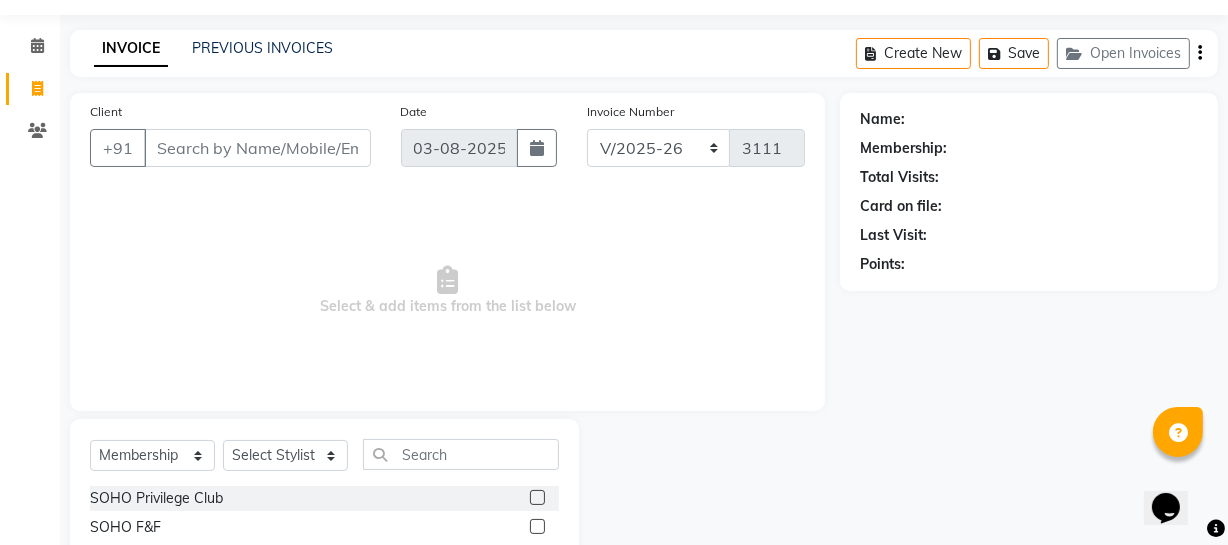 scroll, scrollTop: 0, scrollLeft: 0, axis: both 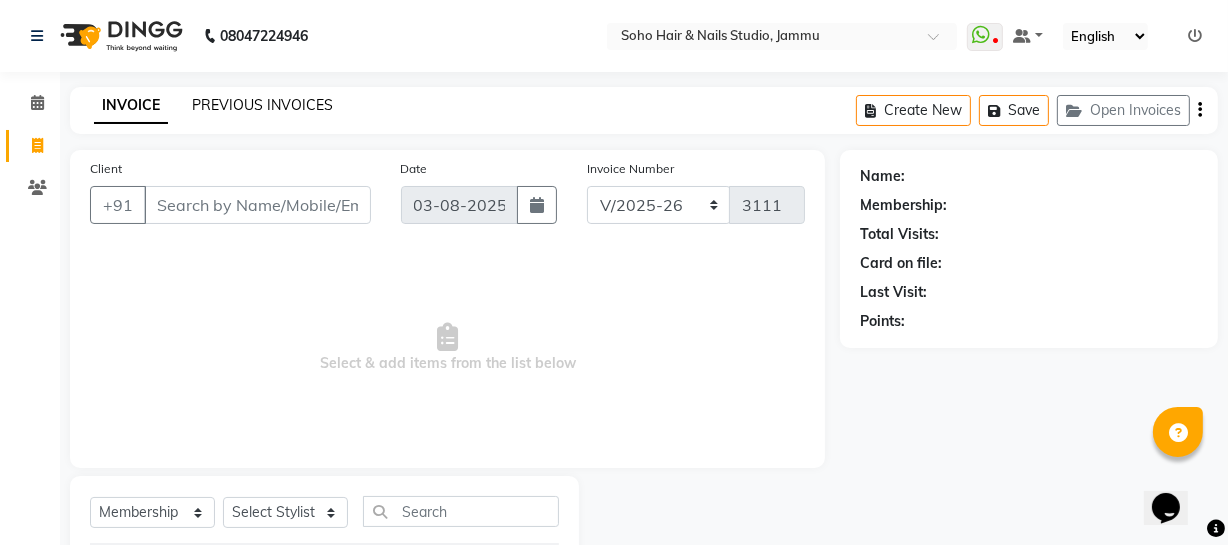click on "PREVIOUS INVOICES" 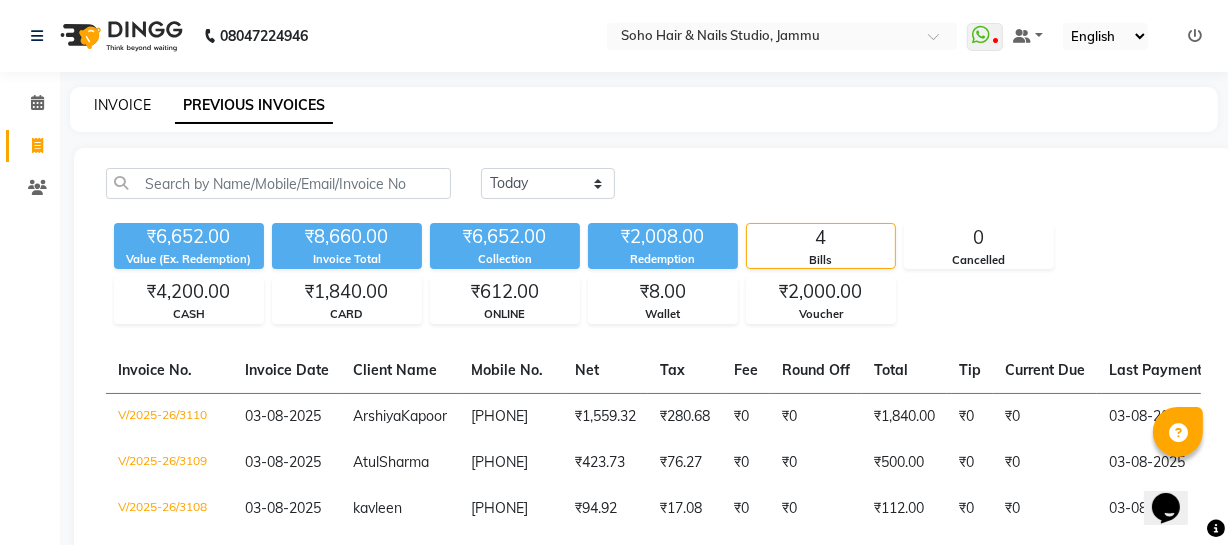 click on "INVOICE" 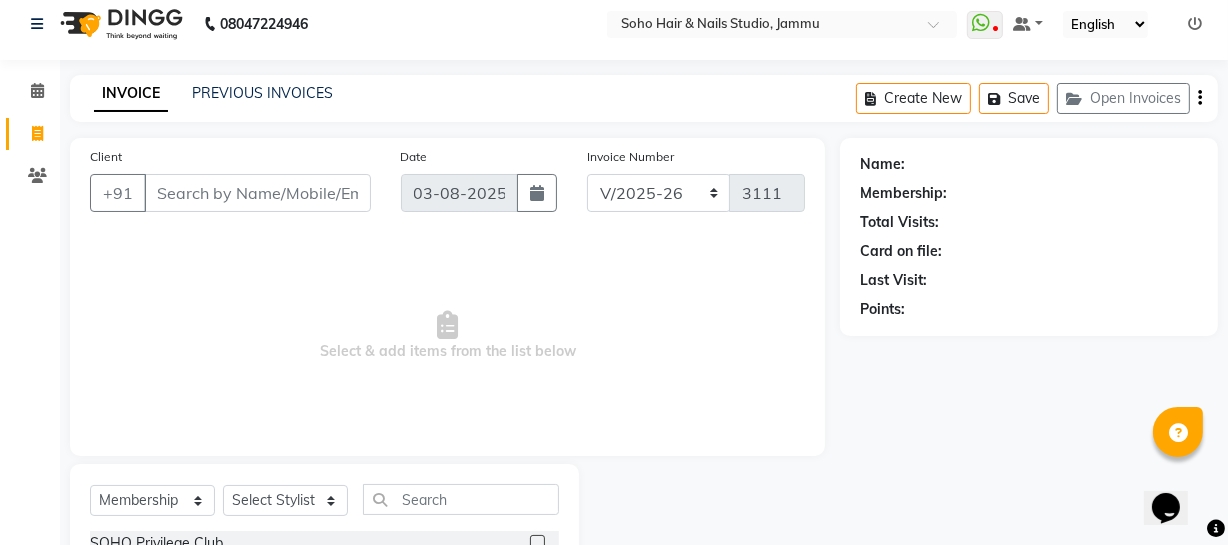 scroll, scrollTop: 0, scrollLeft: 0, axis: both 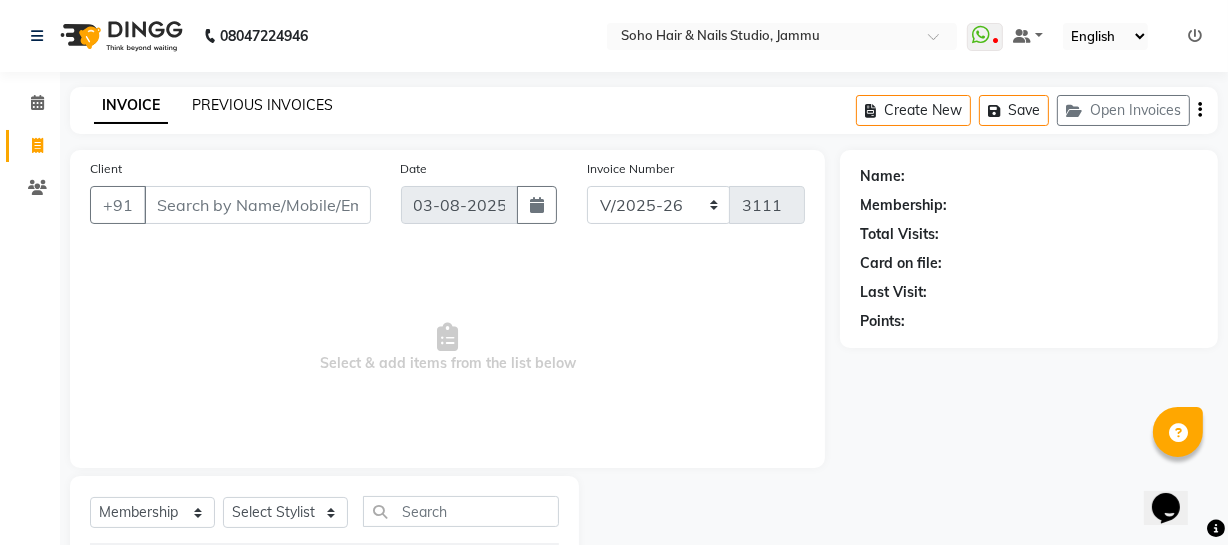 click on "PREVIOUS INVOICES" 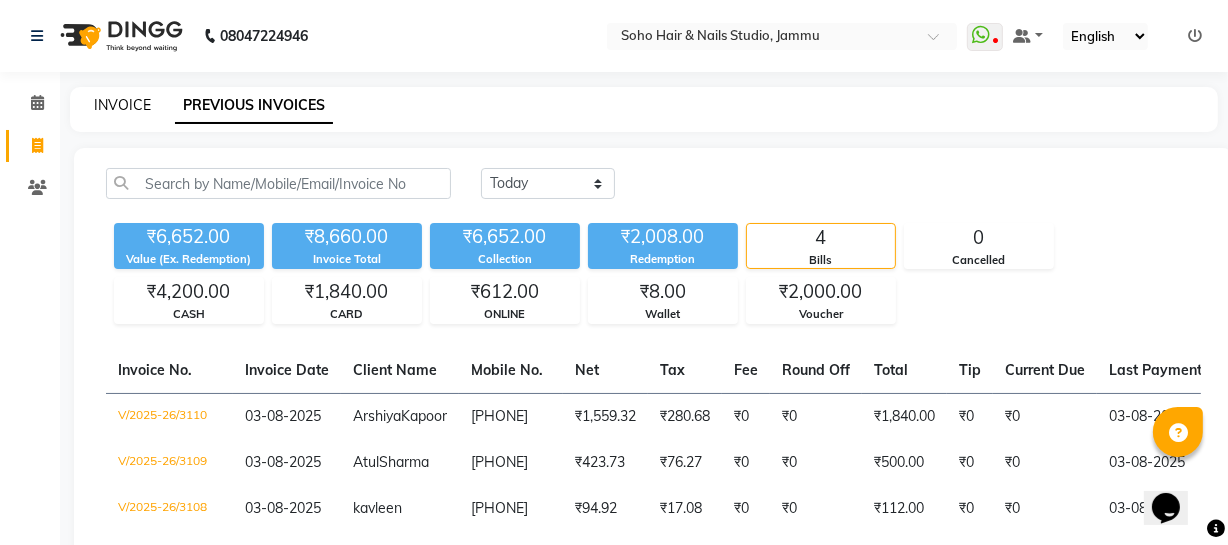 click on "INVOICE" 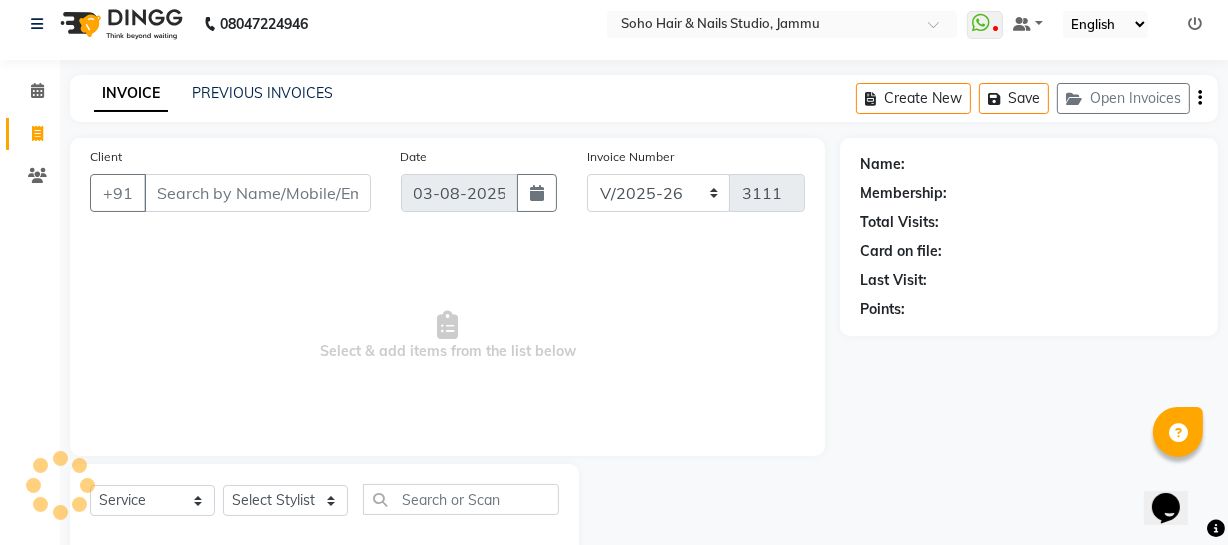 scroll, scrollTop: 0, scrollLeft: 0, axis: both 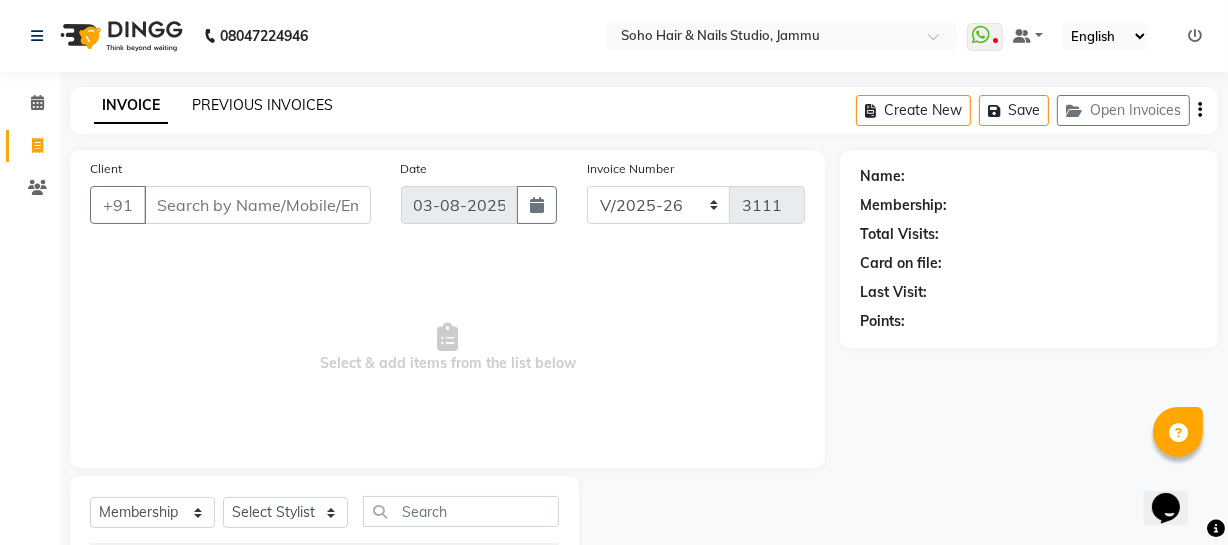click on "PREVIOUS INVOICES" 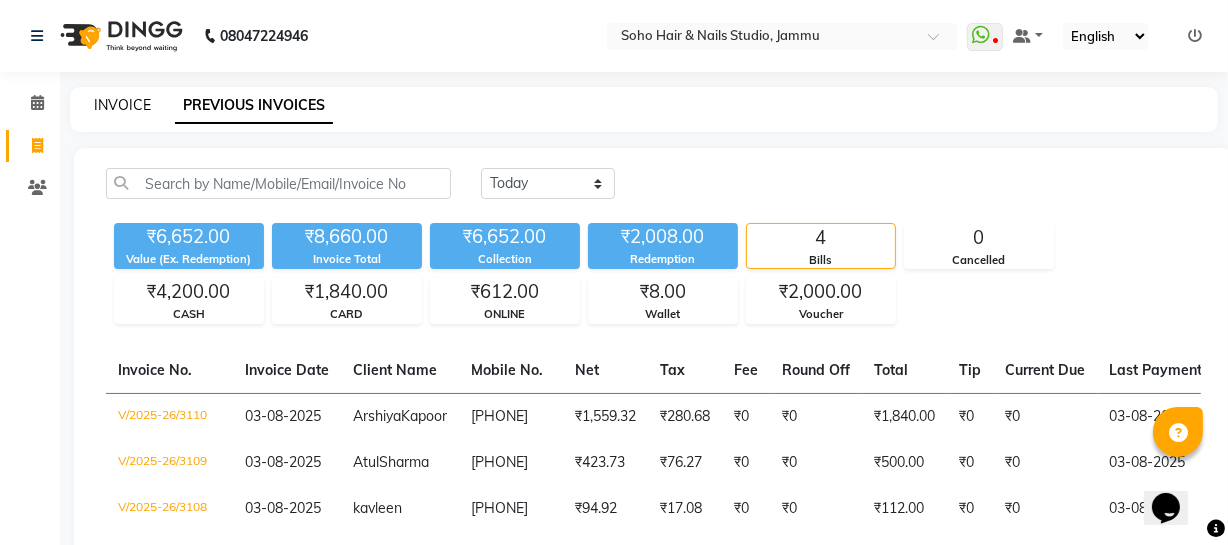 click on "INVOICE" 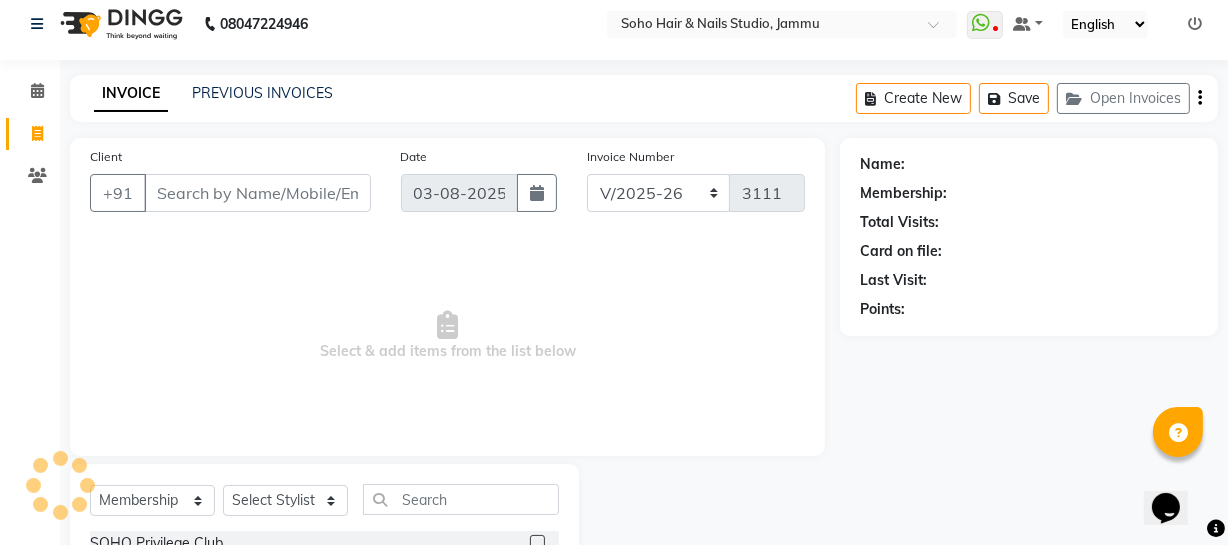 scroll, scrollTop: 0, scrollLeft: 0, axis: both 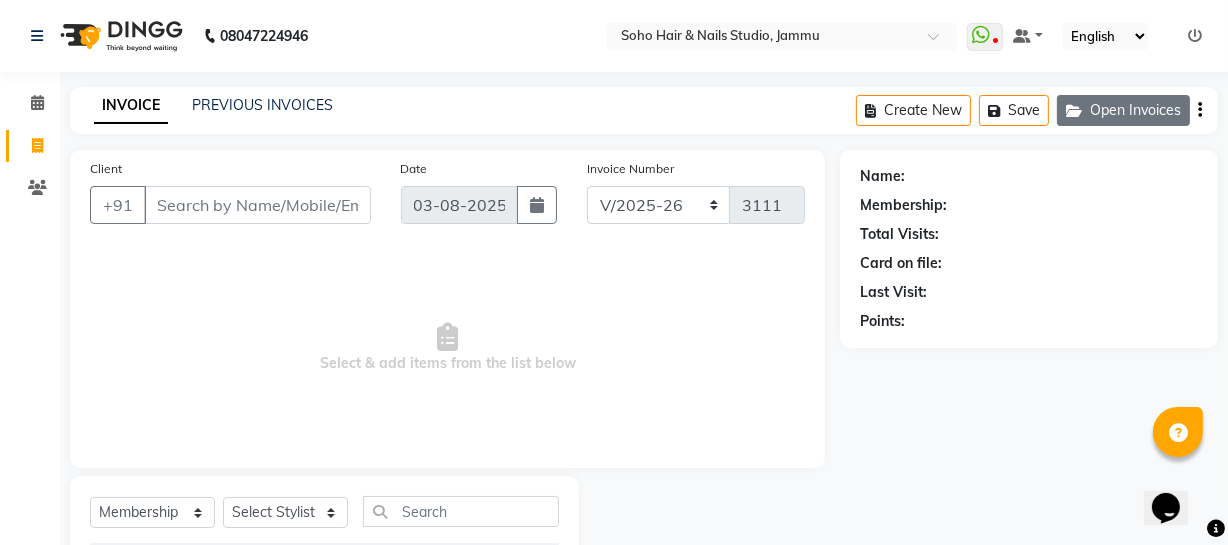 drag, startPoint x: 1148, startPoint y: 136, endPoint x: 1143, endPoint y: 121, distance: 15.811388 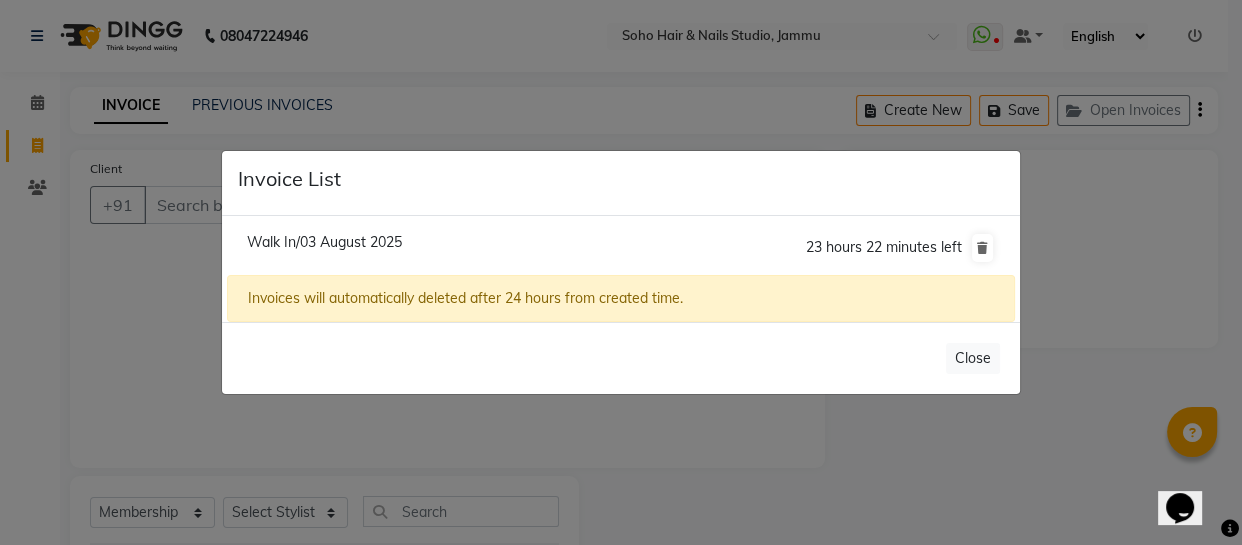 click on "Walk In/03 August 2025" 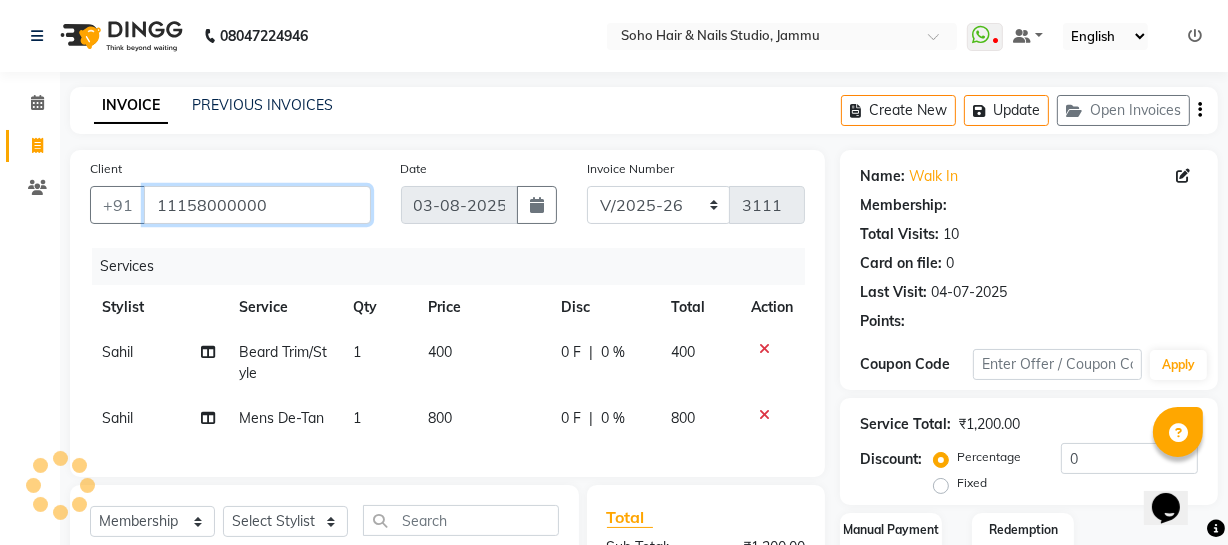 drag, startPoint x: 309, startPoint y: 208, endPoint x: 0, endPoint y: 158, distance: 313.01917 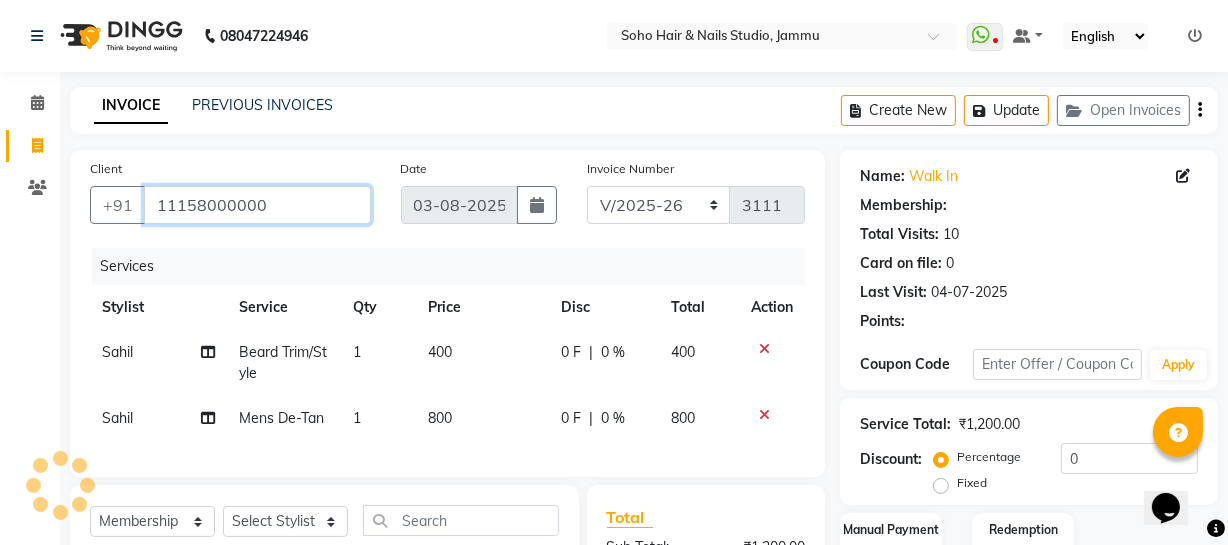 click on "[PHONE] Select Location × Soho Hair & Nails Studio, Jammu  WhatsApp Status  ✕ Status:  Disconnected Recent Service Activity: 01-01-1970     05:30 AM  [PHONE]Whatsapp Settings Default Panel My Panel English ENGLISH Español العربية मराठी हिंदी ગુજરાતી தமிழ் 中文 Notifications nothing to show ☀ Soho Hair & Nails Studio, Jammu  Calendar  Invoice  Clients Completed InProgress Upcoming Dropped Tentative Check-In Confirm Bookings Segments Page Builder INVOICE PREVIOUS INVOICES Create New   Update   Open Invoices  Client +91 [PHONE] Date 03-08-2025 Invoice Number Red/2025-26 V/2025 V/2025-26 3111 Services Stylist Service Qty Price Disc Total Action Sahil Beard Trim/Style 1 400 0 F | 0 % 400 Sahil Mens De-Tan 1 800 0 F | 0 % 800 Select  Service  Product  Membership  Package Voucher Prepaid Gift Card  Select Stylist Abhishek Kohli Adhamya Bamotra Amit Anita Kumari Arun Sain Avijit Das Bhabesh Dipanker  Harman Kevi  Komal Lakshya Dogra Mitu Neha 0" 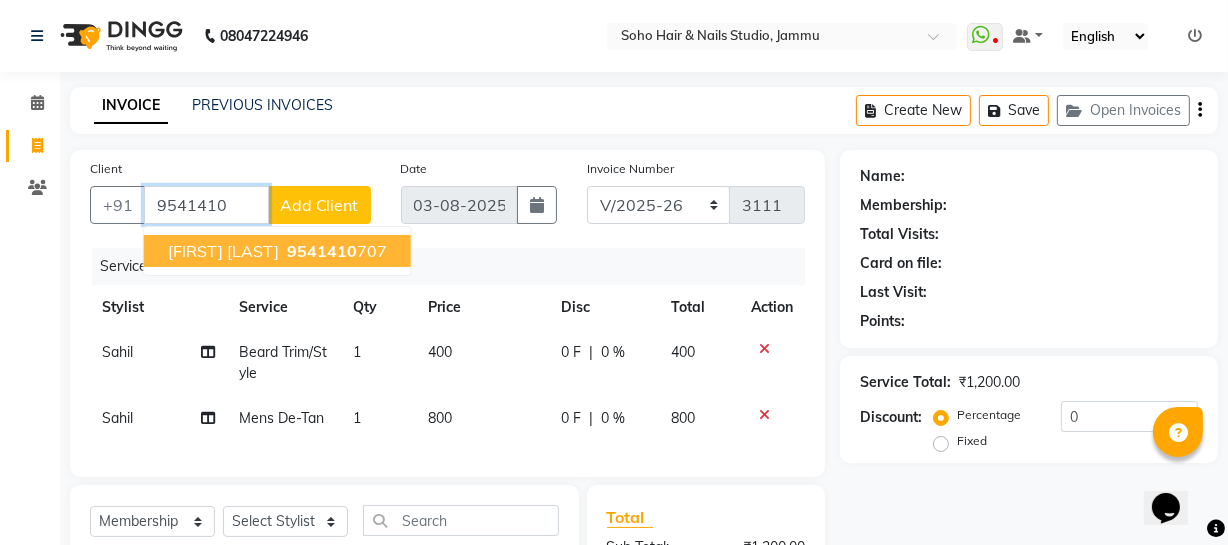 click on "[FIRST] [LAST]" at bounding box center [223, 251] 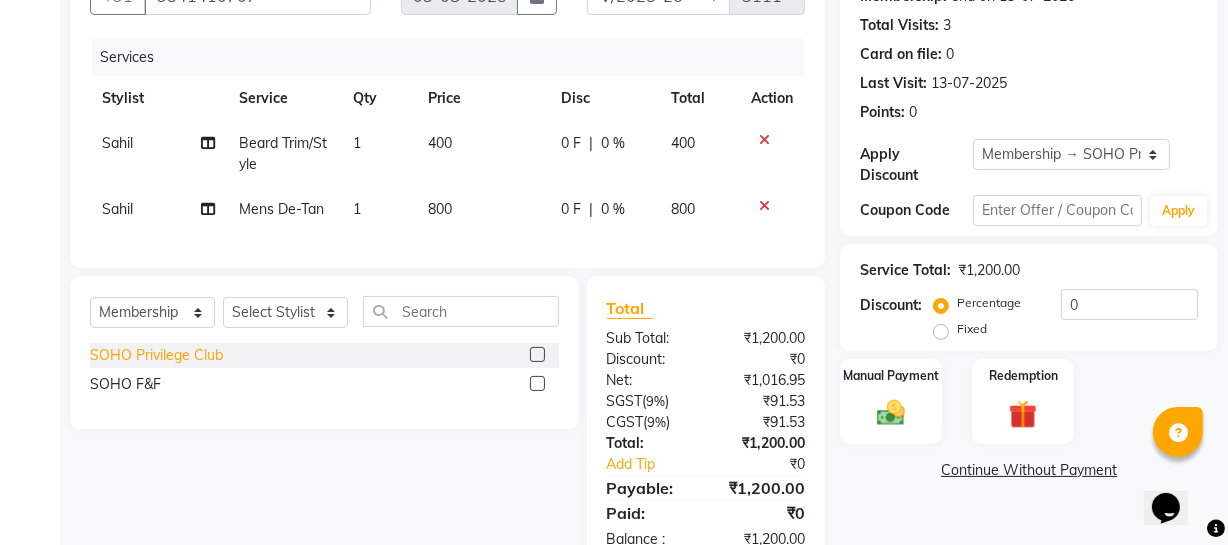 scroll, scrollTop: 272, scrollLeft: 0, axis: vertical 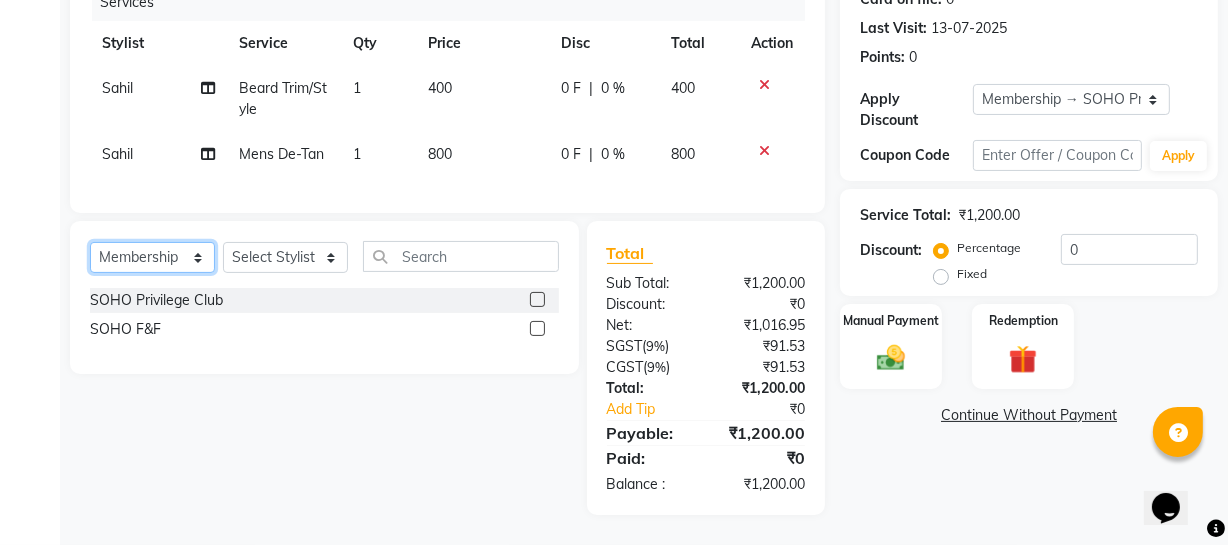 click on "Select  Service  Product  Membership  Package Voucher Prepaid Gift Card" 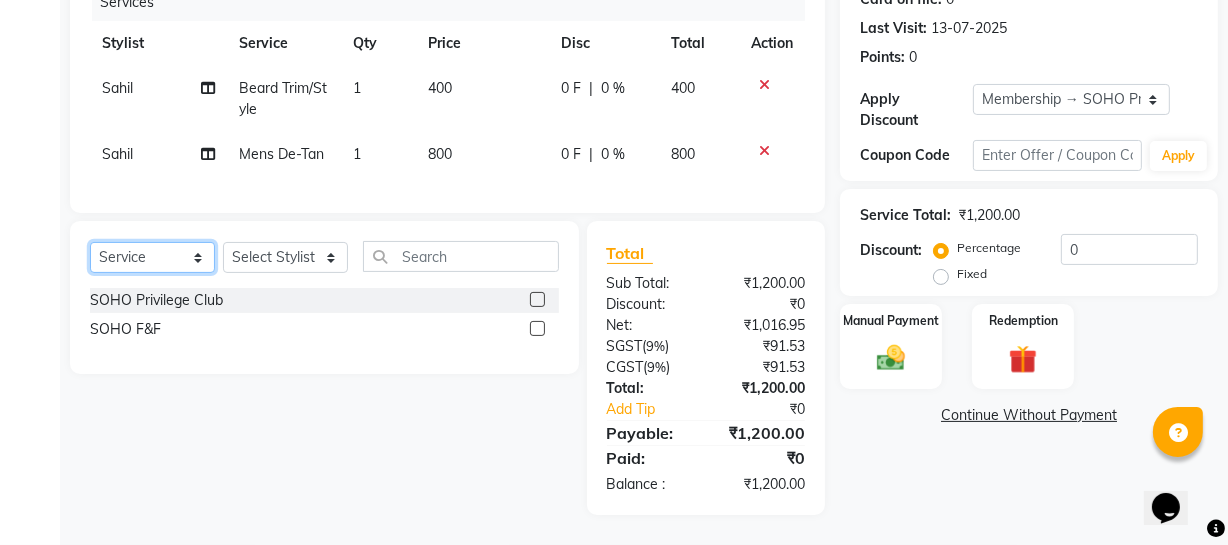click on "Select  Service  Product  Membership  Package Voucher Prepaid Gift Card" 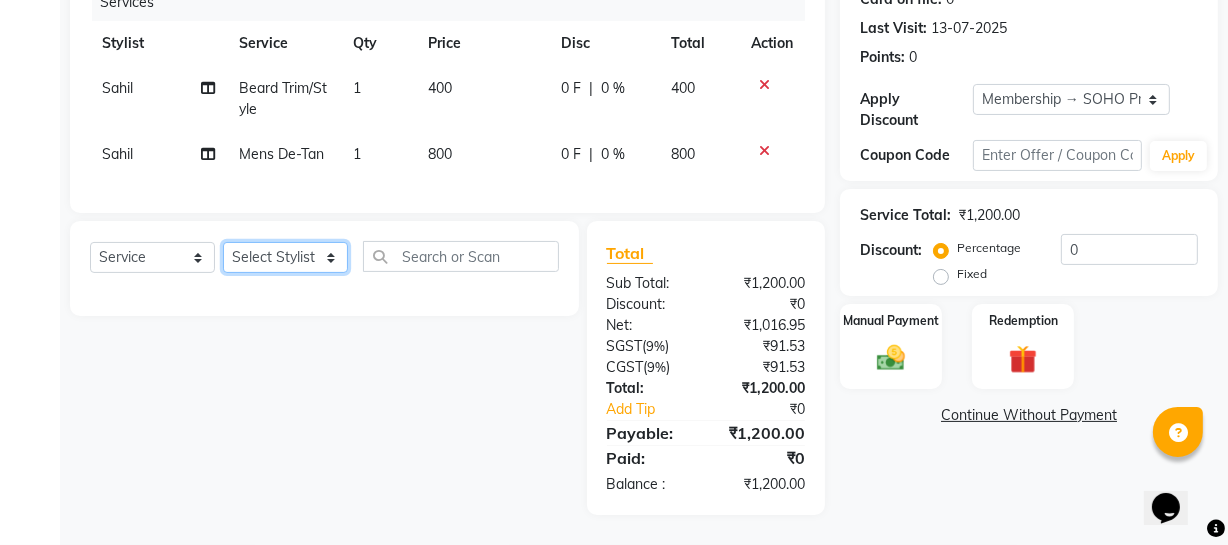 click on "Select Stylist Abhishek Kohli Adhamya Bamotra Amit Anita Kumari Arun Sain Avijit Das Bhabesh Dipanker  Harman Kevi  Komal Lakshya Dogra Meenakshi Jamwal Mitu Neha Nicky Nishant Swalia Nitin Reception Rose  Ruth Sahil sameer Sanjay Saurav pedi Saurav SAM Shameem Sharan Sorabh Salmani Vicky VISHAL DOGRA" 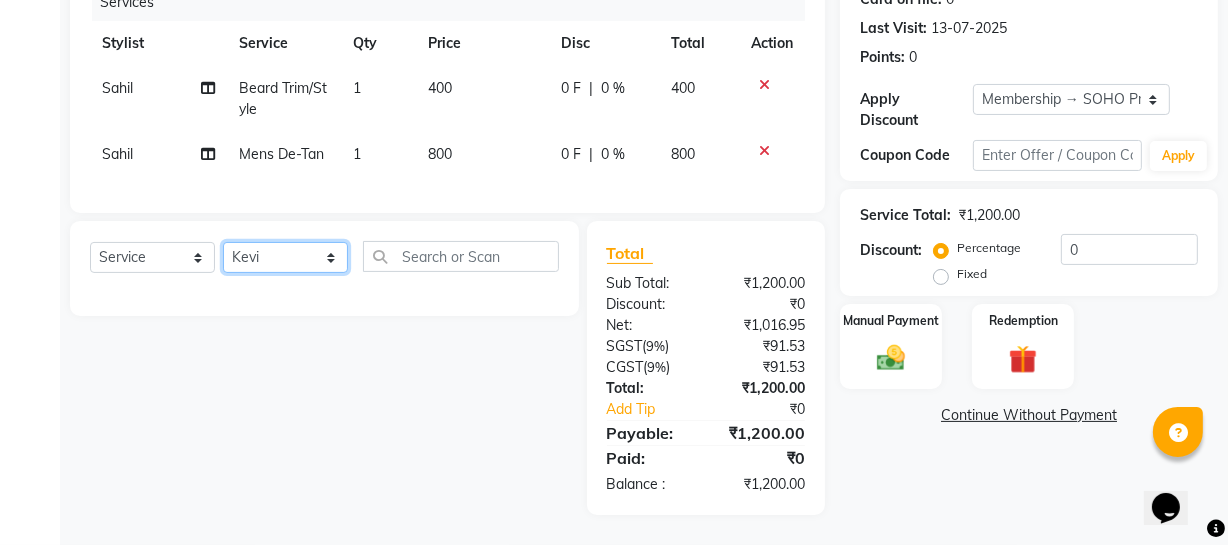 click on "Select Stylist Abhishek Kohli Adhamya Bamotra Amit Anita Kumari Arun Sain Avijit Das Bhabesh Dipanker  Harman Kevi  Komal Lakshya Dogra Meenakshi Jamwal Mitu Neha Nicky Nishant Swalia Nitin Reception Rose  Ruth Sahil sameer Sanjay Saurav pedi Saurav SAM Shameem Sharan Sorabh Salmani Vicky VISHAL DOGRA" 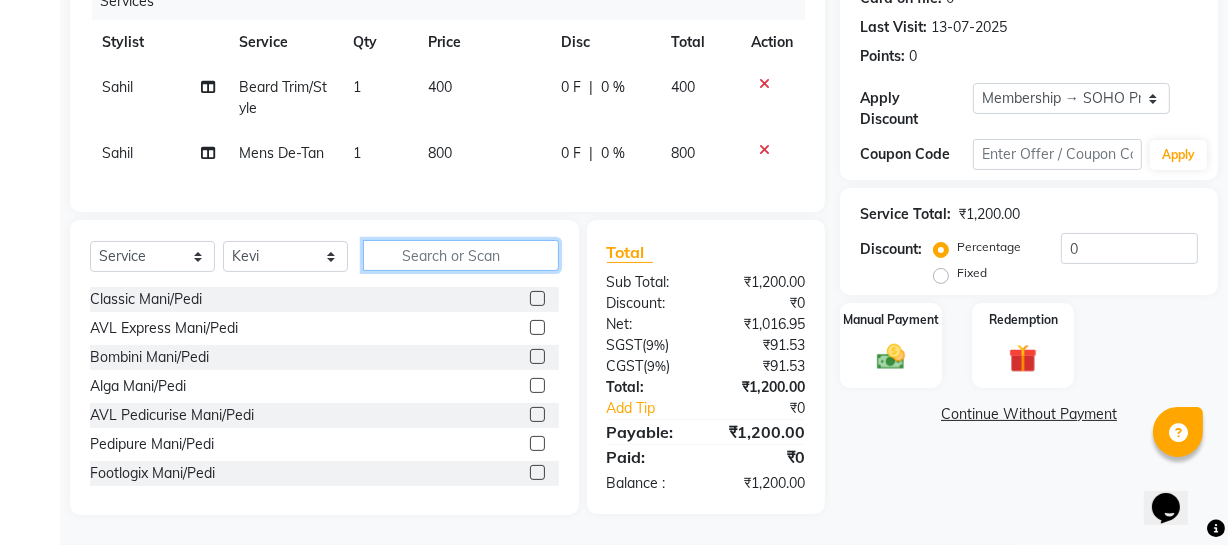 click 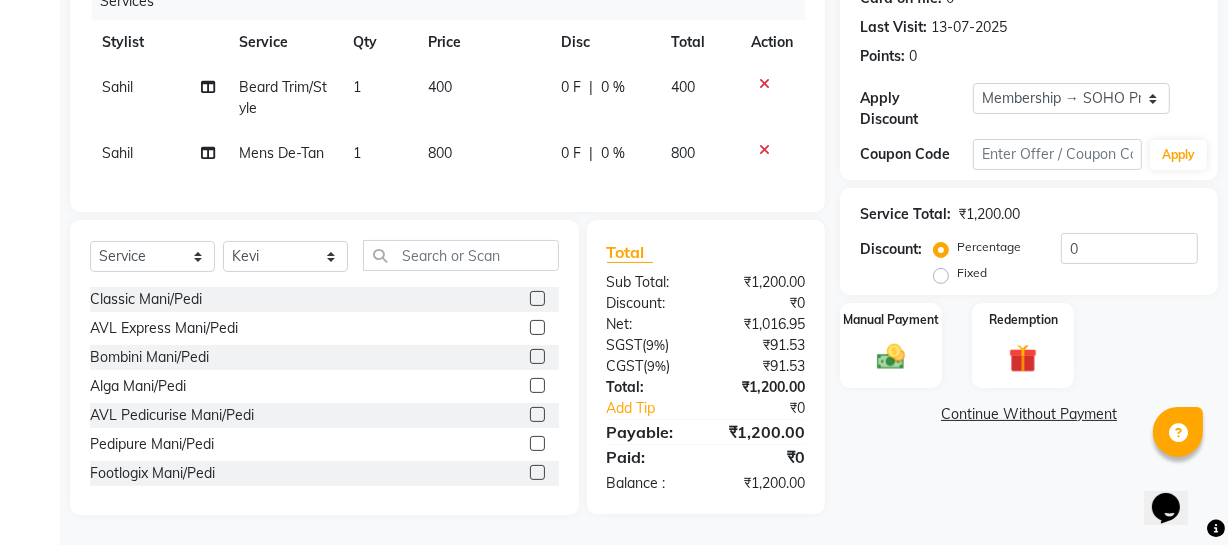 click on "Classic Mani/Pedi" 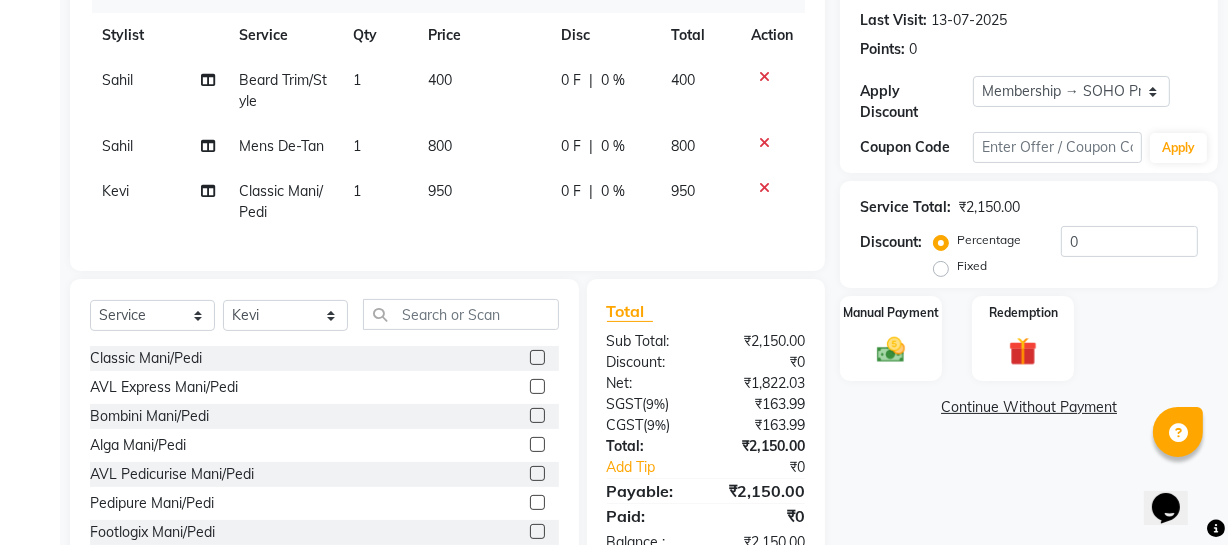 scroll, scrollTop: 345, scrollLeft: 0, axis: vertical 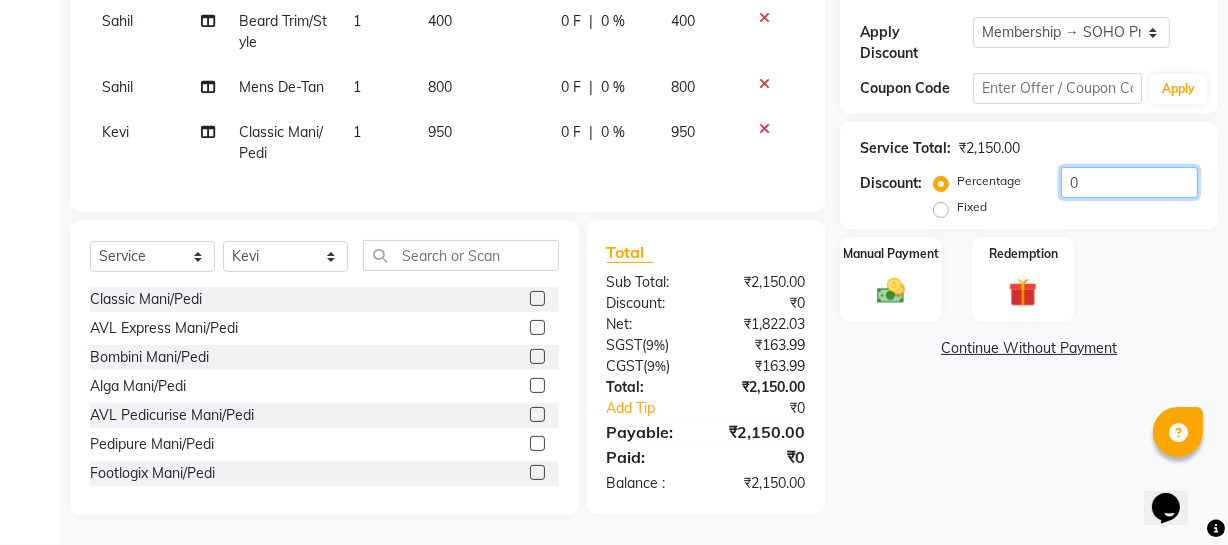 drag, startPoint x: 1097, startPoint y: 164, endPoint x: 822, endPoint y: 213, distance: 279.33133 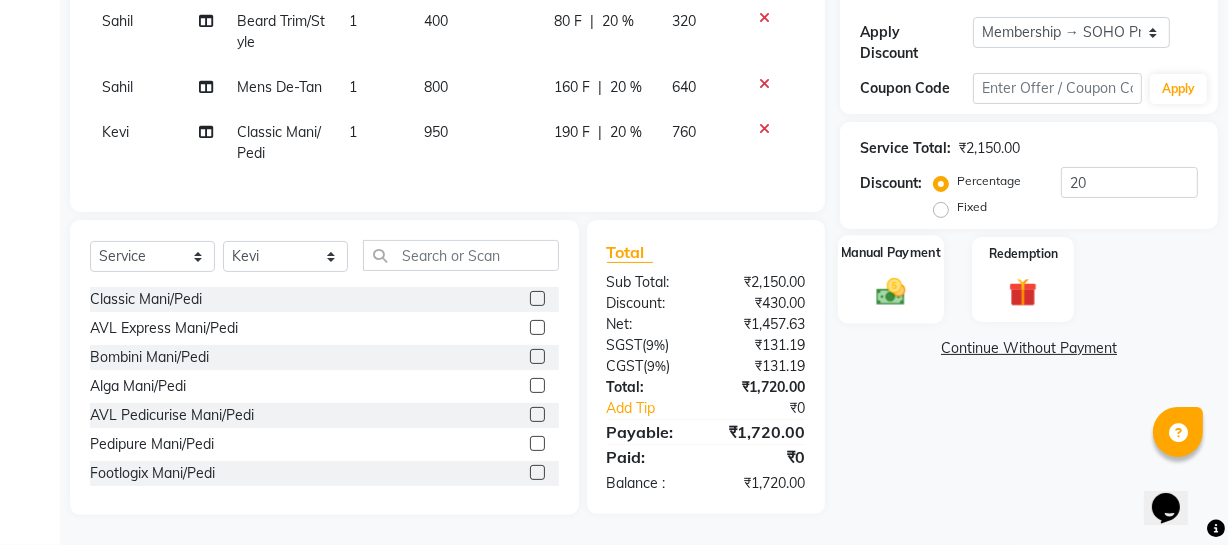 click 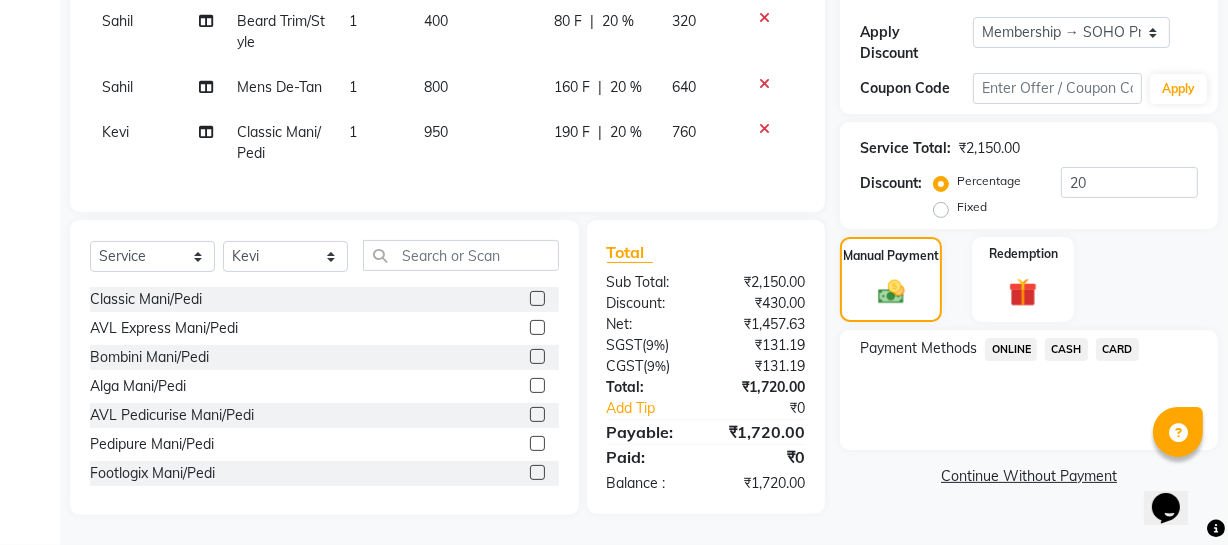 click on "ONLINE" 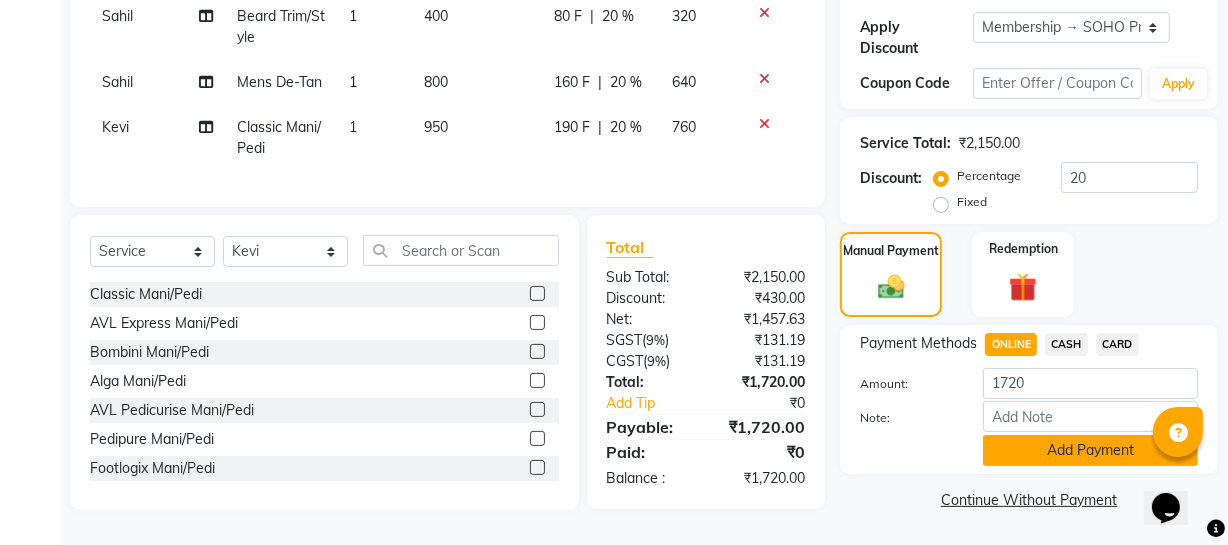 click on "Add Payment" 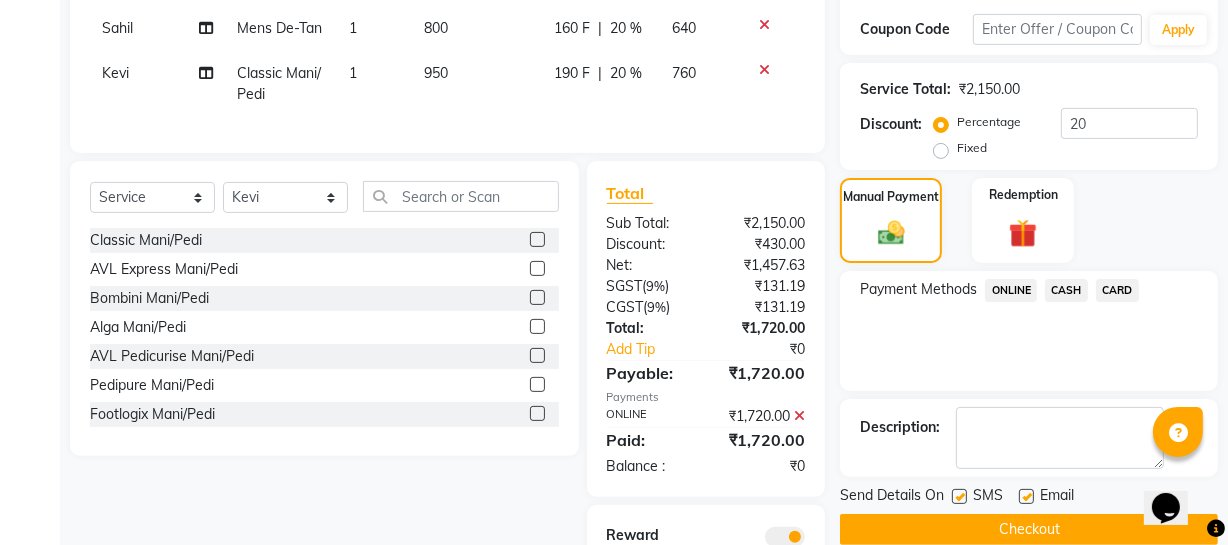 scroll, scrollTop: 435, scrollLeft: 0, axis: vertical 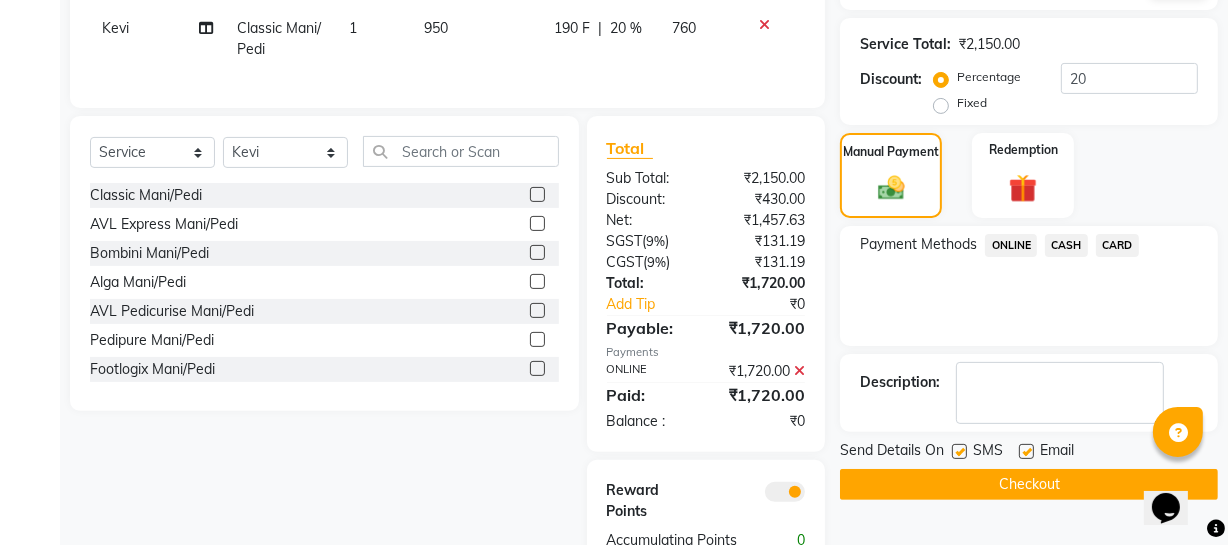 click on "Checkout" 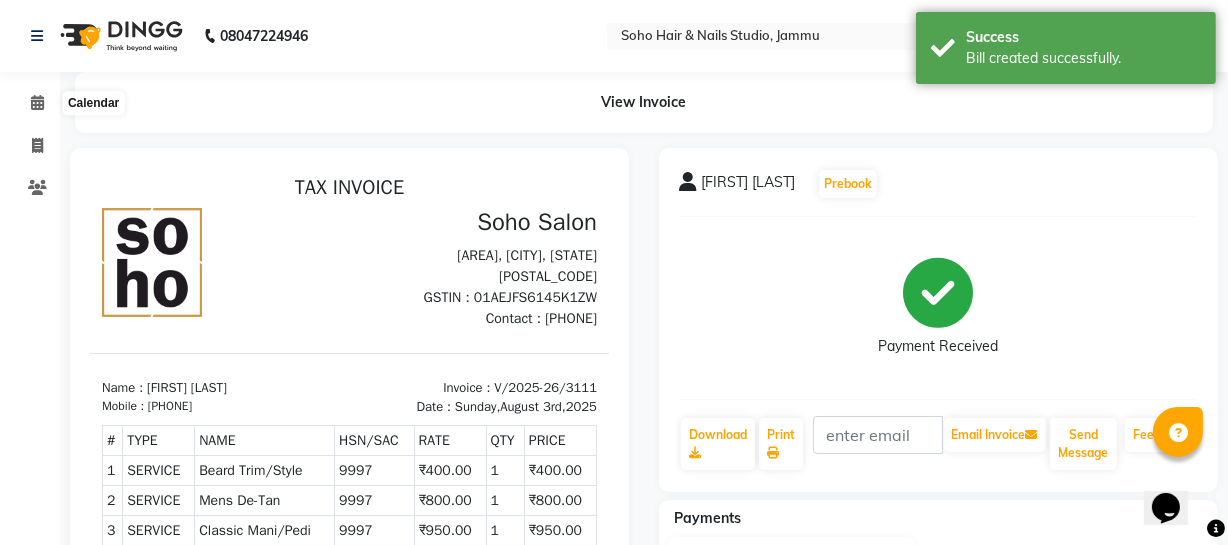 scroll, scrollTop: 0, scrollLeft: 0, axis: both 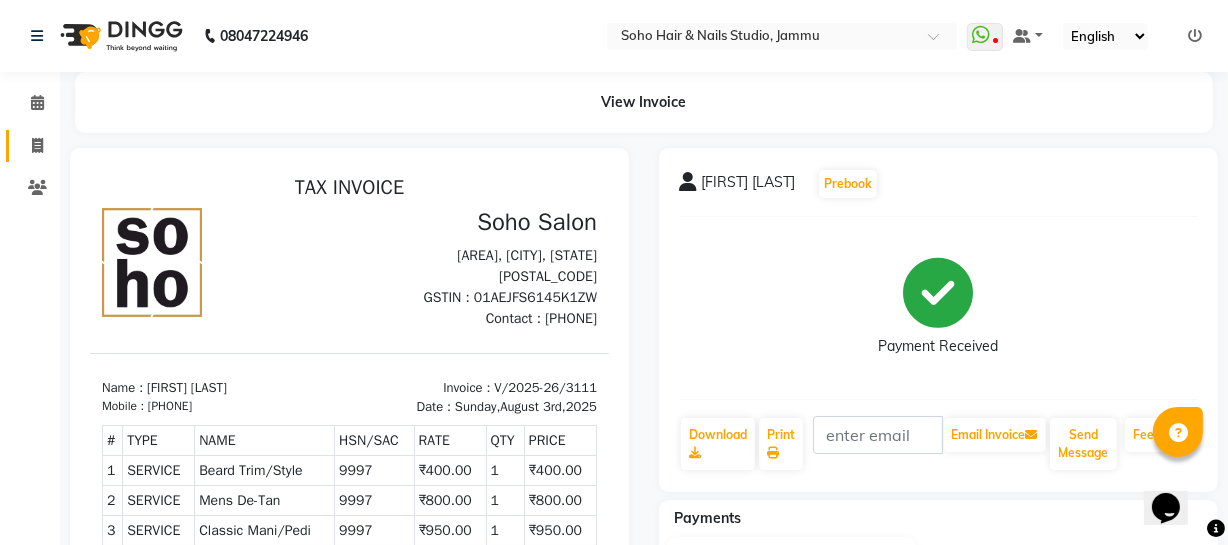 click 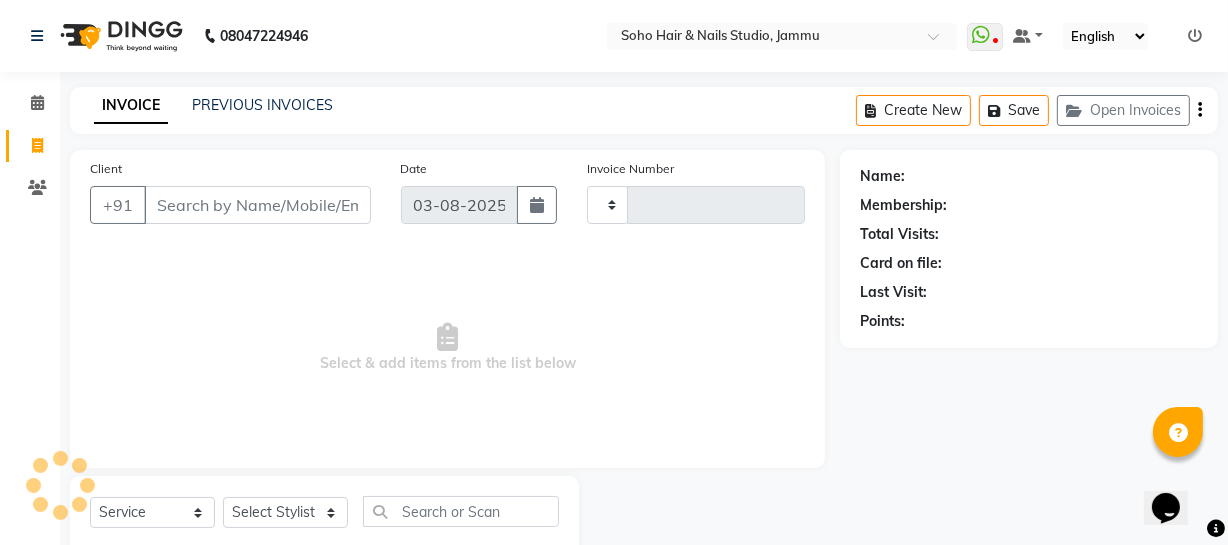 scroll, scrollTop: 57, scrollLeft: 0, axis: vertical 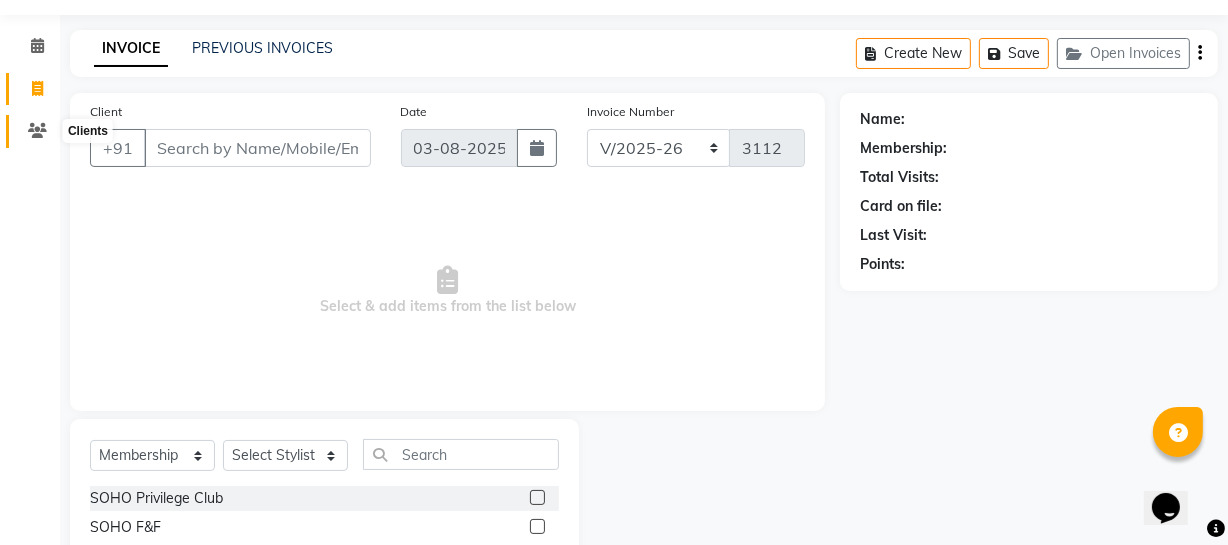 click 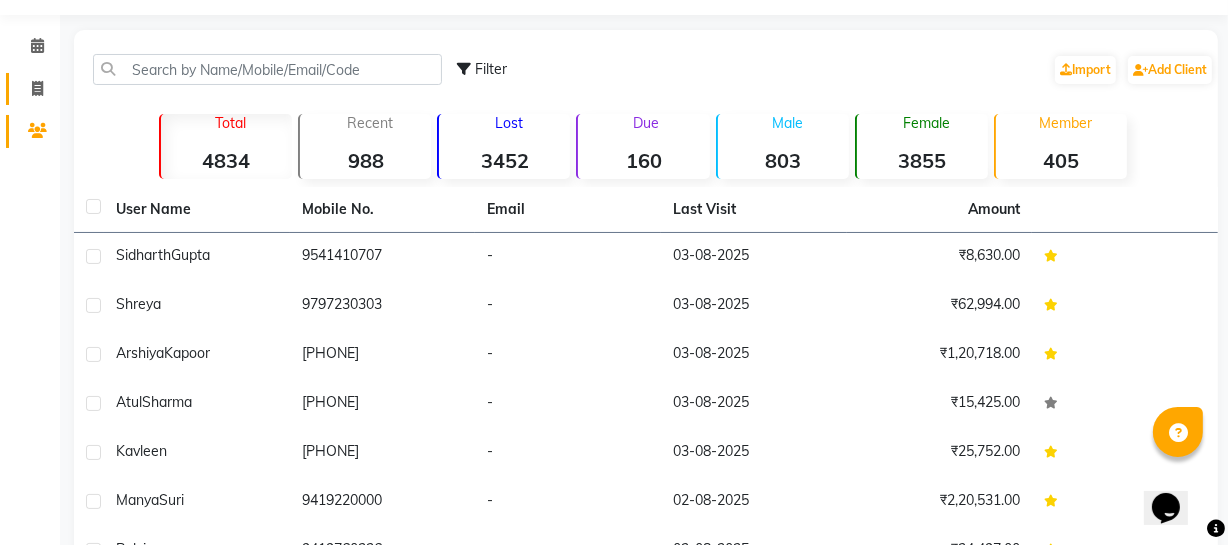 click 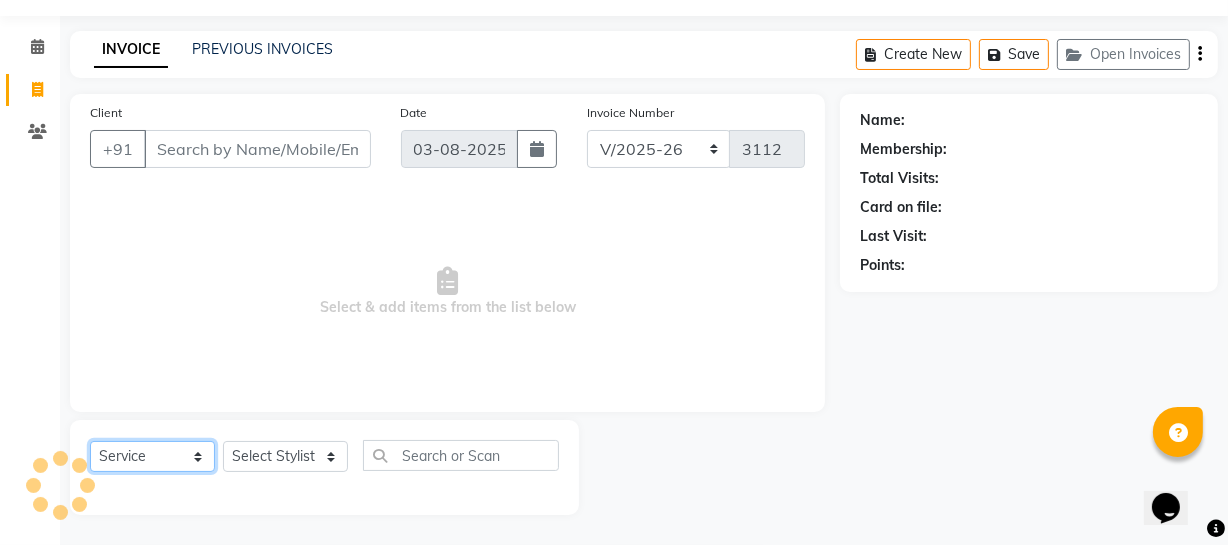 drag, startPoint x: 214, startPoint y: 455, endPoint x: 168, endPoint y: 460, distance: 46.270943 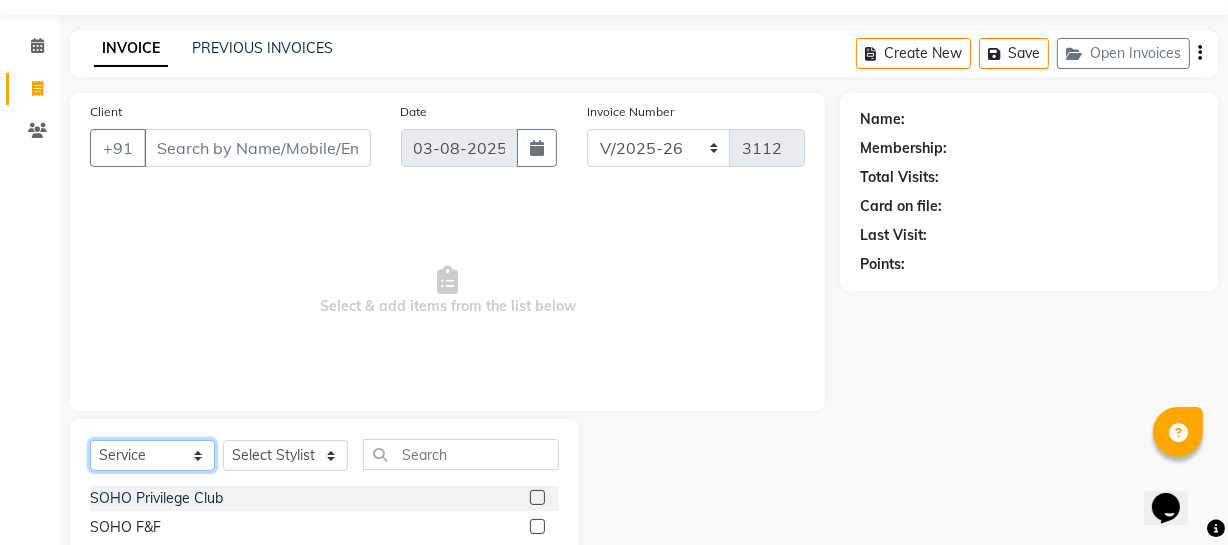 click on "Select  Service  Product  Membership  Package Voucher Prepaid Gift Card" 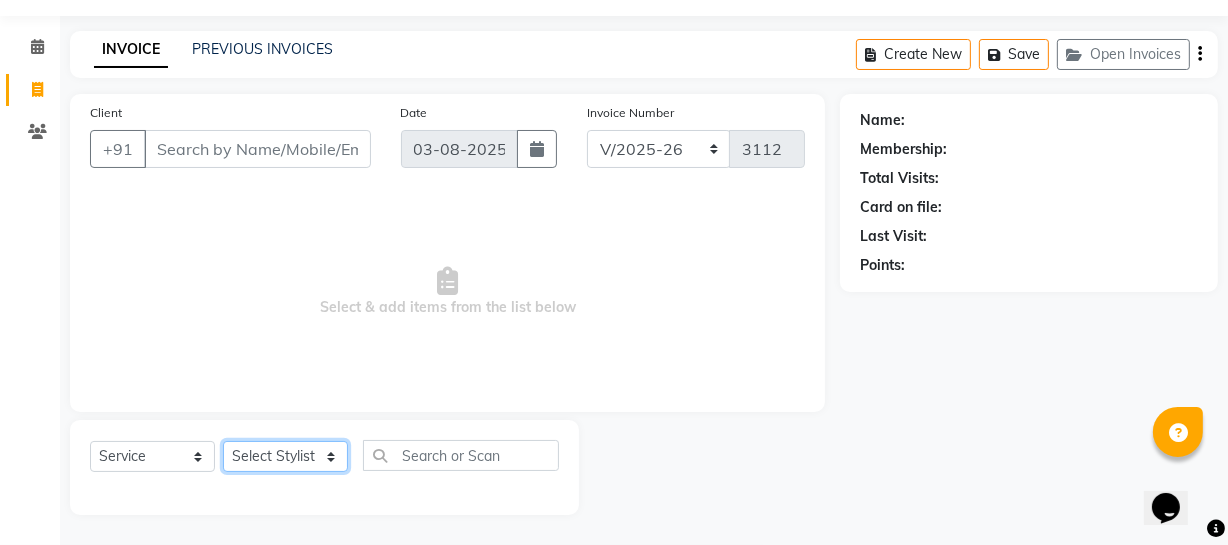 click on "Select Stylist Abhishek Kohli Adhamya Bamotra Amit Anita Kumari Arun Sain Avijit Das Bhabesh Dipanker  Harman Kevi  Komal Lakshya Dogra Meenakshi Jamwal Mitu Neha Nicky Nishant Swalia Nitin Reception Rose  Ruth Sahil sameer Sanjay Saurav pedi Saurav SAM Shameem Sharan Sorabh Salmani Vicky VISHAL DOGRA" 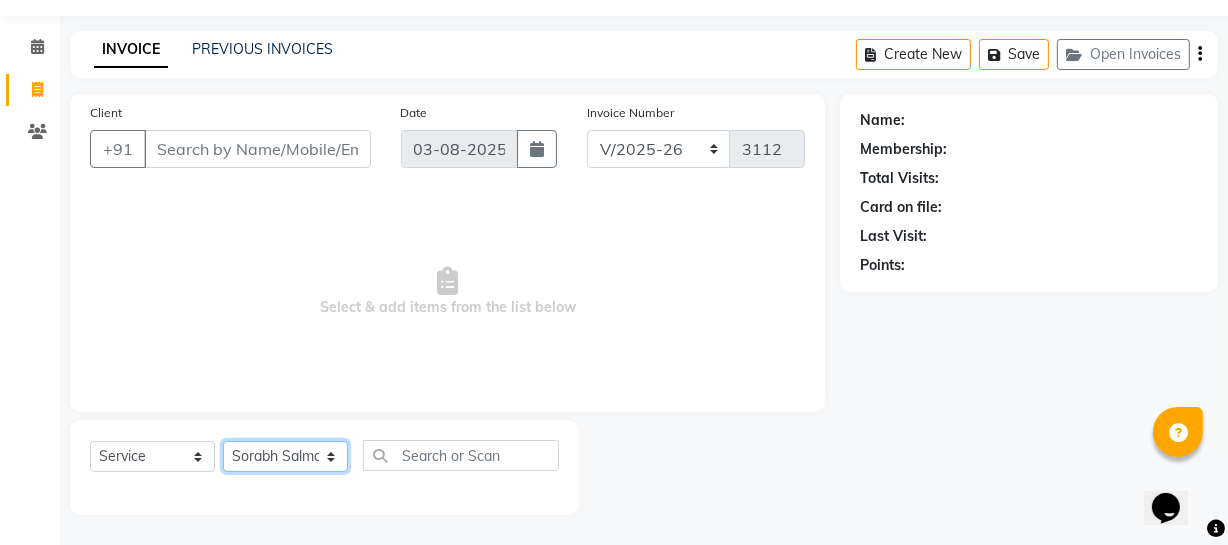 click on "Select Stylist Abhishek Kohli Adhamya Bamotra Amit Anita Kumari Arun Sain Avijit Das Bhabesh Dipanker  Harman Kevi  Komal Lakshya Dogra Meenakshi Jamwal Mitu Neha Nicky Nishant Swalia Nitin Reception Rose  Ruth Sahil sameer Sanjay Saurav pedi Saurav SAM Shameem Sharan Sorabh Salmani Vicky VISHAL DOGRA" 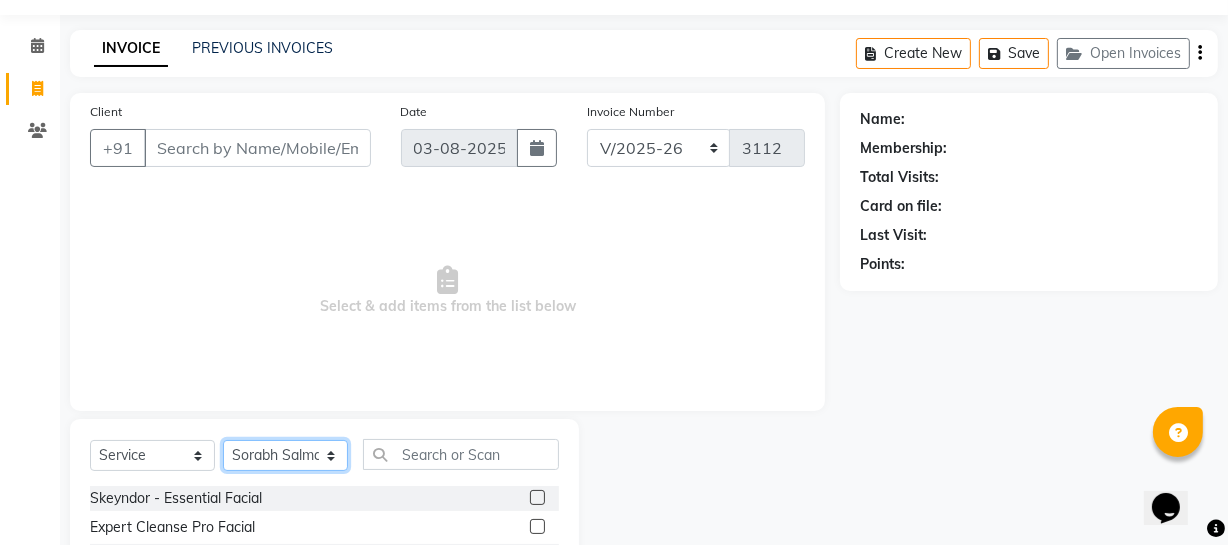 scroll, scrollTop: 239, scrollLeft: 0, axis: vertical 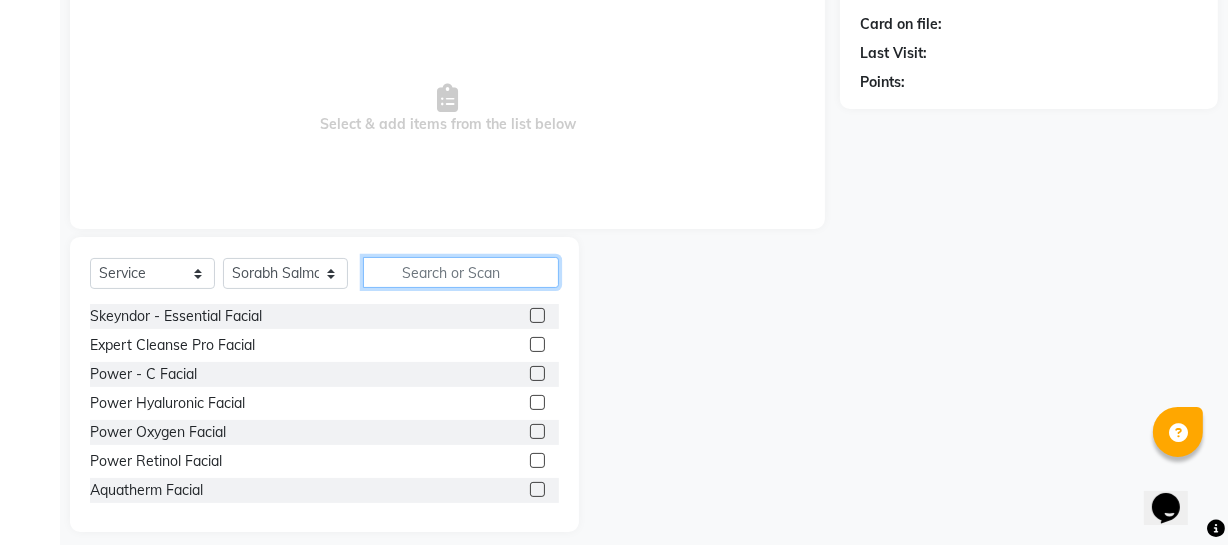 click 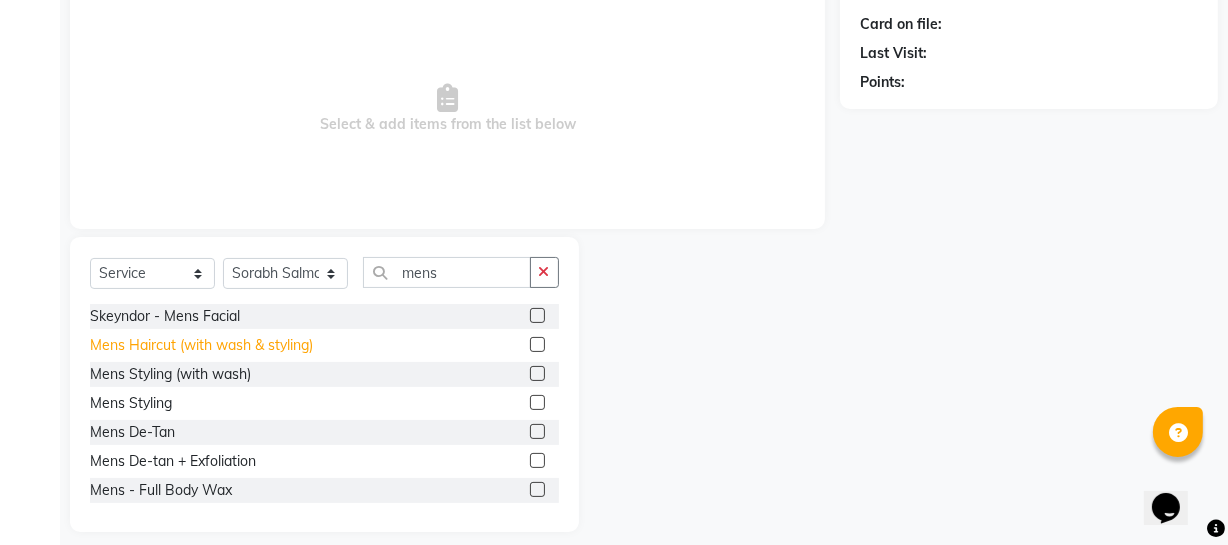 click on "Mens Haircut (with wash & styling)" 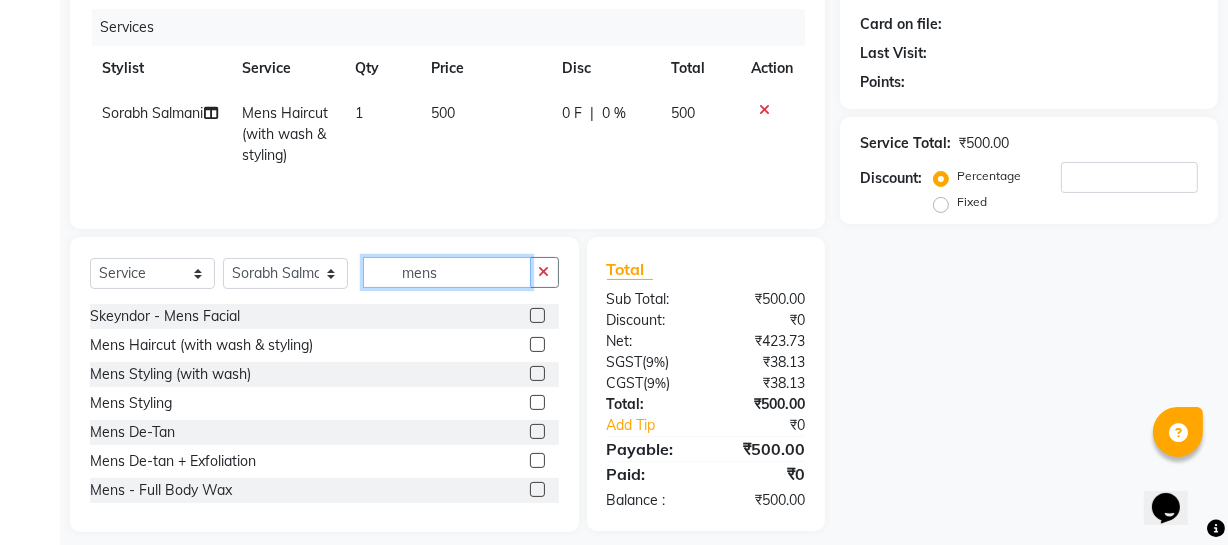 drag, startPoint x: 462, startPoint y: 270, endPoint x: 253, endPoint y: 302, distance: 211.43556 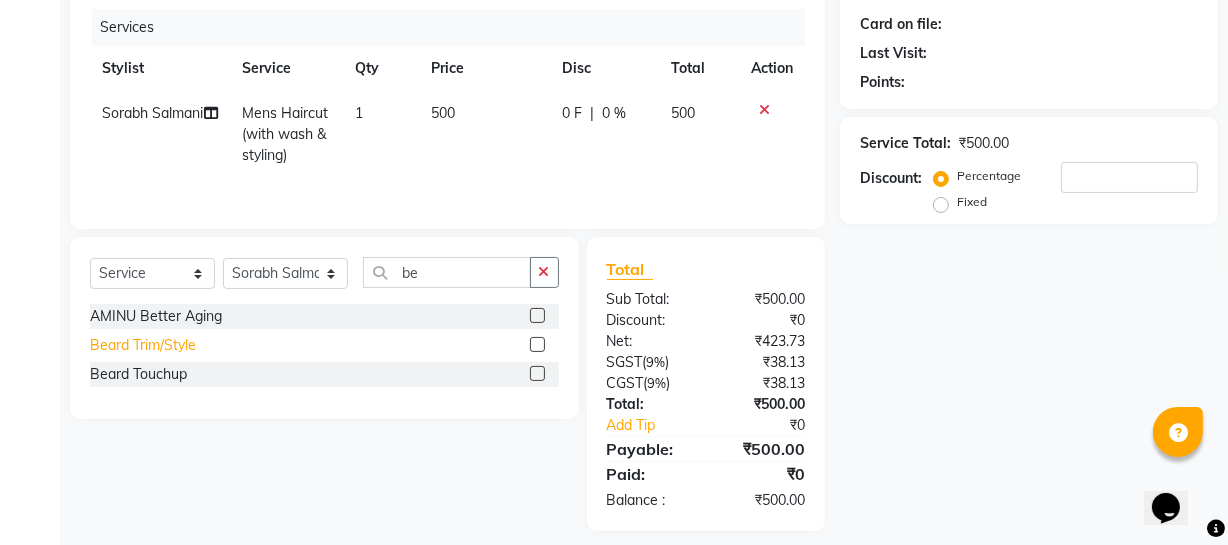 click on "Beard Trim/Style" 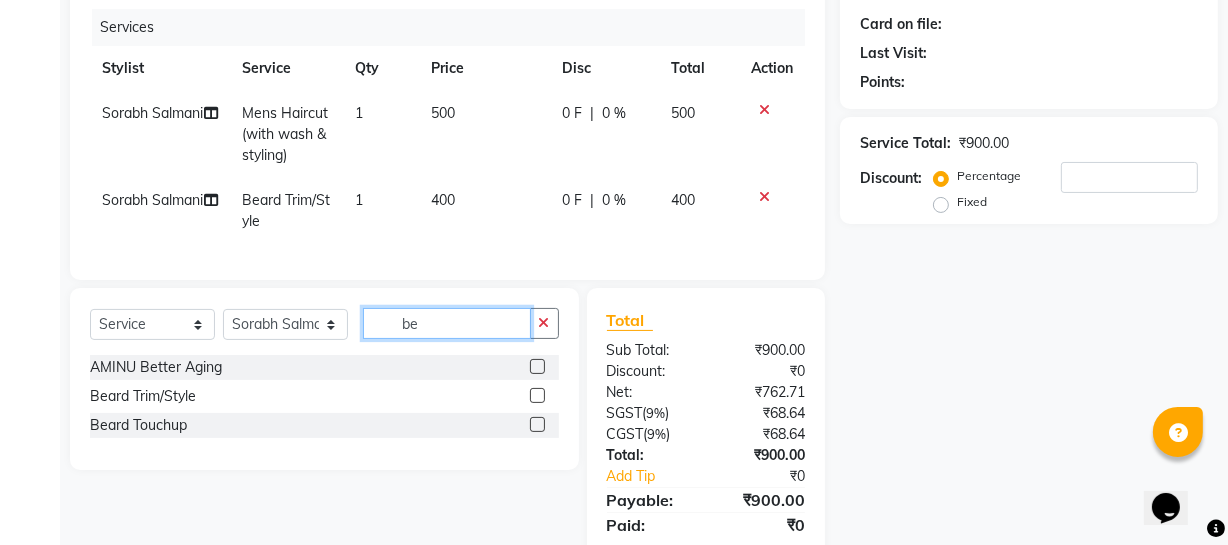 drag, startPoint x: 439, startPoint y: 338, endPoint x: 280, endPoint y: 349, distance: 159.38005 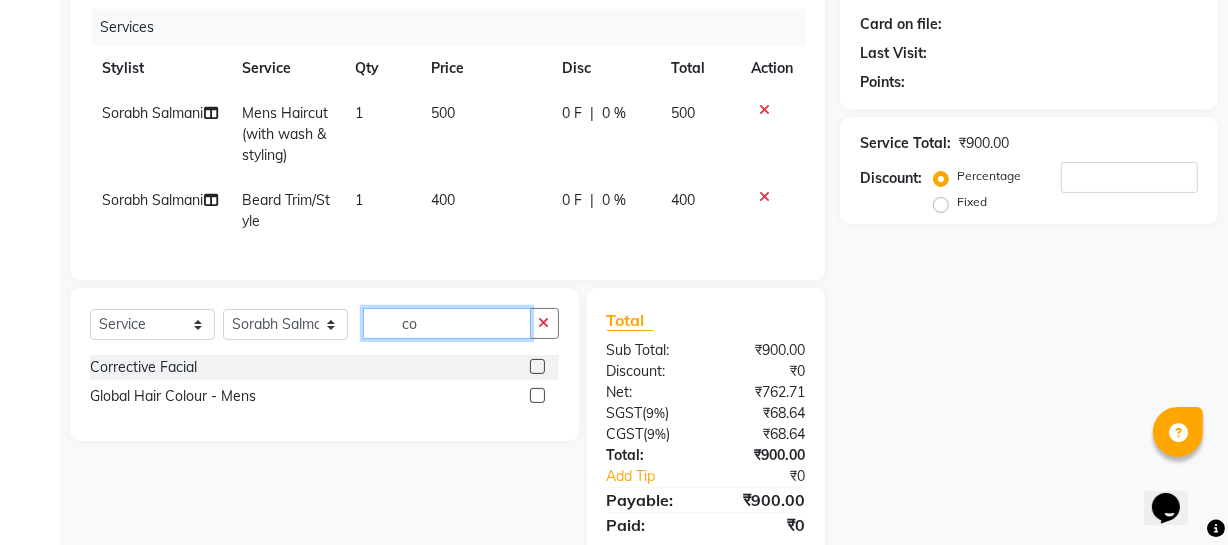 drag, startPoint x: 423, startPoint y: 340, endPoint x: 68, endPoint y: 361, distance: 355.62057 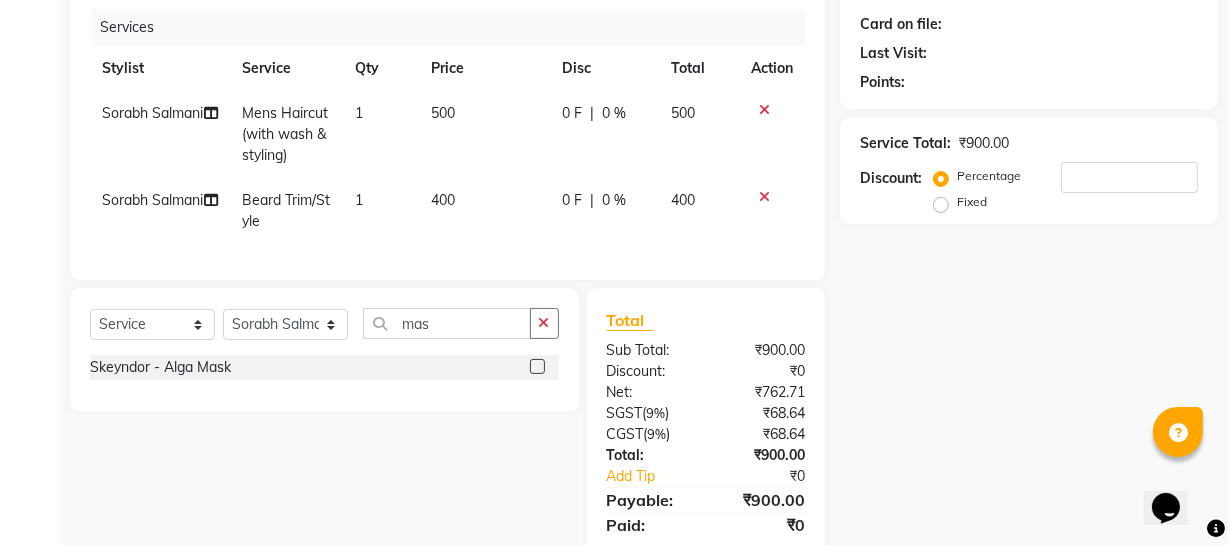 click on "Select  Service  Product  Membership  Package Voucher Prepaid Gift Card  Select Stylist Abhishek Kohli Adhamya Bamotra Amit Anita Kumari Arun Sain Avijit Das Bhabesh Dipanker  Harman Kevi  Komal Lakshya Dogra Mitu Neha 0" 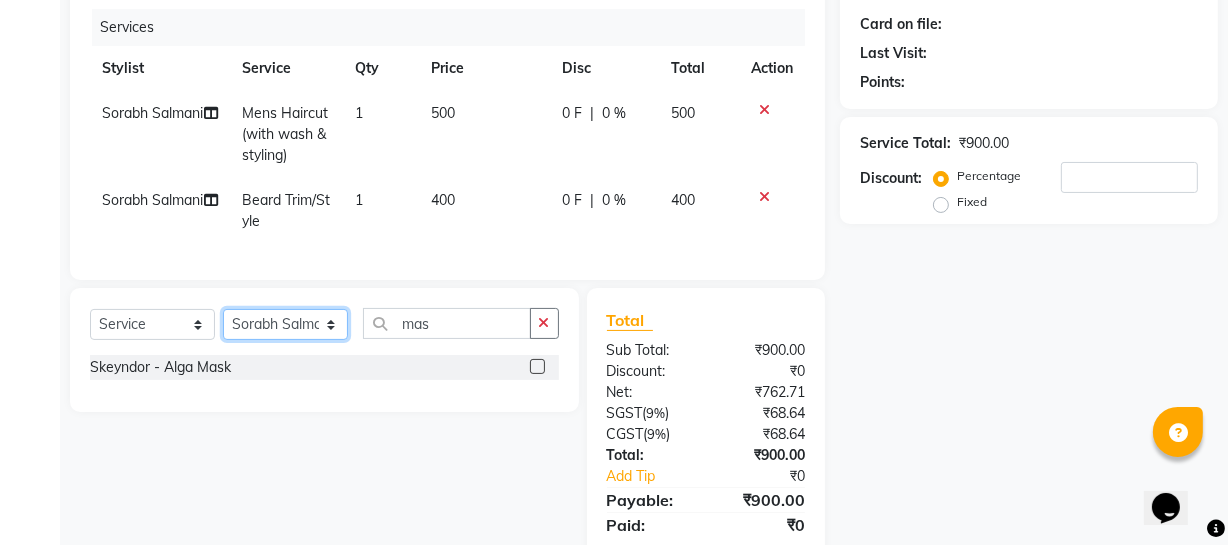 click on "Select Stylist Abhishek Kohli Adhamya Bamotra Amit Anita Kumari Arun Sain Avijit Das Bhabesh Dipanker  Harman Kevi  Komal Lakshya Dogra Meenakshi Jamwal Mitu Neha Nicky Nishant Swalia Nitin Reception Rose  Ruth Sahil sameer Sanjay Saurav pedi Saurav SAM Shameem Sharan Sorabh Salmani Vicky VISHAL DOGRA" 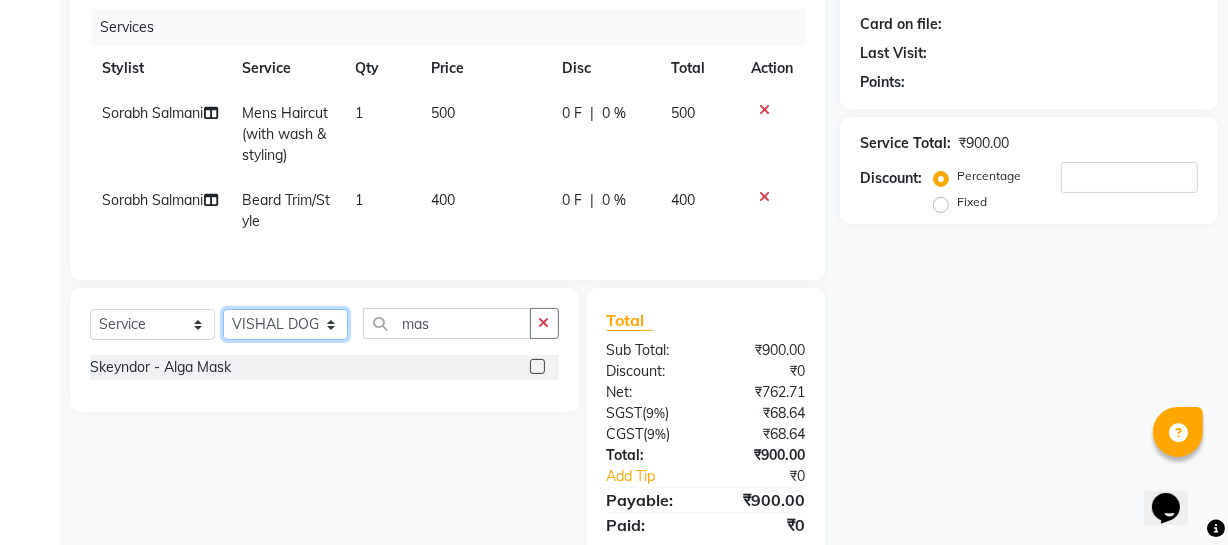 click on "Select Stylist Abhishek Kohli Adhamya Bamotra Amit Anita Kumari Arun Sain Avijit Das Bhabesh Dipanker  Harman Kevi  Komal Lakshya Dogra Meenakshi Jamwal Mitu Neha Nicky Nishant Swalia Nitin Reception Rose  Ruth Sahil sameer Sanjay Saurav pedi Saurav SAM Shameem Sharan Sorabh Salmani Vicky VISHAL DOGRA" 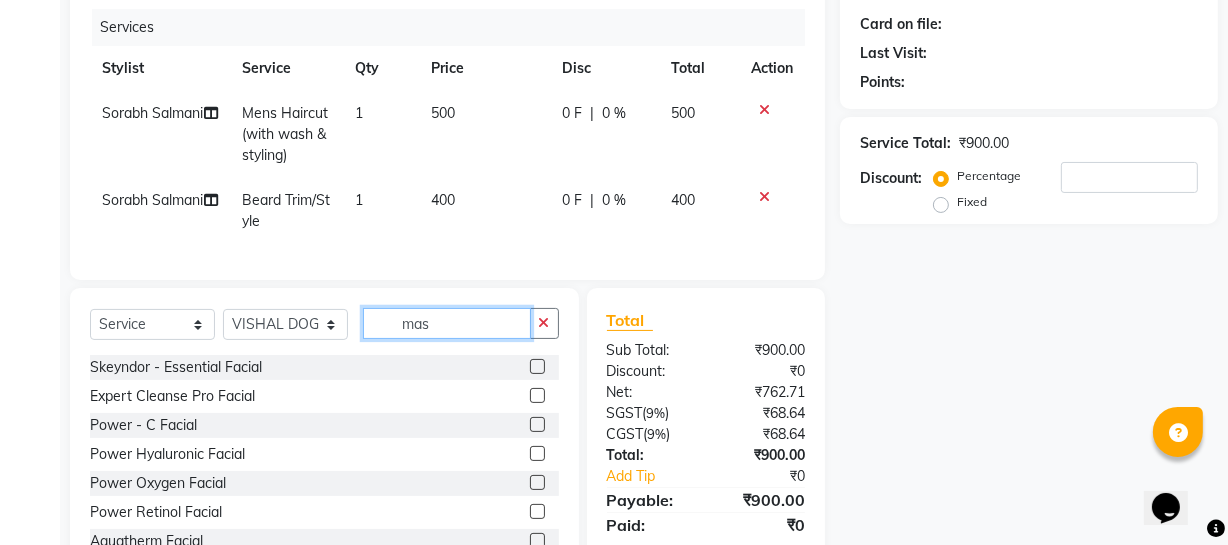 drag, startPoint x: 487, startPoint y: 344, endPoint x: 0, endPoint y: 389, distance: 489.07465 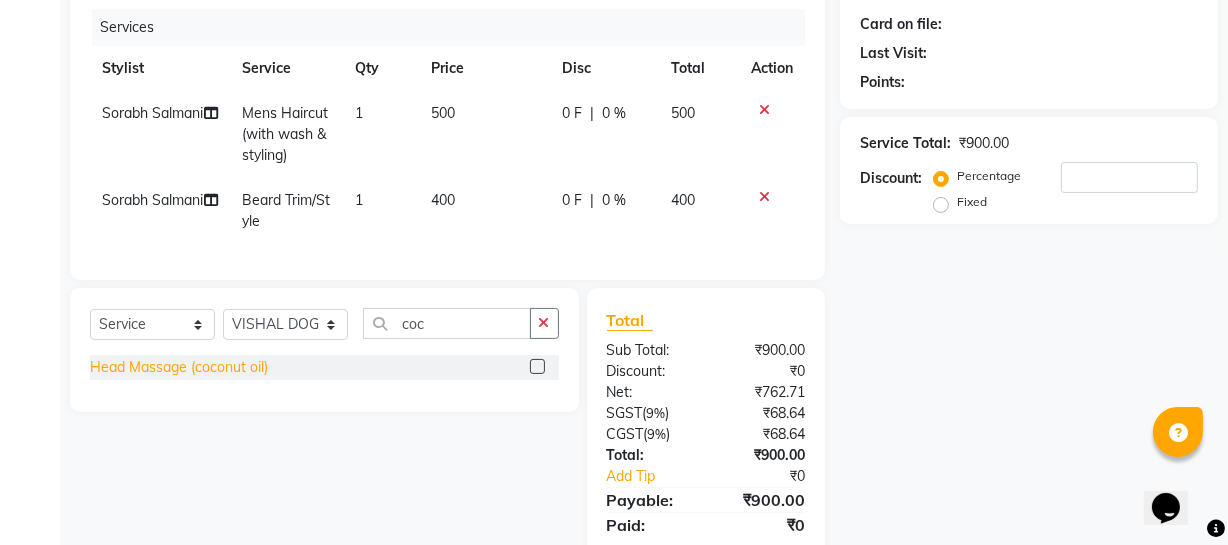 click on "Head Massage (coconut oil)" 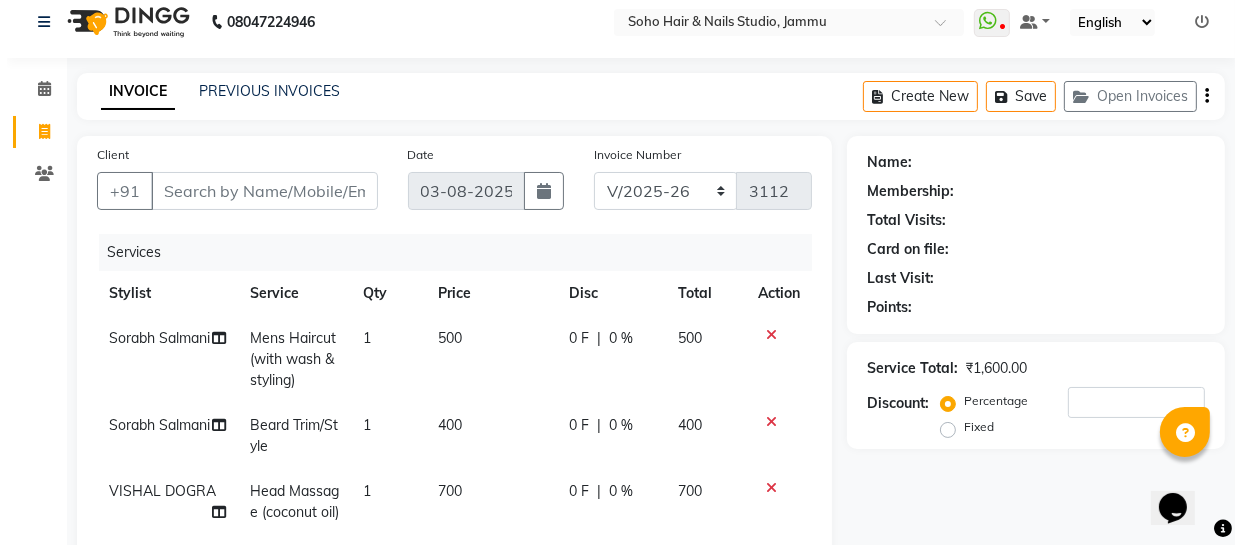 scroll, scrollTop: 0, scrollLeft: 0, axis: both 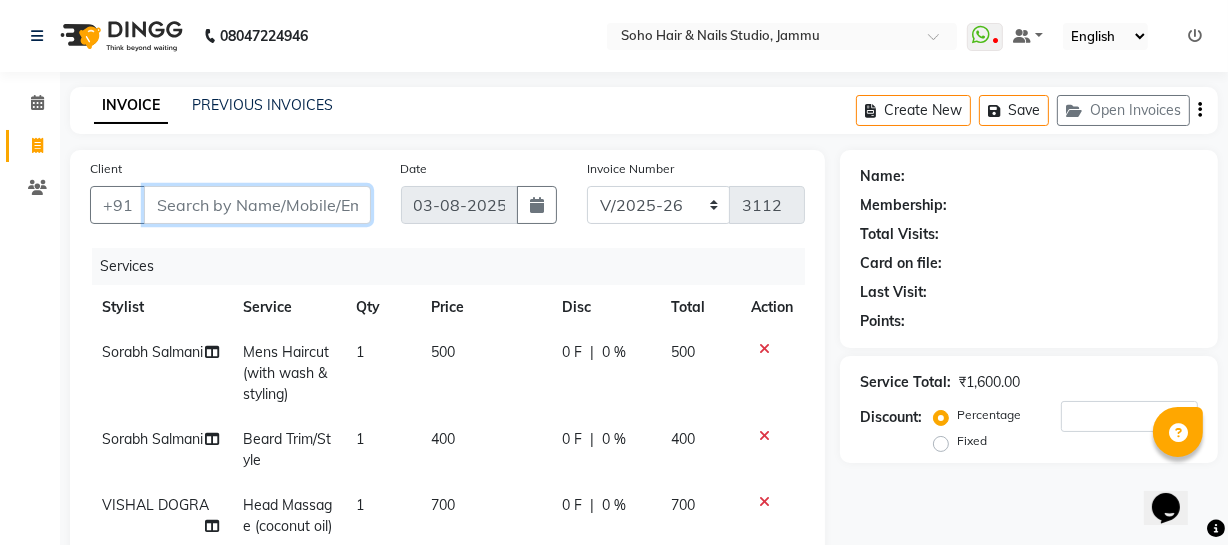 click on "Client" at bounding box center [257, 205] 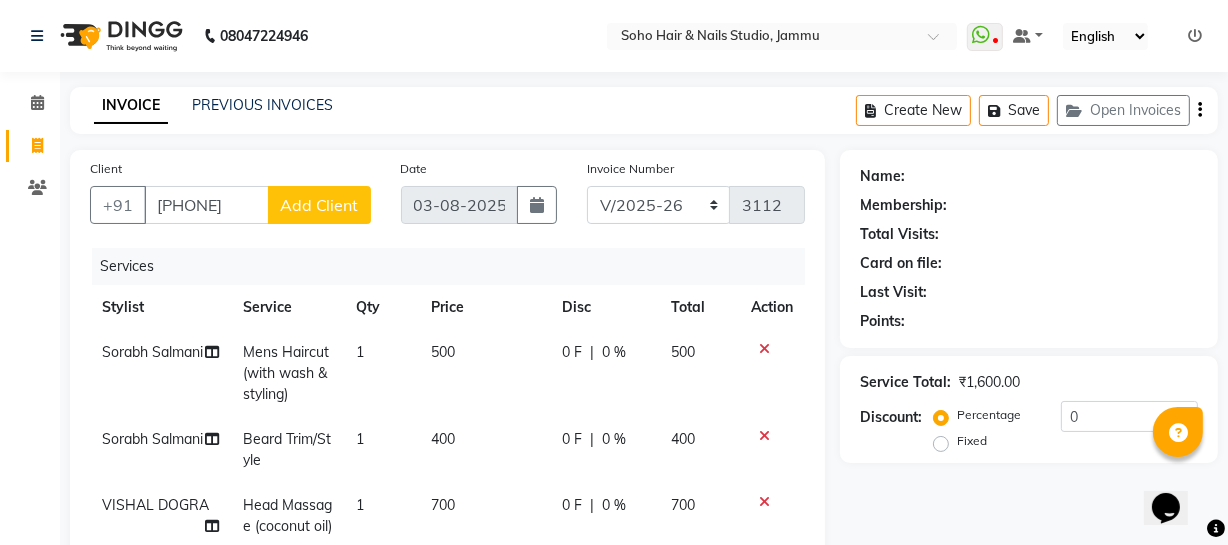 click on "Add Client" 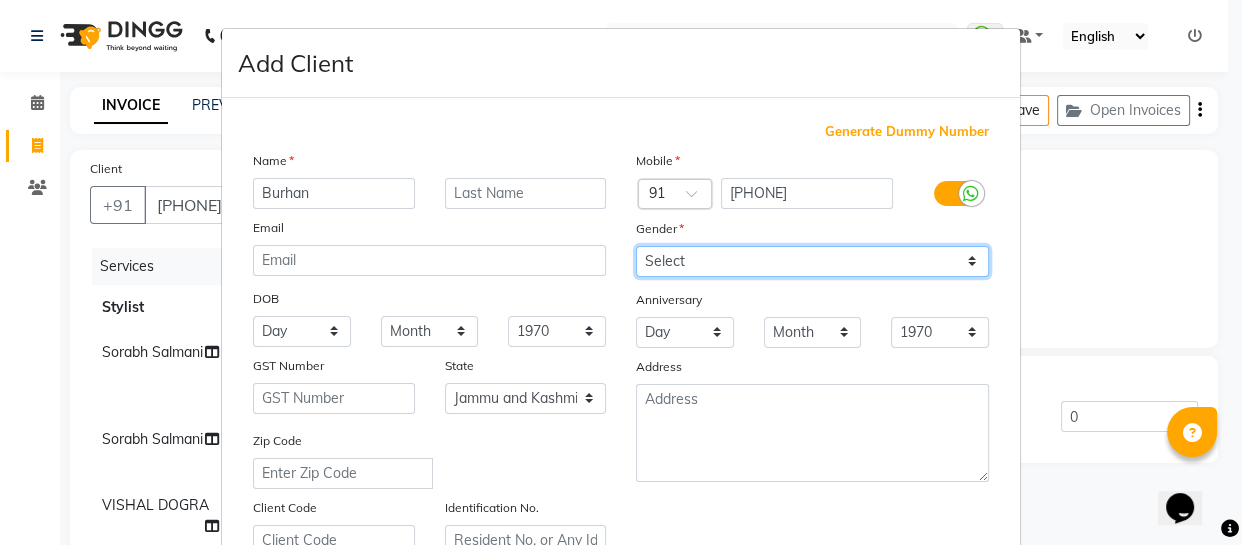 click on "Select Male Female Other Prefer Not To Say" at bounding box center (812, 261) 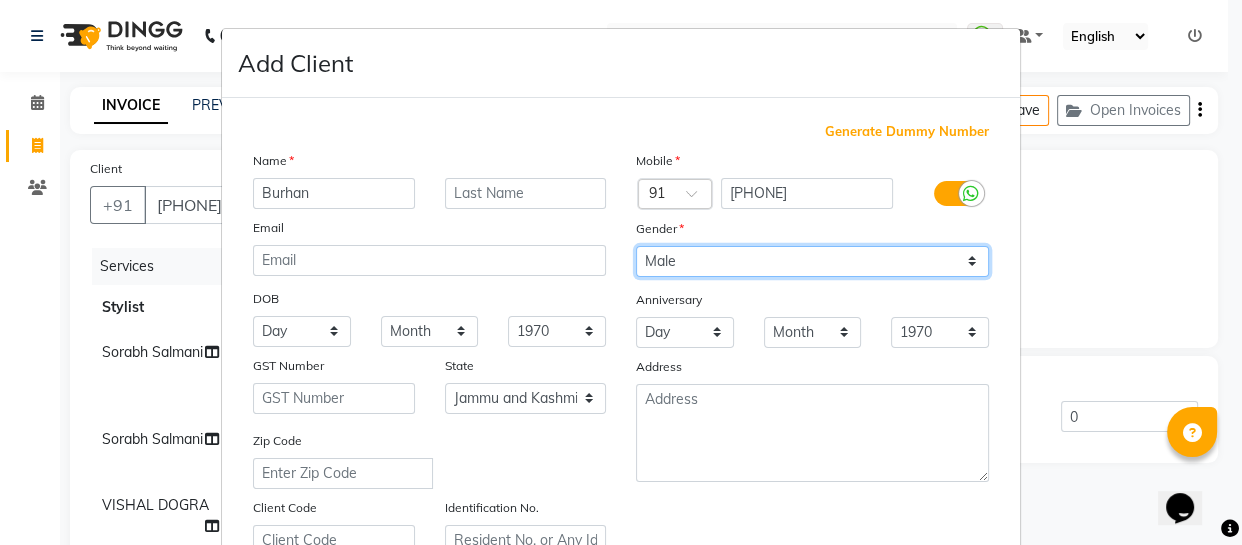 click on "Select Male Female Other Prefer Not To Say" at bounding box center [812, 261] 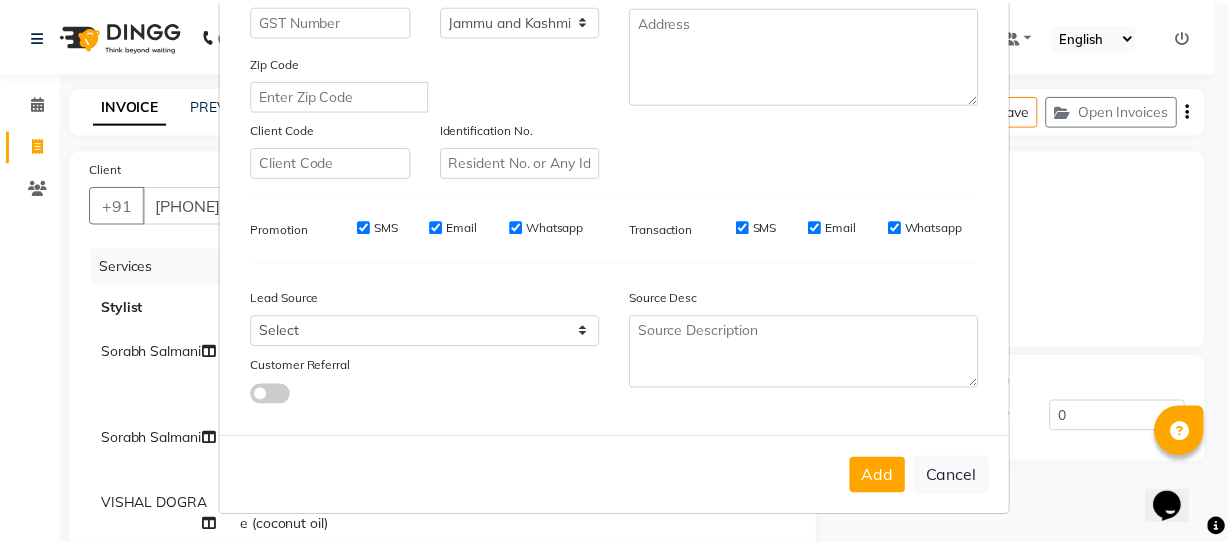 scroll, scrollTop: 384, scrollLeft: 0, axis: vertical 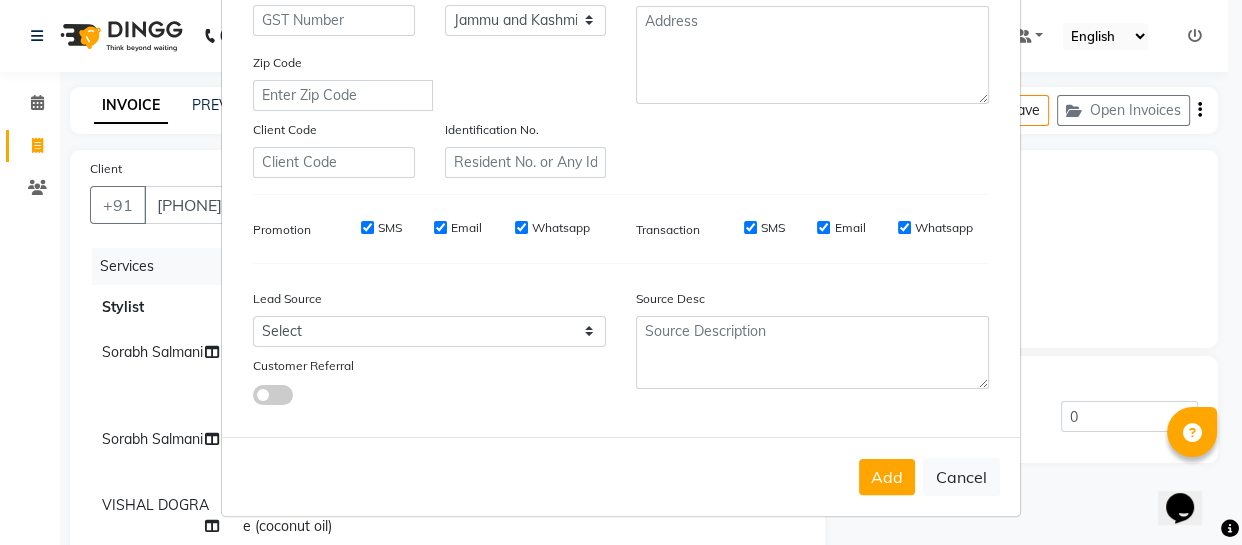 click on "Add" at bounding box center (887, 477) 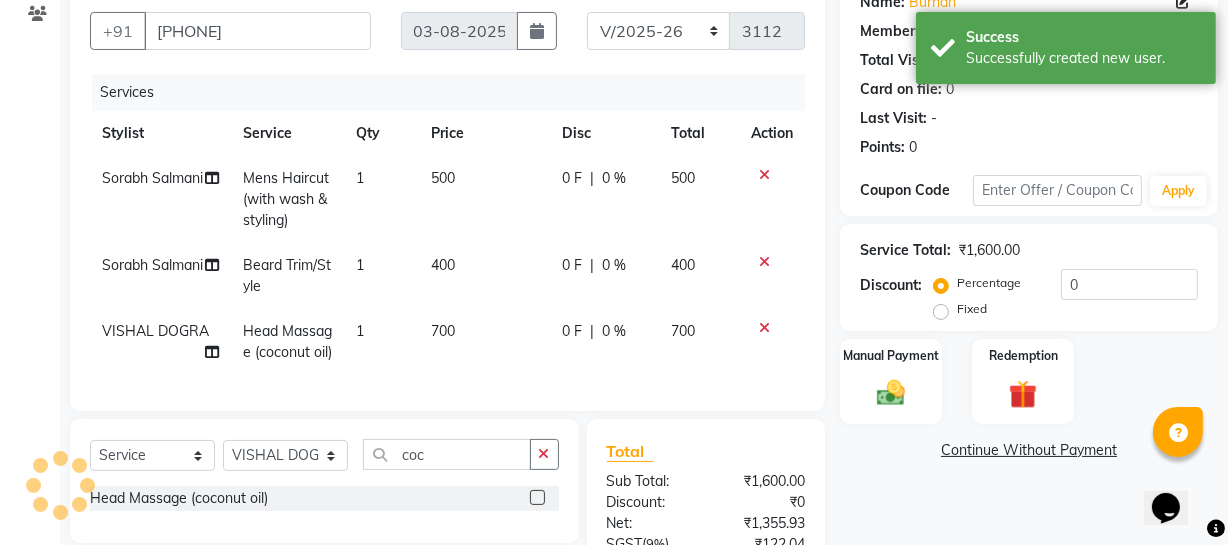 scroll, scrollTop: 272, scrollLeft: 0, axis: vertical 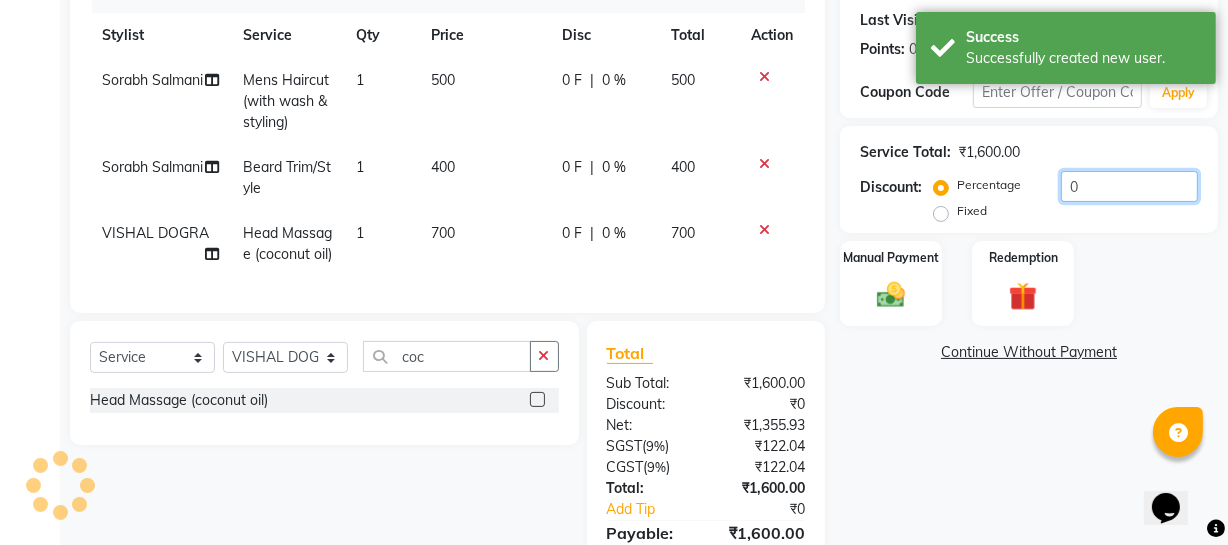 drag, startPoint x: 1102, startPoint y: 189, endPoint x: 607, endPoint y: 210, distance: 495.44525 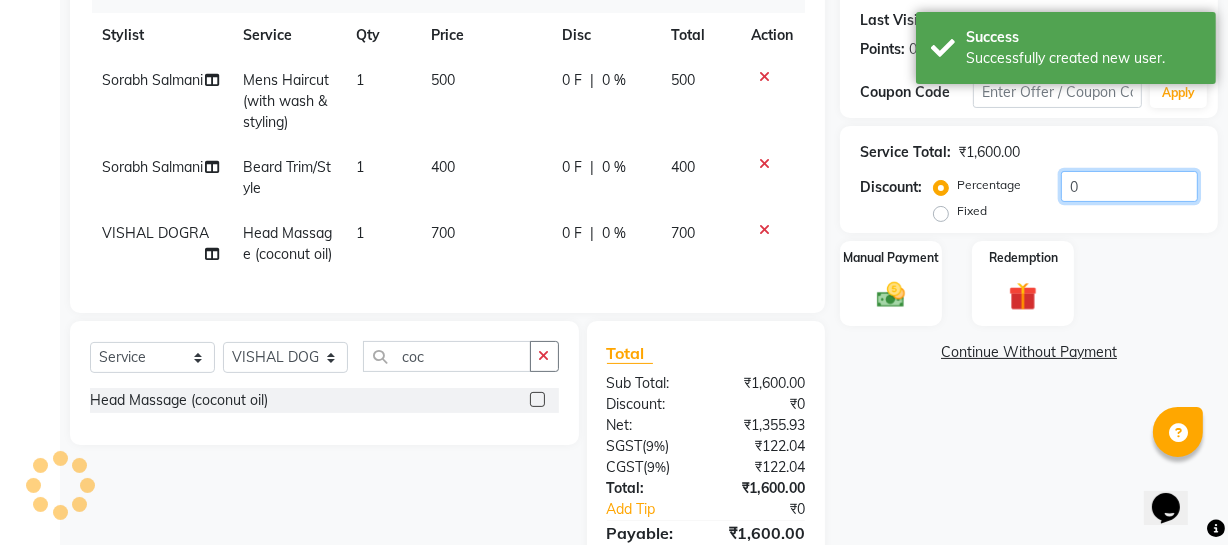 click on "Client +91 [PHONE] Date [DATE] Invoice Number Red/2025-26 V/2025 V/2025-26 3112 Services Stylist Service Qty Price Disc Total Action Sorabh Salmani Mens Haircut (with wash & styling) 1 500 0 F | 0 % 500 Sorabh Salmani Beard Trim/Style 1 400 0 F | 0 % 400 VISHAL DOGRA Head Massage (coconut oil) 1 700 0 F | 0 % 700 Select Service Product Membership Package Voucher Prepaid Gift Card Select Stylist Abhishek Kohli Adhamya Bamotra Amit Anita Kumari Arun Sain Avijit Das Bhabesh Dipanker Harman Kevi Komal Lakshya Dogra Meenakshi Jamwal Mitu Neha Nicky Nishant Swalia Nitin Reception Rose Ruth Sahil sameer Sanjay Saurav pedi Saurav SAM Shameem Sharan Sorabh Salmani Vicky VISHAL DOGRA coc Head Massage (coconut oil) Total Sub Total: ₹1,600.00 Discount: ₹0 Net: ₹1,355.93 SGST ( 9% ) ₹122.04 CGST ( 9% ) ₹122.04 Total: ₹1,600.00 Add Tip ₹0 Payable: ₹1,600.00 Paid: ₹0 Balance : ₹1,600.00 Name: [FIRST] Membership: No Active Membership Total Visits: Card on file: 0 Last Visit: - 0" 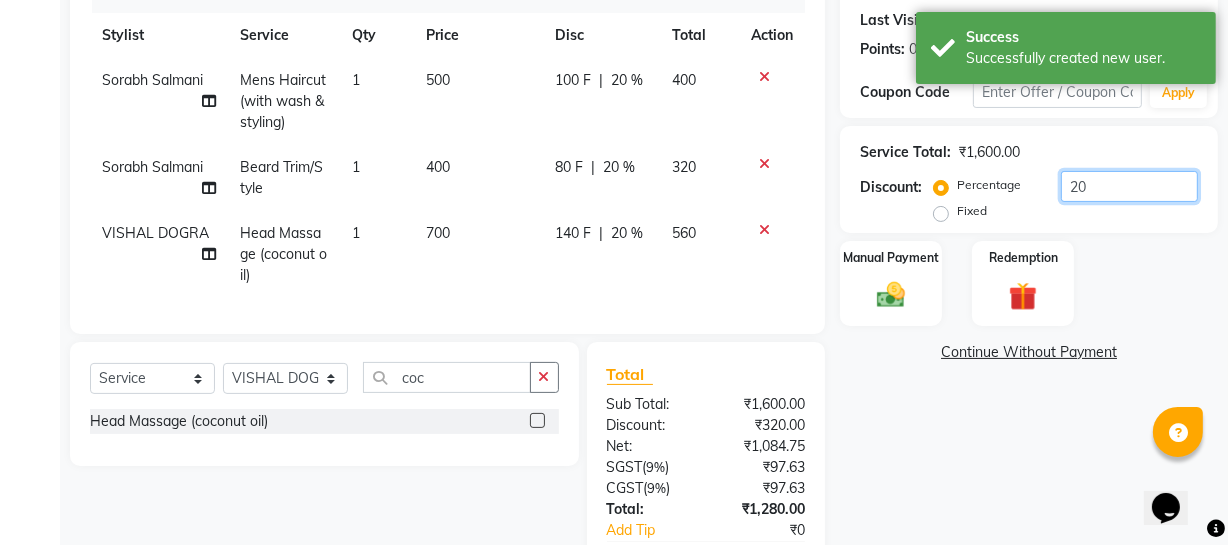 scroll, scrollTop: 408, scrollLeft: 0, axis: vertical 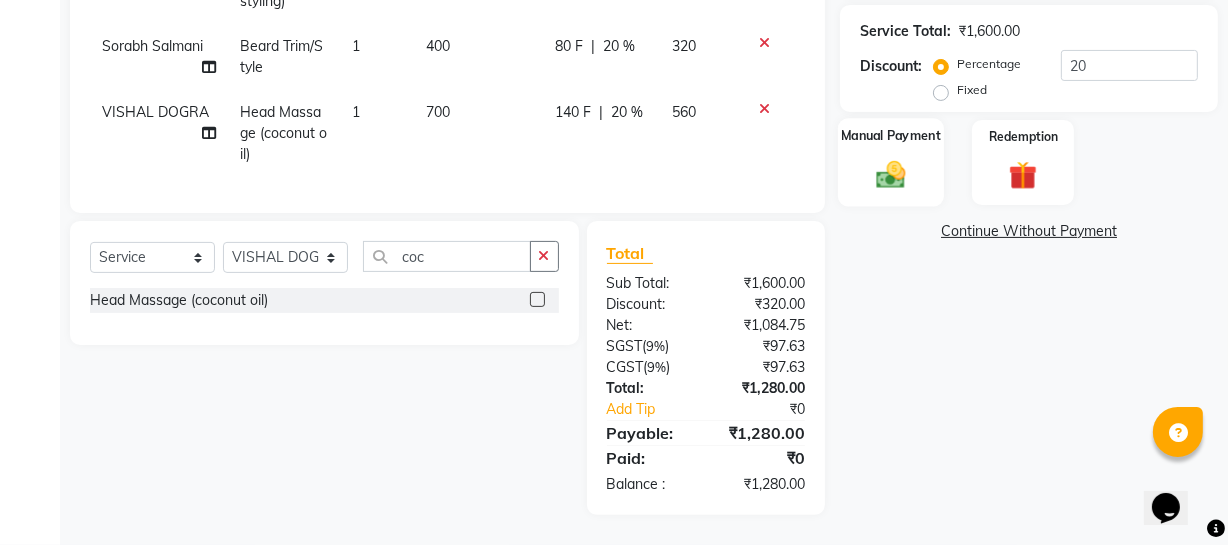 click 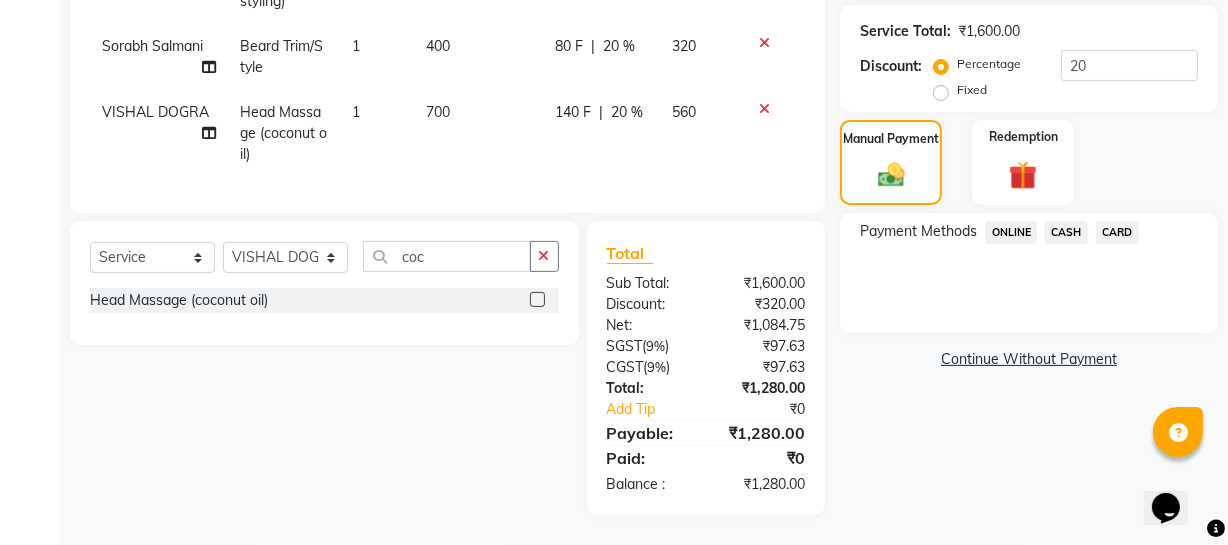 click on "ONLINE" 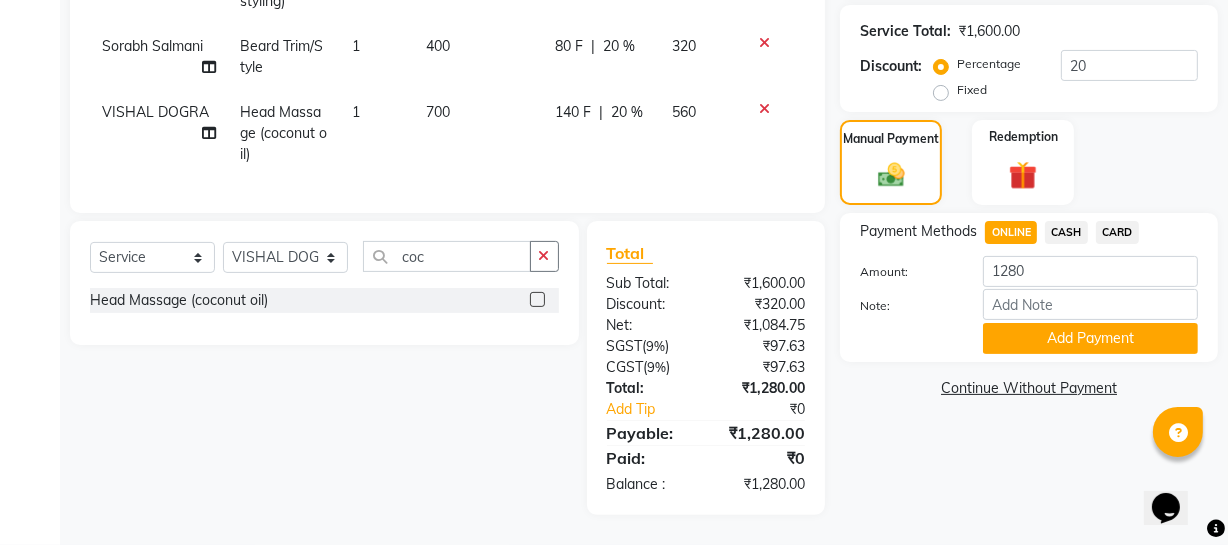 click on "Add Payment" 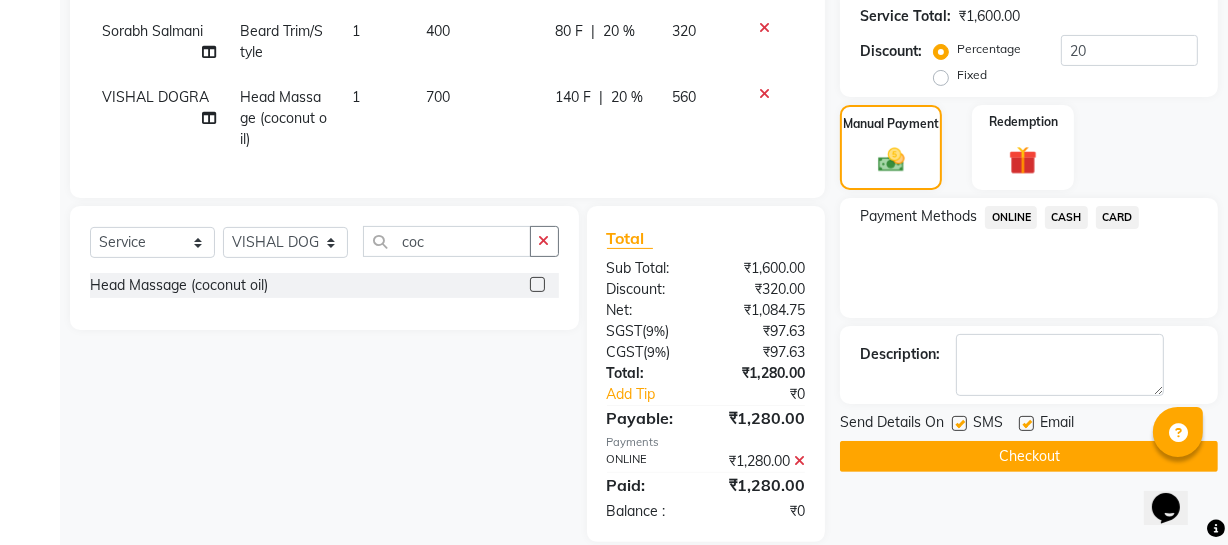 scroll, scrollTop: 450, scrollLeft: 0, axis: vertical 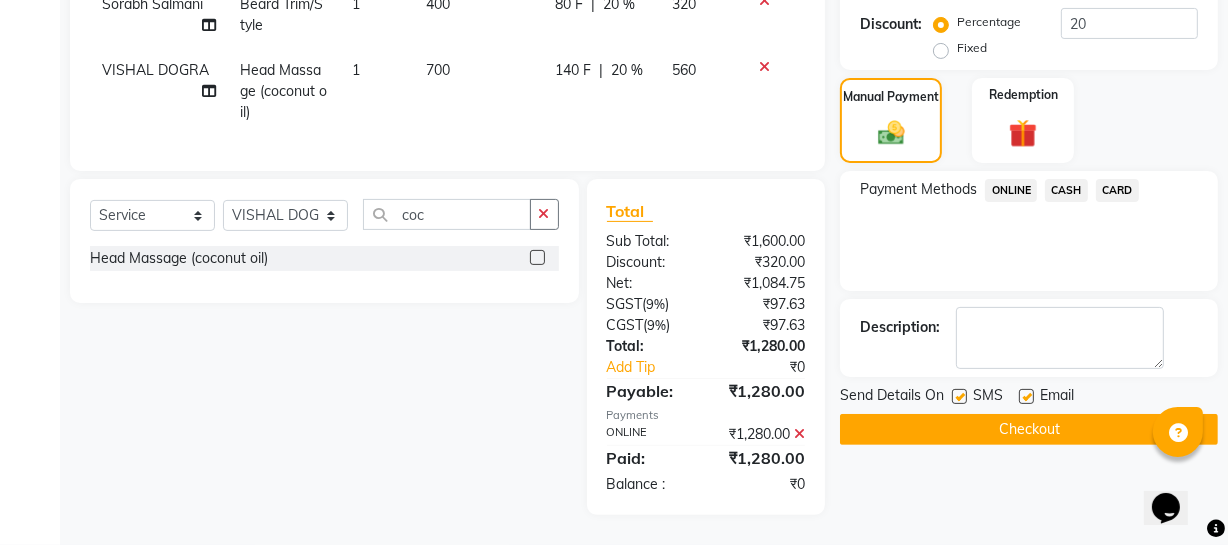 click on "Send Details On SMS Email  Checkout" 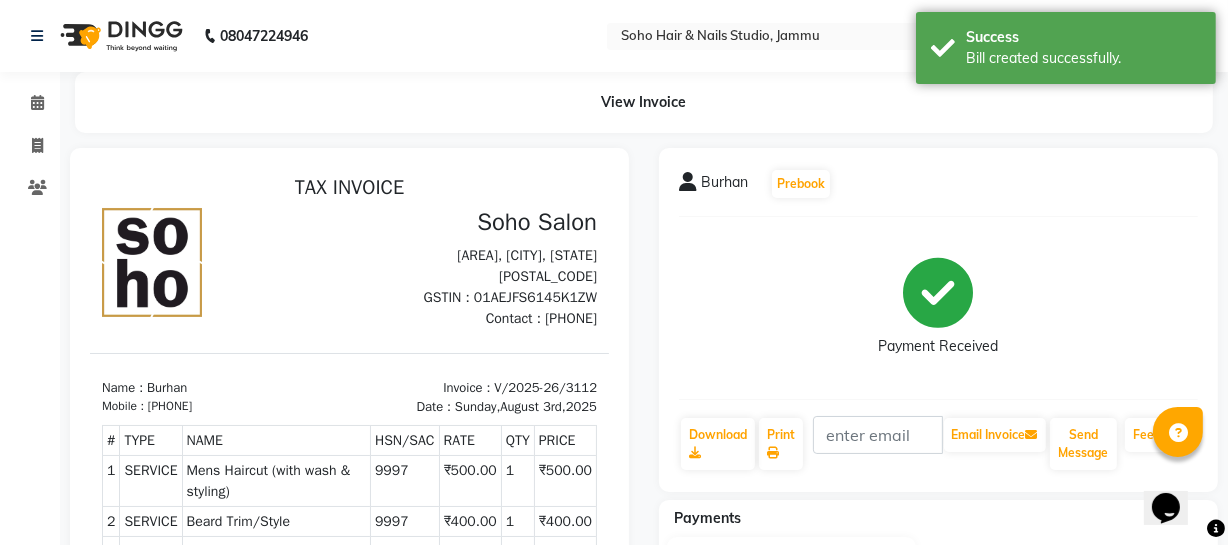 scroll, scrollTop: 0, scrollLeft: 0, axis: both 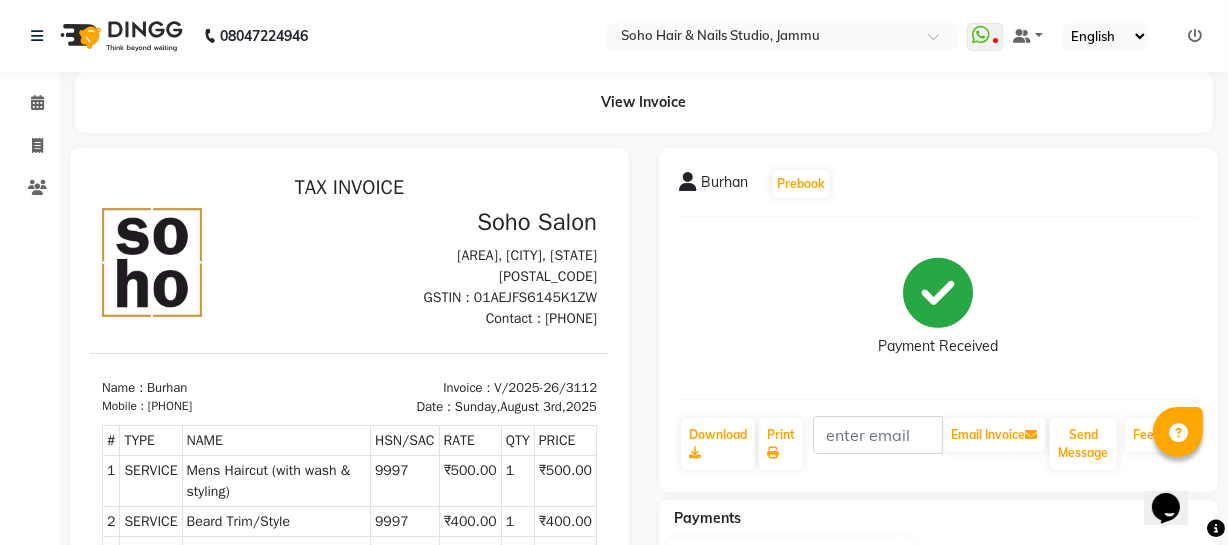click on "View Invoice" 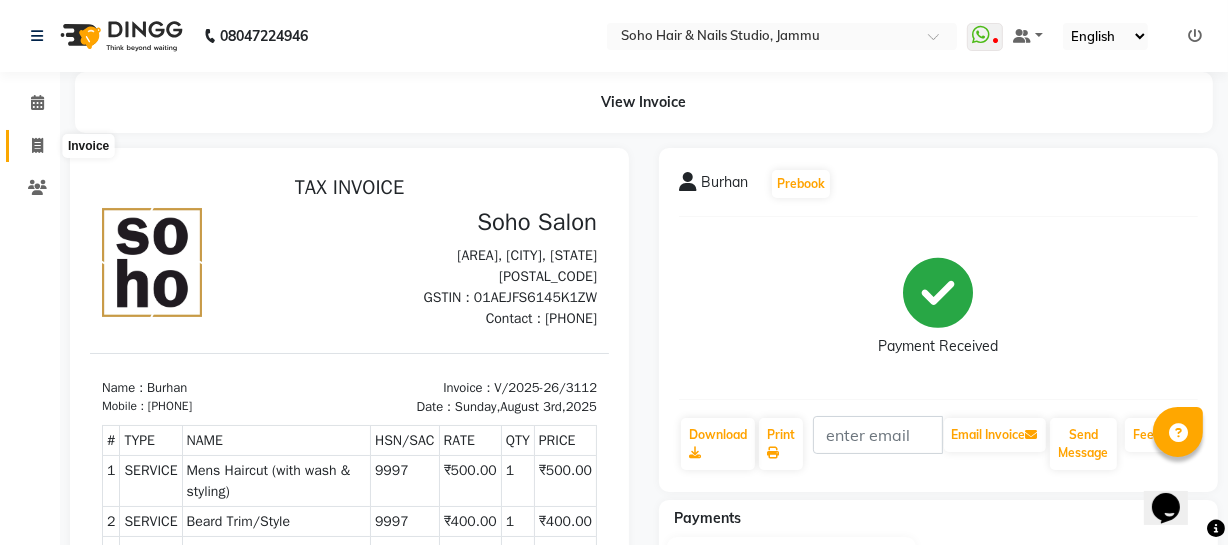 click 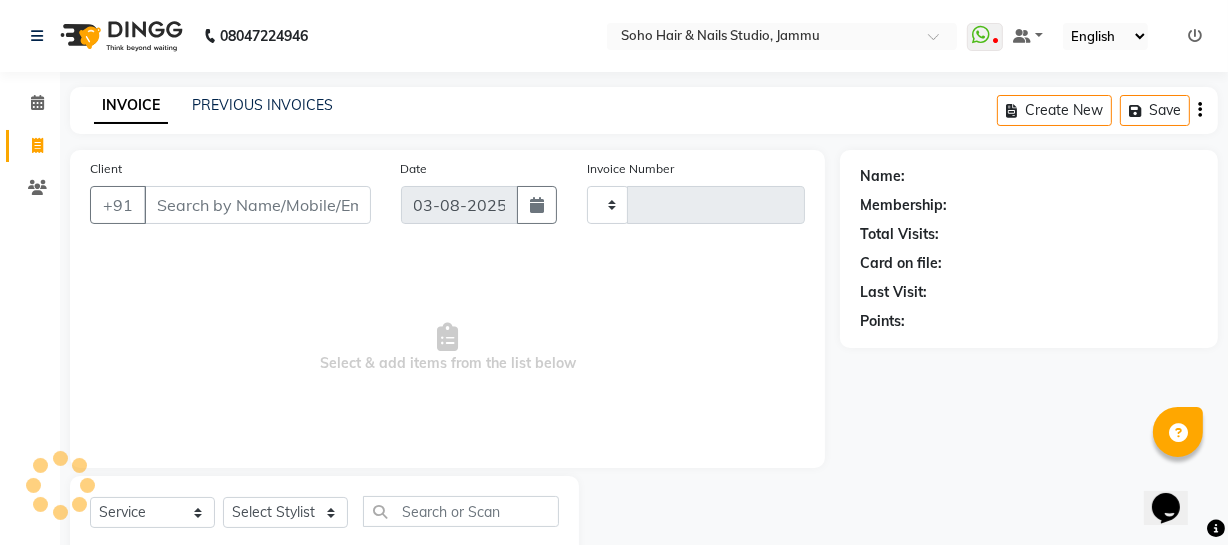 scroll, scrollTop: 57, scrollLeft: 0, axis: vertical 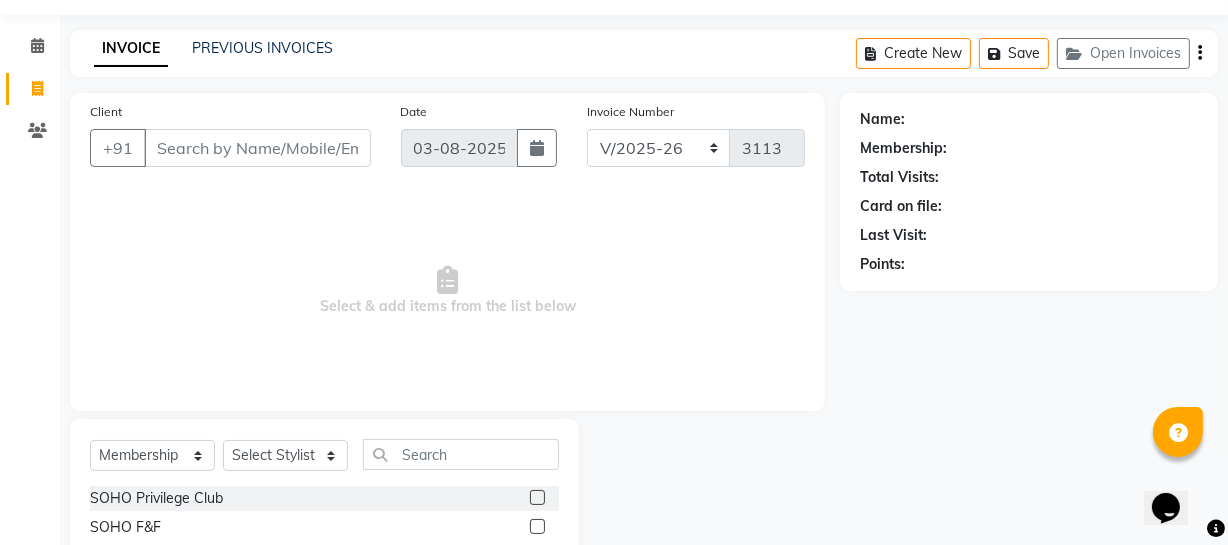 click on "INVOICE PREVIOUS INVOICES" 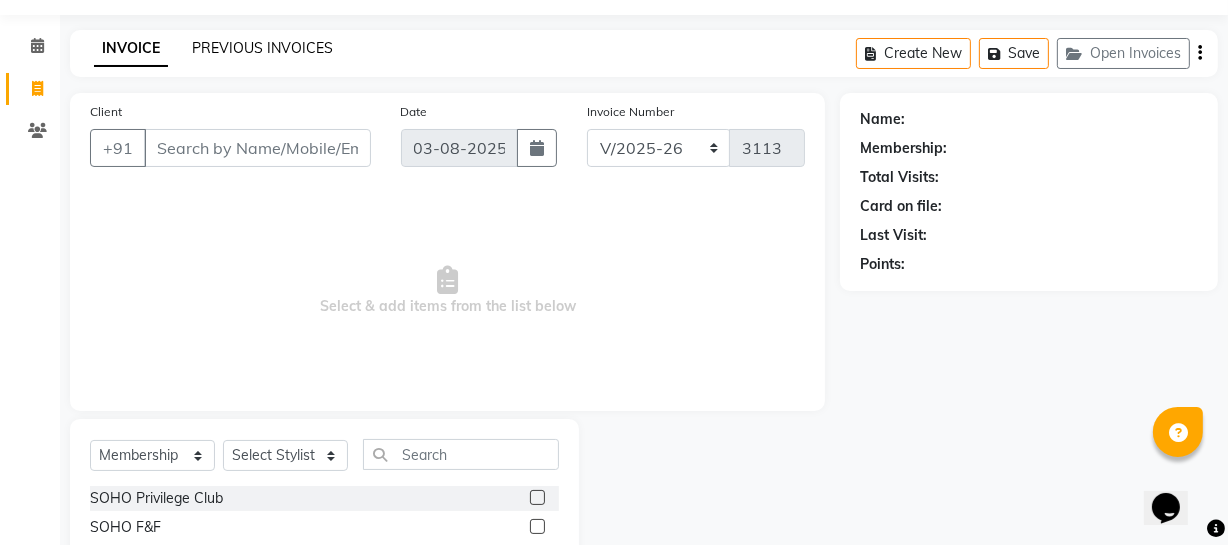 click on "PREVIOUS INVOICES" 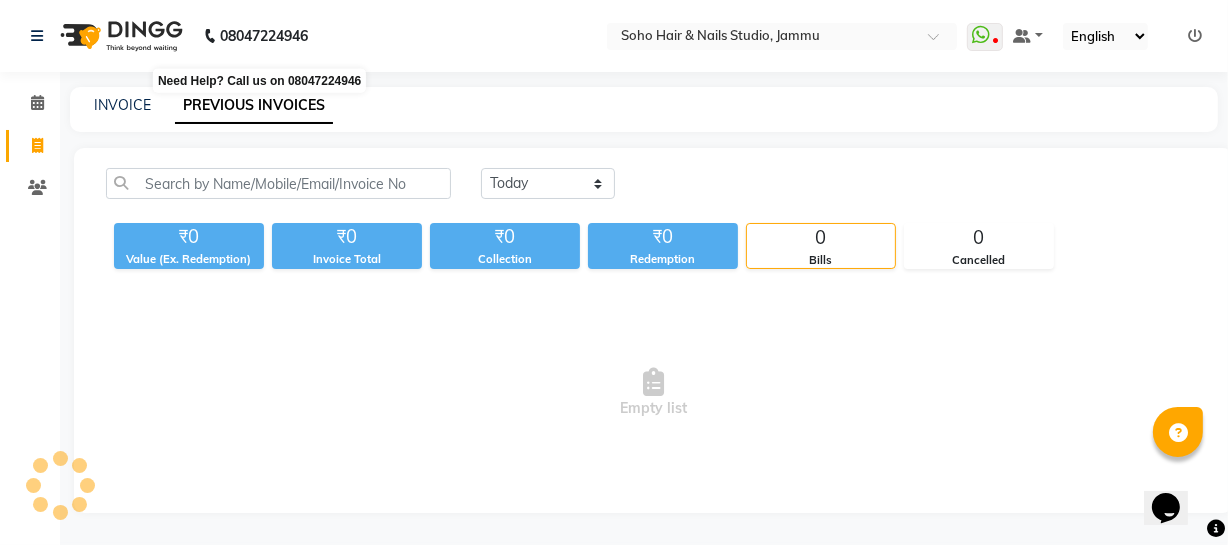 scroll, scrollTop: 0, scrollLeft: 0, axis: both 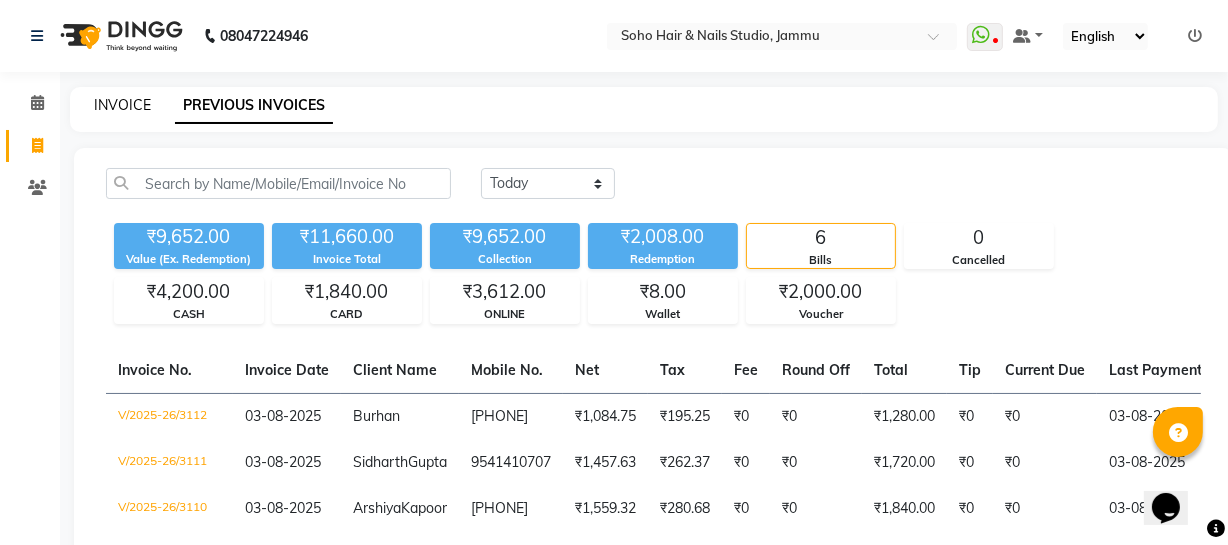 click on "INVOICE" 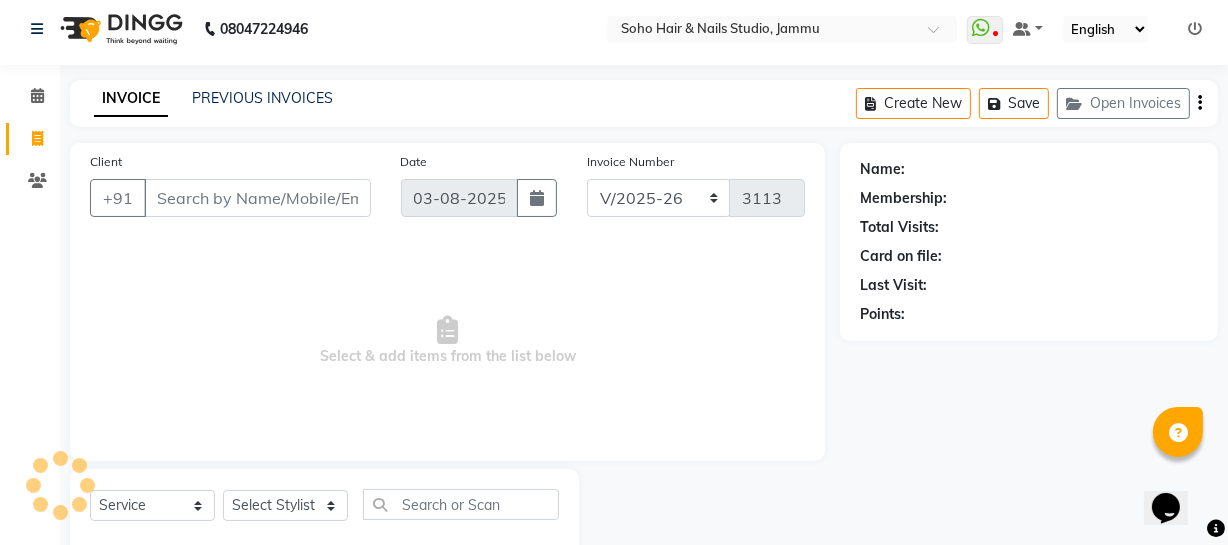 scroll, scrollTop: 57, scrollLeft: 0, axis: vertical 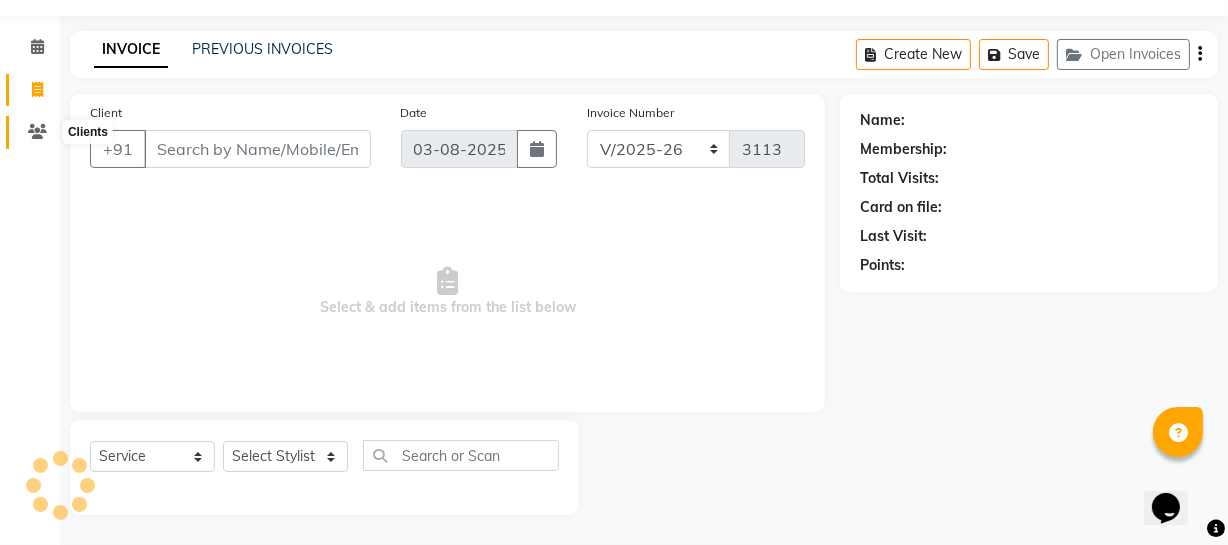 click 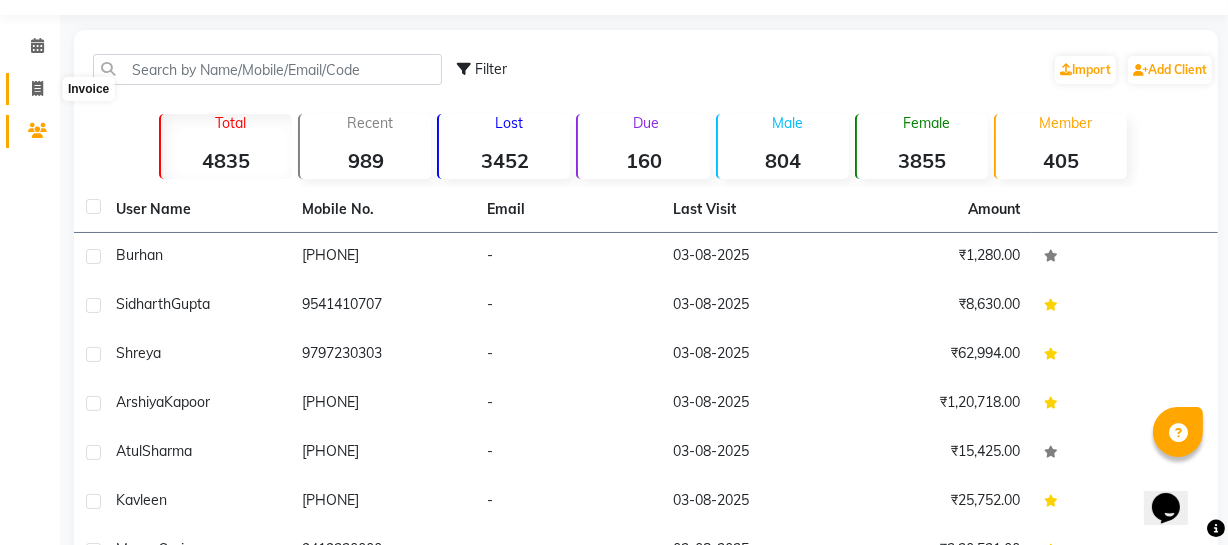 click 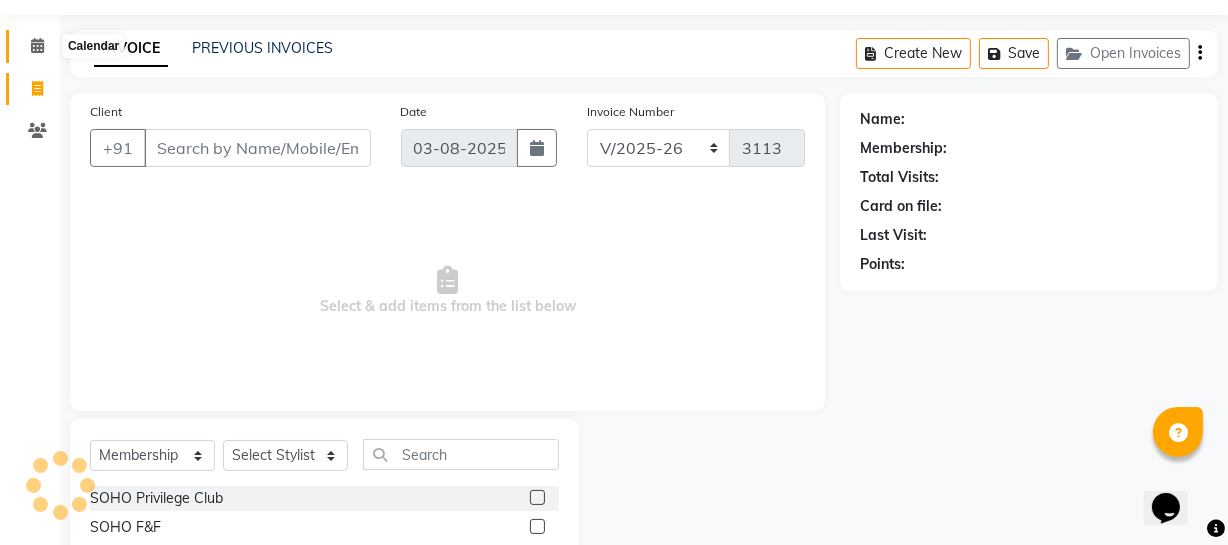 click 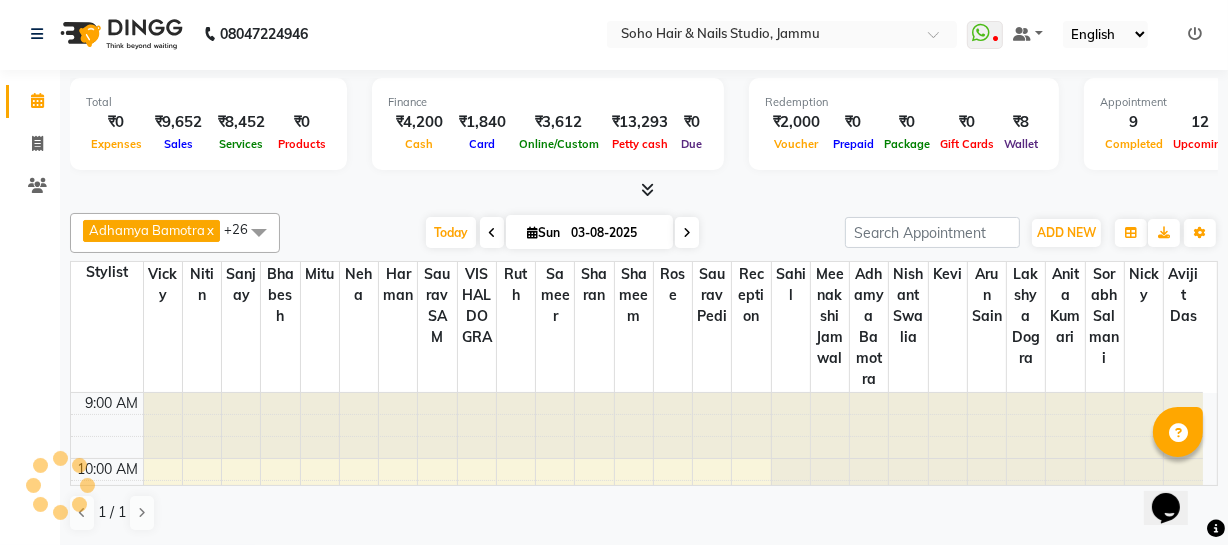 scroll, scrollTop: 0, scrollLeft: 0, axis: both 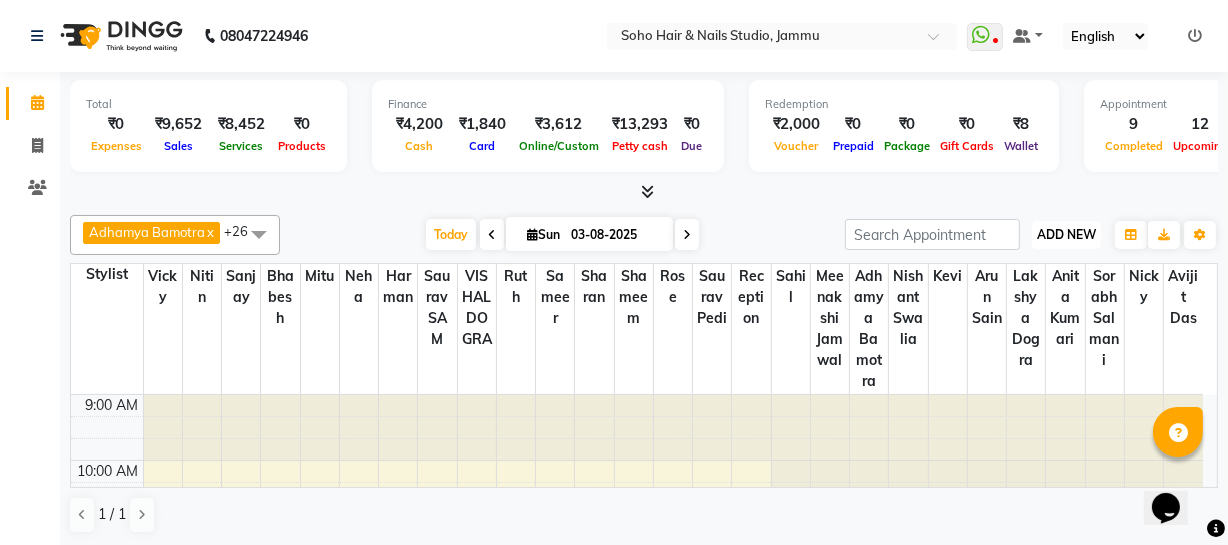 click on "ADD NEW" at bounding box center [1066, 234] 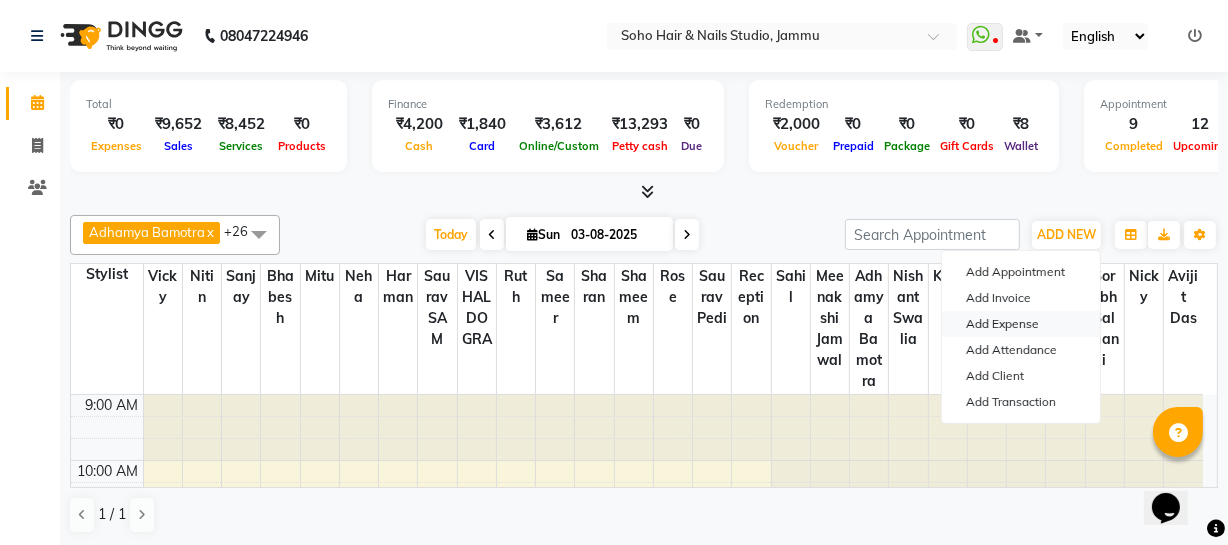 click on "Add Expense" at bounding box center [1021, 324] 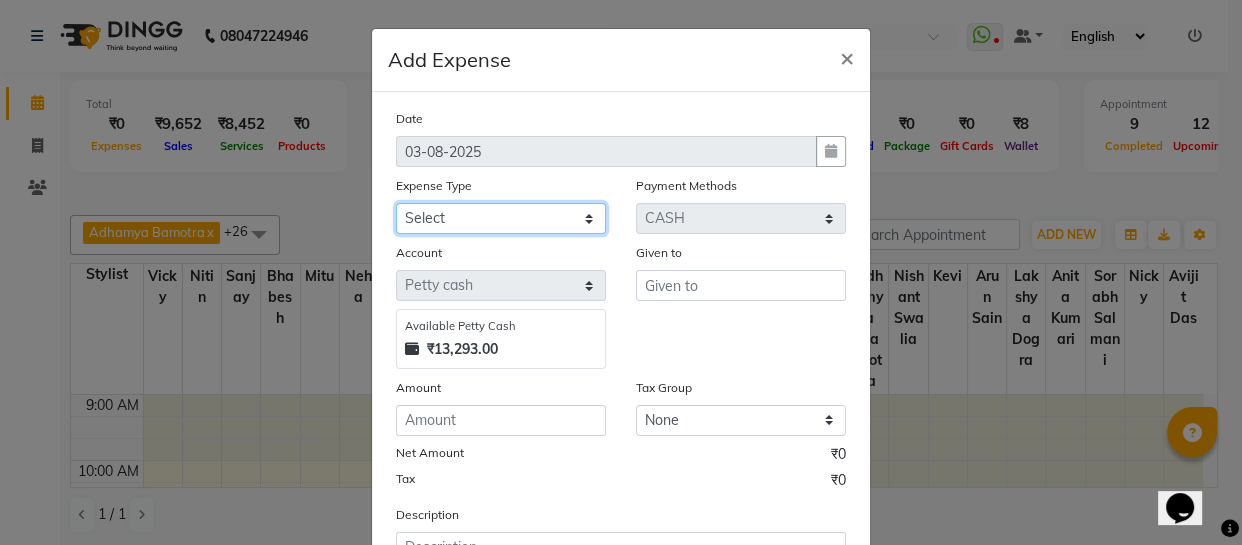 click on "Select Cash transfer to bank Client Snacks Fuel Govt fee Incentive Maintenance Miscellaneous Pantry Product Salary Staff Petrol Staff Snacks TIP Online or card to Cash" 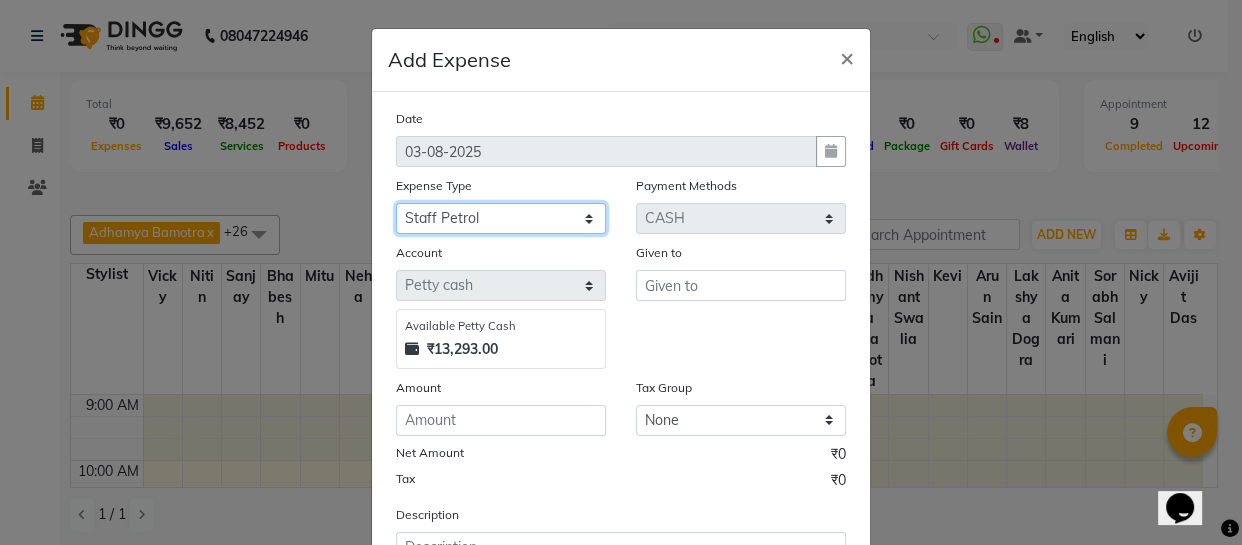 click on "Select Cash transfer to bank Client Snacks Fuel Govt fee Incentive Maintenance Miscellaneous Pantry Product Salary Staff Petrol Staff Snacks TIP Online or card to Cash" 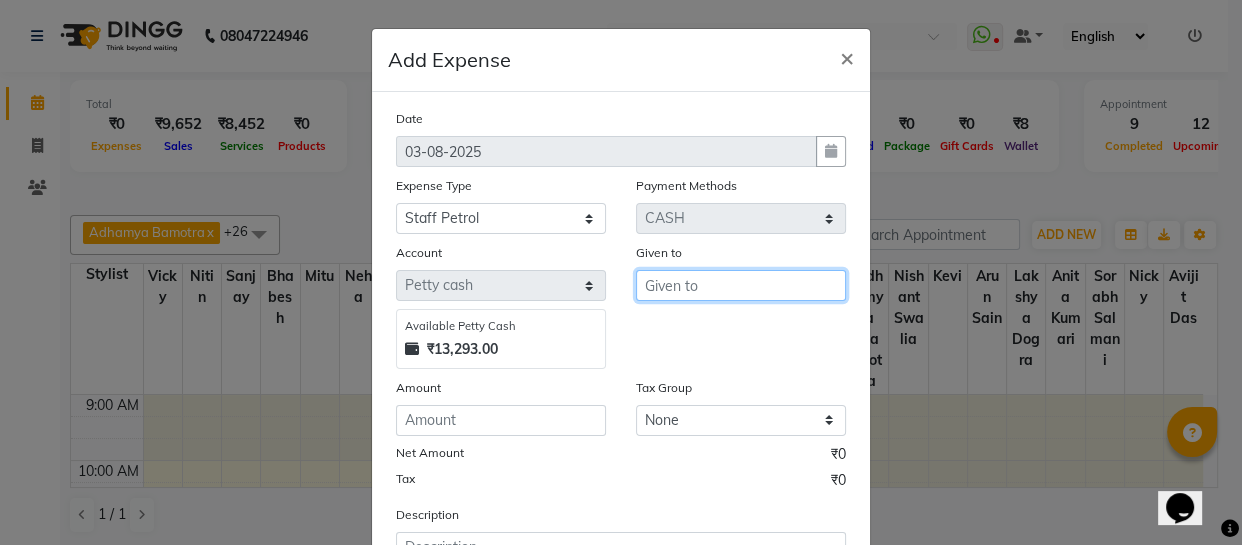 click at bounding box center [741, 285] 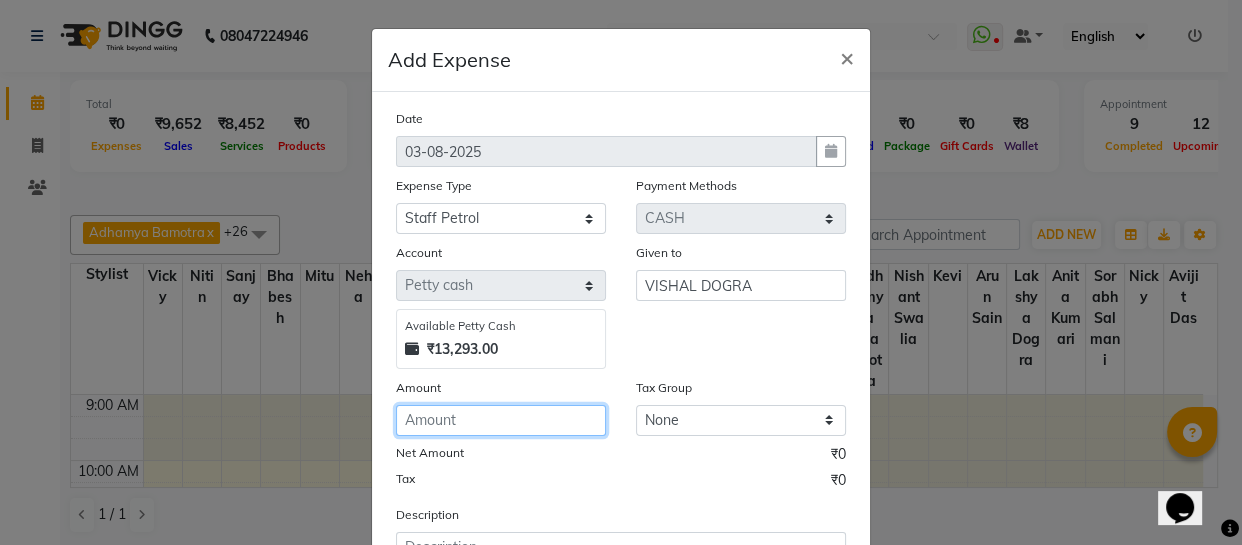 click 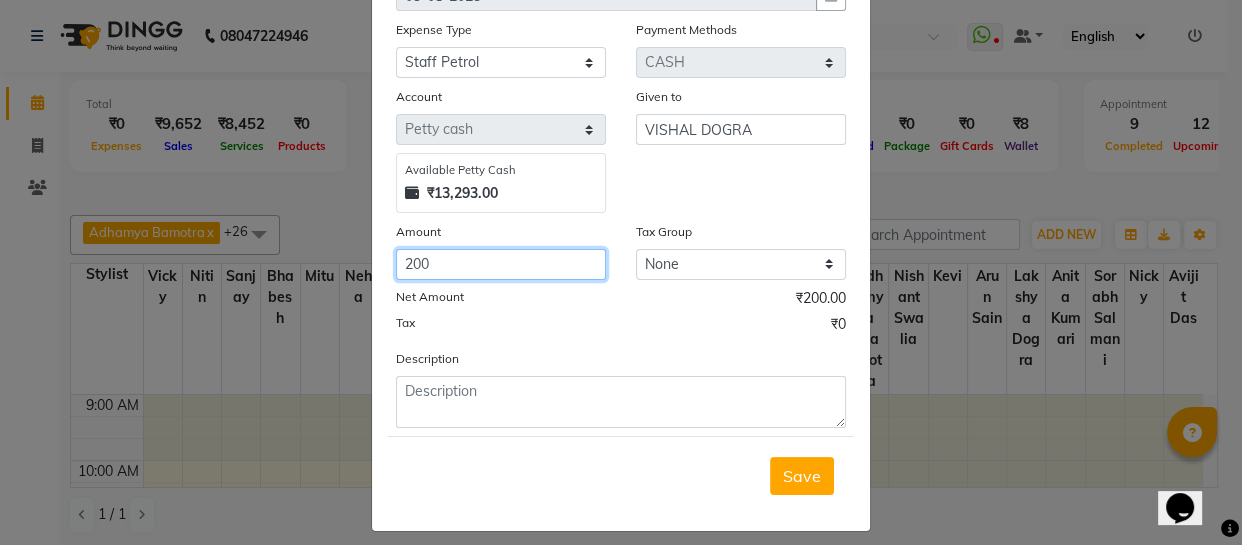 scroll, scrollTop: 173, scrollLeft: 0, axis: vertical 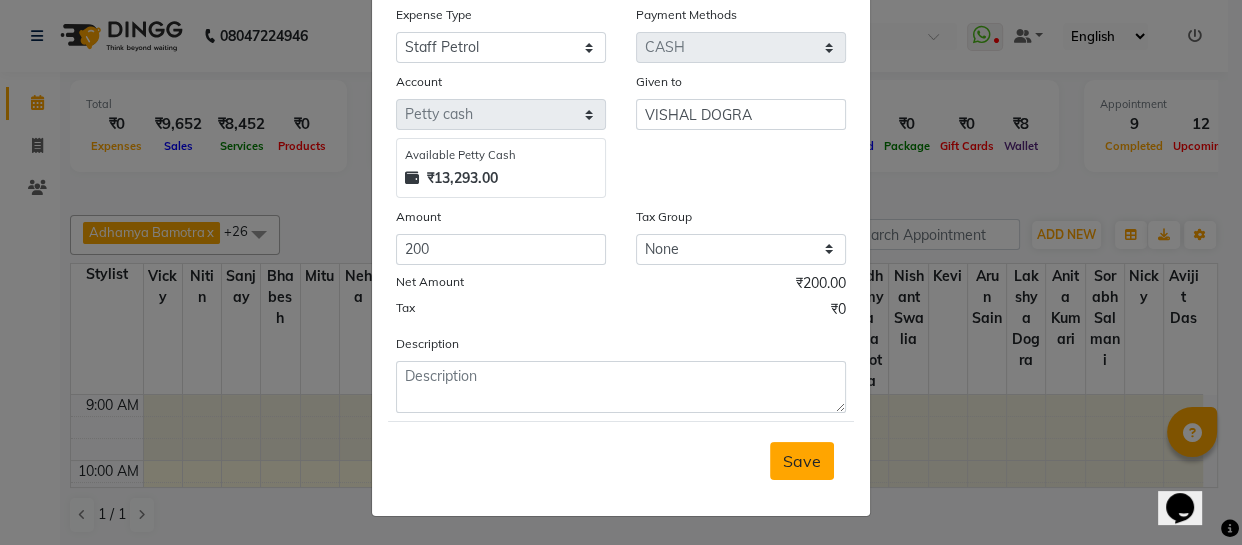 click on "Save" at bounding box center [802, 461] 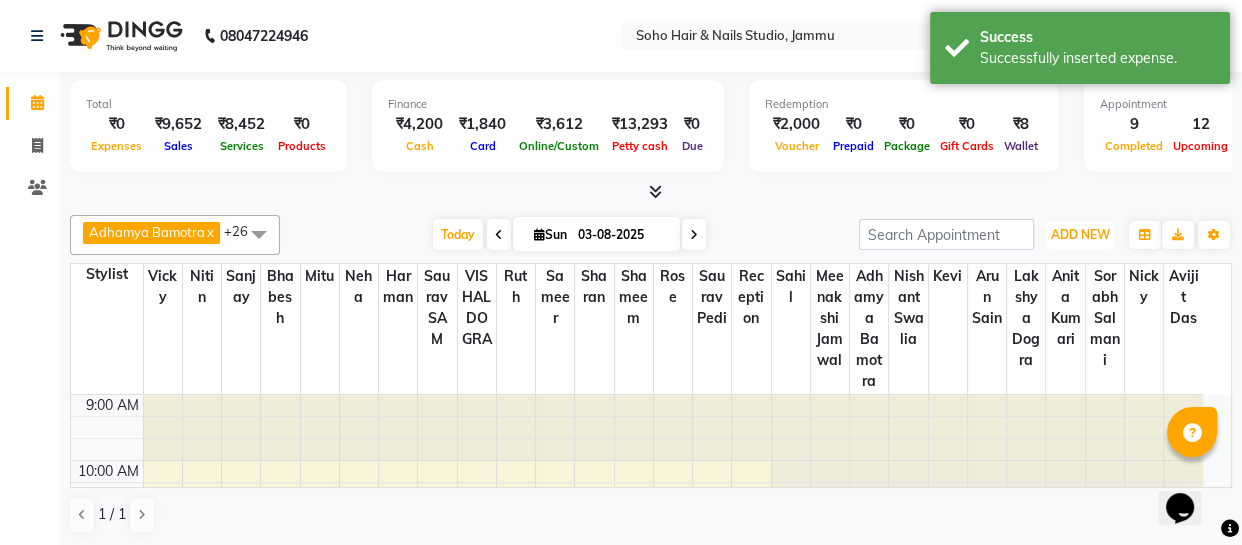 click on "ADD NEW" at bounding box center (1080, 234) 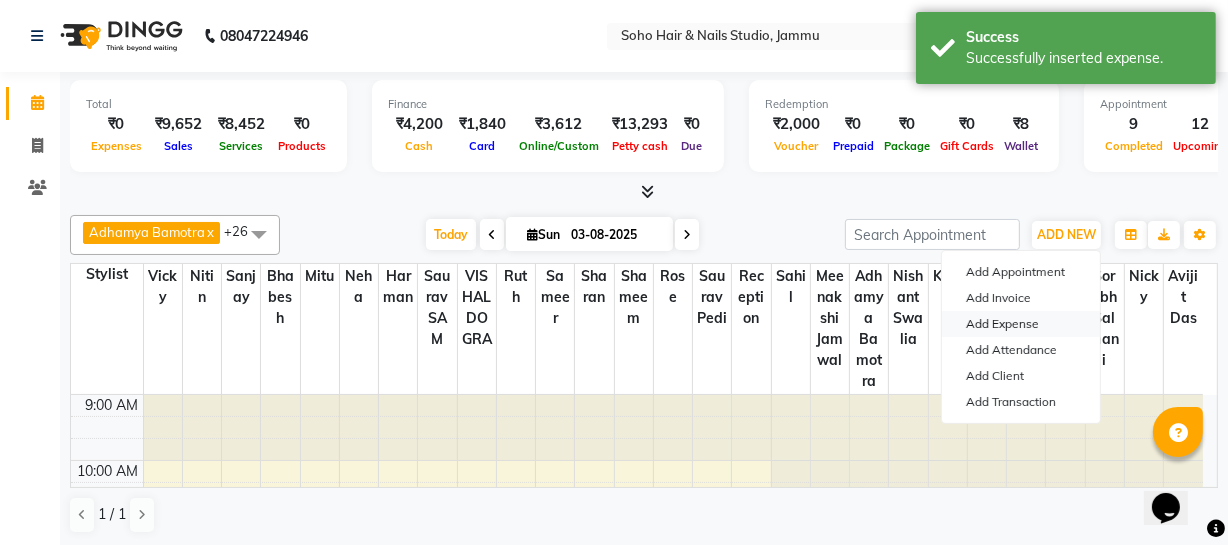 click on "Add Expense" at bounding box center [1021, 324] 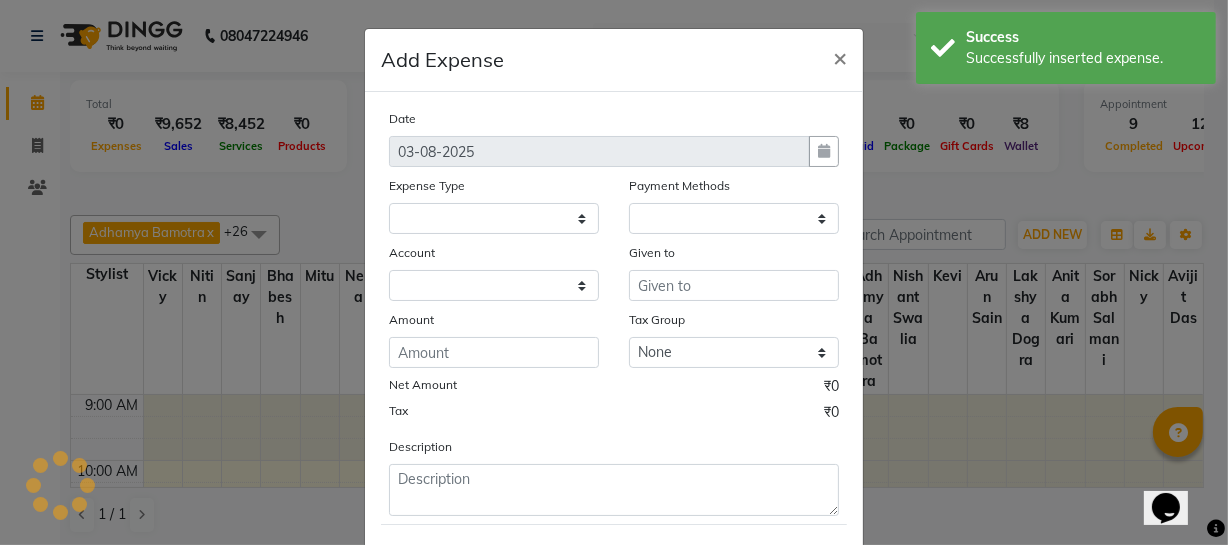 click 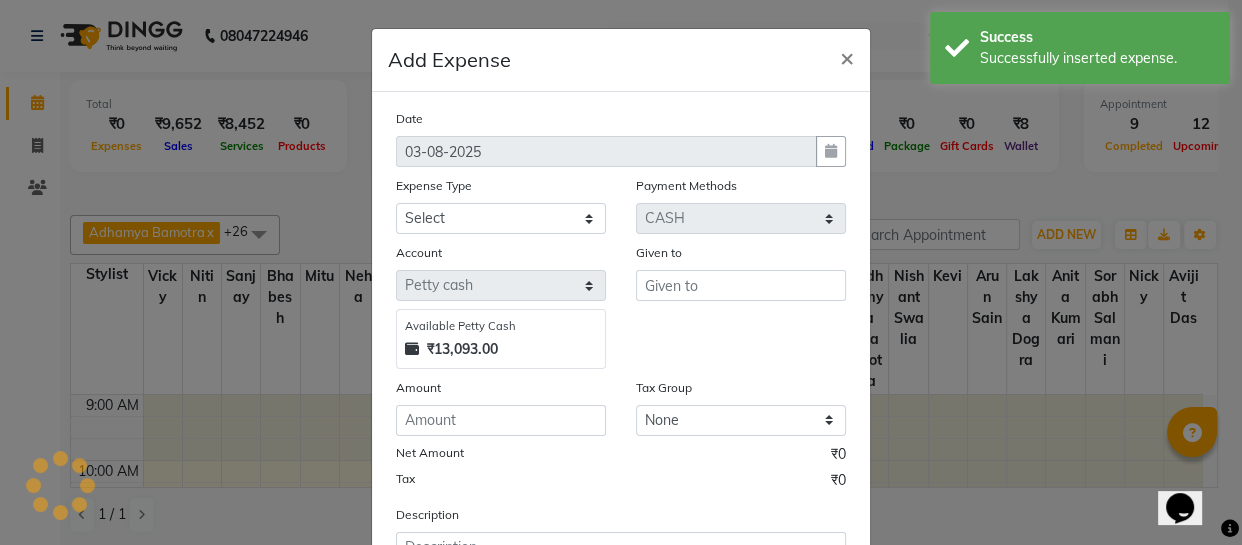 click on "Select Cash transfer to bank Client Snacks Fuel Govt fee Incentive Maintenance Miscellaneous Pantry Product Salary Staff Petrol Staff Snacks TIP Online or card to Cash" 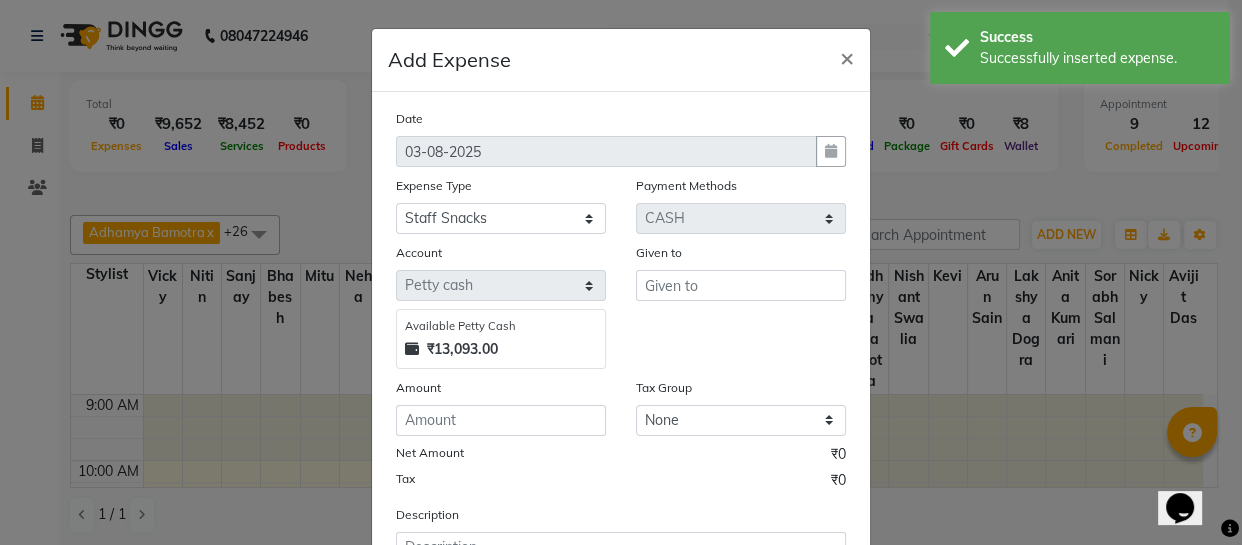 click on "Select Cash transfer to bank Client Snacks Fuel Govt fee Incentive Maintenance Miscellaneous Pantry Product Salary Staff Petrol Staff Snacks TIP Online or card to Cash" 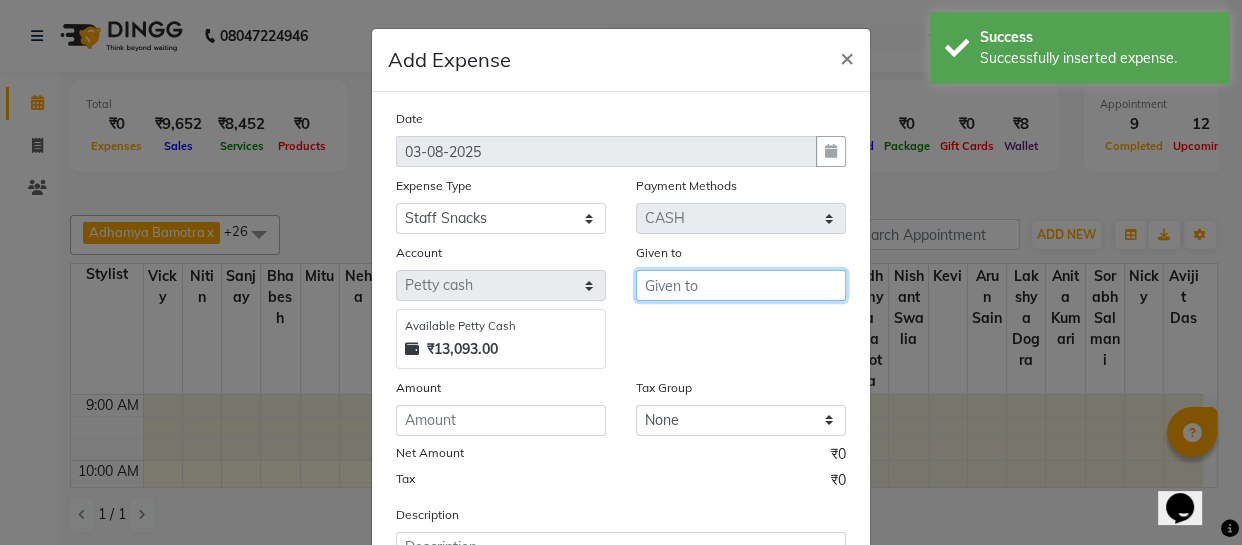 click at bounding box center [741, 285] 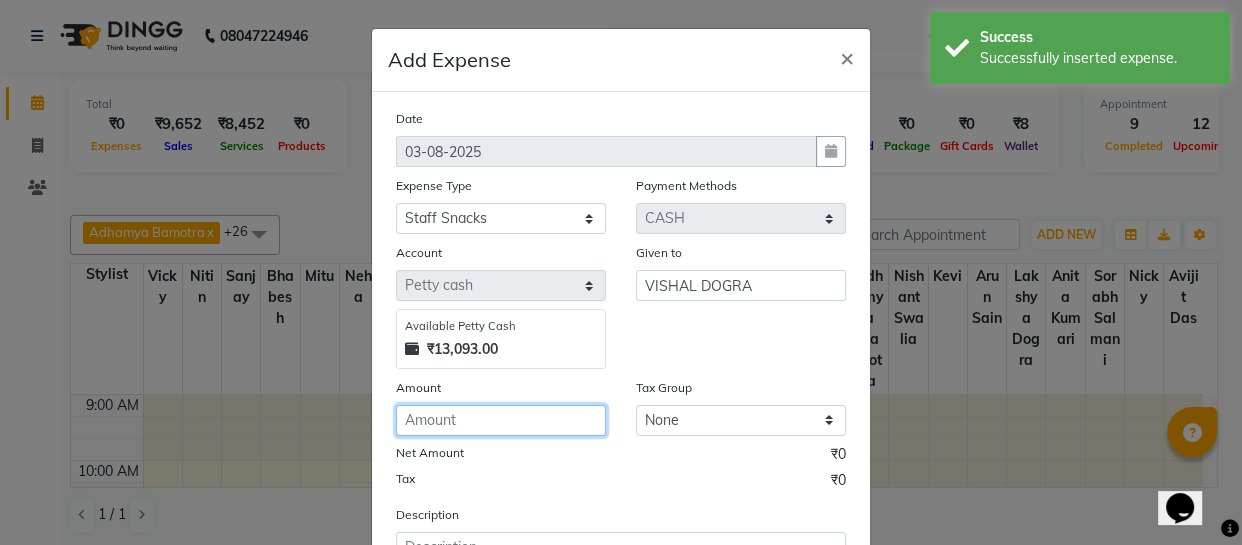 click 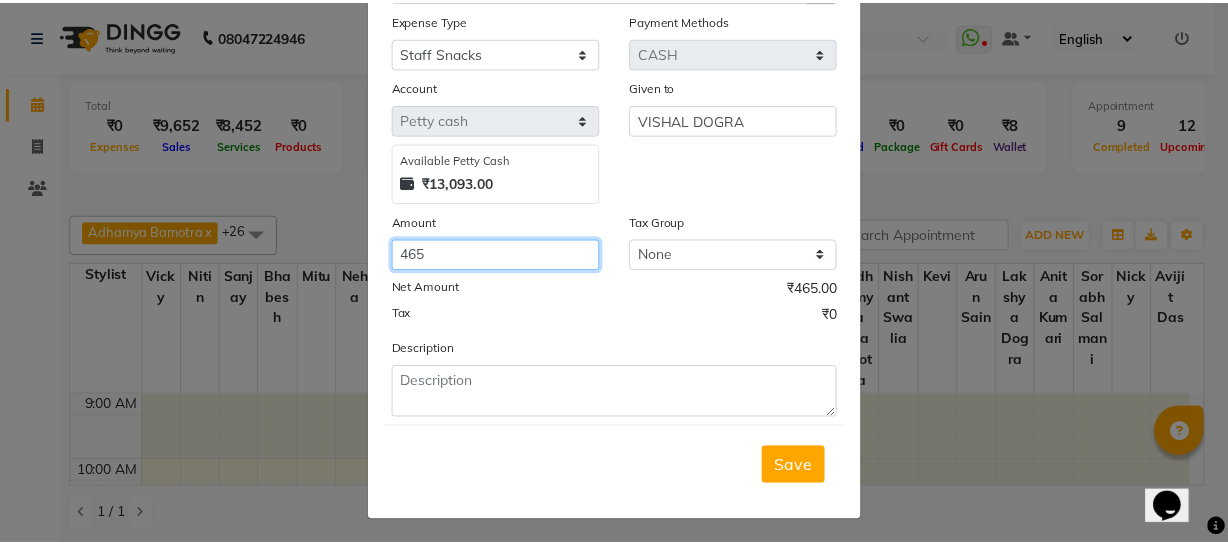 scroll, scrollTop: 173, scrollLeft: 0, axis: vertical 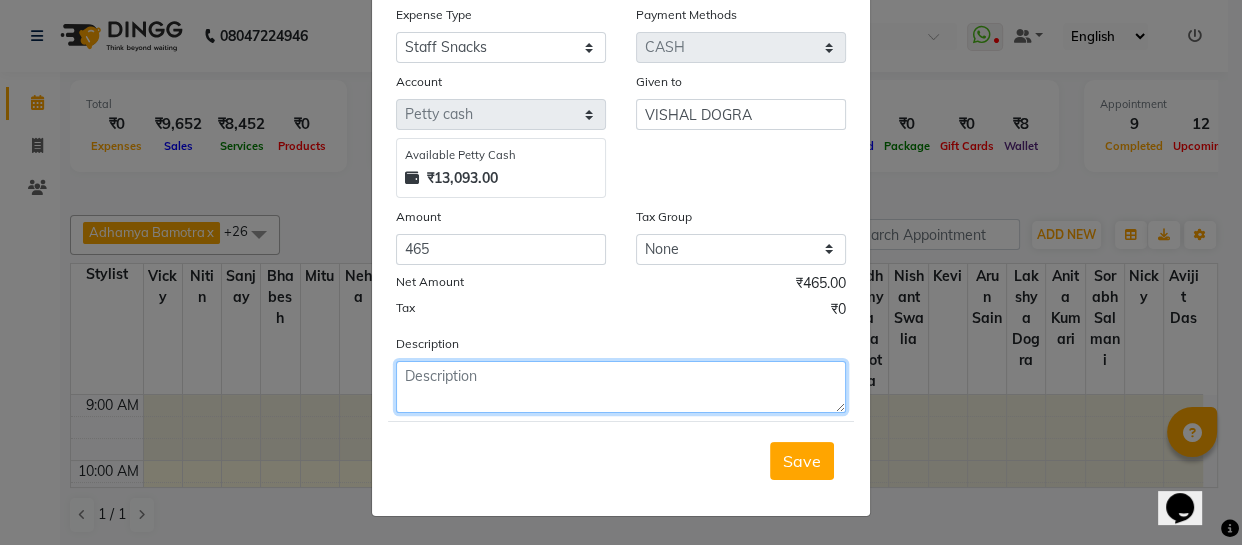 click 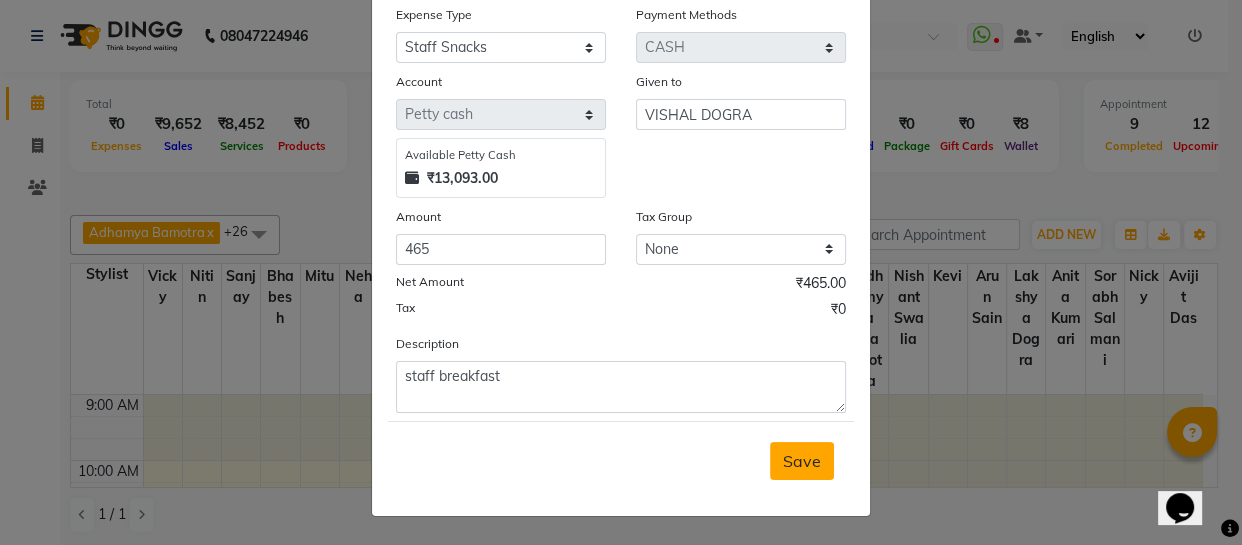 click on "Save" at bounding box center (802, 461) 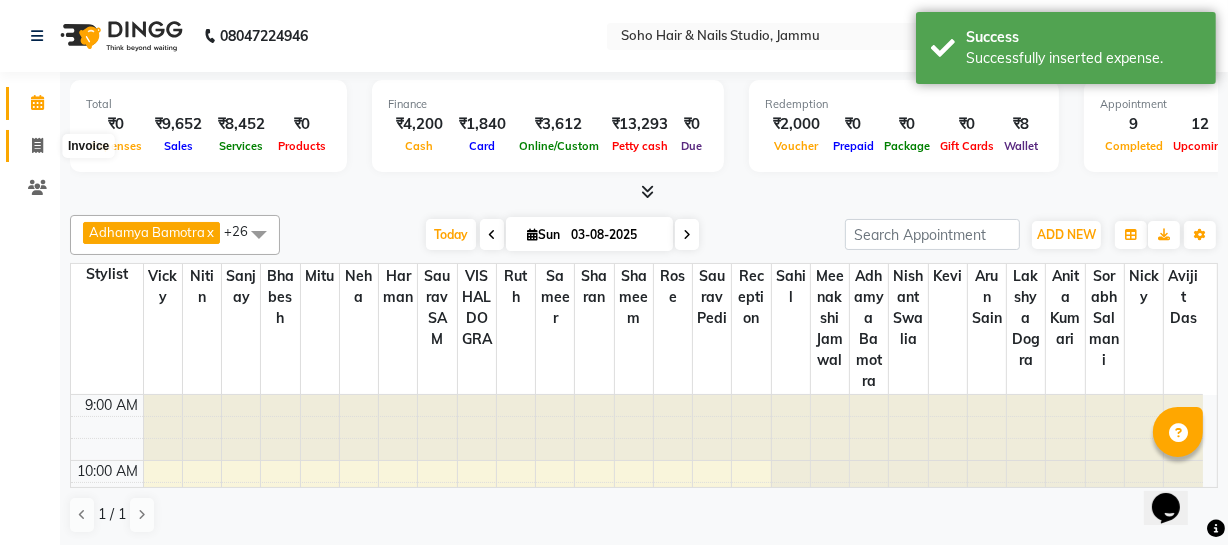 click 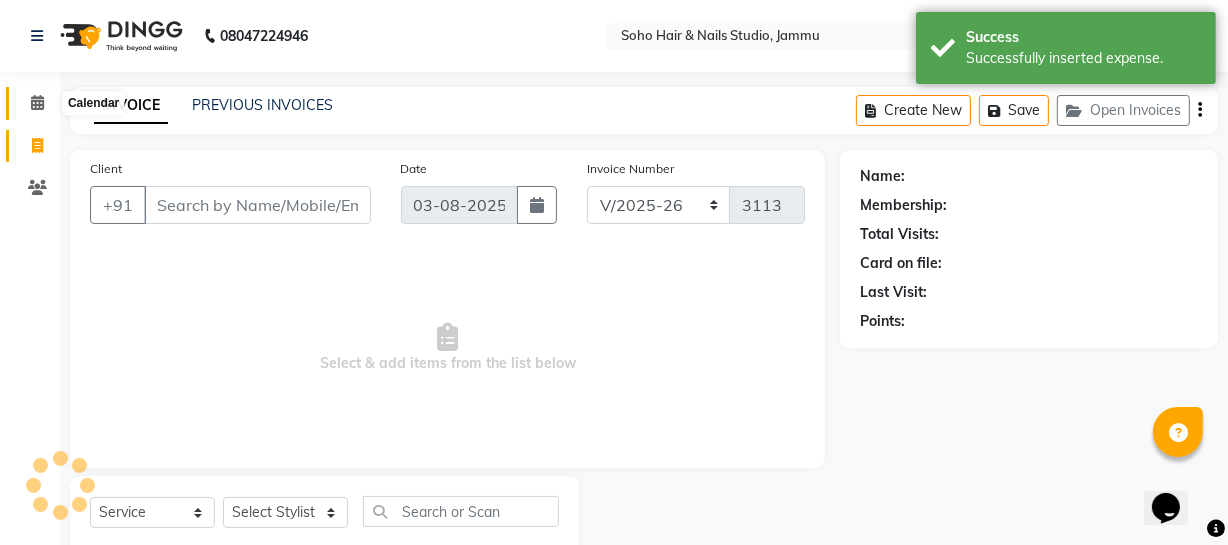 click 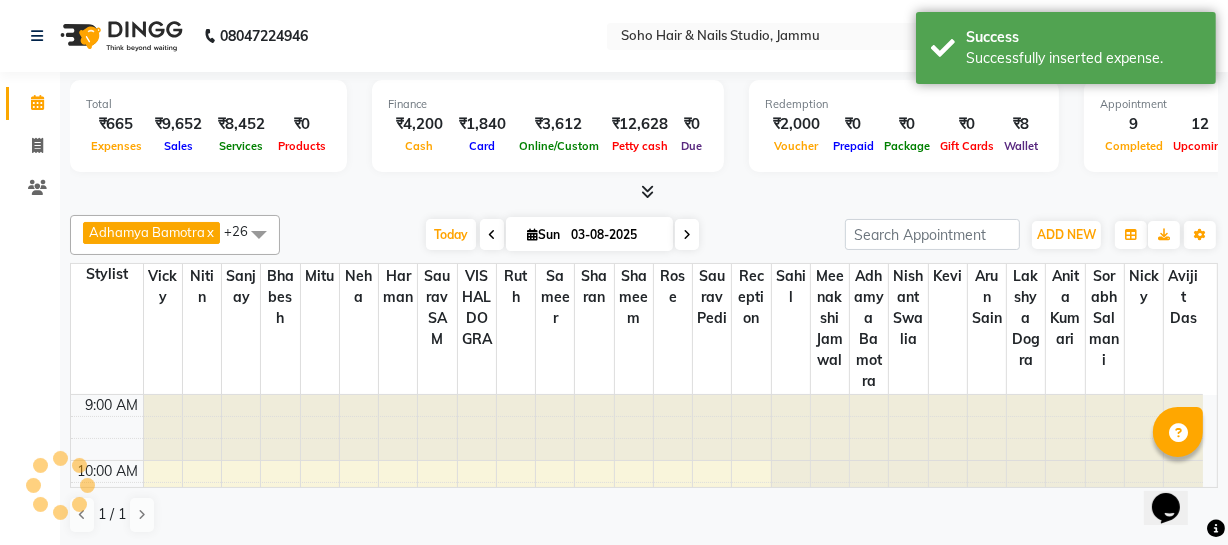 scroll, scrollTop: 198, scrollLeft: 0, axis: vertical 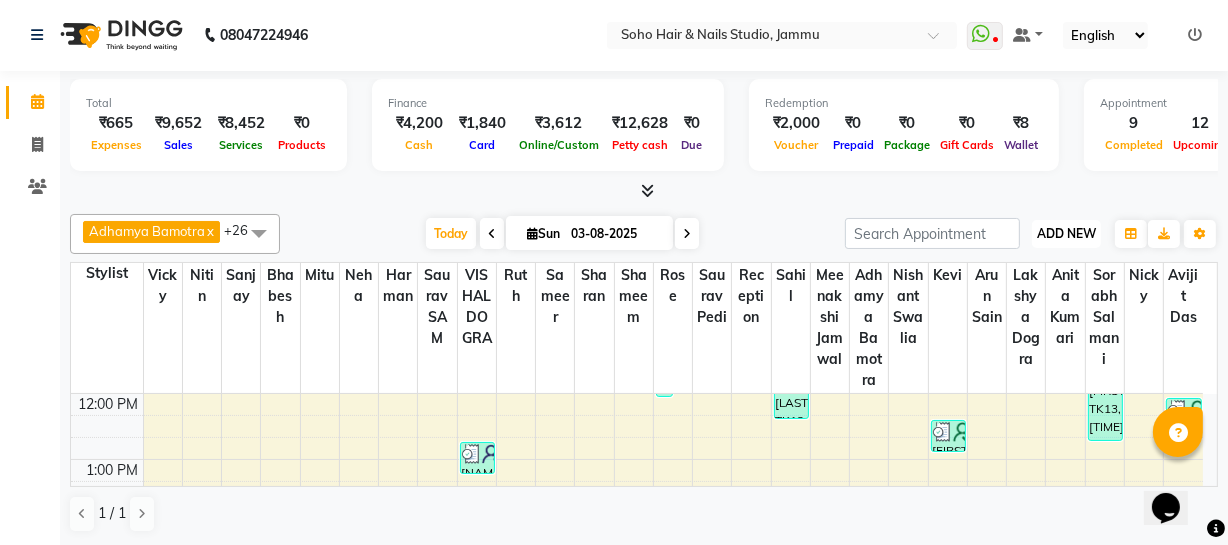 click on "ADD NEW" at bounding box center (1066, 233) 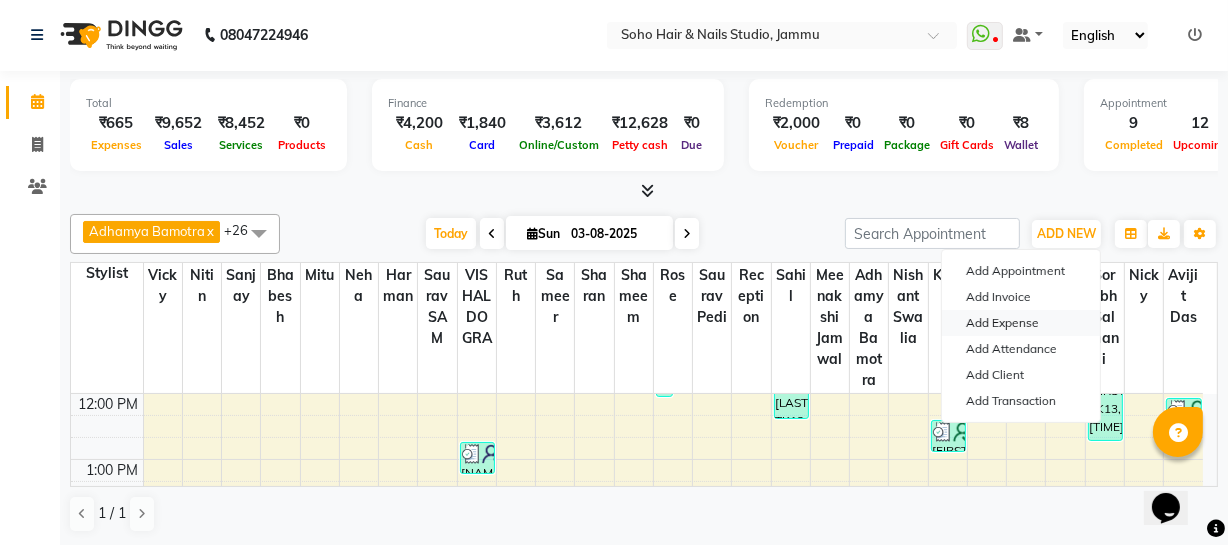 click on "Add Expense" at bounding box center (1021, 323) 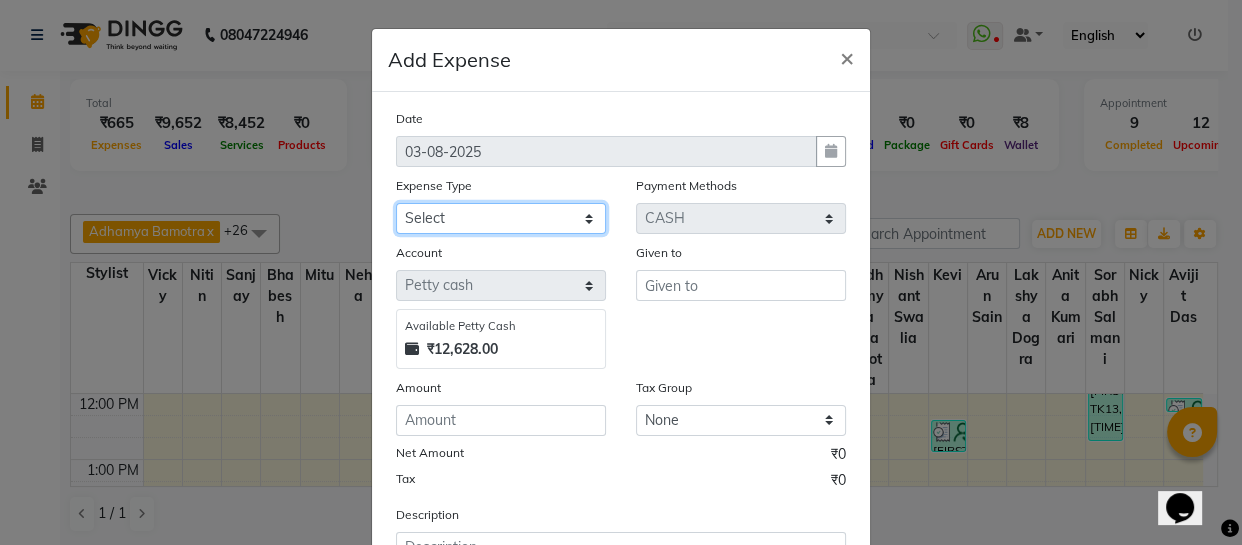 click on "Select Cash transfer to bank Client Snacks Fuel Govt fee Incentive Maintenance Miscellaneous Pantry Product Salary Staff Petrol Staff Snacks TIP Online or card to Cash" 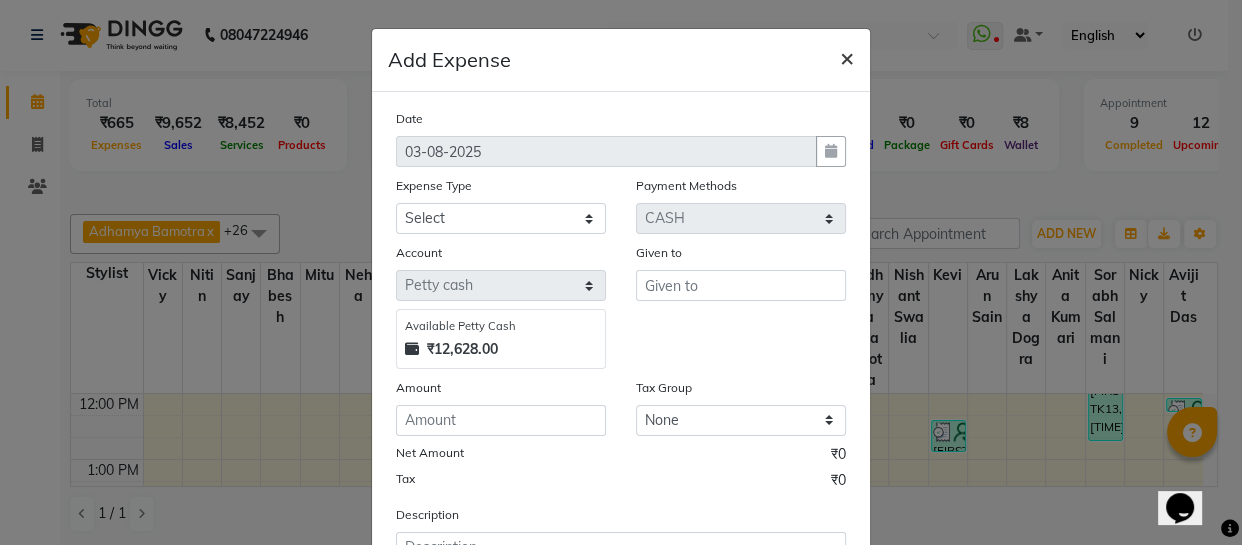click on "×" 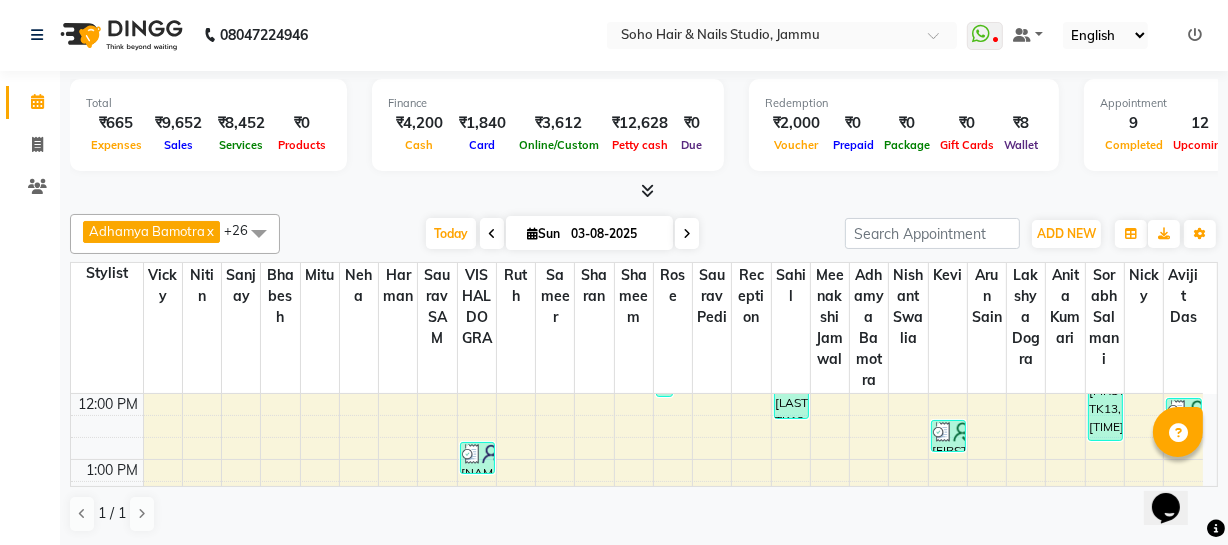 click on "[PHONE] Select Location × Soho Hair & Nails Studio, Jammu  WhatsApp Status  ✕ Status:  Disconnected Recent Service Activity: 01-01-1970     05:30 AM  [PHONE]Whatsapp Settings Default Panel My Panel English ENGLISH Español العربية मराठी हिंदी ગુજરાતી தமிழ் 中文 Notifications nothing to show" 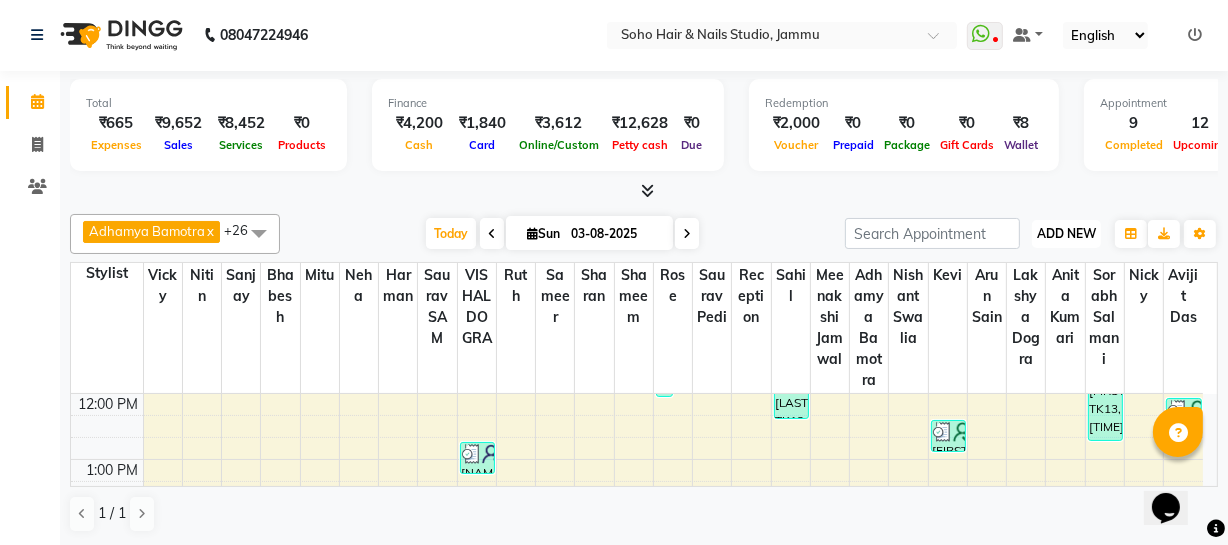 click on "ADD NEW" at bounding box center (1066, 233) 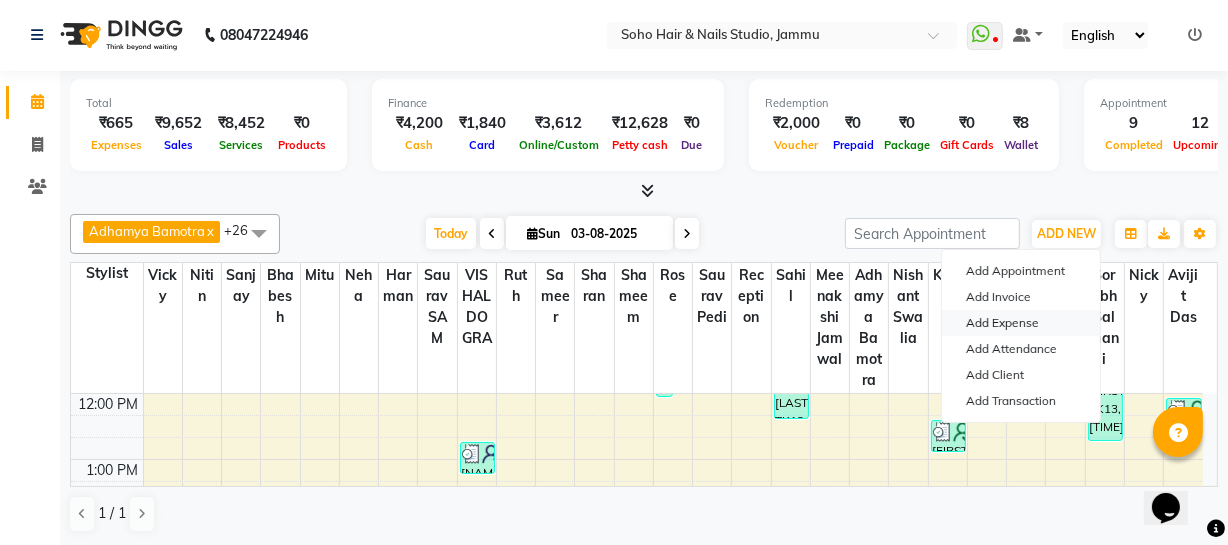 click on "Add Expense" at bounding box center [1021, 323] 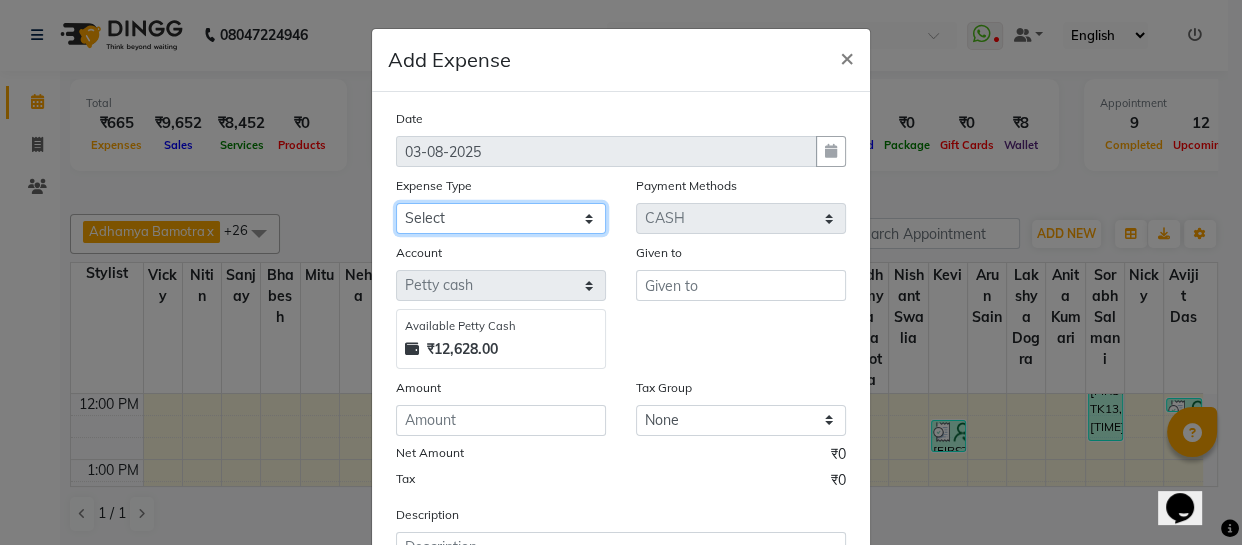 click on "Select Cash transfer to bank Client Snacks Fuel Govt fee Incentive Maintenance Miscellaneous Pantry Product Salary Staff Petrol Staff Snacks TIP Online or card to Cash" 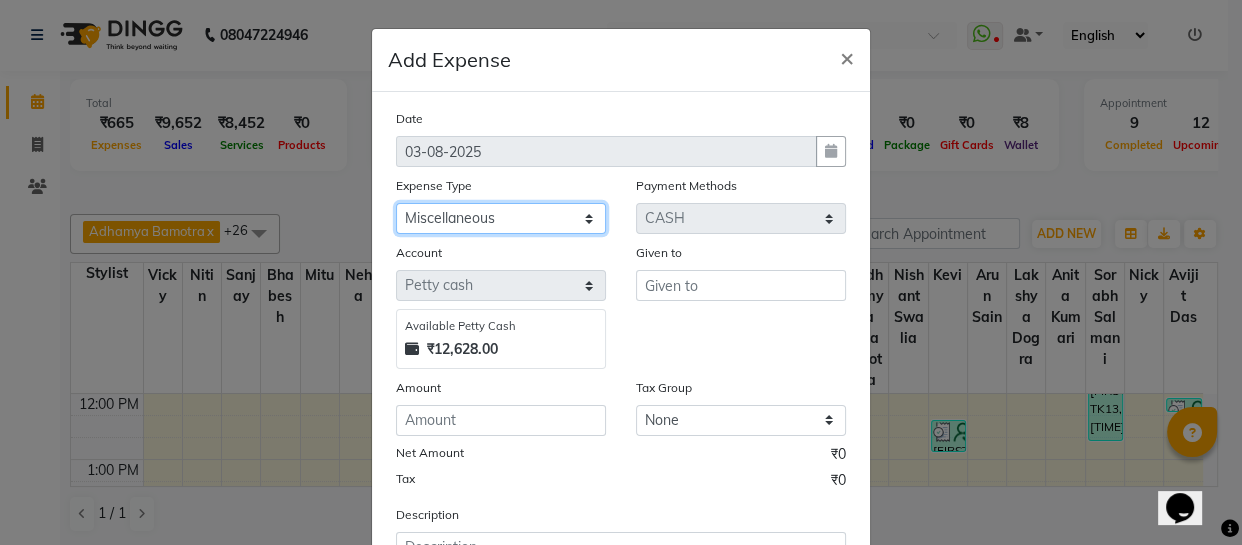 click on "Select Cash transfer to bank Client Snacks Fuel Govt fee Incentive Maintenance Miscellaneous Pantry Product Salary Staff Petrol Staff Snacks TIP Online or card to Cash" 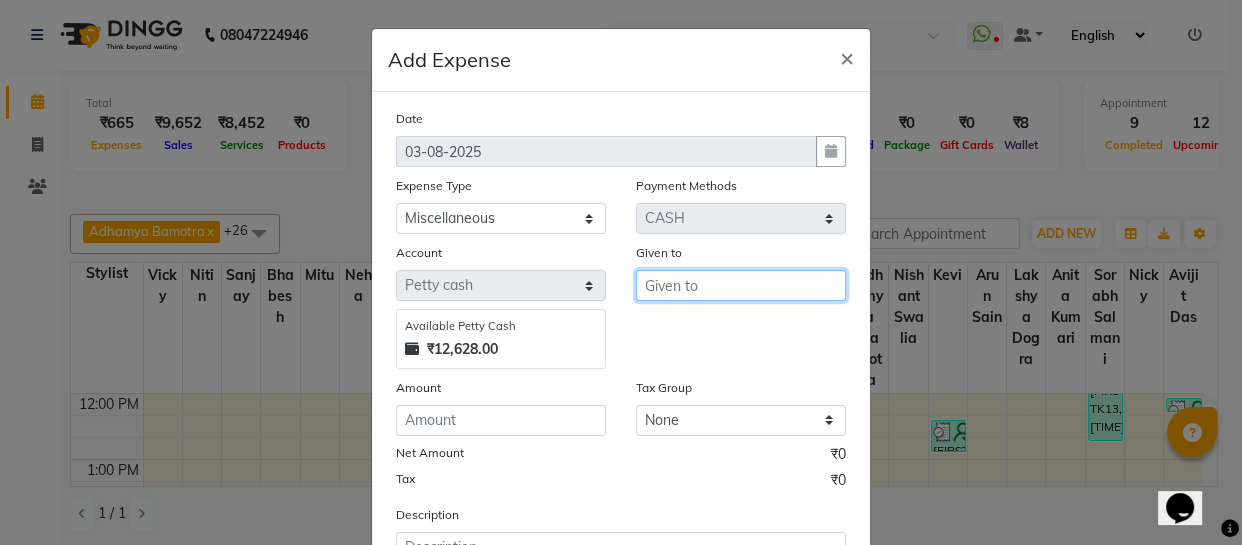 click at bounding box center [741, 285] 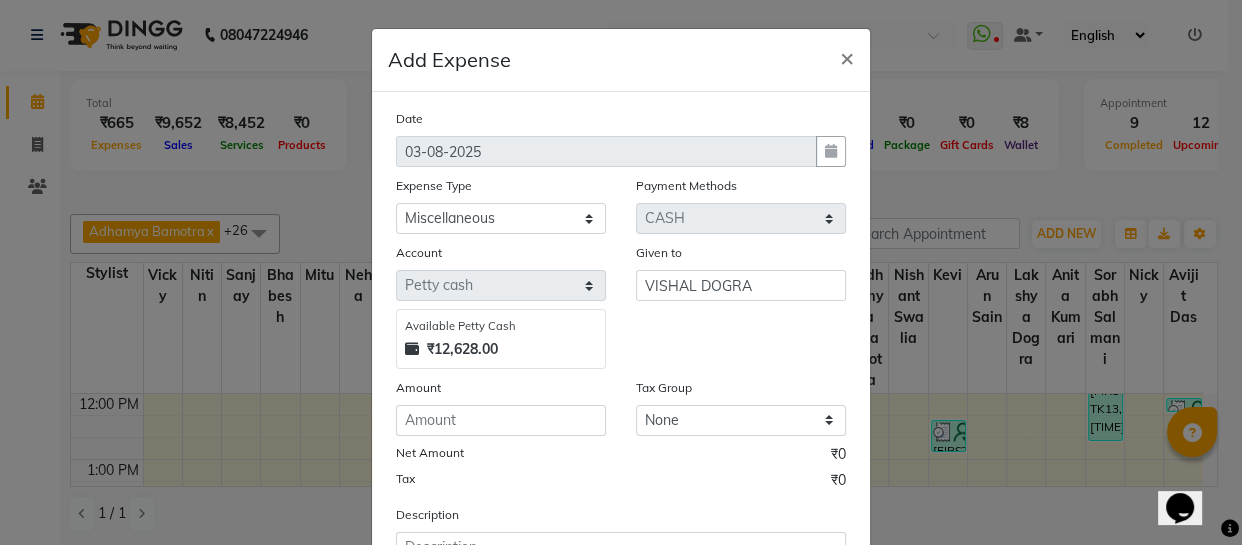 click on "Date [DATE] Expense Type Select Cash transfer to bank Client Snacks Fuel Govt fee Incentive Maintenance Miscellaneous Pantry Product Salary Staff Petrol Staff Snacks TIP Online or card to Cash Payment Methods Select ONLINE CASH CARD Voucher Prepaid Package Wallet Gift Card Account Select Default account Petty cash Available Petty Cash ₹12,628.00 Given to VISHAL DOGRA Amount Tax Group None GST Net Amount ₹0 Tax ₹0 Description" 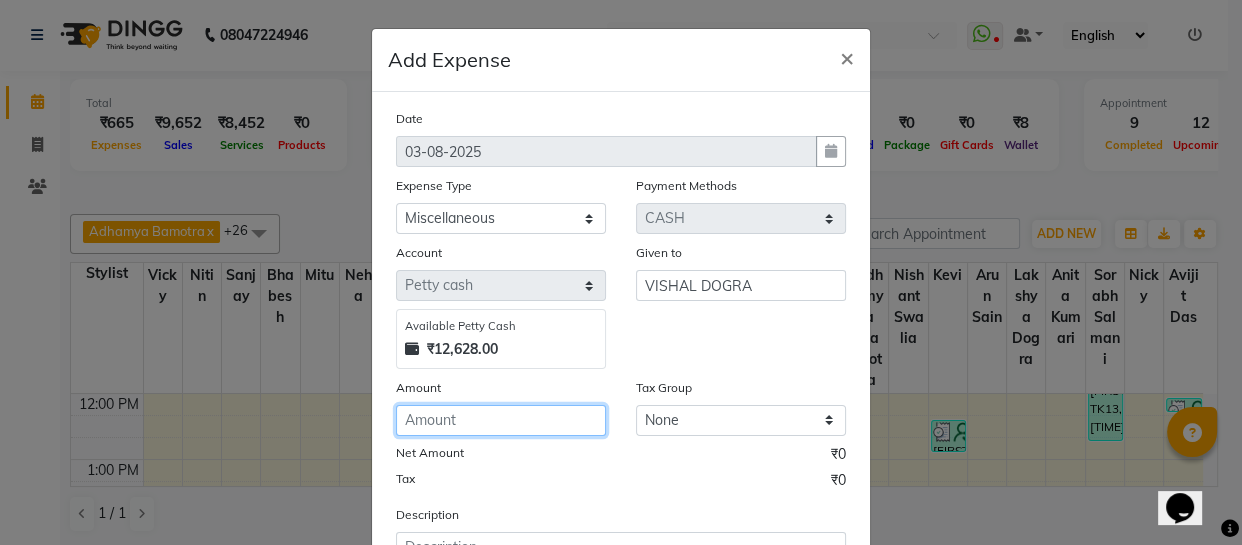 click 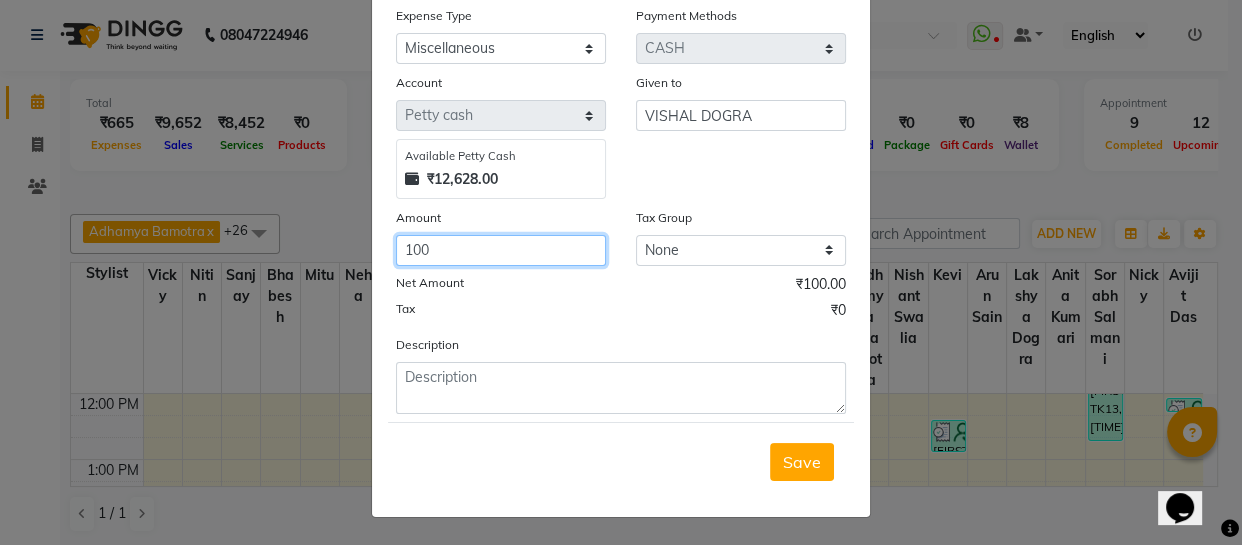 scroll, scrollTop: 173, scrollLeft: 0, axis: vertical 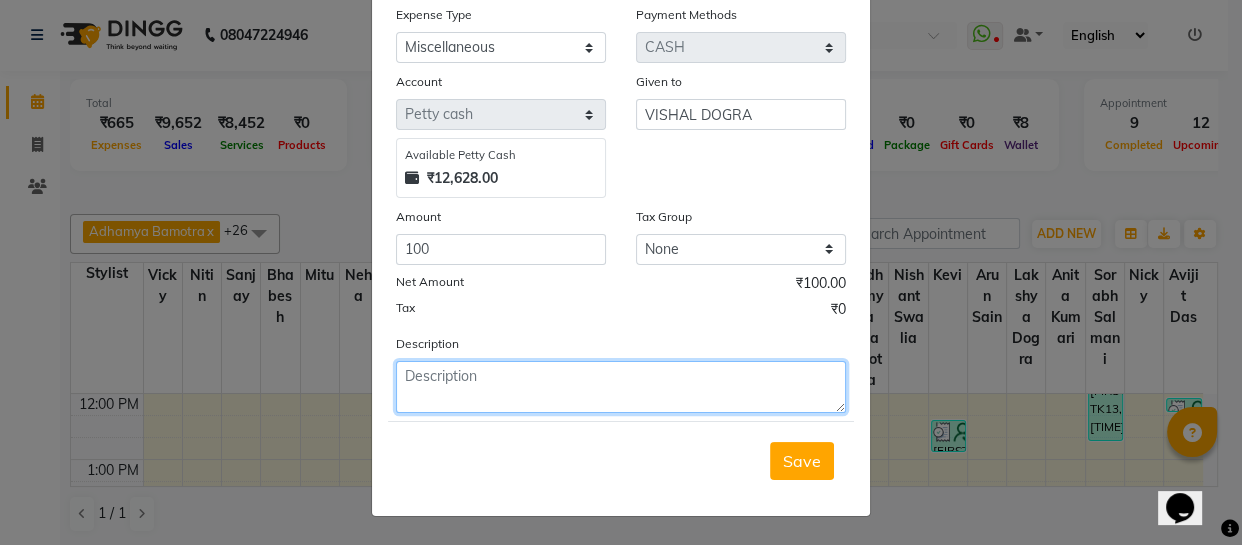 click 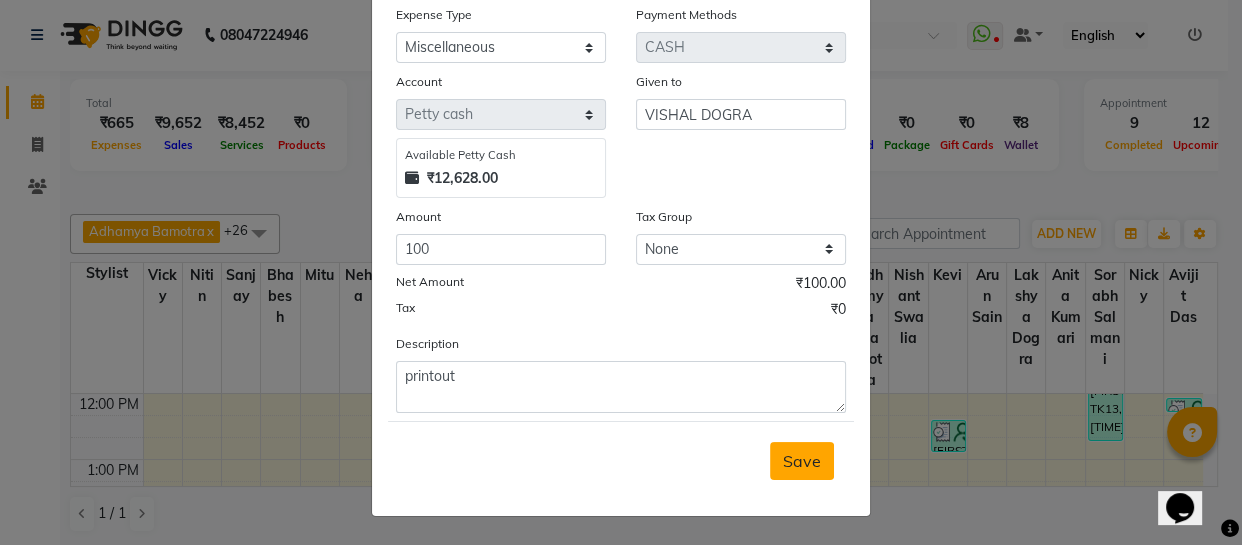 click on "Save" at bounding box center [802, 461] 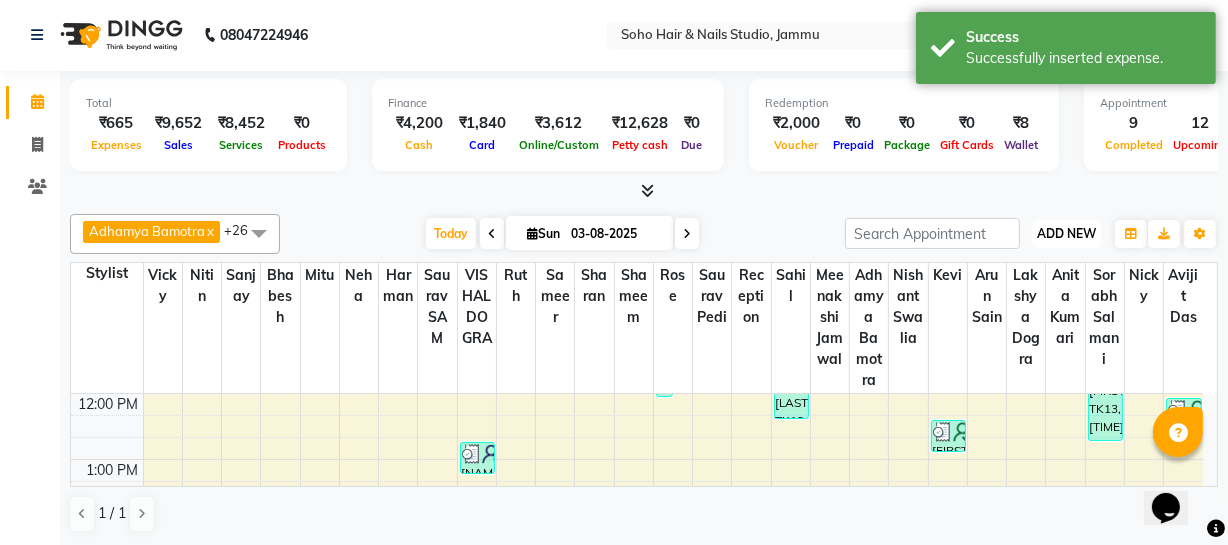 click on "ADD NEW" at bounding box center [1066, 233] 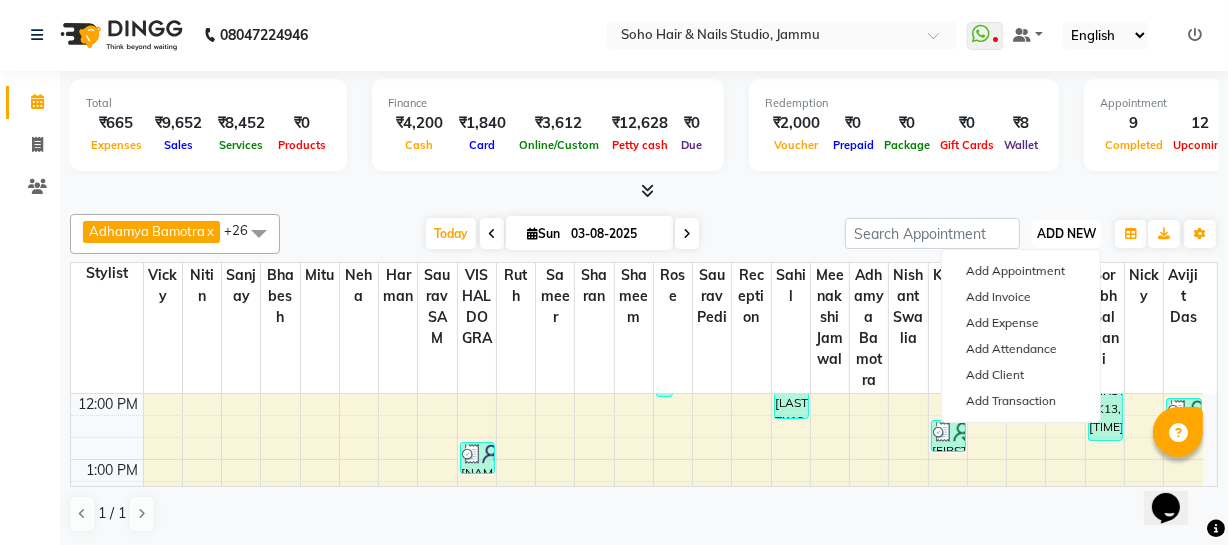 click on "ADD NEW" at bounding box center [1066, 233] 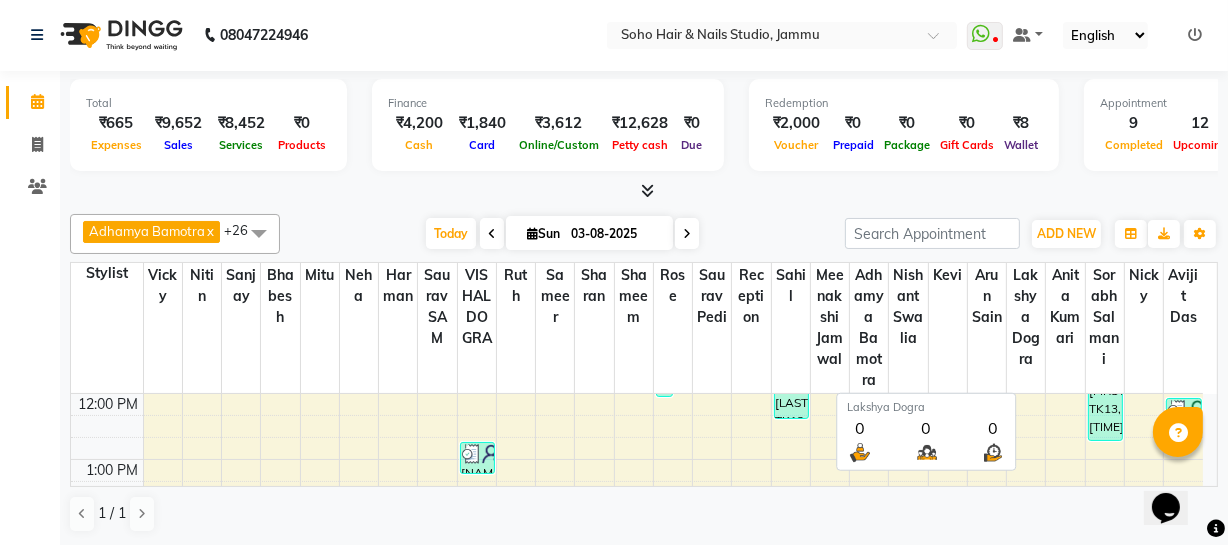 click on "Adhamya Bamotra x Anita Kumari x Arun Sain x Bhabesh x Harman x Kevi x Lakshya Dogra x Meenakshi Jamwal x Mitu x Neha x Nicky x Nishant Swalia x Nitin x Reception x Rose x Ruth x Sahil x sameer x Sanjay x Saurav pedi x Saurav SAM x Shameem x Sharan x Sorabh Salmani x Vicky x VISHAL DOGRA x Avijit Das x +26 UnSelect All Adhamya Bamotra Anita Kumari Arun Sain Avijit Das Bhabesh Harman Kevi Lakshya Dogra Meenakshi Jamwal Mitu Neha Nicky Nishant Swalia Nitin Reception Rose Ruth Sahil sameer Sanjay Saurav pedi Saurav SAM Shameem Sharan Sorabh Salmani Vicky VISHAL DOGRA Today Sun [DATE] Toggle Dropdown Add Appointment Add Invoice Add Expense Add Attendance Add Client Add Transaction Toggle Dropdown Add Appointment Add Invoice Add Expense Add Attendance Add Client ADD NEW Toggle Dropdown Add Appointment Add Invoice Add Expense Add Attendance Add Client Add Transaction Adhamya Bamotra x Anita Kumari x Arun Sain x Bhabesh x Harman x Kevi x x x" 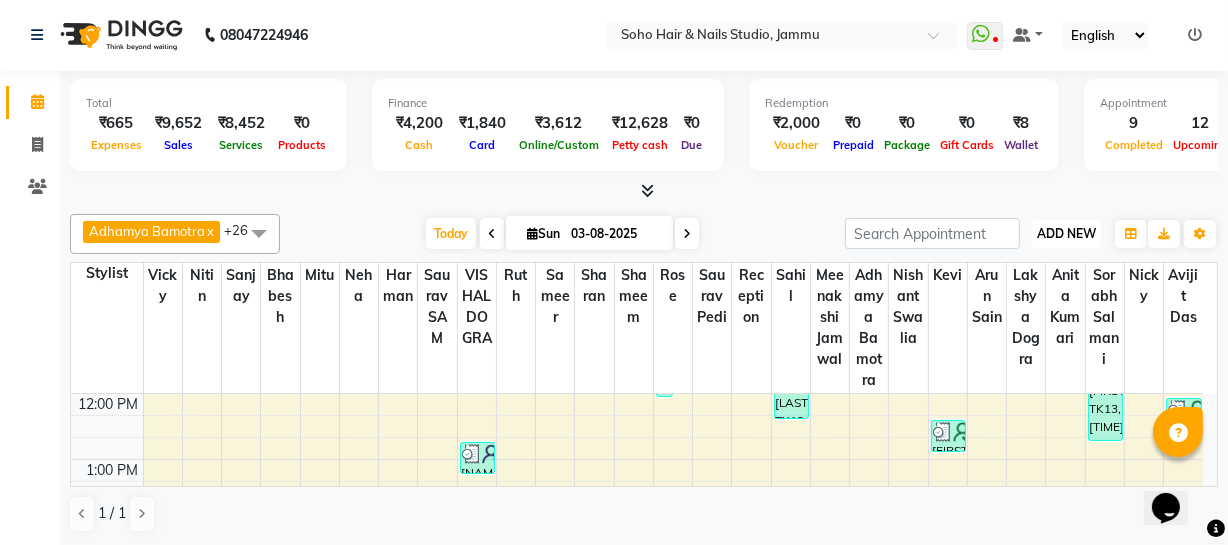click on "ADD NEW" at bounding box center [1066, 233] 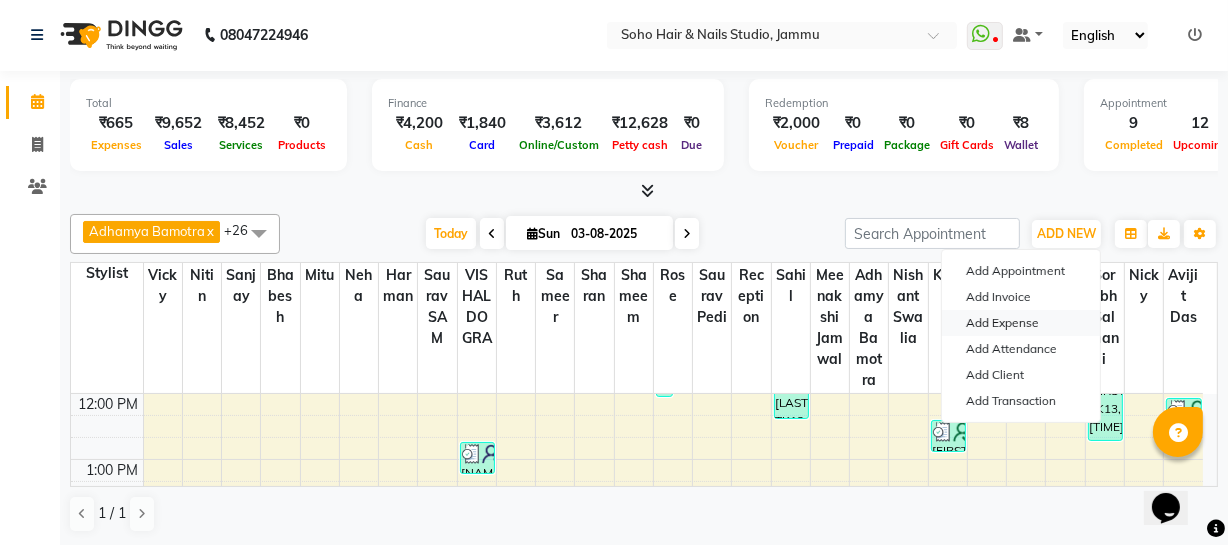 click on "Add Expense" at bounding box center (1021, 323) 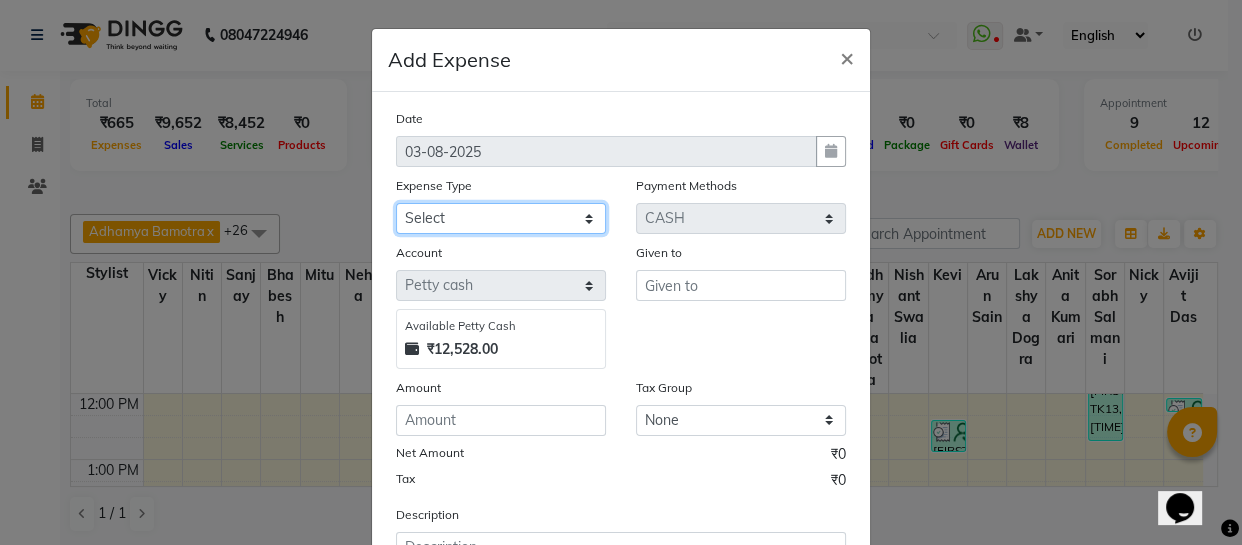 click on "Select Cash transfer to bank Client Snacks Fuel Govt fee Incentive Maintenance Miscellaneous Pantry Product Salary Staff Petrol Staff Snacks TIP Online or card to Cash" 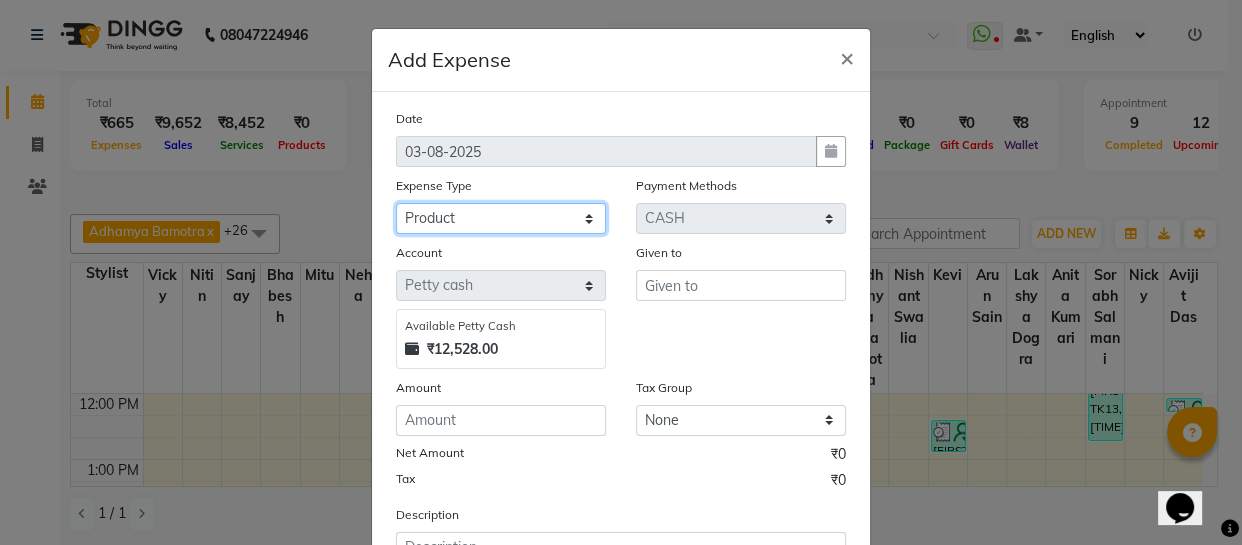click on "Select Cash transfer to bank Client Snacks Fuel Govt fee Incentive Maintenance Miscellaneous Pantry Product Salary Staff Petrol Staff Snacks TIP Online or card to Cash" 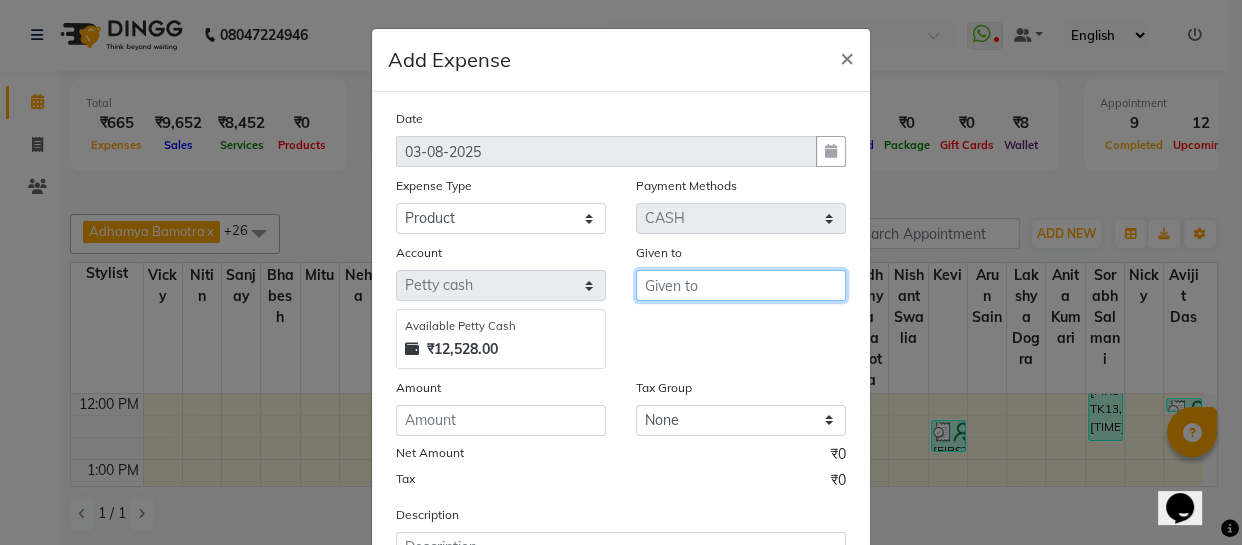 click at bounding box center [741, 285] 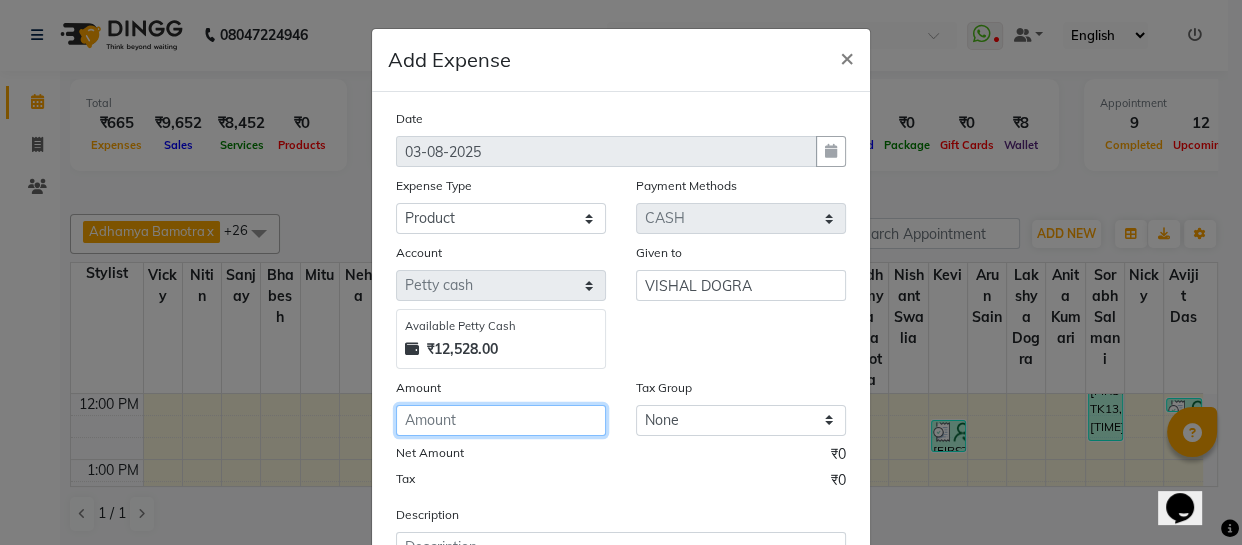 click 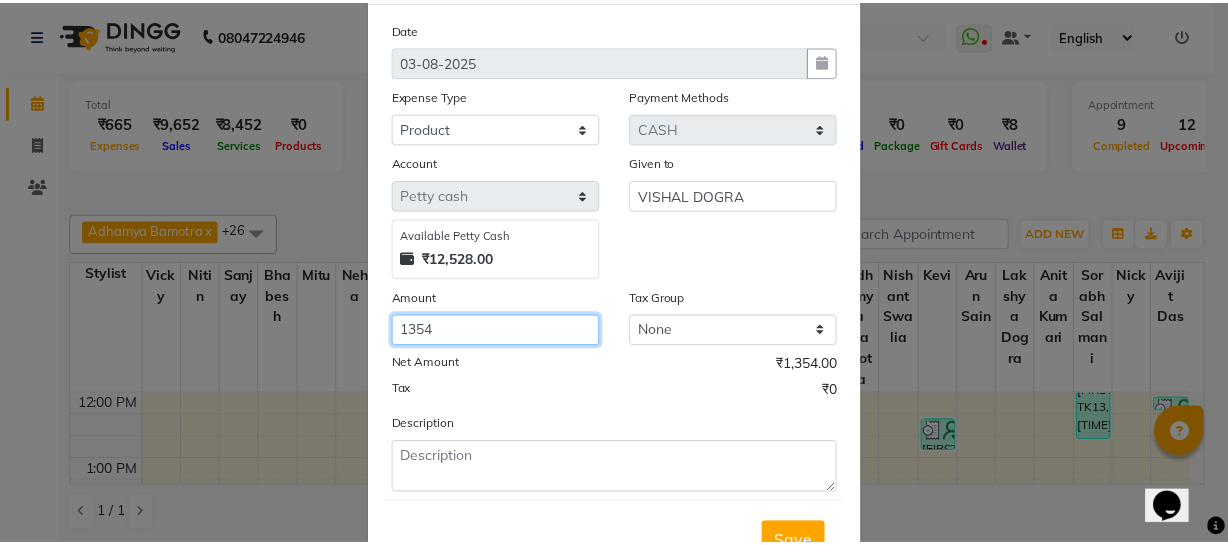 scroll, scrollTop: 173, scrollLeft: 0, axis: vertical 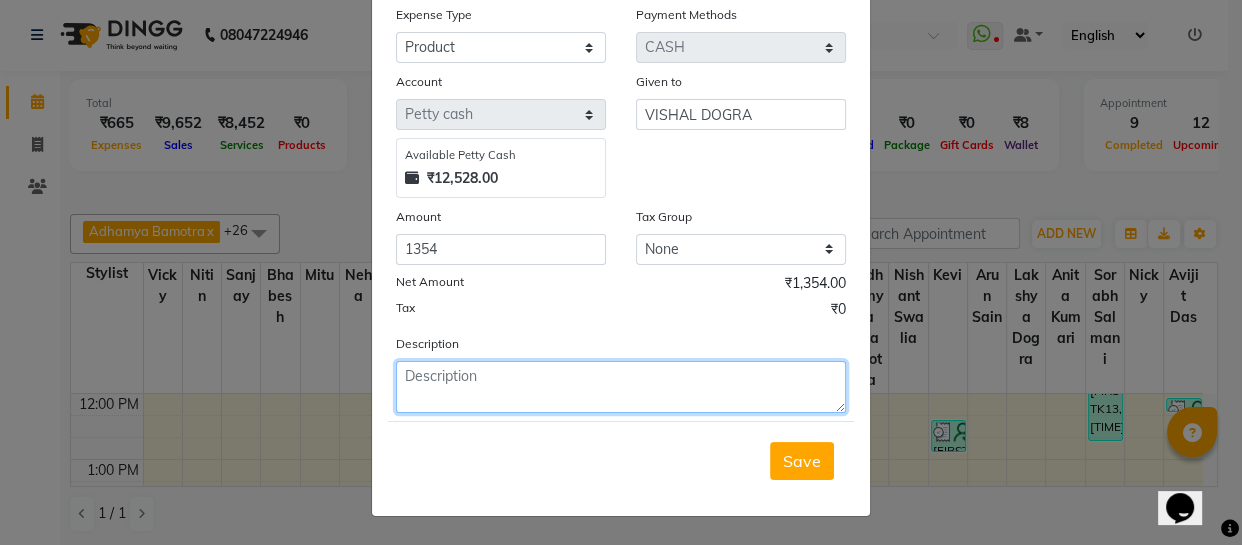 click 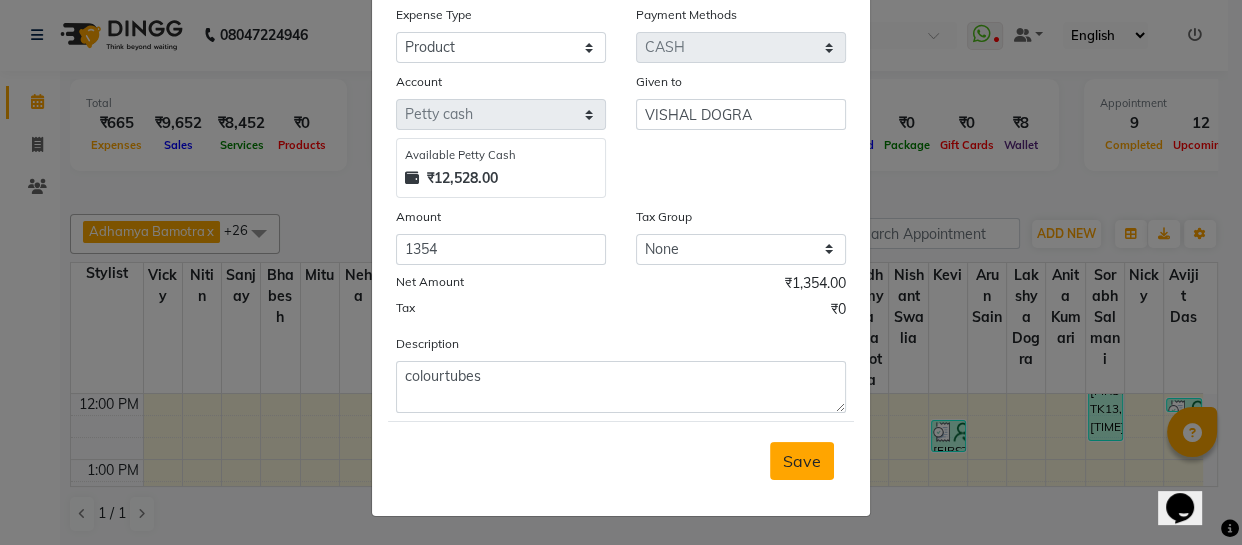 click on "Save" at bounding box center [802, 461] 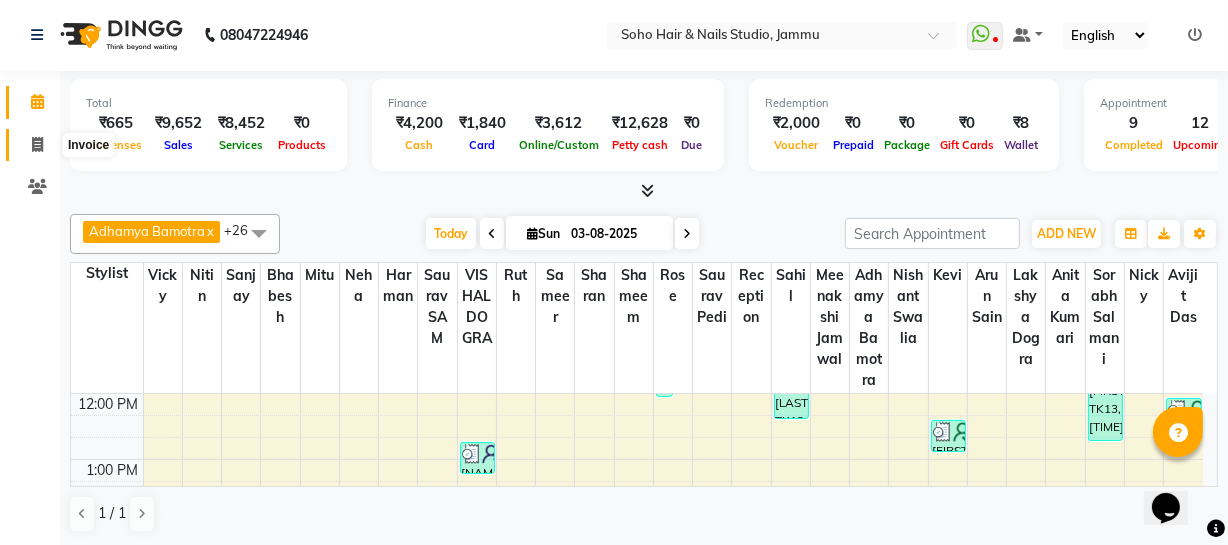 click 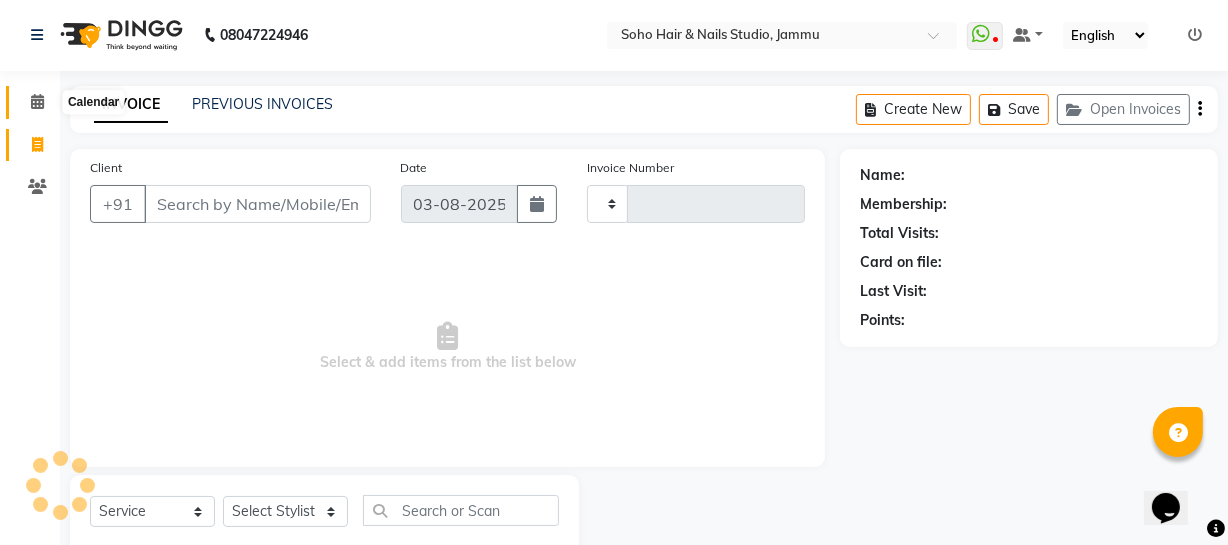 click 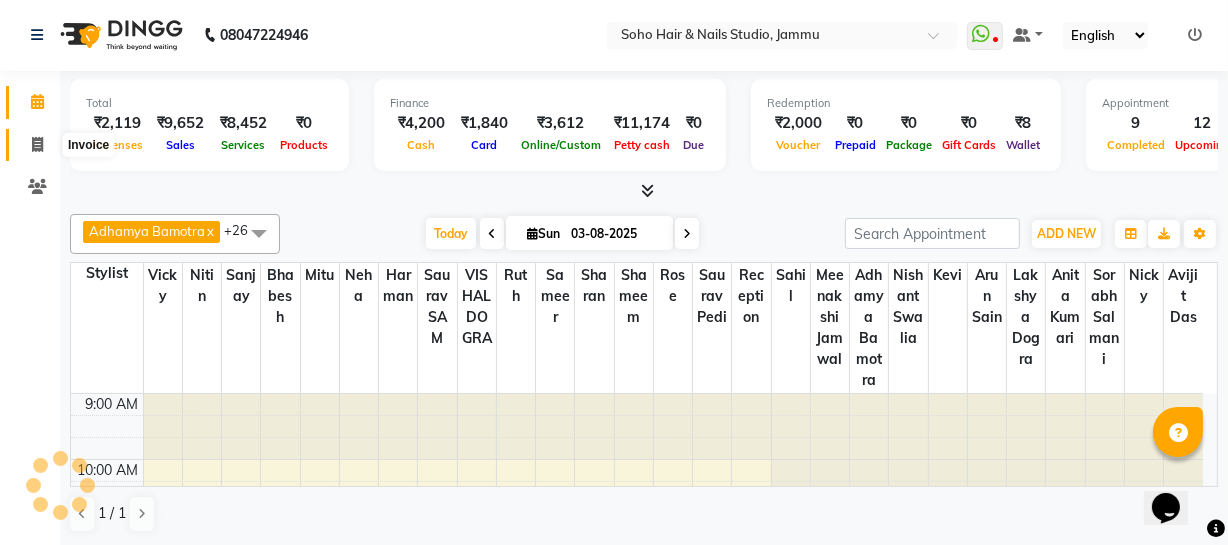 scroll, scrollTop: 0, scrollLeft: 0, axis: both 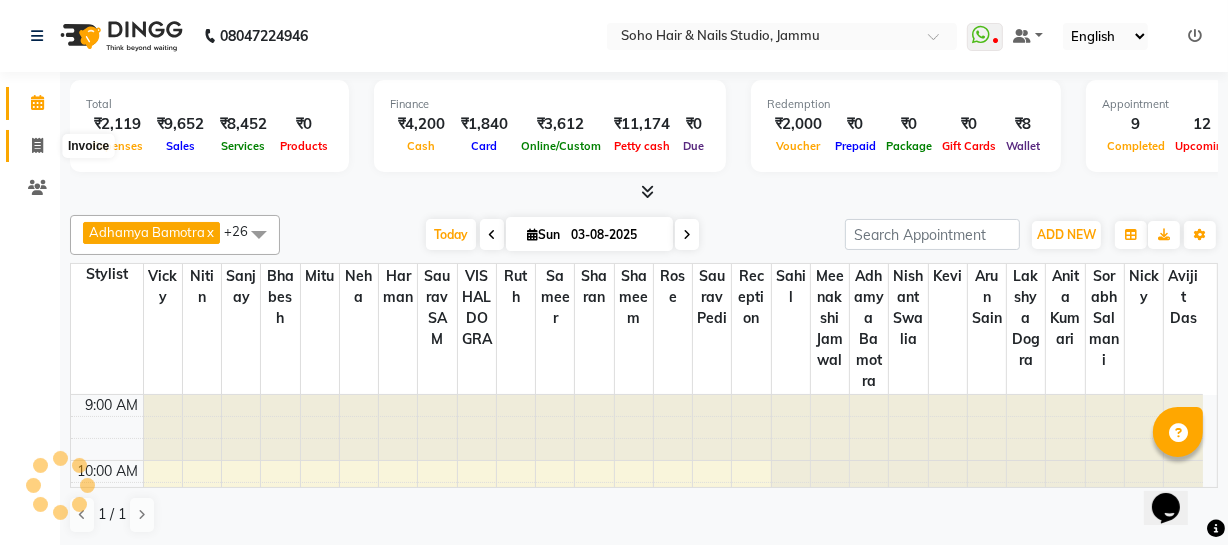 click 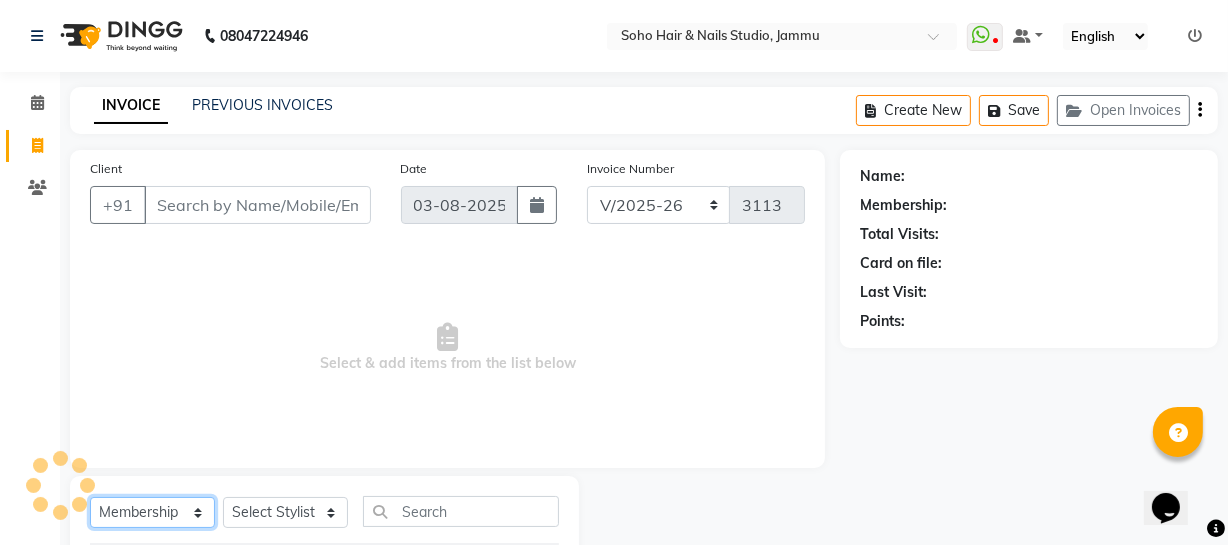 click on "Select  Service  Product  Membership  Package Voucher Prepaid Gift Card" 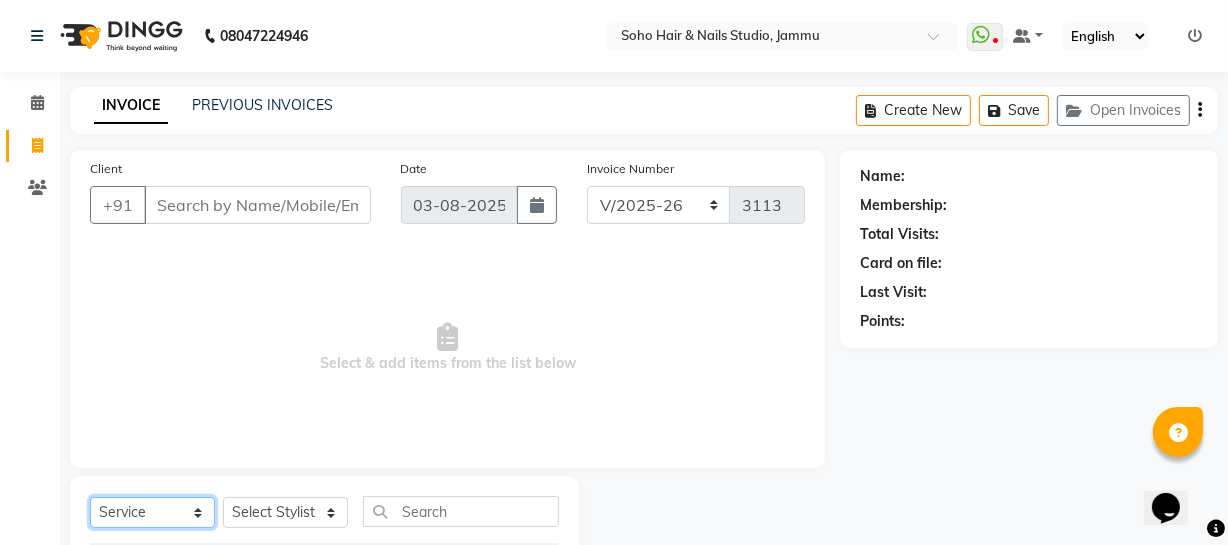 click on "Select  Service  Product  Membership  Package Voucher Prepaid Gift Card" 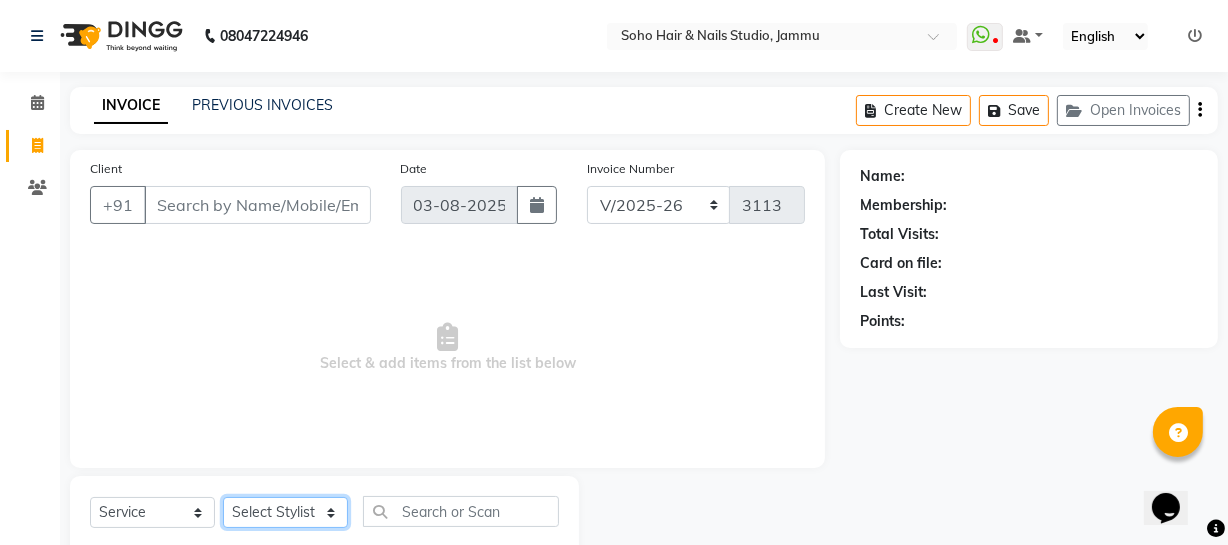 click on "Select Stylist Abhishek Kohli Adhamya Bamotra Amit Anita Kumari Arun Sain Avijit Das Bhabesh Dipanker  Harman Kevi  Komal Lakshya Dogra Meenakshi Jamwal Mitu Neha Nicky Nishant Swalia Nitin Reception Rose  Ruth Sahil sameer Sanjay Saurav pedi Saurav SAM Shameem Sharan Sorabh Salmani Vicky VISHAL DOGRA" 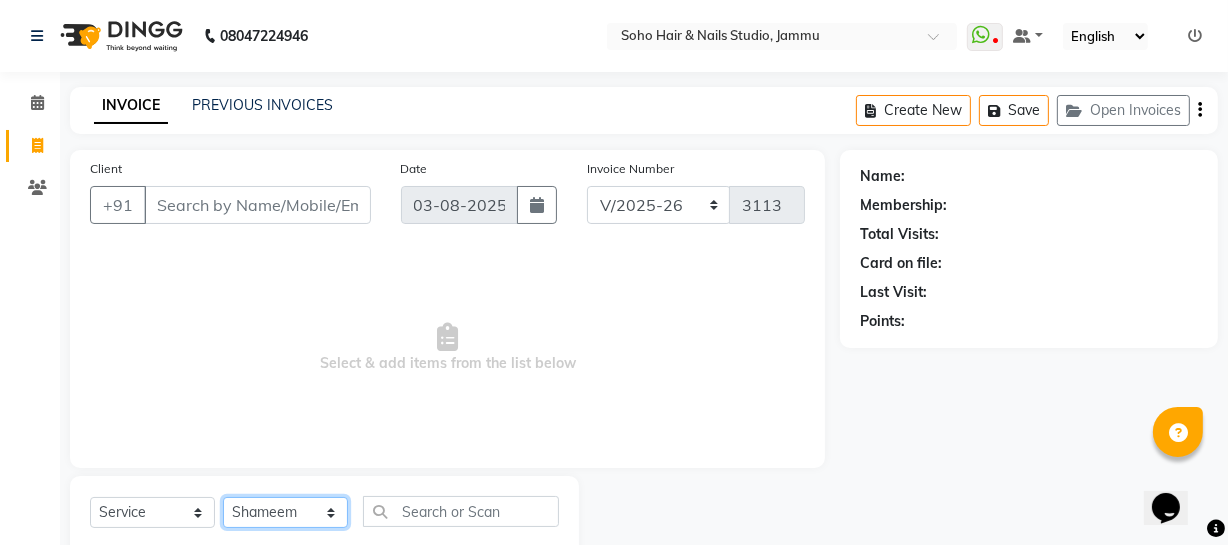 click on "Select Stylist Abhishek Kohli Adhamya Bamotra Amit Anita Kumari Arun Sain Avijit Das Bhabesh Dipanker  Harman Kevi  Komal Lakshya Dogra Meenakshi Jamwal Mitu Neha Nicky Nishant Swalia Nitin Reception Rose  Ruth Sahil sameer Sanjay Saurav pedi Saurav SAM Shameem Sharan Sorabh Salmani Vicky VISHAL DOGRA" 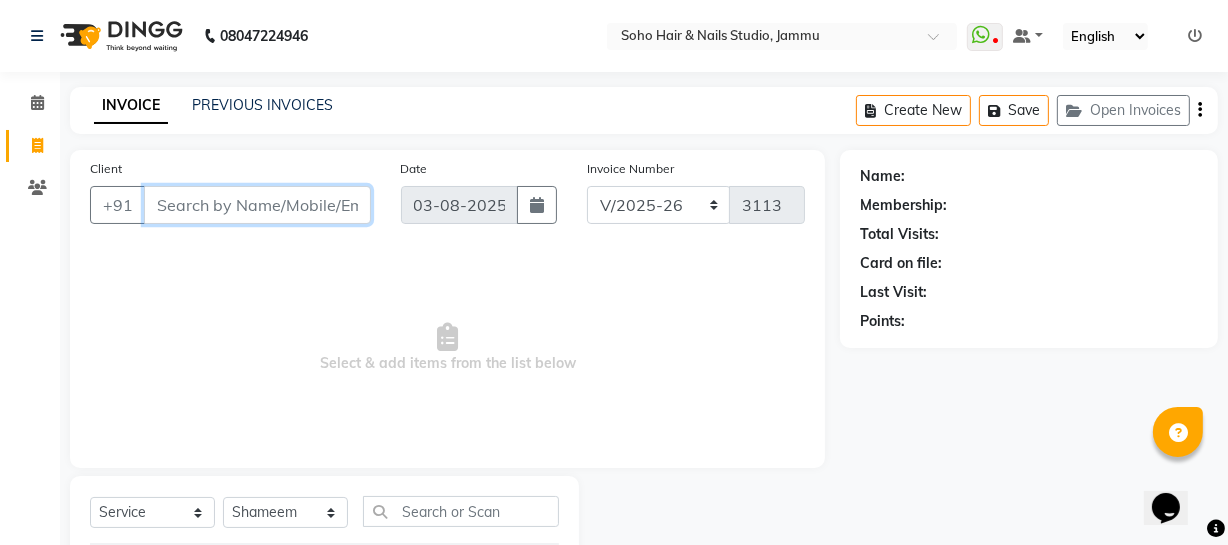 click on "Client" at bounding box center (257, 205) 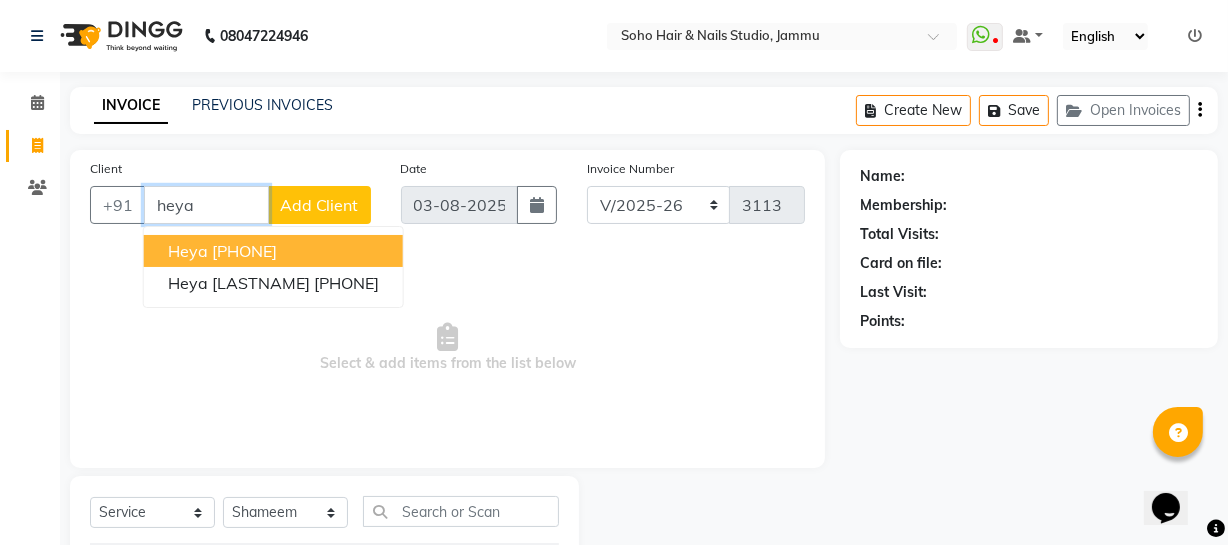 click on "[PHONE]" at bounding box center [244, 251] 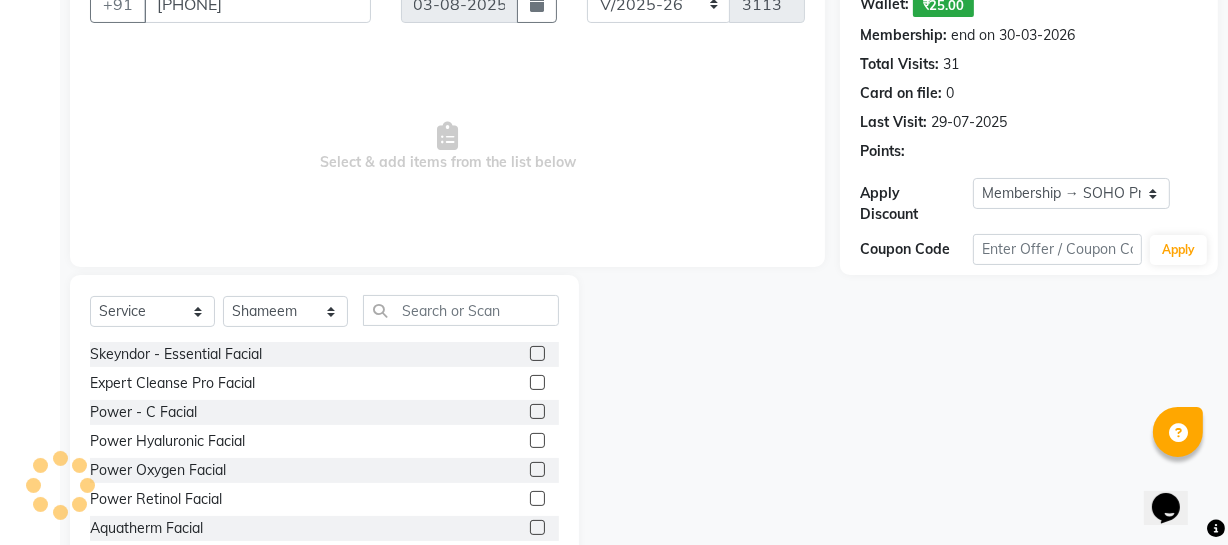 scroll, scrollTop: 257, scrollLeft: 0, axis: vertical 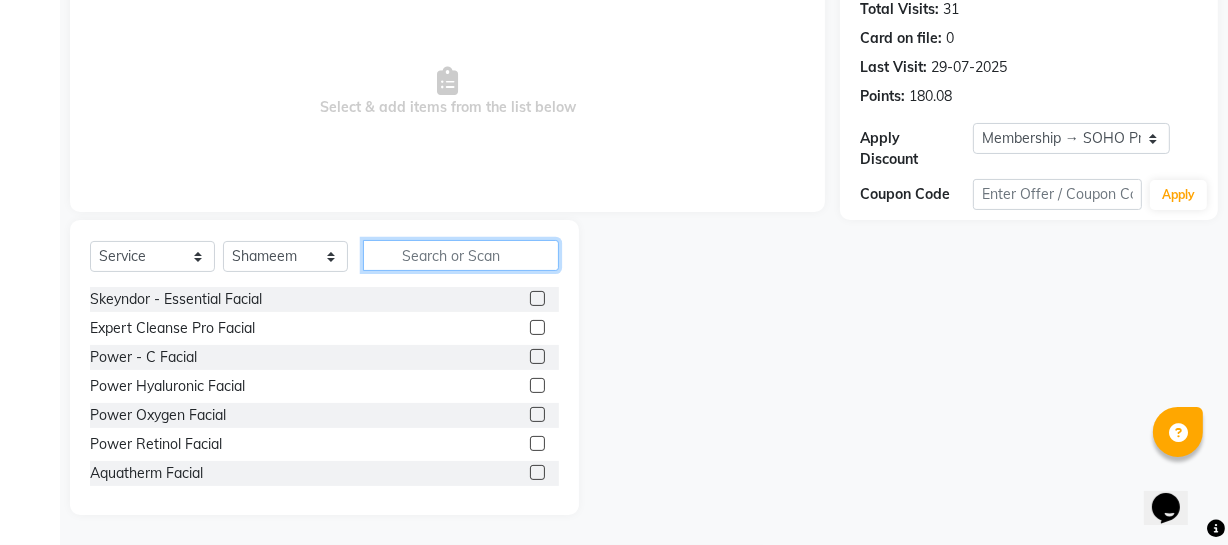 click 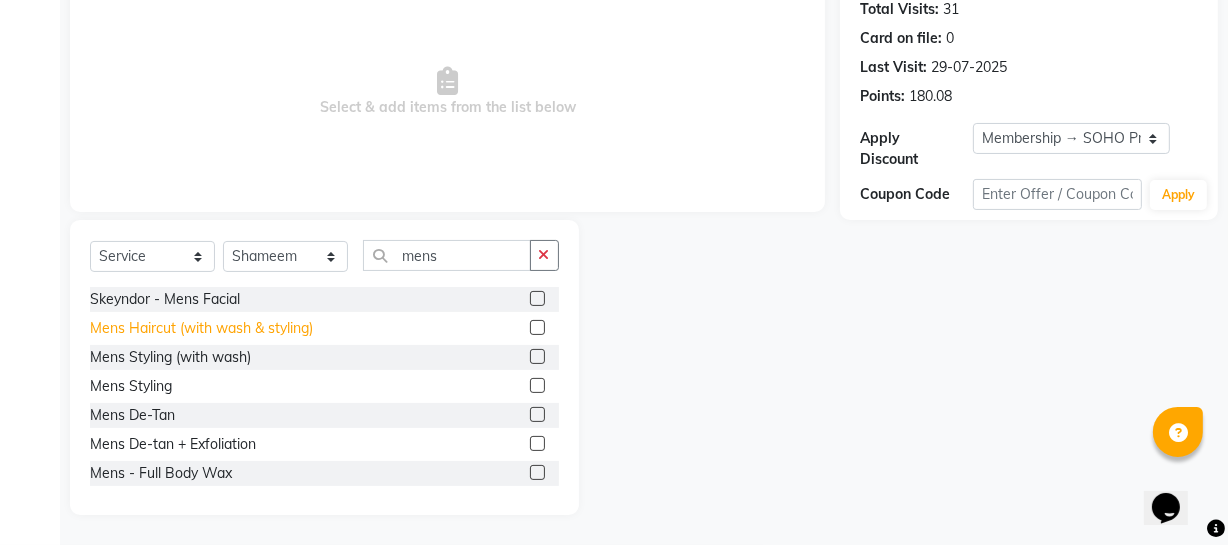 drag, startPoint x: 299, startPoint y: 348, endPoint x: 296, endPoint y: 328, distance: 20.22375 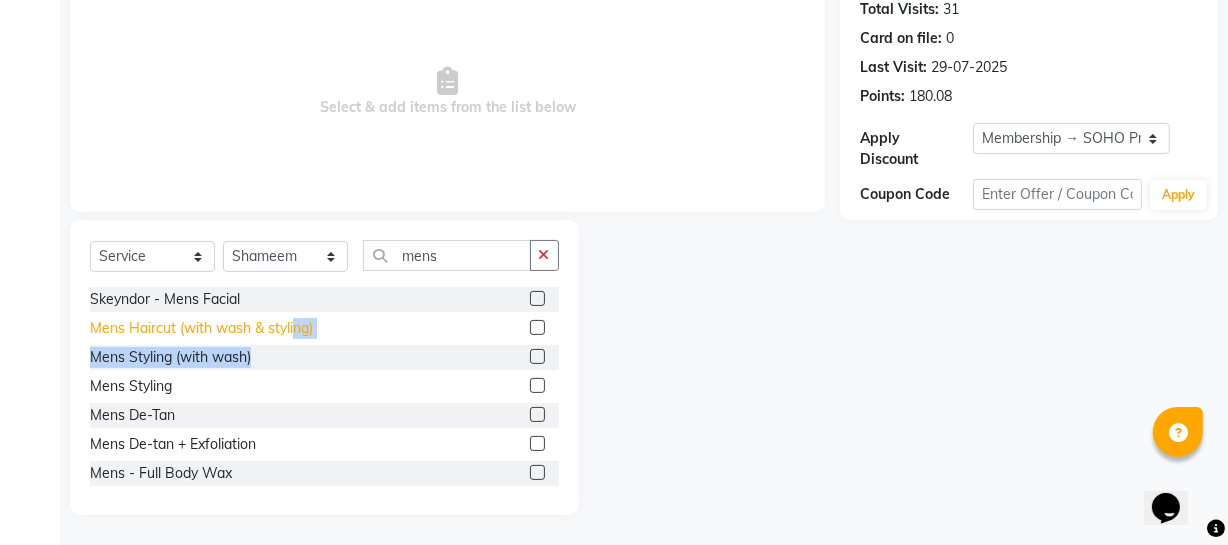 click on "Mens Haircut (with wash & styling)" 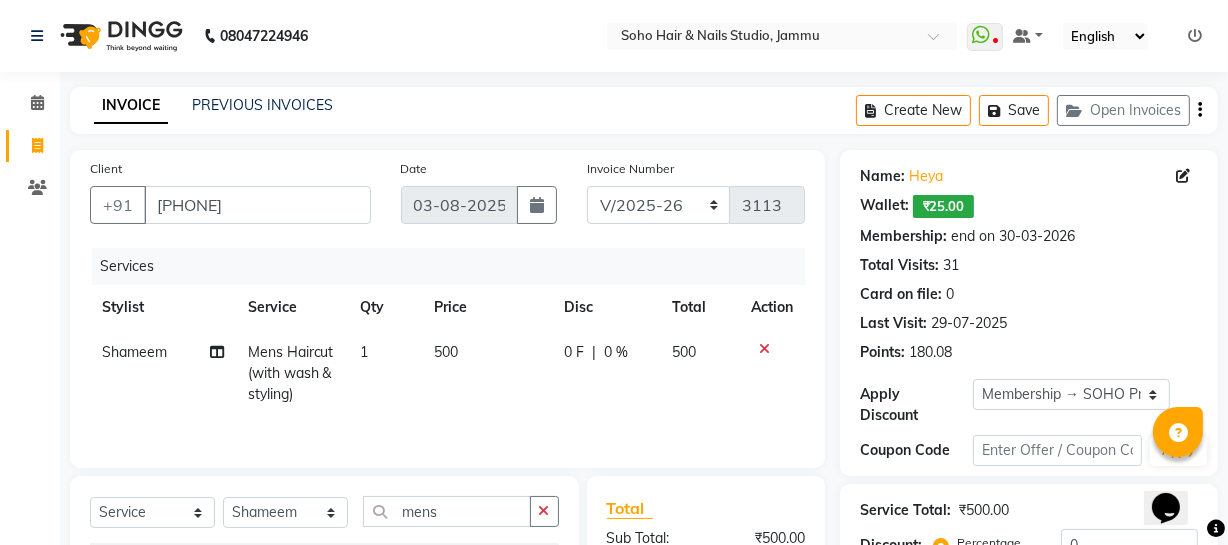 scroll, scrollTop: 257, scrollLeft: 0, axis: vertical 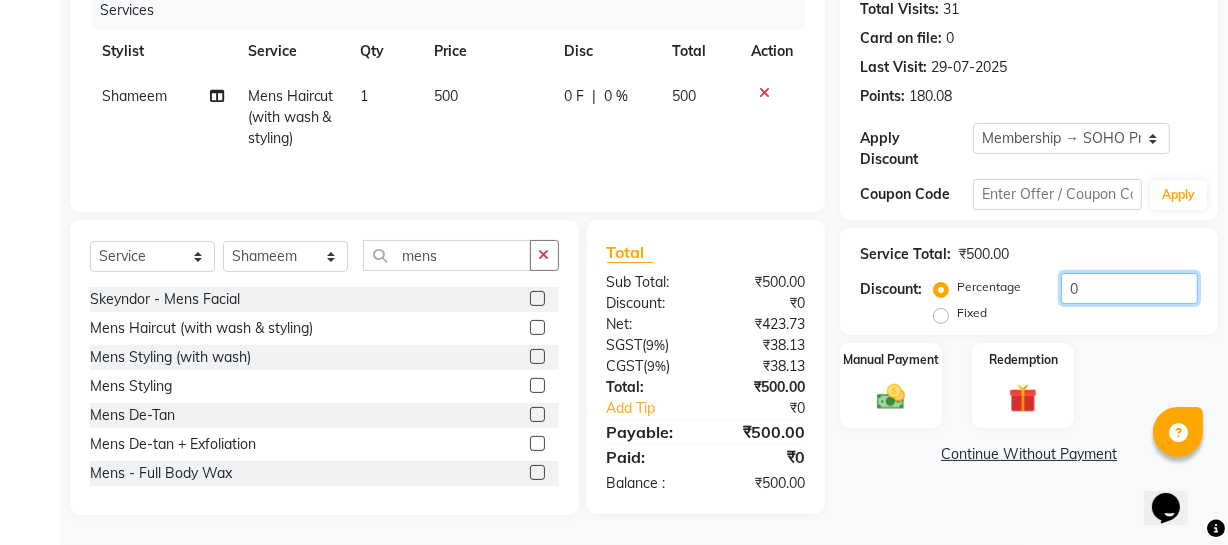 drag, startPoint x: 1104, startPoint y: 278, endPoint x: 446, endPoint y: 218, distance: 660.7299 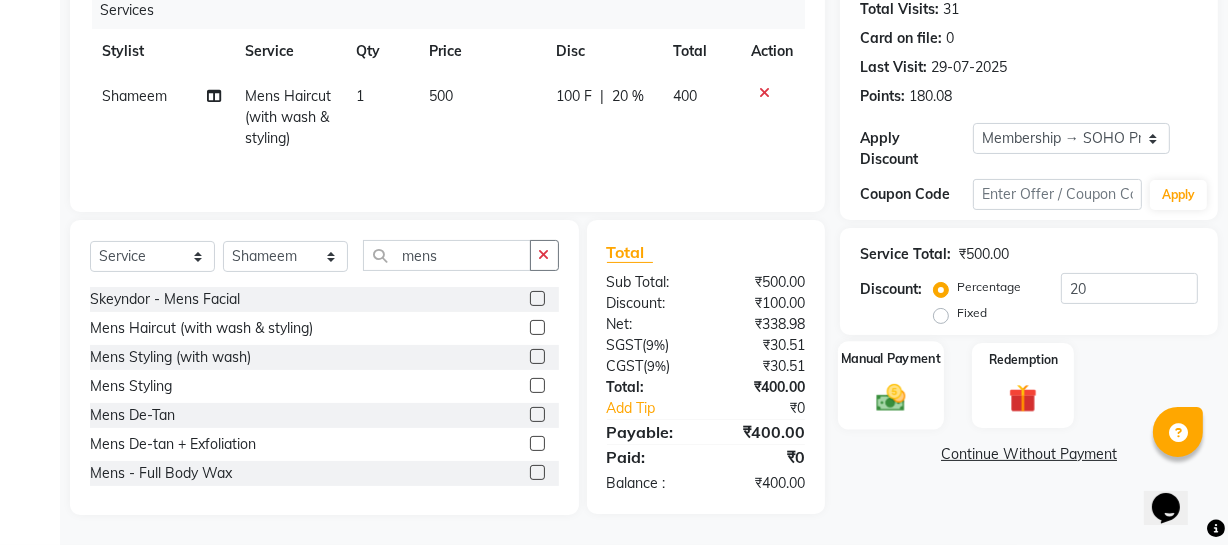 click on "Manual Payment" 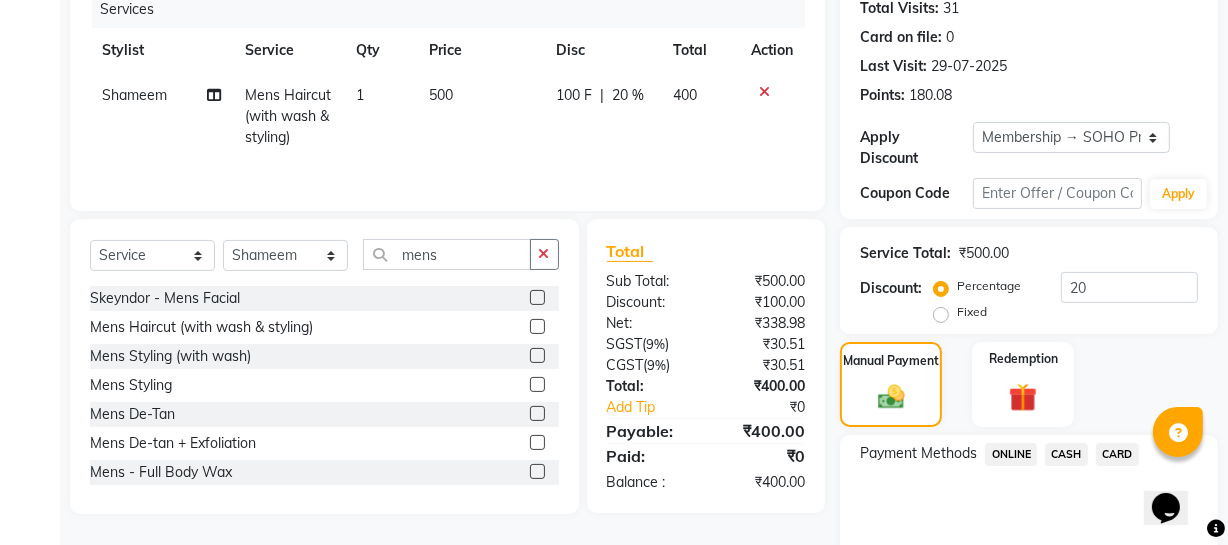 click on "CASH" 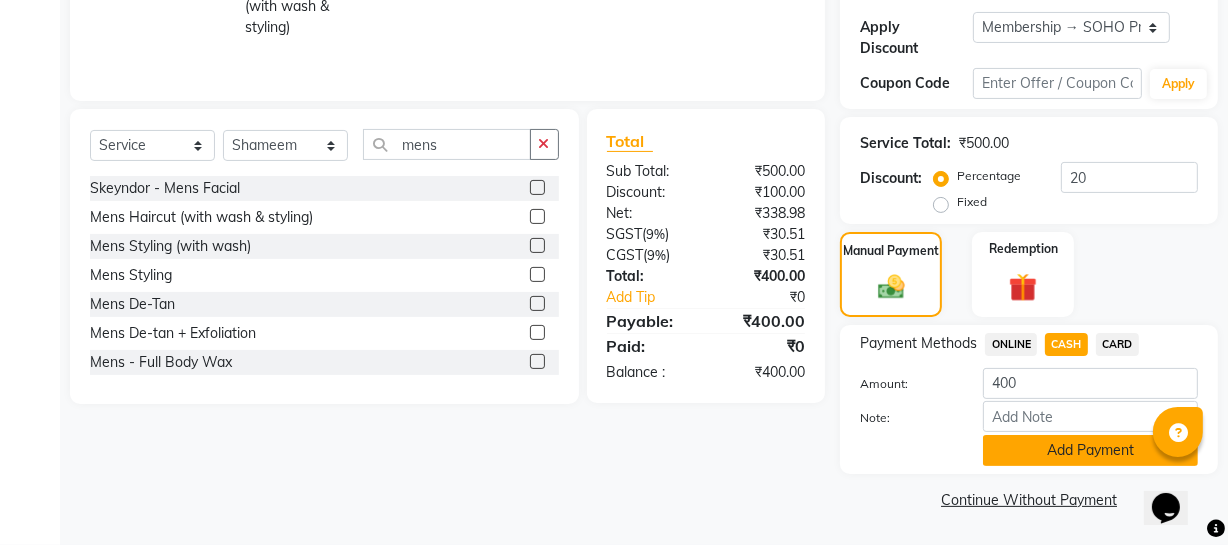 click on "Add Payment" 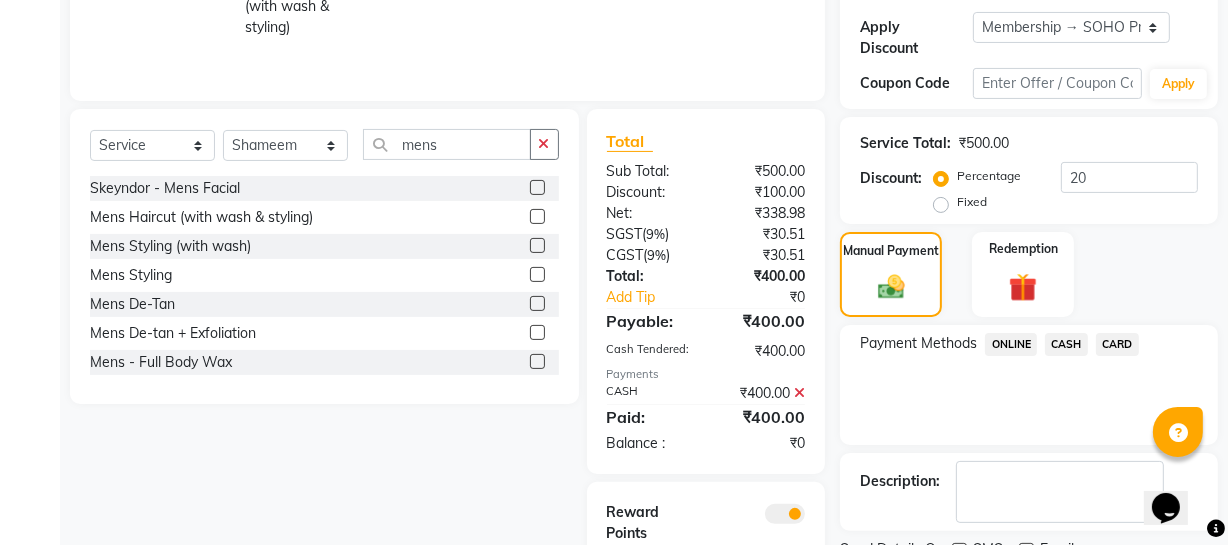 scroll, scrollTop: 467, scrollLeft: 0, axis: vertical 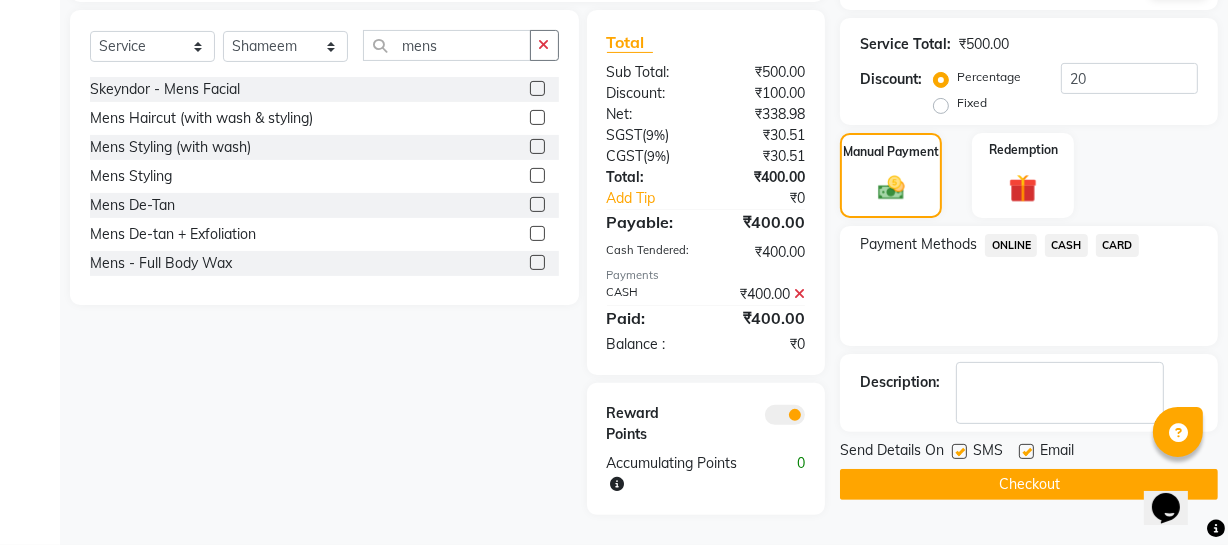 click on "Checkout" 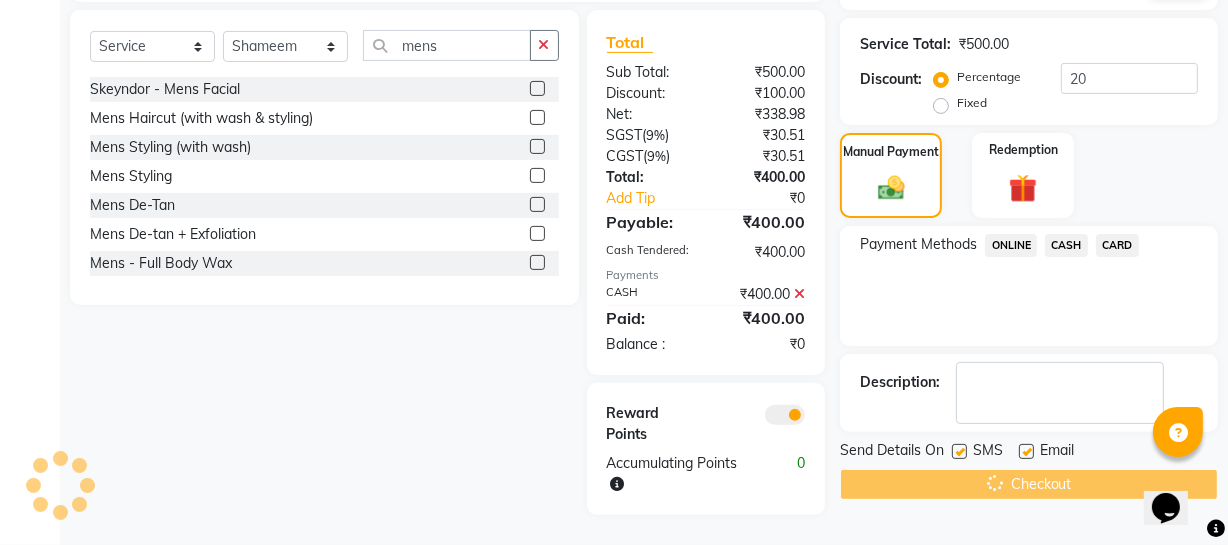 scroll, scrollTop: 0, scrollLeft: 0, axis: both 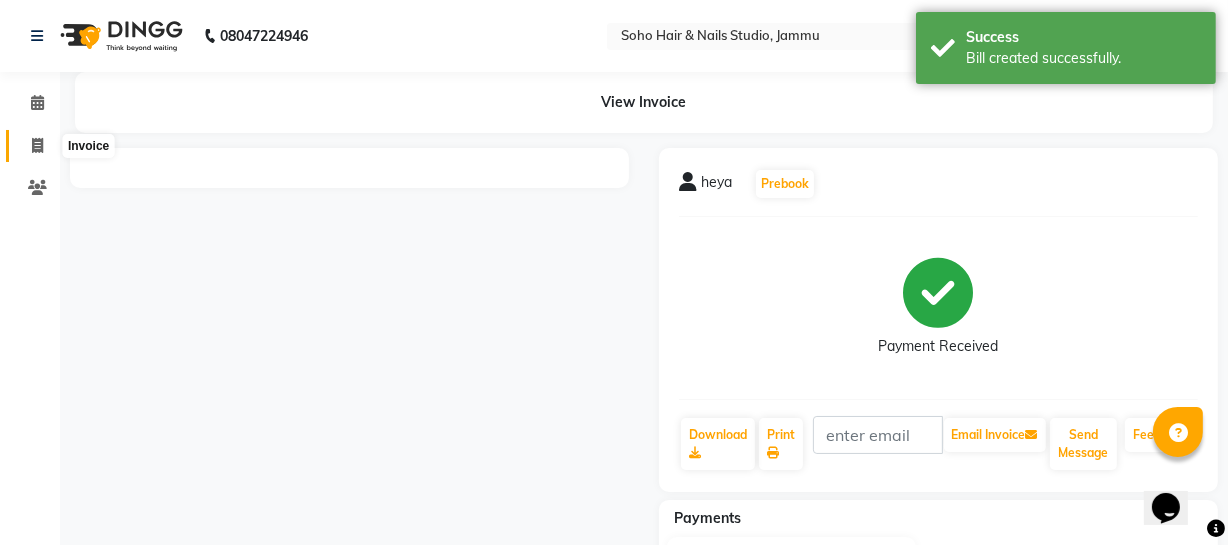 click 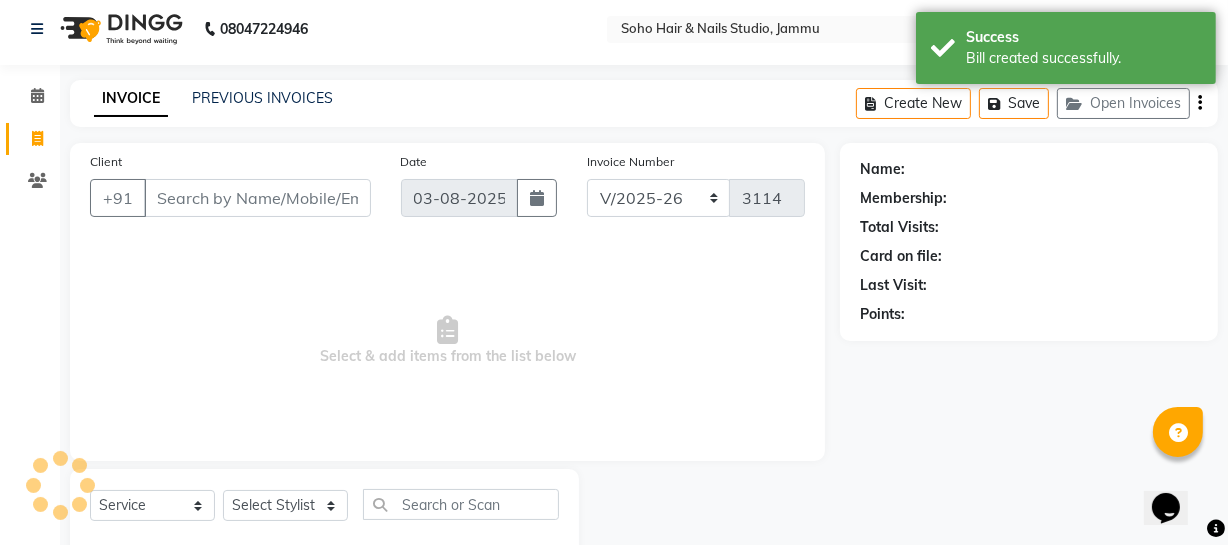 scroll, scrollTop: 57, scrollLeft: 0, axis: vertical 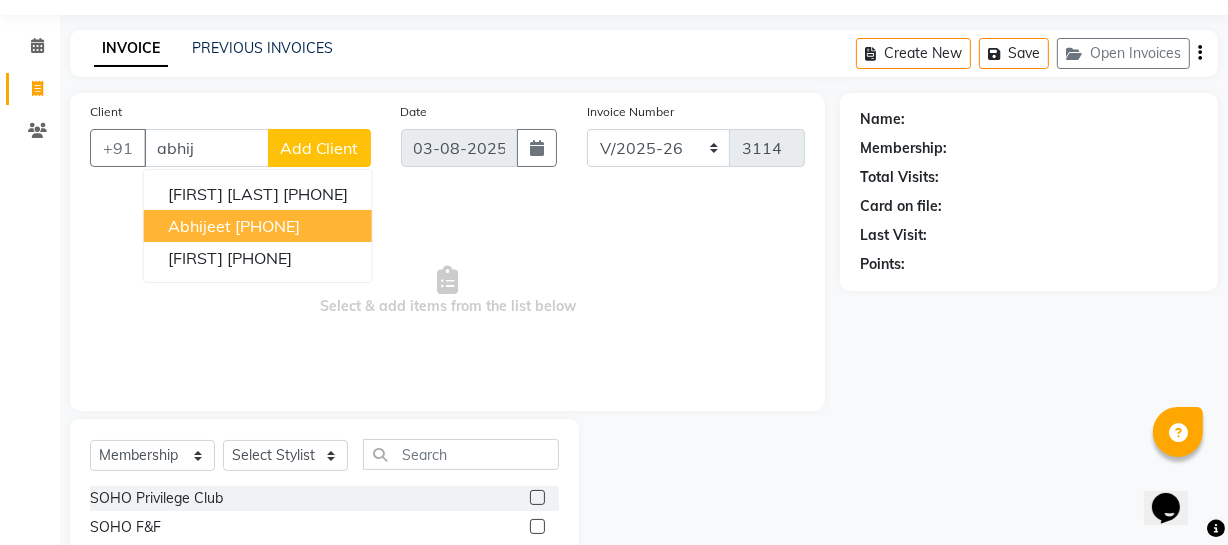 click on "[PHONE]" at bounding box center [267, 226] 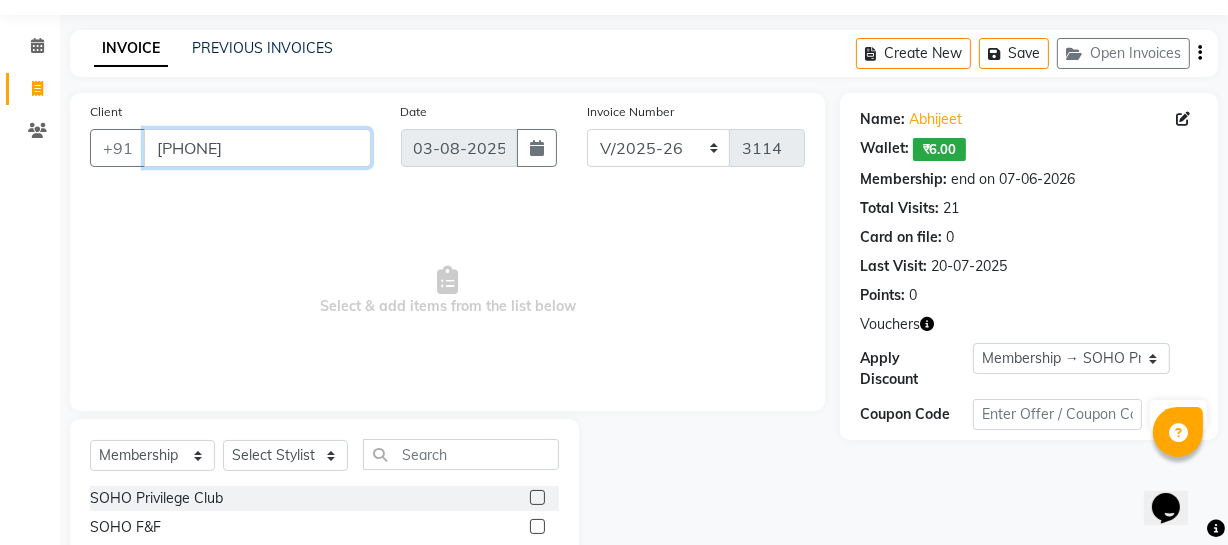 drag, startPoint x: 323, startPoint y: 140, endPoint x: 0, endPoint y: 149, distance: 323.12537 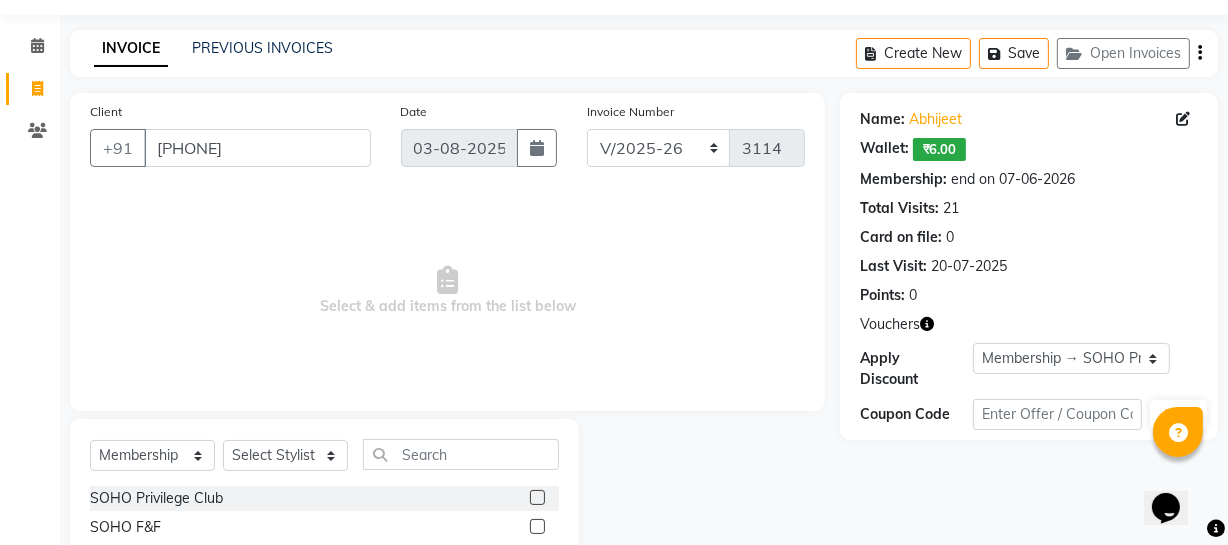 drag, startPoint x: 220, startPoint y: 227, endPoint x: 305, endPoint y: 249, distance: 87.80091 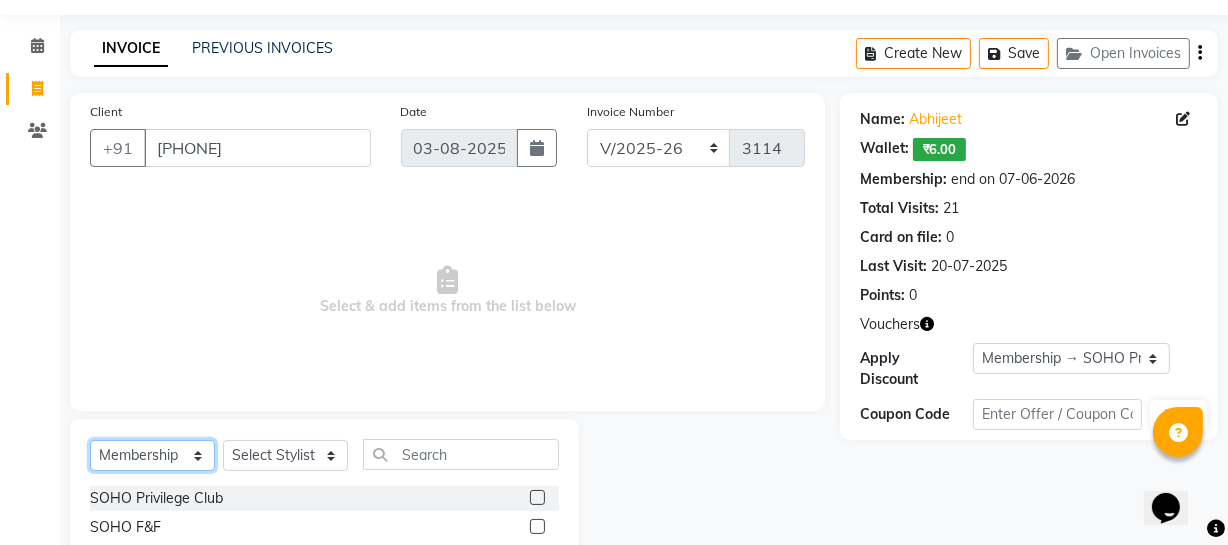 click on "Select  Service  Product  Membership  Package Voucher Prepaid Gift Card" 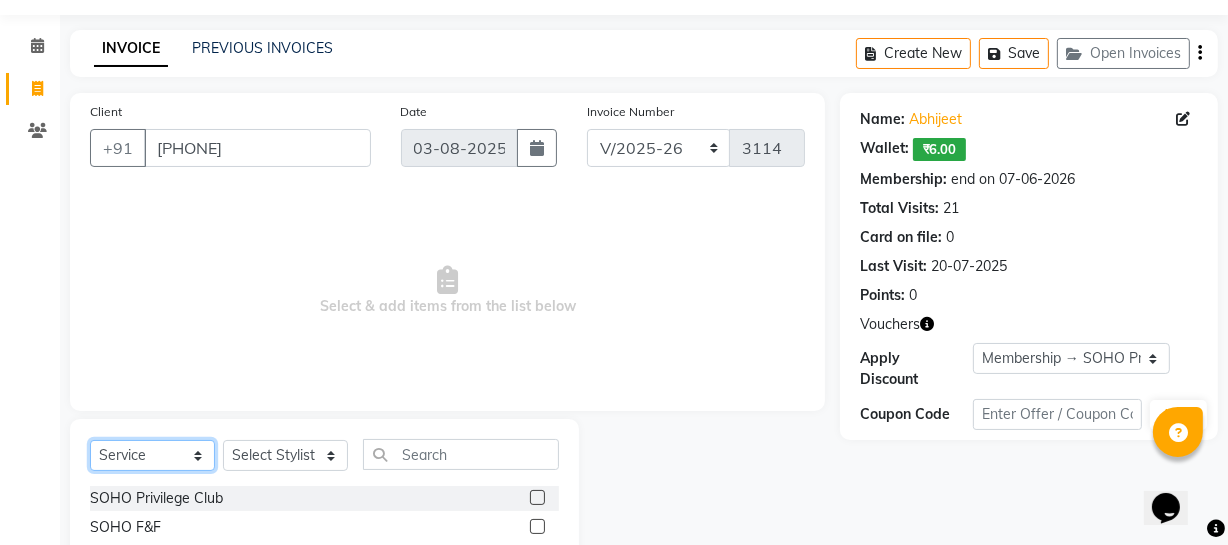click on "Select  Service  Product  Membership  Package Voucher Prepaid Gift Card" 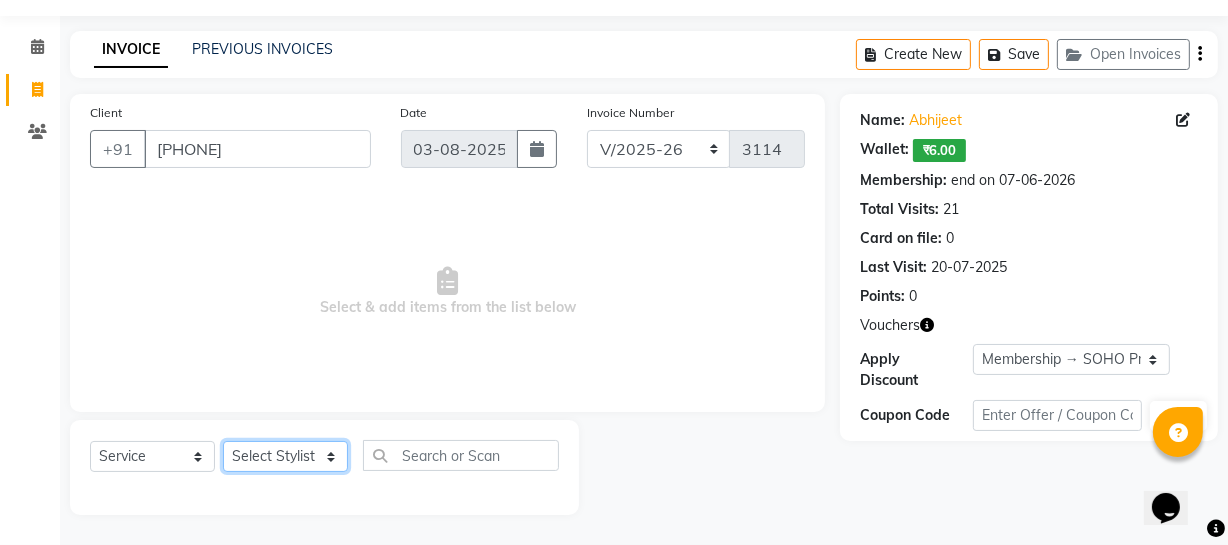 drag, startPoint x: 249, startPoint y: 456, endPoint x: 249, endPoint y: 443, distance: 13 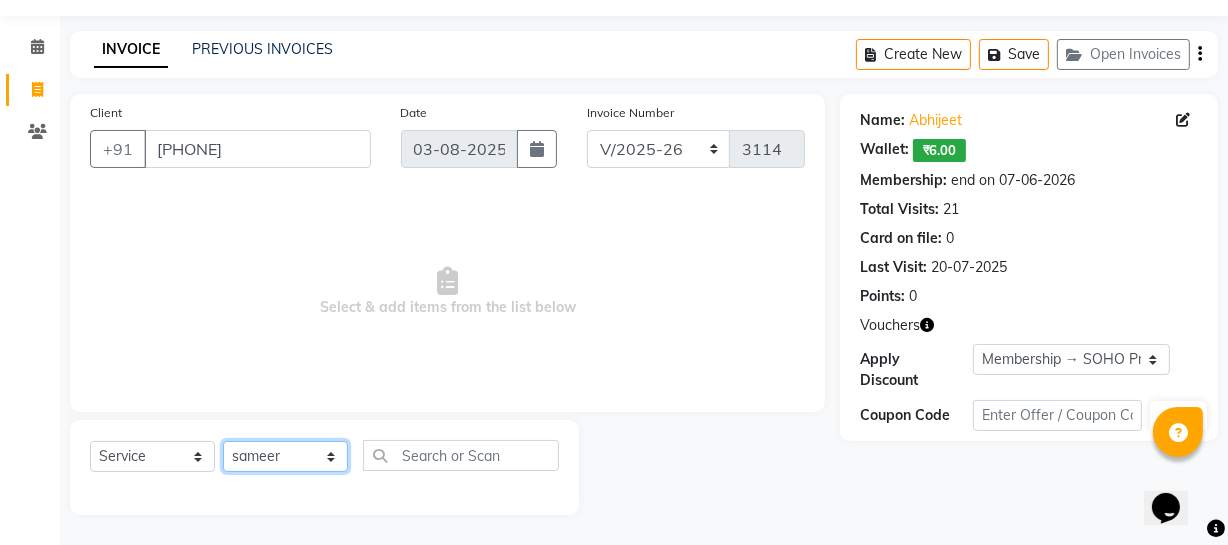 click on "Select Stylist Abhishek Kohli Adhamya Bamotra Amit Anita Kumari Arun Sain Avijit Das Bhabesh Dipanker  Harman Kevi  Komal Lakshya Dogra Meenakshi Jamwal Mitu Neha Nicky Nishant Swalia Nitin Reception Rose  Ruth Sahil sameer Sanjay Saurav pedi Saurav SAM Shameem Sharan Sorabh Salmani Vicky VISHAL DOGRA" 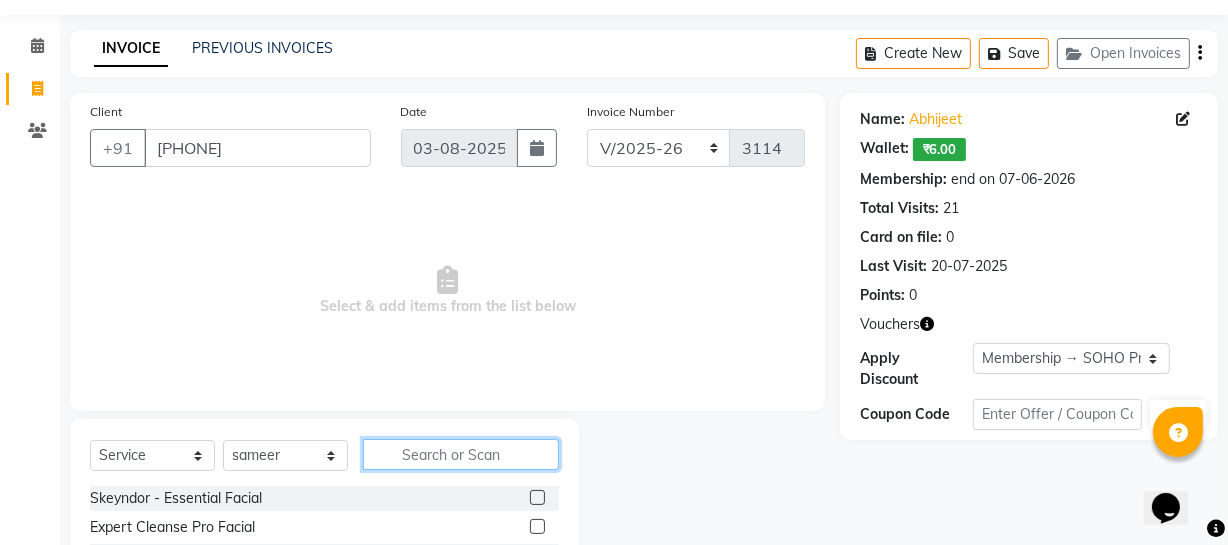 click 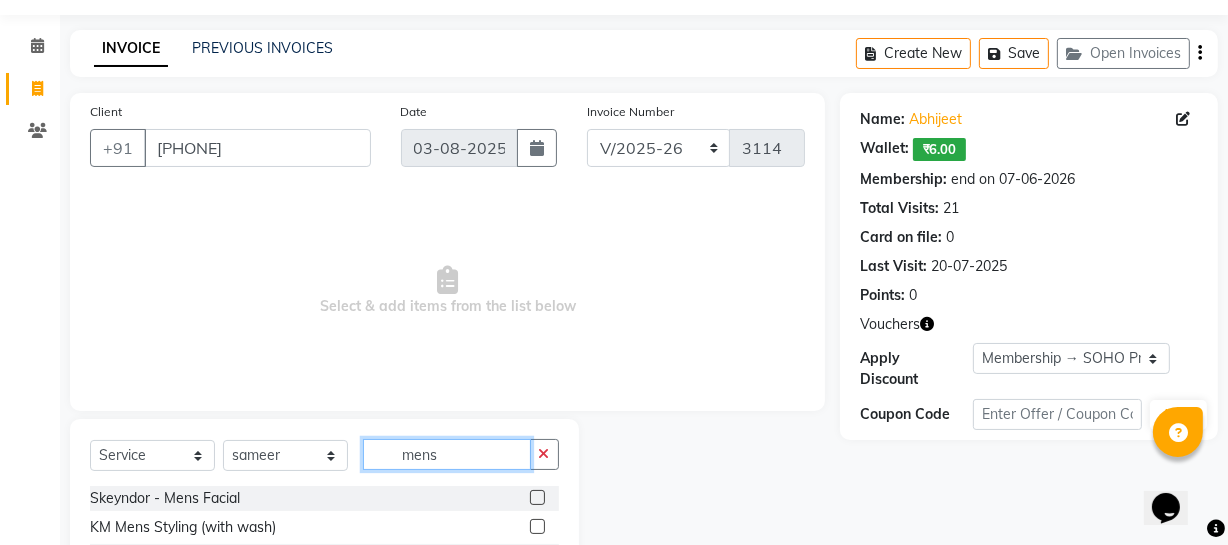 scroll, scrollTop: 257, scrollLeft: 0, axis: vertical 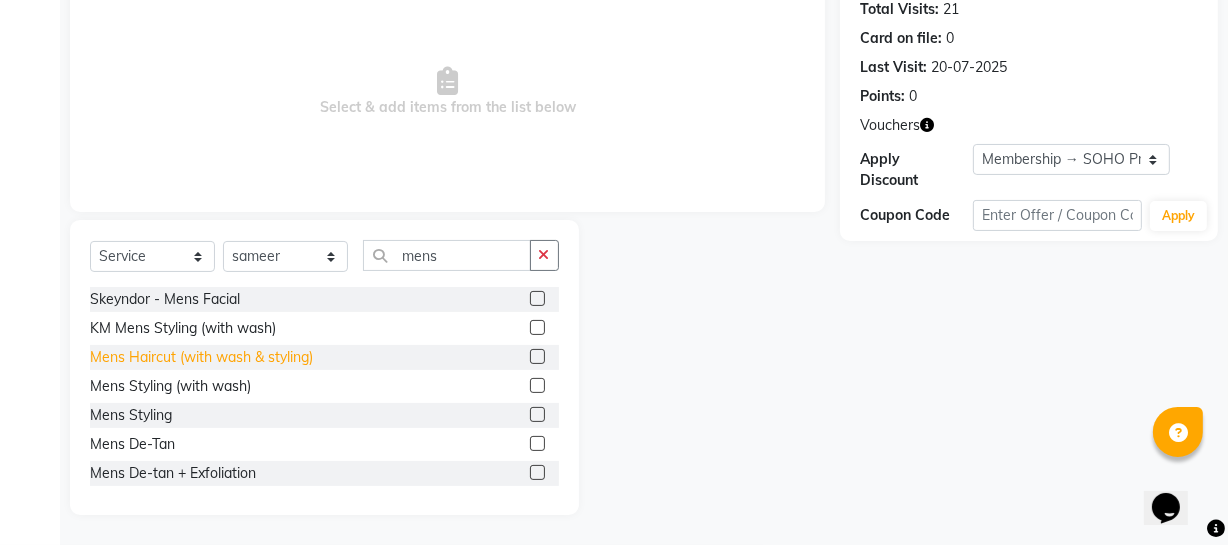 click on "Mens Haircut (with wash & styling)" 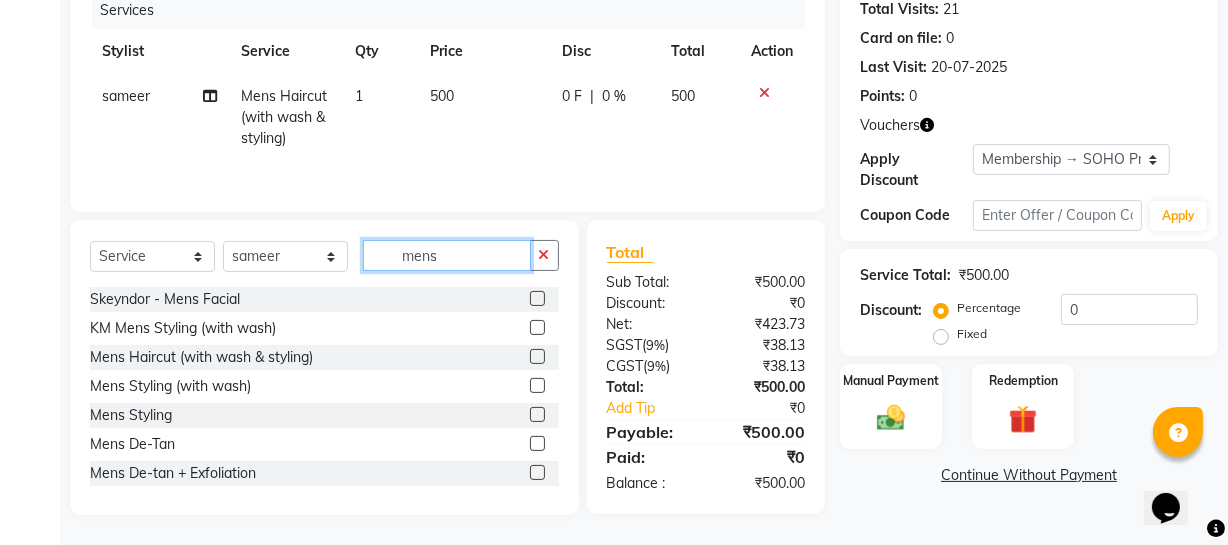 drag, startPoint x: 404, startPoint y: 254, endPoint x: 315, endPoint y: 253, distance: 89.005615 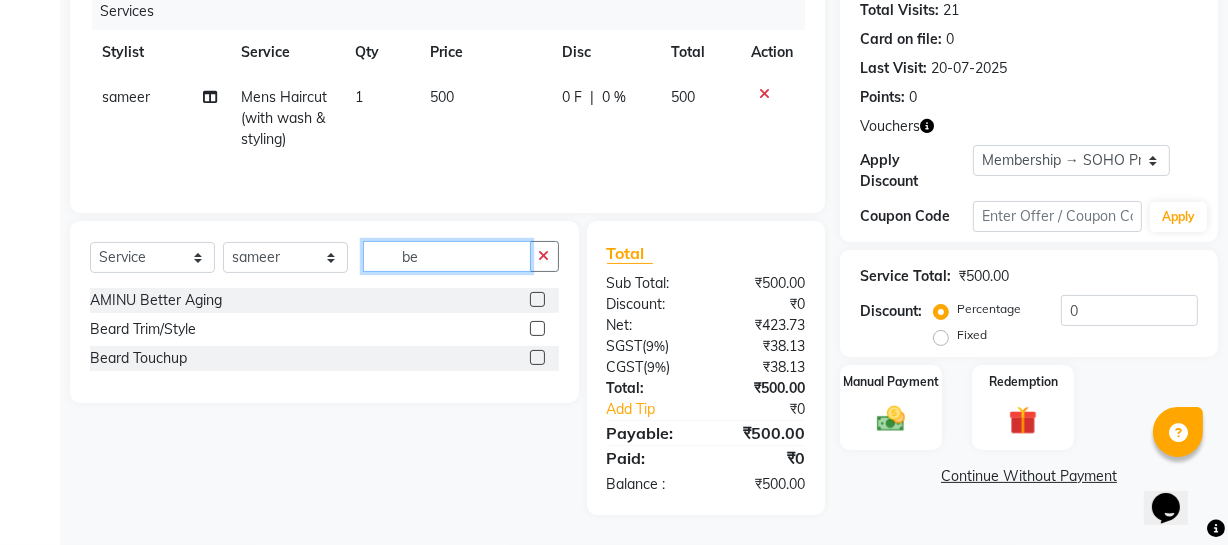 scroll, scrollTop: 256, scrollLeft: 0, axis: vertical 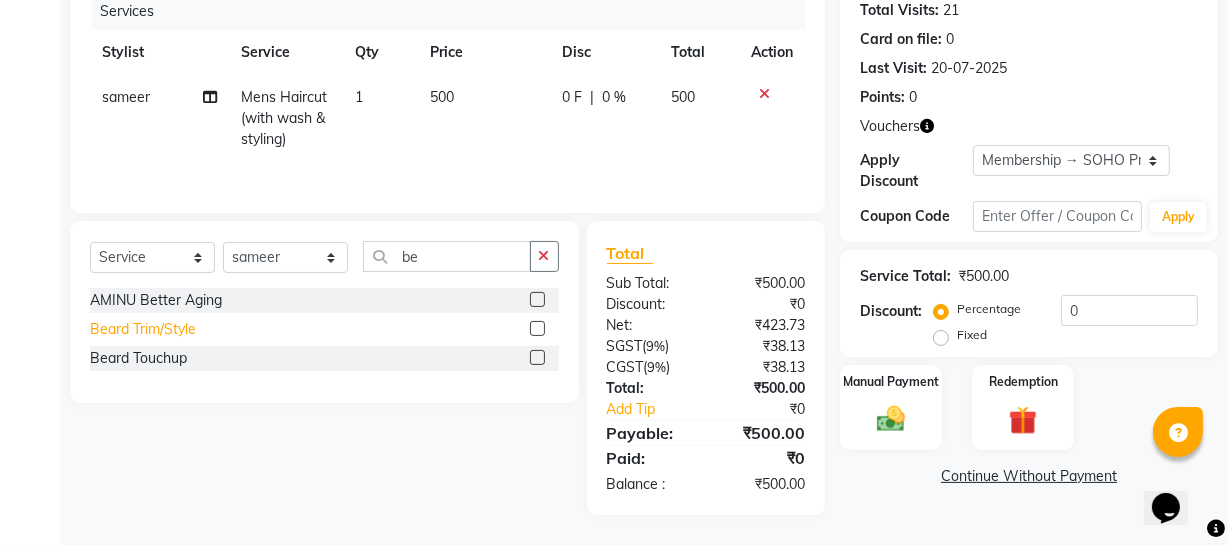 click on "Beard Trim/Style" 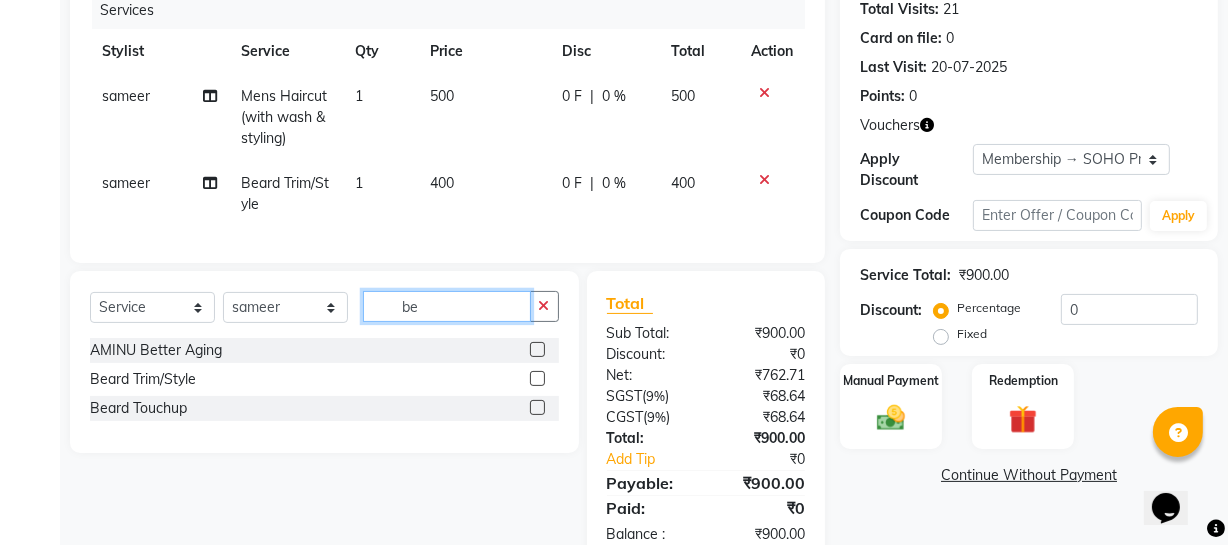 drag, startPoint x: 441, startPoint y: 322, endPoint x: 315, endPoint y: 340, distance: 127.27922 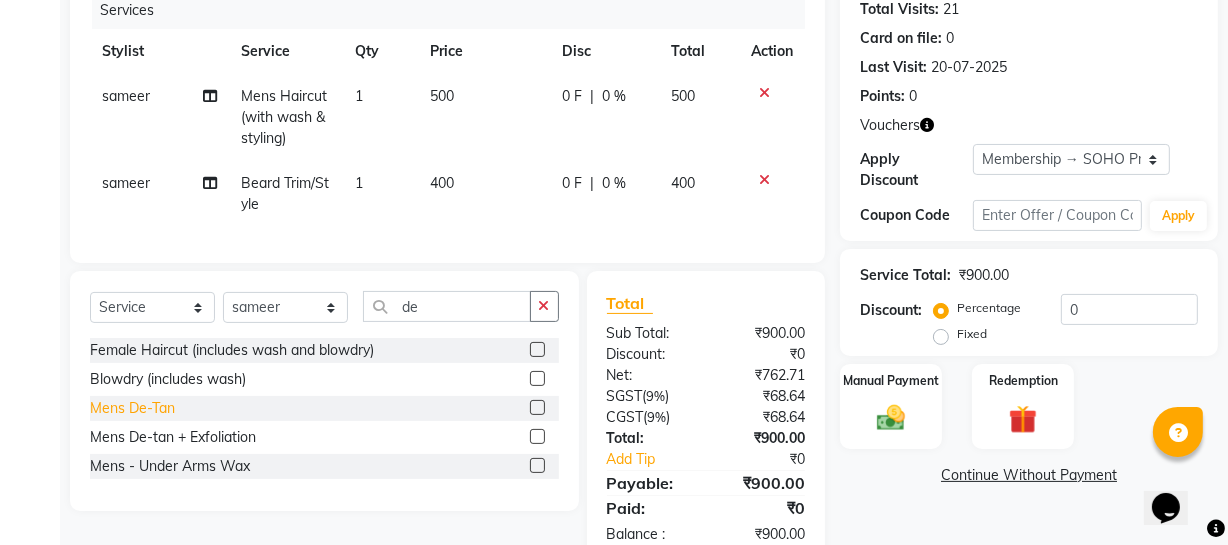 click on "Mens De-Tan" 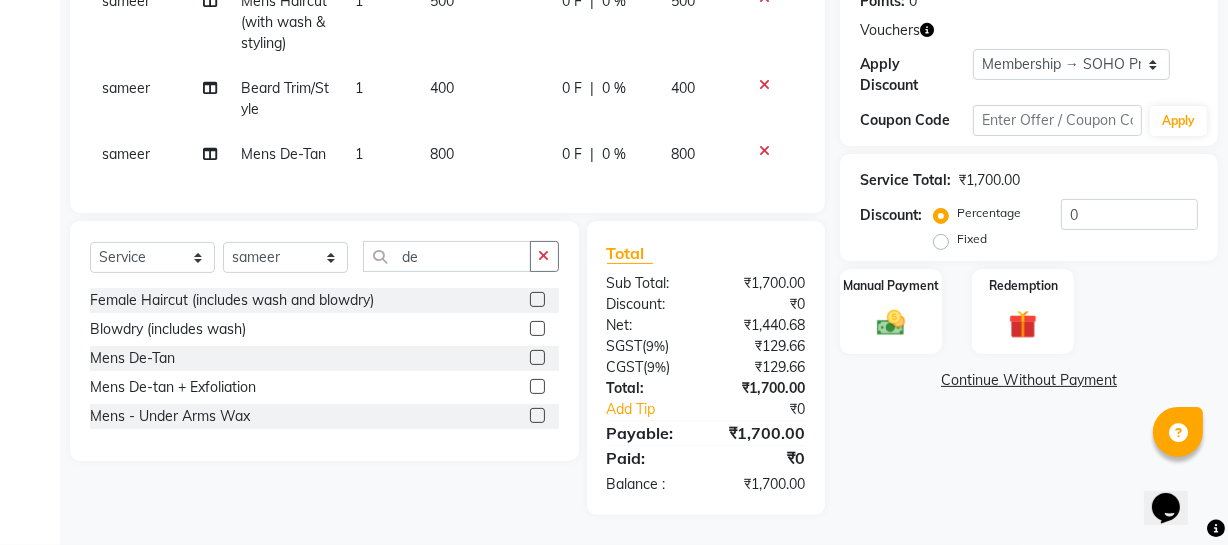 scroll, scrollTop: 181, scrollLeft: 0, axis: vertical 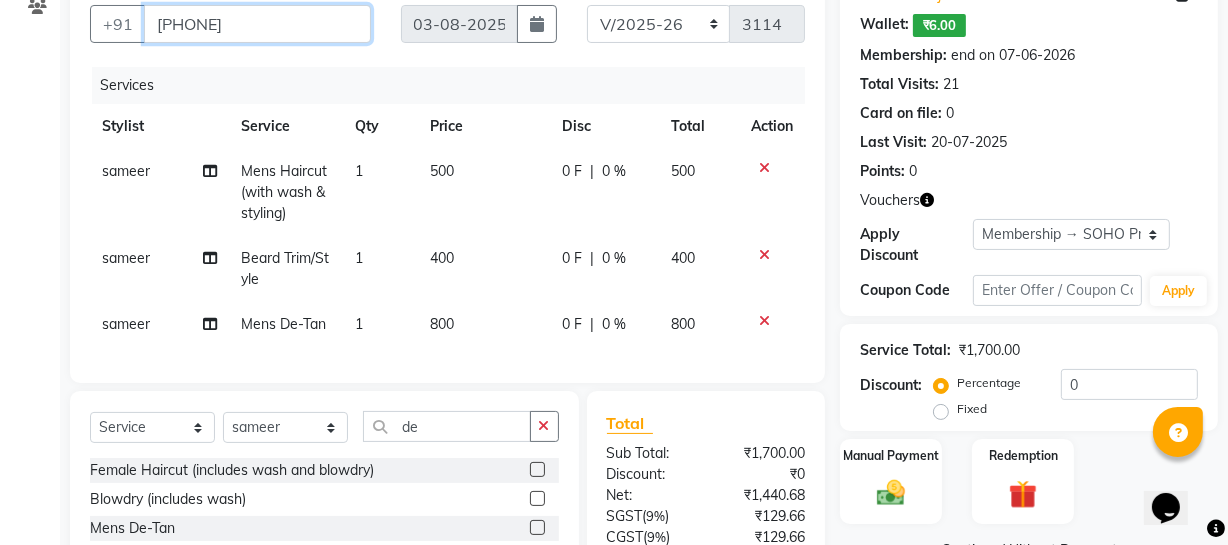 click on "[PHONE]" at bounding box center [257, 24] 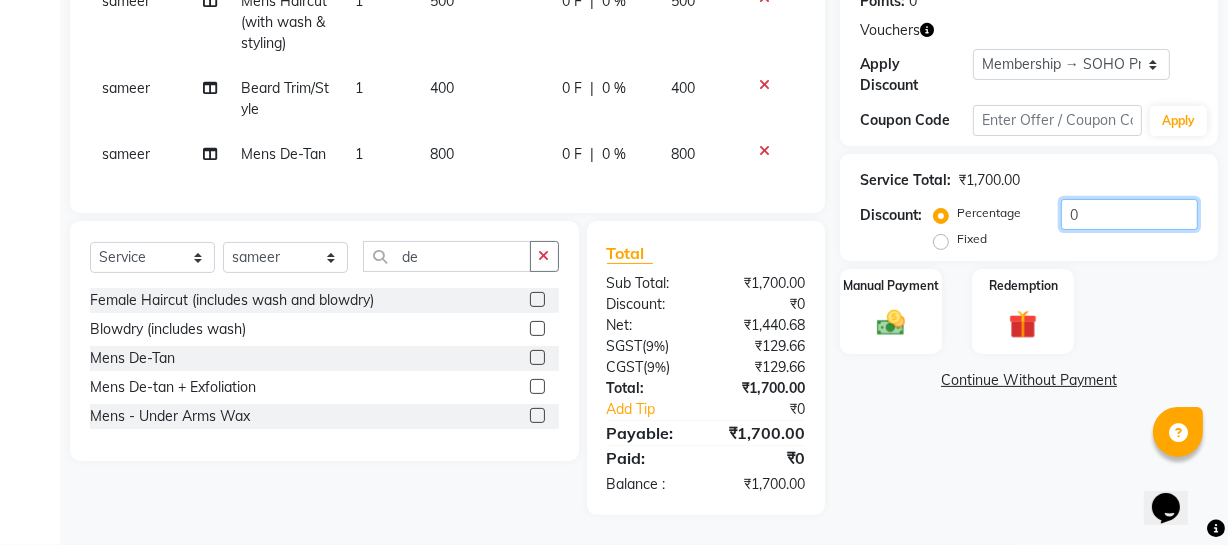 drag, startPoint x: 1080, startPoint y: 189, endPoint x: 648, endPoint y: 174, distance: 432.26035 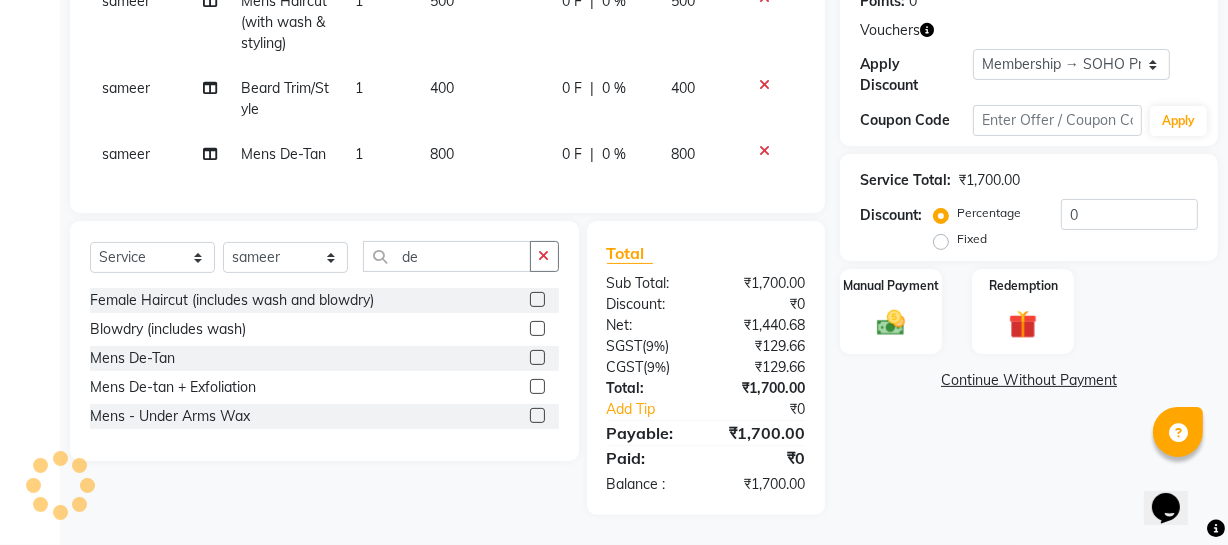 click 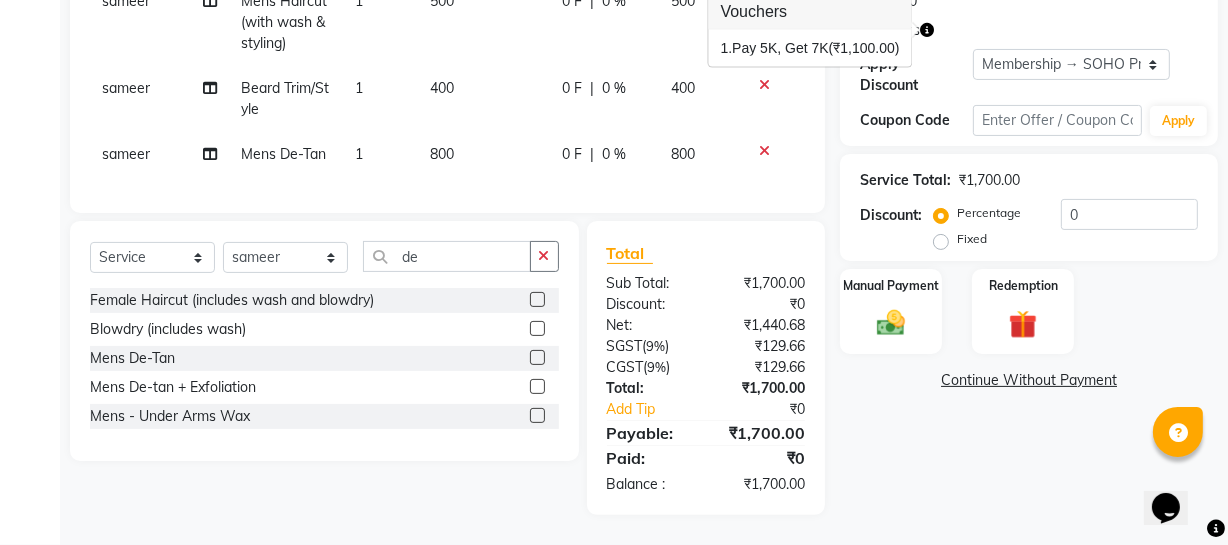 scroll, scrollTop: 93, scrollLeft: 0, axis: vertical 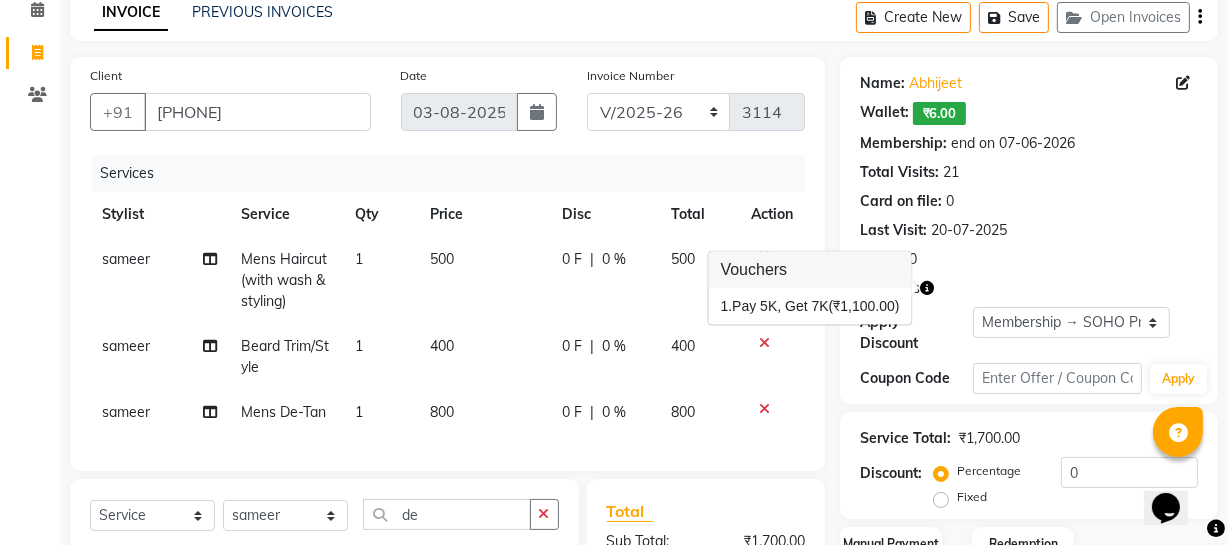 click on "Wallet:   ₹6.00" 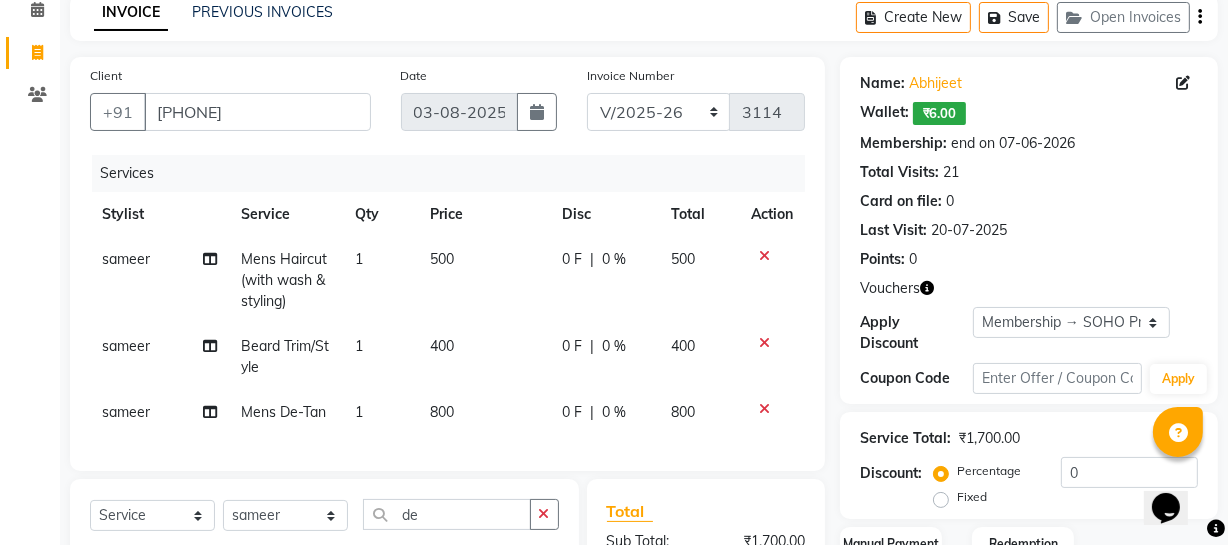 click 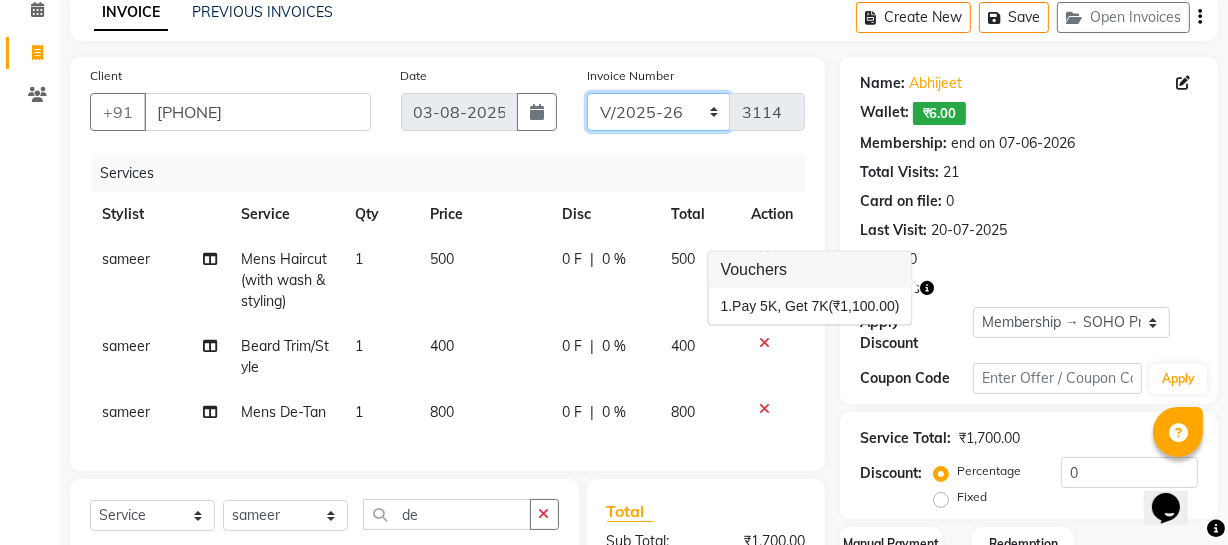 click on "Red/2025-26 V/2025 V/2025-26" 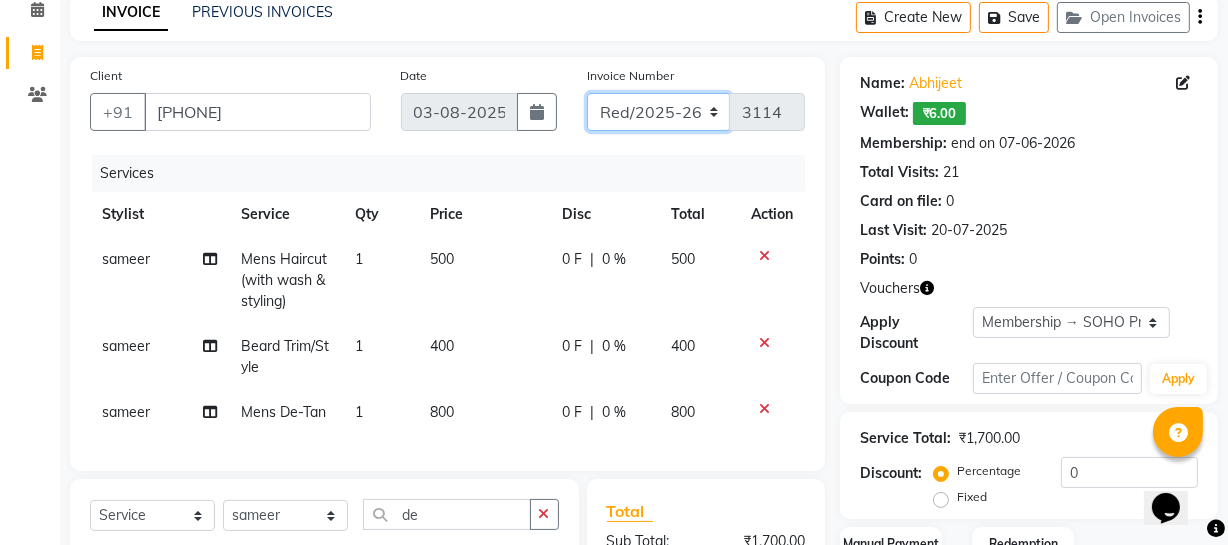 click on "Red/2025-26 V/2025 V/2025-26" 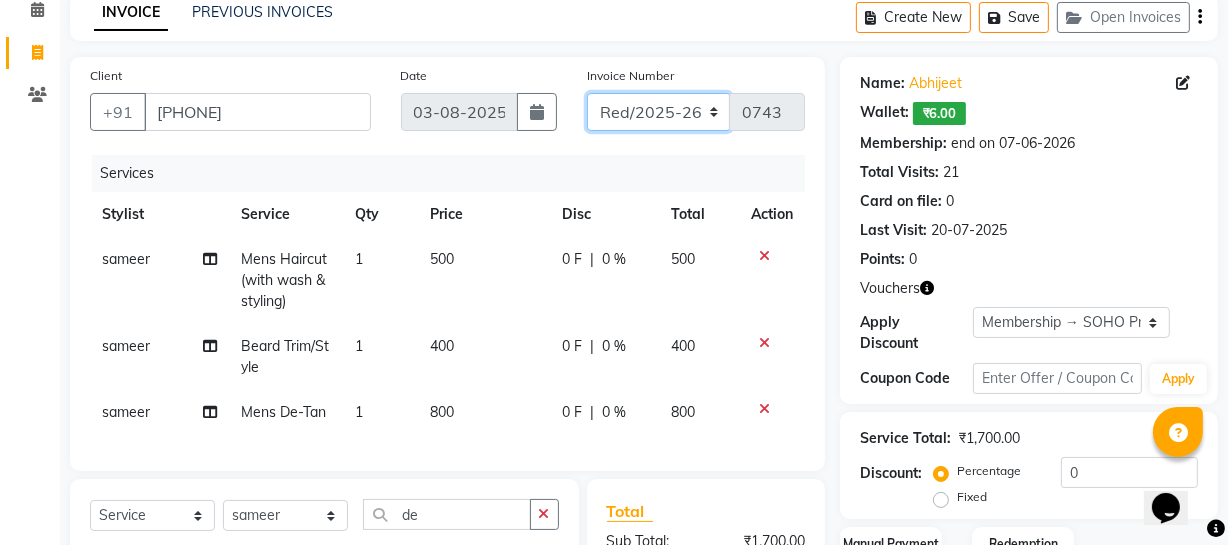 scroll, scrollTop: 366, scrollLeft: 0, axis: vertical 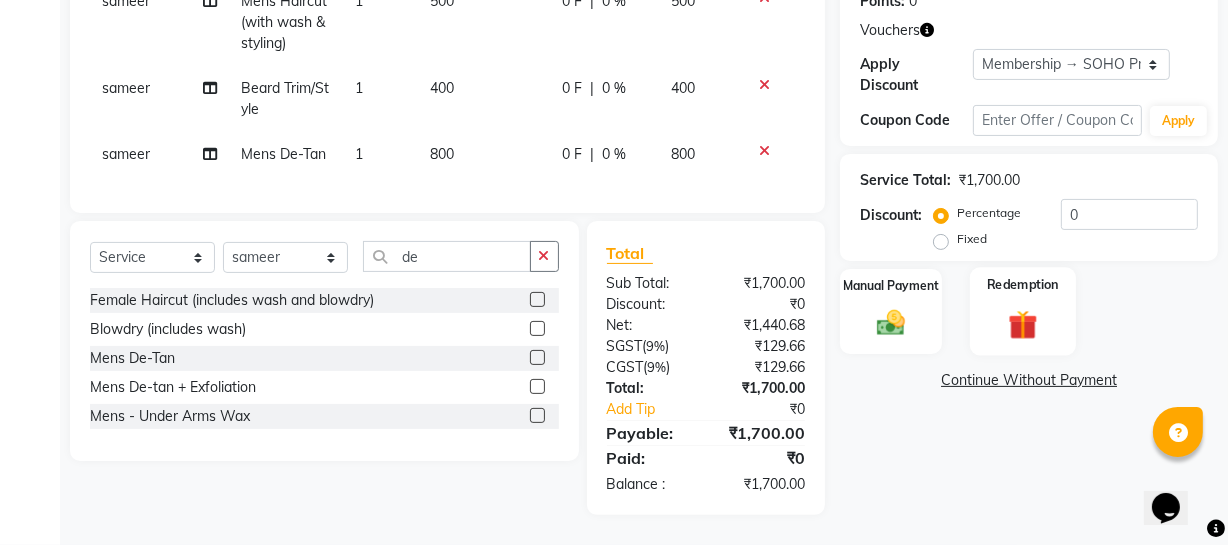 click on "Redemption" 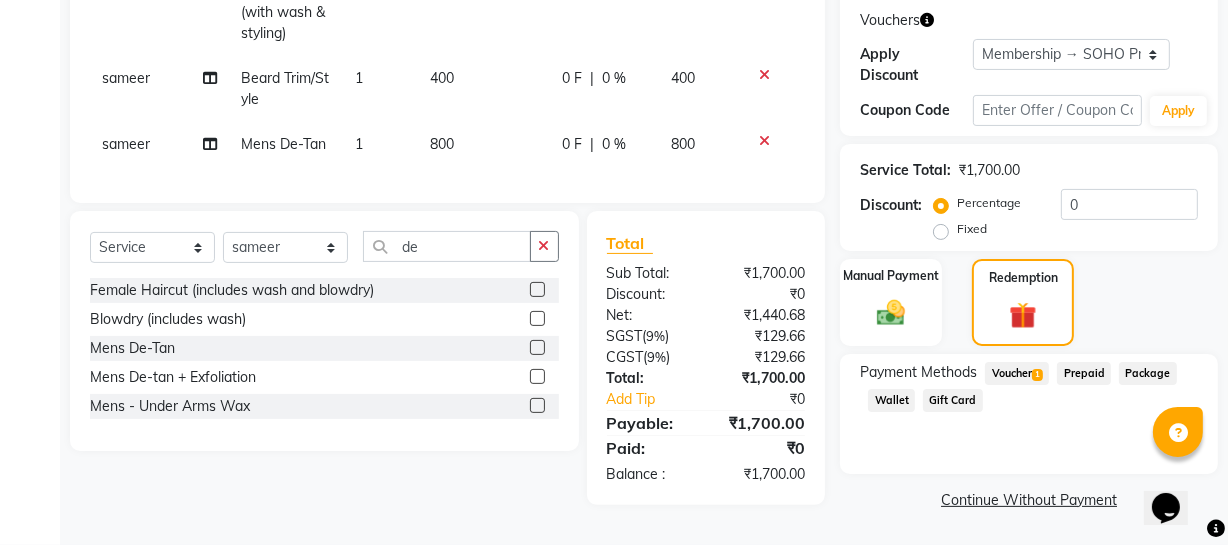 click on "Voucher  1" 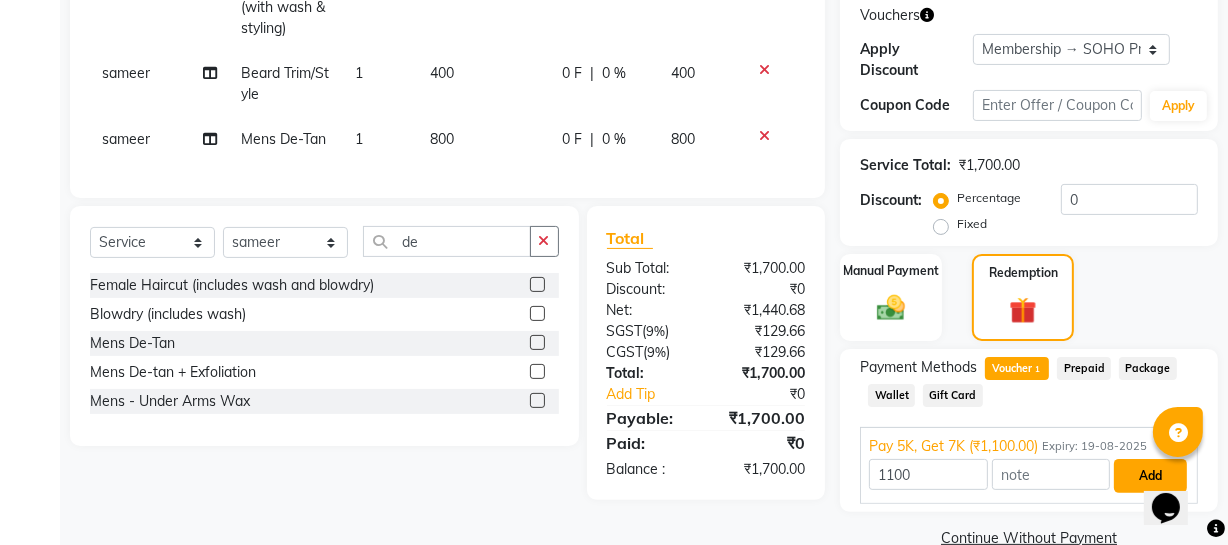 click on "Add" at bounding box center (1150, 476) 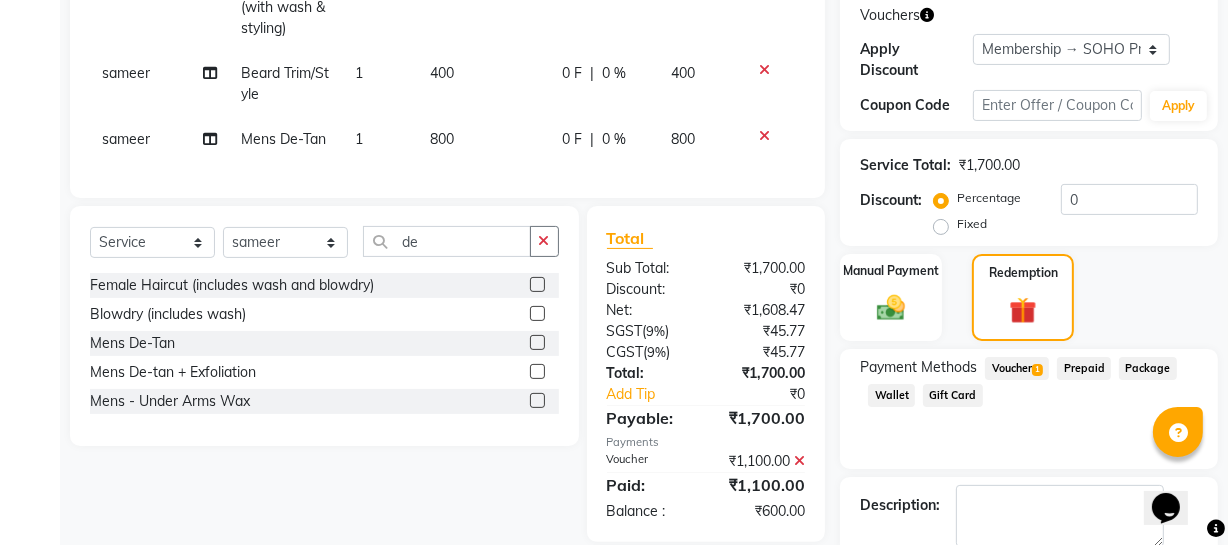 scroll, scrollTop: 548, scrollLeft: 0, axis: vertical 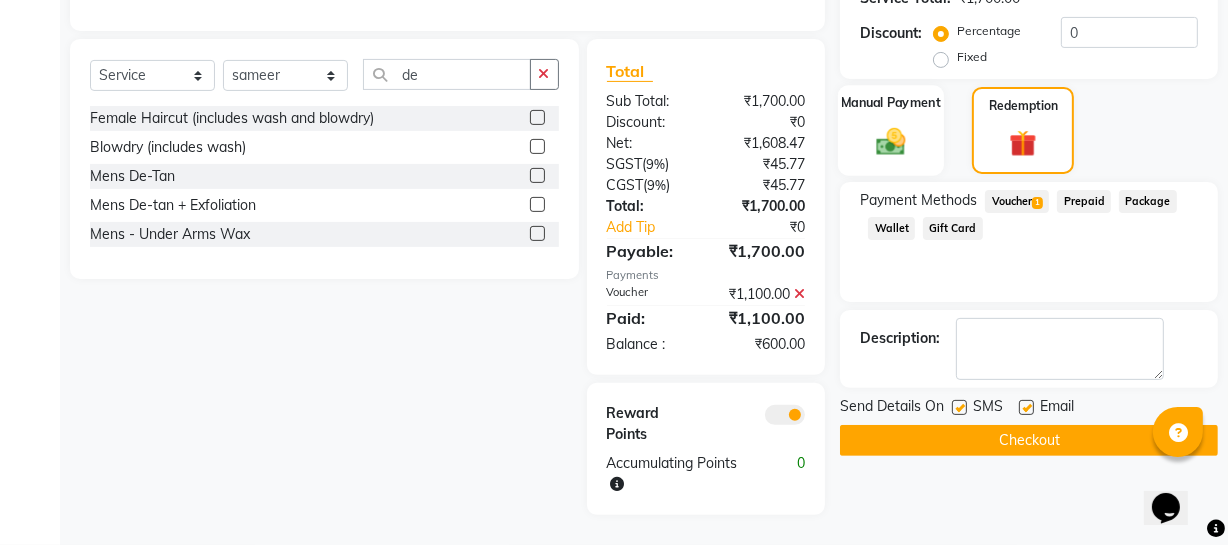 click 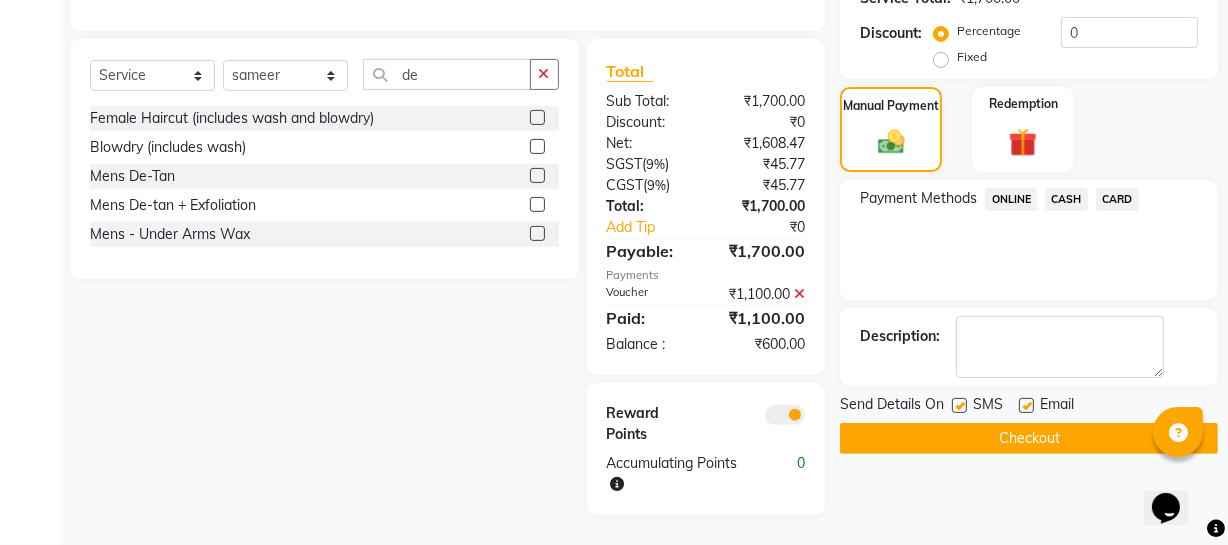 click on "CARD" 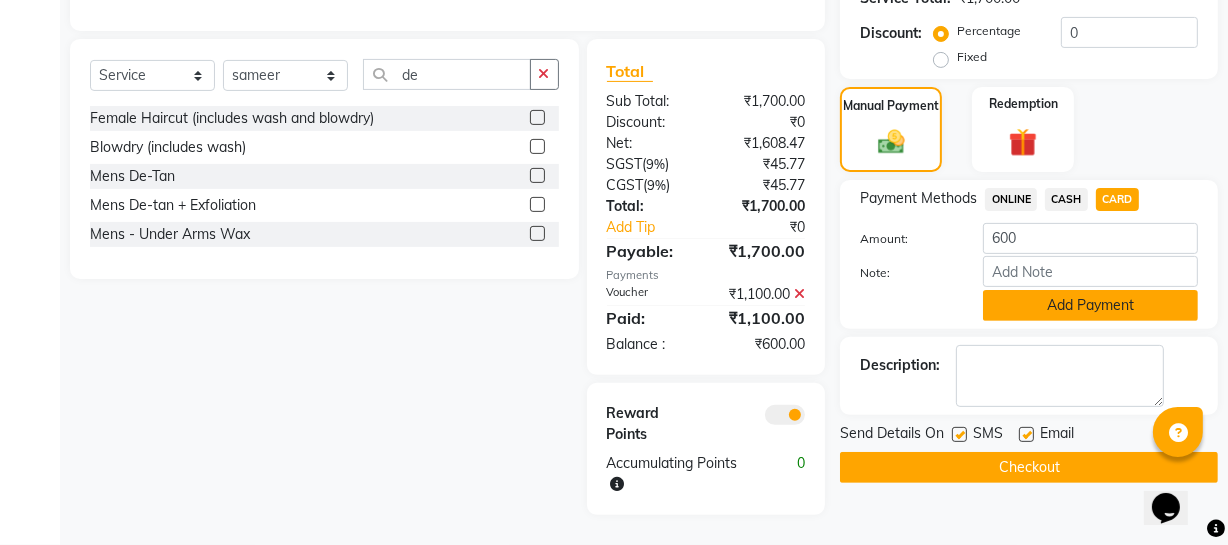 click on "Add Payment" 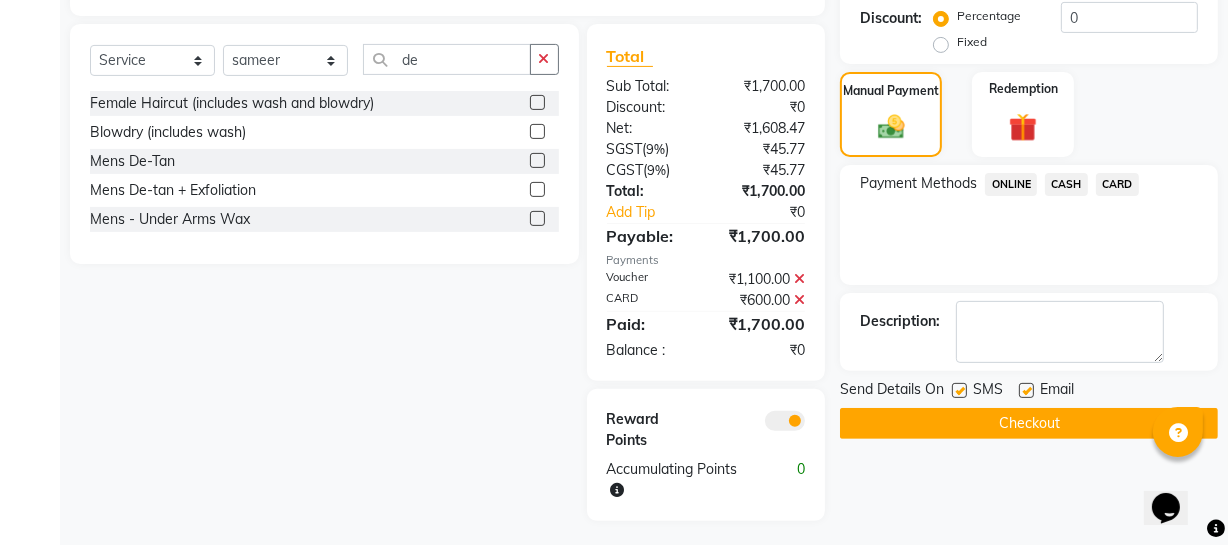 click on "Checkout" 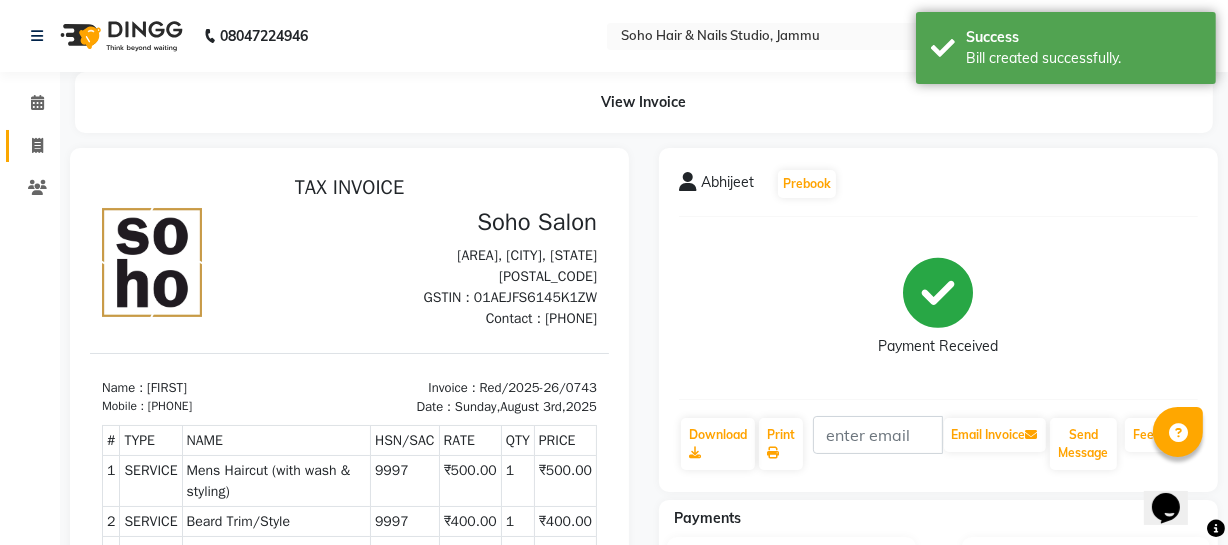 scroll, scrollTop: 0, scrollLeft: 0, axis: both 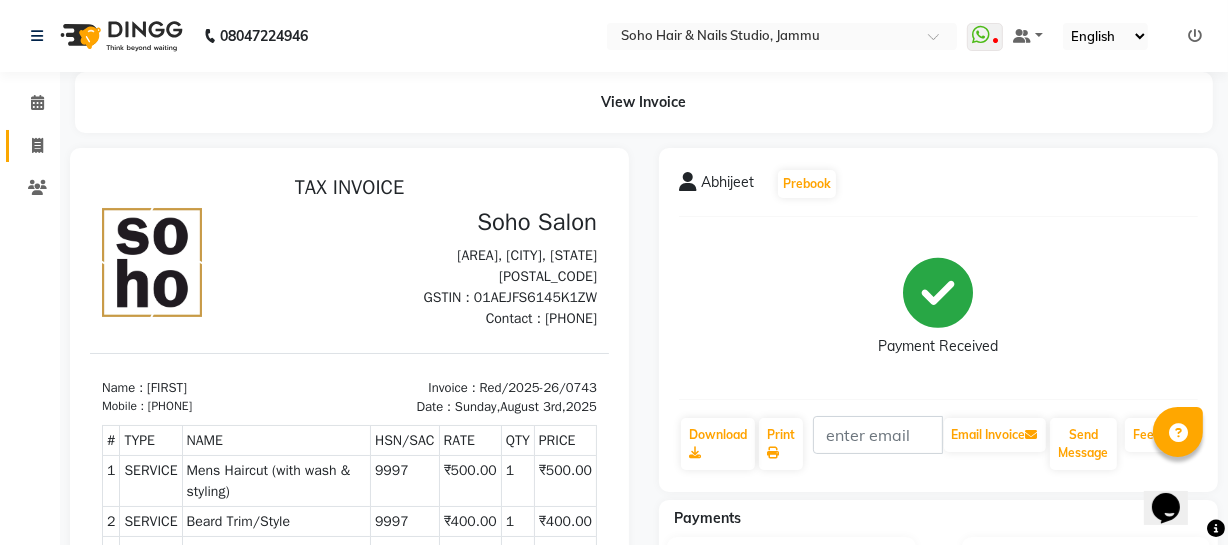 click 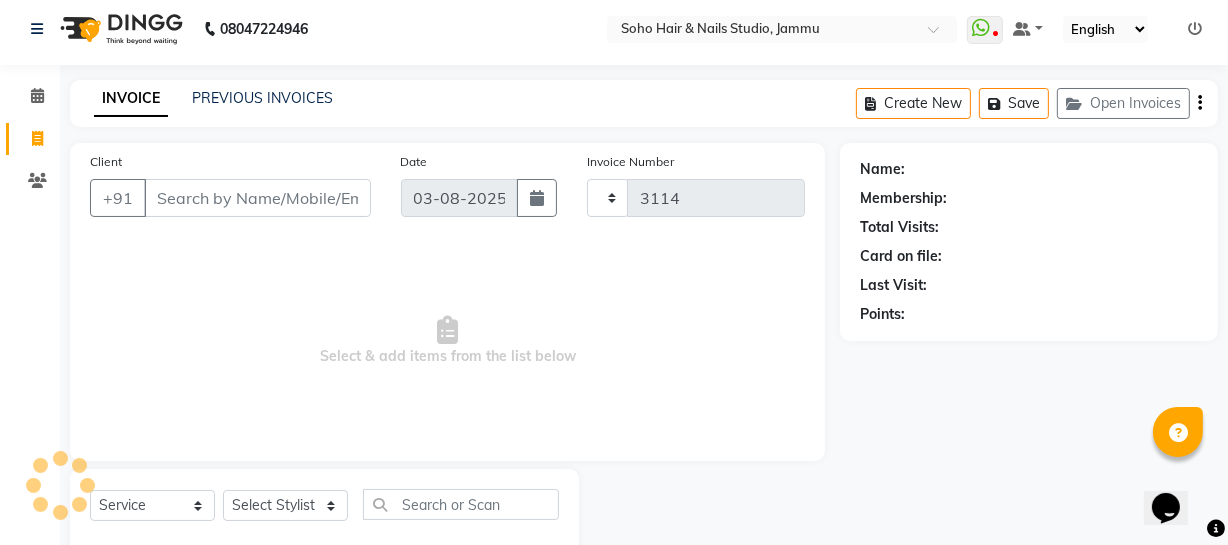 scroll, scrollTop: 57, scrollLeft: 0, axis: vertical 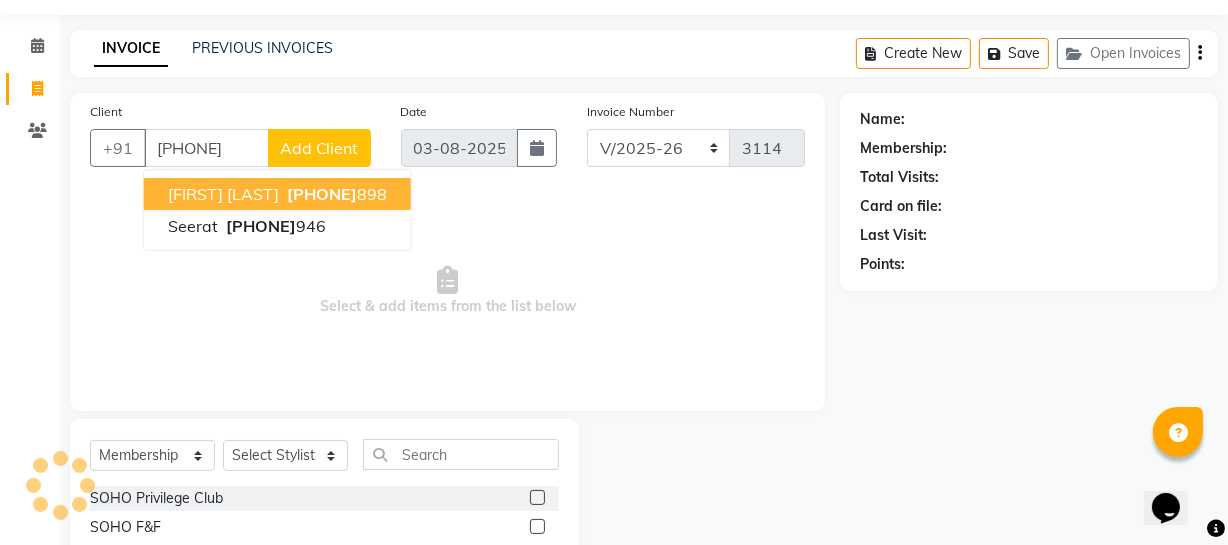 click on "[PHONE]" at bounding box center (322, 194) 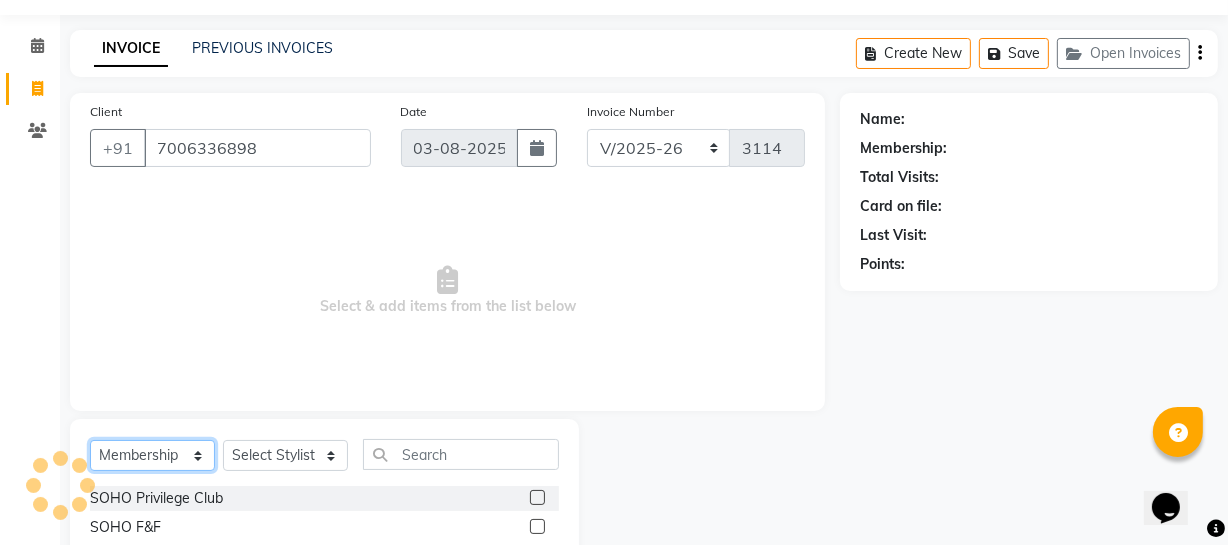 drag, startPoint x: 150, startPoint y: 447, endPoint x: 135, endPoint y: 448, distance: 15.033297 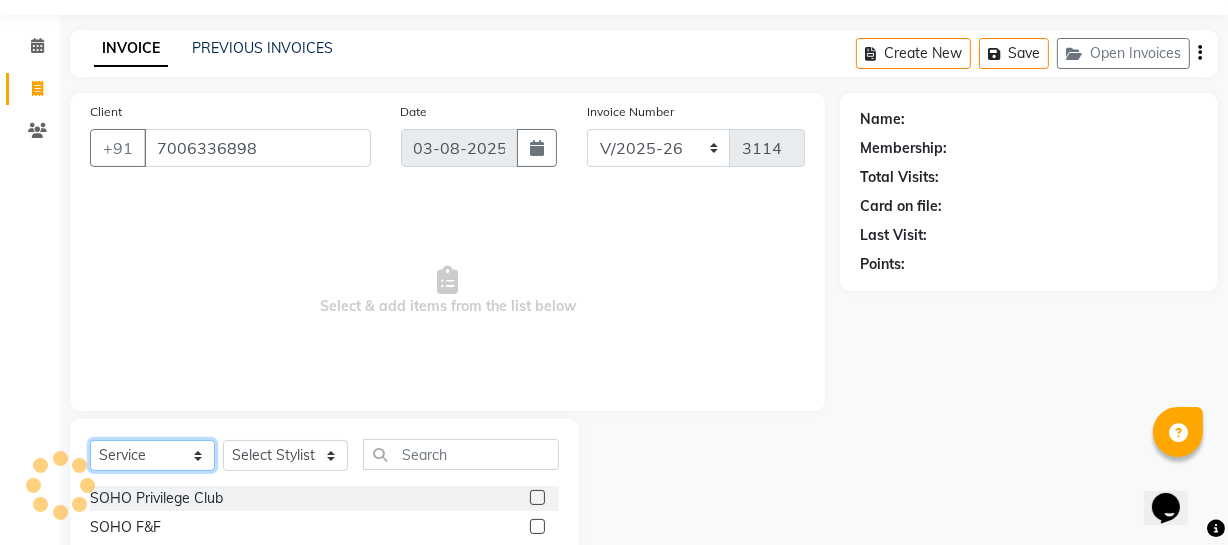 click on "Select  Service  Product  Membership  Package Voucher Prepaid Gift Card" 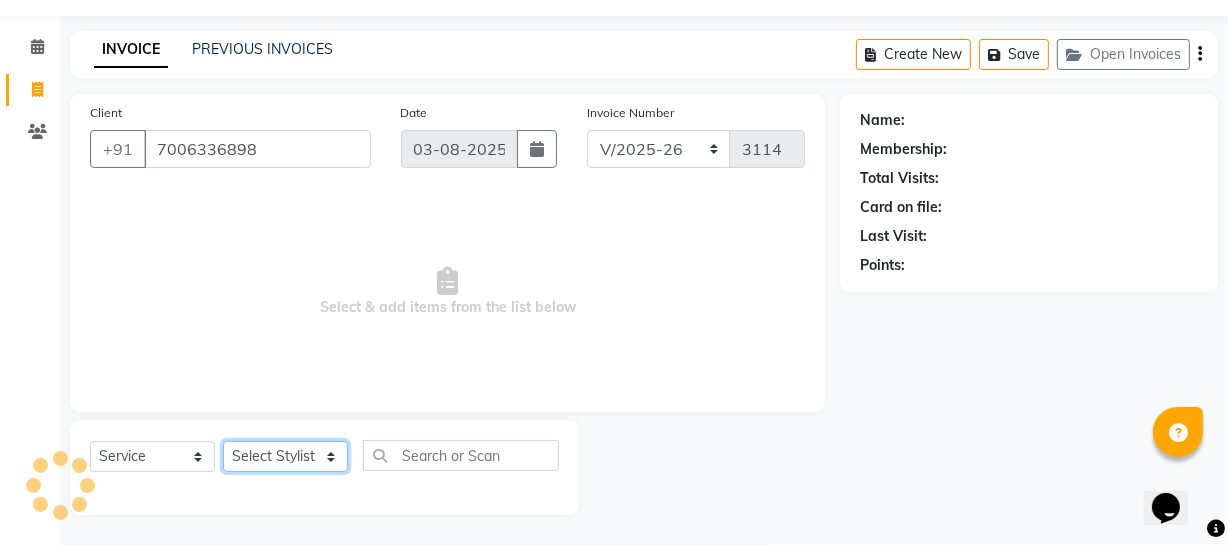 drag, startPoint x: 261, startPoint y: 467, endPoint x: 270, endPoint y: 442, distance: 26.57066 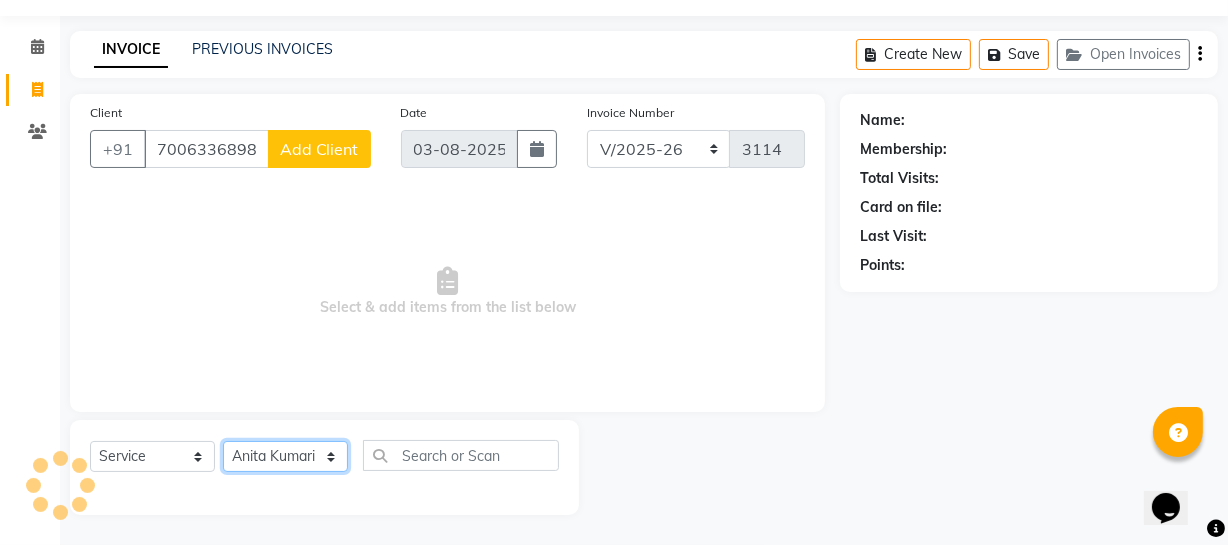 click on "Select Stylist Abhishek Kohli Adhamya Bamotra Amit Anita Kumari Arun Sain Avijit Das Bhabesh Dipanker  Harman Kevi  Komal Lakshya Dogra Meenakshi Jamwal Mitu Neha Nicky Nishant Swalia Nitin Reception Rose  Ruth Sahil sameer Sanjay Saurav pedi Saurav SAM Shameem Sharan Sorabh Salmani Vicky VISHAL DOGRA" 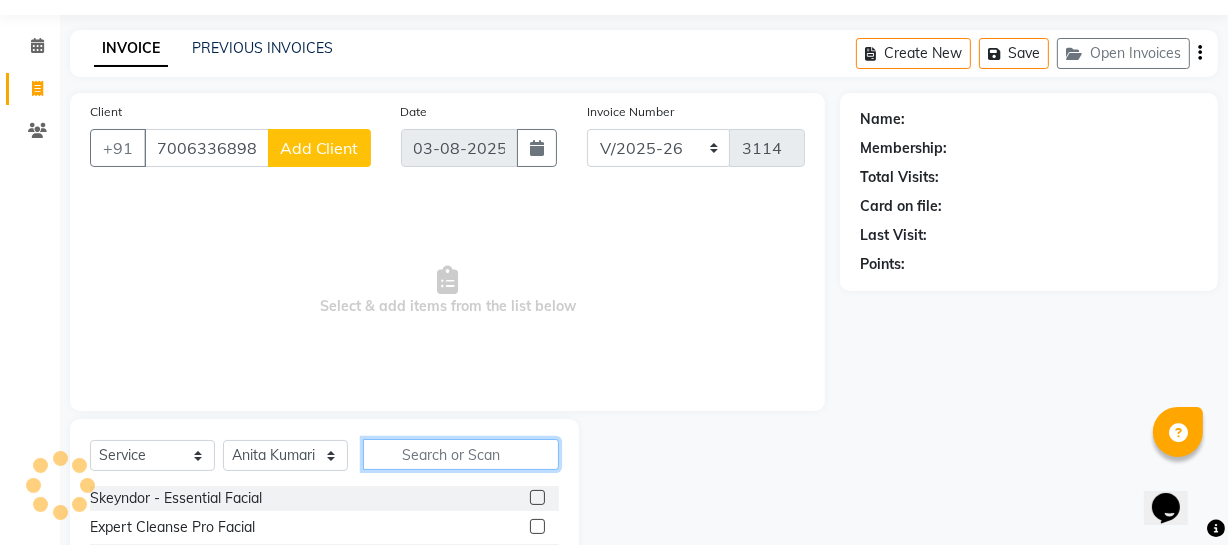 click 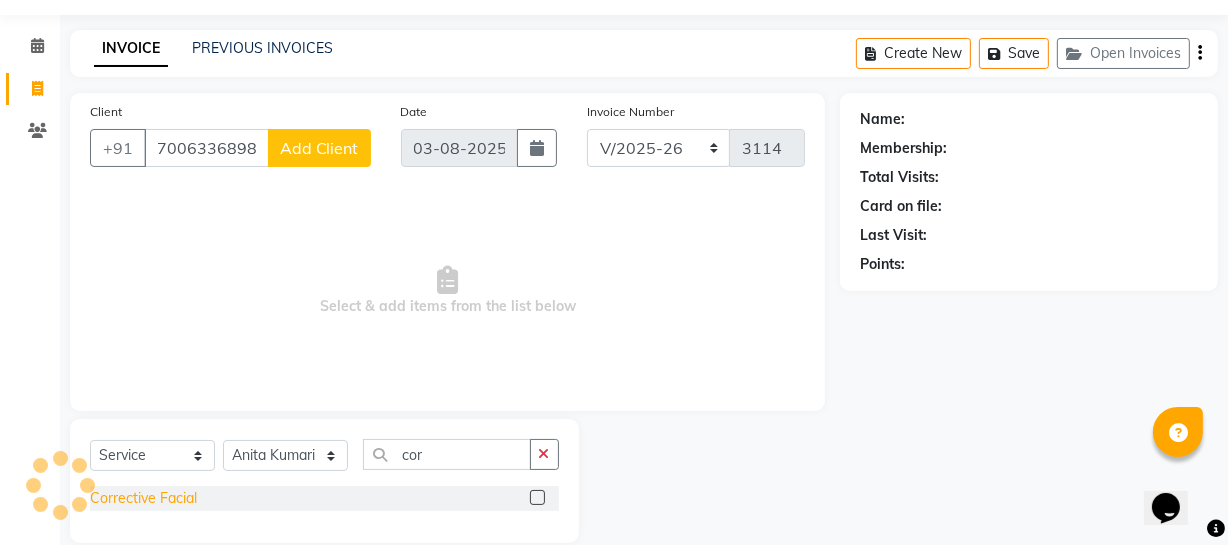 click on "Corrective Facial" 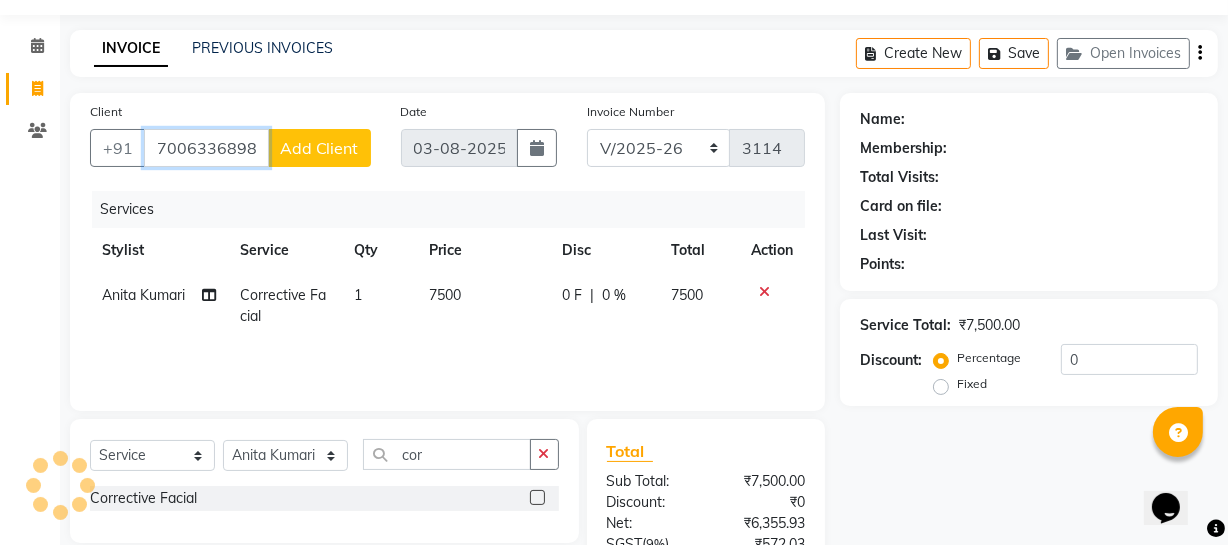 click on "7006336898" at bounding box center [206, 148] 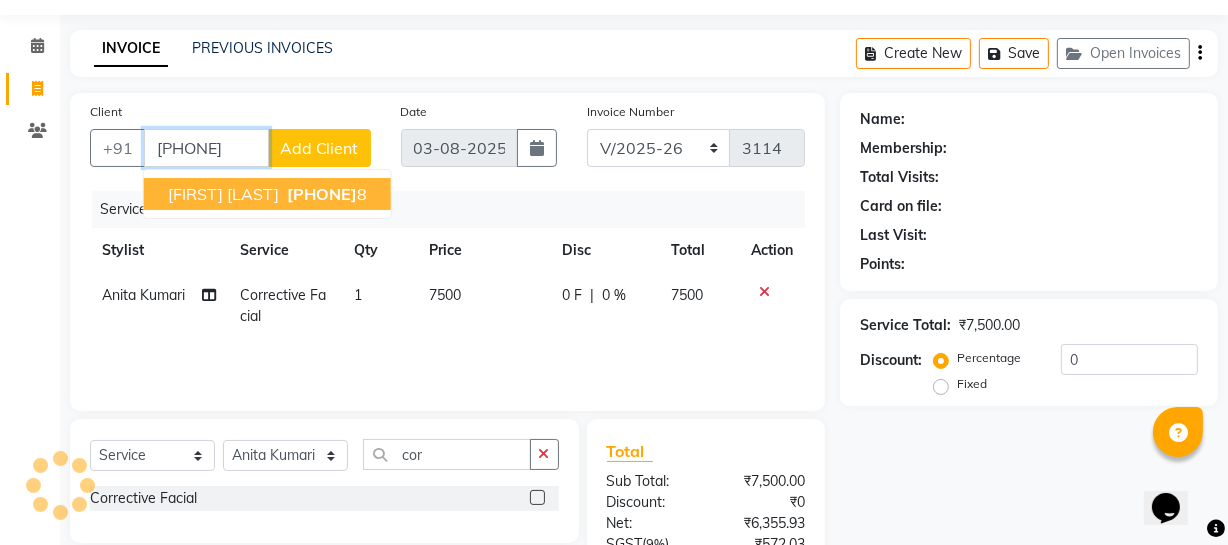 click on "[FIRST] [LAST]" at bounding box center (223, 194) 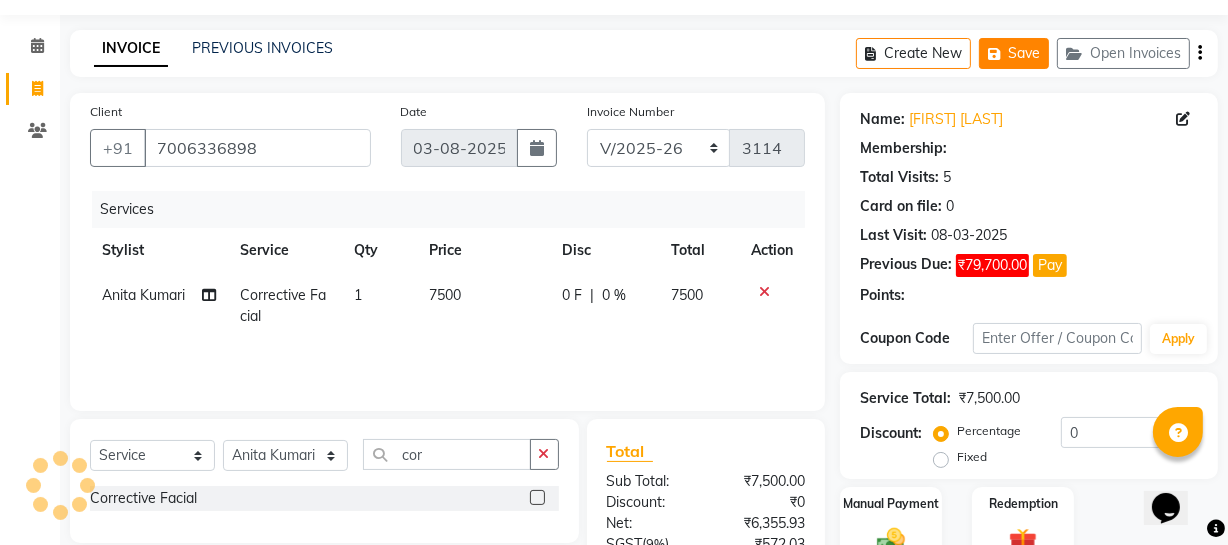 click on "Save" 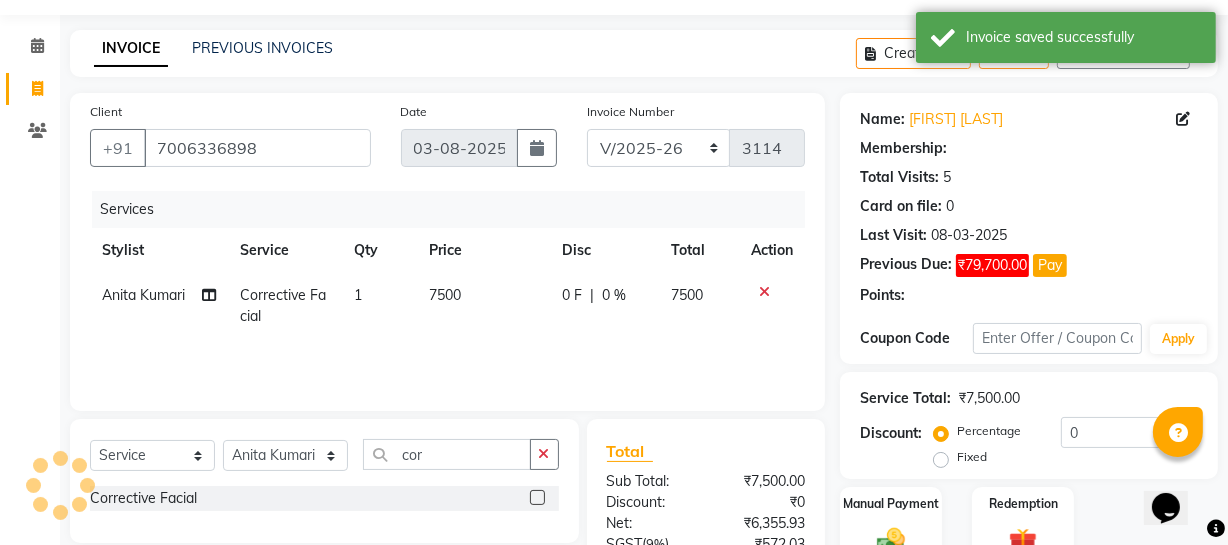 click 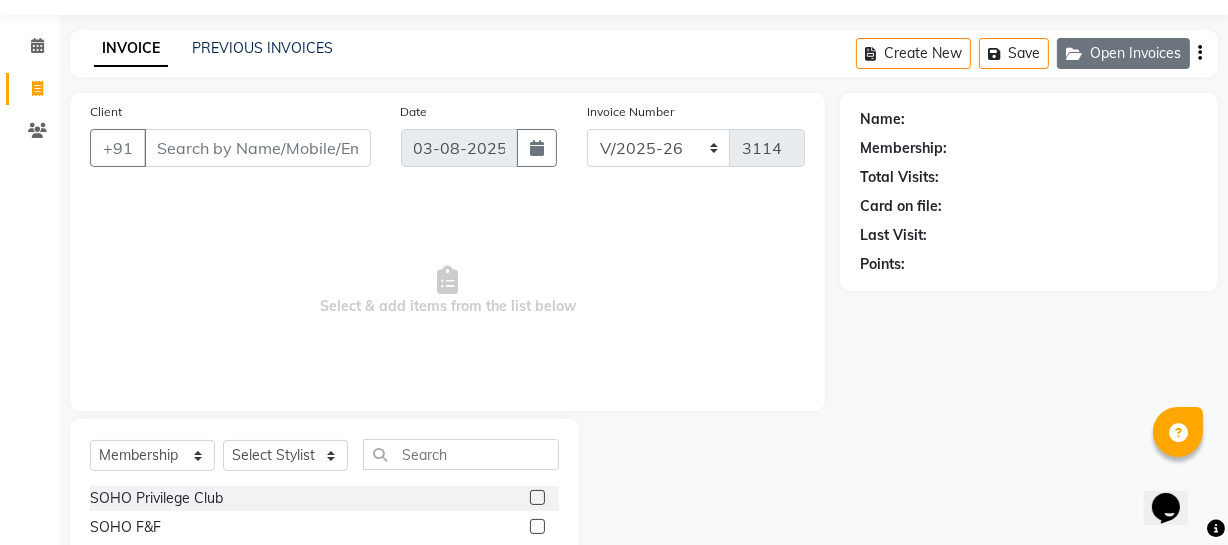 click on "Open Invoices" 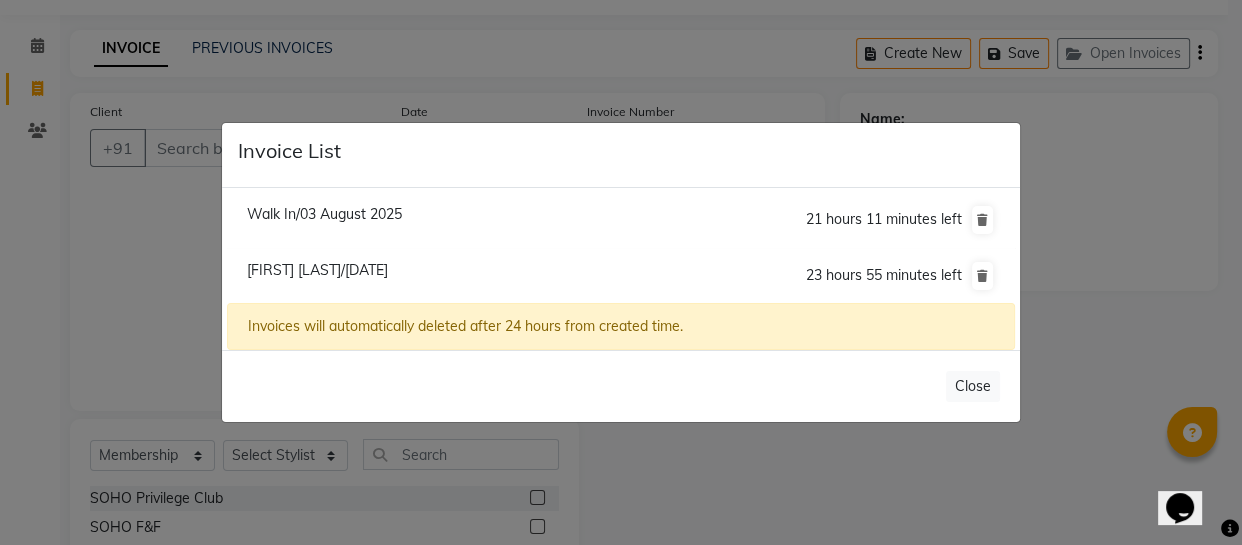 click on "[FIRST] [LAST]/[DATE]" 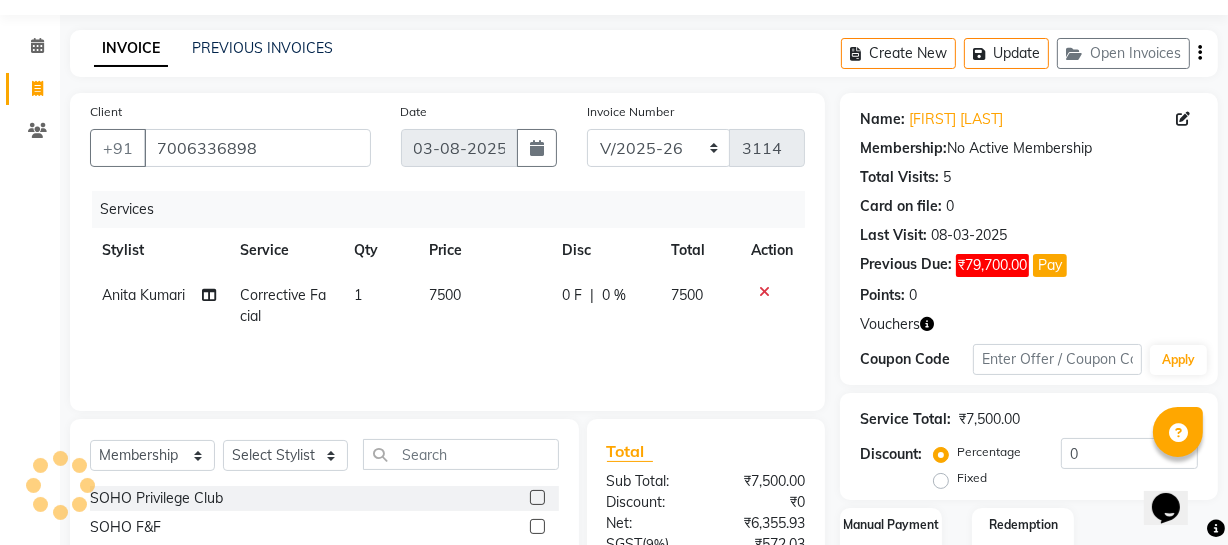 scroll, scrollTop: 234, scrollLeft: 0, axis: vertical 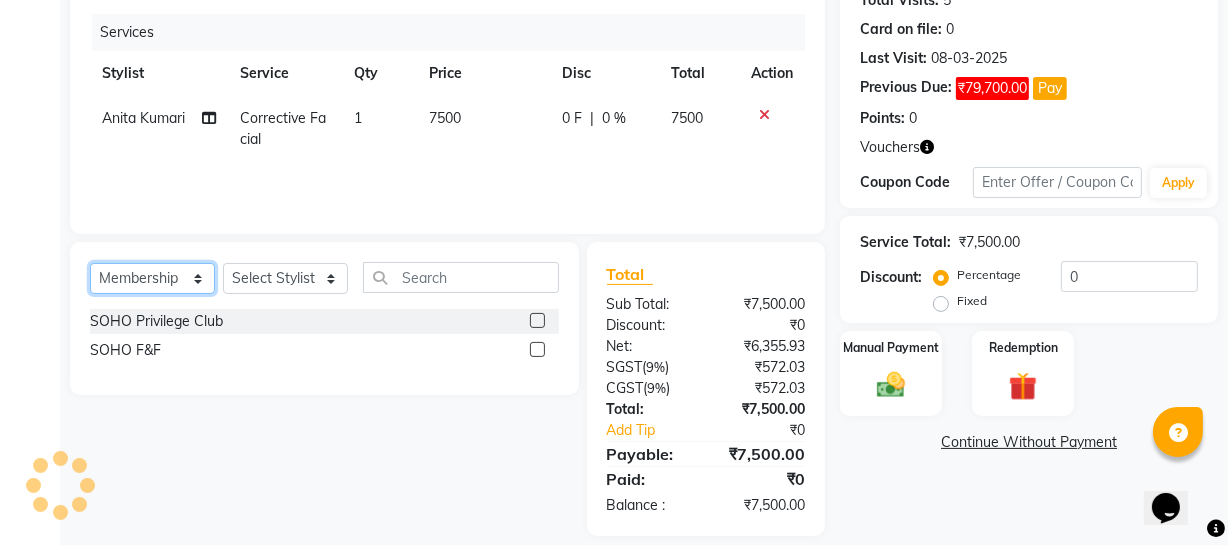 click on "Select  Service  Product  Membership  Package Voucher Prepaid Gift Card" 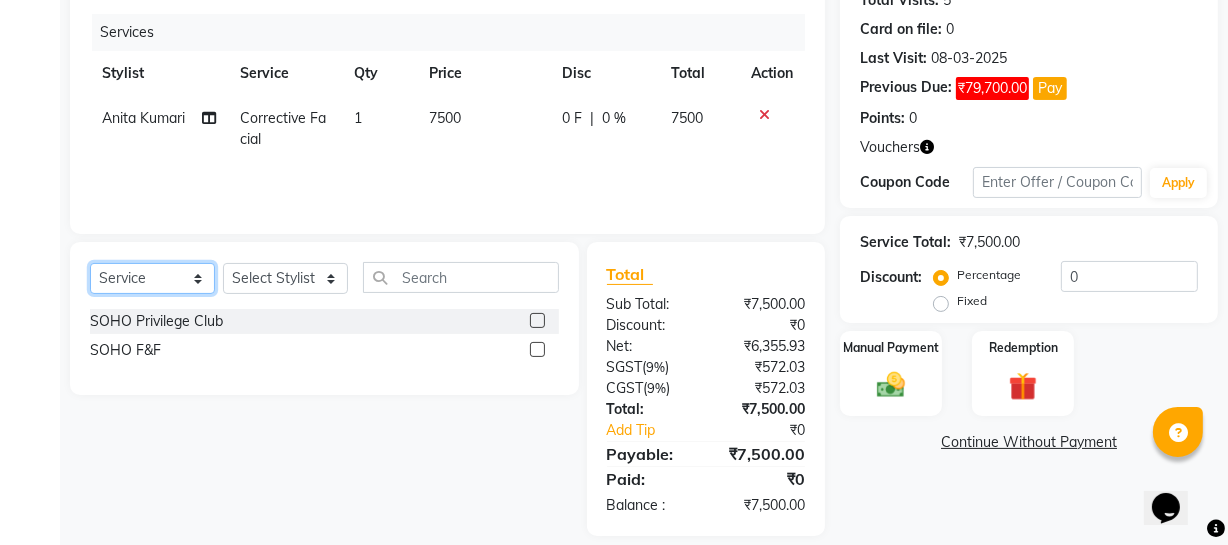 click on "Select  Service  Product  Membership  Package Voucher Prepaid Gift Card" 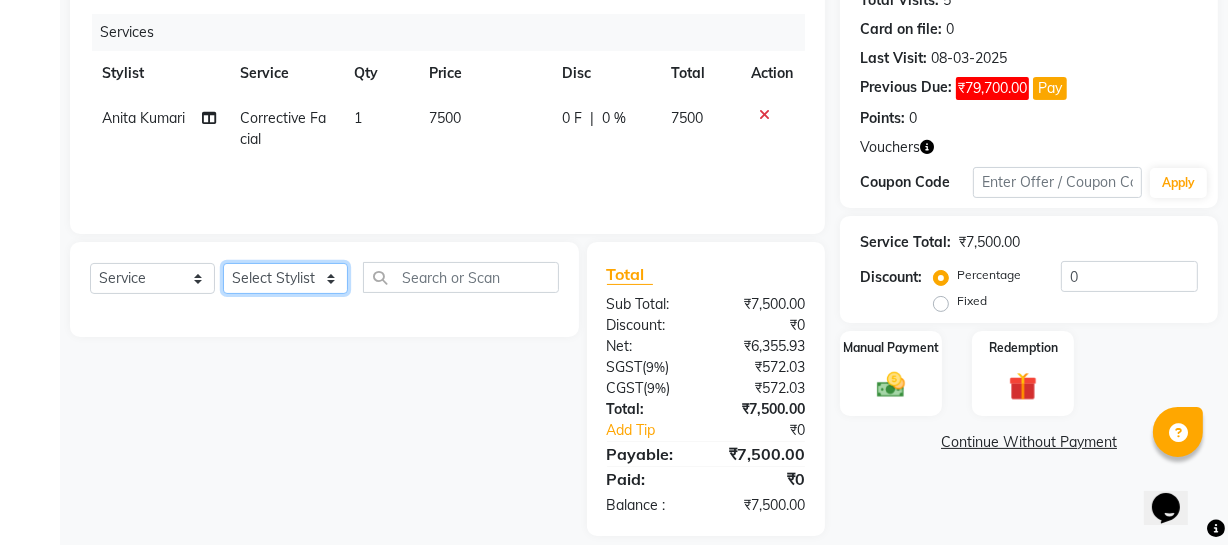 click on "Select Stylist Abhishek Kohli Adhamya Bamotra Amit Anita Kumari Arun Sain Avijit Das Bhabesh Dipanker  Harman Kevi  Komal Lakshya Dogra Meenakshi Jamwal Mitu Neha Nicky Nishant Swalia Nitin Reception Rose  Ruth Sahil sameer Sanjay Saurav pedi Saurav SAM Shameem Sharan Sorabh Salmani Vicky VISHAL DOGRA" 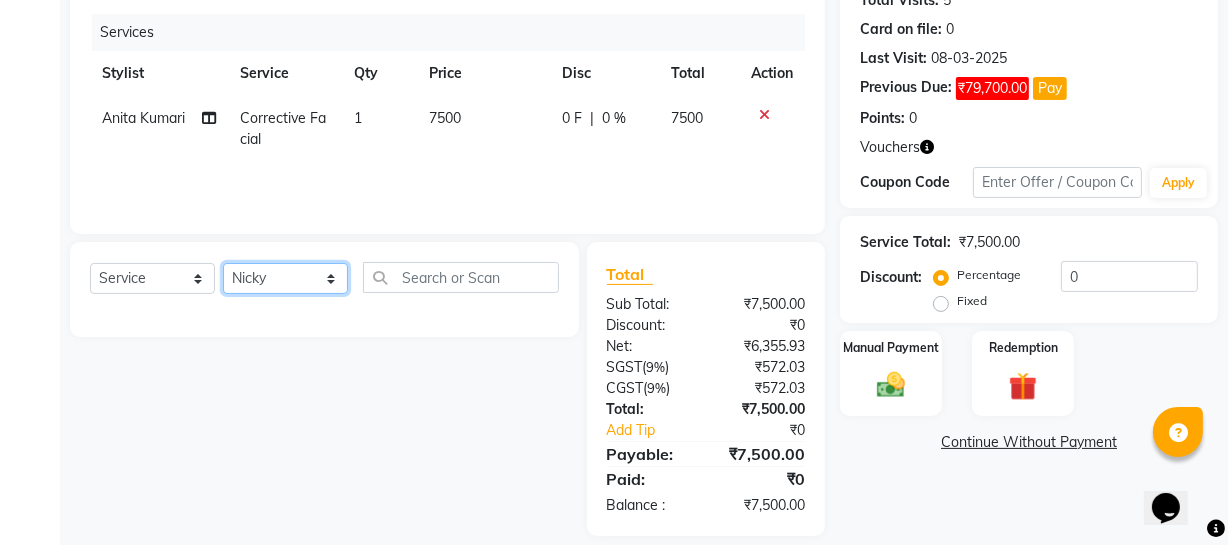 click on "Select Stylist Abhishek Kohli Adhamya Bamotra Amit Anita Kumari Arun Sain Avijit Das Bhabesh Dipanker  Harman Kevi  Komal Lakshya Dogra Meenakshi Jamwal Mitu Neha Nicky Nishant Swalia Nitin Reception Rose  Ruth Sahil sameer Sanjay Saurav pedi Saurav SAM Shameem Sharan Sorabh Salmani Vicky VISHAL DOGRA" 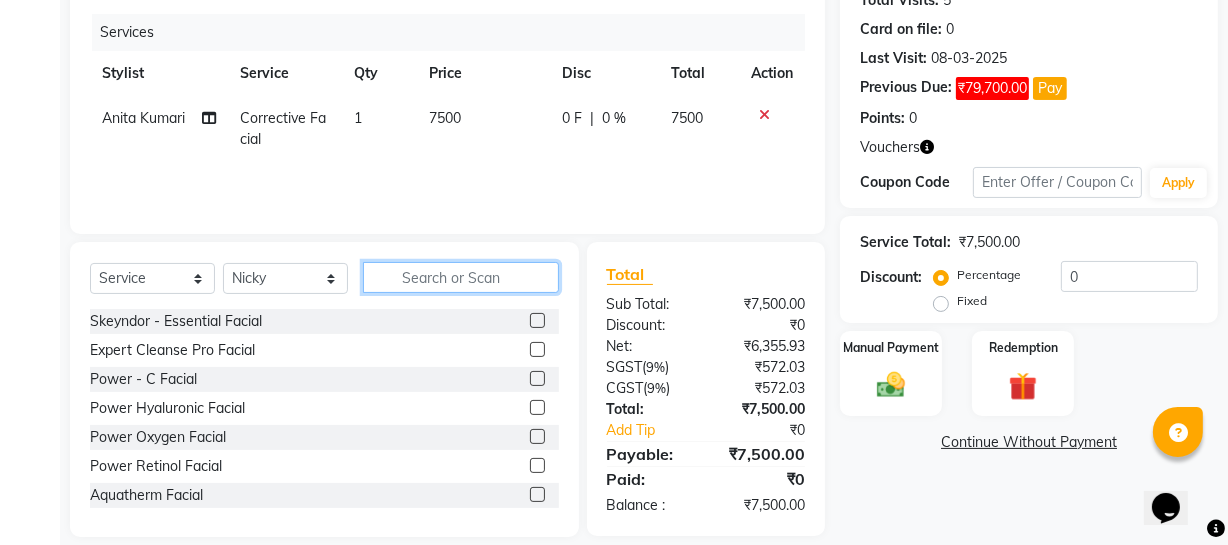 click 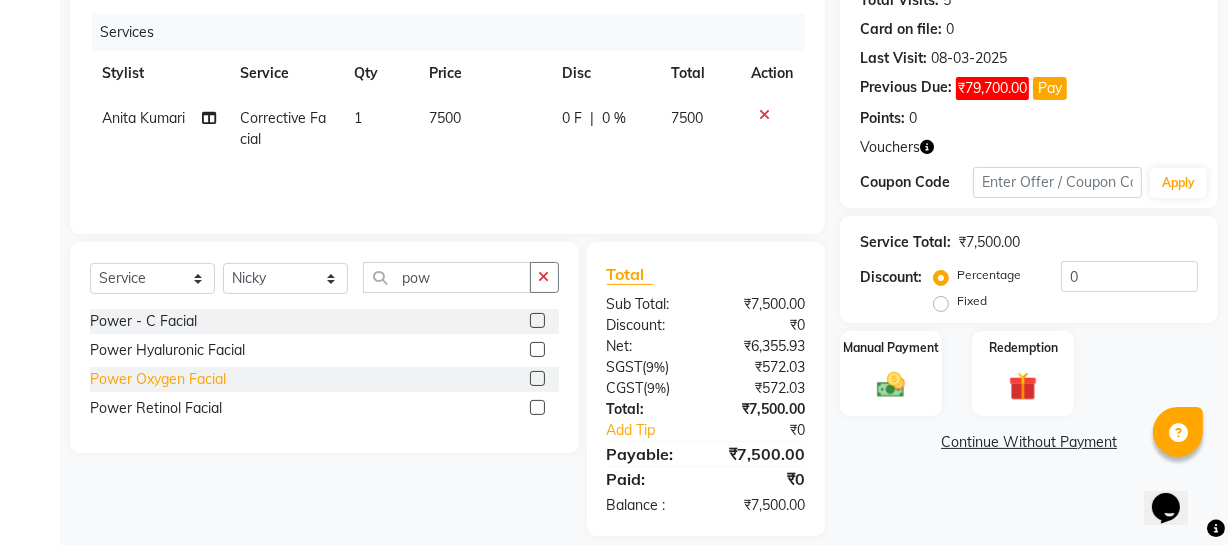 click on "Power Oxygen Facial" 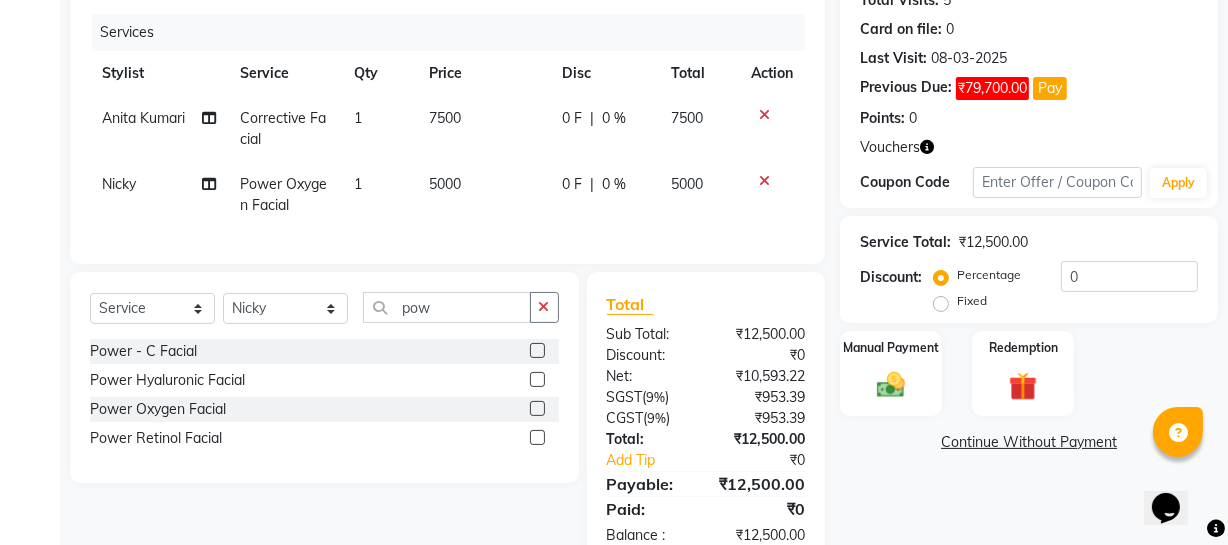 scroll, scrollTop: 0, scrollLeft: 0, axis: both 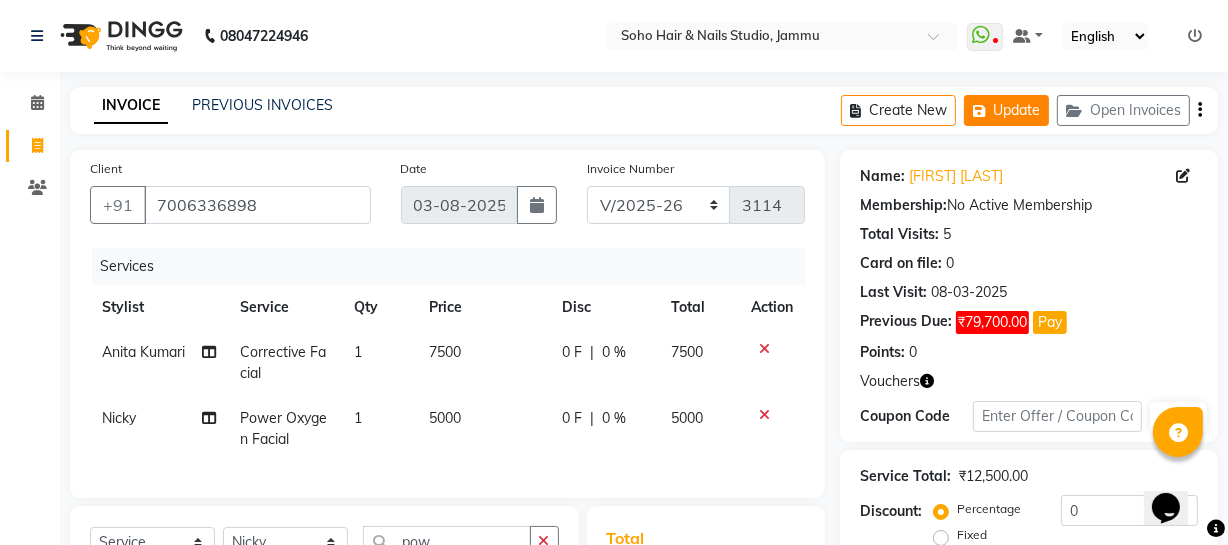 click on "Update" 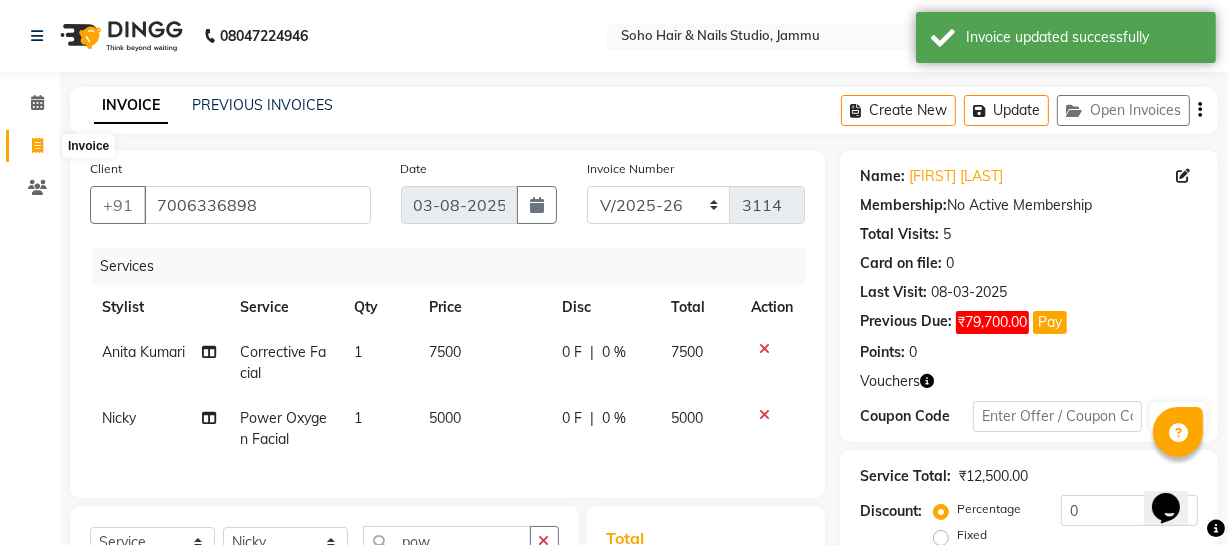 click 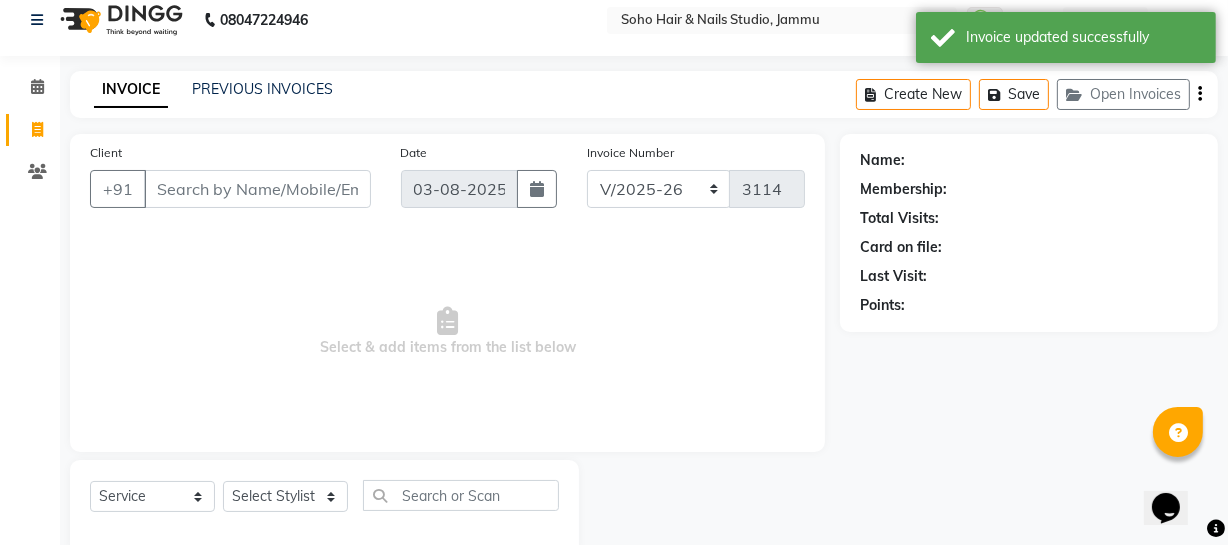scroll, scrollTop: 57, scrollLeft: 0, axis: vertical 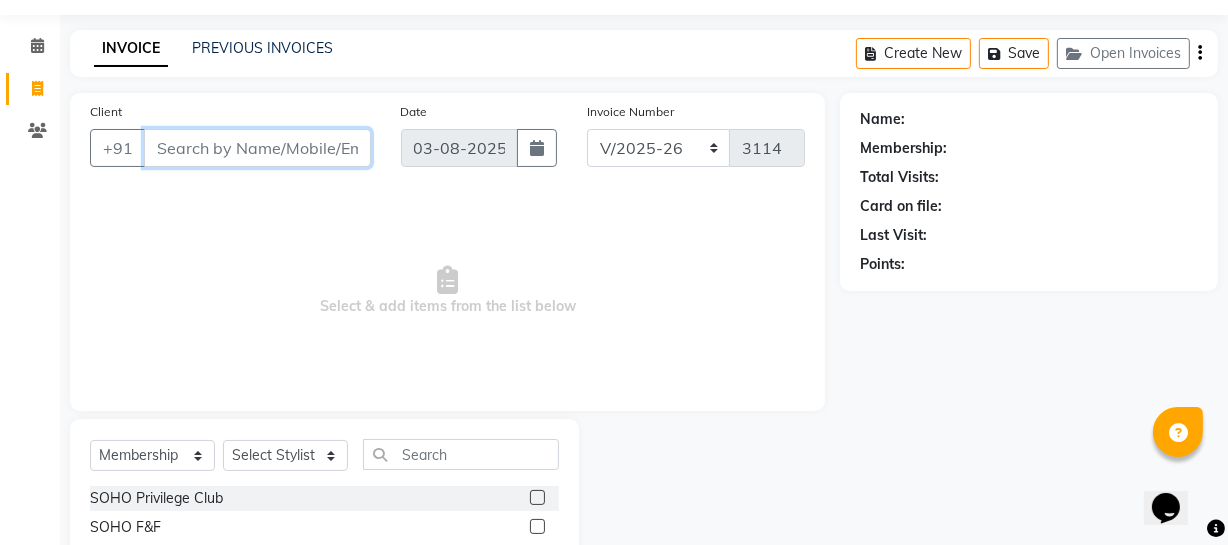 click on "Client" at bounding box center (257, 148) 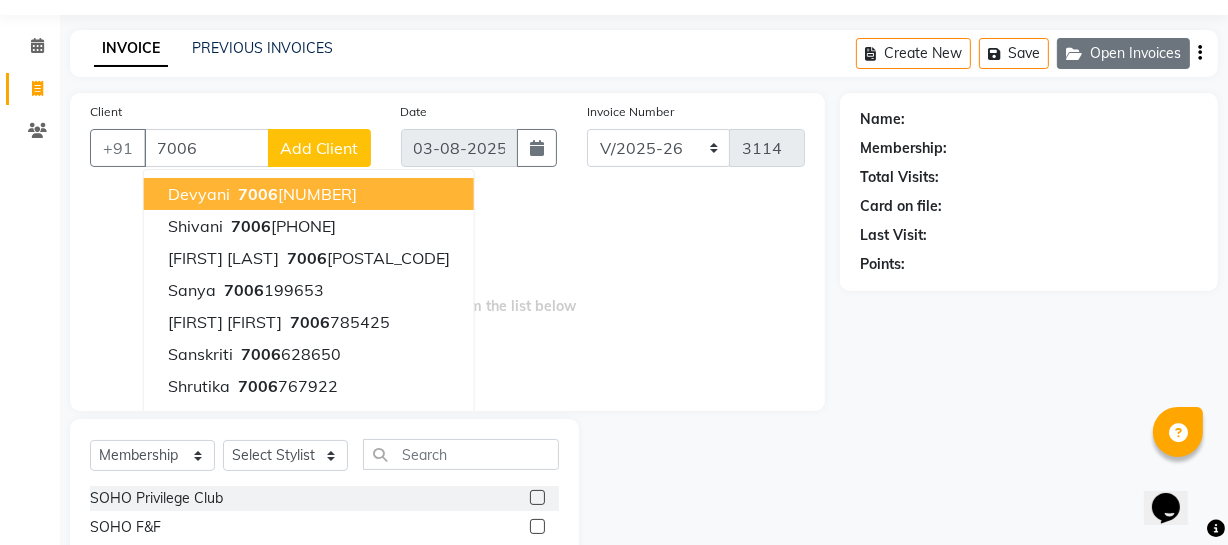 click on "Open Invoices" 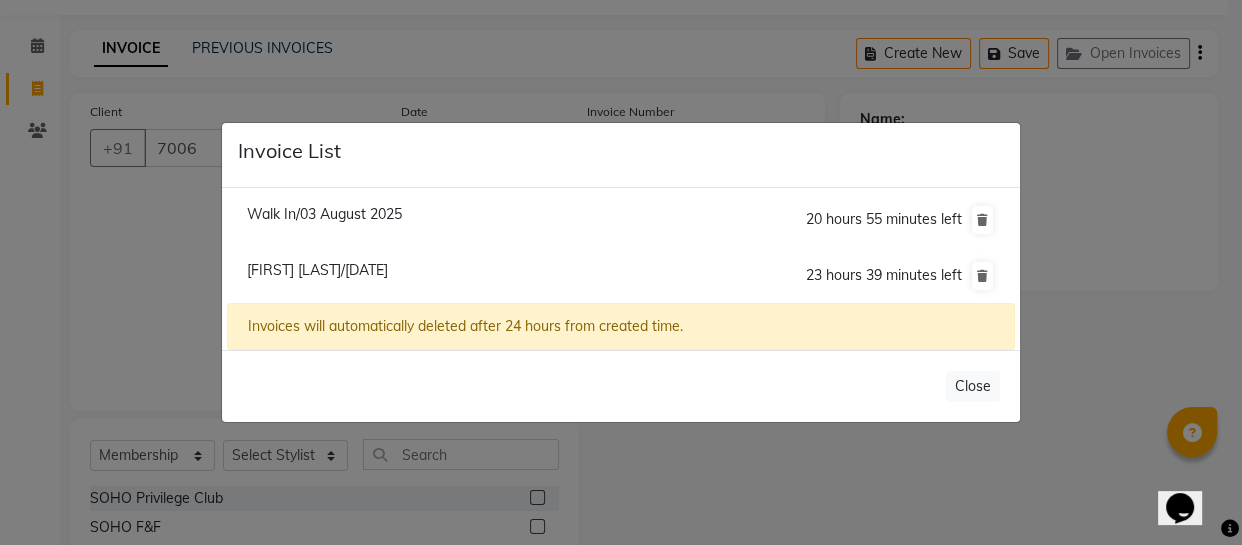 click on "[FIRST] [LAST]/[DATE]" 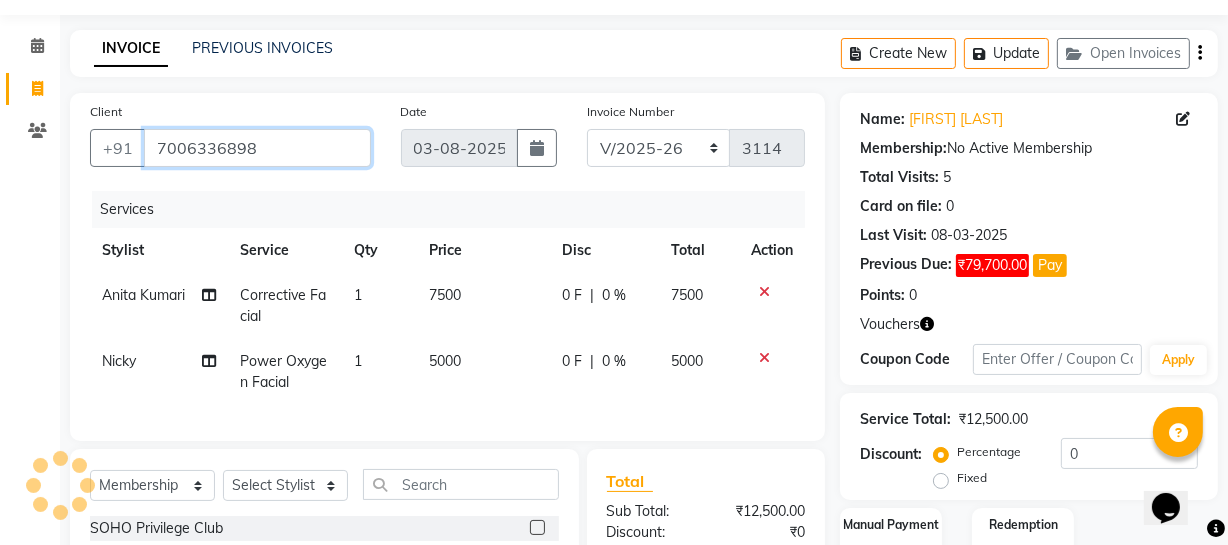 click on "[PHONE] Select Location × Soho Hair & Nails Studio, Jammu  WhatsApp Status  ✕ Status:  Disconnected Recent Service Activity: 01-01-1970     05:30 AM  [PHONE]Whatsapp Settings Default Panel My Panel English ENGLISH Español العربية मराठी हिंदी ગુજરાતી தமிழ் 中文 Notifications nothing to show ☀ Soho Hair & Nails Studio, Jammu  Calendar  Invoice  Clients Completed InProgress Upcoming Dropped Tentative Check-In Confirm Bookings Segments Page Builder INVOICE PREVIOUS INVOICES Create New   Update   Open Invoices  Client +91 [PHONE] Date [DATE] Invoice Number Red/2025-26 V/2025 V/2025-26 3114 Services Stylist Service Qty Price Disc Total Action Anita Kumari Corrective Facial 1 7500 0 F | 0 % 7500 Nicky Power Oxygen Facial 1 5000 0 F | 0 % 5000 Select  Service  Product  Membership  Package Voucher Prepaid Gift Card  Select Stylist Abhishek Kohli Adhamya Bamotra Amit Anita Kumari Arun Sain Avijit Das Bhabesh Dipanker  Harman Kevi  Komal Mitu )" 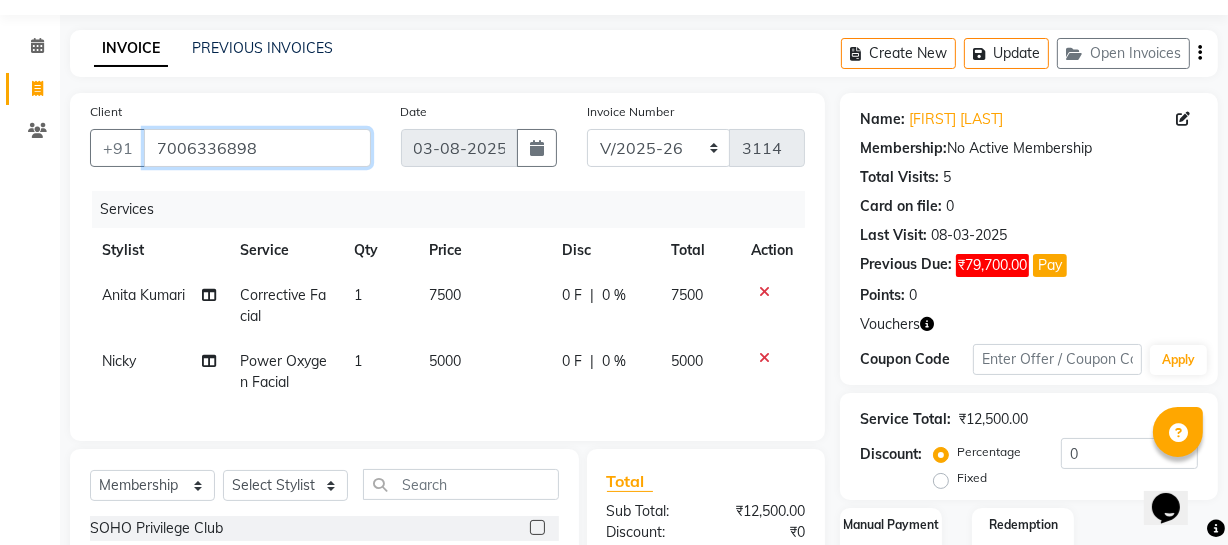scroll, scrollTop: 0, scrollLeft: 0, axis: both 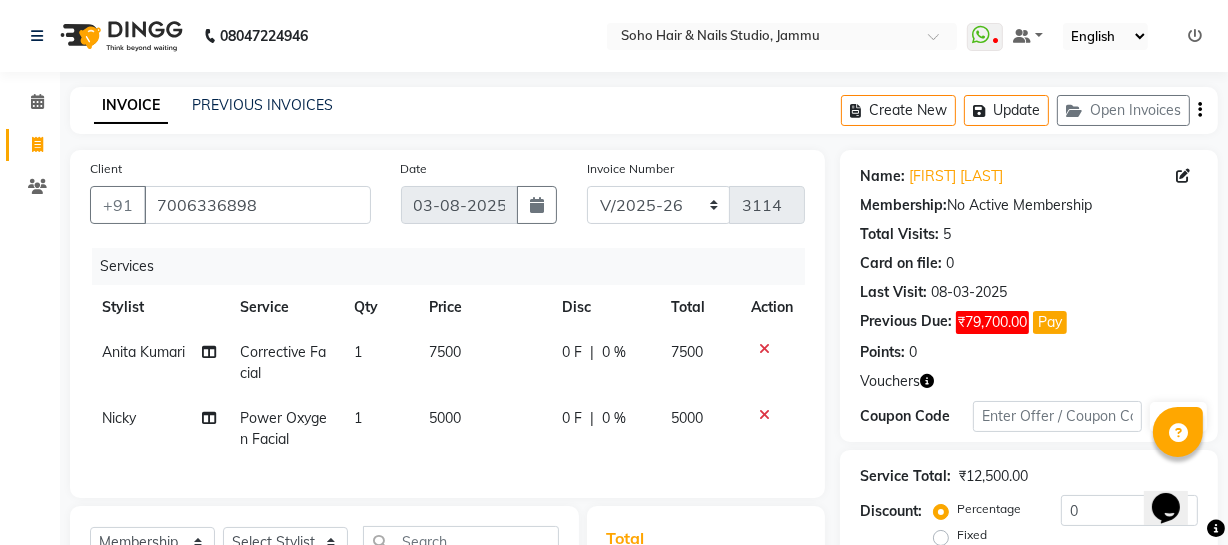 click 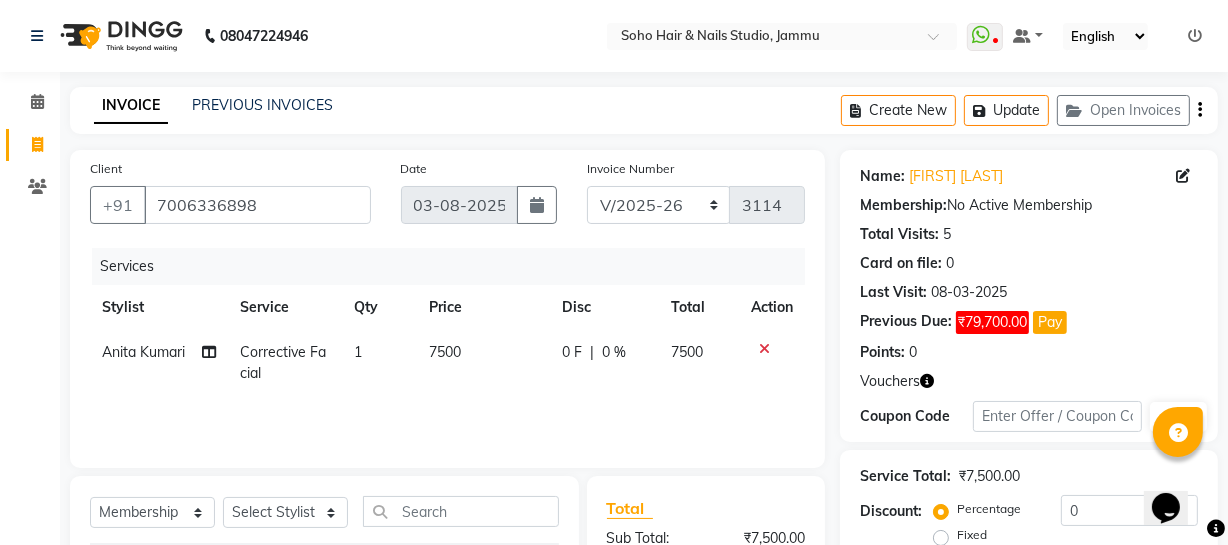 scroll, scrollTop: 181, scrollLeft: 0, axis: vertical 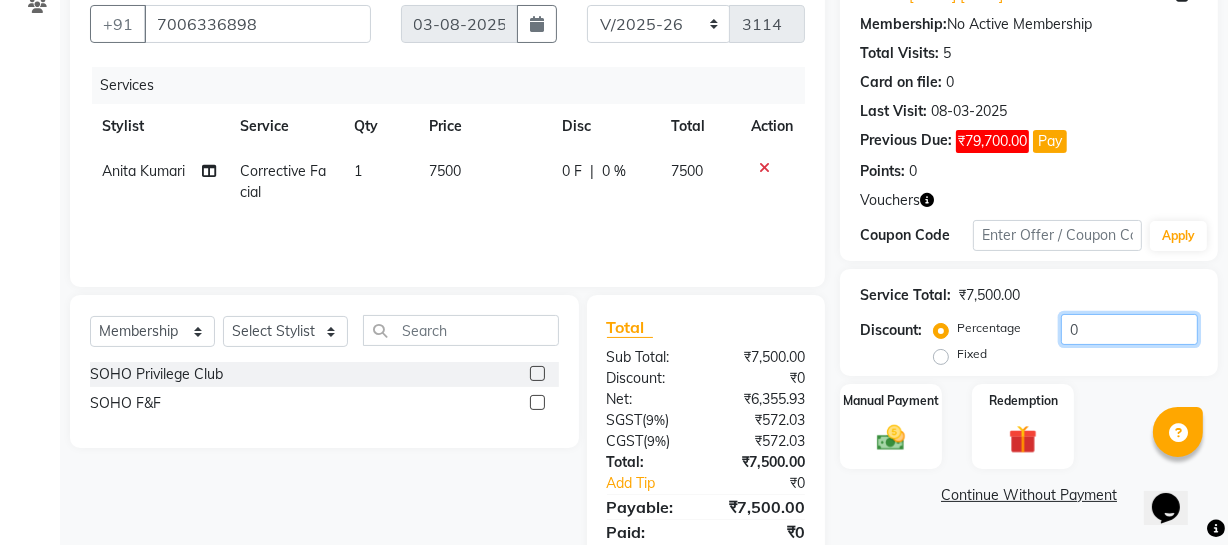 click on "0" 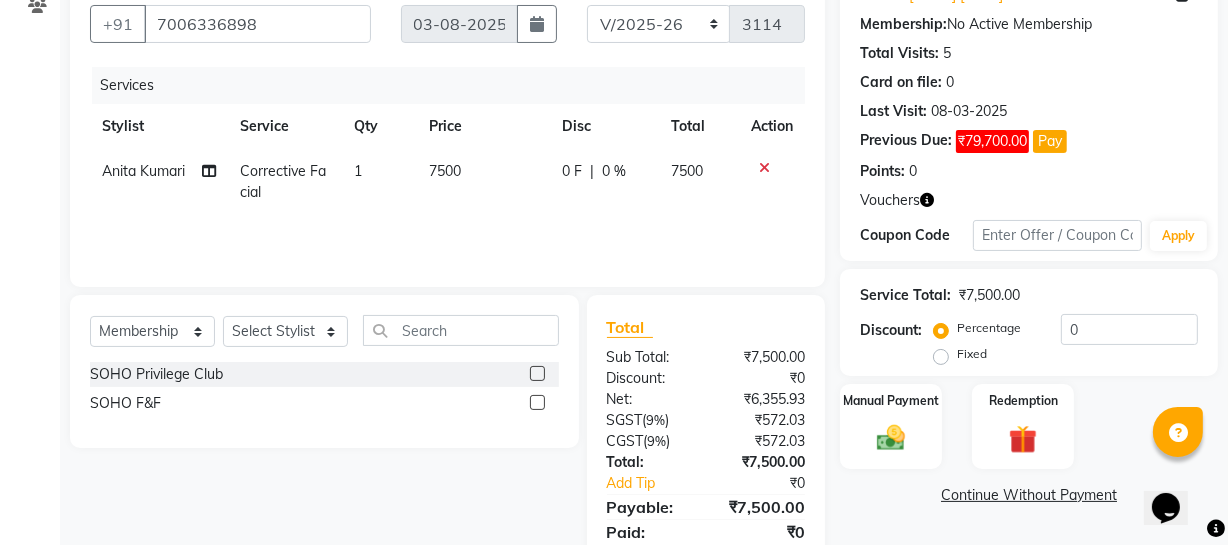 click on "Fixed" 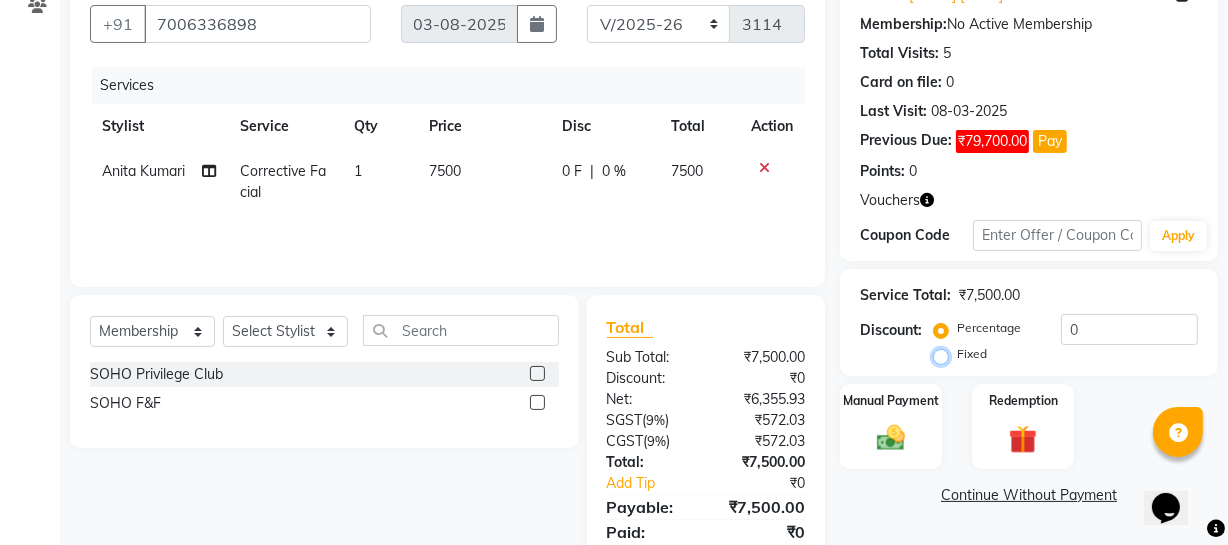 click on "Fixed" at bounding box center [945, 354] 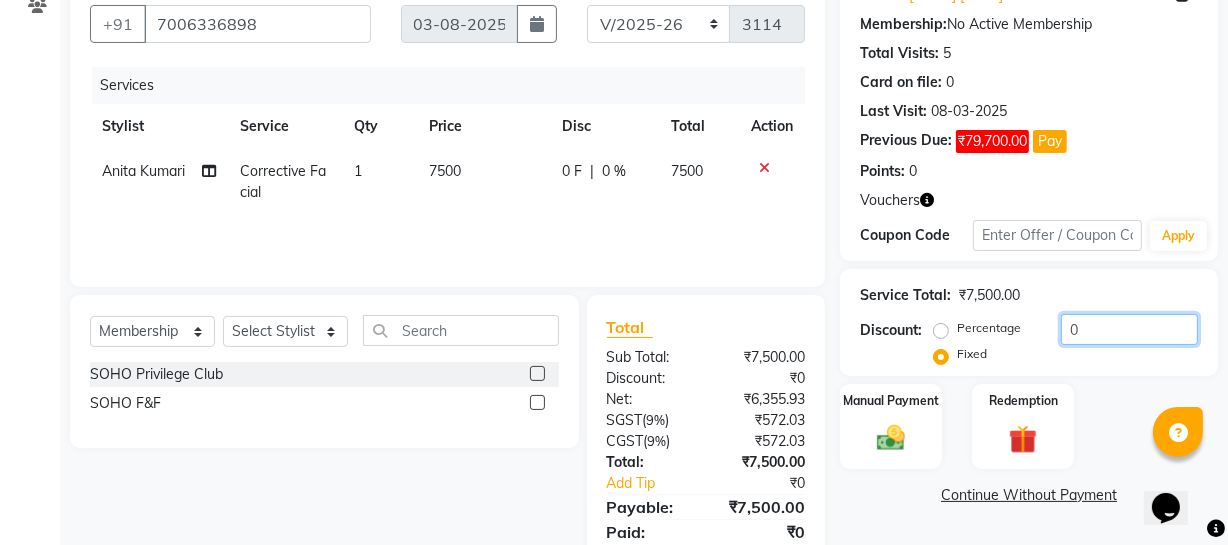 drag, startPoint x: 1140, startPoint y: 329, endPoint x: 864, endPoint y: 328, distance: 276.0018 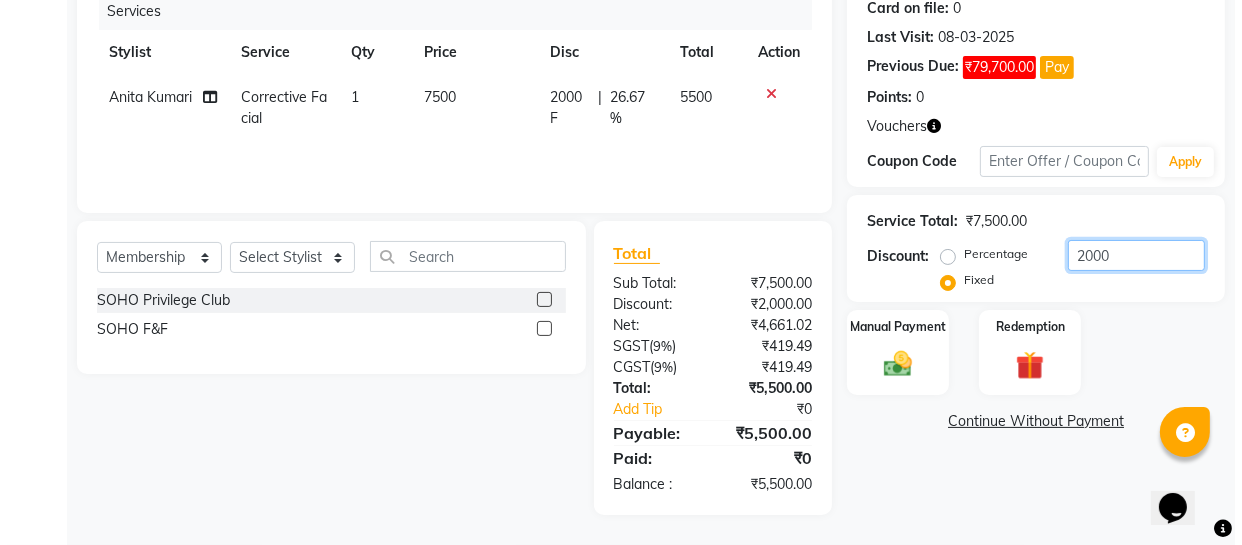 scroll, scrollTop: 0, scrollLeft: 0, axis: both 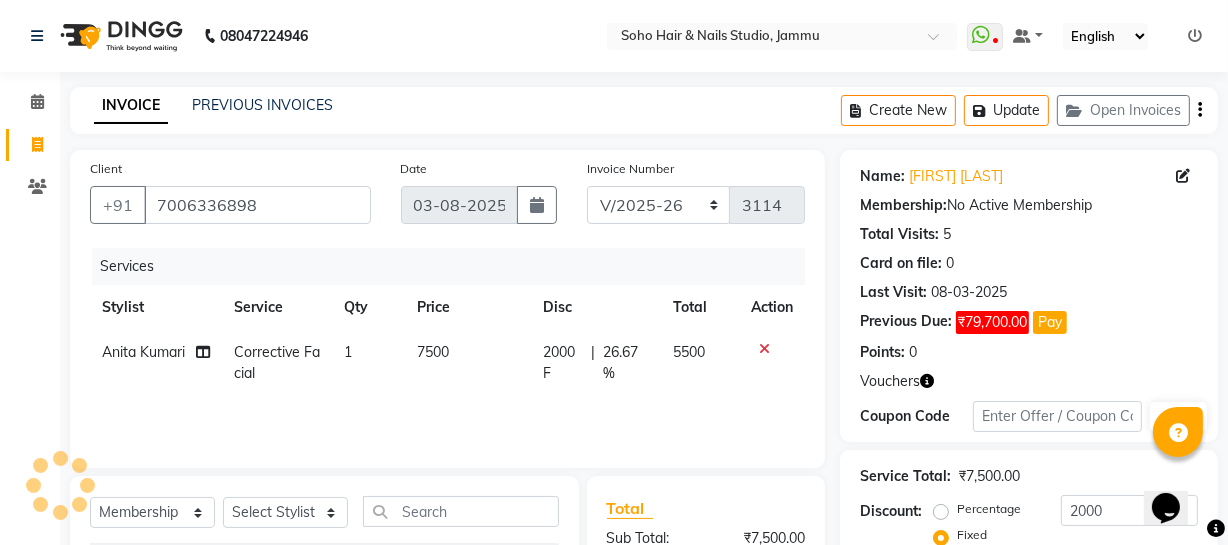 click on "Name: [FIRST] [LAST] Membership:  No Active Membership  Total Visits:  5 Card on file:  0 Last Visit:   08-03-2025 Previous Due:  ₹79,700.00 Pay Points:   0" 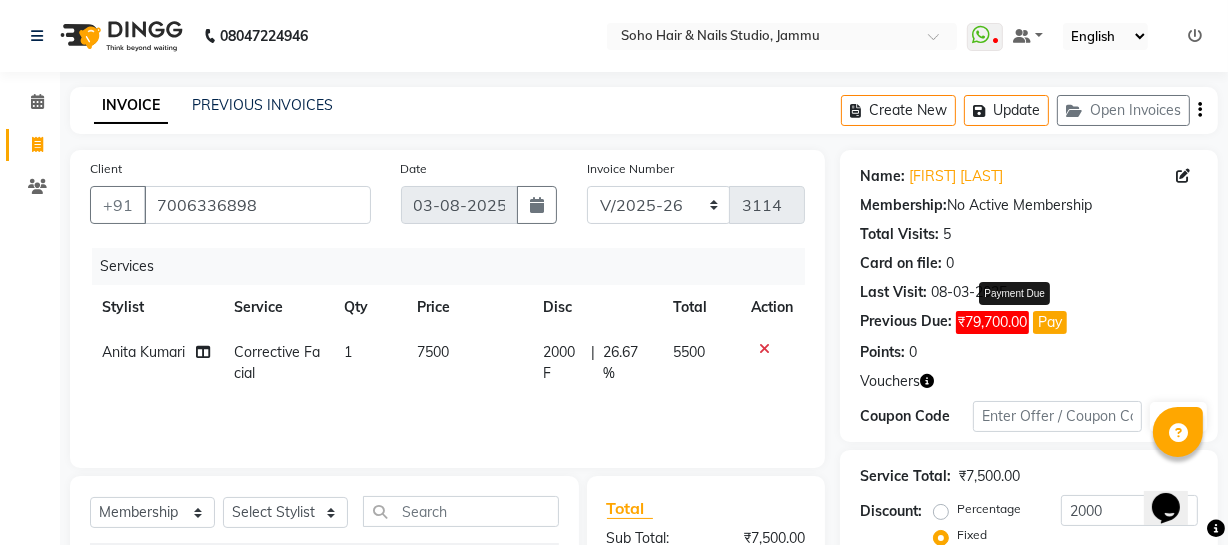 click on "Pay" 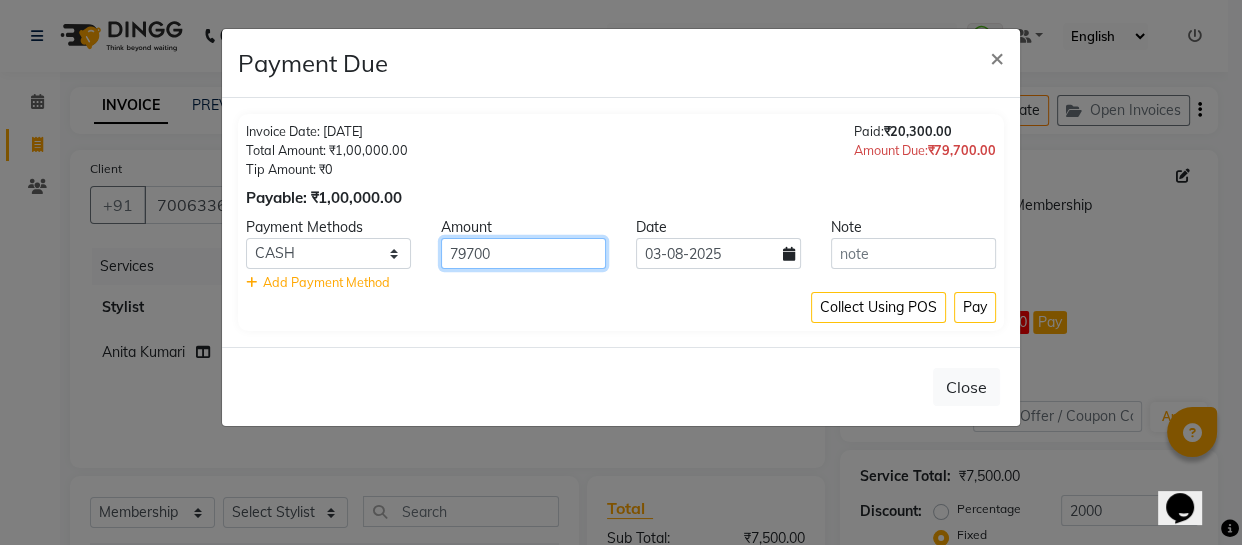 drag, startPoint x: 509, startPoint y: 249, endPoint x: 352, endPoint y: 267, distance: 158.02847 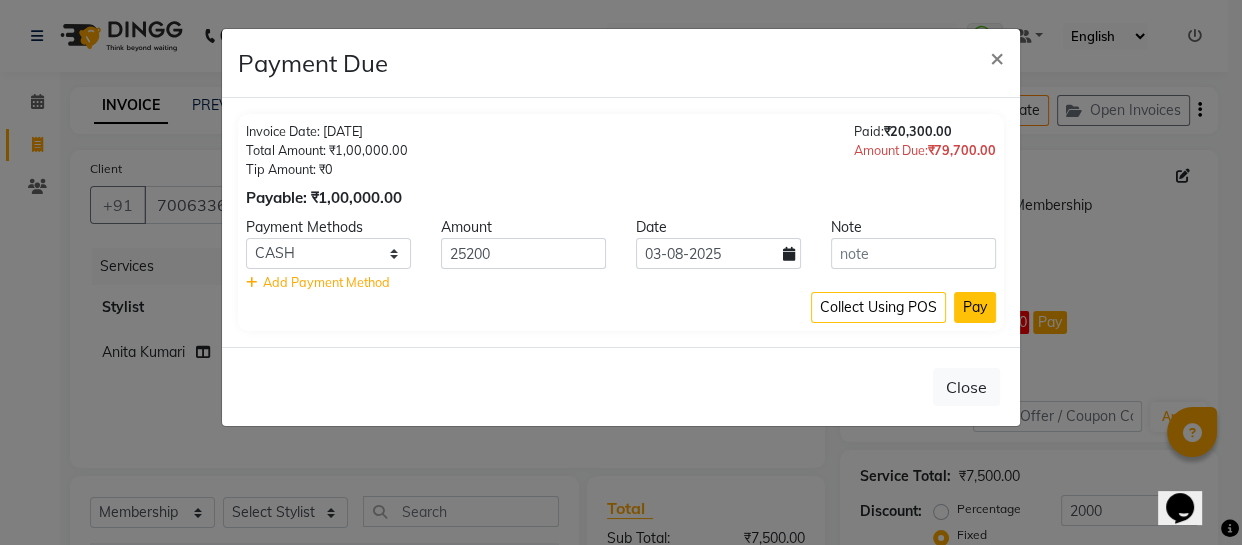 click on "Pay" 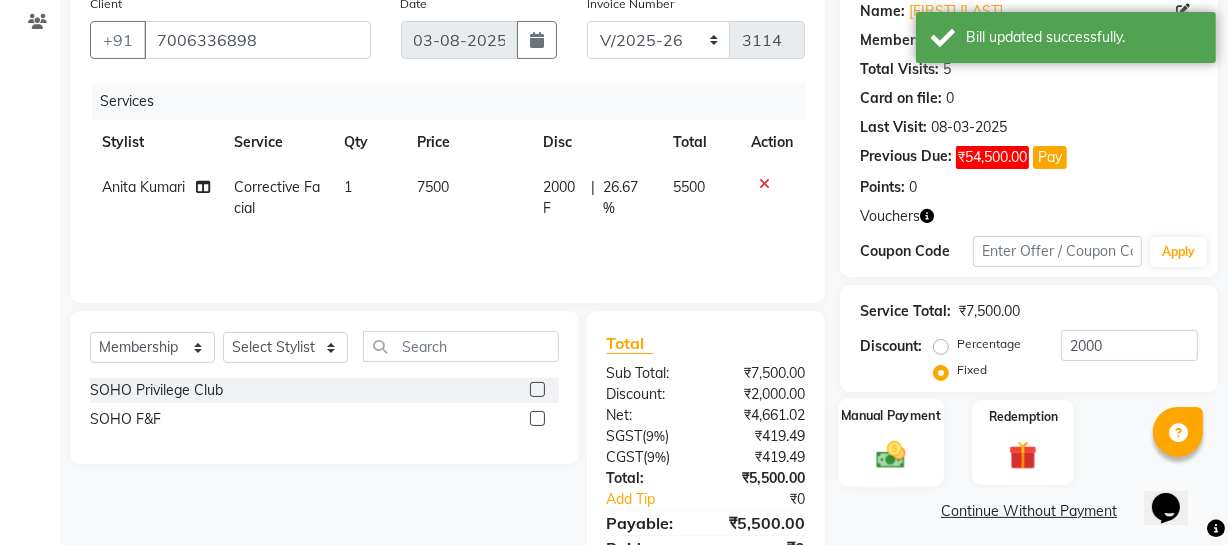 scroll, scrollTop: 256, scrollLeft: 0, axis: vertical 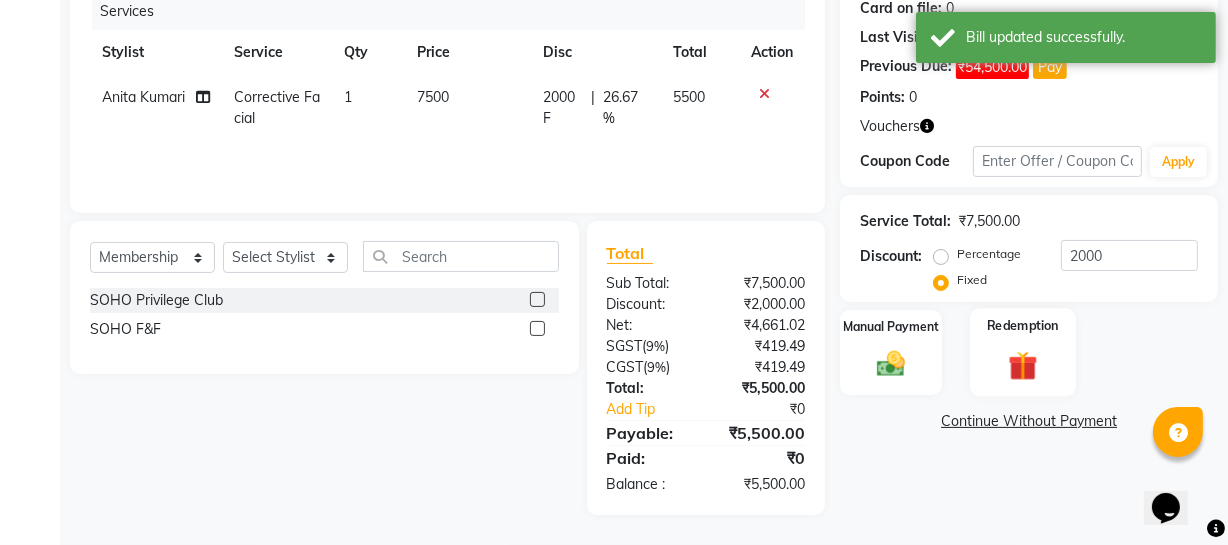 drag, startPoint x: 929, startPoint y: 341, endPoint x: 983, endPoint y: 386, distance: 70.292244 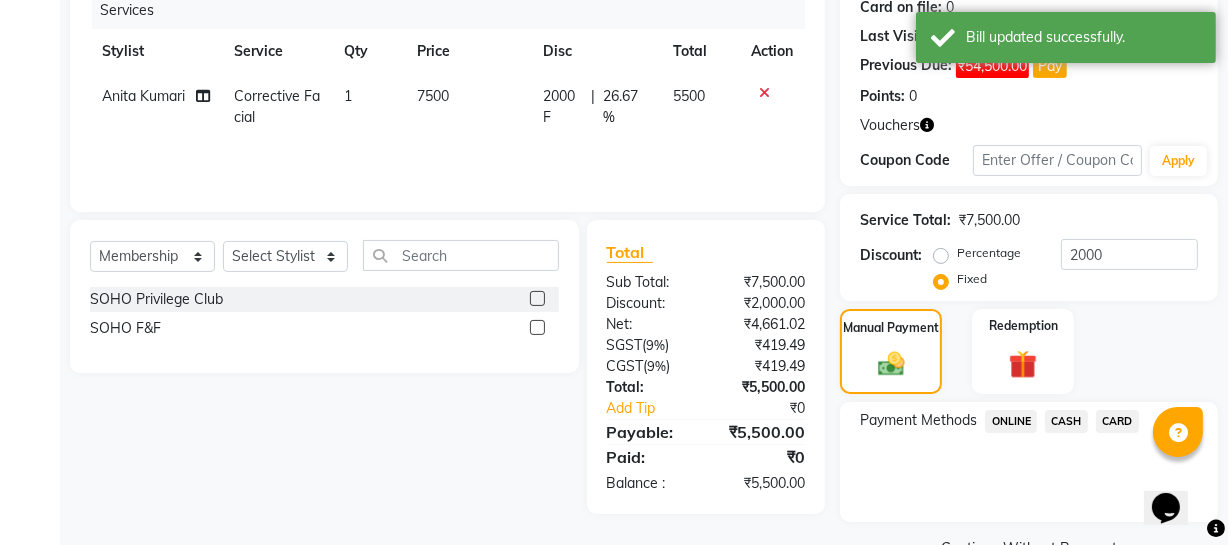 drag, startPoint x: 1050, startPoint y: 421, endPoint x: 1071, endPoint y: 420, distance: 21.023796 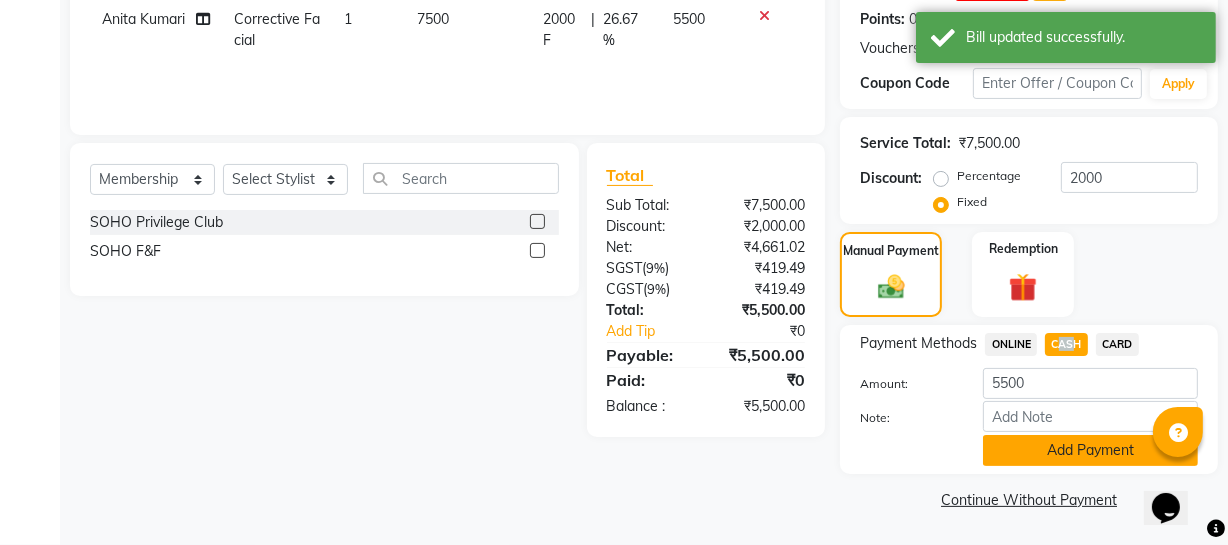 click on "Add Payment" 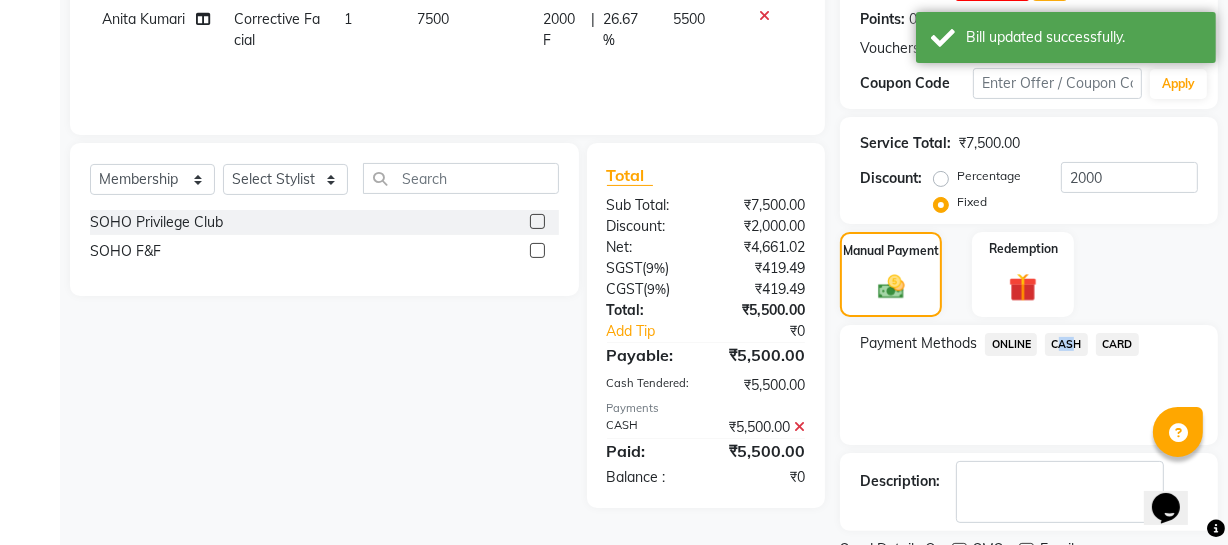 scroll, scrollTop: 416, scrollLeft: 0, axis: vertical 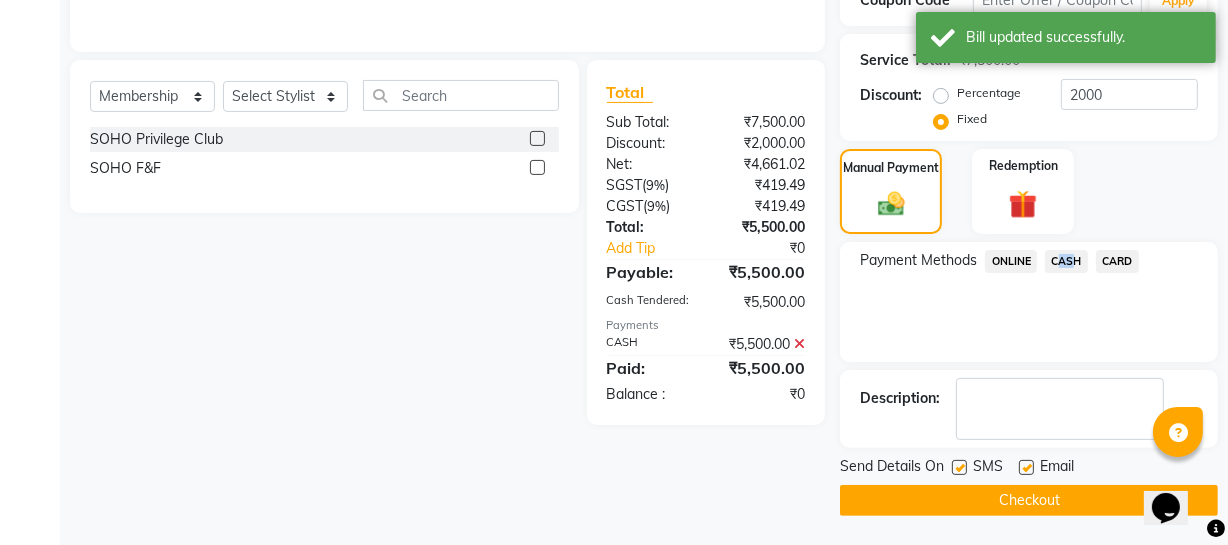 click on "Checkout" 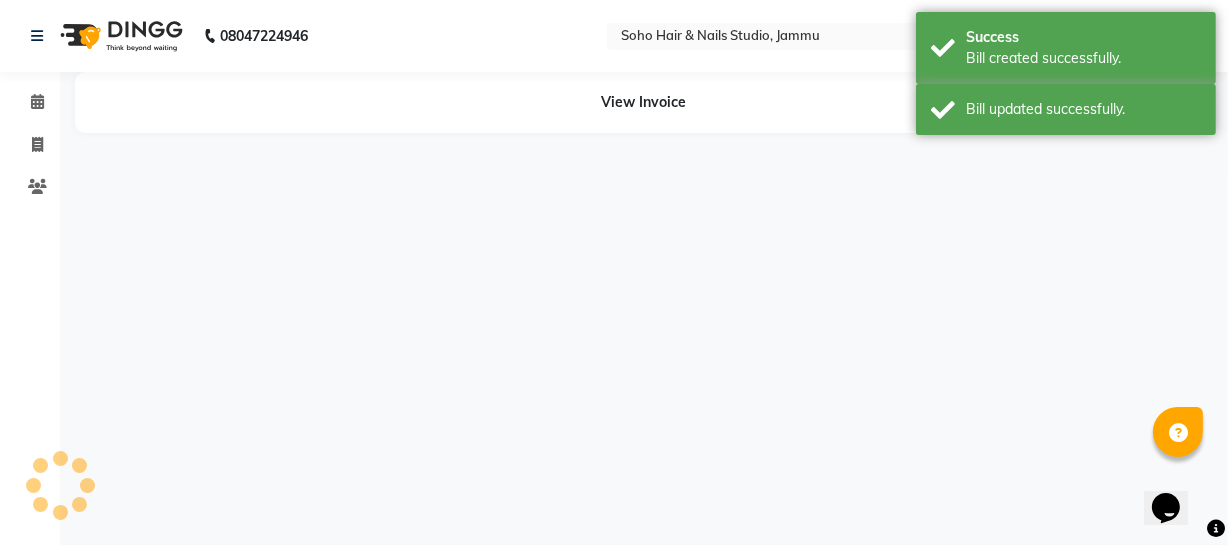 scroll, scrollTop: 0, scrollLeft: 0, axis: both 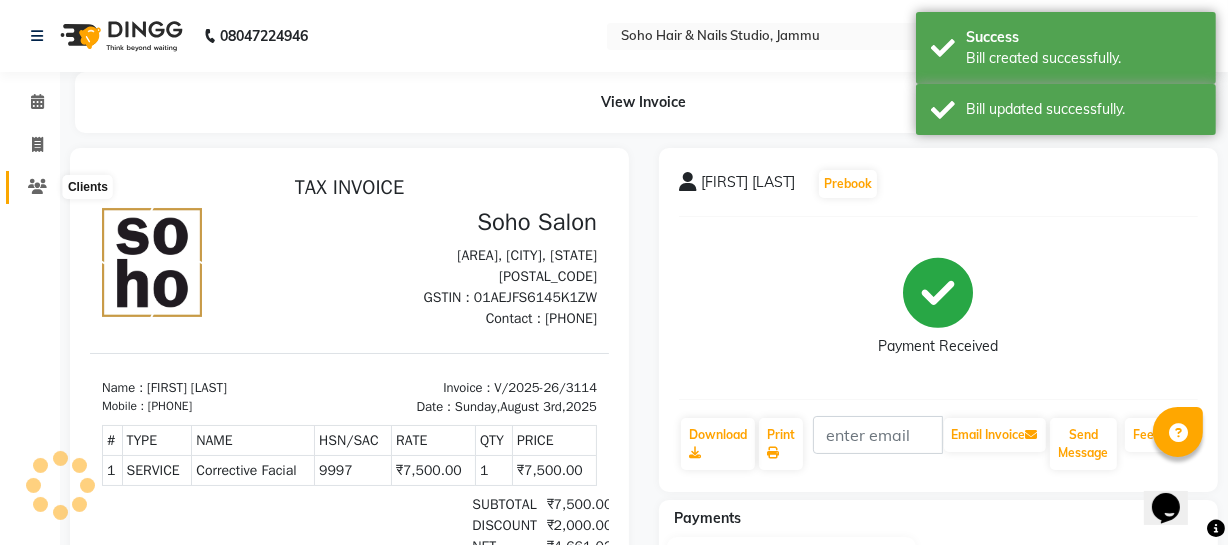 click 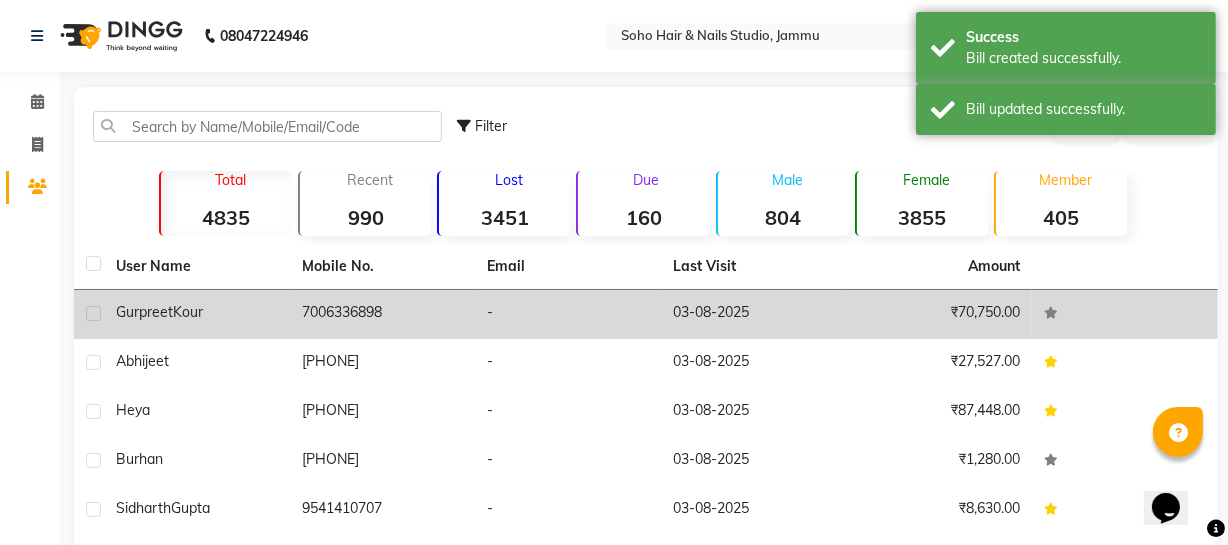 click on "7006336898" 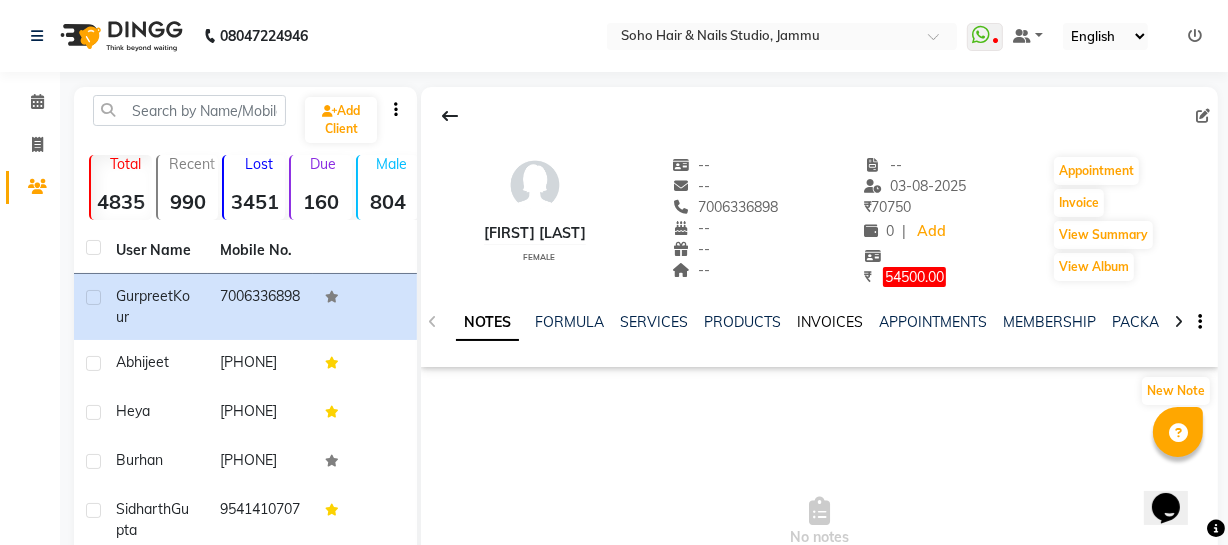 click on "INVOICES" 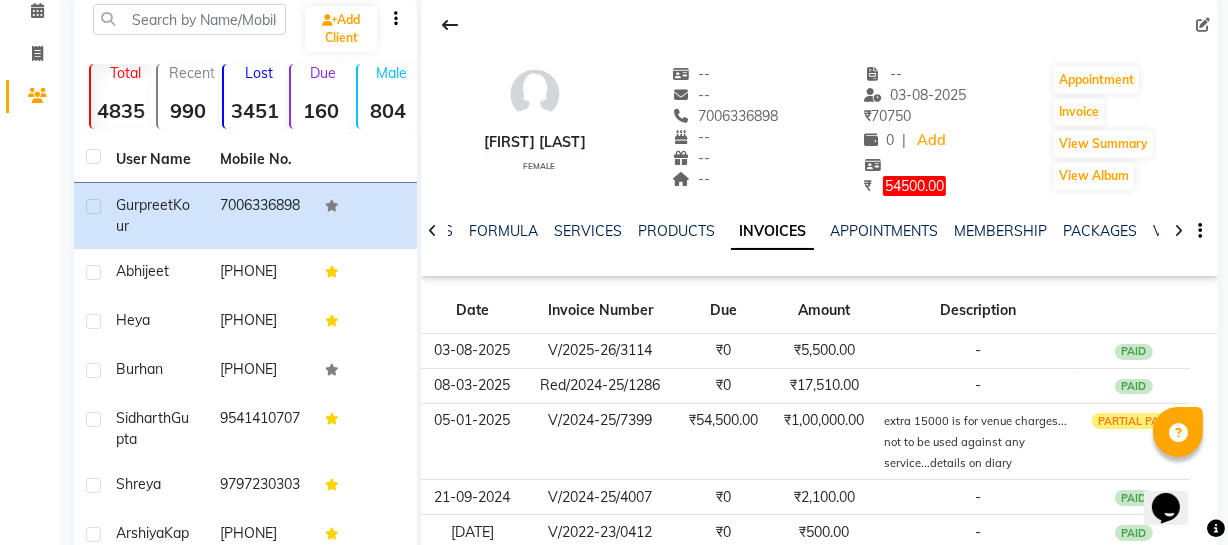 scroll, scrollTop: 90, scrollLeft: 0, axis: vertical 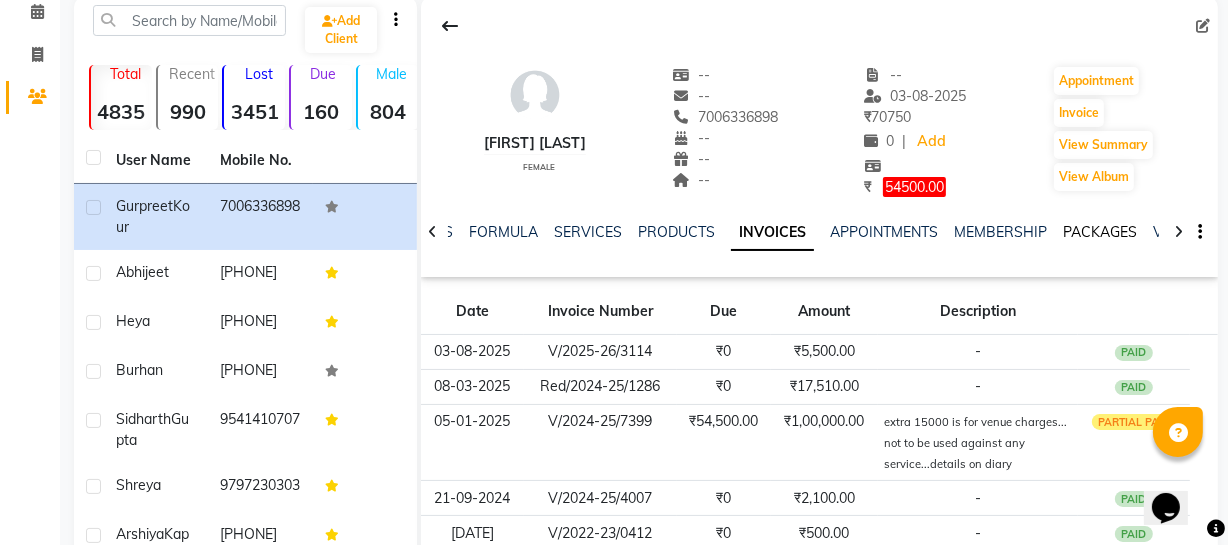 click on "PACKAGES" 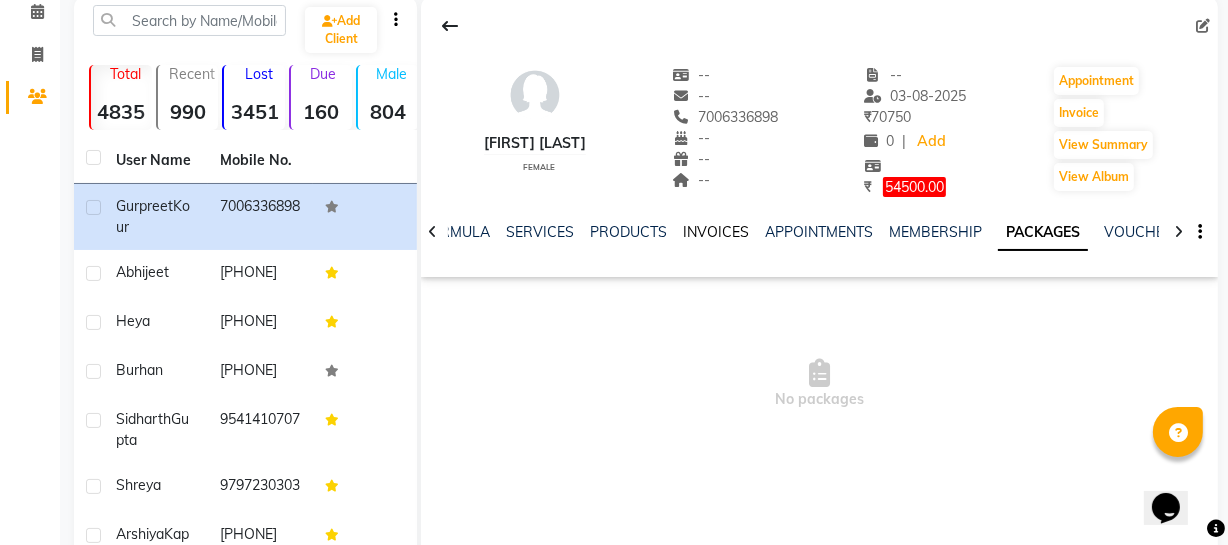 click on "INVOICES" 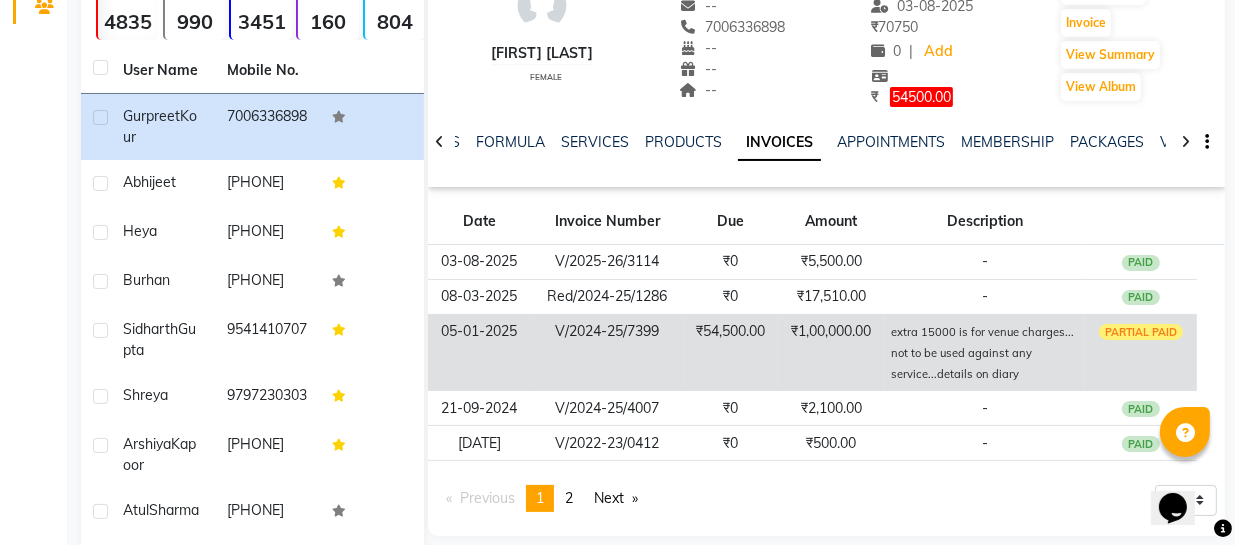 scroll, scrollTop: 181, scrollLeft: 0, axis: vertical 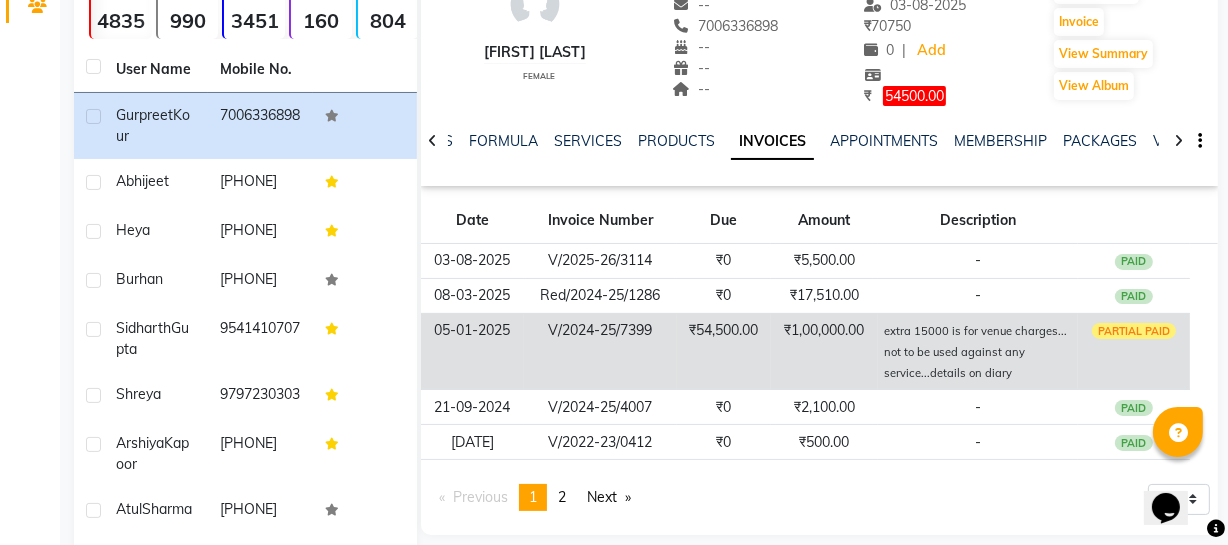 click on "₹54,500.00" 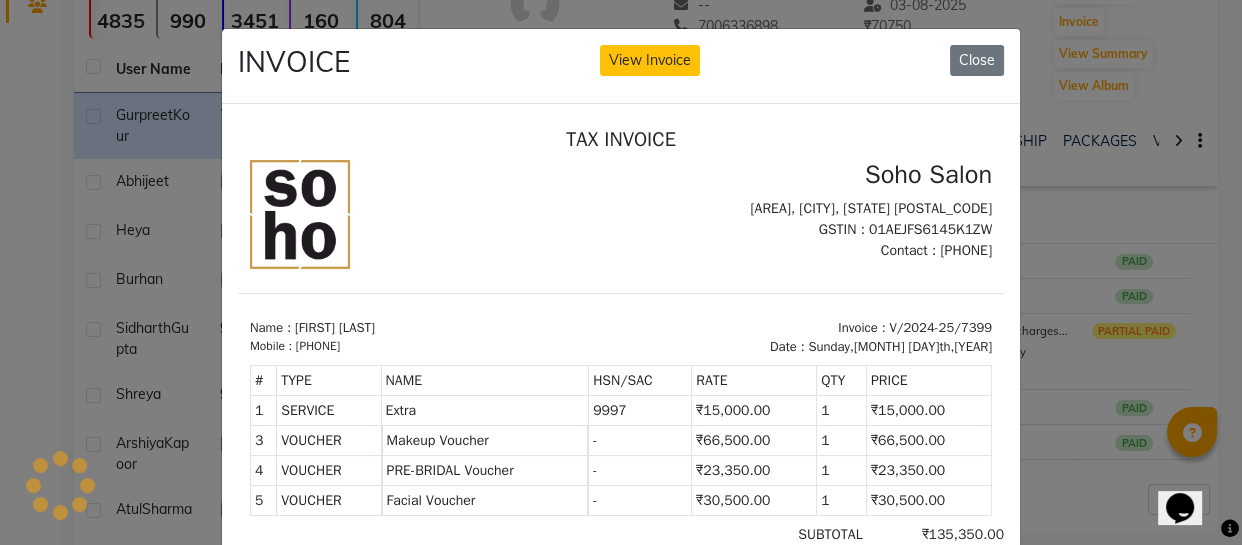 scroll, scrollTop: 0, scrollLeft: 0, axis: both 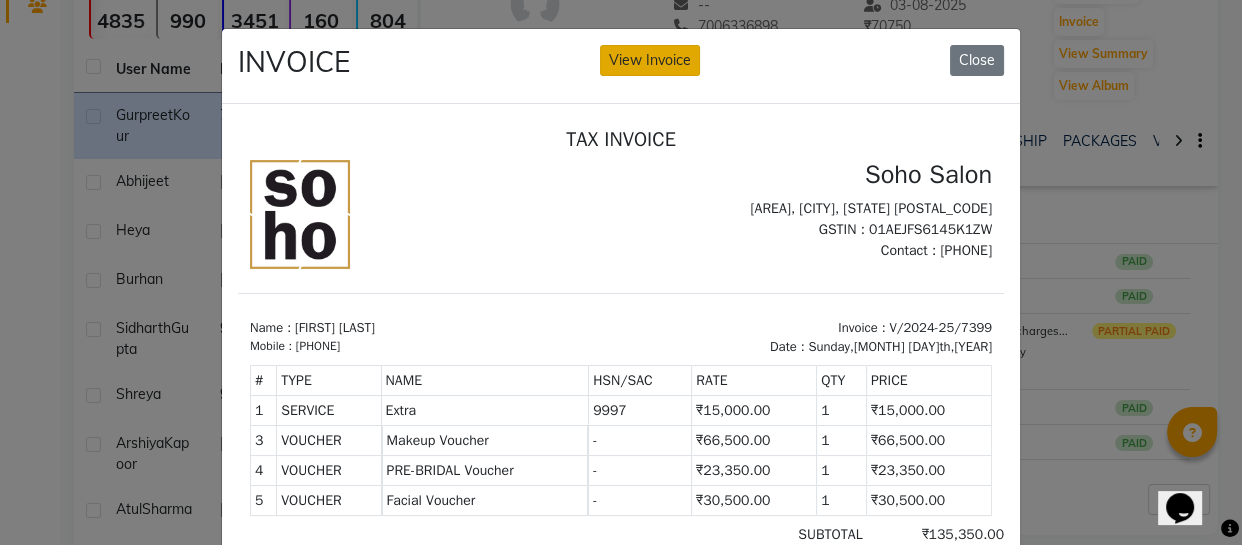 click on "View Invoice" 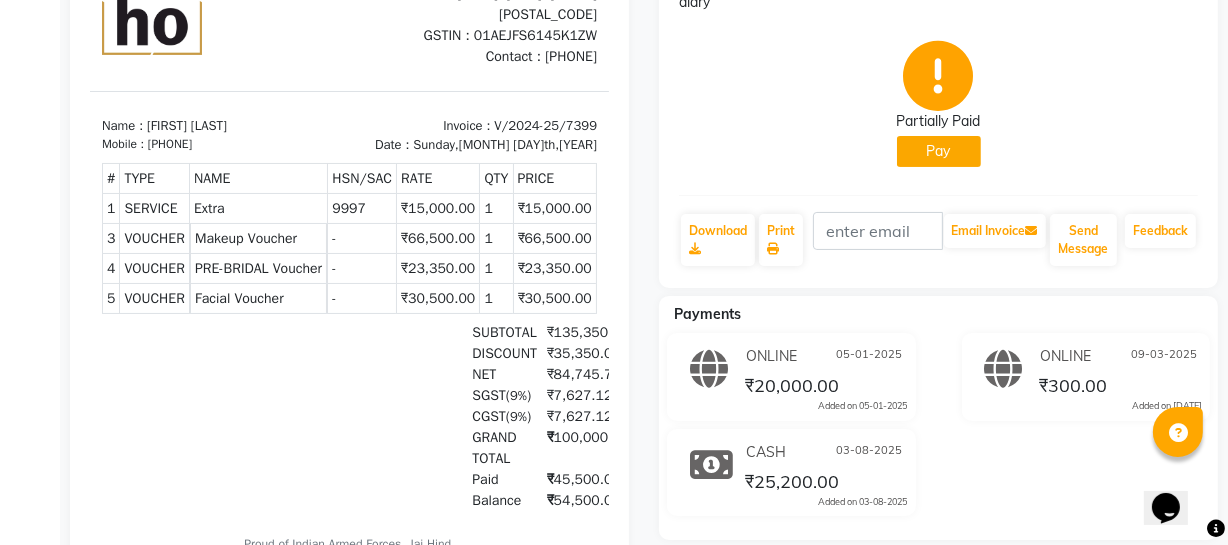scroll, scrollTop: 272, scrollLeft: 0, axis: vertical 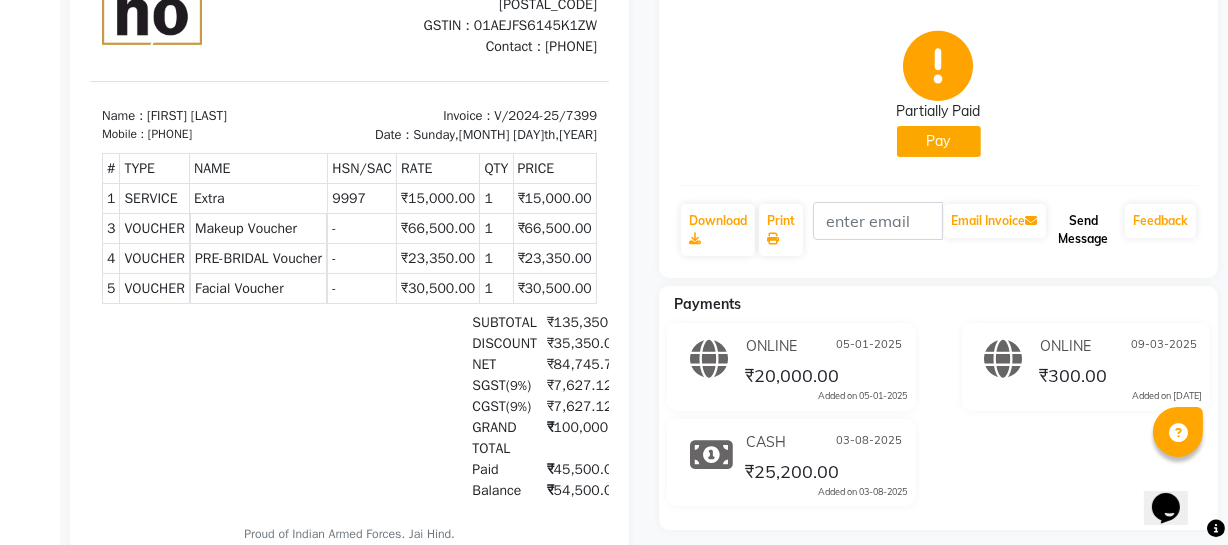 click on "Send Message" 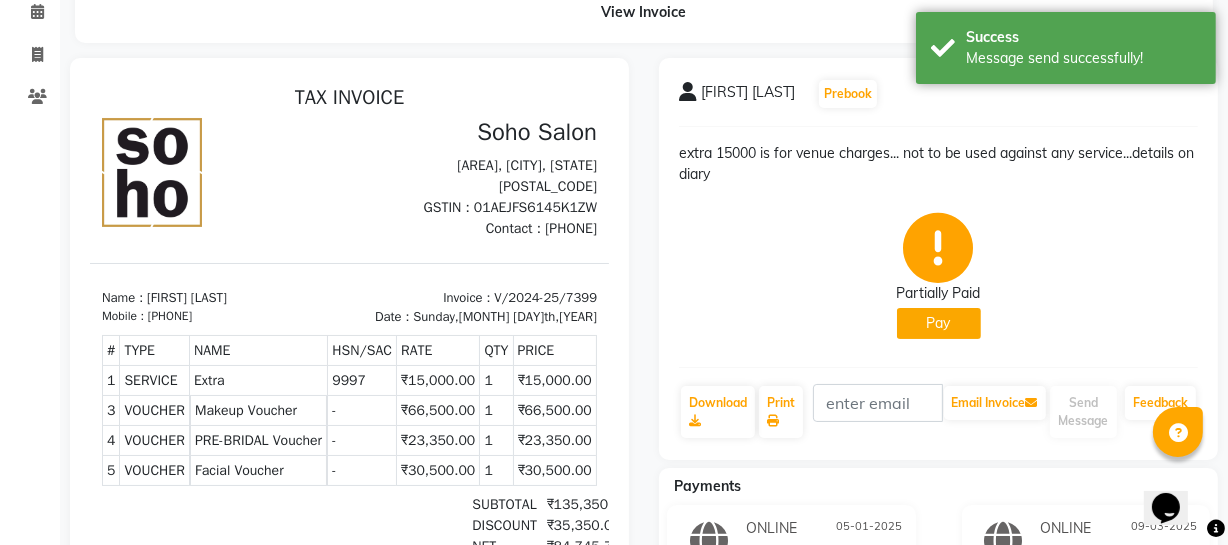 scroll, scrollTop: 0, scrollLeft: 0, axis: both 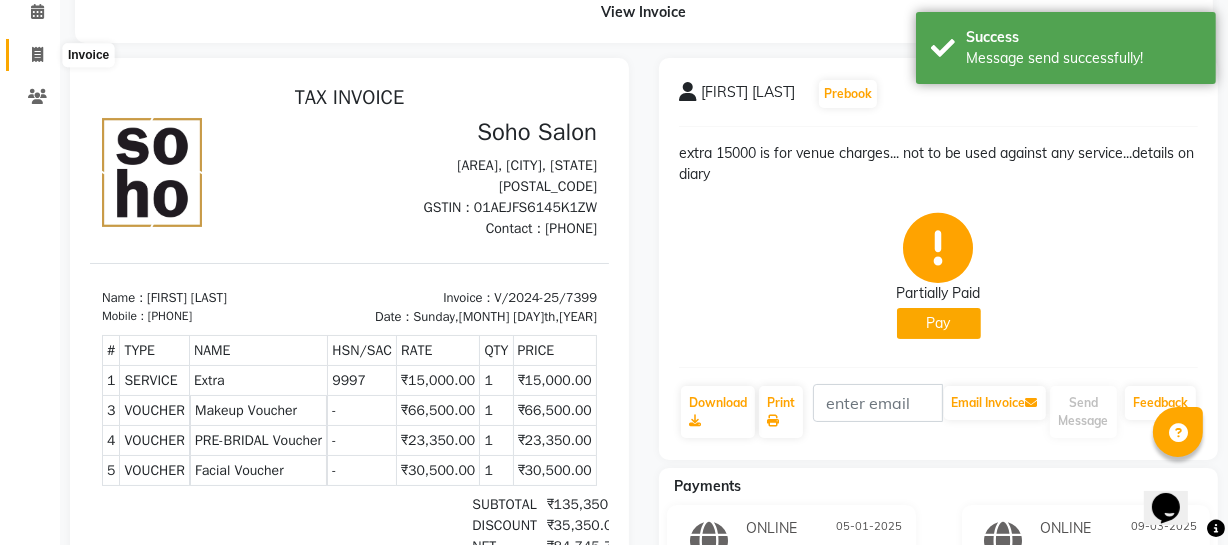 click 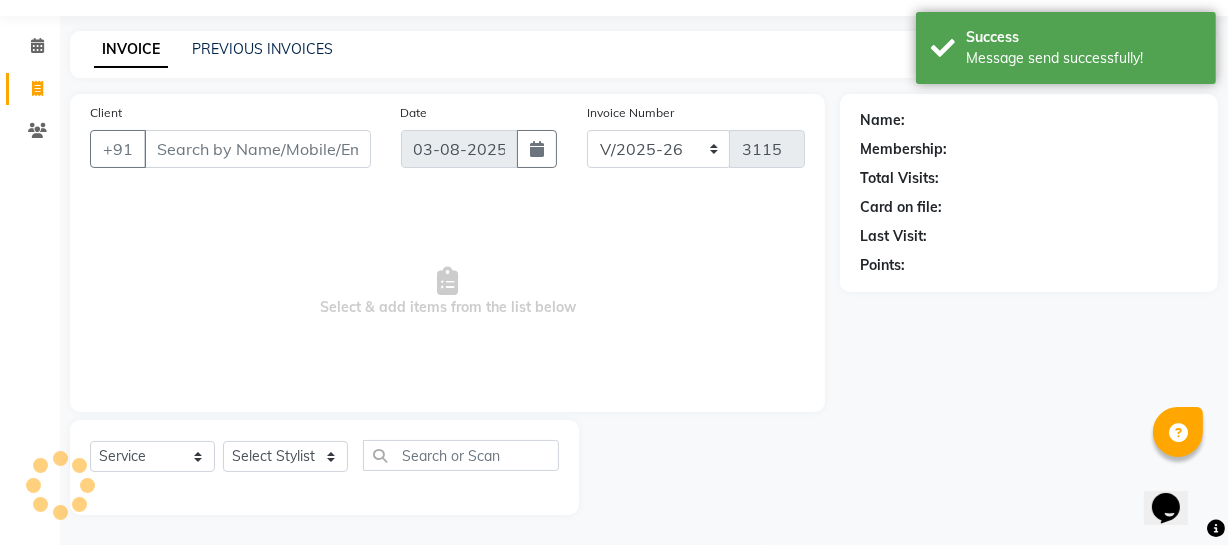 scroll, scrollTop: 57, scrollLeft: 0, axis: vertical 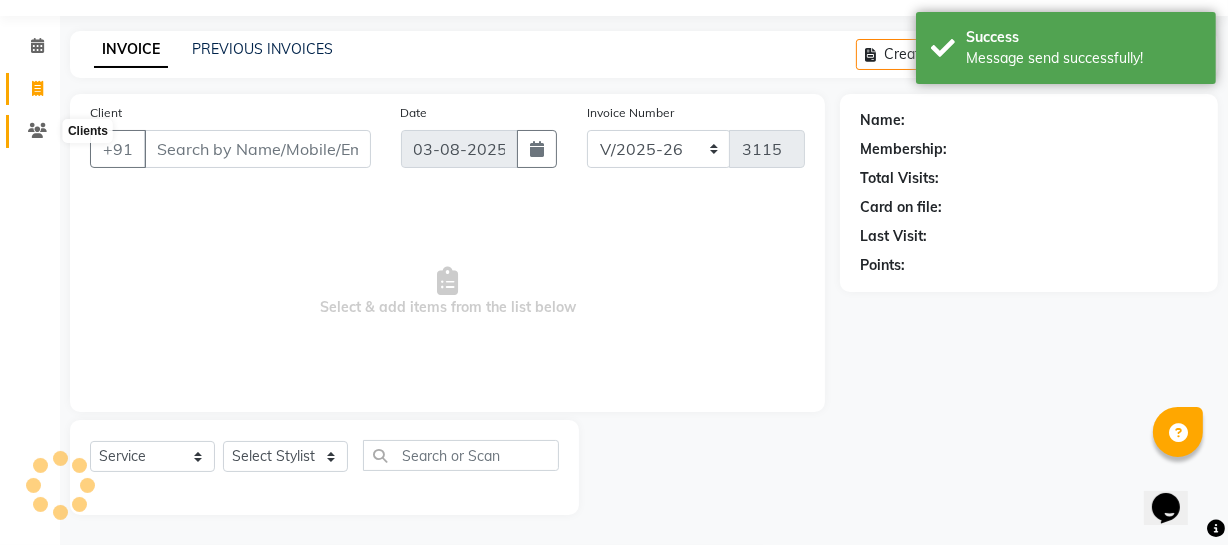 click 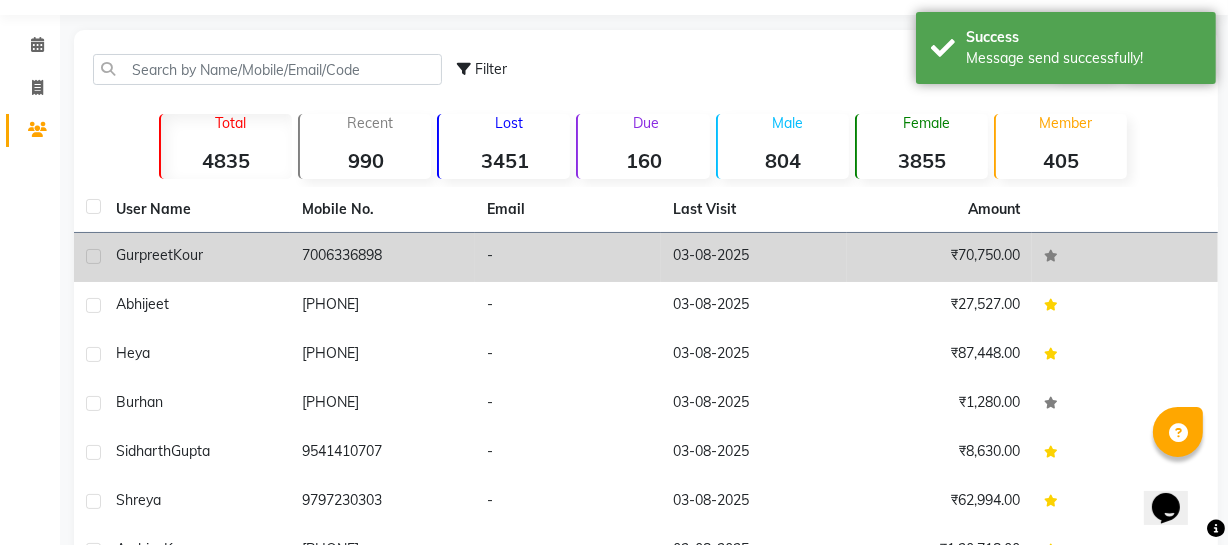 click on "[FIRST] [LAST]" 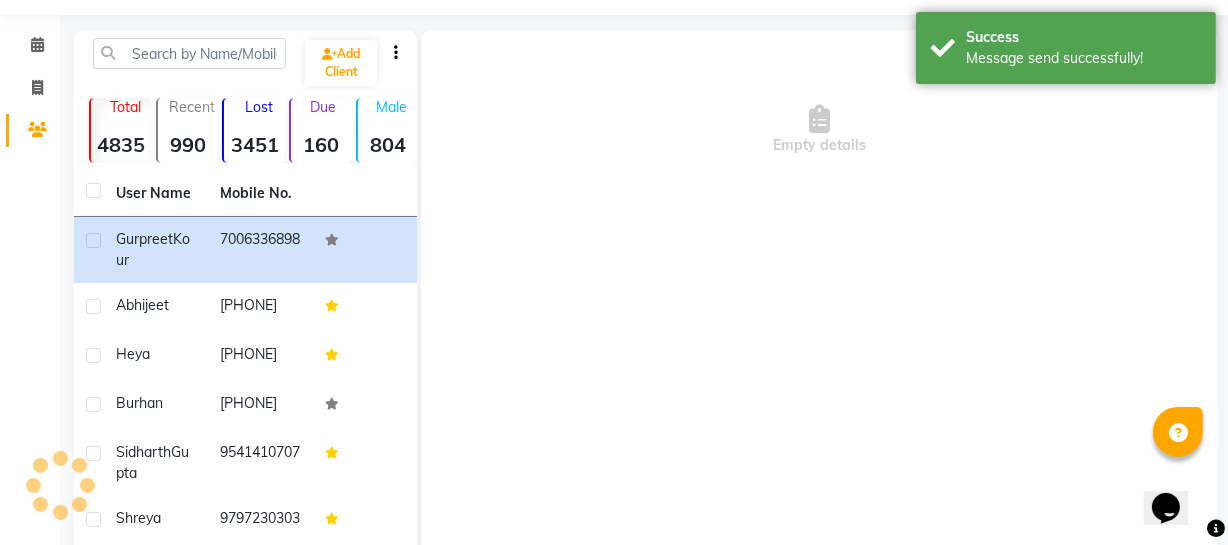 scroll, scrollTop: 0, scrollLeft: 0, axis: both 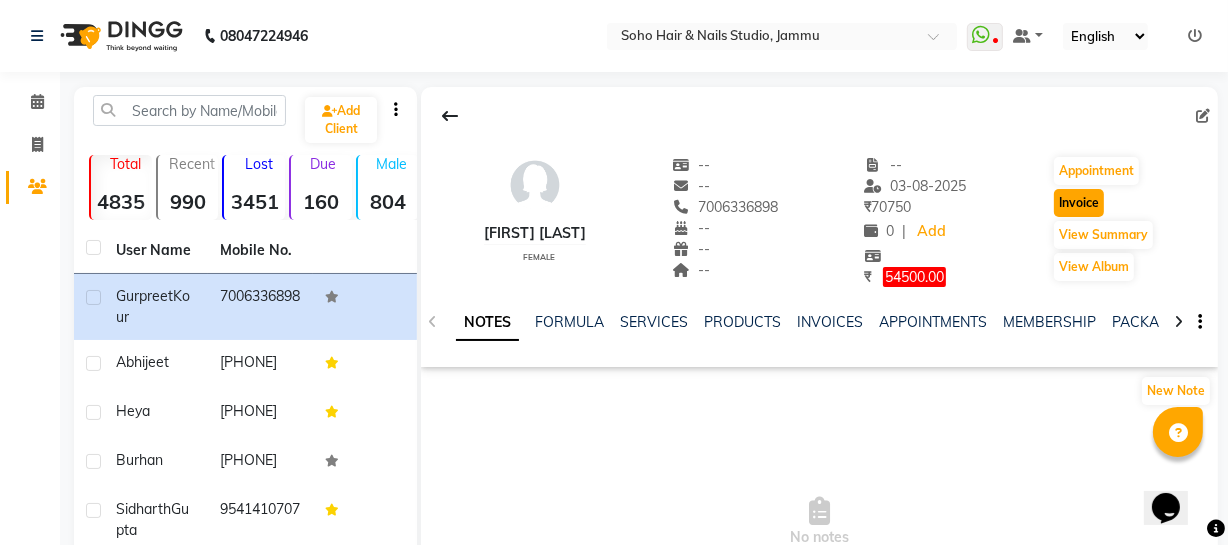 click on "Invoice" 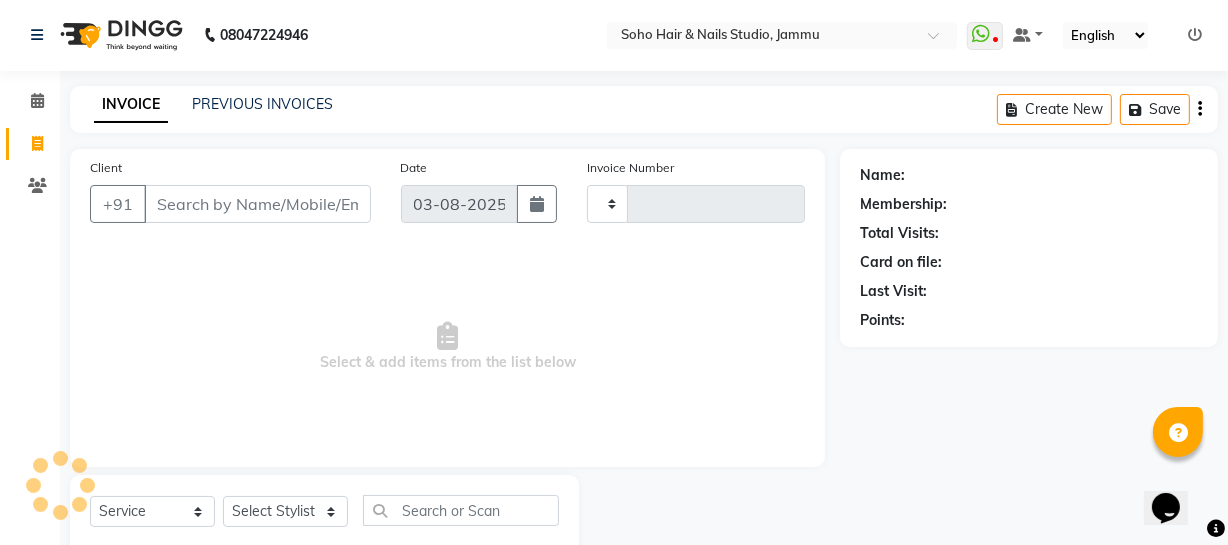 scroll, scrollTop: 57, scrollLeft: 0, axis: vertical 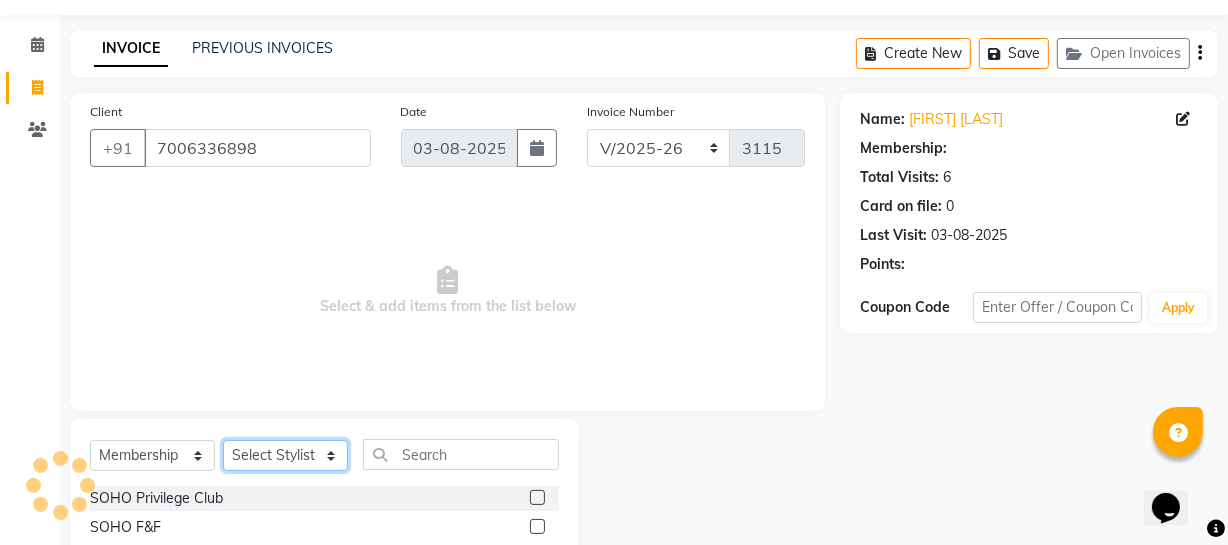 click on "Select Stylist Abhishek Kohli Adhamya Bamotra Amit Anita Kumari Arun Sain Avijit Das Bhabesh Dipanker  Harman Kevi  Komal Lakshya Dogra Meenakshi Jamwal Mitu Neha Nicky Nishant Swalia Nitin Reception Rose  Ruth Sahil sameer Sanjay Saurav pedi Saurav SAM Shameem Sharan Sorabh Salmani Vicky VISHAL DOGRA" 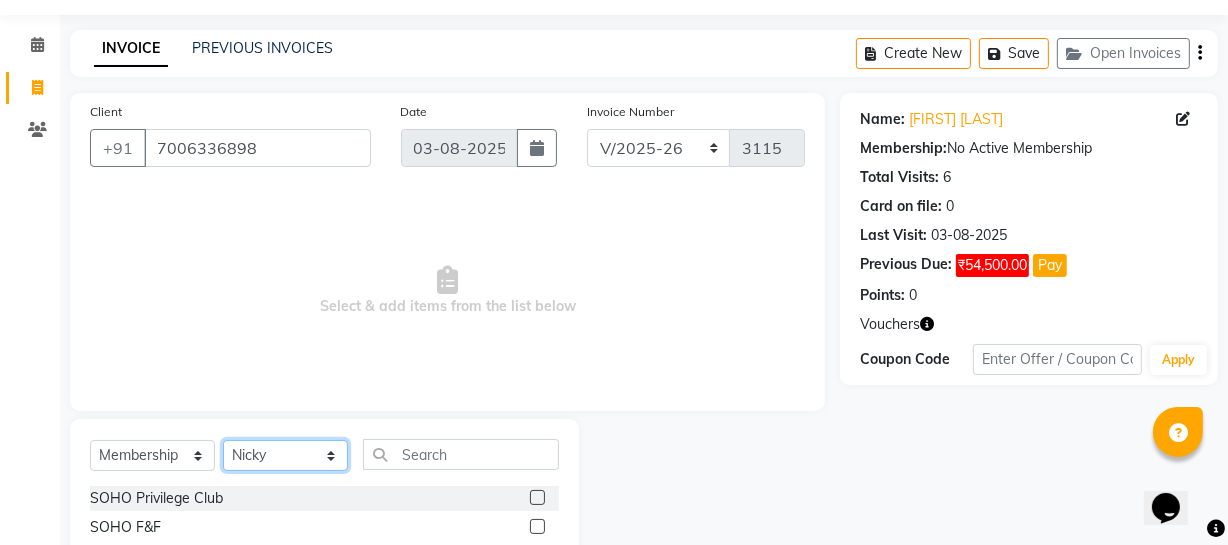 click on "Select Stylist Abhishek Kohli Adhamya Bamotra Amit Anita Kumari Arun Sain Avijit Das Bhabesh Dipanker  Harman Kevi  Komal Lakshya Dogra Meenakshi Jamwal Mitu Neha Nicky Nishant Swalia Nitin Reception Rose  Ruth Sahil sameer Sanjay Saurav pedi Saurav SAM Shameem Sharan Sorabh Salmani Vicky VISHAL DOGRA" 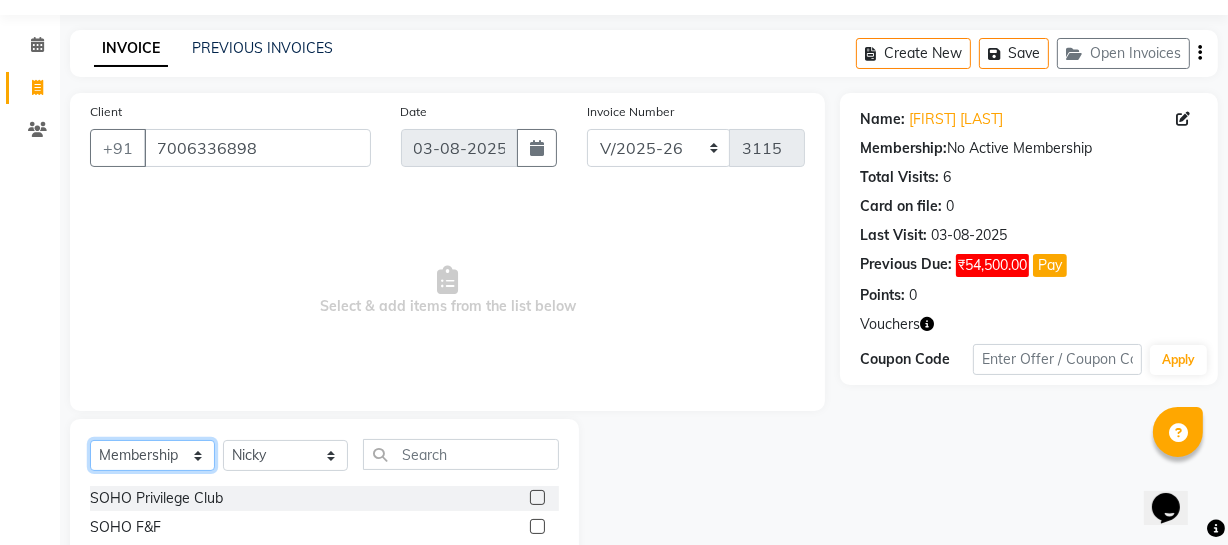 drag, startPoint x: 150, startPoint y: 456, endPoint x: 148, endPoint y: 443, distance: 13.152946 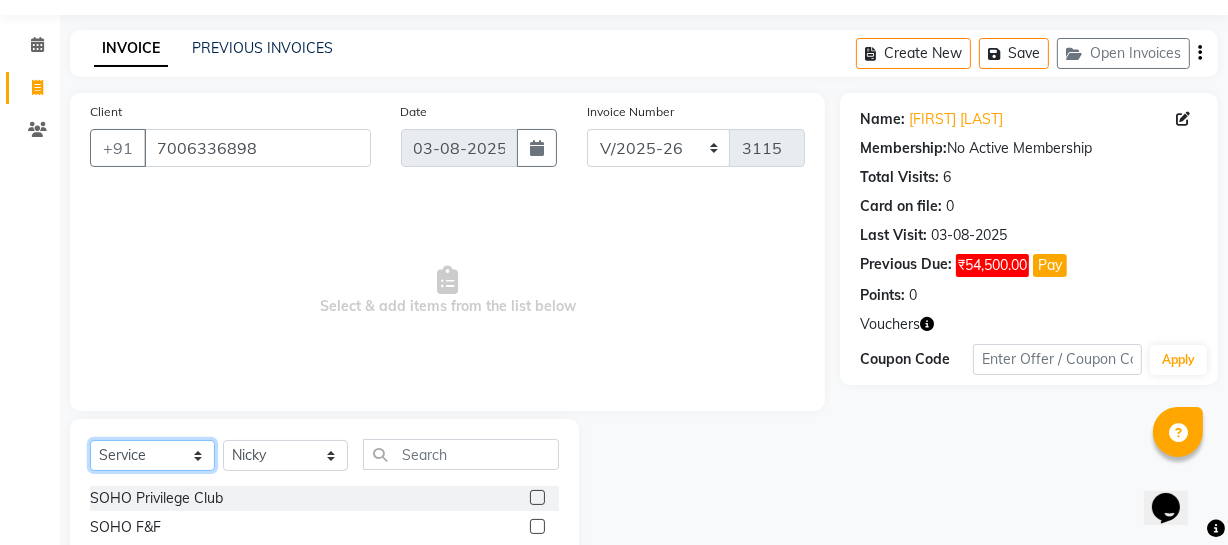 click on "Select  Service  Product  Membership  Package Voucher Prepaid Gift Card" 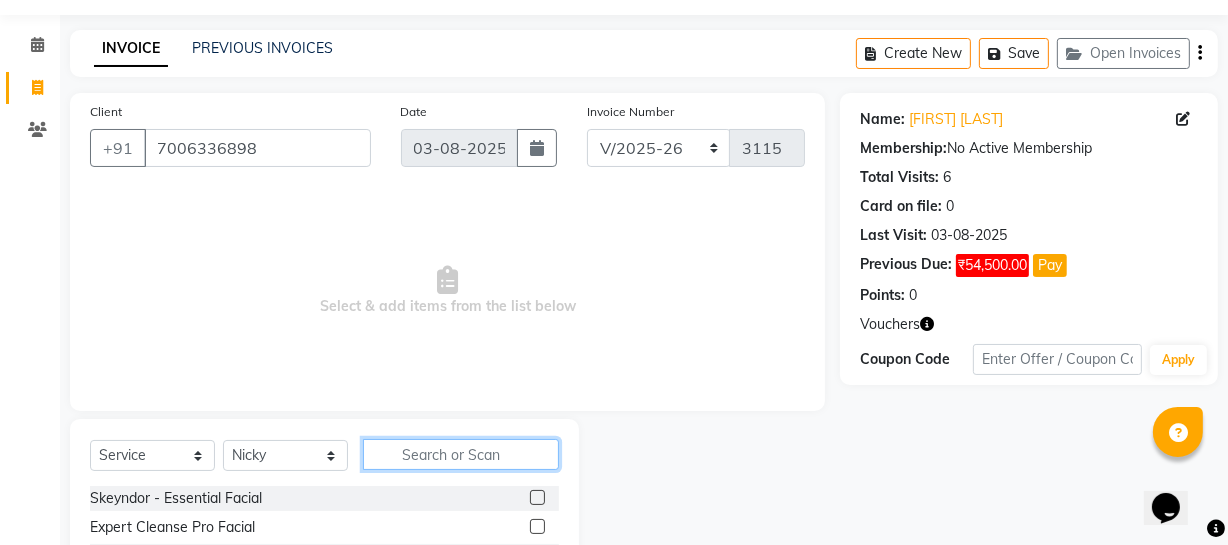 click 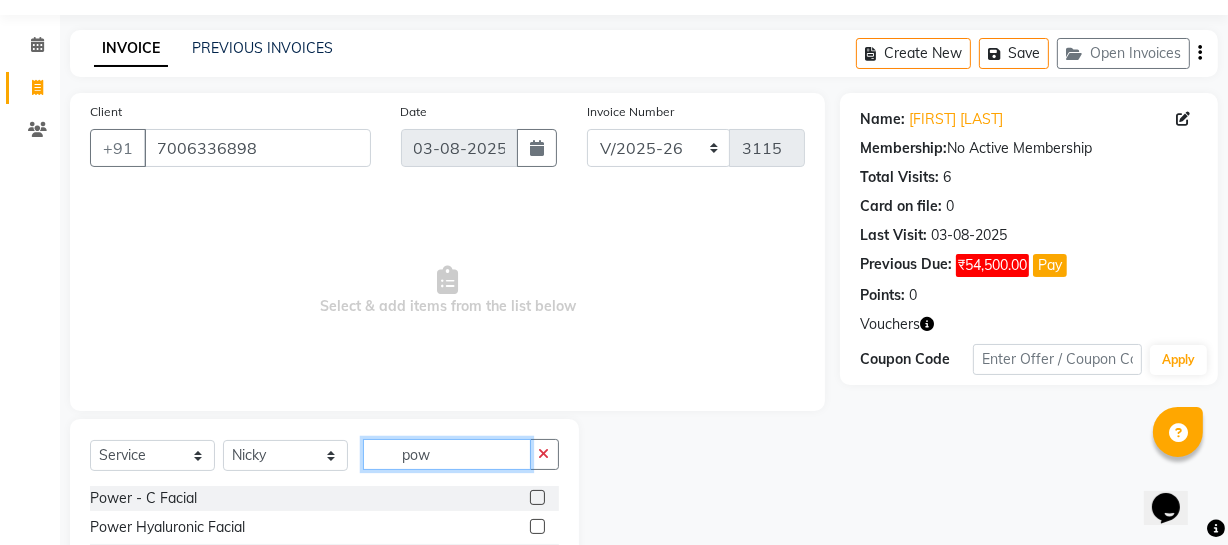 scroll, scrollTop: 172, scrollLeft: 0, axis: vertical 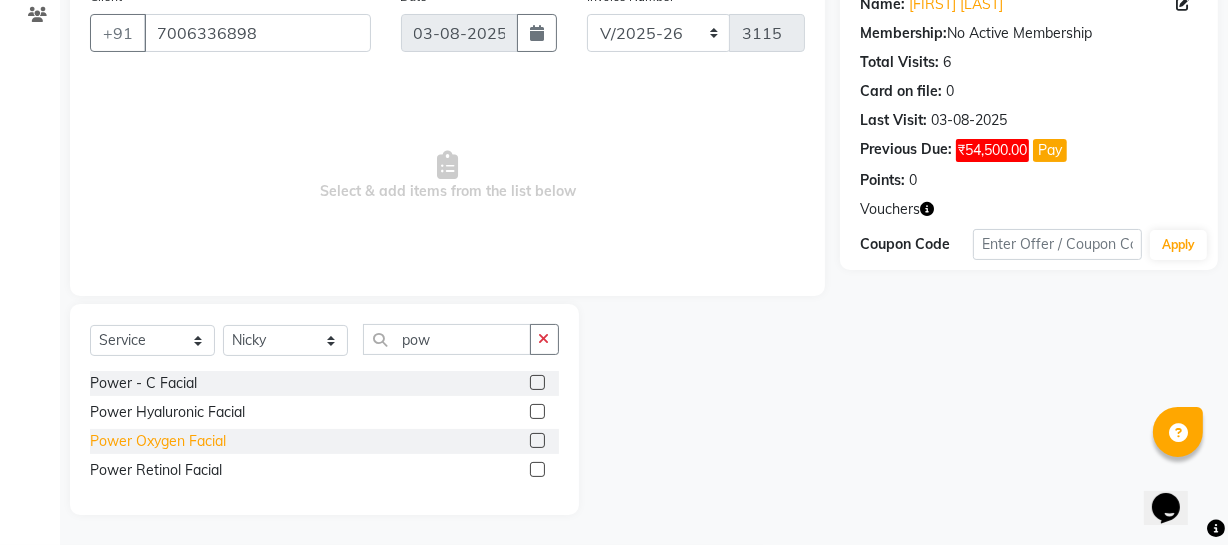 drag, startPoint x: 147, startPoint y: 449, endPoint x: 158, endPoint y: 439, distance: 14.866069 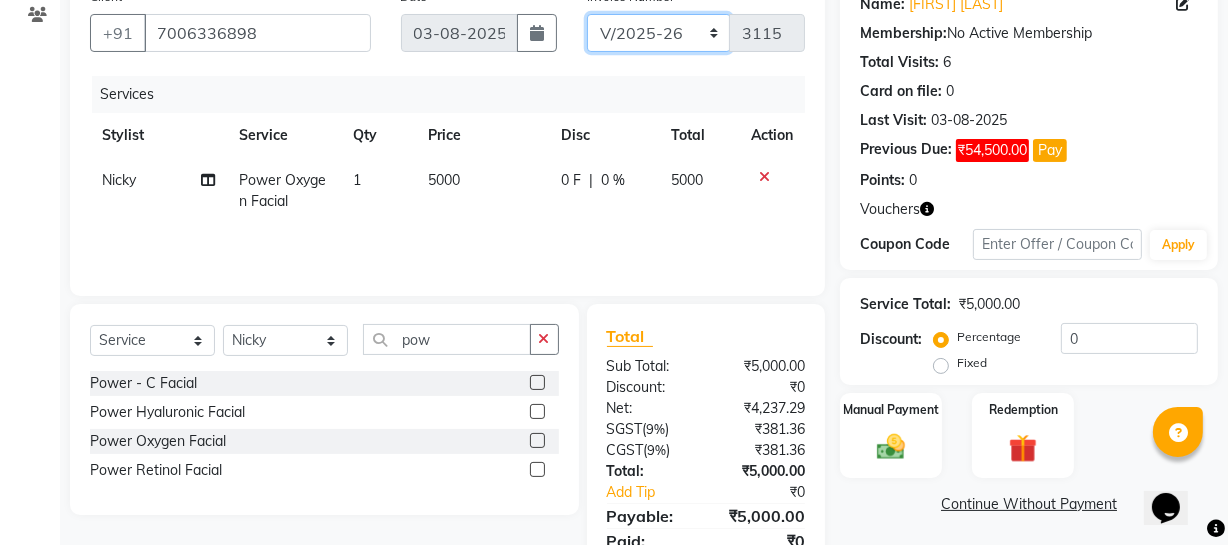 click on "Red/2025-26 V/2025 V/2025-26" 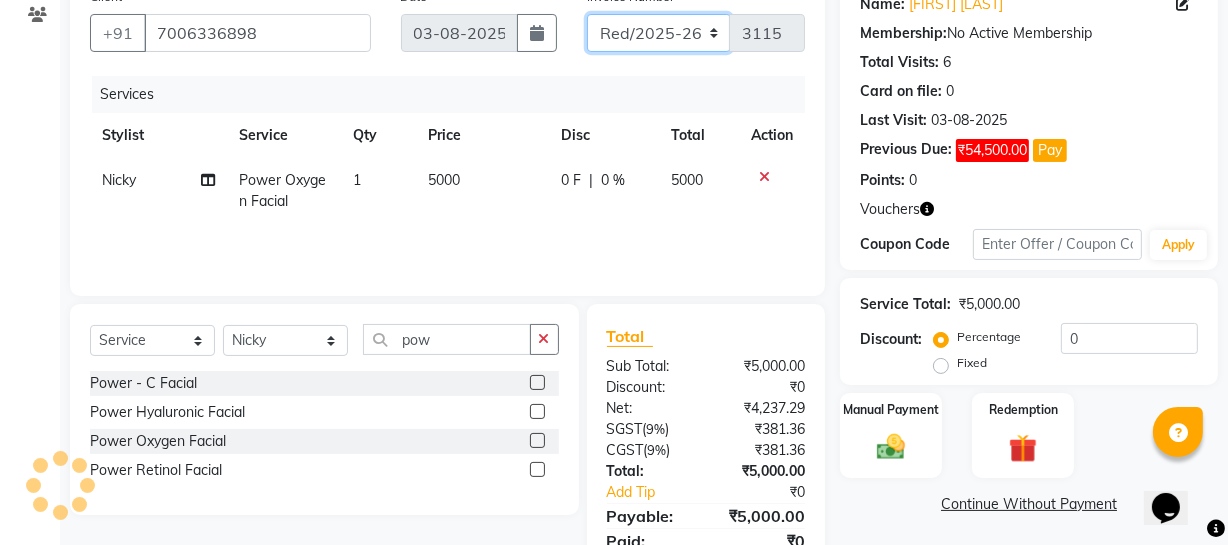 click on "Red/2025-26 V/2025 V/2025-26" 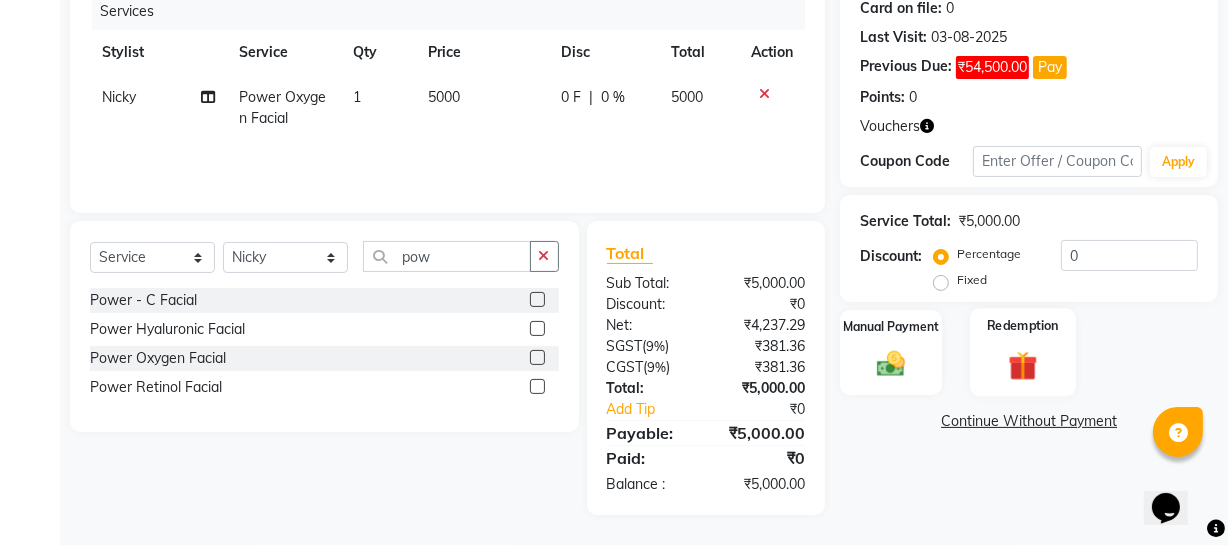 click on "Redemption" 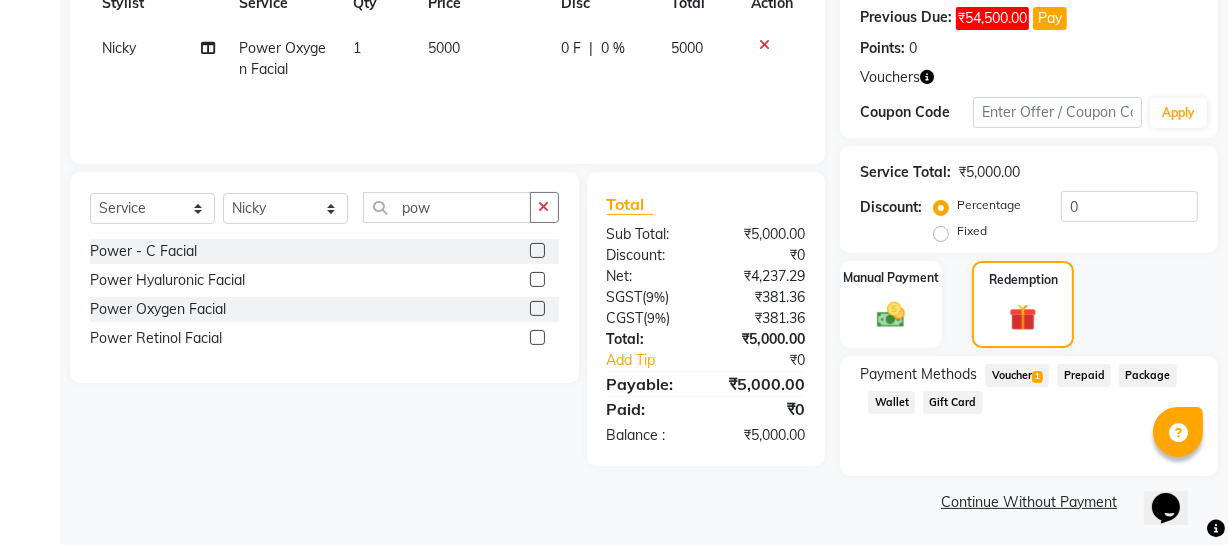 click on "Voucher  1" 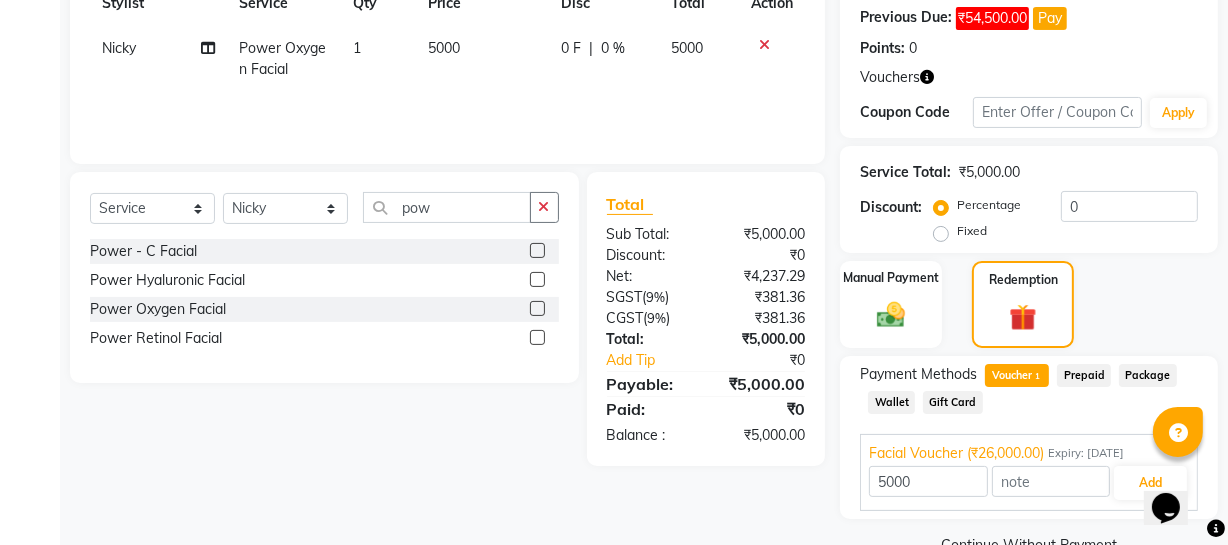 scroll, scrollTop: 348, scrollLeft: 0, axis: vertical 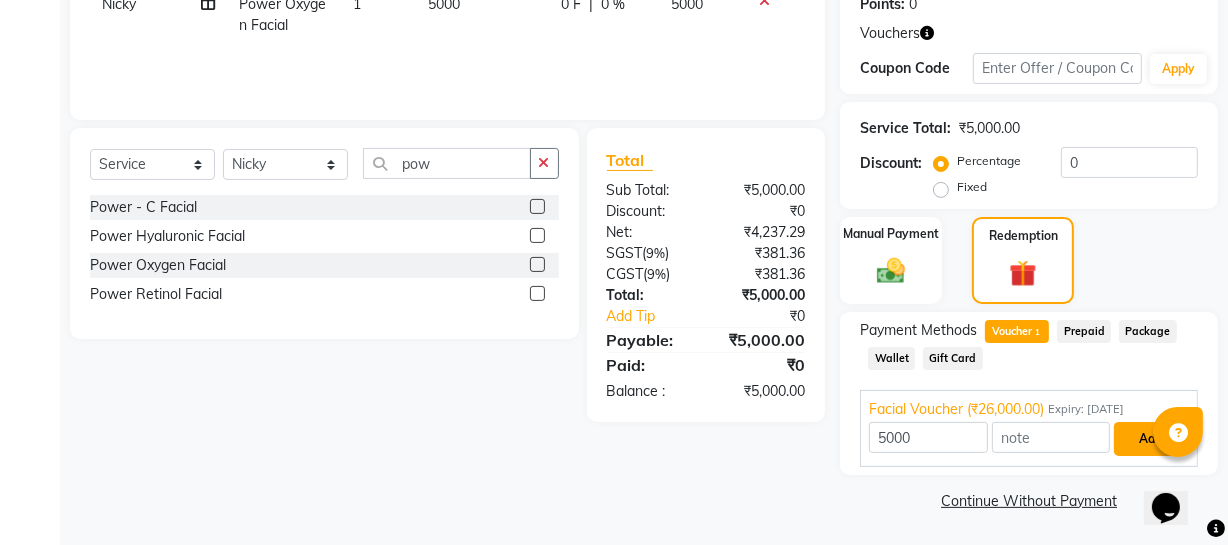 click on "Add" at bounding box center [1150, 439] 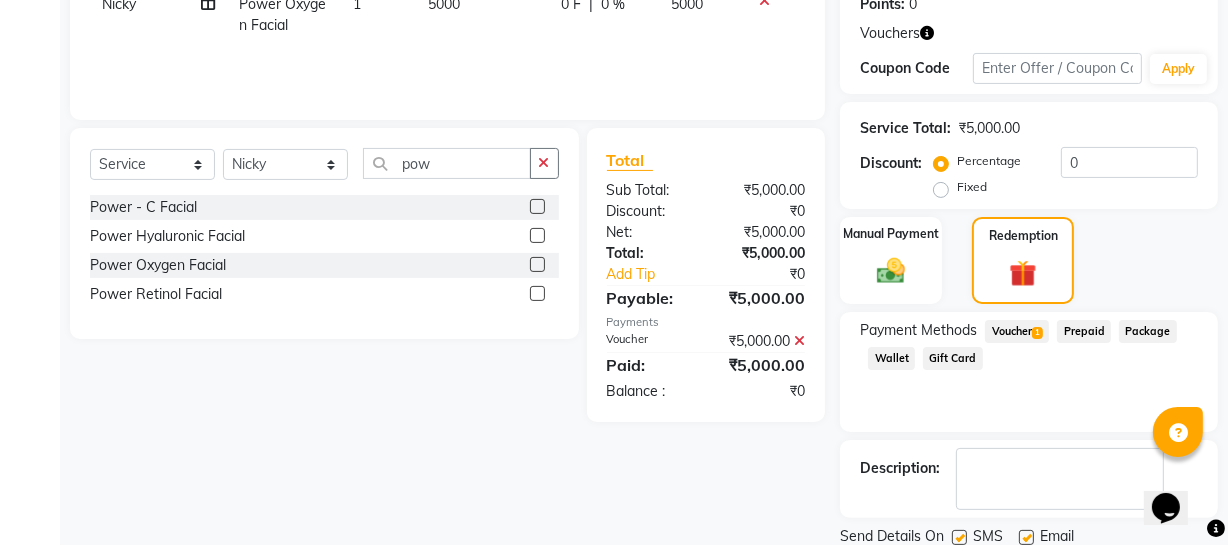 scroll, scrollTop: 418, scrollLeft: 0, axis: vertical 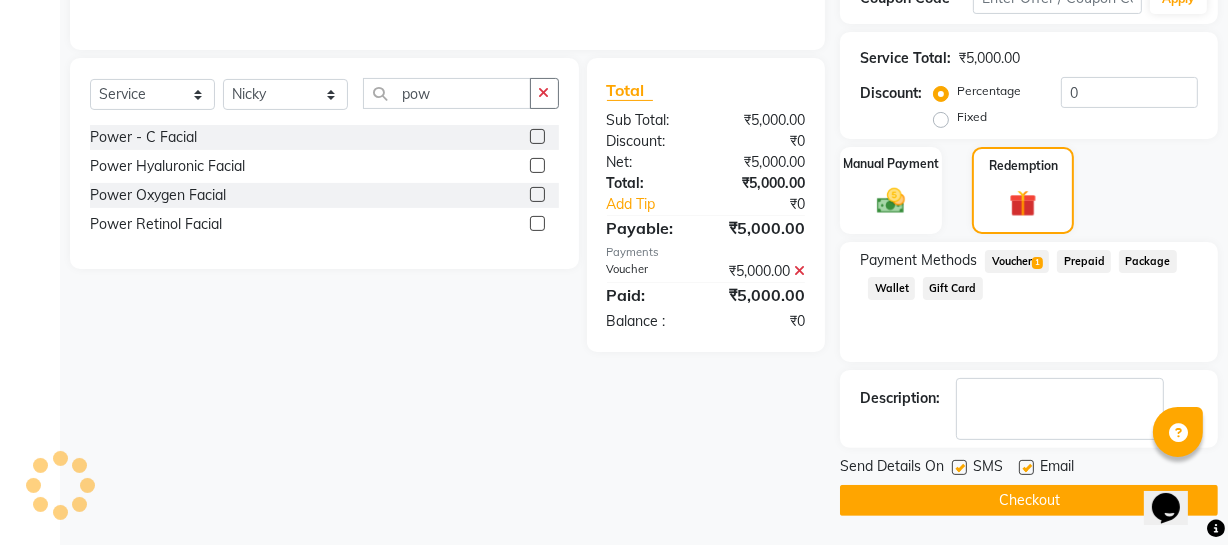 click on "Checkout" 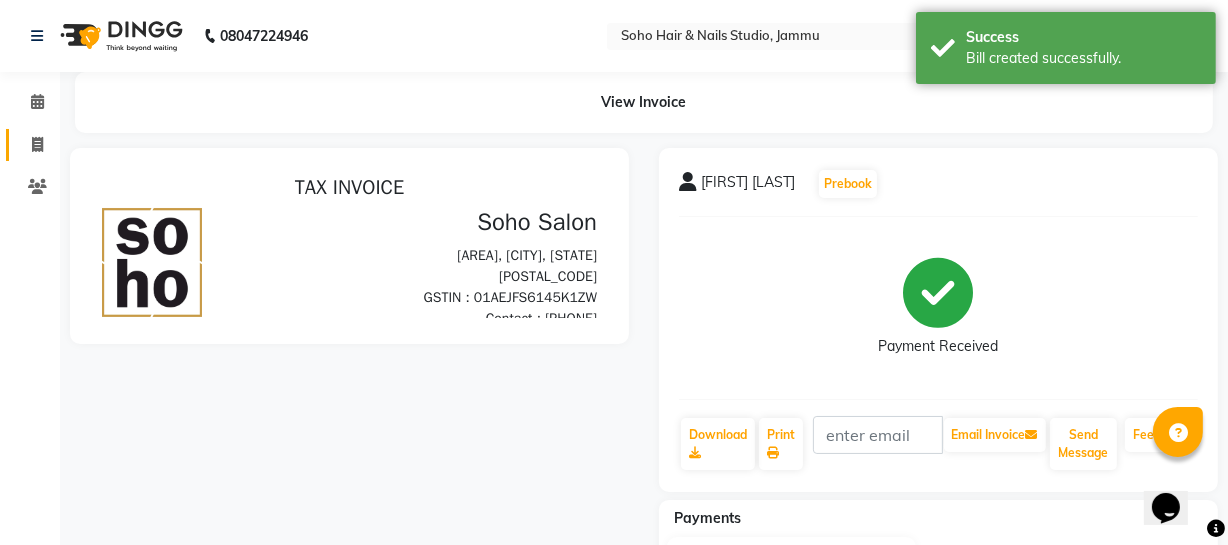 scroll, scrollTop: 0, scrollLeft: 0, axis: both 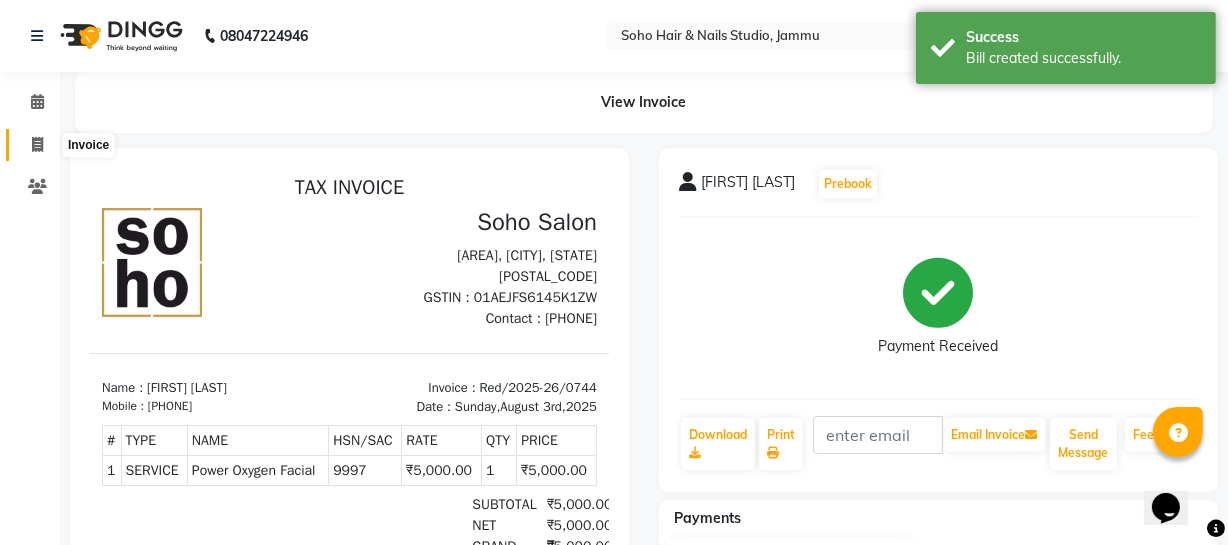 click 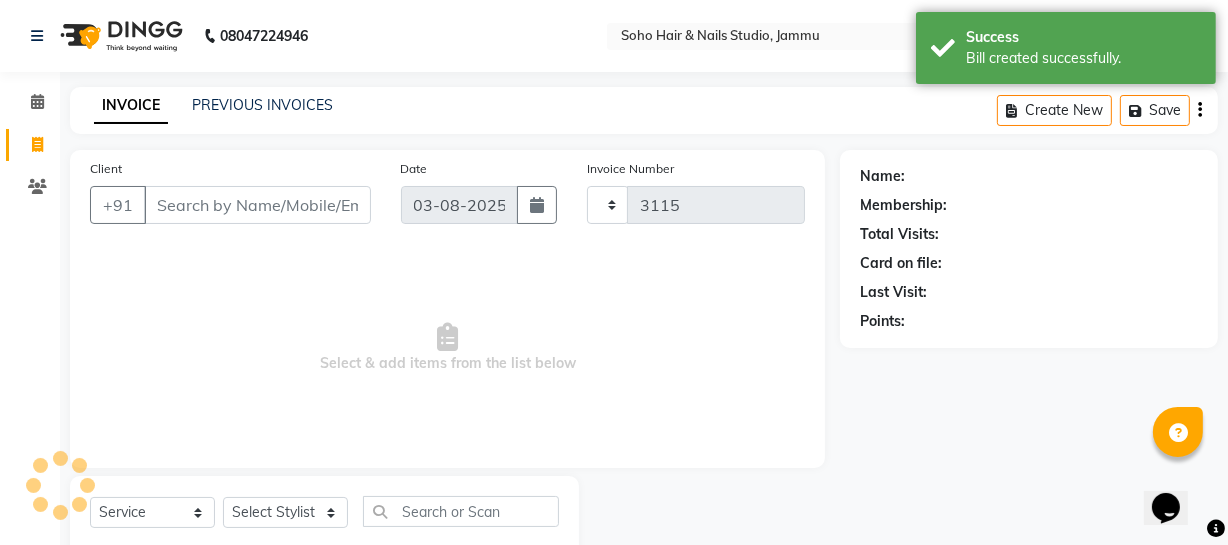 scroll, scrollTop: 57, scrollLeft: 0, axis: vertical 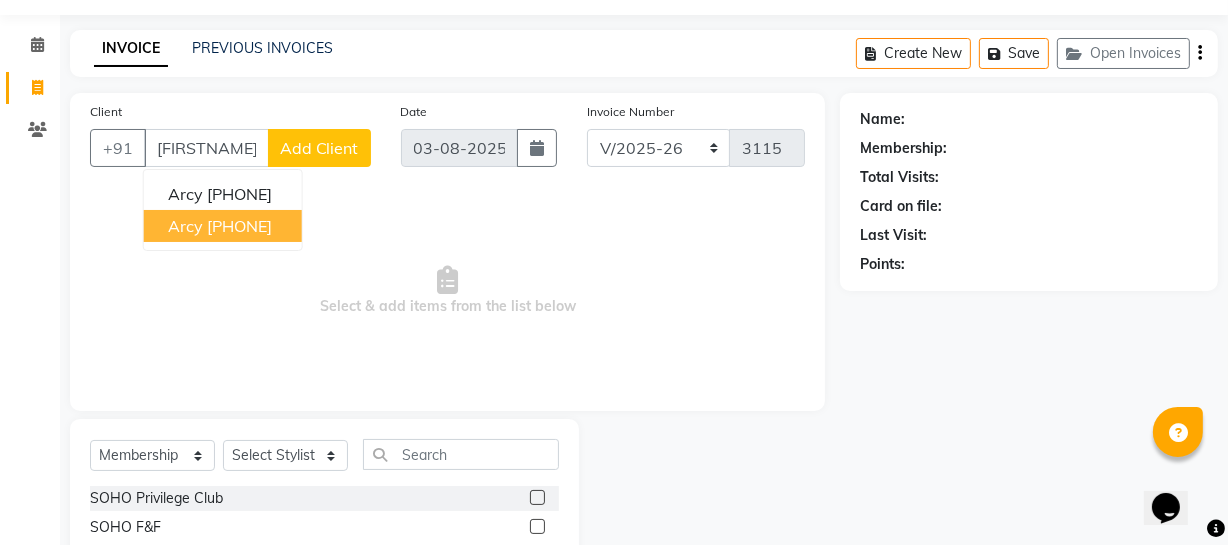 click on "[PHONE]" at bounding box center [239, 226] 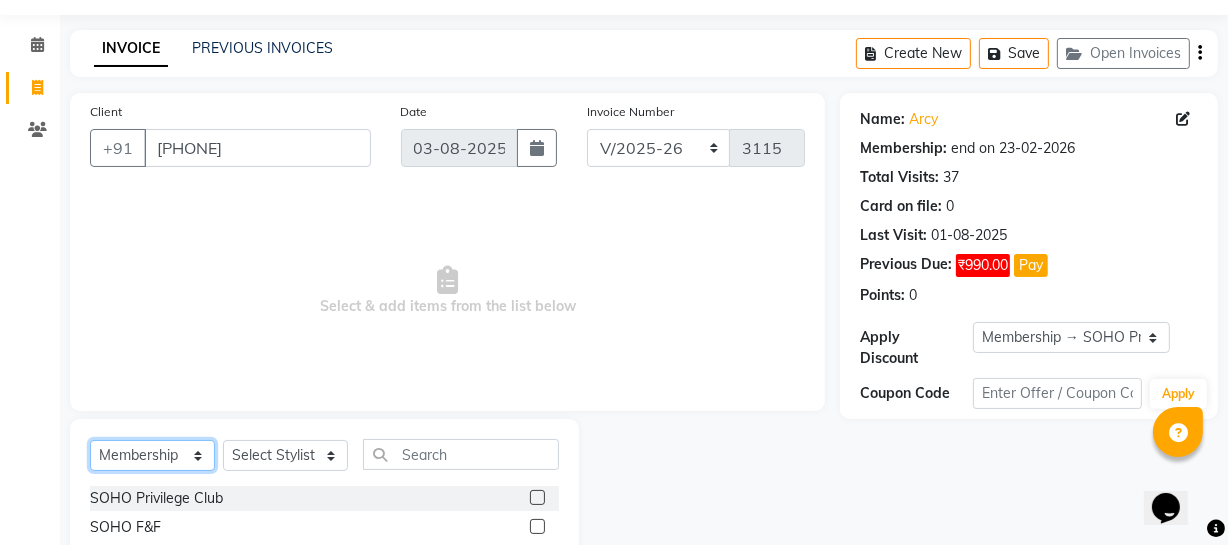 drag, startPoint x: 135, startPoint y: 451, endPoint x: 131, endPoint y: 440, distance: 11.7046995 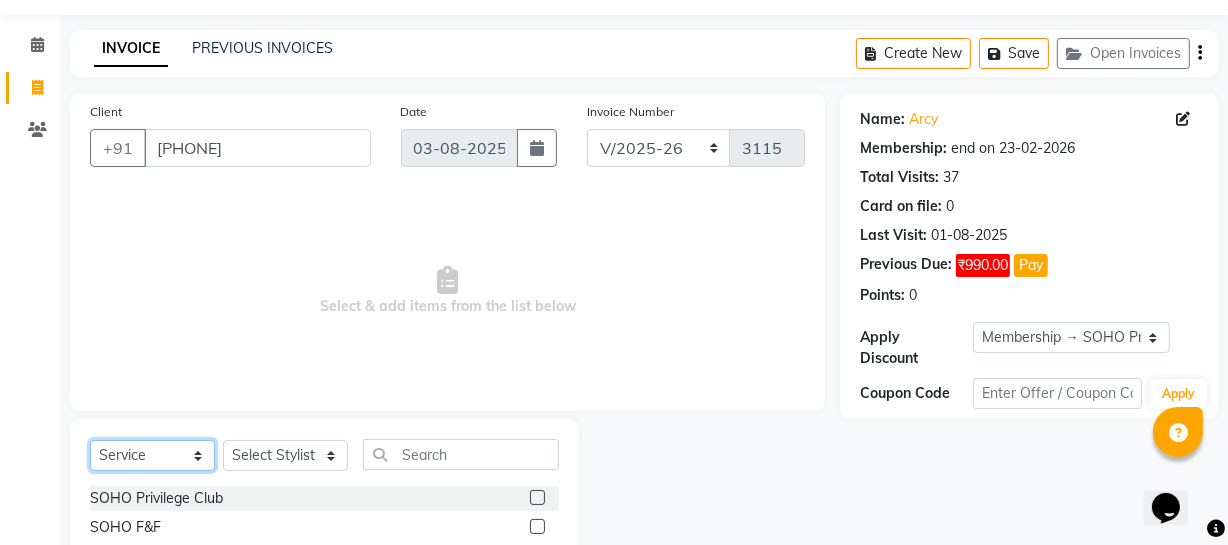 click on "Select  Service  Product  Membership  Package Voucher Prepaid Gift Card" 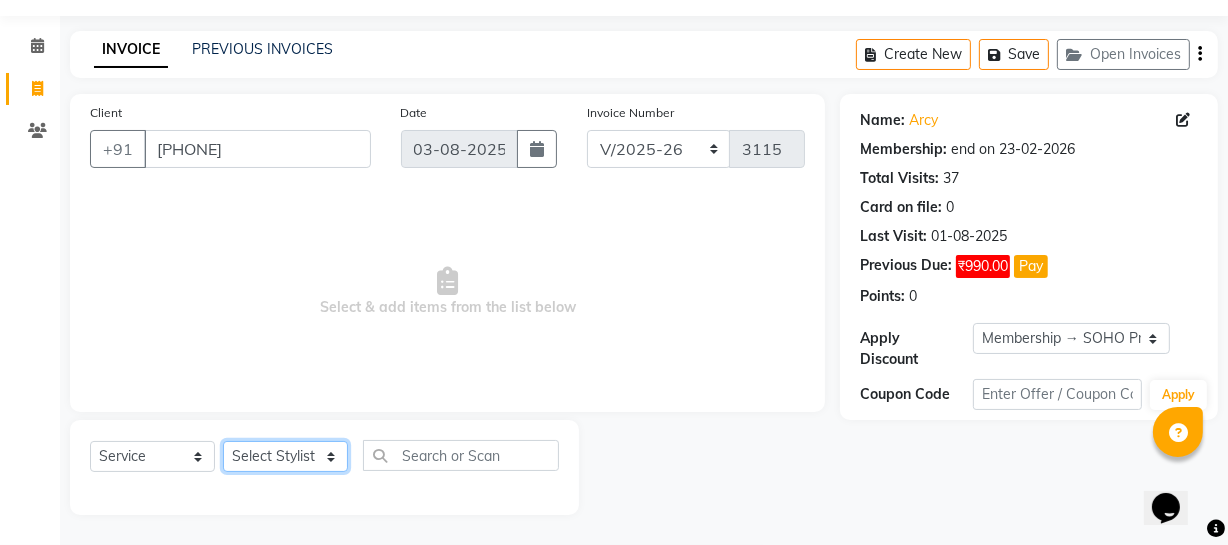drag, startPoint x: 256, startPoint y: 457, endPoint x: 254, endPoint y: 441, distance: 16.124516 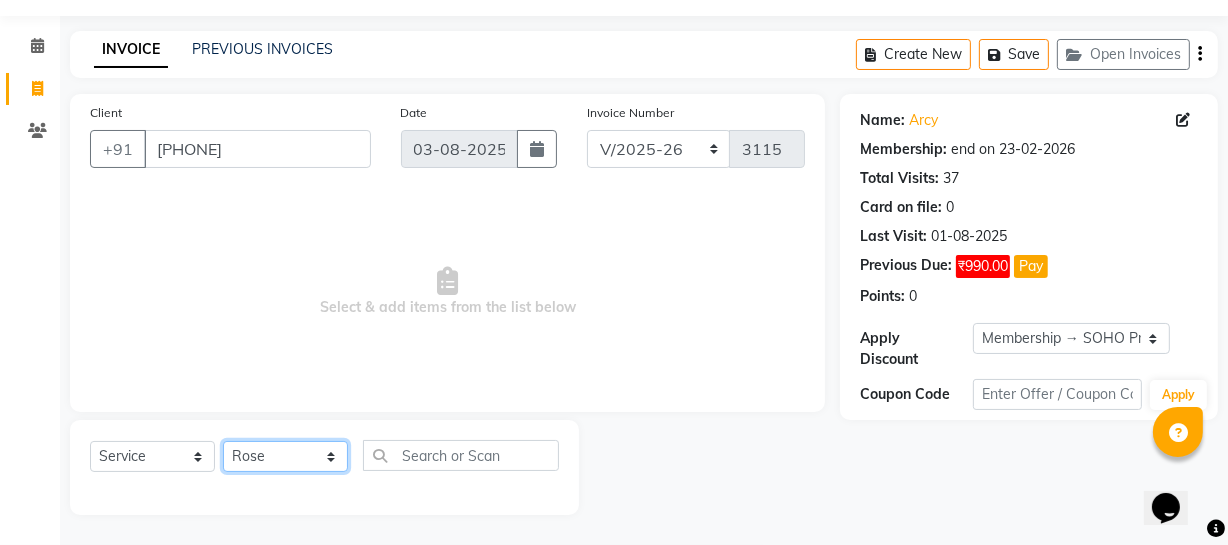 click on "Select Stylist Abhishek Kohli Adhamya Bamotra Amit Anita Kumari Arun Sain Avijit Das Bhabesh Dipanker  Harman Kevi  Komal Lakshya Dogra Meenakshi Jamwal Mitu Neha Nicky Nishant Swalia Nitin Reception Rose  Ruth Sahil sameer Sanjay Saurav pedi Saurav SAM Shameem Sharan Sorabh Salmani Vicky VISHAL DOGRA" 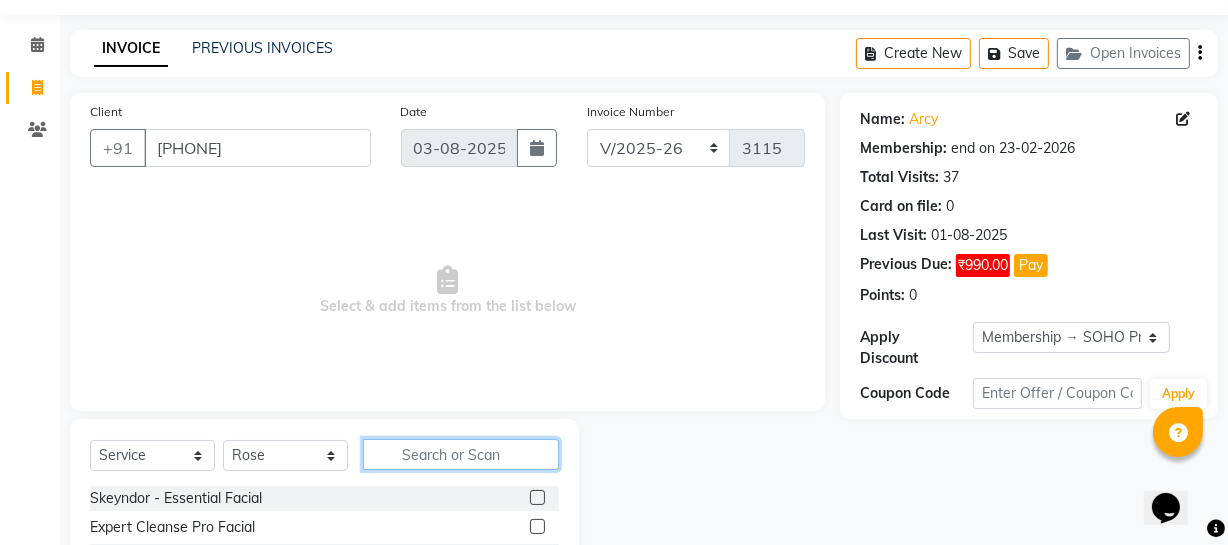 click 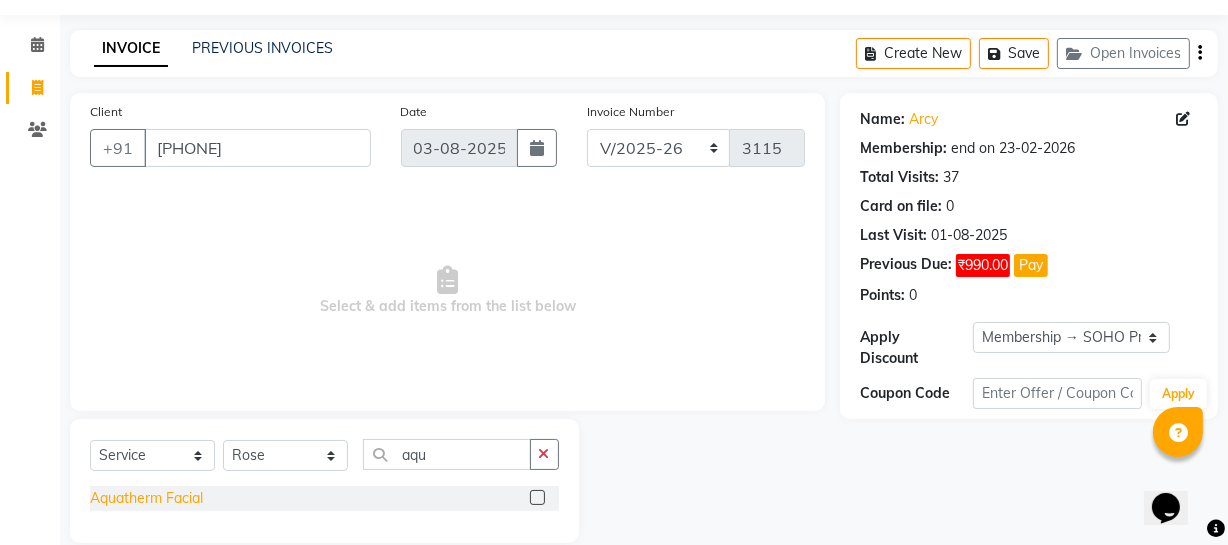 click on "Aquatherm Facial" 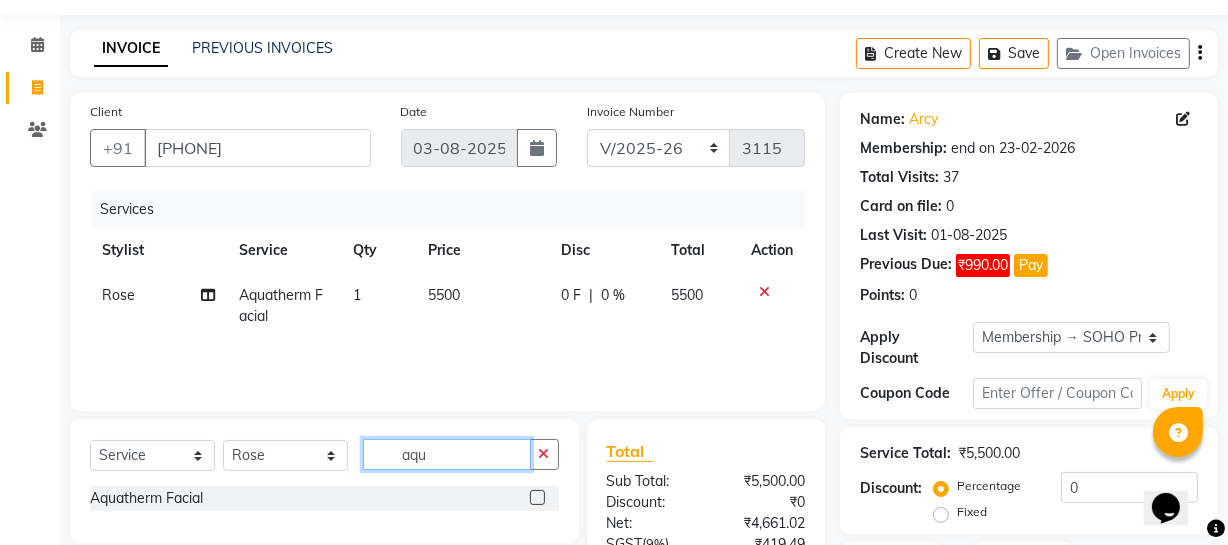 drag, startPoint x: 461, startPoint y: 456, endPoint x: 285, endPoint y: 463, distance: 176.13914 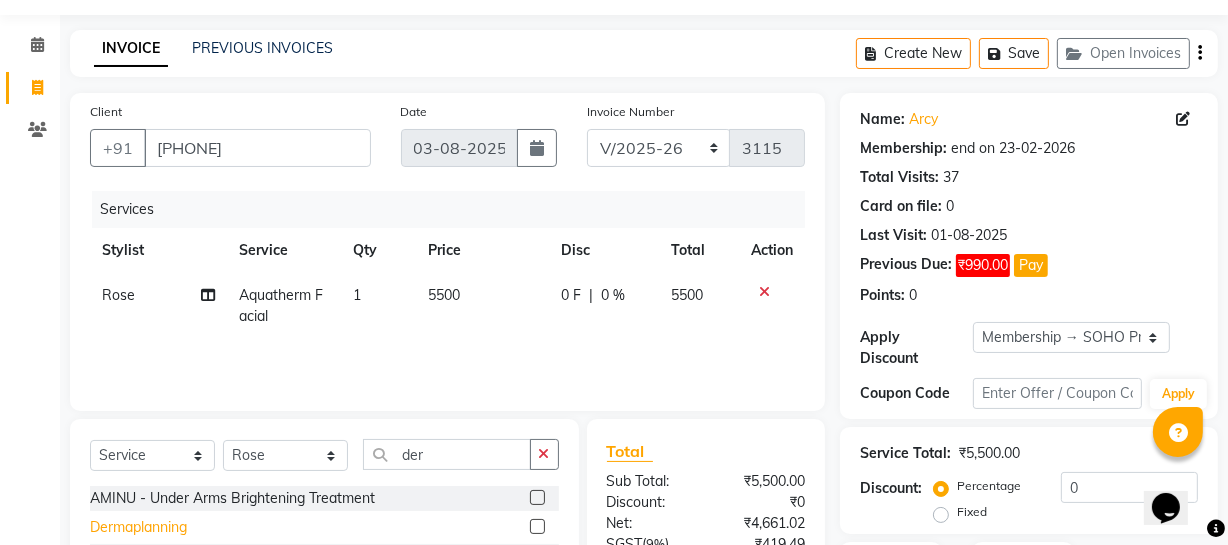 click on "Dermaplanning" 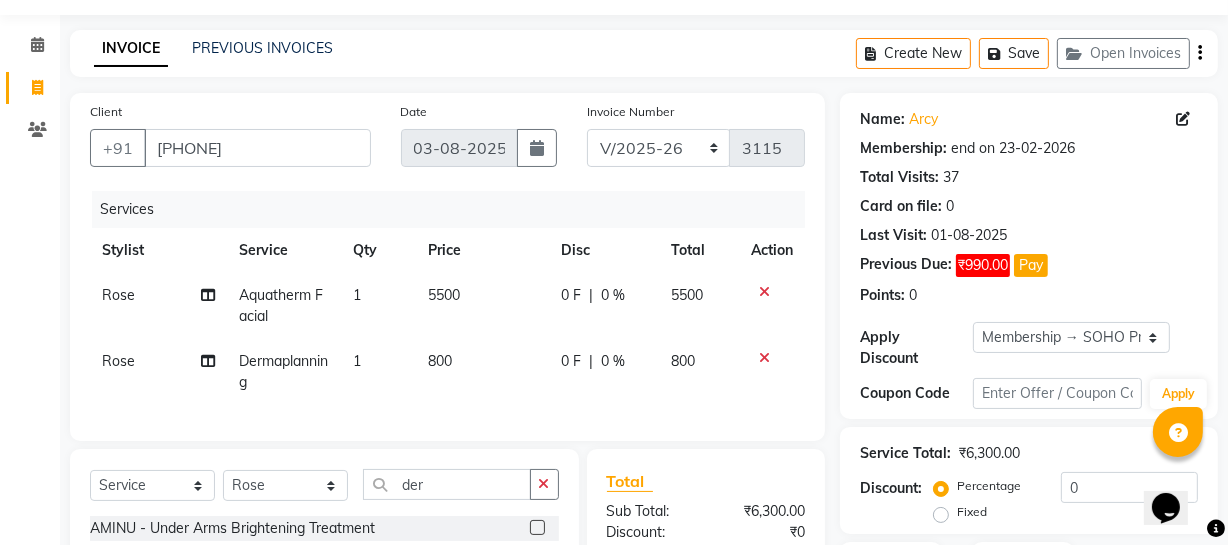 scroll, scrollTop: 0, scrollLeft: 0, axis: both 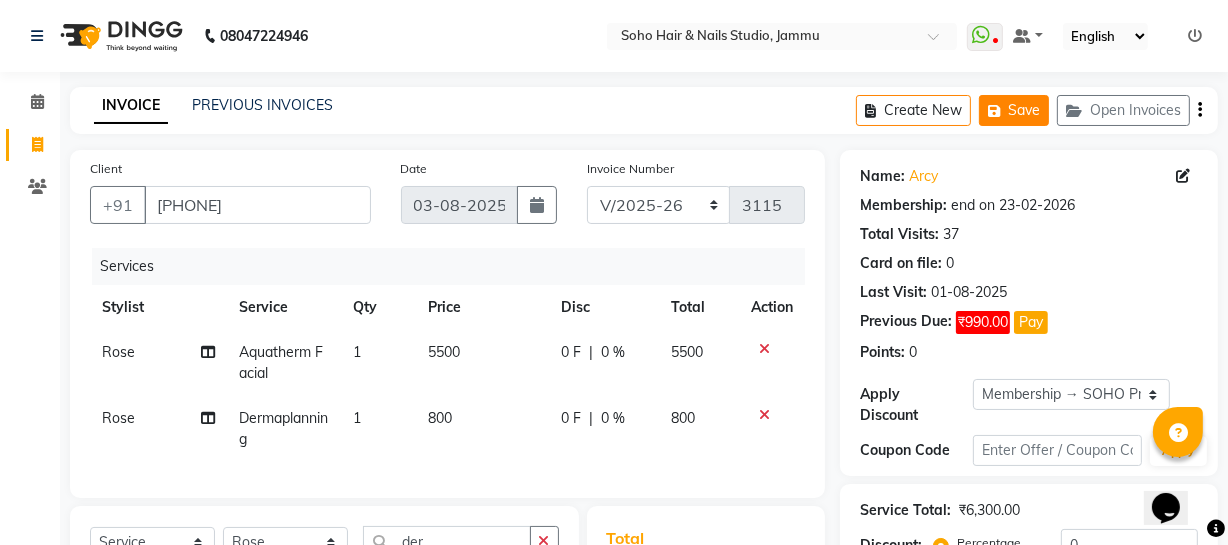 click on "Save" 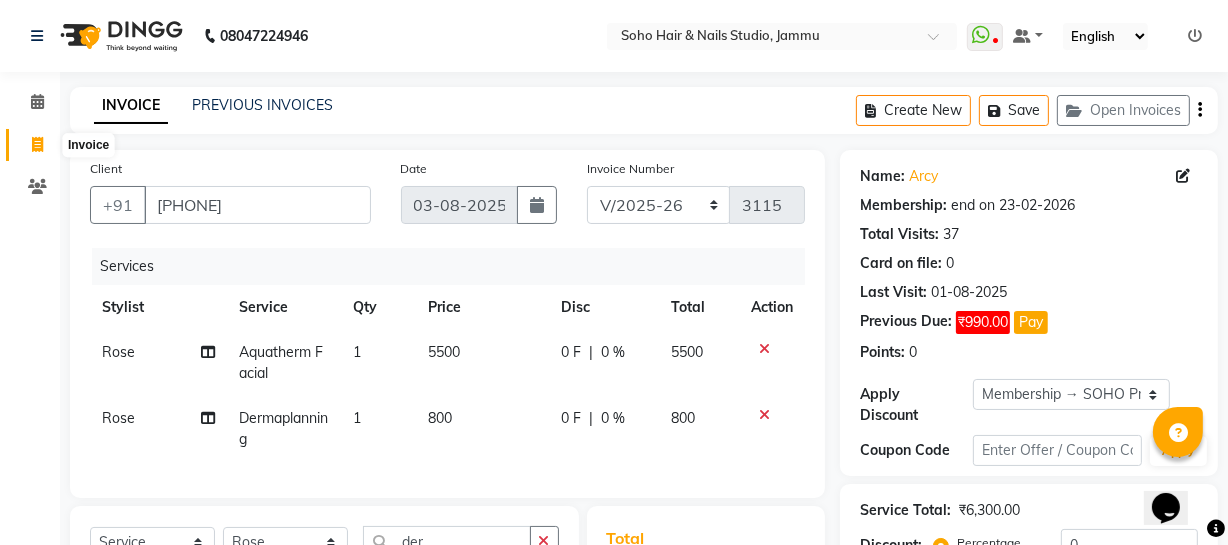 click 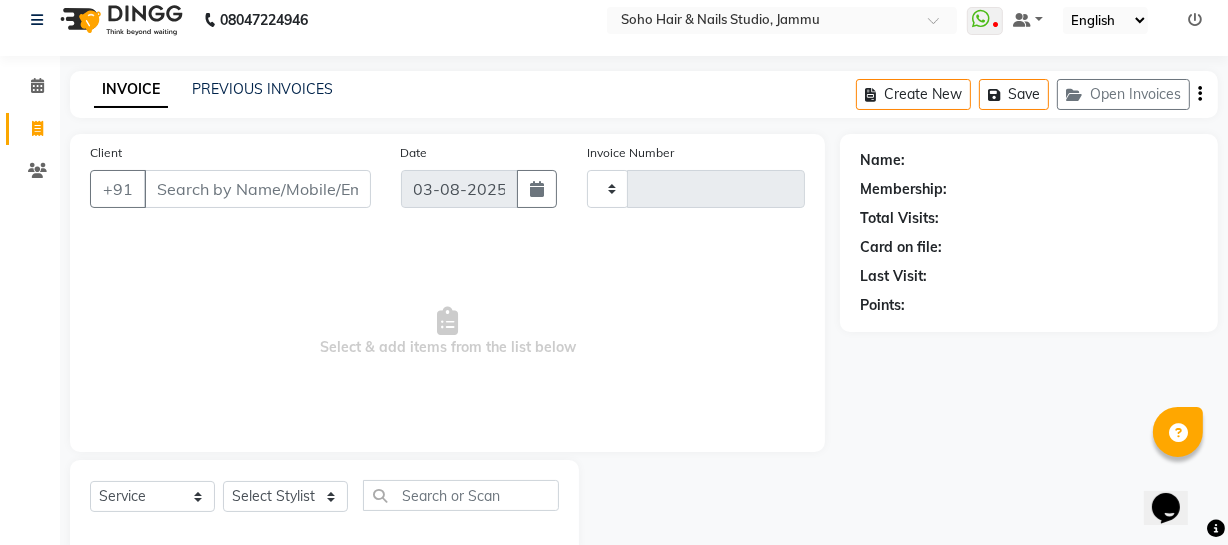 scroll, scrollTop: 57, scrollLeft: 0, axis: vertical 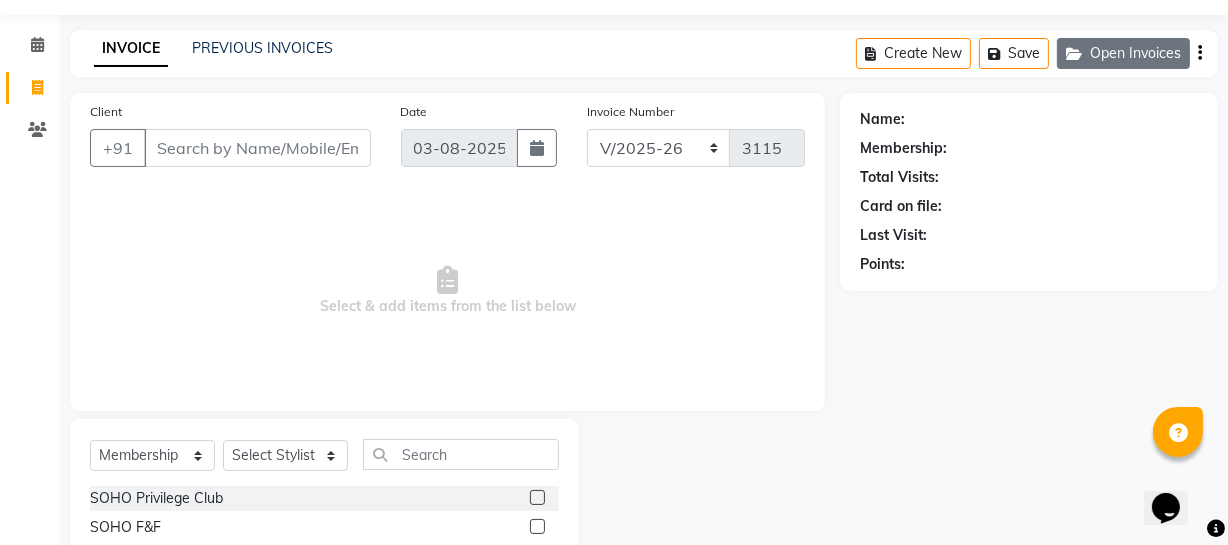 click on "Open Invoices" 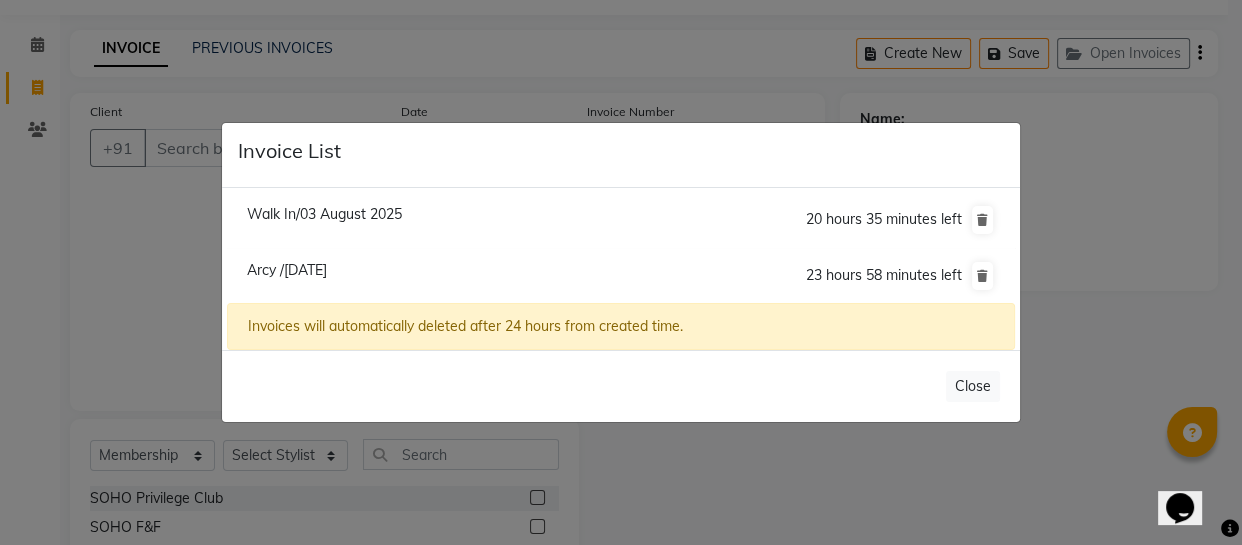 click on "Walk In/03 August 2025" 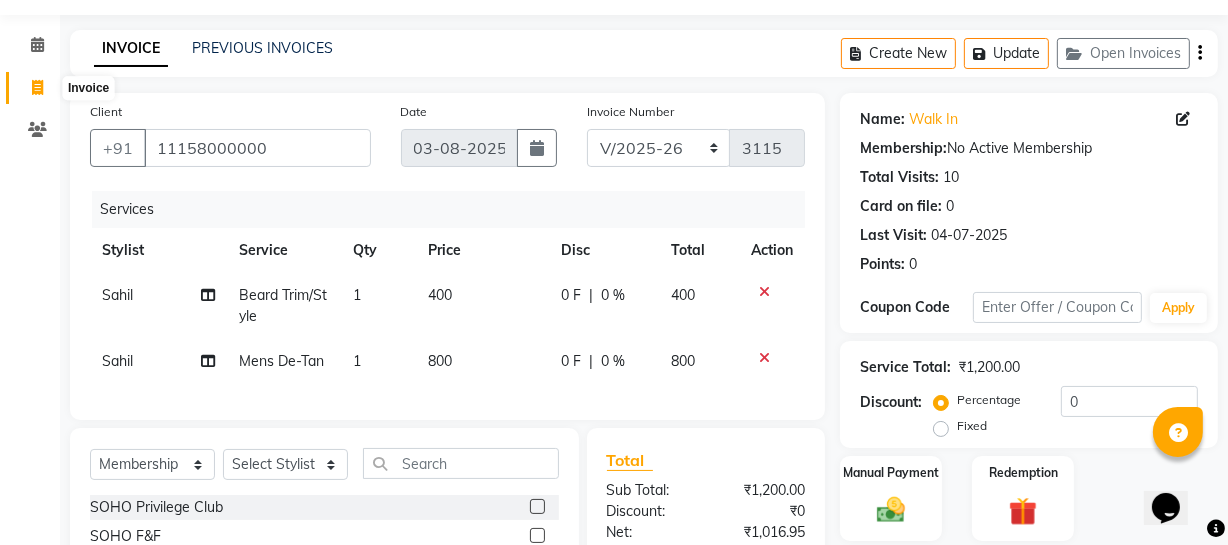 click 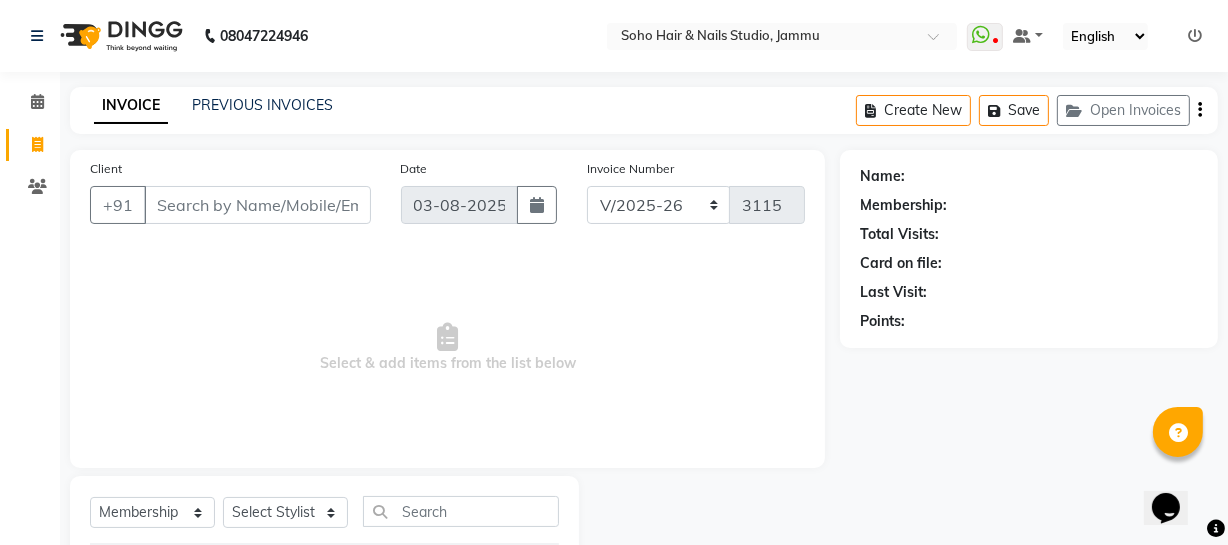 scroll, scrollTop: 90, scrollLeft: 0, axis: vertical 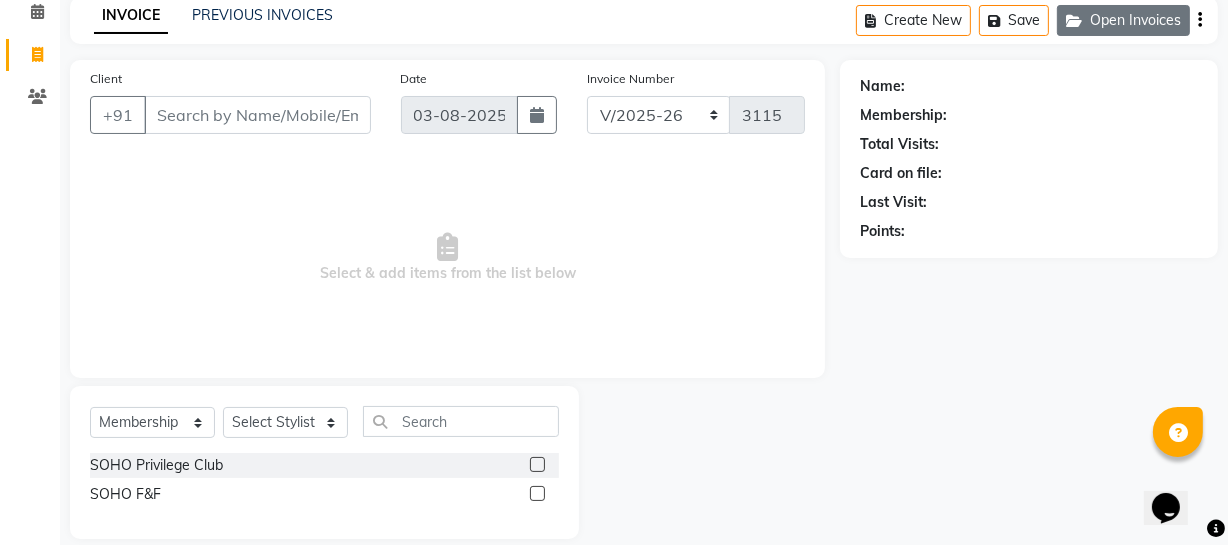 click on "Open Invoices" 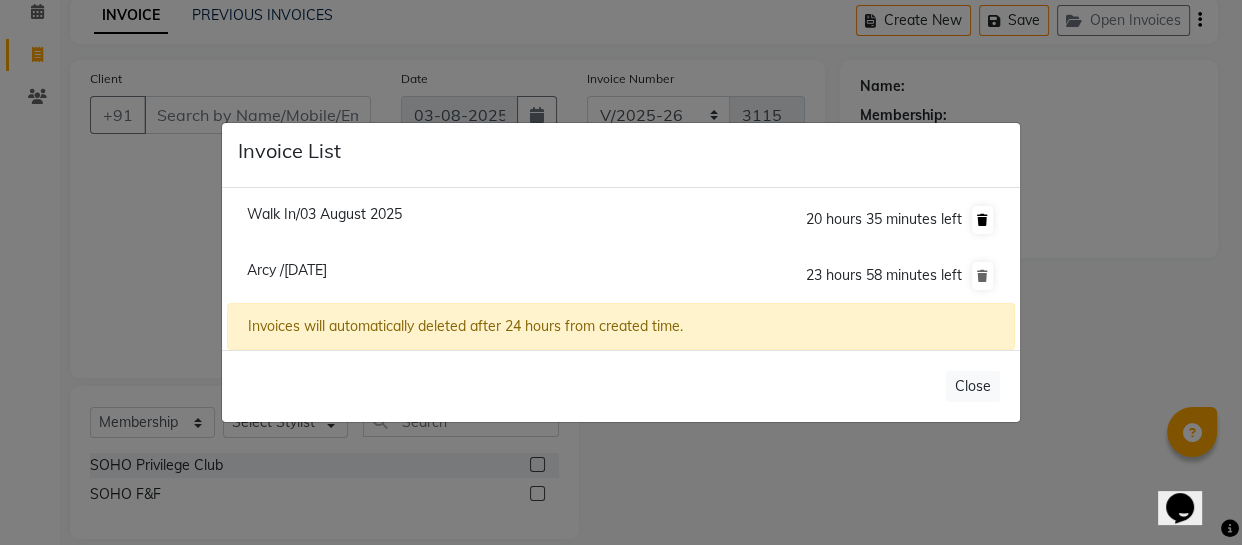 click 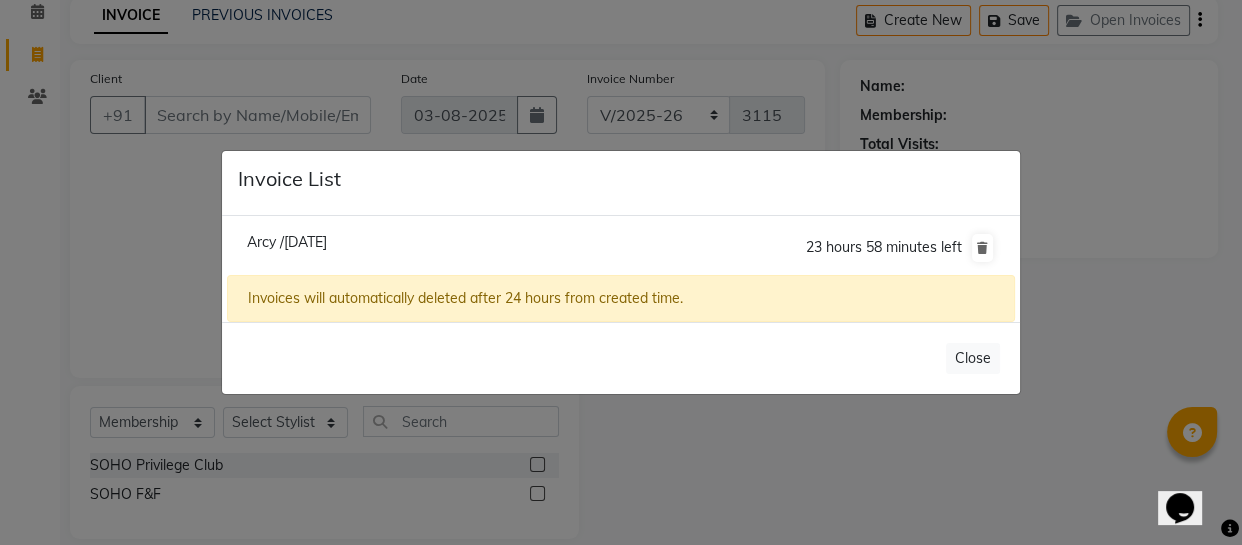 click on "Invoice List Arcy /[DATE] 23 hours 58 minutes left Invoices will automatically deleted after 24 hours from created time. Close" 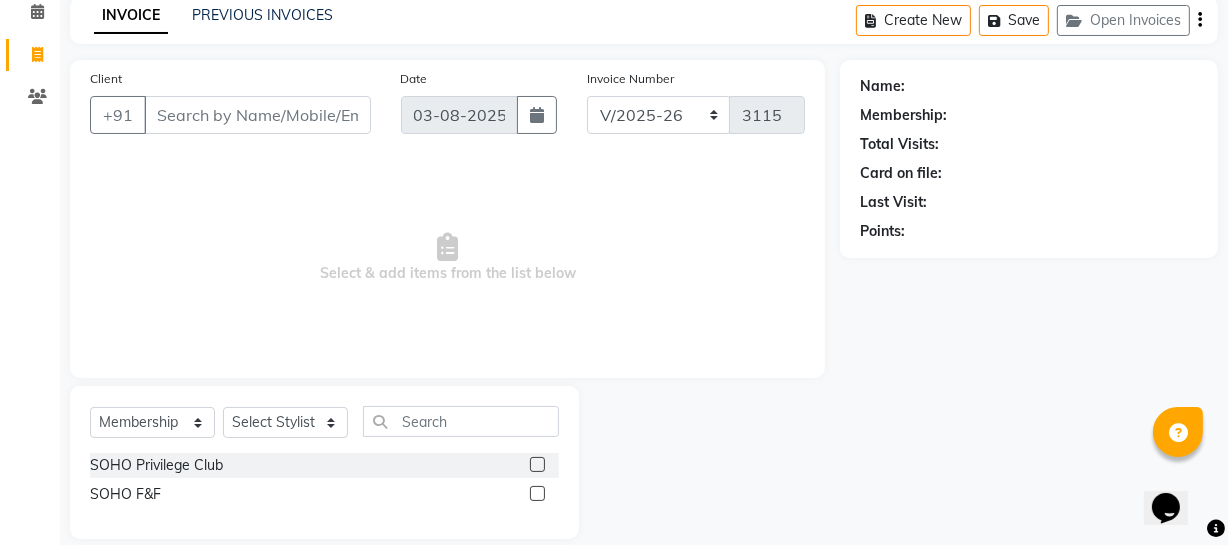 scroll, scrollTop: 0, scrollLeft: 0, axis: both 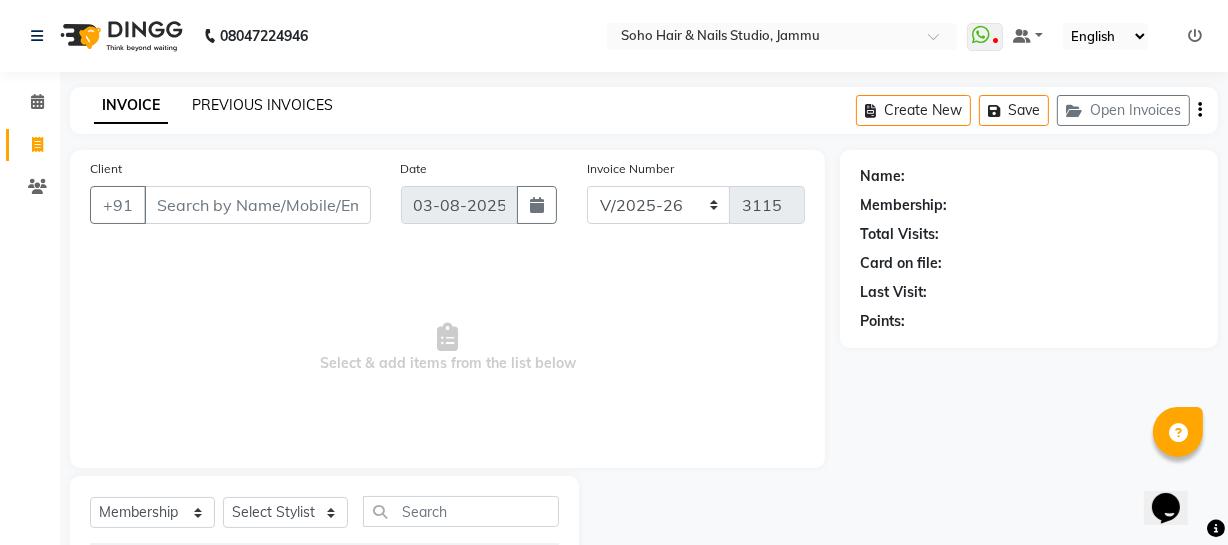 click on "PREVIOUS INVOICES" 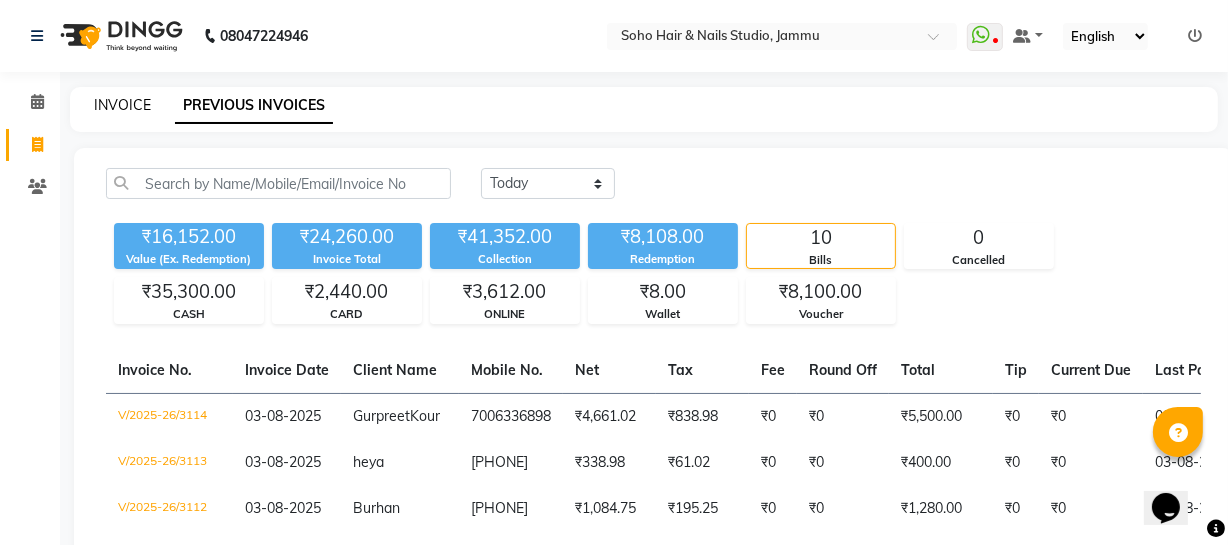 click on "INVOICE" 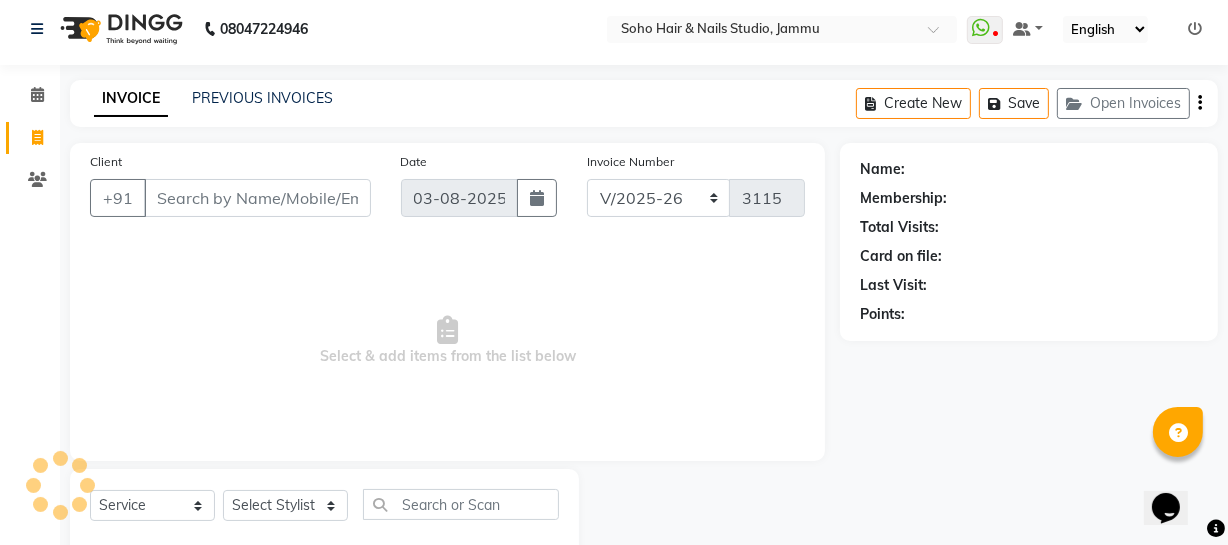 scroll, scrollTop: 57, scrollLeft: 0, axis: vertical 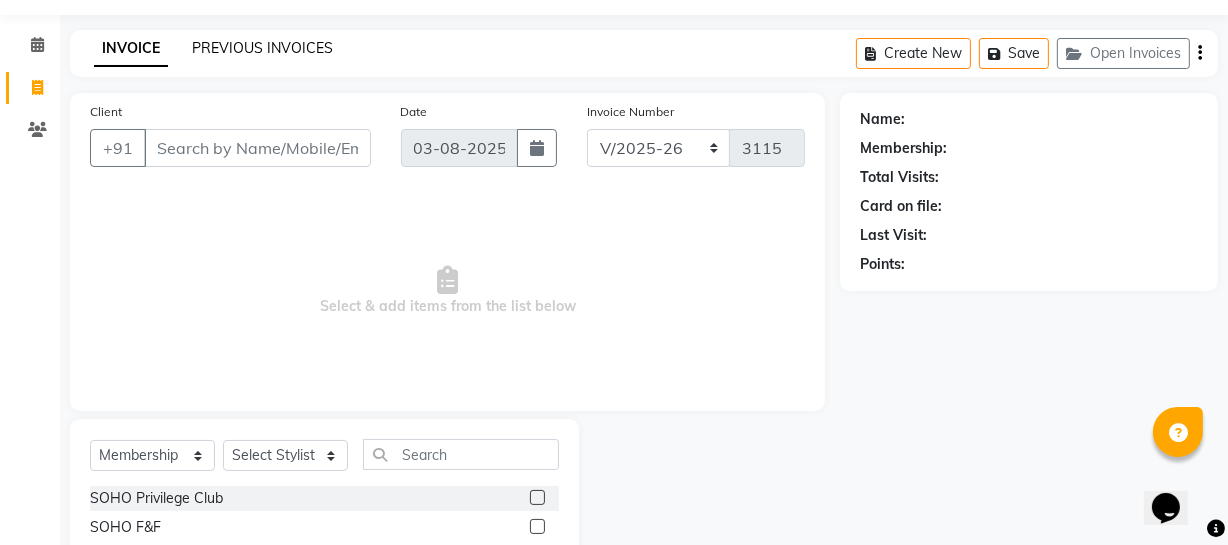 click on "PREVIOUS INVOICES" 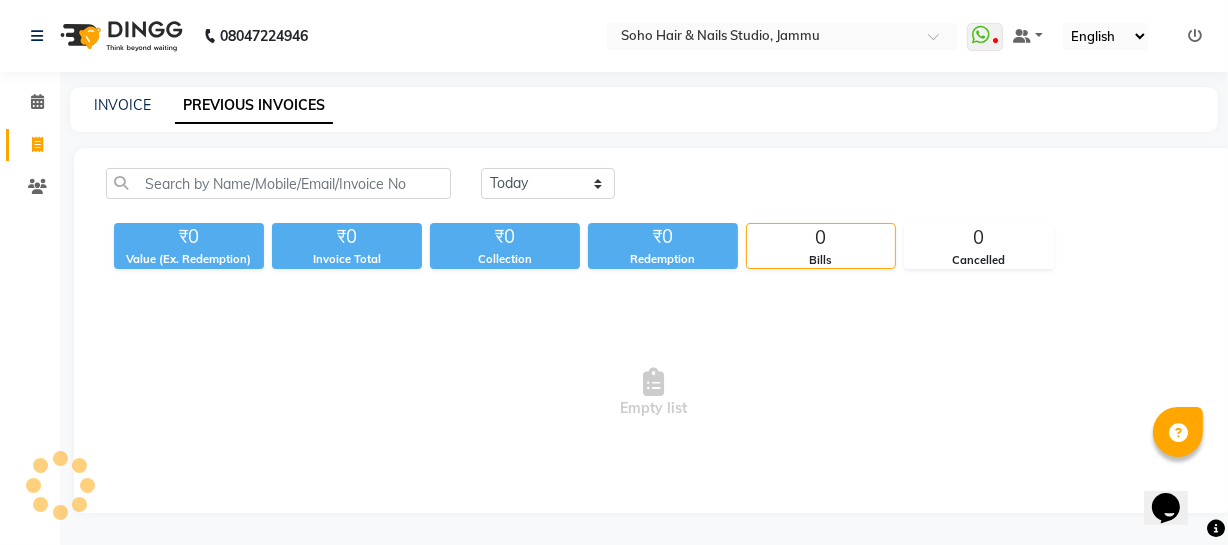 scroll, scrollTop: 0, scrollLeft: 0, axis: both 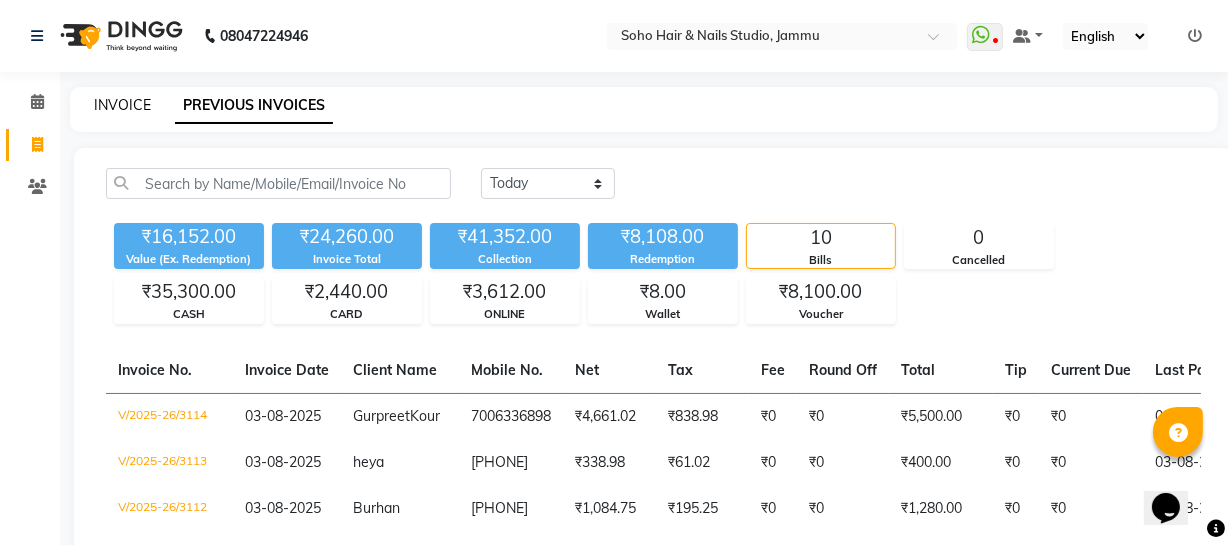 click on "INVOICE" 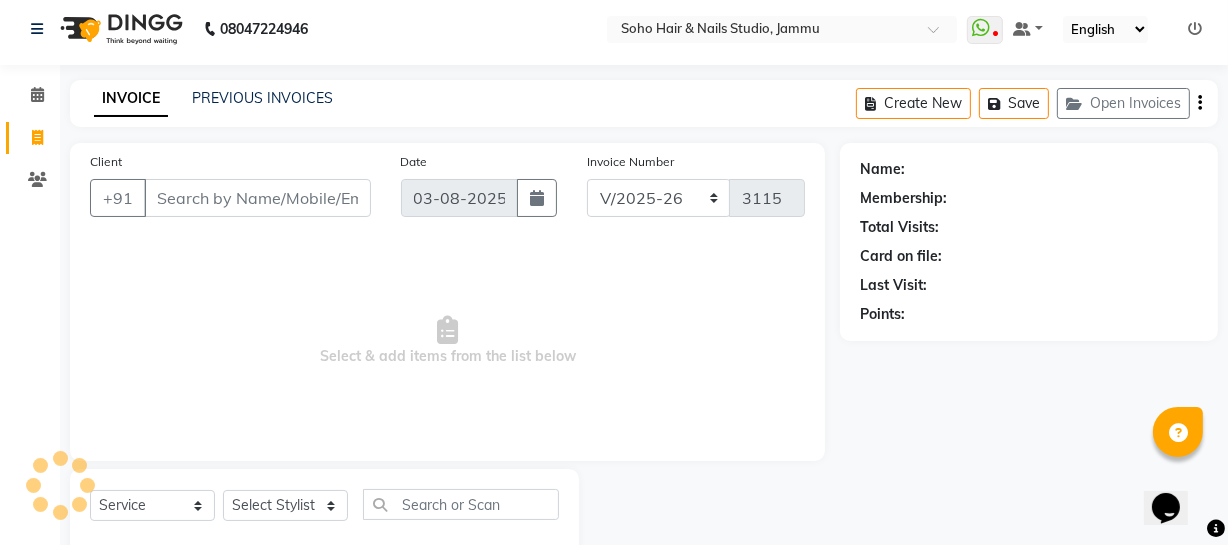 scroll, scrollTop: 57, scrollLeft: 0, axis: vertical 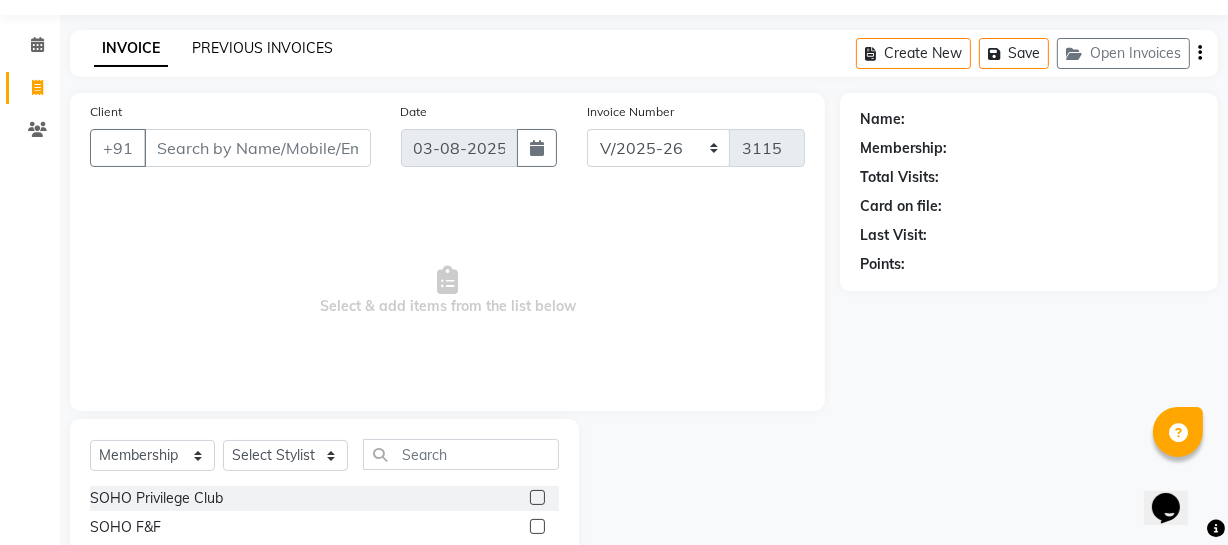 click on "PREVIOUS INVOICES" 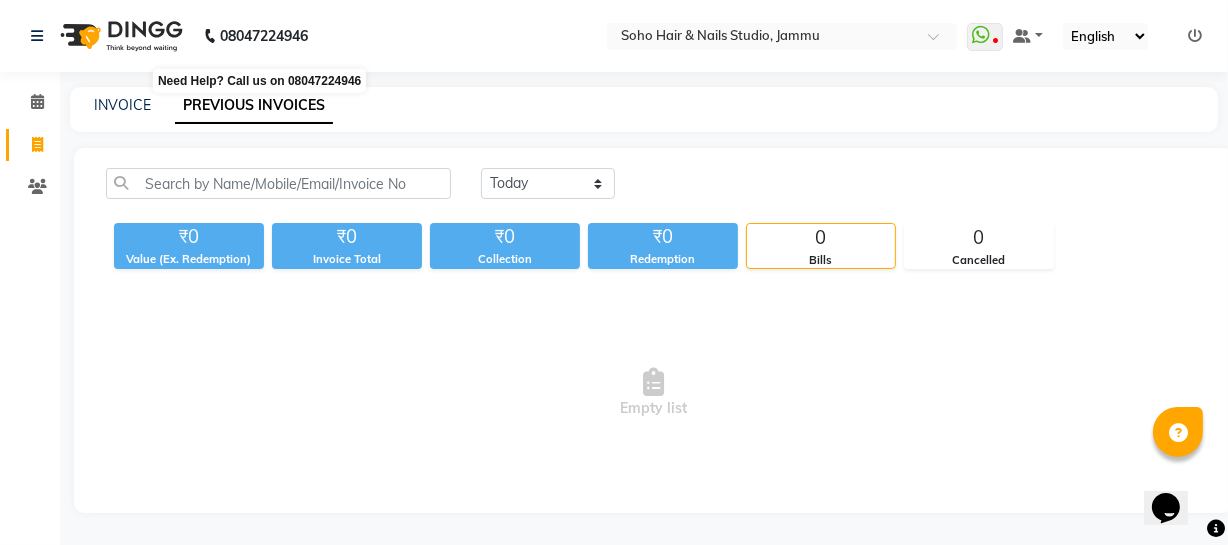 scroll, scrollTop: 0, scrollLeft: 0, axis: both 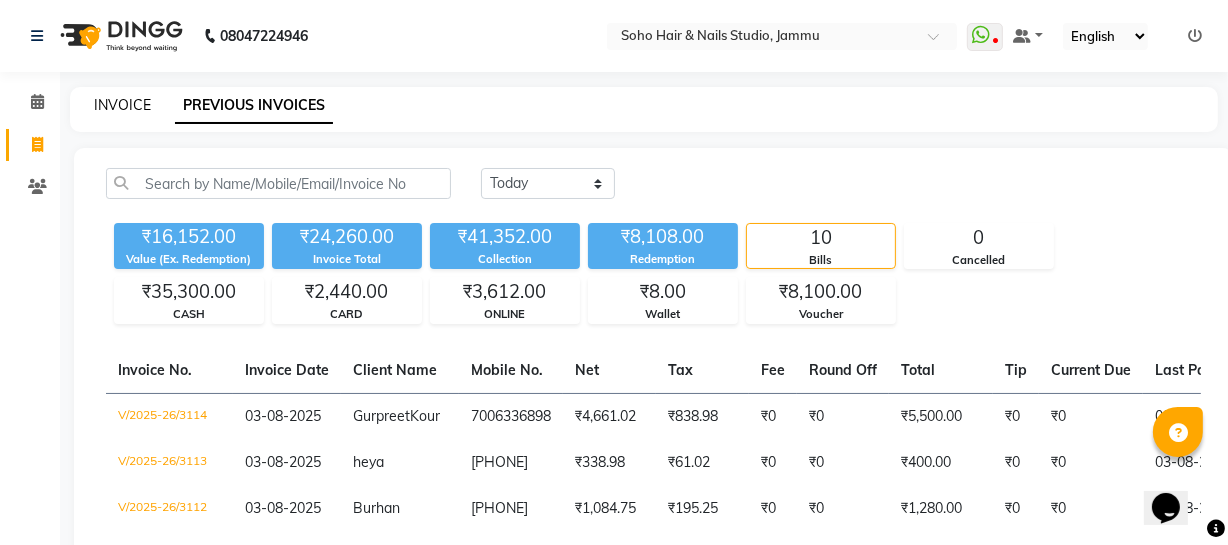 click on "INVOICE" 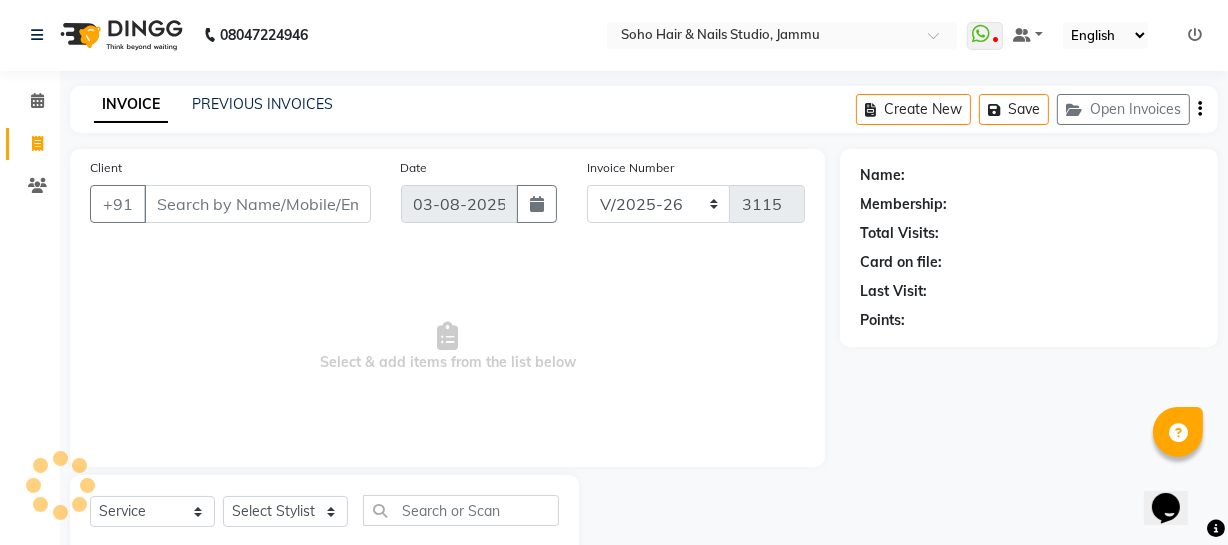 scroll, scrollTop: 57, scrollLeft: 0, axis: vertical 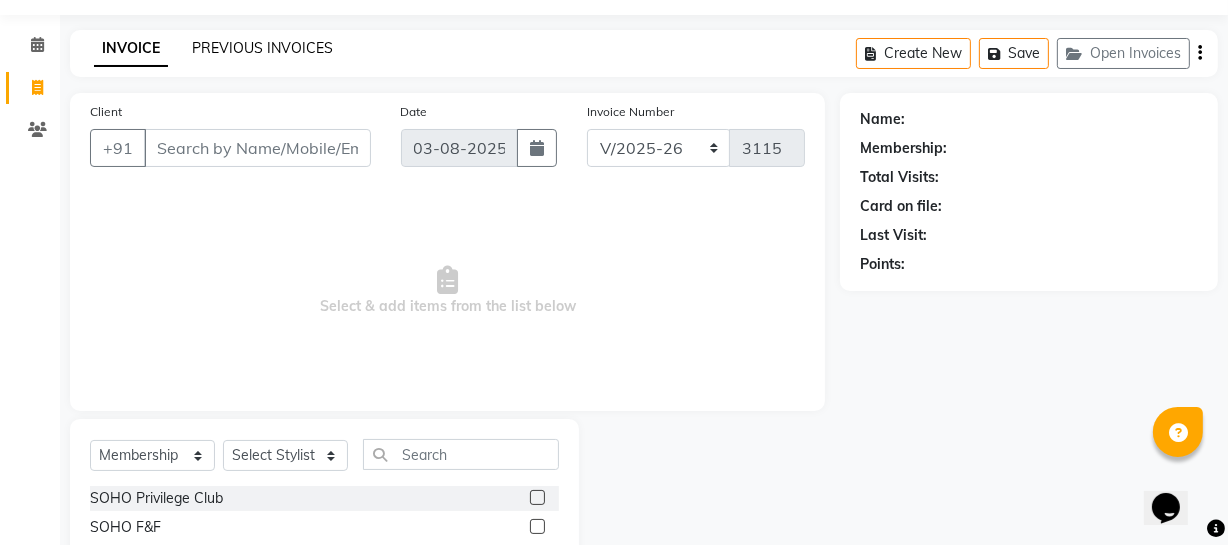 click on "PREVIOUS INVOICES" 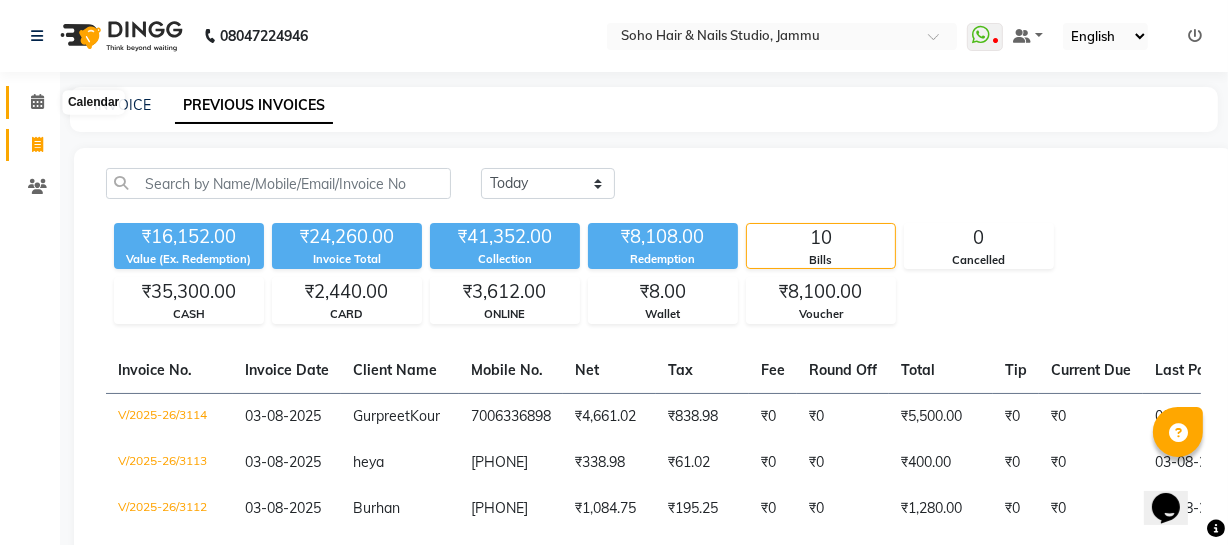 click 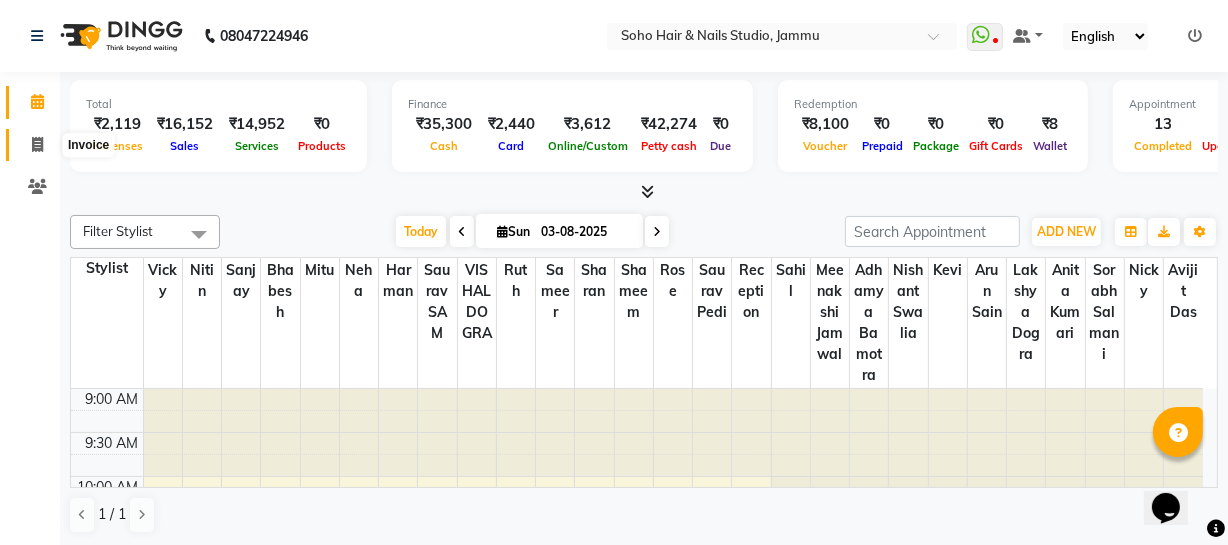 click 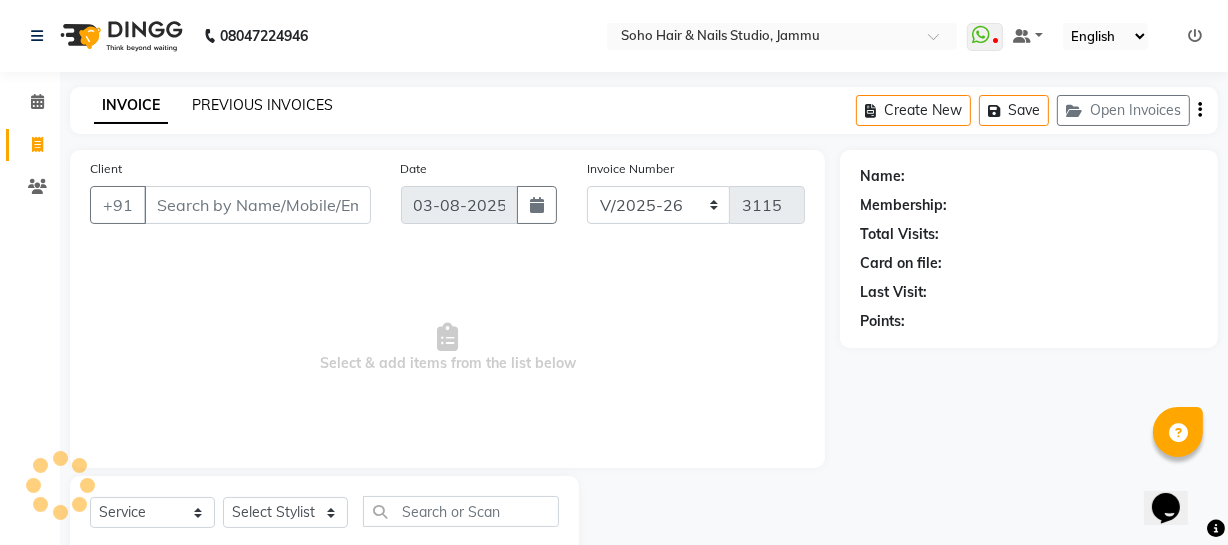 click on "PREVIOUS INVOICES" 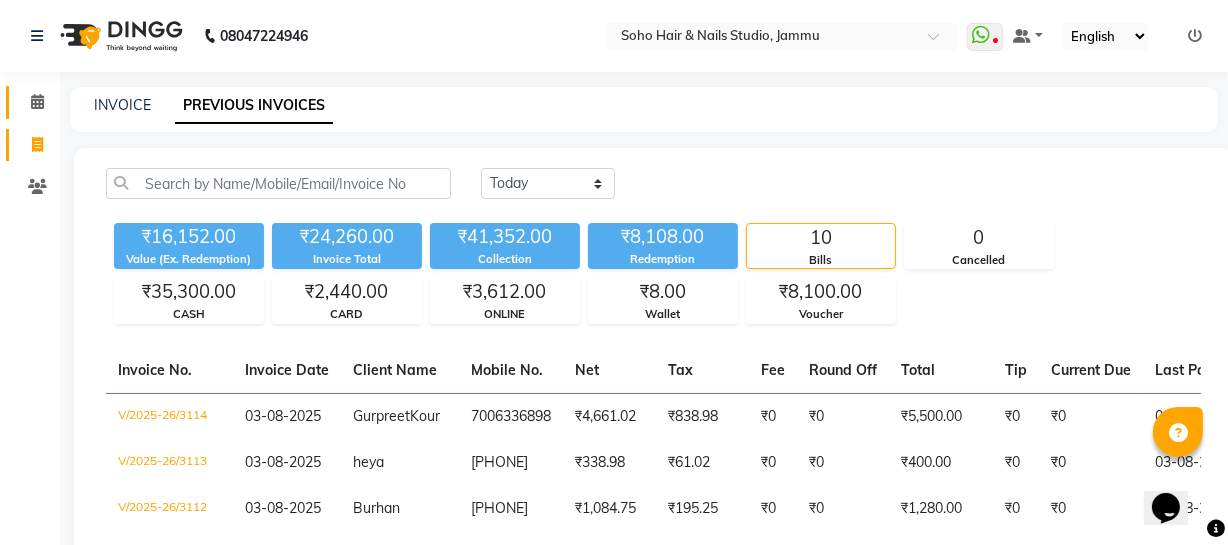 click 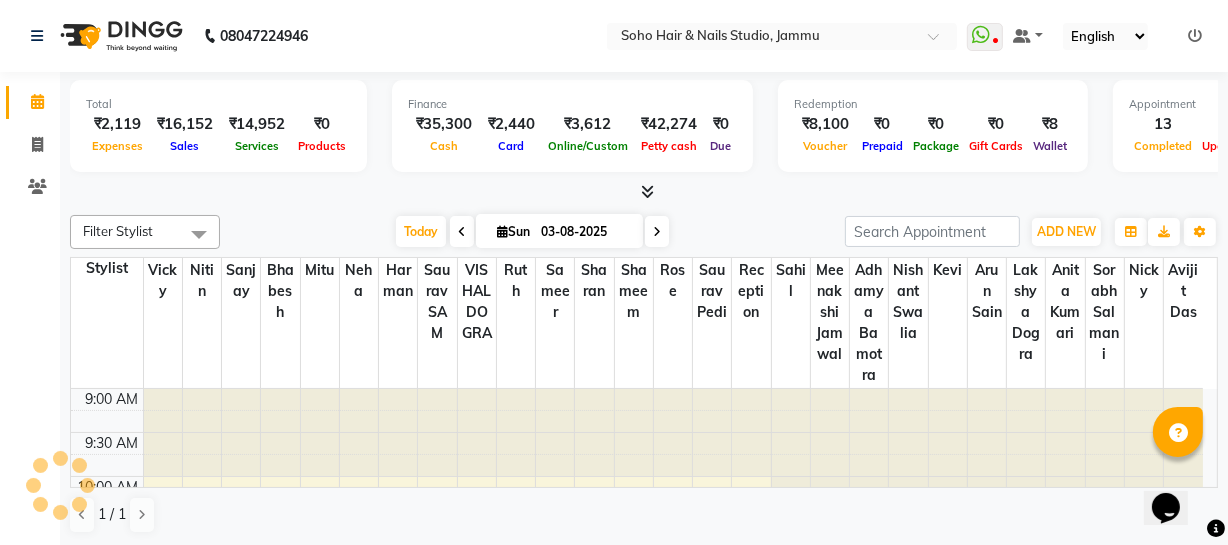 scroll, scrollTop: 0, scrollLeft: 0, axis: both 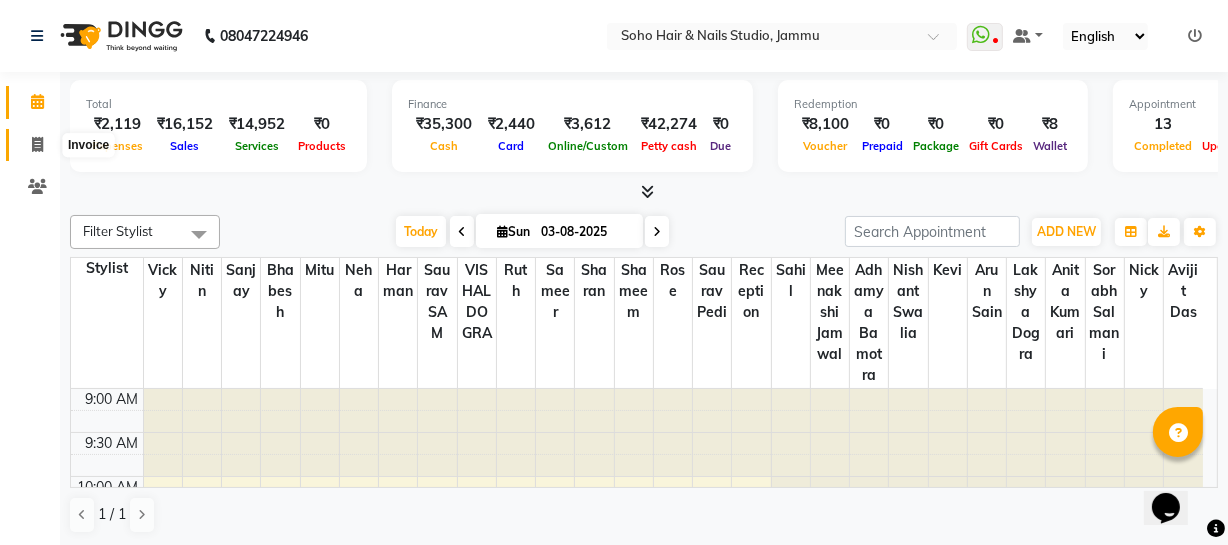 click 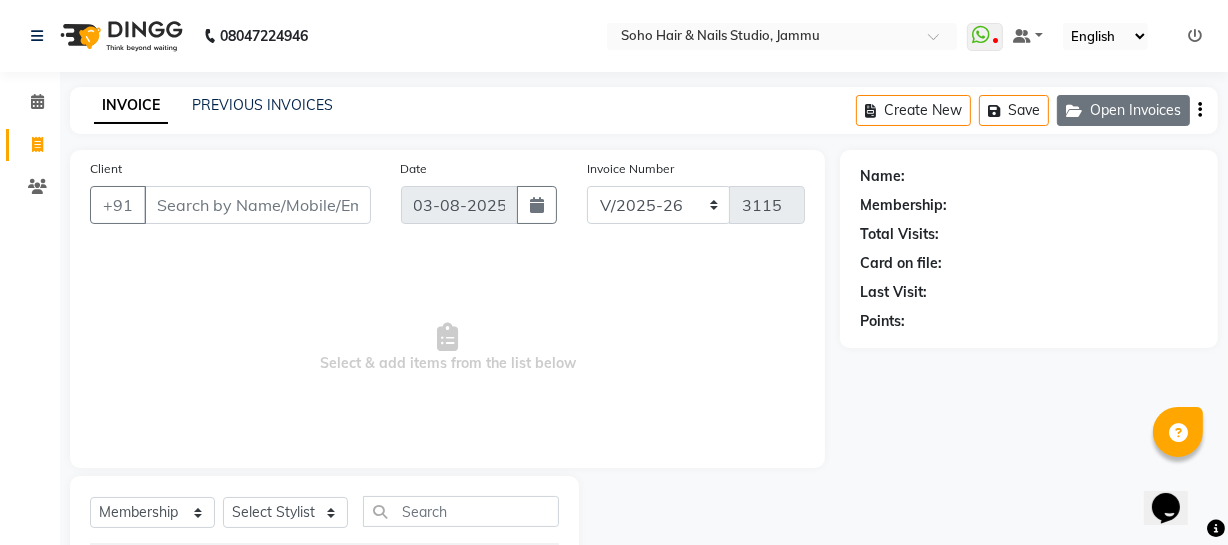 click on "Open Invoices" 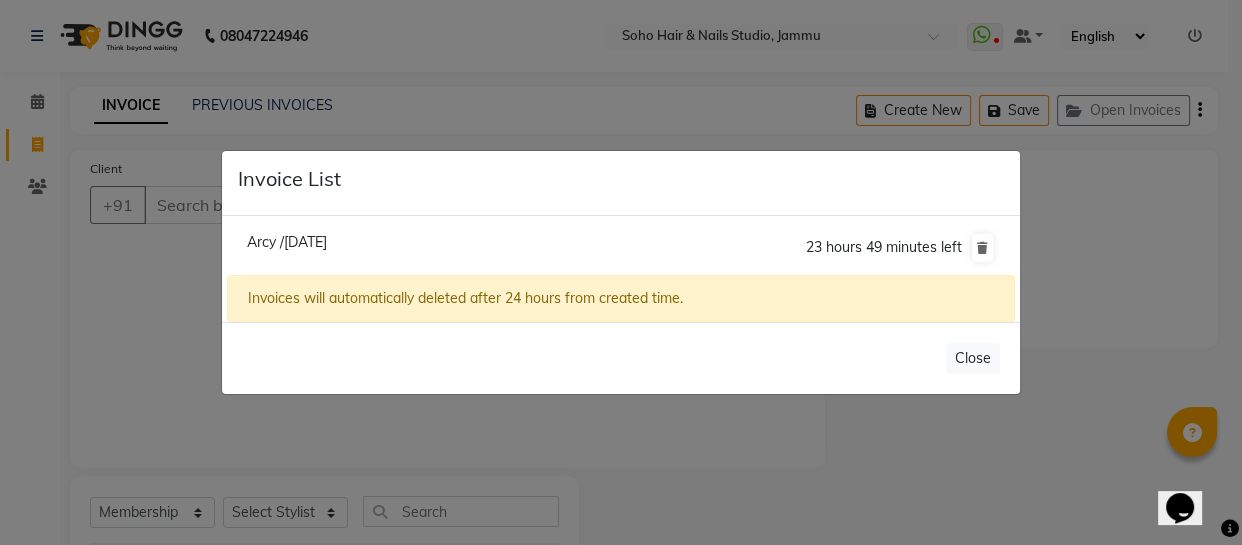 click on "Invoice List  Arcy /03 [MONTH] 2025  23 hours 49 minutes left  Invoices will automatically deleted after 24 hours from created time.   Close" 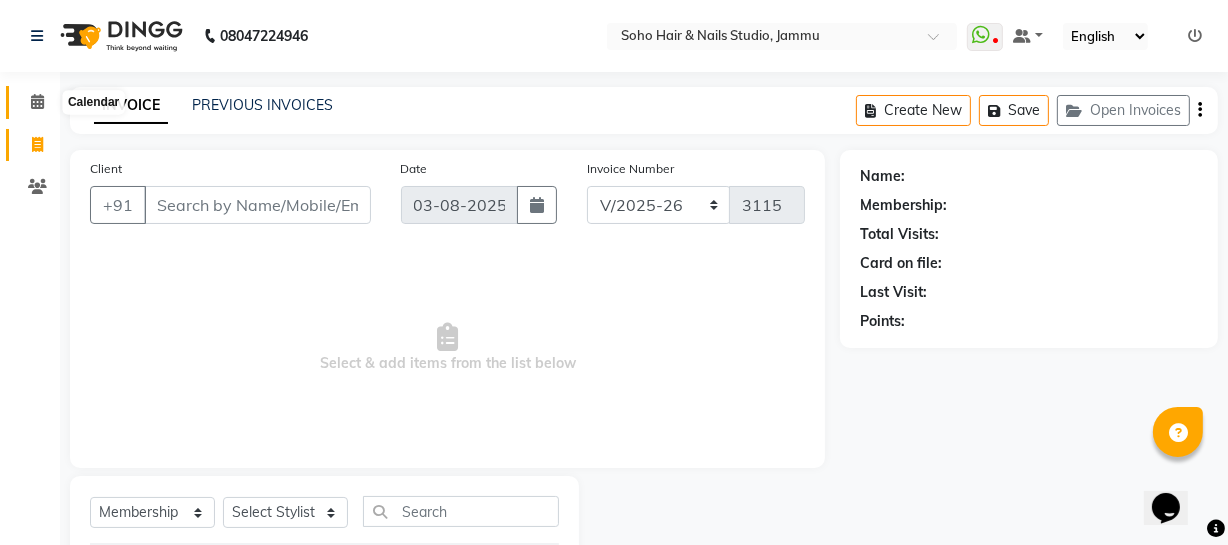 click 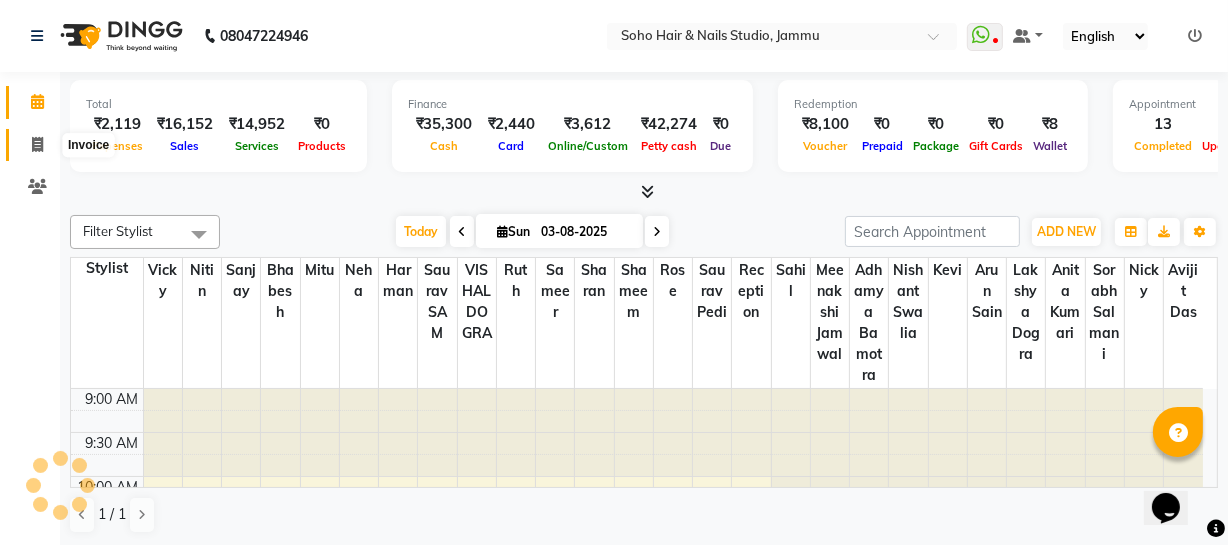 scroll, scrollTop: 527, scrollLeft: 0, axis: vertical 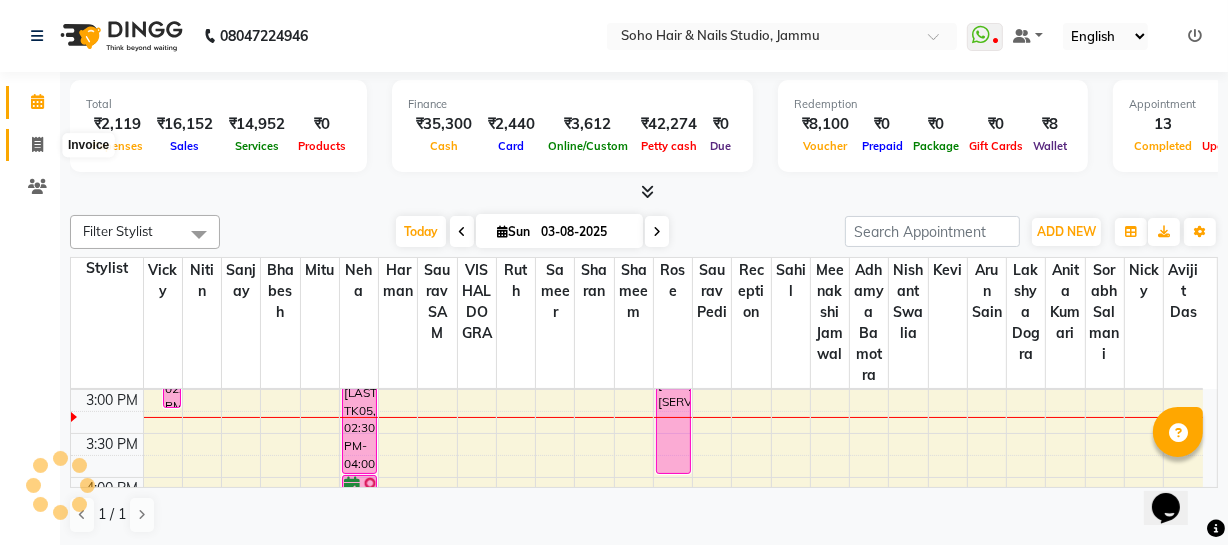 click 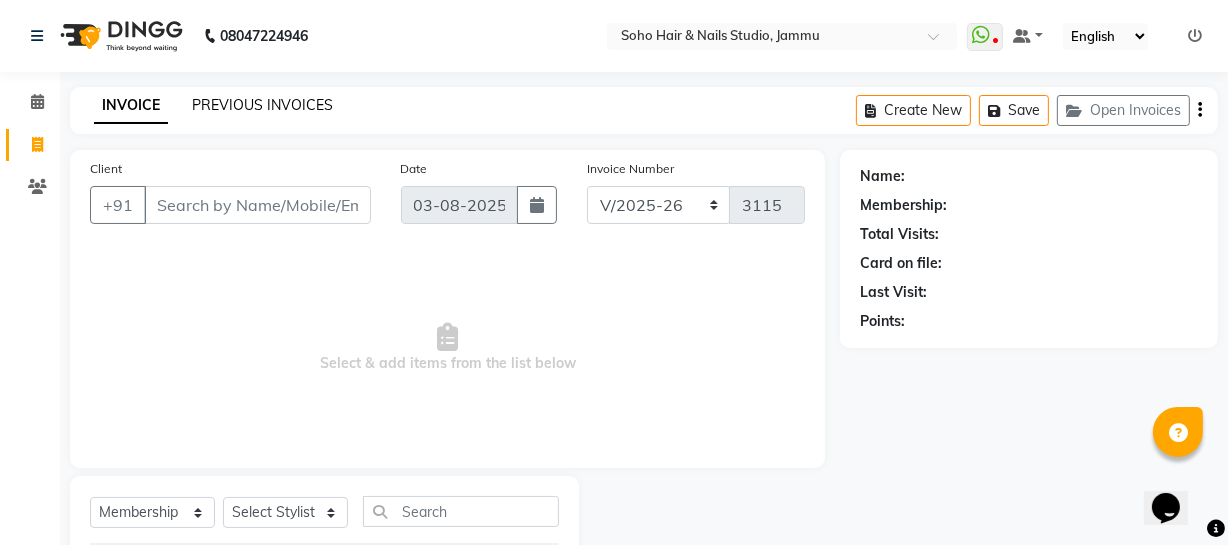 click on "PREVIOUS INVOICES" 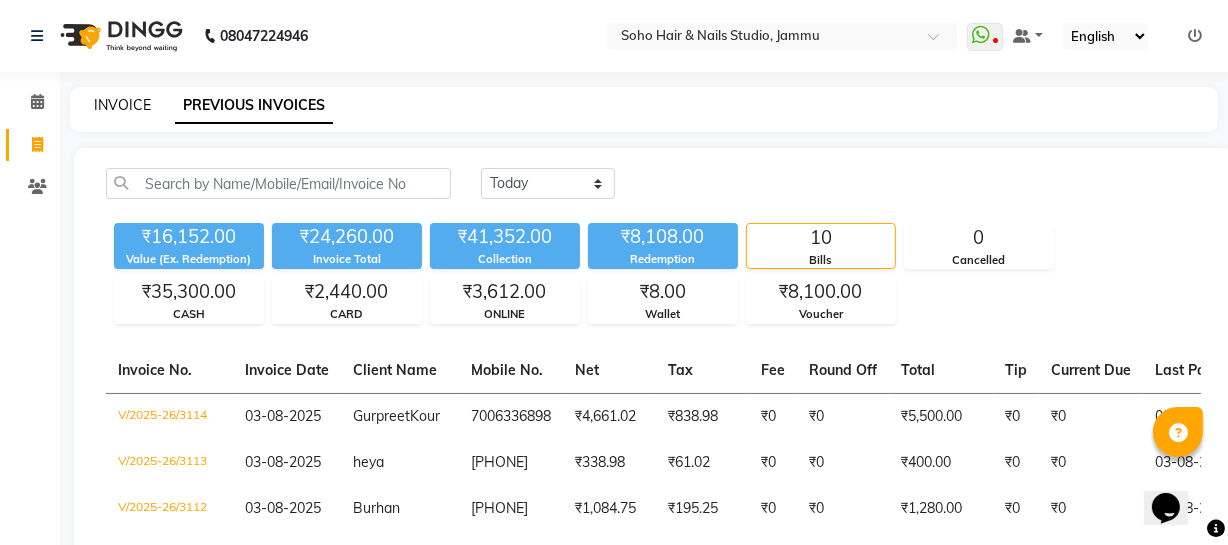click on "INVOICE" 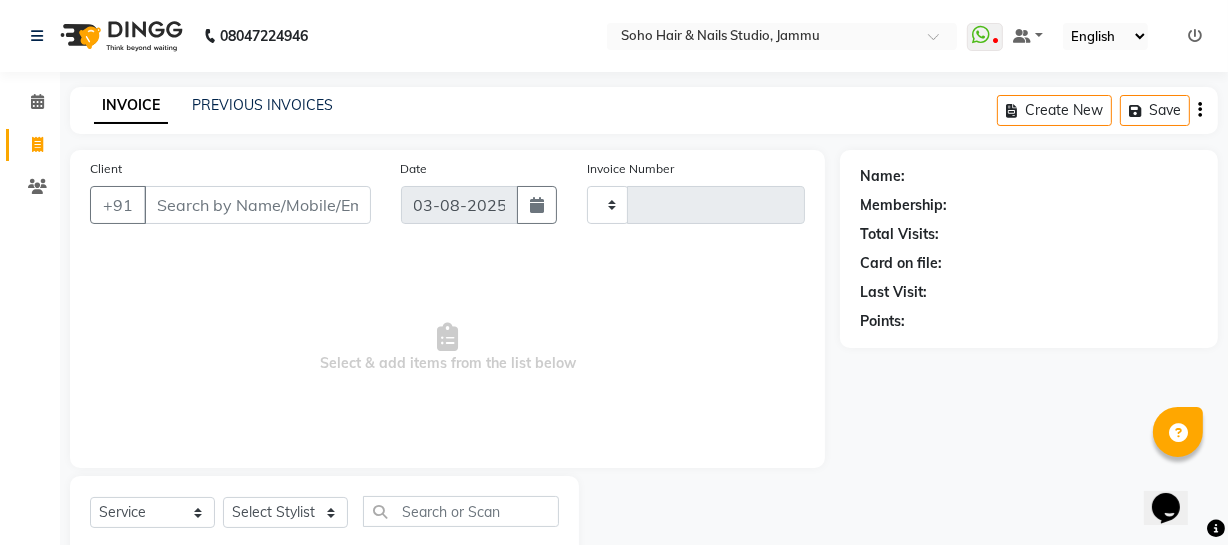 scroll, scrollTop: 16, scrollLeft: 0, axis: vertical 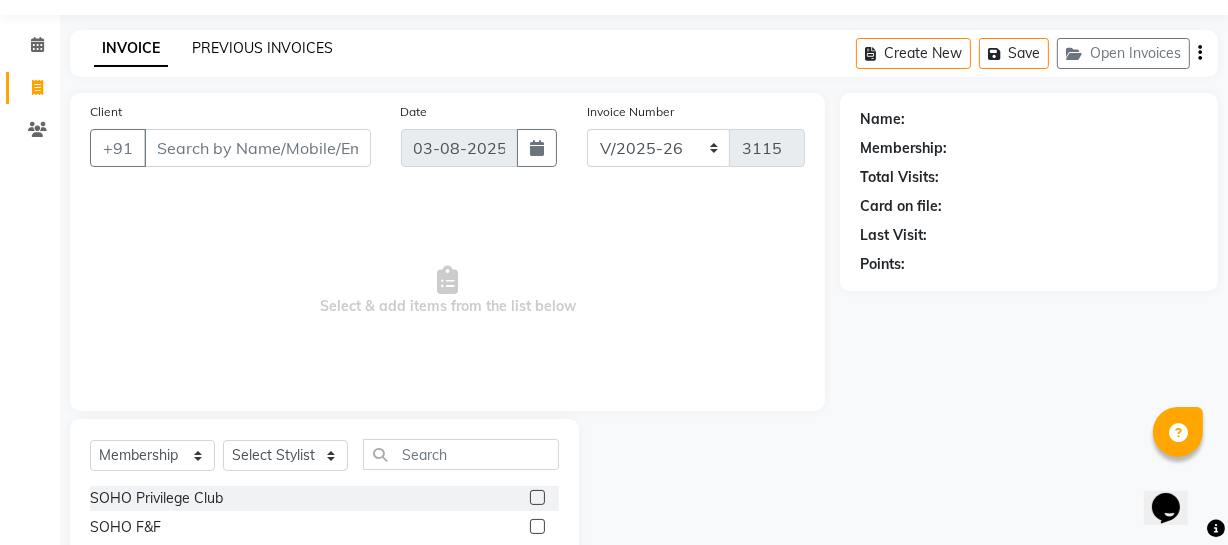 click on "PREVIOUS INVOICES" 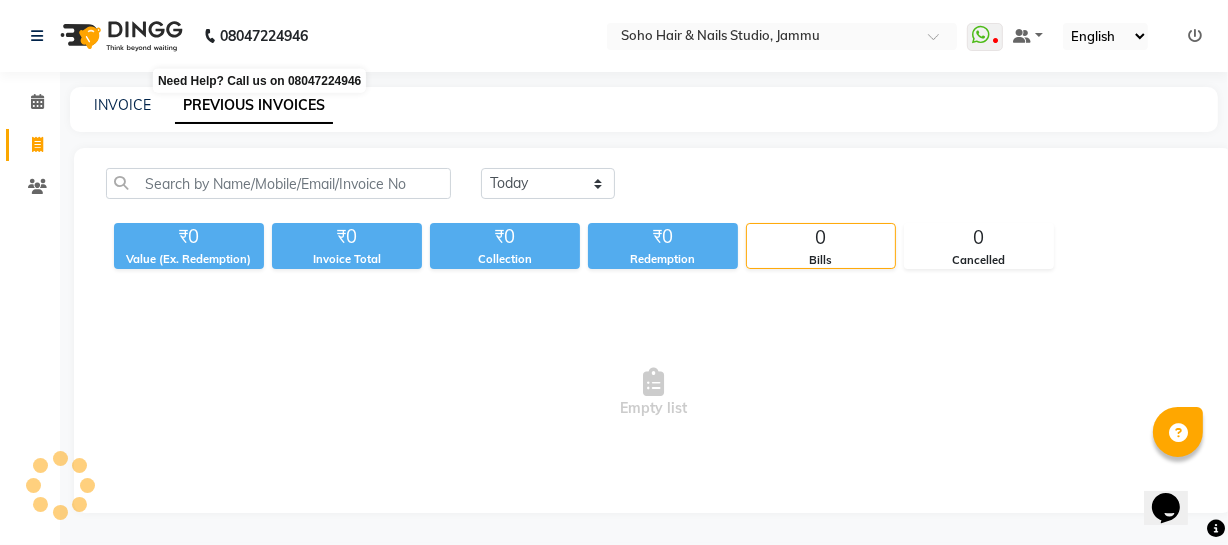 scroll, scrollTop: 0, scrollLeft: 0, axis: both 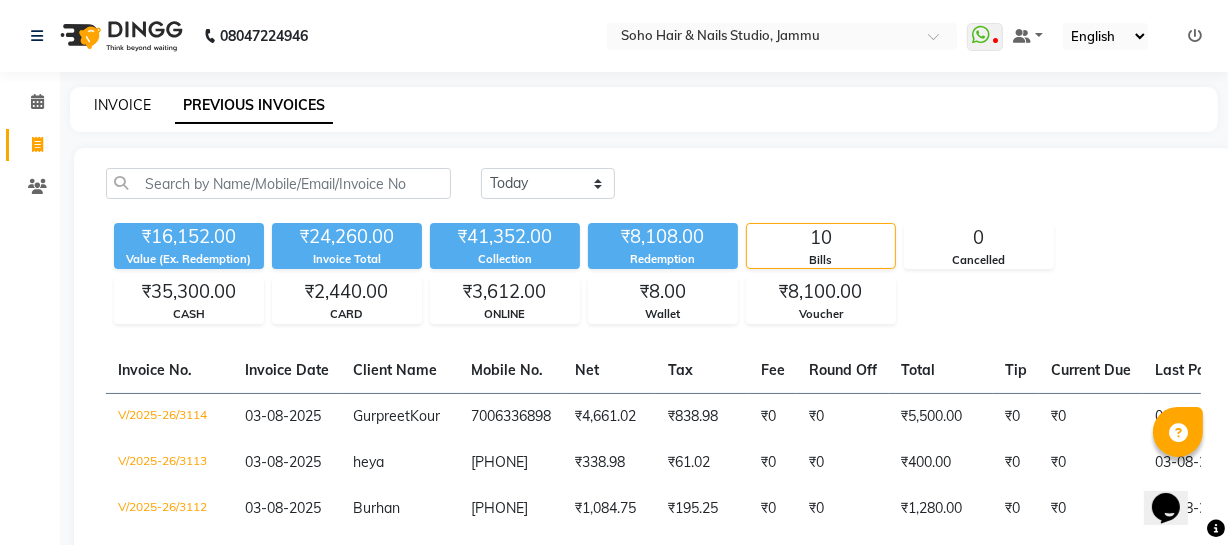 click on "INVOICE" 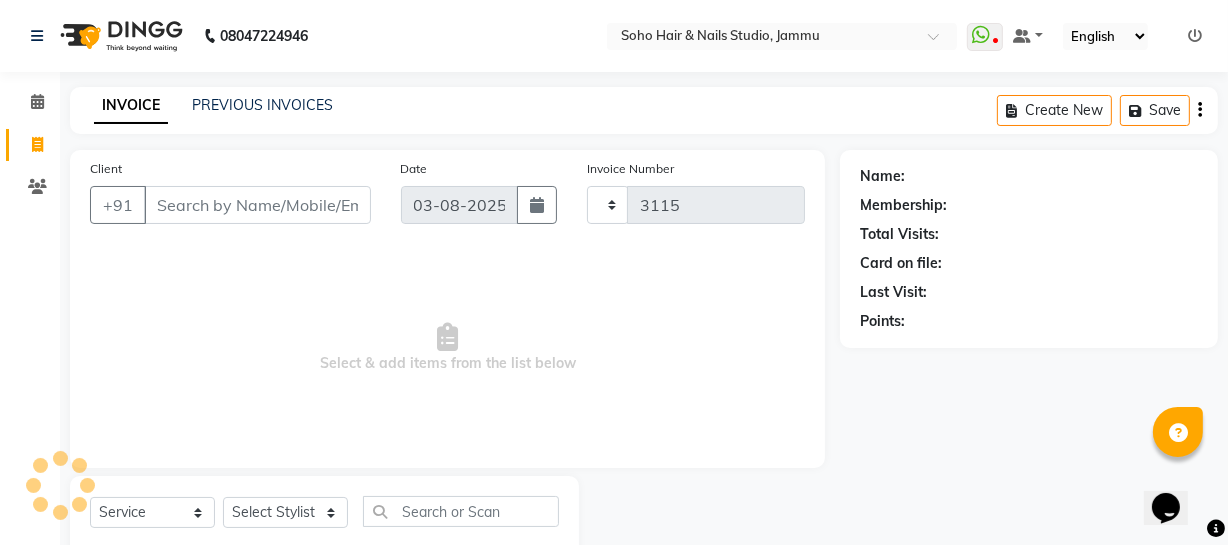 scroll, scrollTop: 57, scrollLeft: 0, axis: vertical 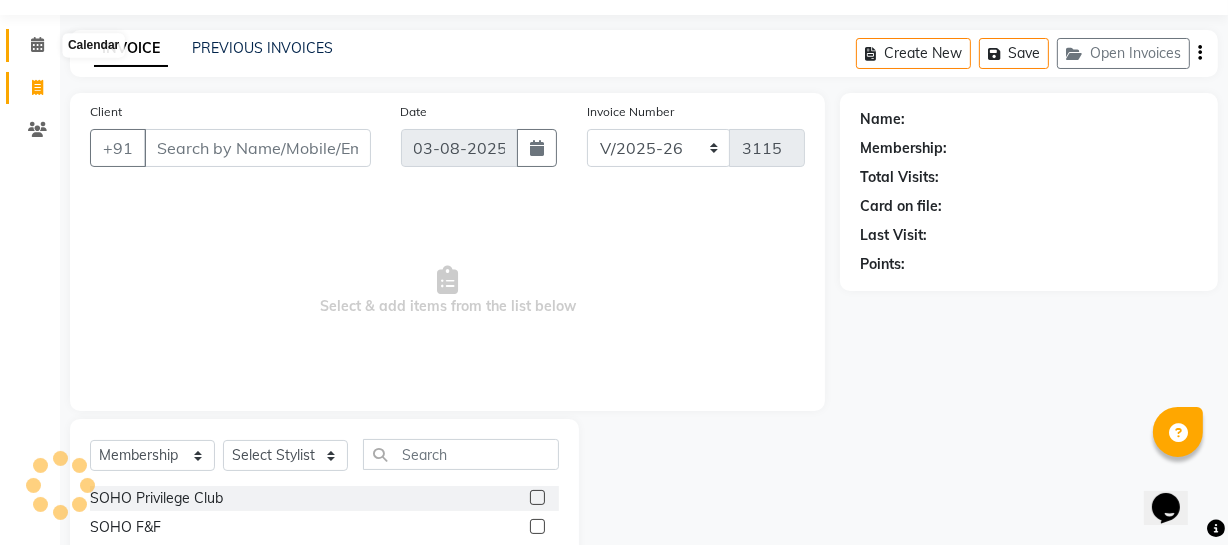 click 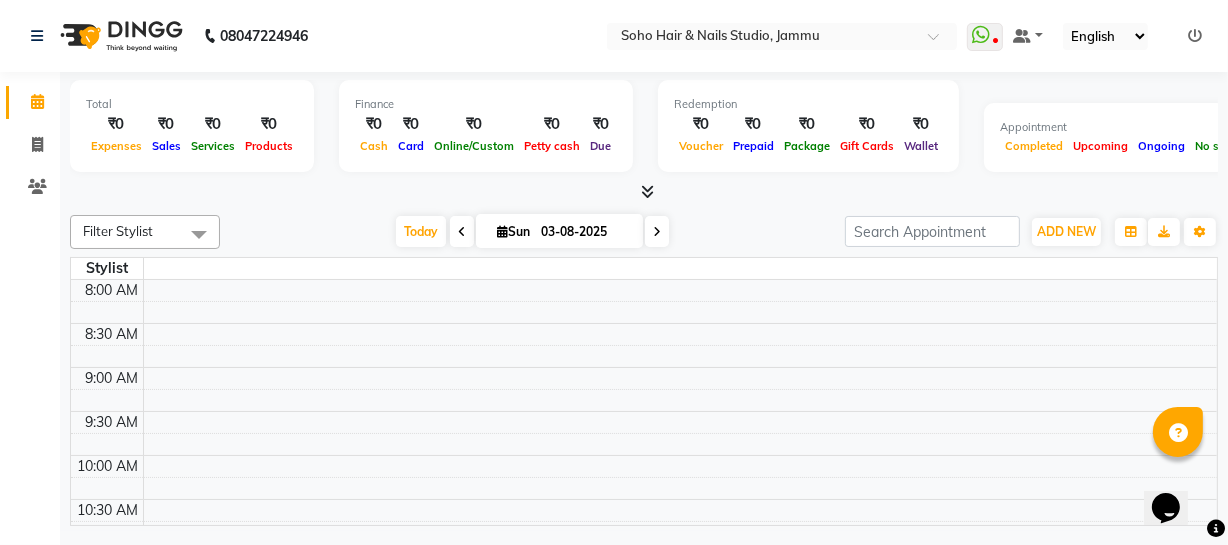 scroll, scrollTop: 0, scrollLeft: 0, axis: both 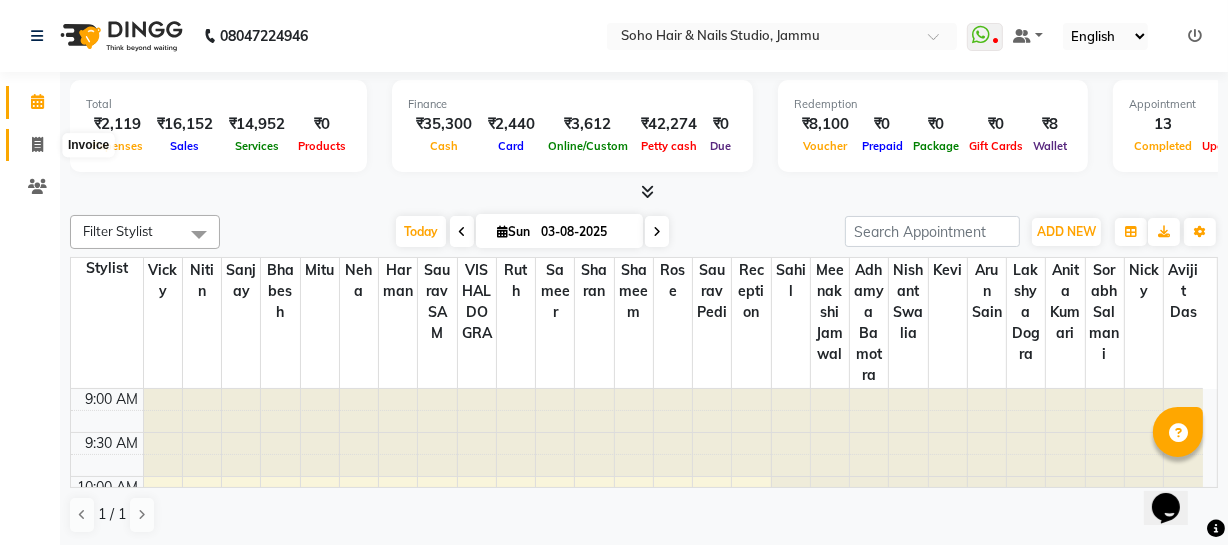 click 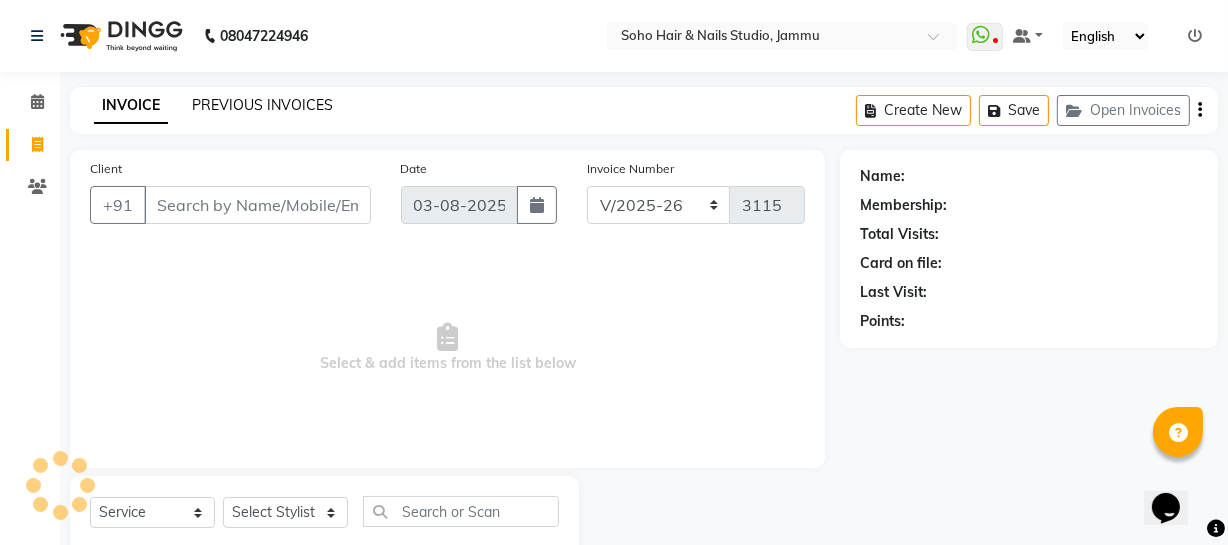 click on "PREVIOUS INVOICES" 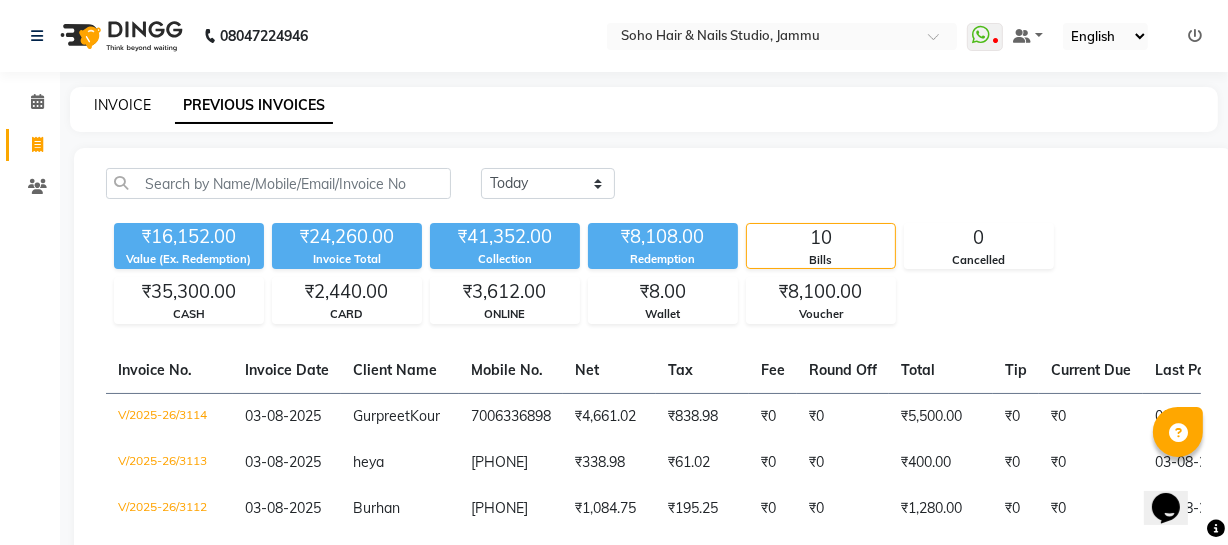 click on "INVOICE" 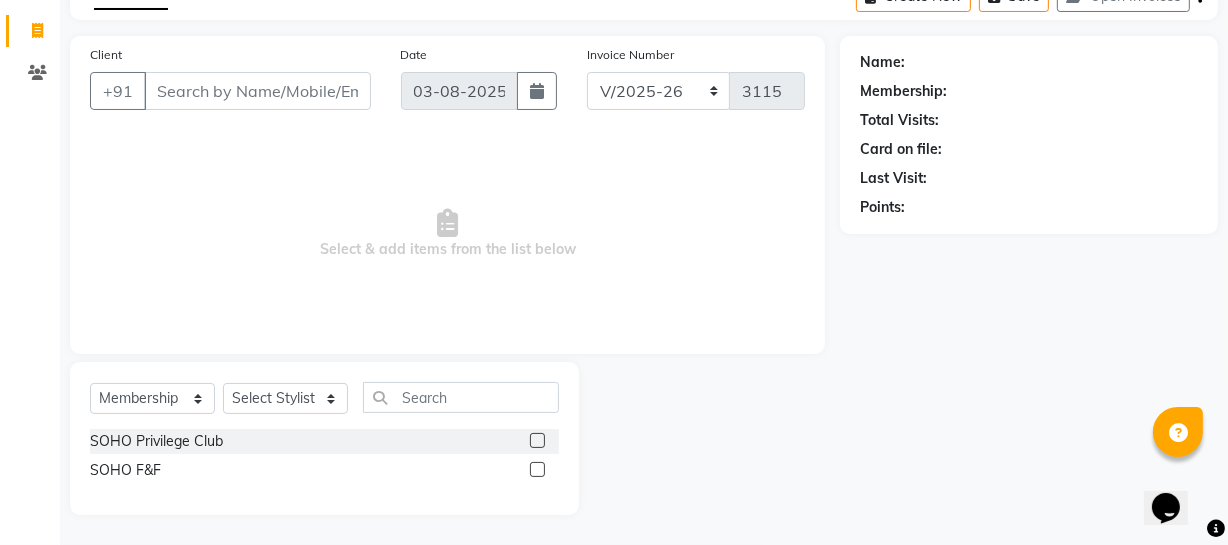 scroll, scrollTop: 0, scrollLeft: 0, axis: both 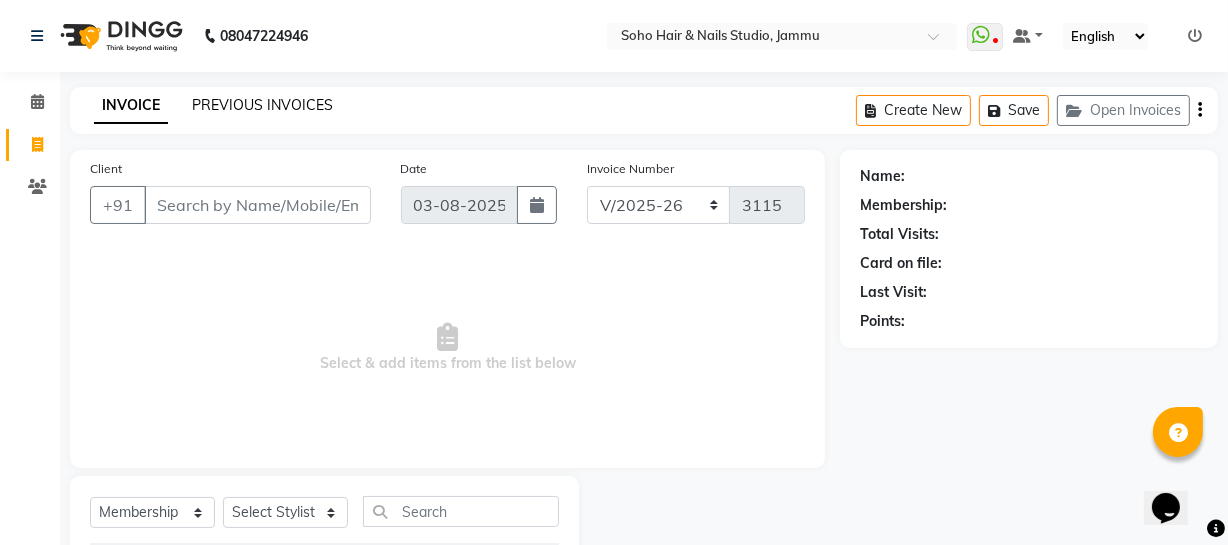 click on "PREVIOUS INVOICES" 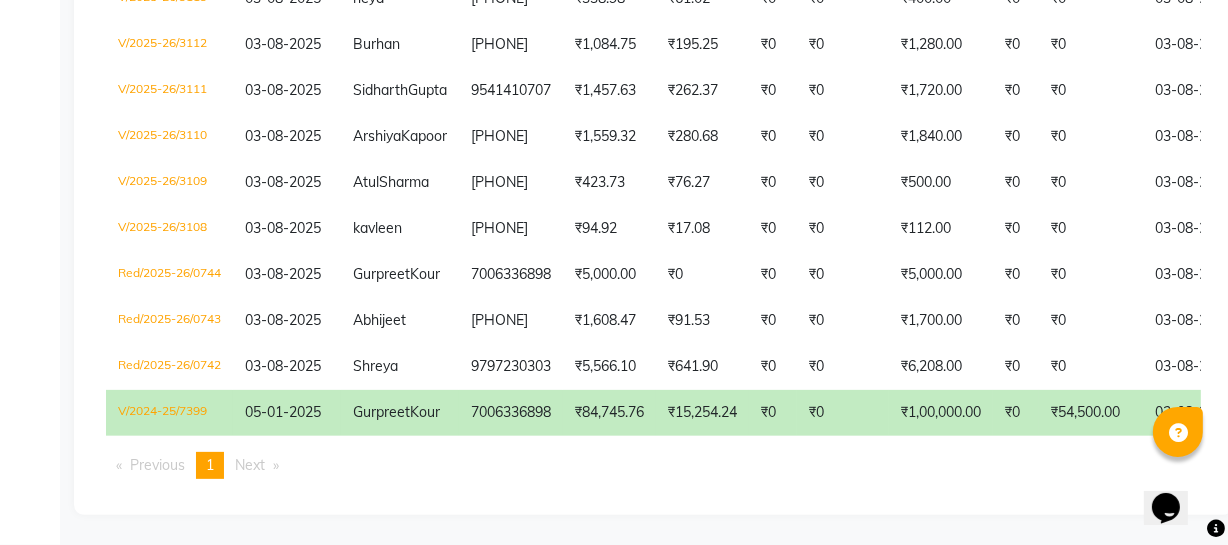 scroll, scrollTop: 0, scrollLeft: 0, axis: both 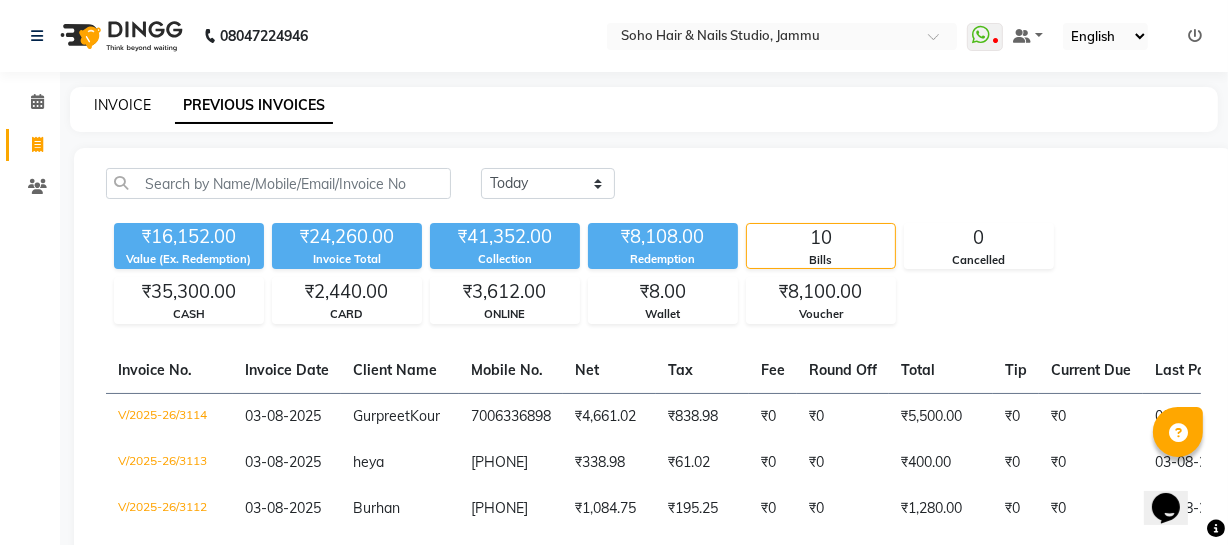 click on "INVOICE" 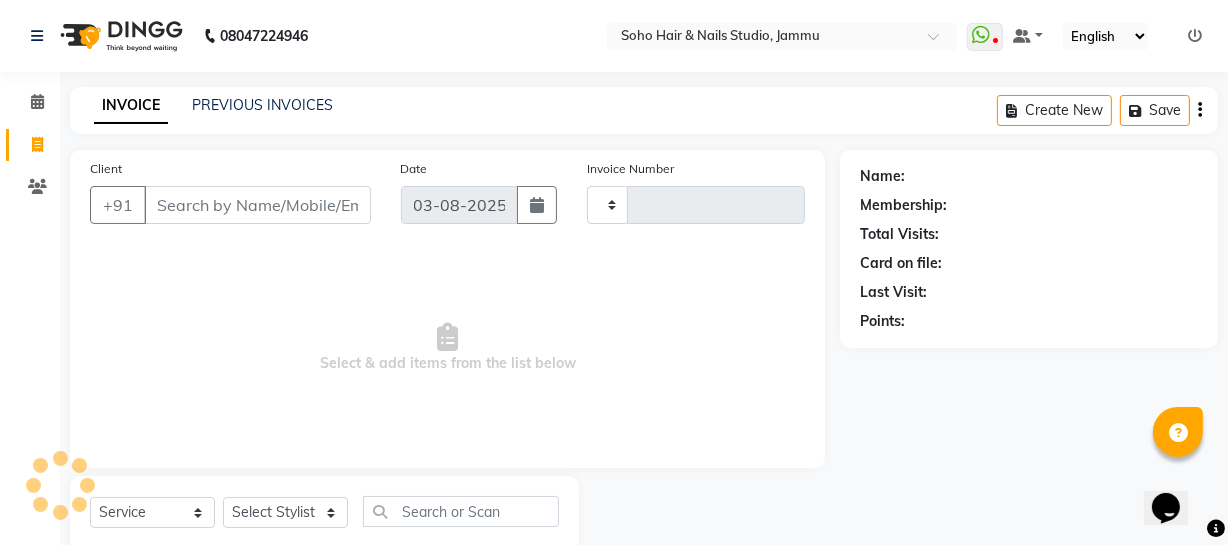 scroll, scrollTop: 57, scrollLeft: 0, axis: vertical 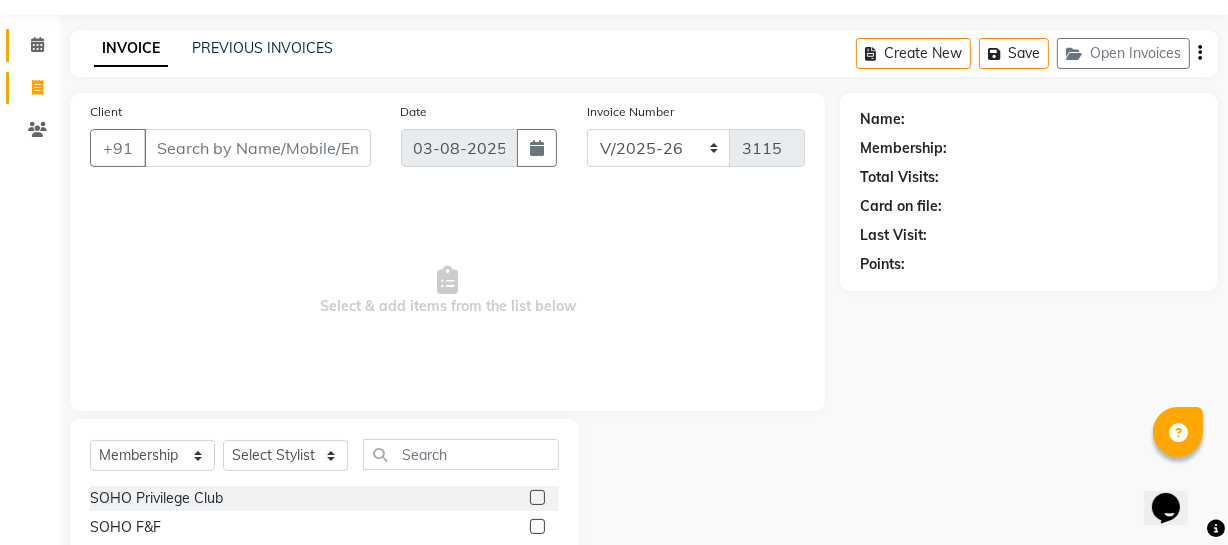 click on "Calendar" 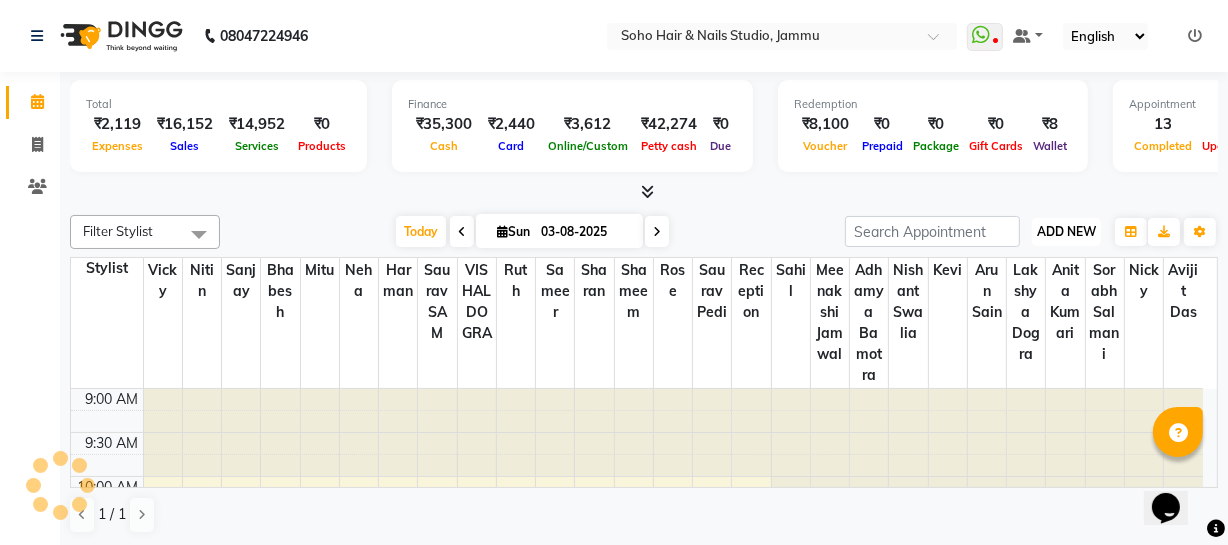 click on "ADD NEW" at bounding box center [1066, 231] 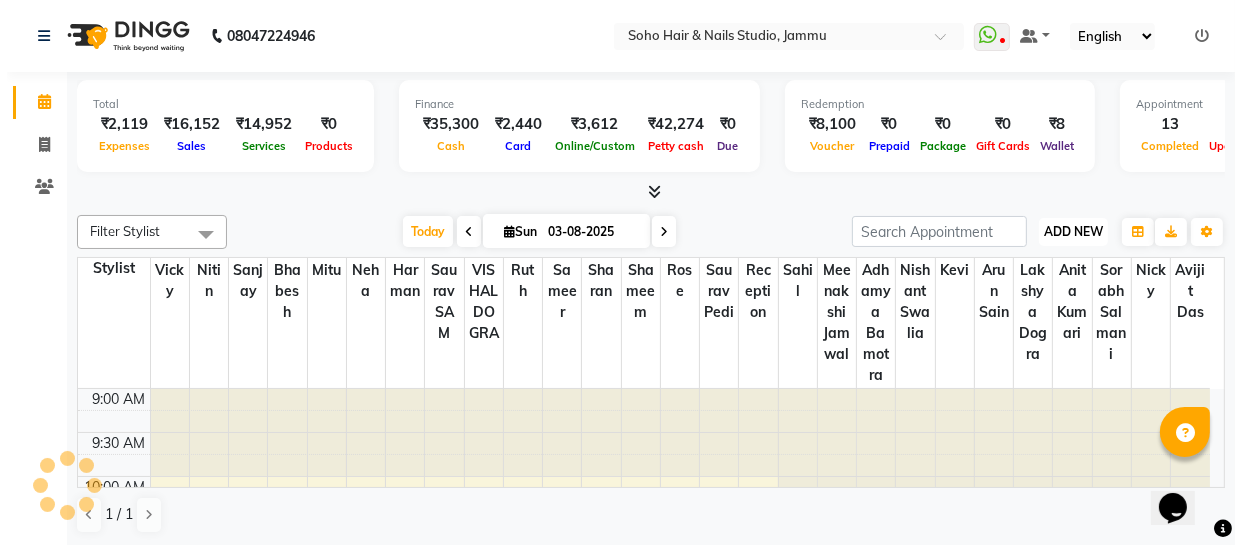 scroll, scrollTop: 0, scrollLeft: 0, axis: both 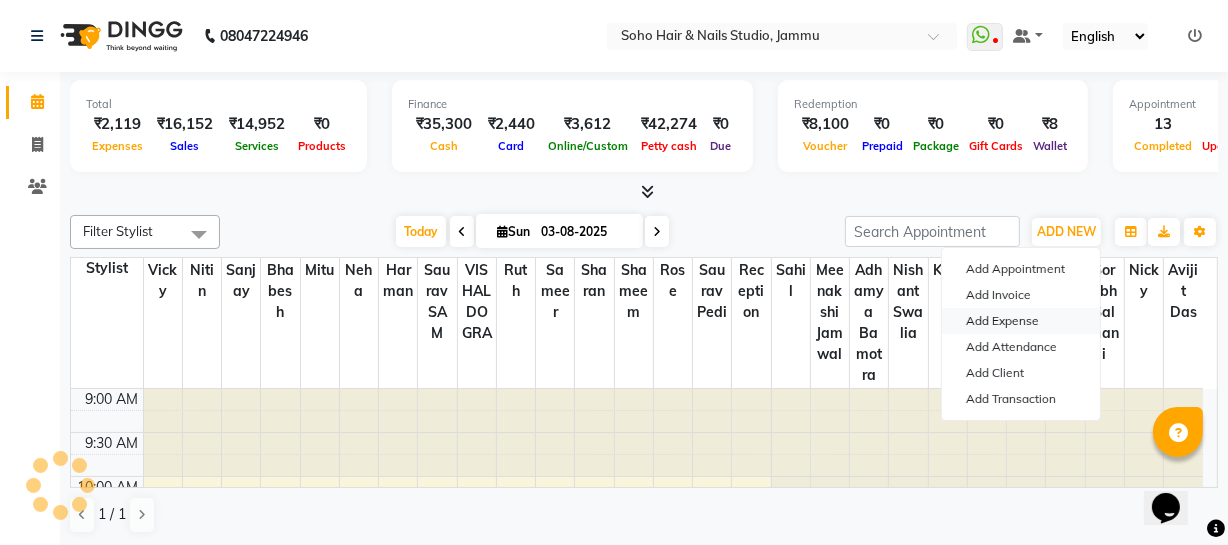 click on "Add Expense" at bounding box center [1021, 321] 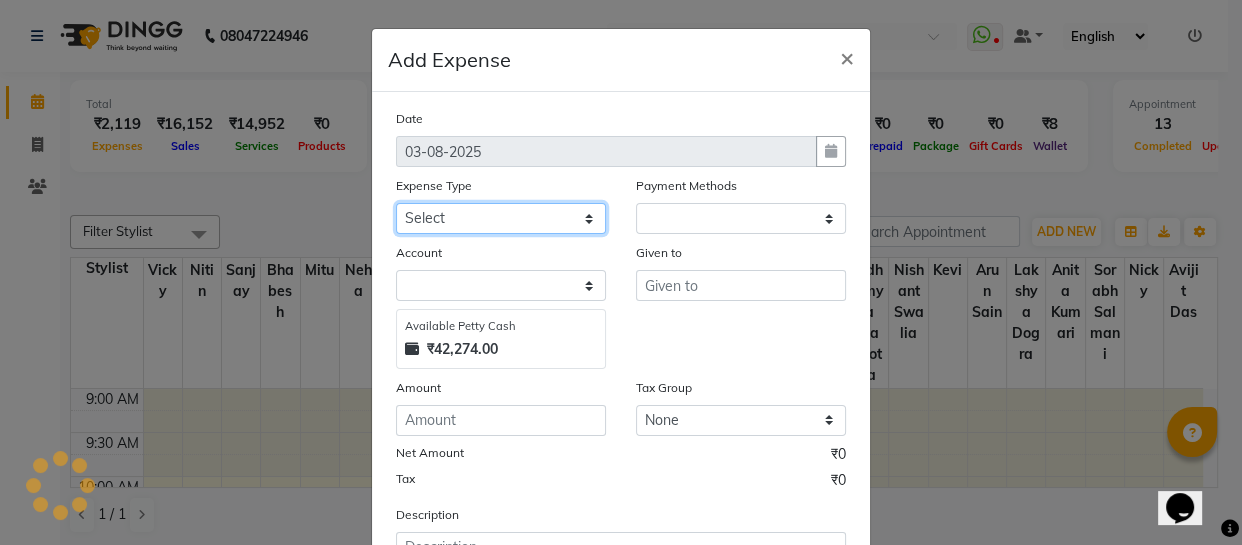 click on "Select Cash transfer to bank Client Snacks Fuel Govt fee Incentive Maintenance Miscellaneous Pantry Product Salary Staff Petrol Staff Snacks TIP Online or card to Cash" 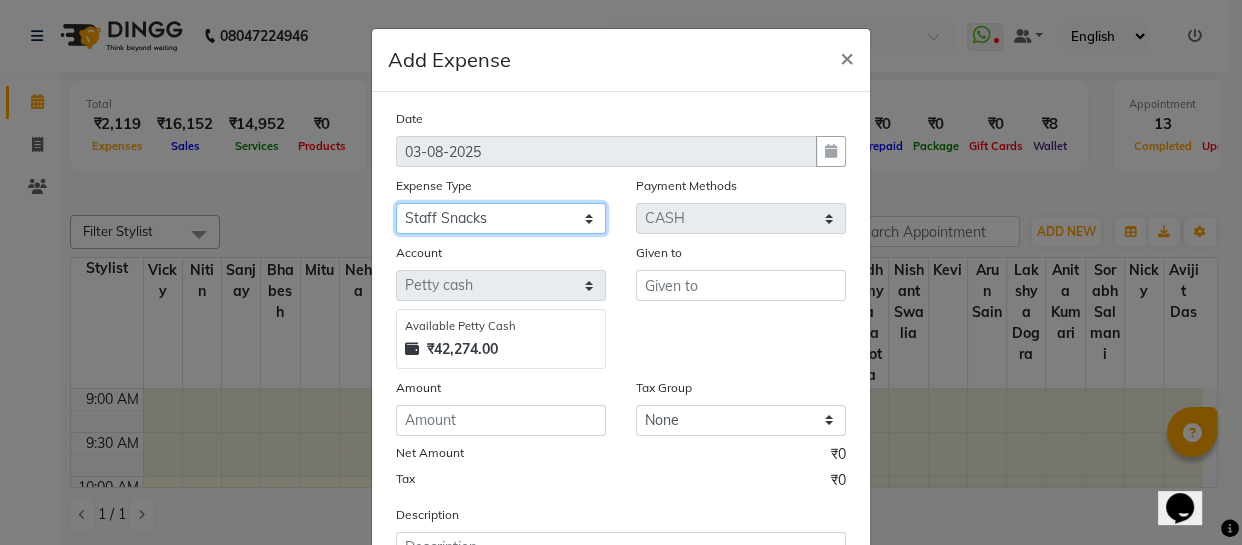 click on "Select Cash transfer to bank Client Snacks Fuel Govt fee Incentive Maintenance Miscellaneous Pantry Product Salary Staff Petrol Staff Snacks TIP Online or card to Cash" 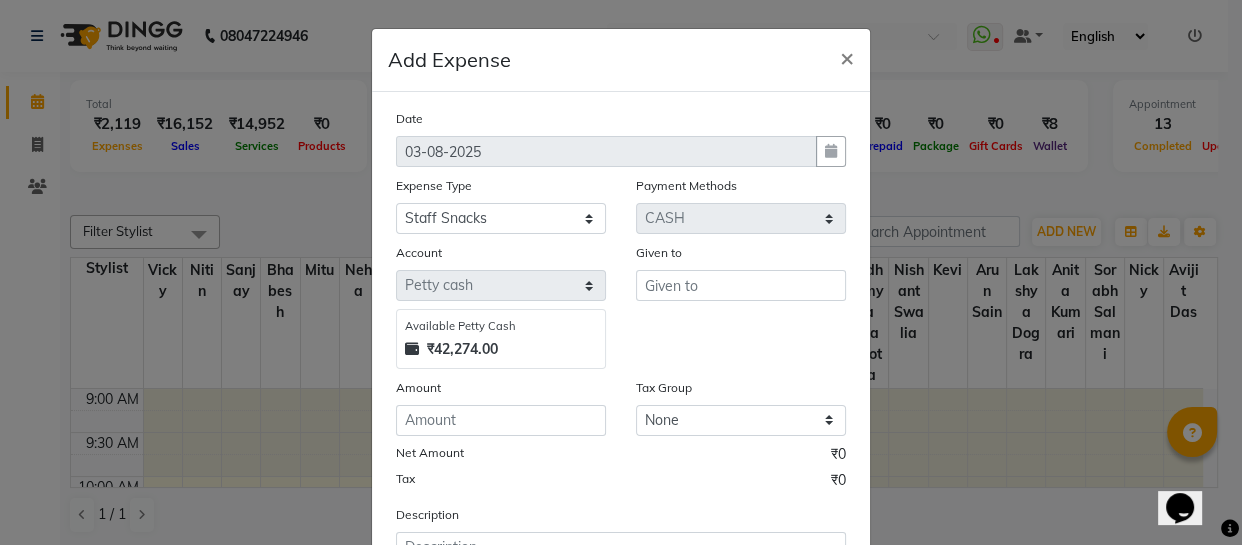 drag, startPoint x: 750, startPoint y: 304, endPoint x: 746, endPoint y: 290, distance: 14.56022 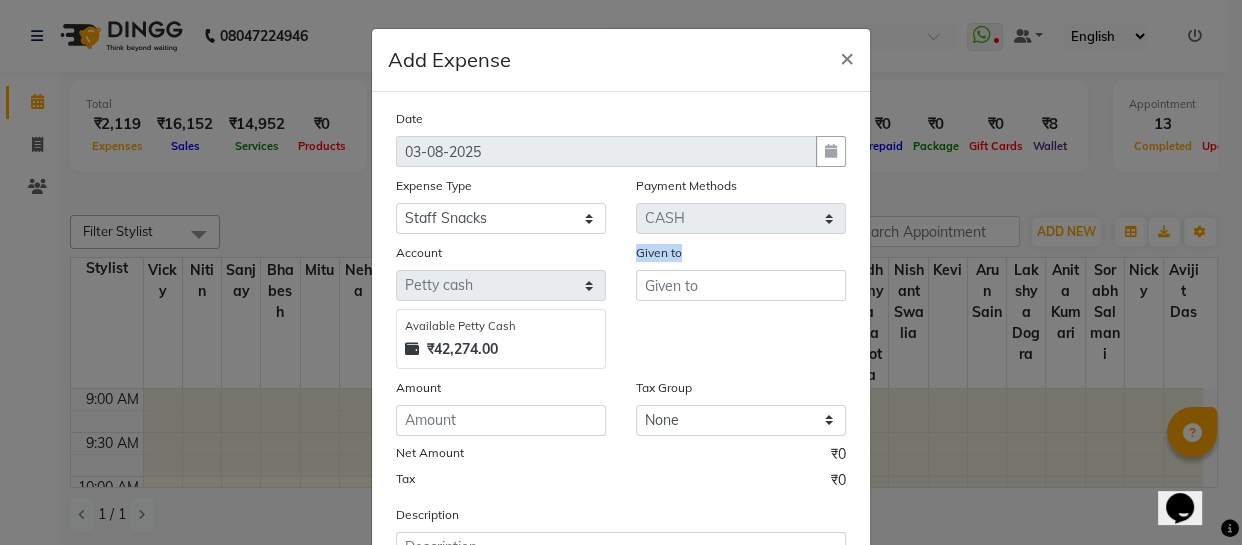 click at bounding box center (741, 285) 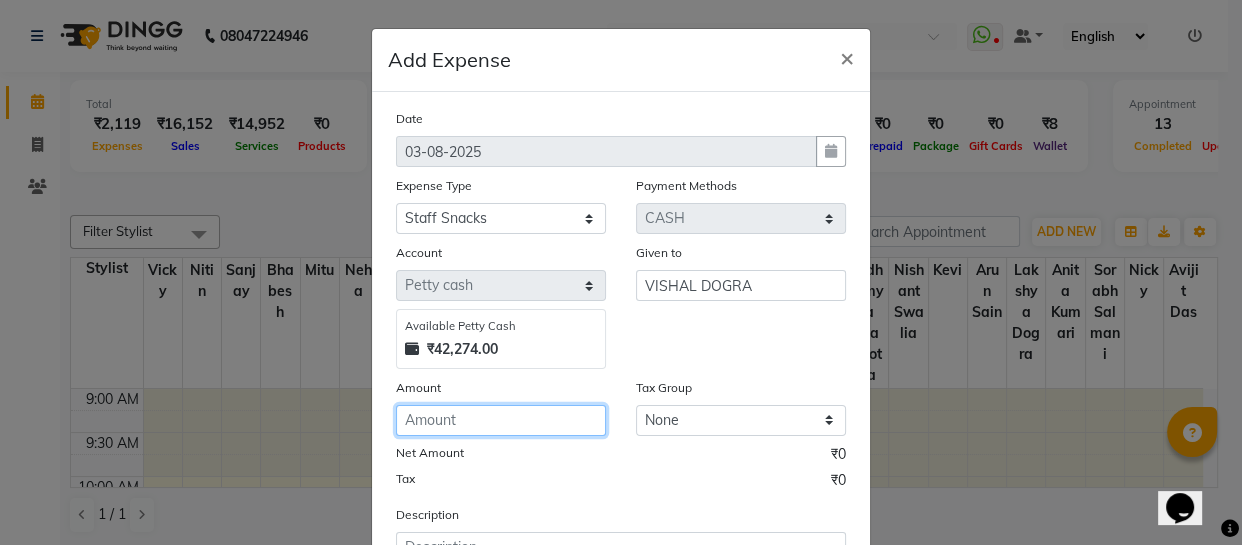 click 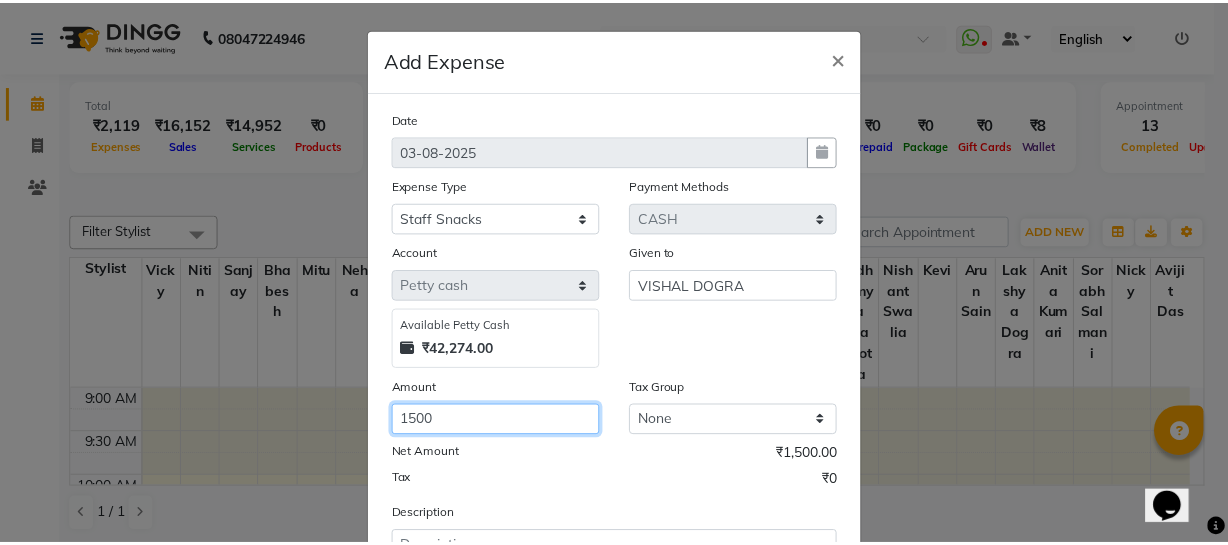 scroll, scrollTop: 173, scrollLeft: 0, axis: vertical 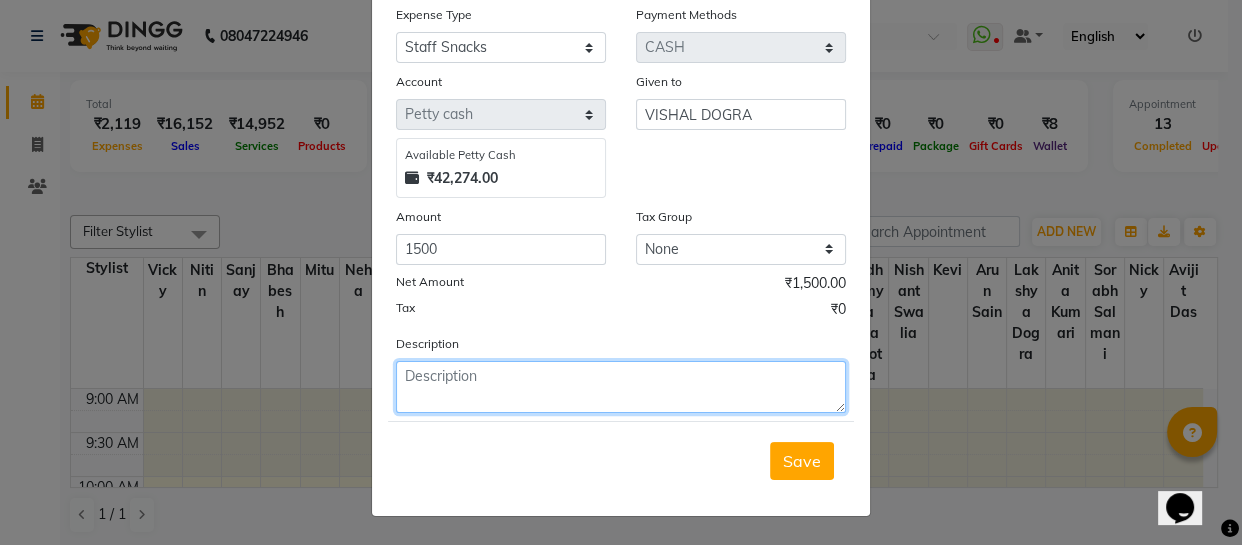 click 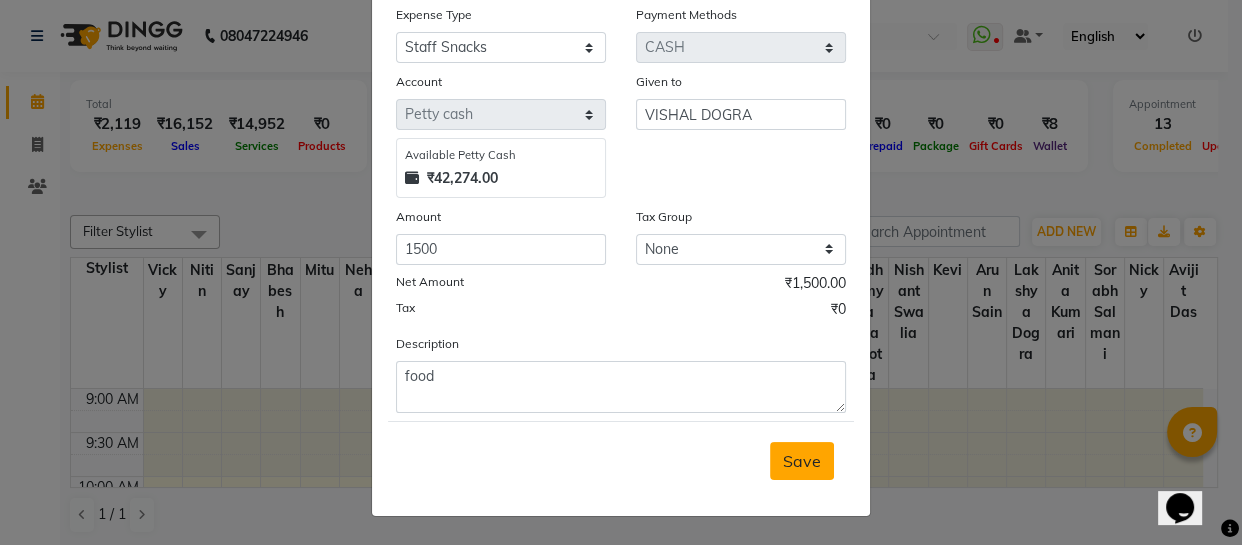 click on "Save" at bounding box center [802, 461] 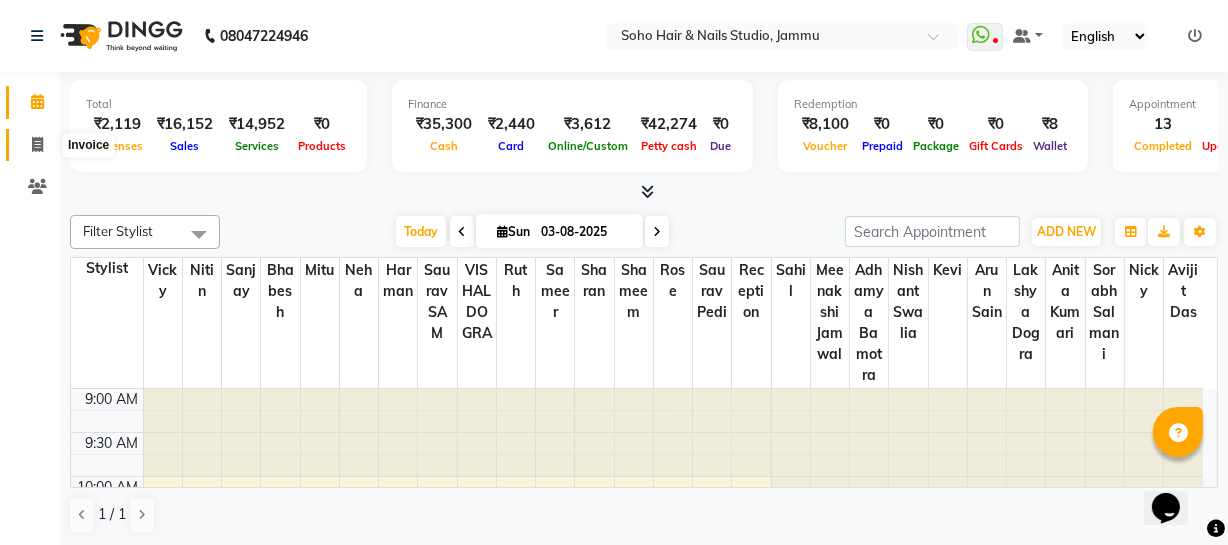 click 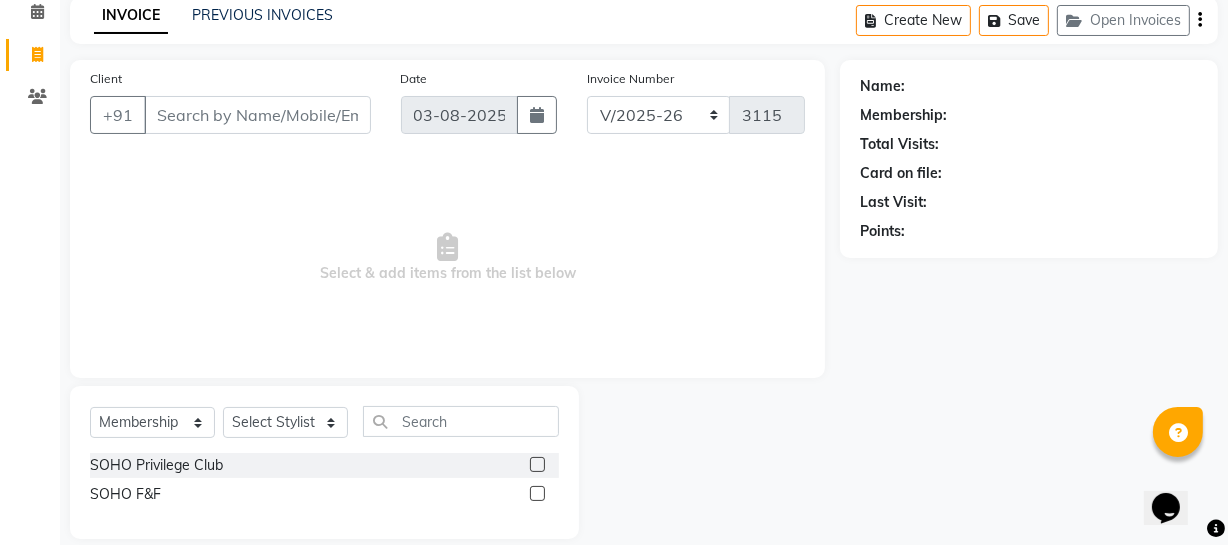 scroll, scrollTop: 0, scrollLeft: 0, axis: both 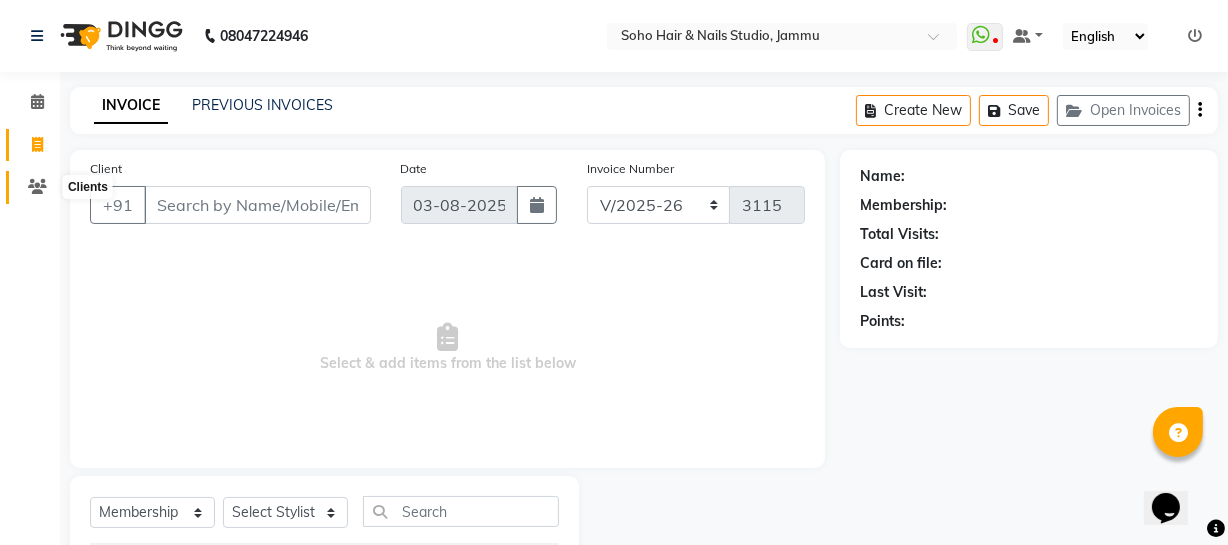 click 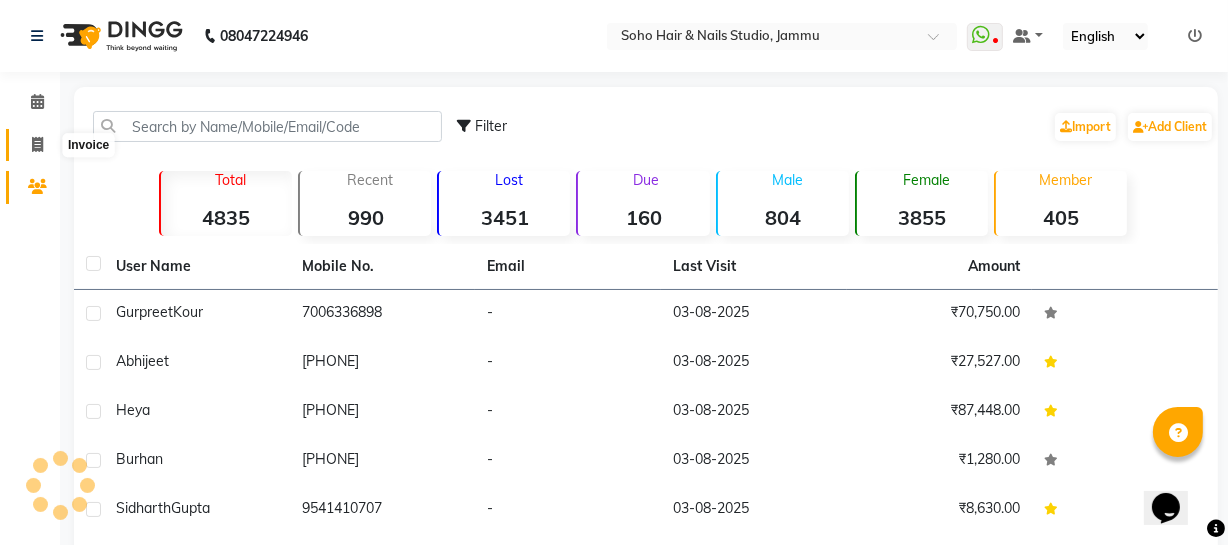 click 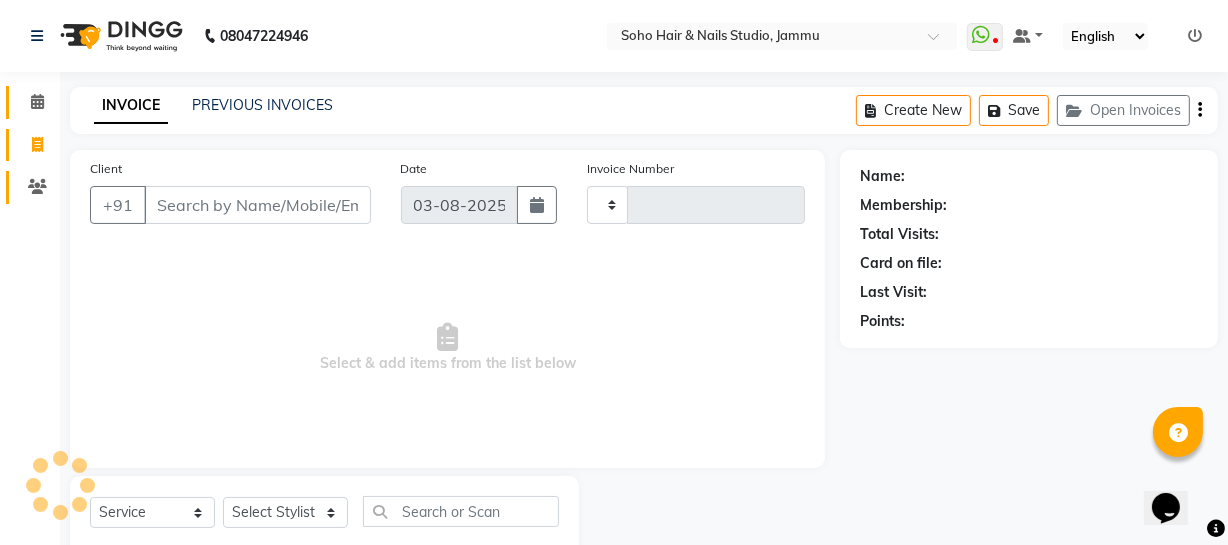 click 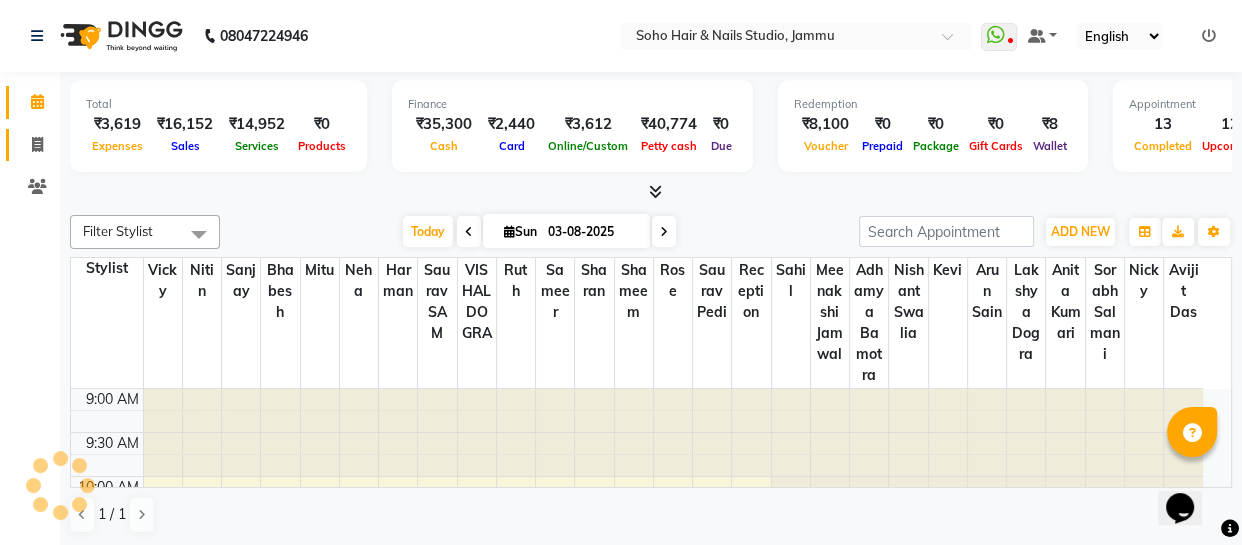 click 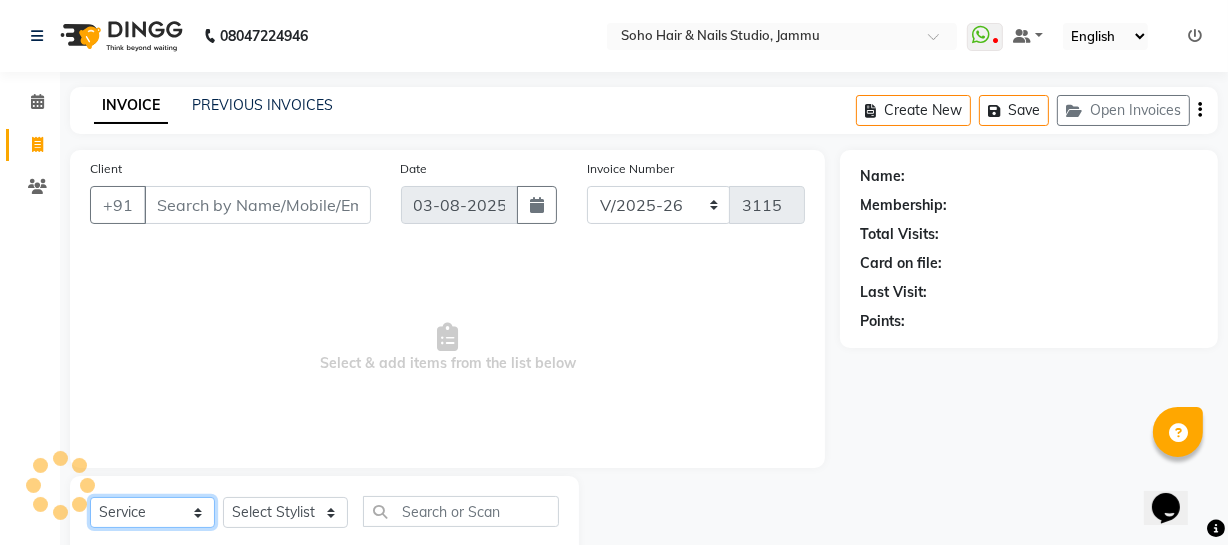 click on "Select  Service  Product  Membership  Package Voucher Prepaid Gift Card" 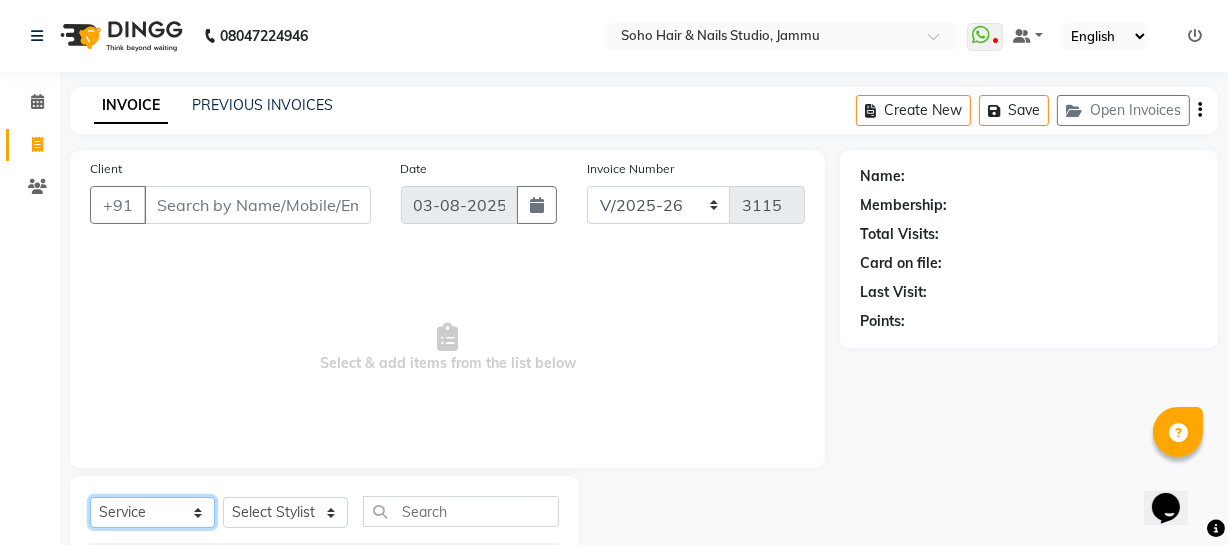 click on "Select  Service  Product  Membership  Package Voucher Prepaid Gift Card" 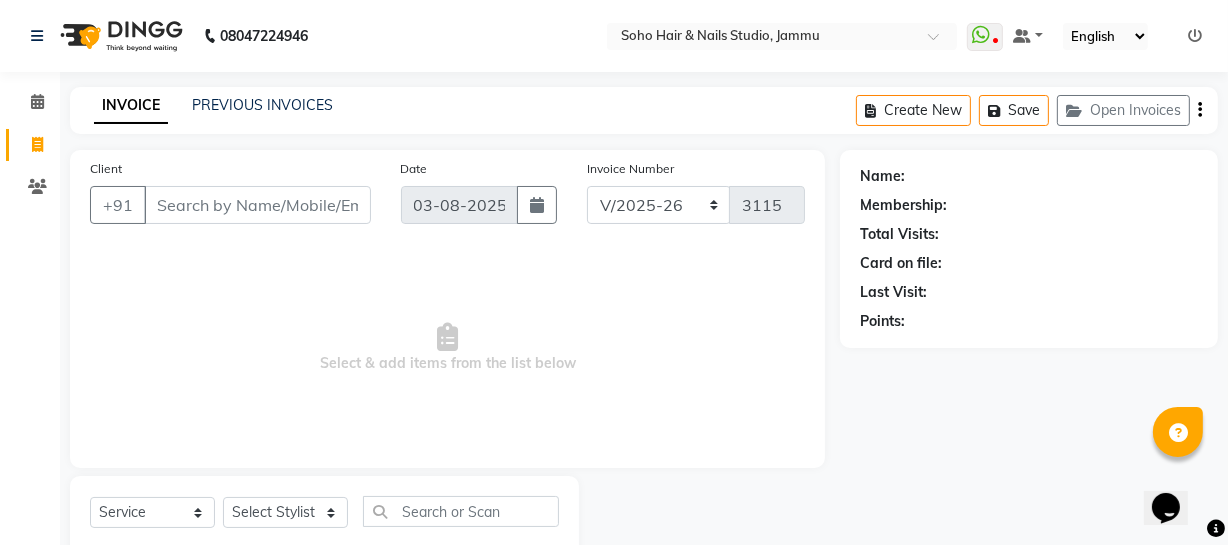 click on "Select  Service  Product  Membership  Package Voucher Prepaid Gift Card  Select Stylist Abhishek Kohli Adhamya Bamotra Amit Anita Kumari Arun Sain Avijit Das Bhabesh Dipanker  Harman Kevi  Komal Lakshya Dogra Meenakshi Jamwal Mitu Neha Nicky Nishant Swalia Nitin Reception Rose  Ruth Sahil sameer Sanjay Saurav pedi Saurav SAM Shameem Sharan Sorabh Salmani Vicky VISHAL DOGRA" 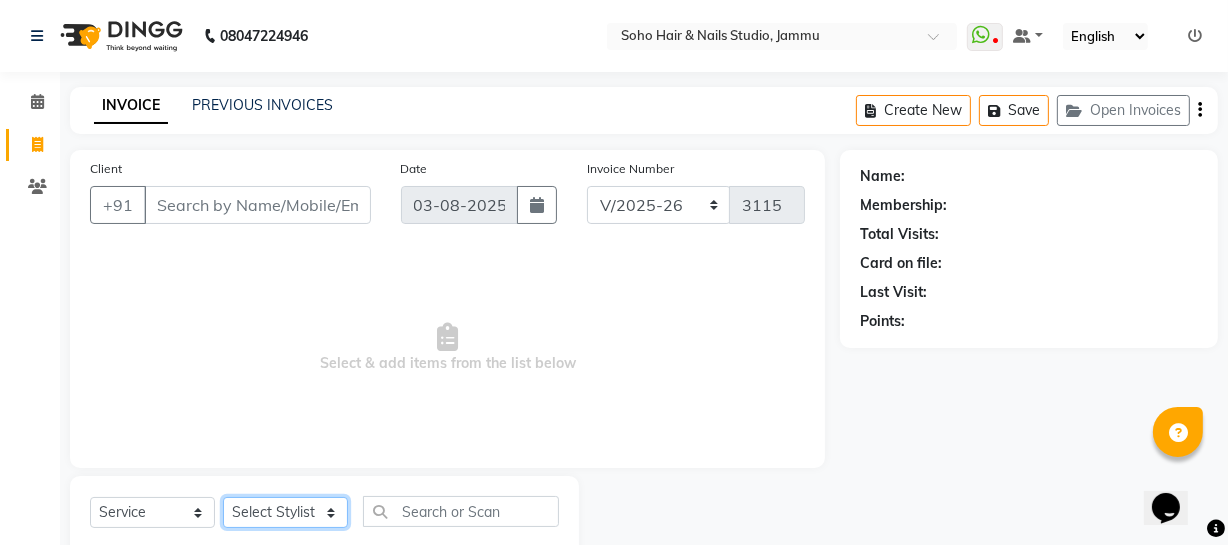click on "Select Stylist Abhishek Kohli Adhamya Bamotra Amit Anita Kumari Arun Sain Avijit Das Bhabesh Dipanker  Harman Kevi  Komal Lakshya Dogra Meenakshi Jamwal Mitu Neha Nicky Nishant Swalia Nitin Reception Rose  Ruth Sahil sameer Sanjay Saurav pedi Saurav SAM Shameem Sharan Sorabh Salmani Vicky VISHAL DOGRA" 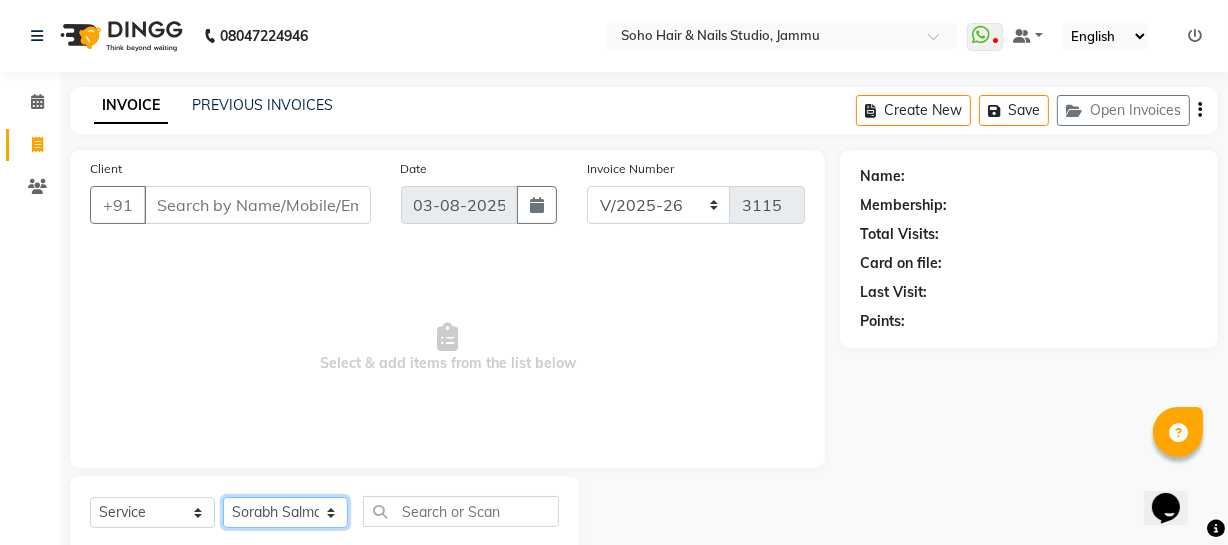 click on "Select Stylist Abhishek Kohli Adhamya Bamotra Amit Anita Kumari Arun Sain Avijit Das Bhabesh Dipanker  Harman Kevi  Komal Lakshya Dogra Meenakshi Jamwal Mitu Neha Nicky Nishant Swalia Nitin Reception Rose  Ruth Sahil sameer Sanjay Saurav pedi Saurav SAM Shameem Sharan Sorabh Salmani Vicky VISHAL DOGRA" 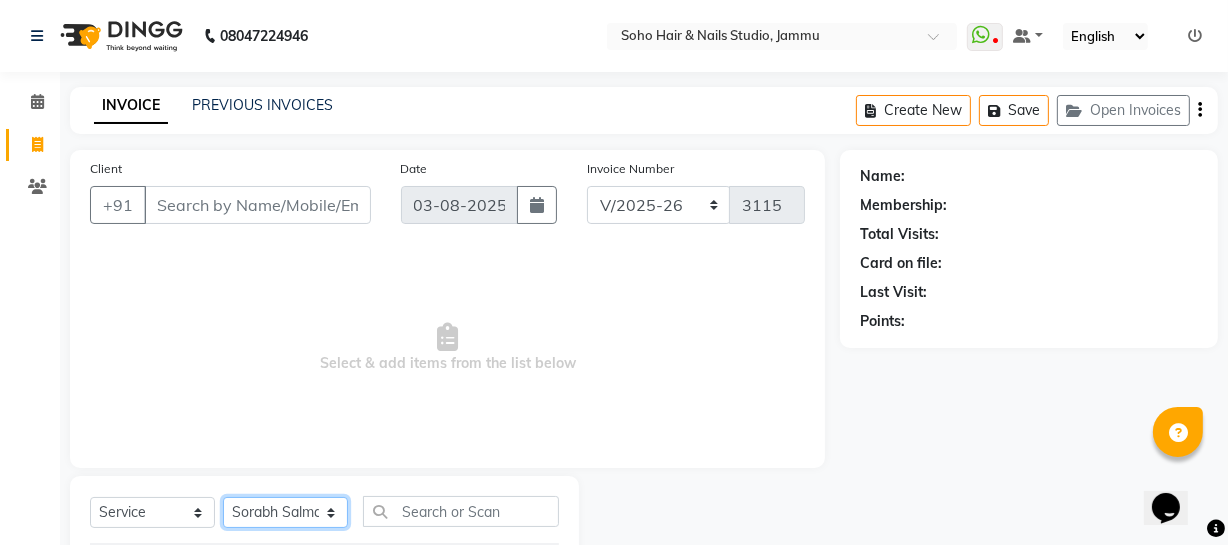 scroll, scrollTop: 181, scrollLeft: 0, axis: vertical 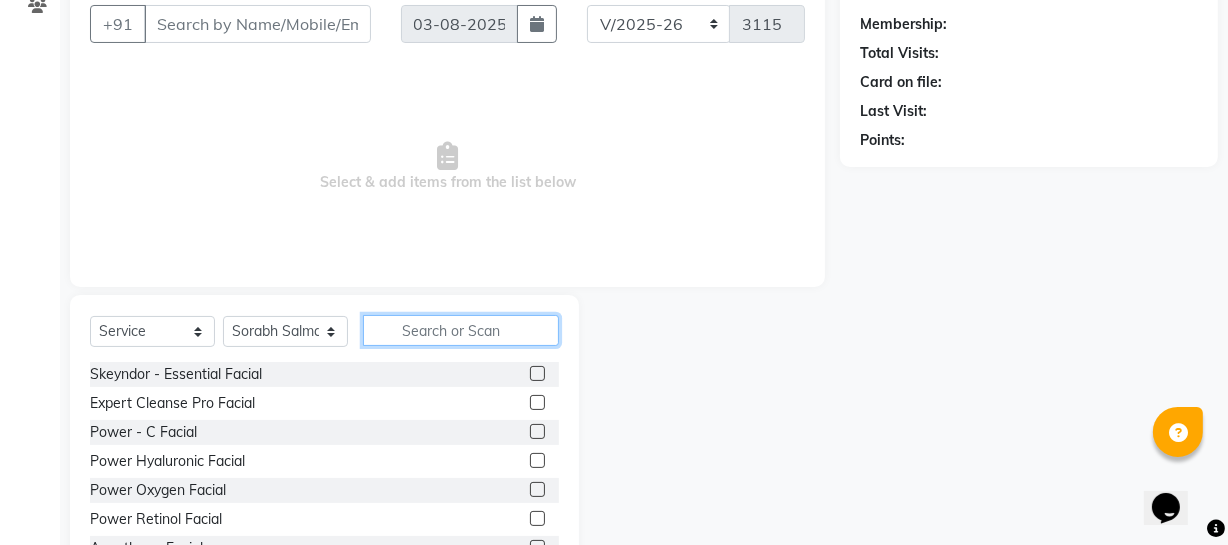 click 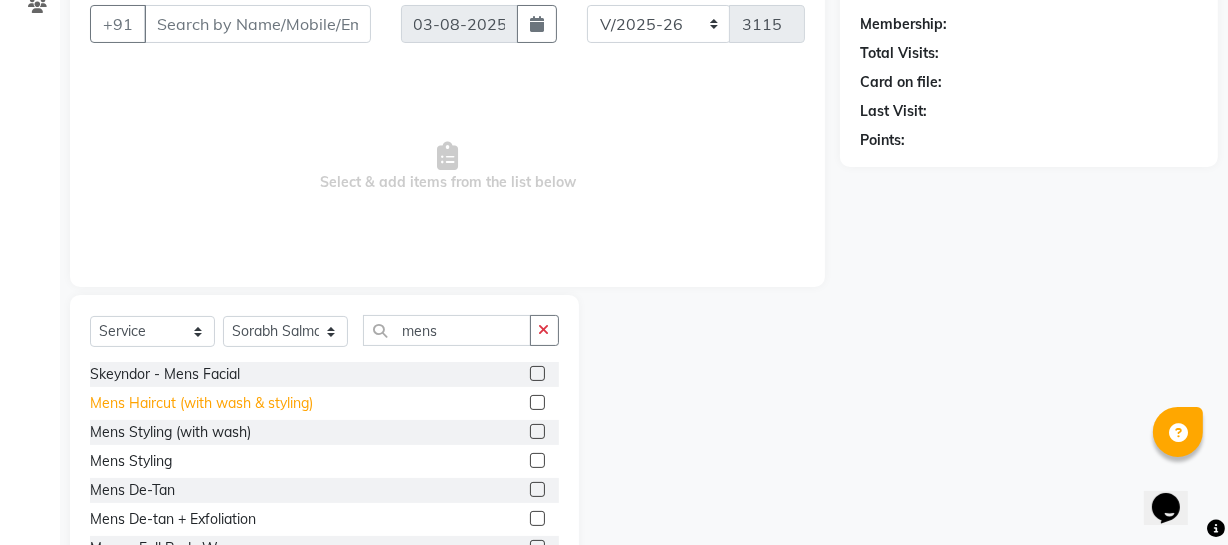 click on "Mens Haircut (with wash & styling)" 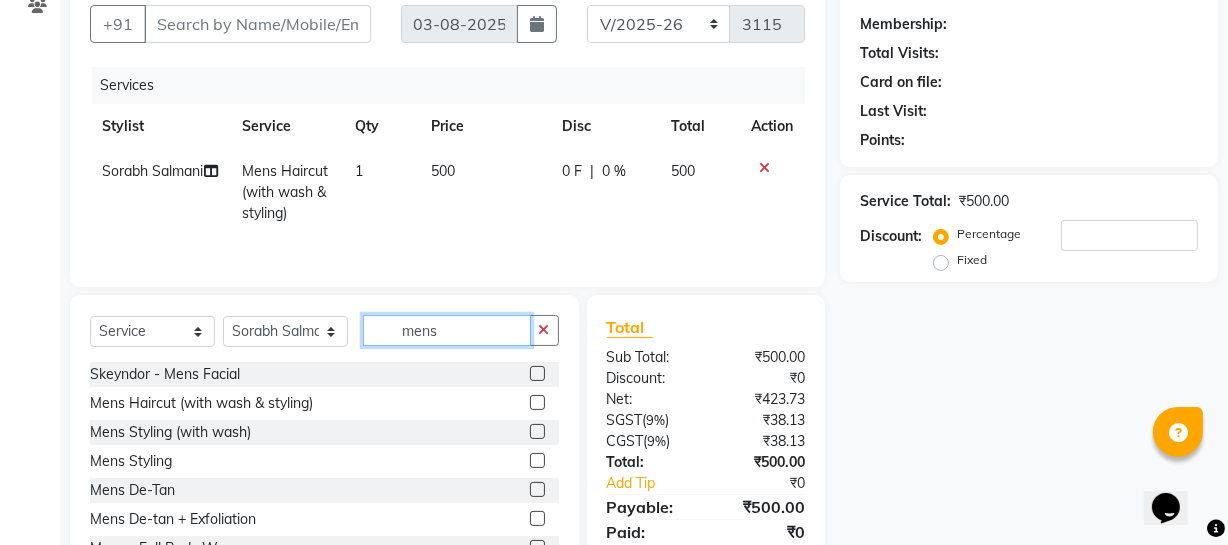 drag, startPoint x: 448, startPoint y: 328, endPoint x: 113, endPoint y: 320, distance: 335.09552 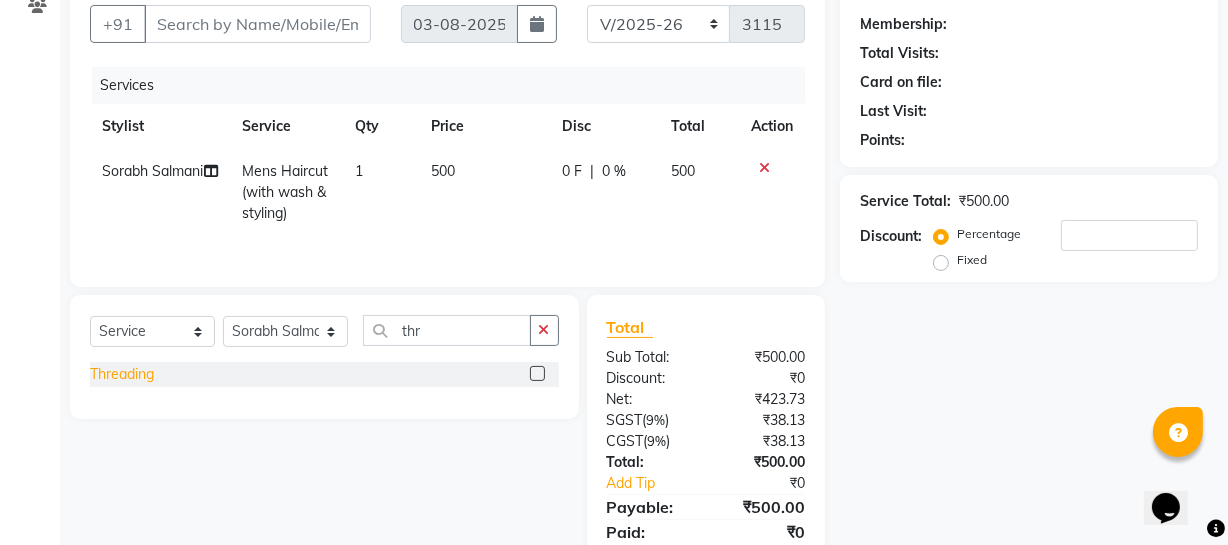click on "Threading" 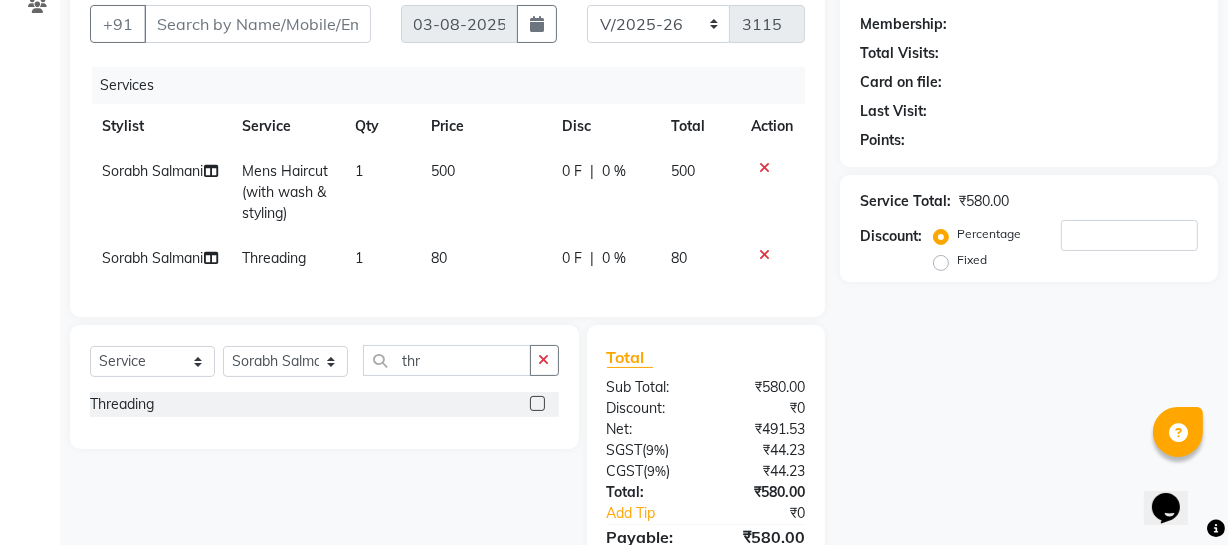 drag, startPoint x: 413, startPoint y: 290, endPoint x: 433, endPoint y: 280, distance: 22.36068 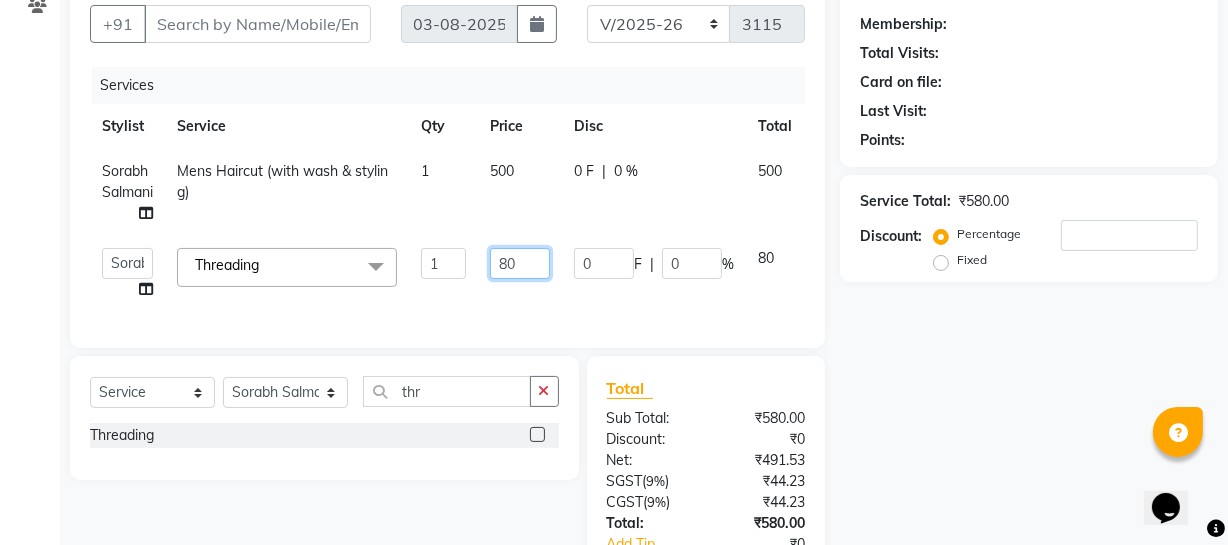 drag, startPoint x: 522, startPoint y: 260, endPoint x: 385, endPoint y: 280, distance: 138.45216 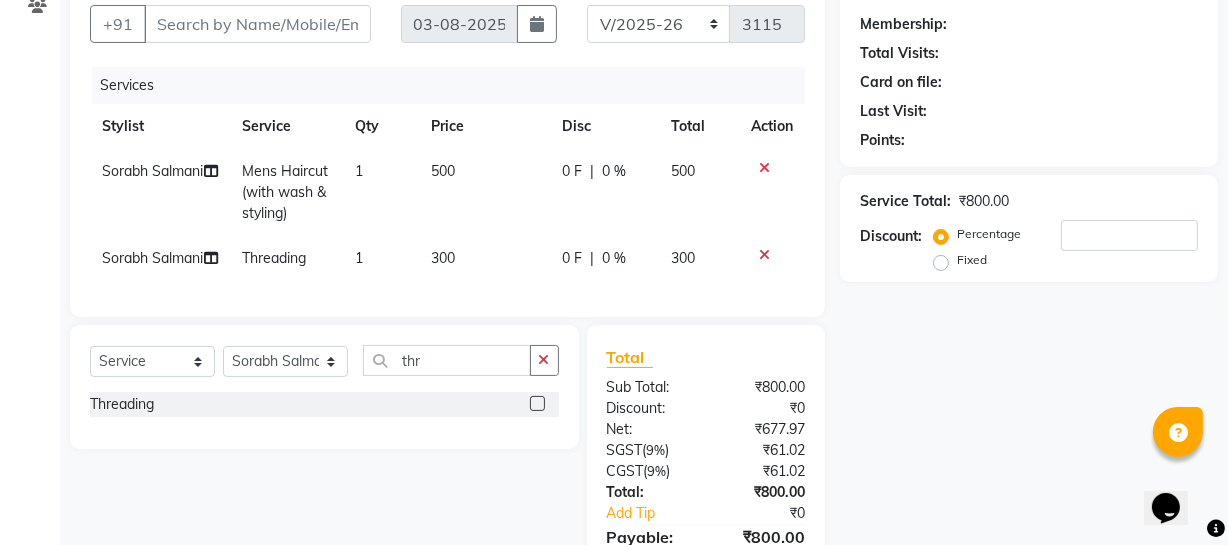 click on "Name: Membership: Total Visits: Card on file: Last Visit:  Points:  Service Total:  ₹800.00  Discount:  Percentage   Fixed" 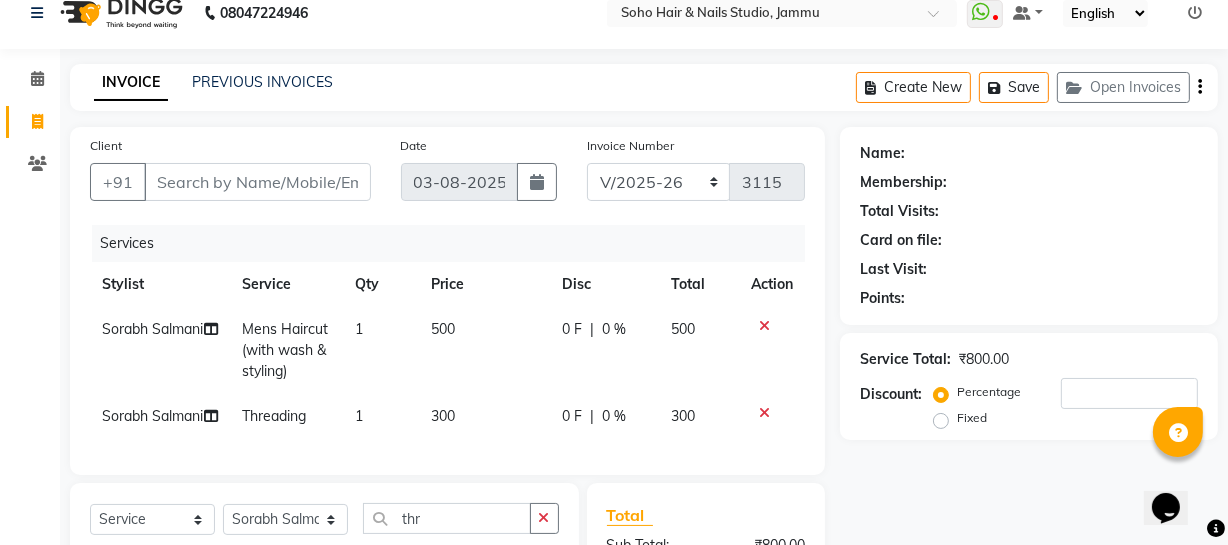 scroll, scrollTop: 90, scrollLeft: 0, axis: vertical 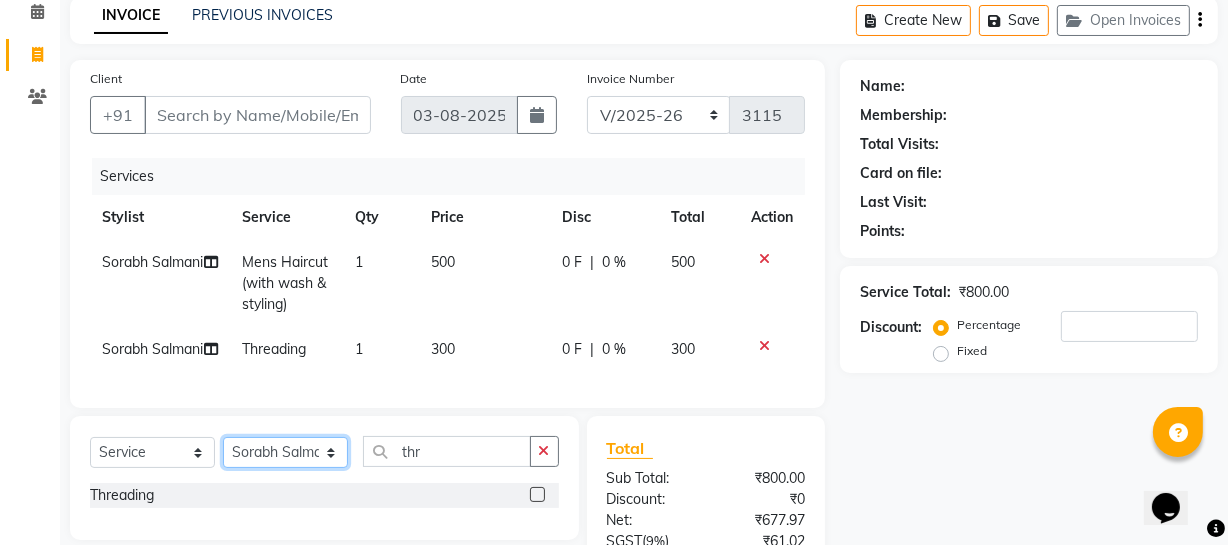 click on "Select Stylist Abhishek Kohli Adhamya Bamotra Amit Anita Kumari Arun Sain Avijit Das Bhabesh Dipanker  Harman Kevi  Komal Lakshya Dogra Meenakshi Jamwal Mitu Neha Nicky Nishant Swalia Nitin Reception Rose  Ruth Sahil sameer Sanjay Saurav pedi Saurav SAM Shameem Sharan Sorabh Salmani Vicky VISHAL DOGRA" 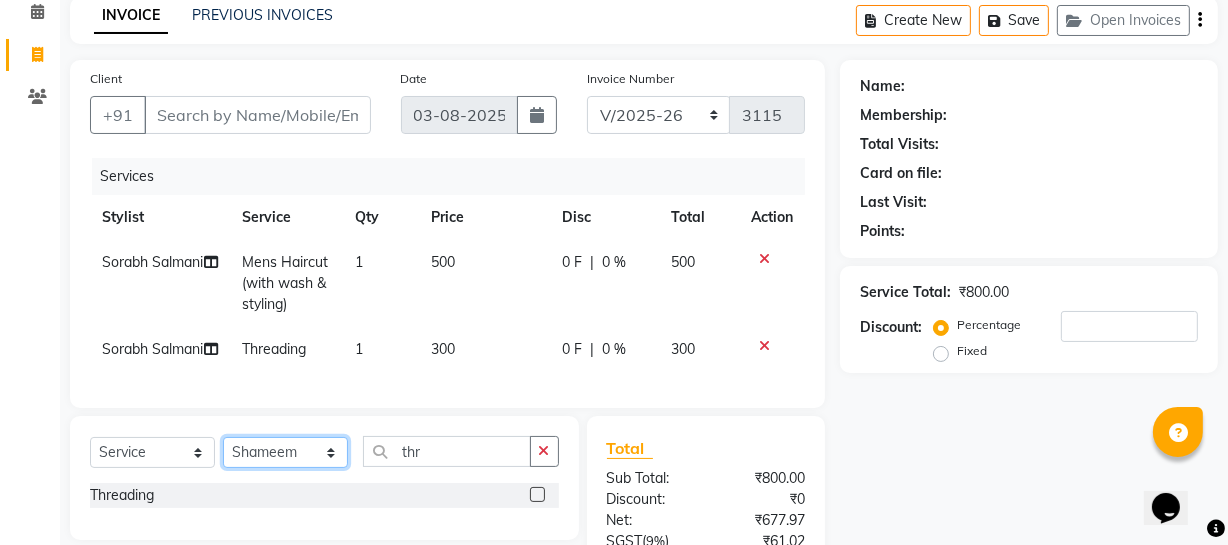 click on "Select Stylist Abhishek Kohli Adhamya Bamotra Amit Anita Kumari Arun Sain Avijit Das Bhabesh Dipanker  Harman Kevi  Komal Lakshya Dogra Meenakshi Jamwal Mitu Neha Nicky Nishant Swalia Nitin Reception Rose  Ruth Sahil sameer Sanjay Saurav pedi Saurav SAM Shameem Sharan Sorabh Salmani Vicky VISHAL DOGRA" 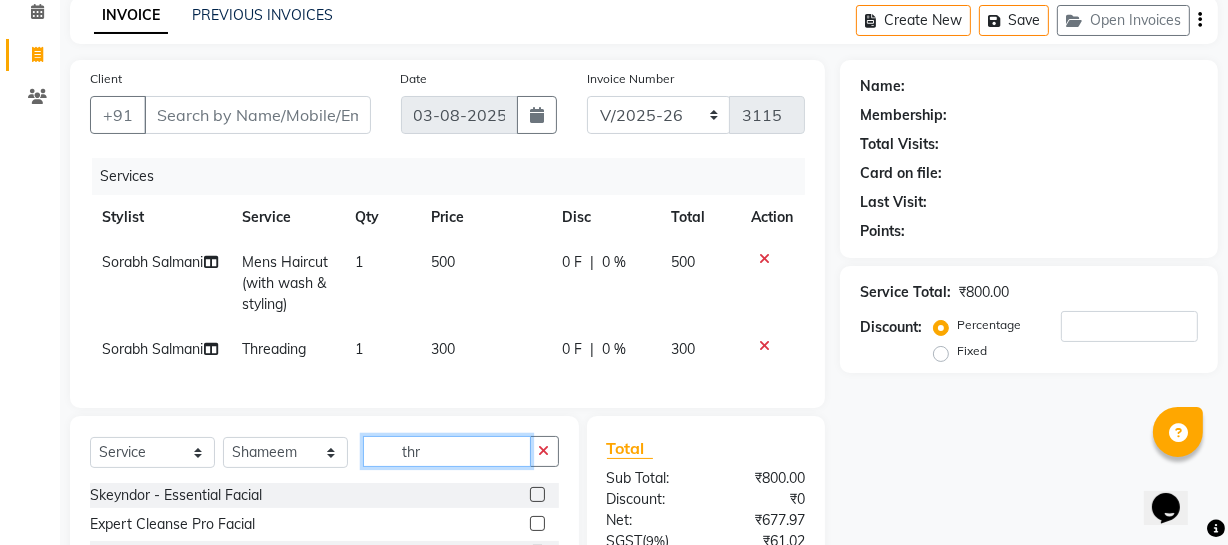 drag, startPoint x: 385, startPoint y: 477, endPoint x: 211, endPoint y: 427, distance: 181.04143 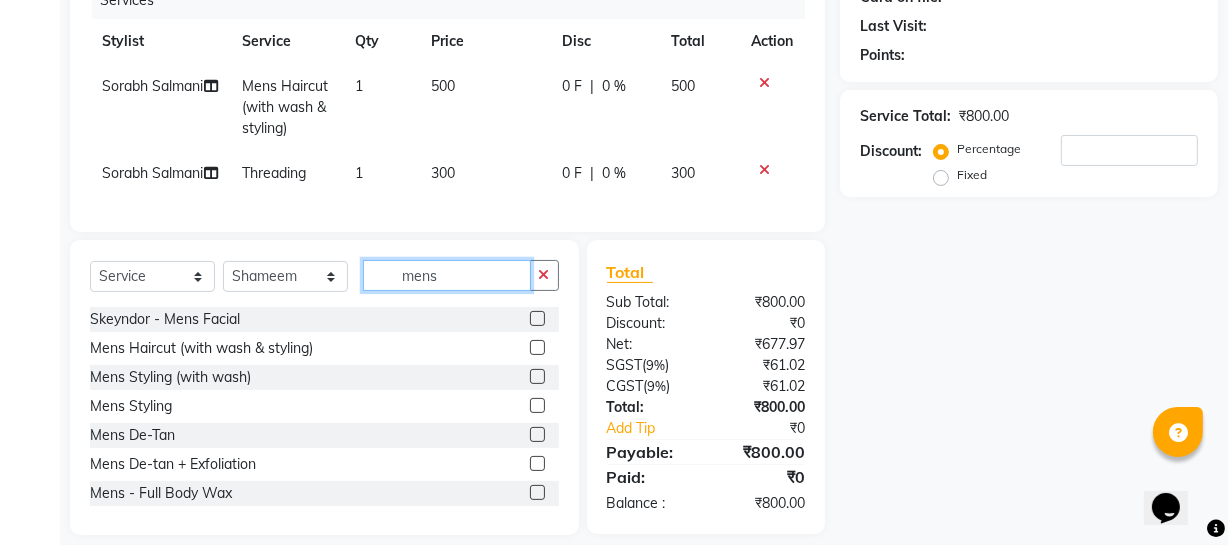 scroll, scrollTop: 321, scrollLeft: 0, axis: vertical 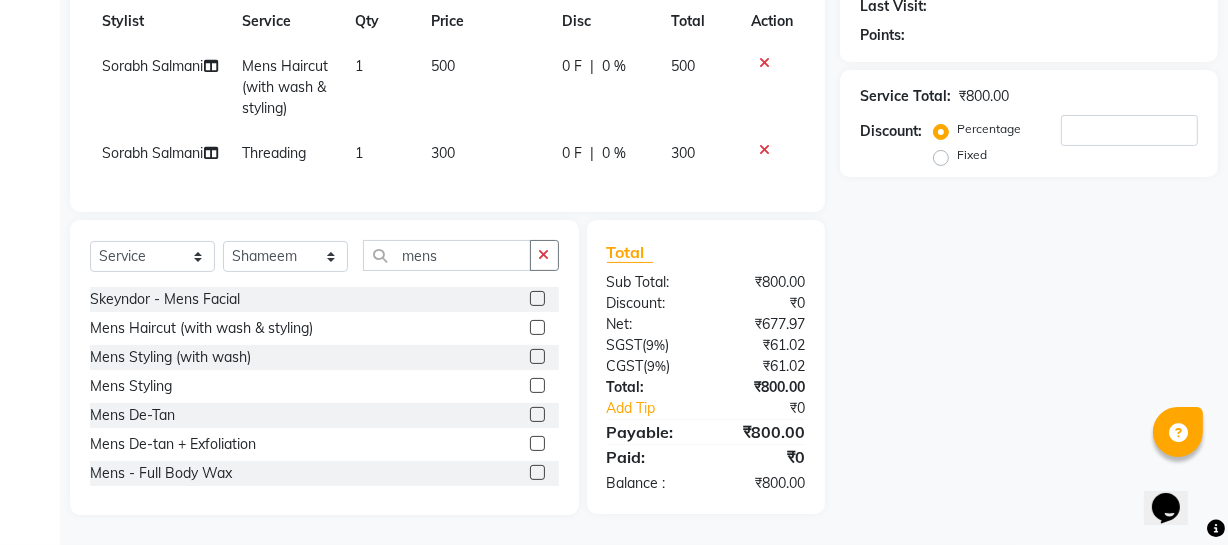 click on "Mens Haircut (with wash & styling)" 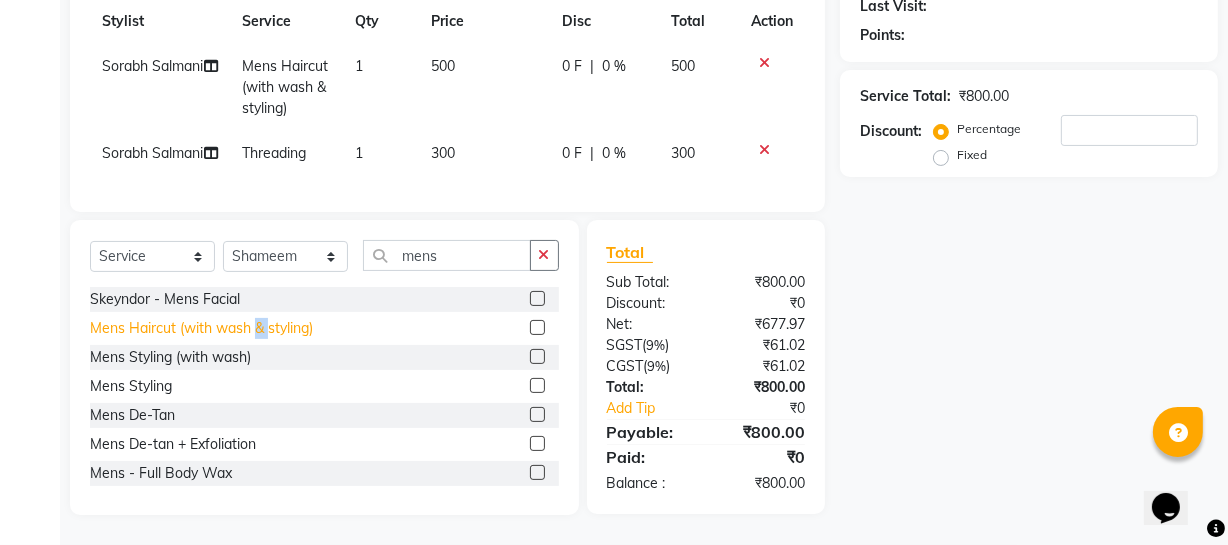 click on "Mens Haircut (with wash & styling)" 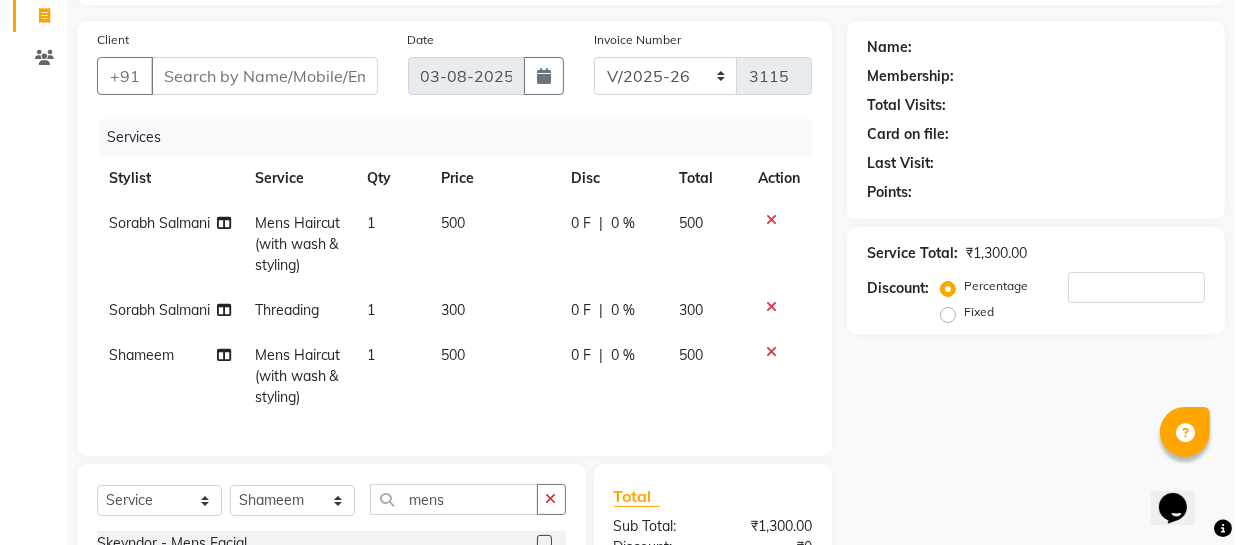scroll, scrollTop: 49, scrollLeft: 0, axis: vertical 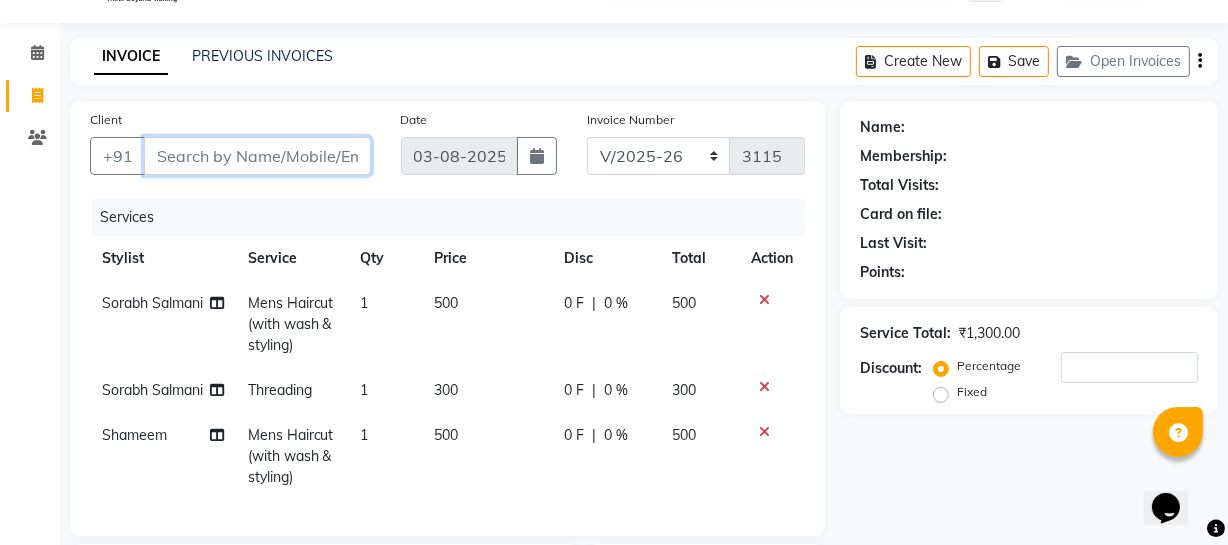 click on "Client" at bounding box center (257, 156) 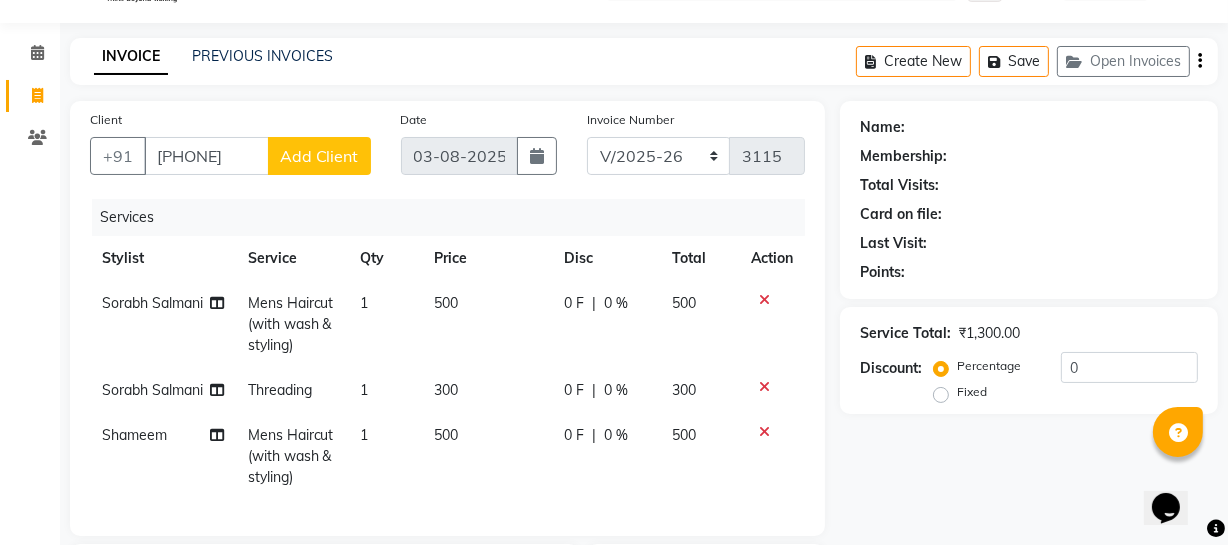 click on "Add Client" 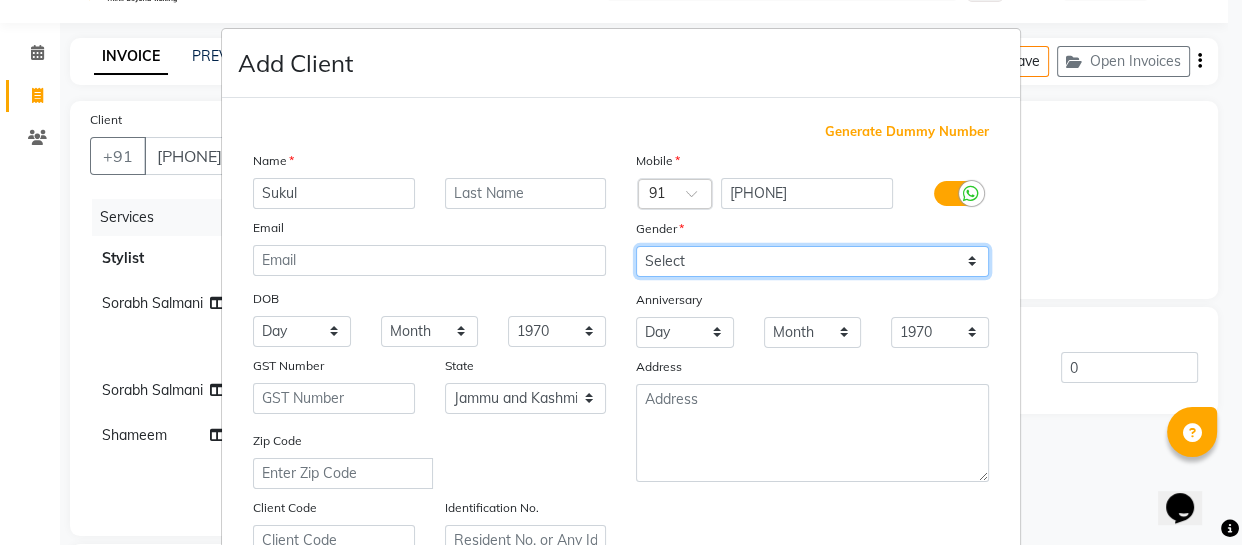 click on "Select Male Female Other Prefer Not To Say" at bounding box center [812, 261] 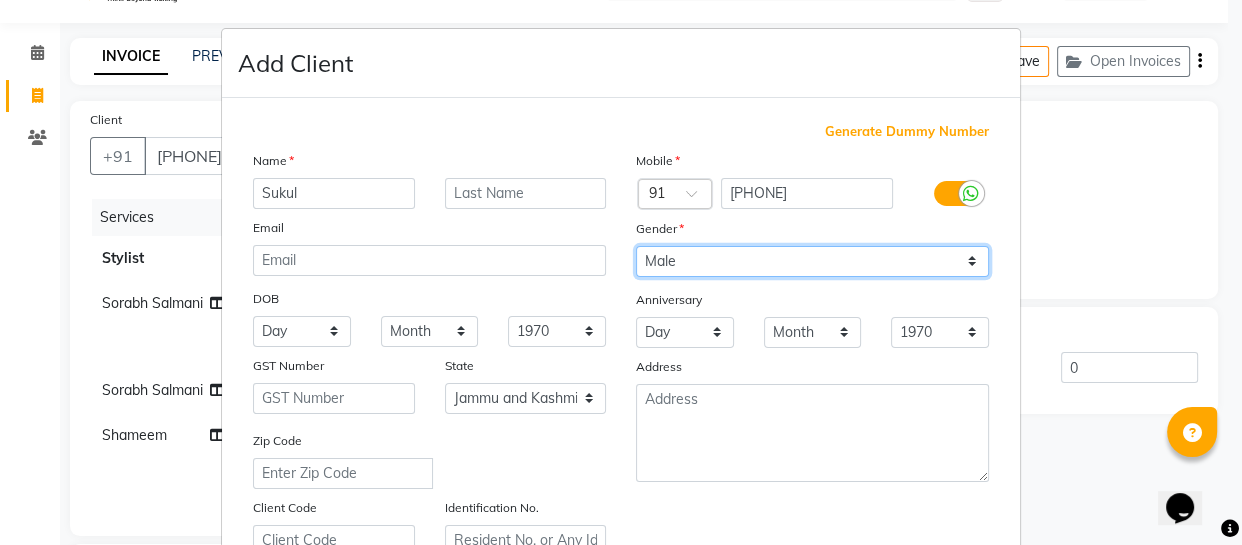 click on "Select Male Female Other Prefer Not To Say" at bounding box center (812, 261) 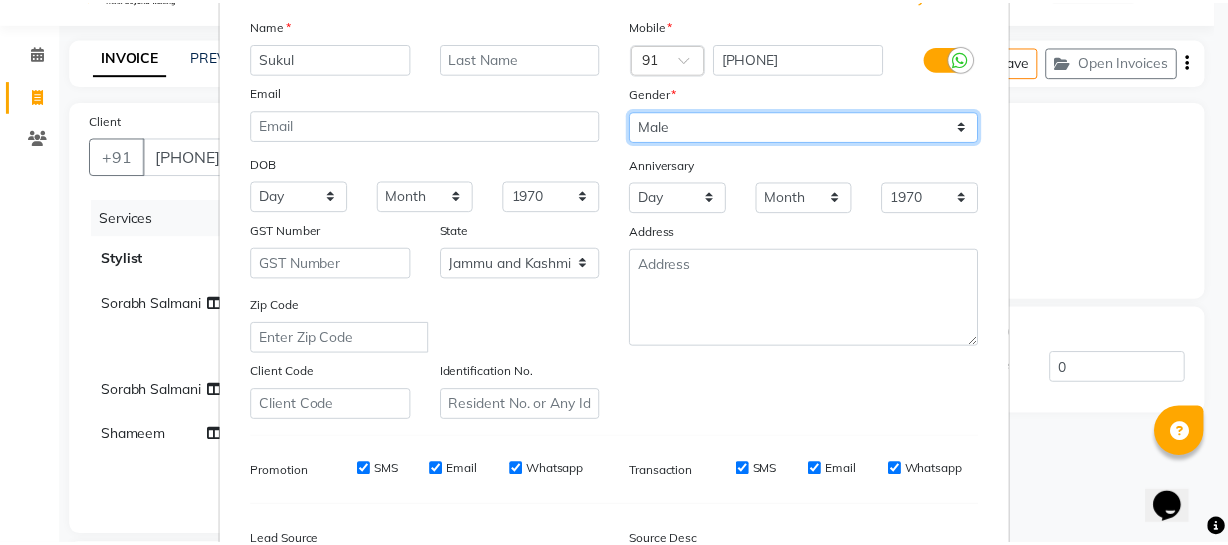 scroll, scrollTop: 384, scrollLeft: 0, axis: vertical 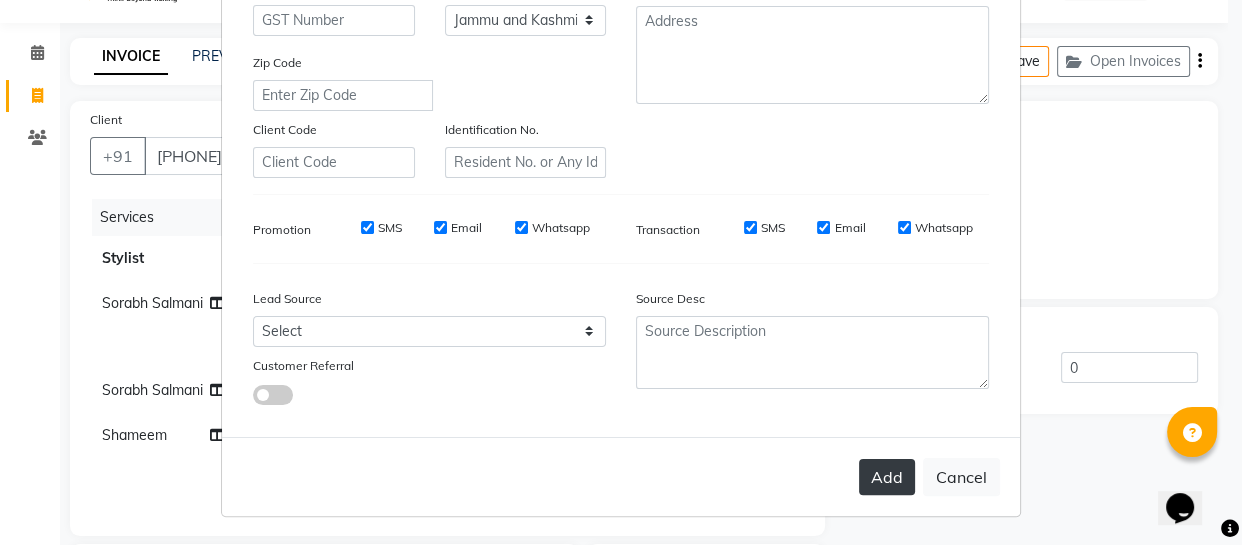 click on "Add" at bounding box center [887, 477] 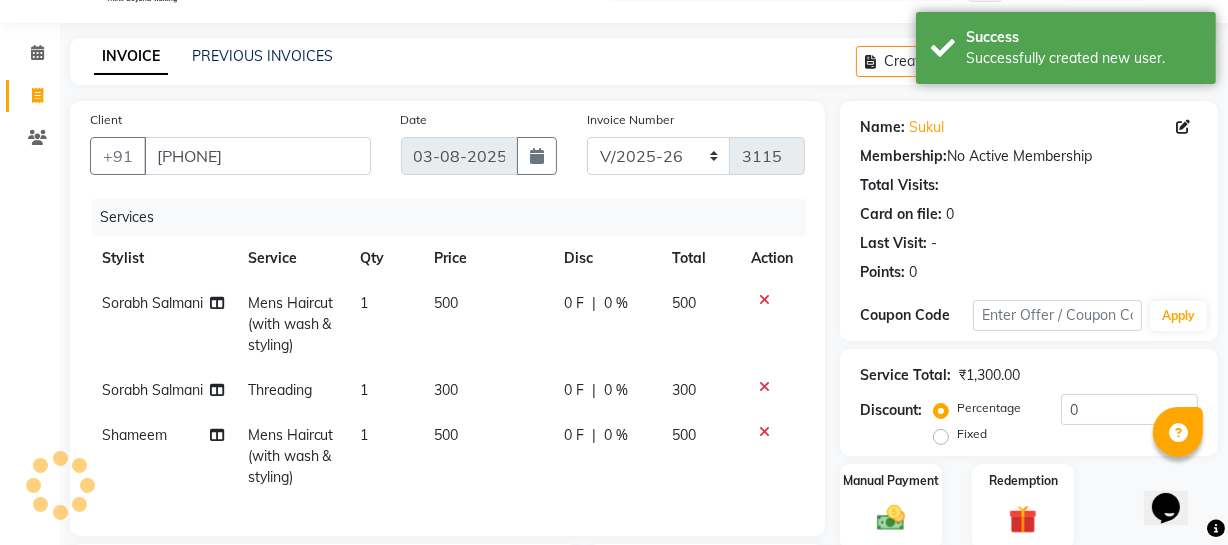 scroll, scrollTop: 387, scrollLeft: 0, axis: vertical 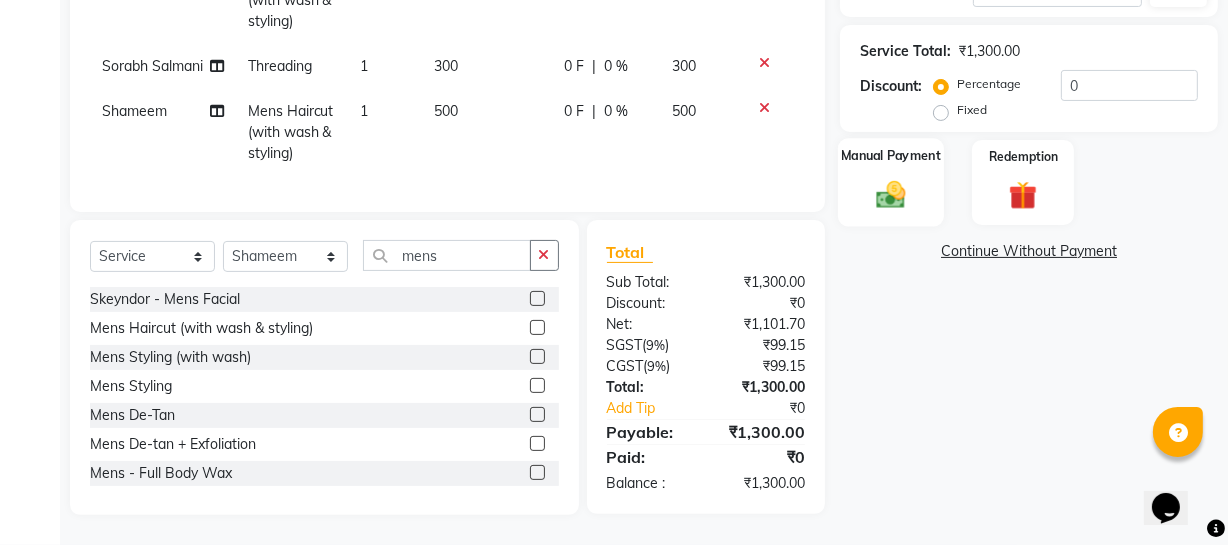 click 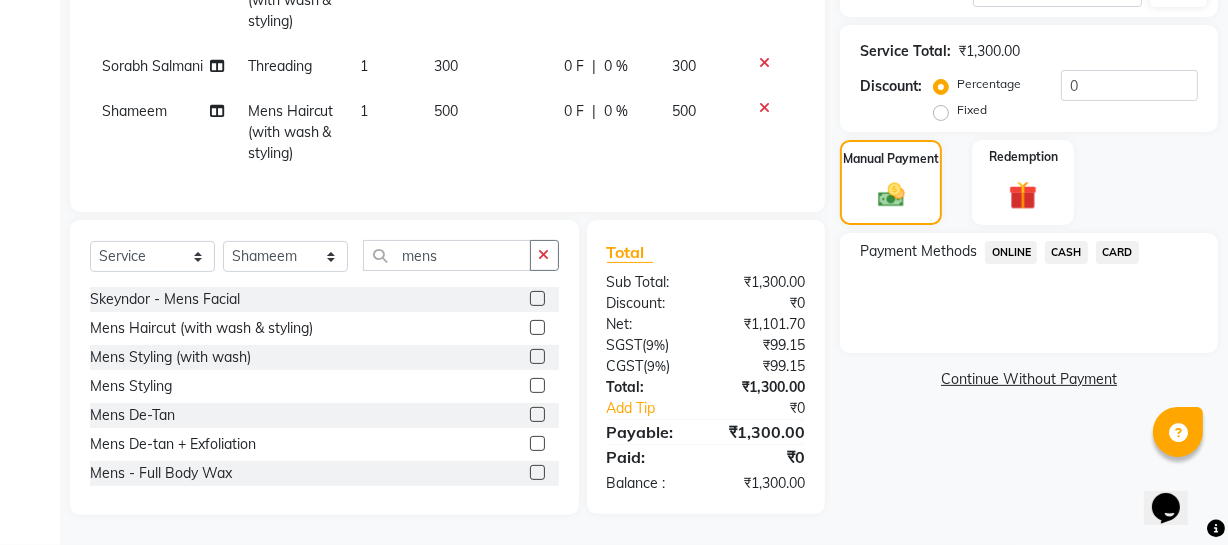 click on "ONLINE" 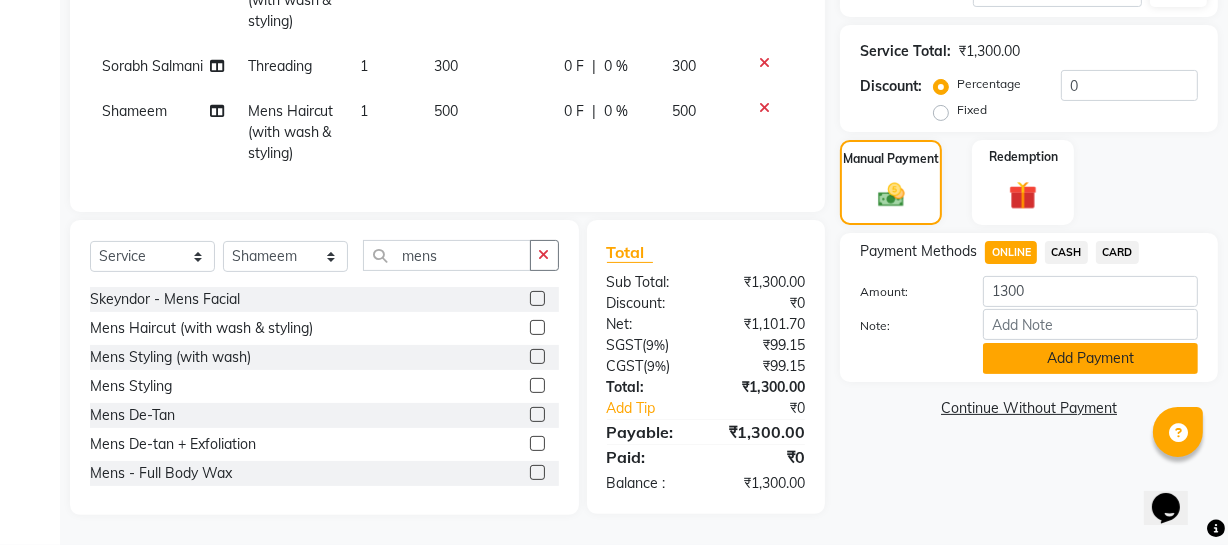 click on "Add Payment" 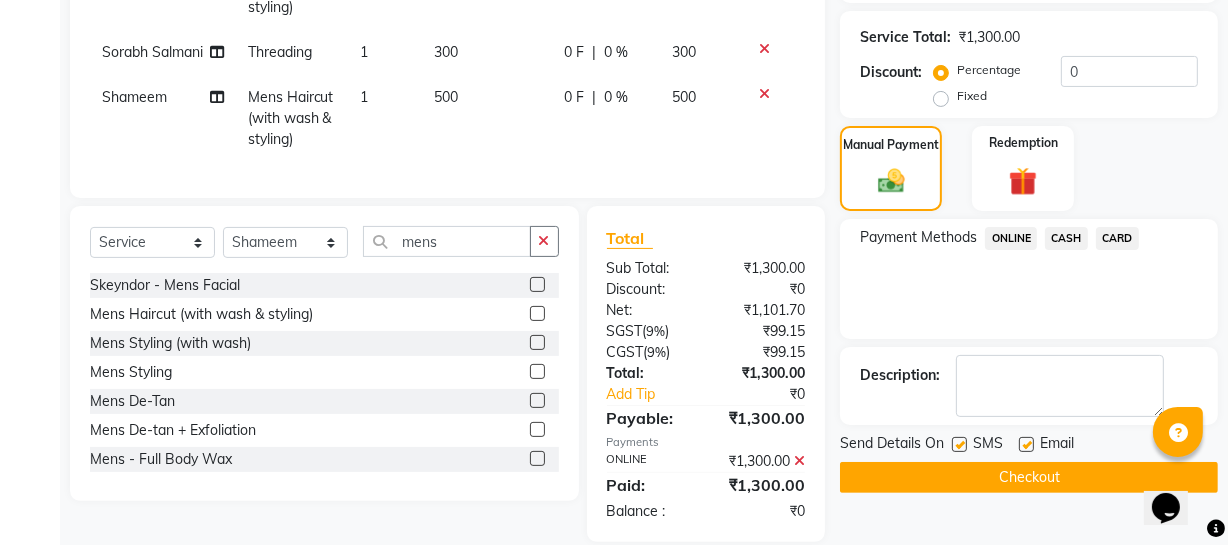 scroll, scrollTop: 429, scrollLeft: 0, axis: vertical 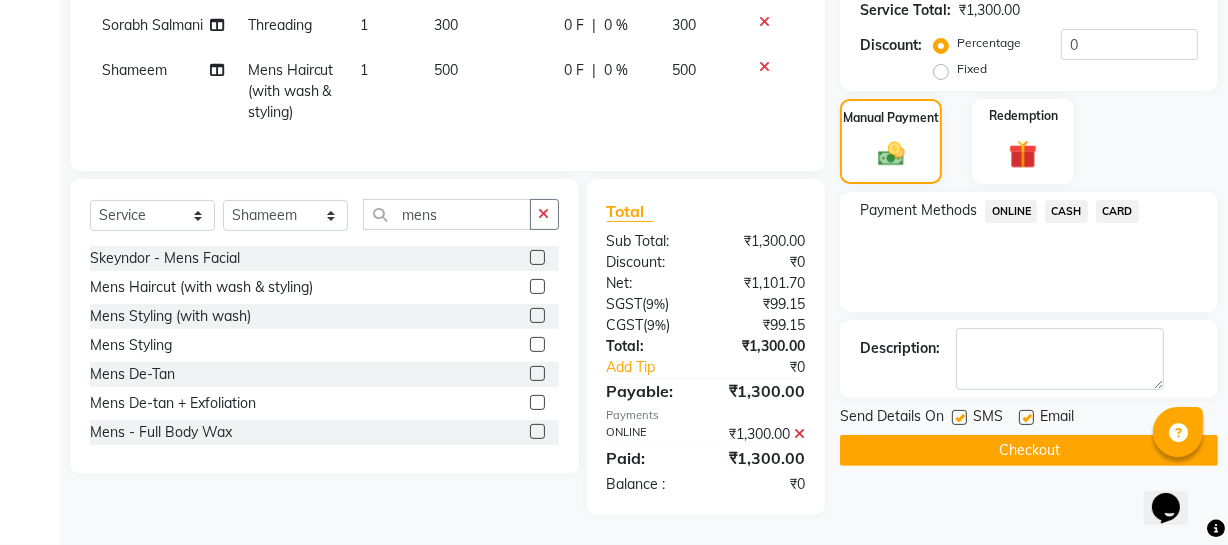 click on "Checkout" 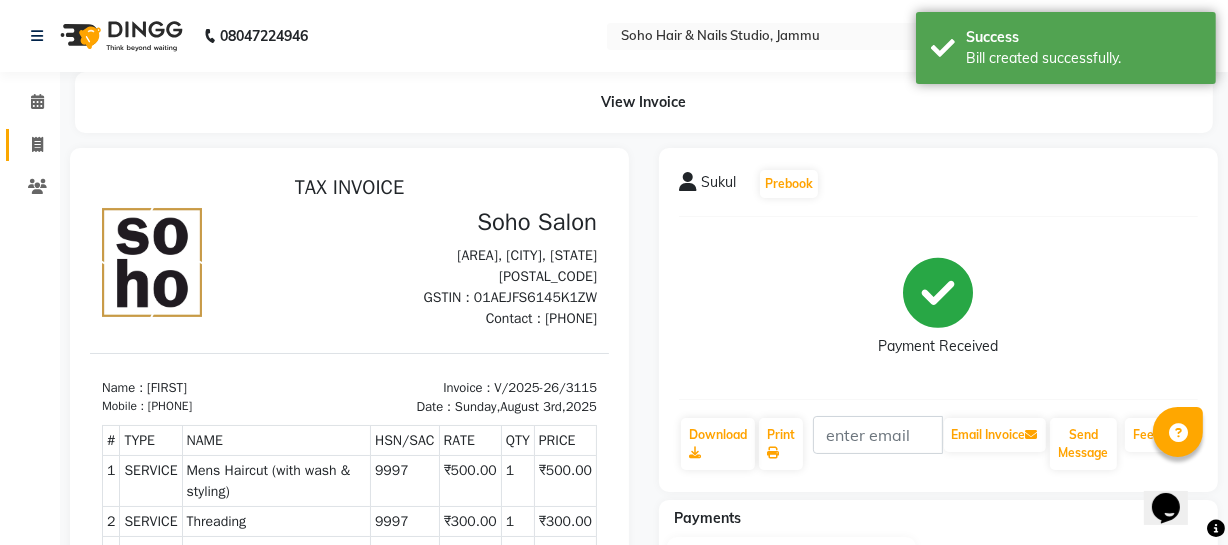 scroll, scrollTop: 0, scrollLeft: 0, axis: both 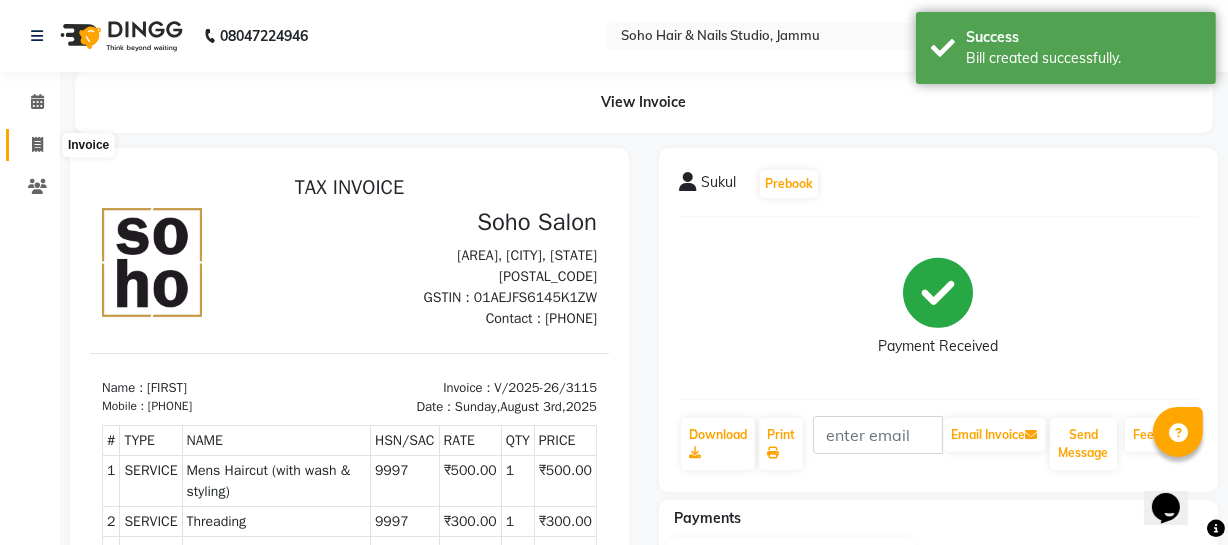 click 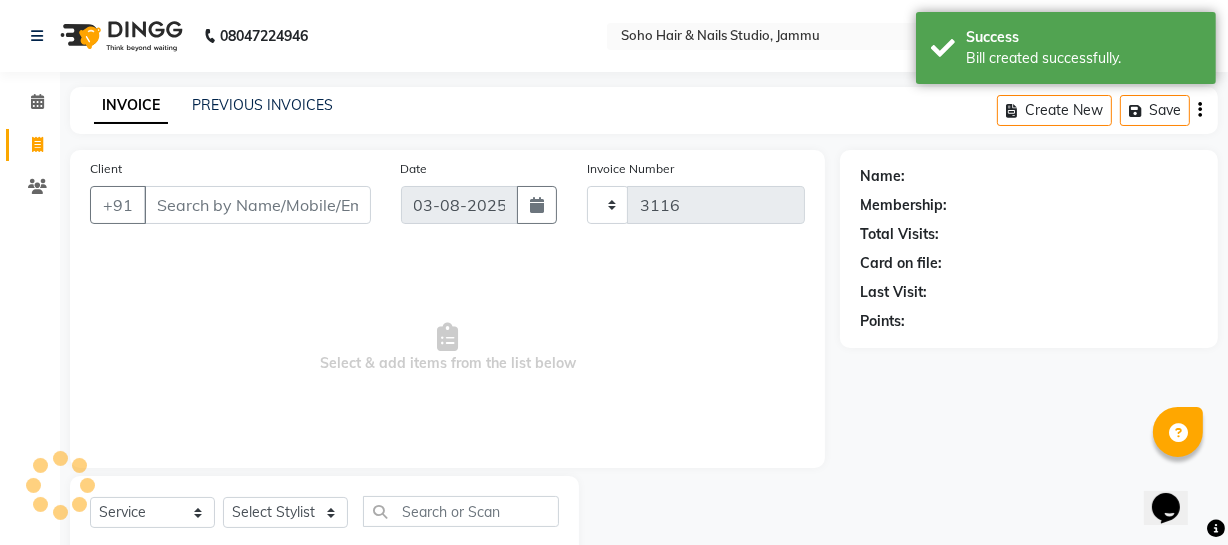 scroll, scrollTop: 57, scrollLeft: 0, axis: vertical 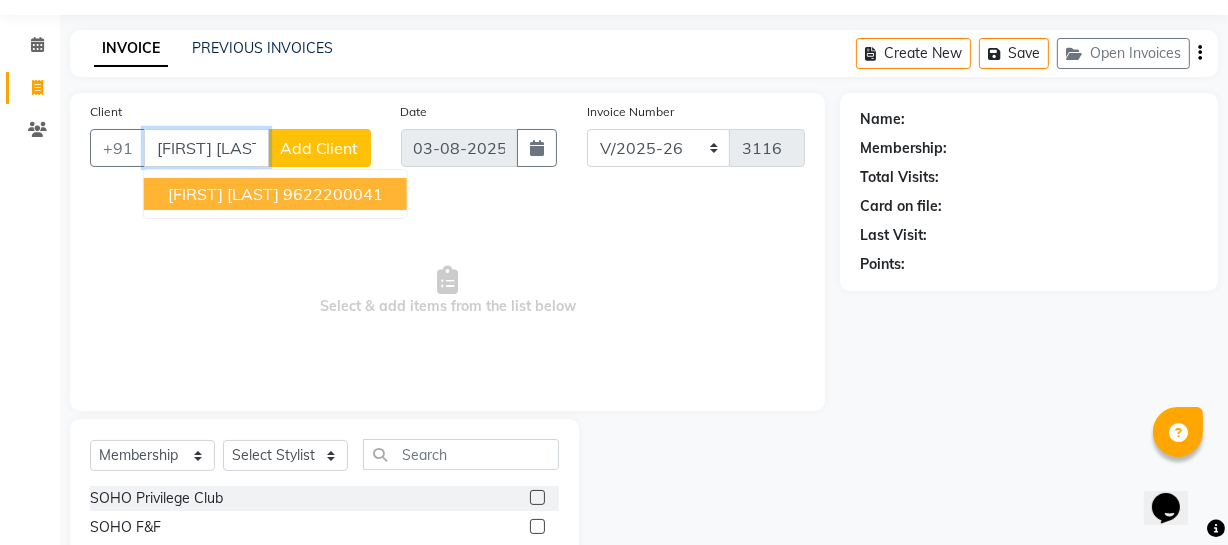 click on "[FIRST] [LAST]  [PHONE]" at bounding box center [275, 194] 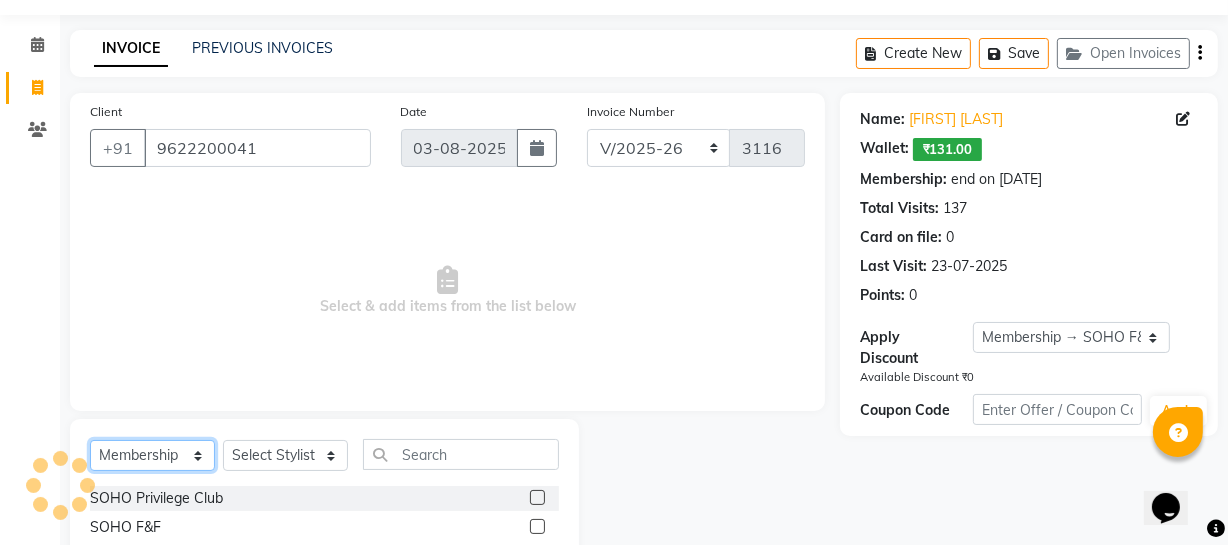 drag, startPoint x: 158, startPoint y: 467, endPoint x: 153, endPoint y: 458, distance: 10.29563 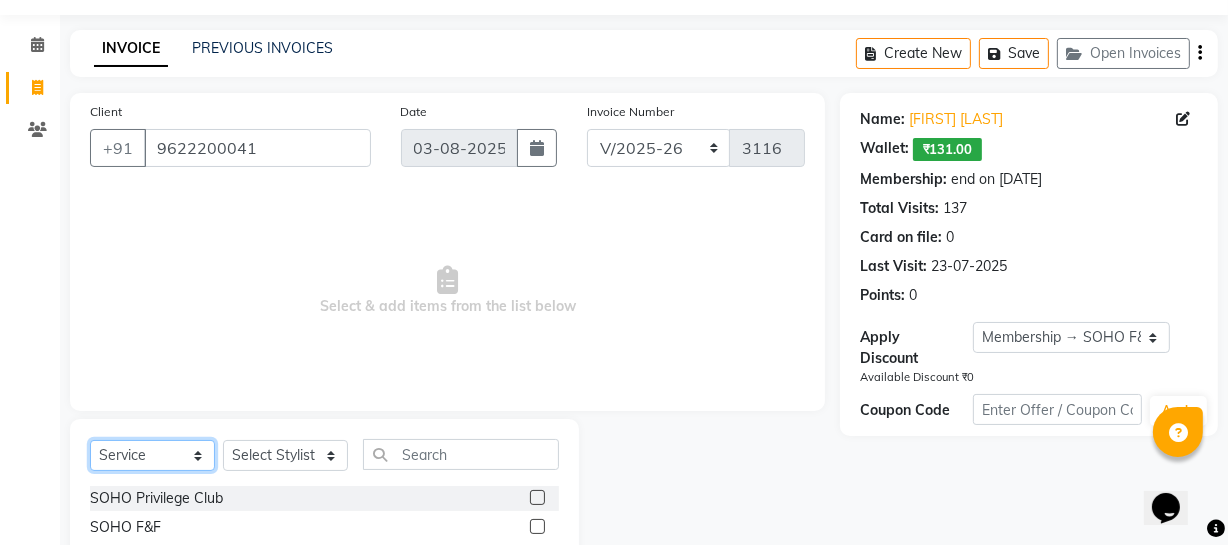 click on "Select  Service  Product  Membership  Package Voucher Prepaid Gift Card" 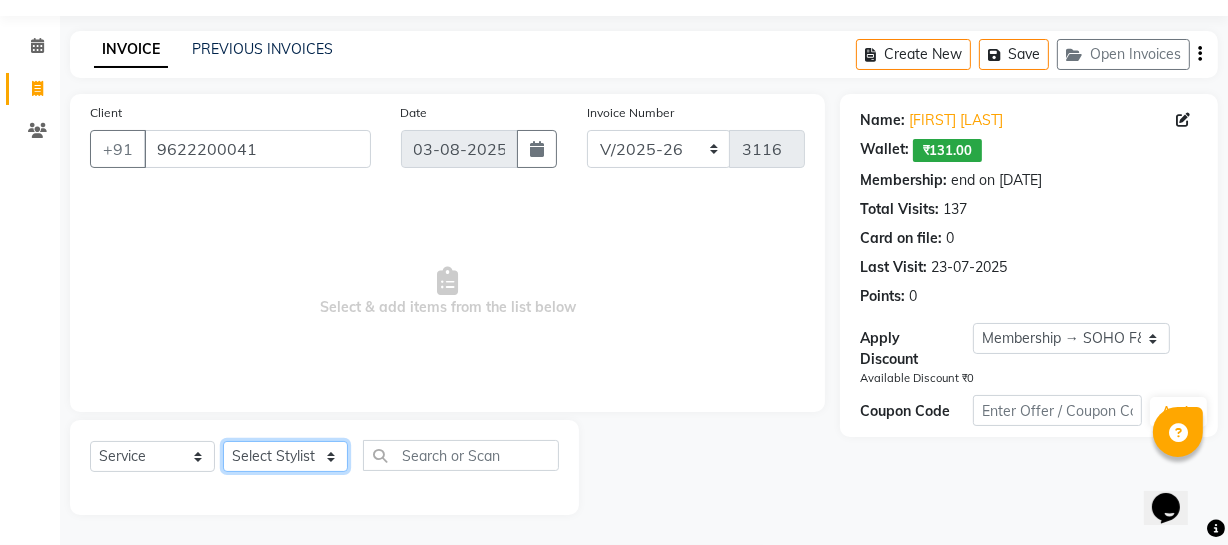 click on "Select Stylist Abhishek Kohli Adhamya Bamotra Amit Anita Kumari Arun Sain Avijit Das Bhabesh Dipanker  Harman Kevi  Komal Lakshya Dogra Meenakshi Jamwal Mitu Neha Nicky Nishant Swalia Nitin Reception Rose  Ruth Sahil sameer Sanjay Saurav pedi Saurav SAM Shameem Sharan Sorabh Salmani Vicky VISHAL DOGRA" 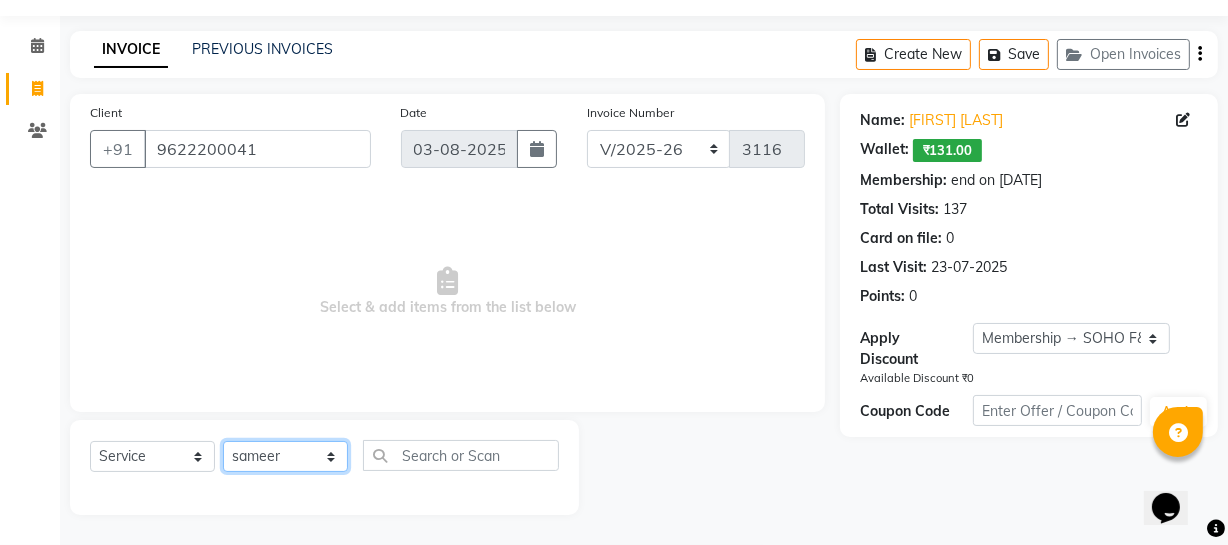click on "Select Stylist Abhishek Kohli Adhamya Bamotra Amit Anita Kumari Arun Sain Avijit Das Bhabesh Dipanker  Harman Kevi  Komal Lakshya Dogra Meenakshi Jamwal Mitu Neha Nicky Nishant Swalia Nitin Reception Rose  Ruth Sahil sameer Sanjay Saurav pedi Saurav SAM Shameem Sharan Sorabh Salmani Vicky VISHAL DOGRA" 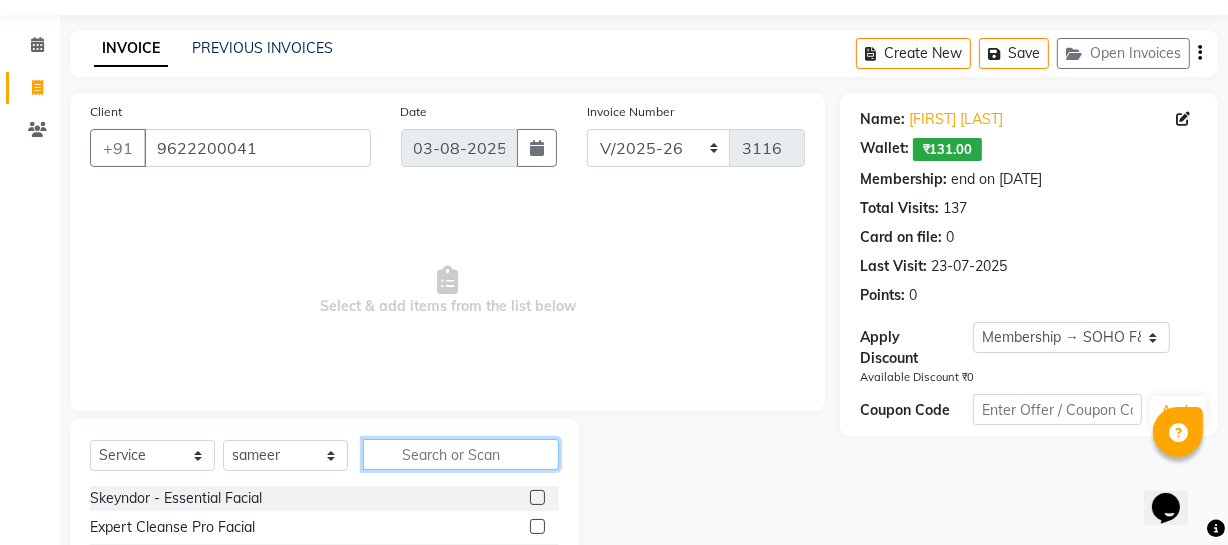 click 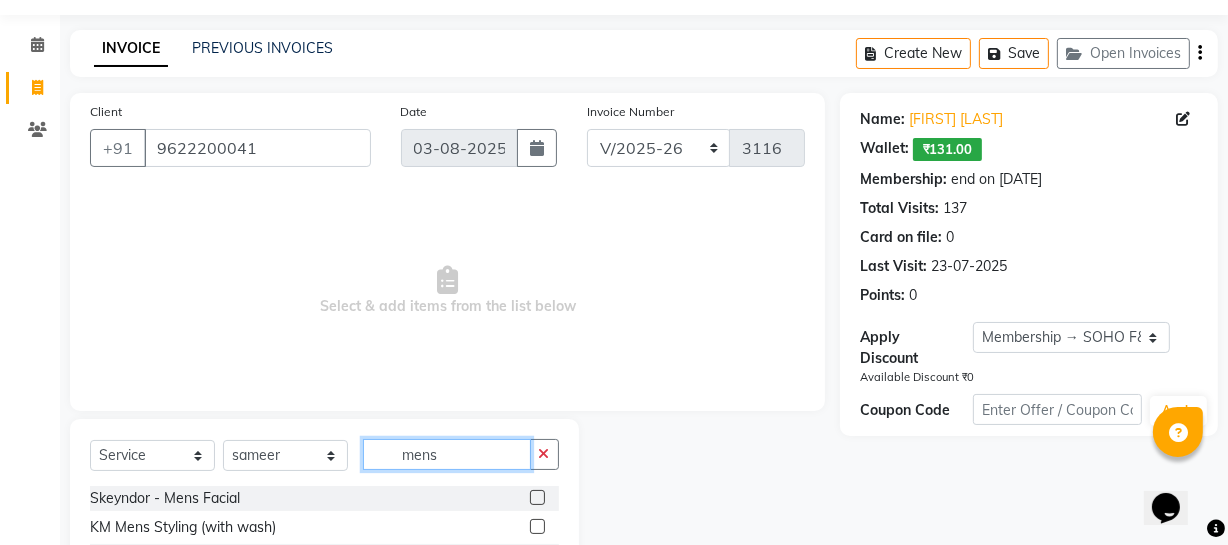 scroll, scrollTop: 257, scrollLeft: 0, axis: vertical 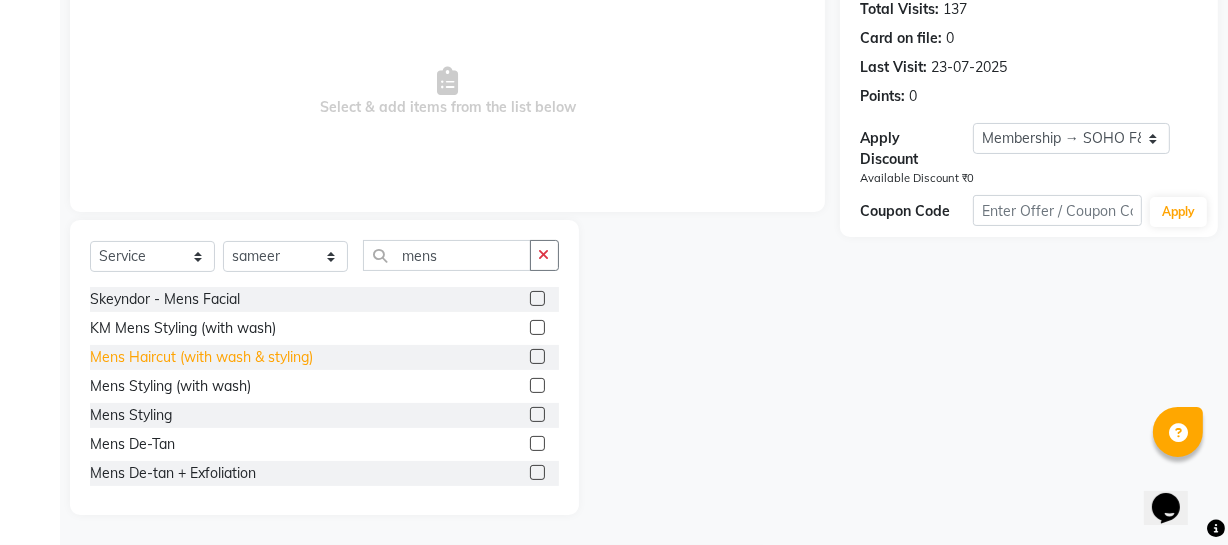 click on "Mens Haircut (with wash & styling)" 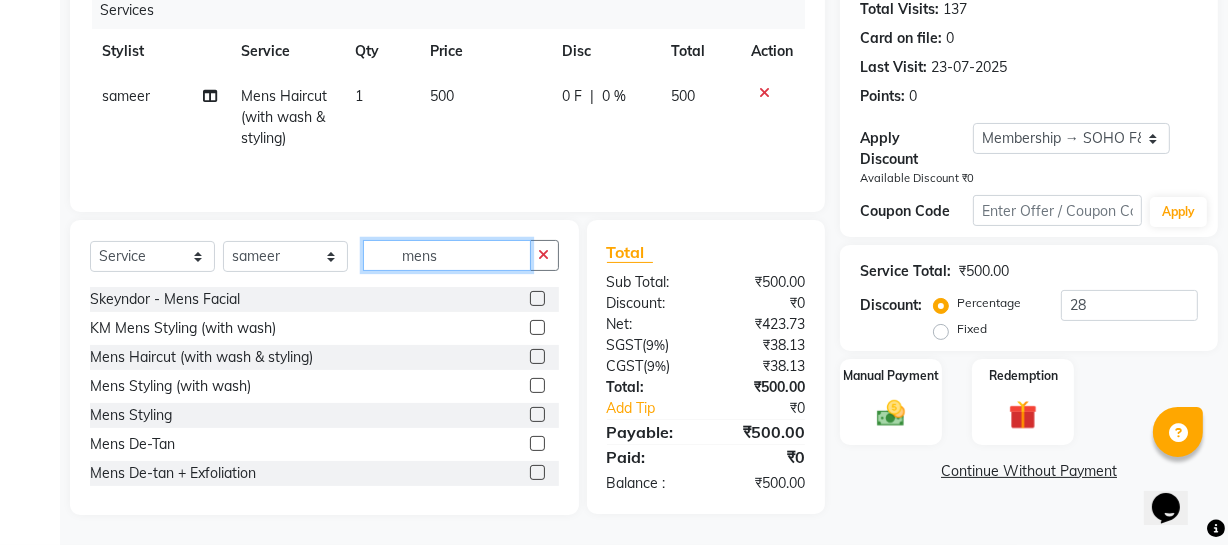 drag, startPoint x: 486, startPoint y: 249, endPoint x: 269, endPoint y: 257, distance: 217.14742 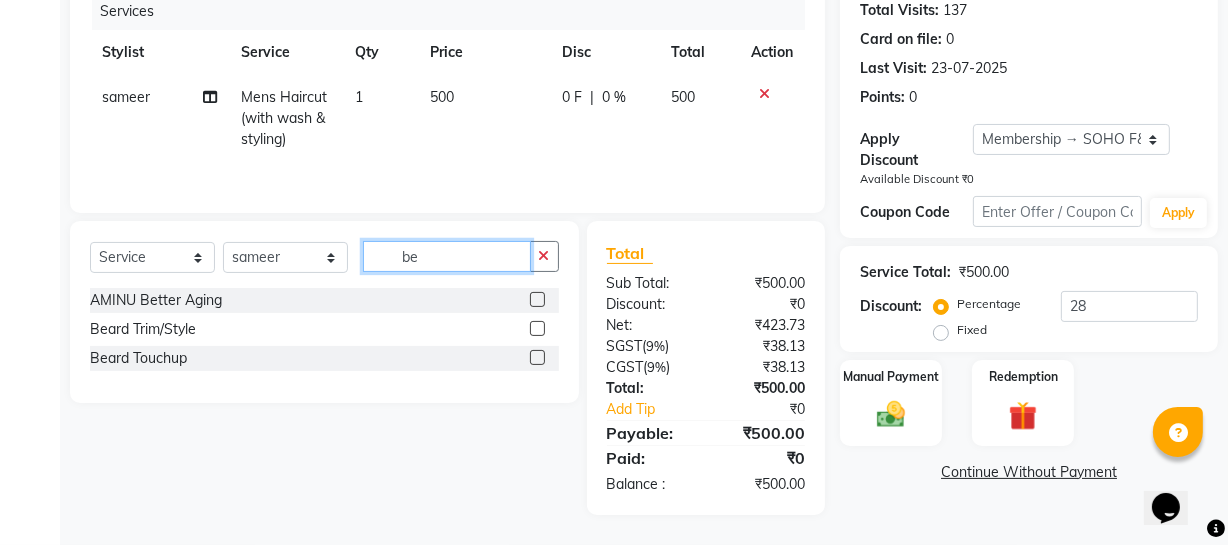 scroll, scrollTop: 256, scrollLeft: 0, axis: vertical 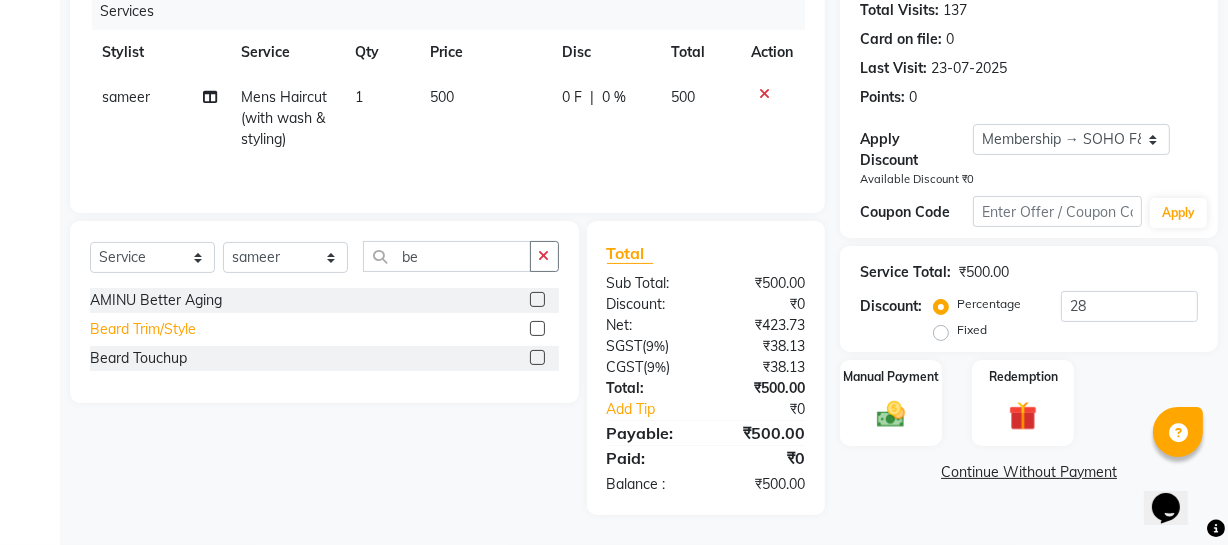 click on "Beard Trim/Style" 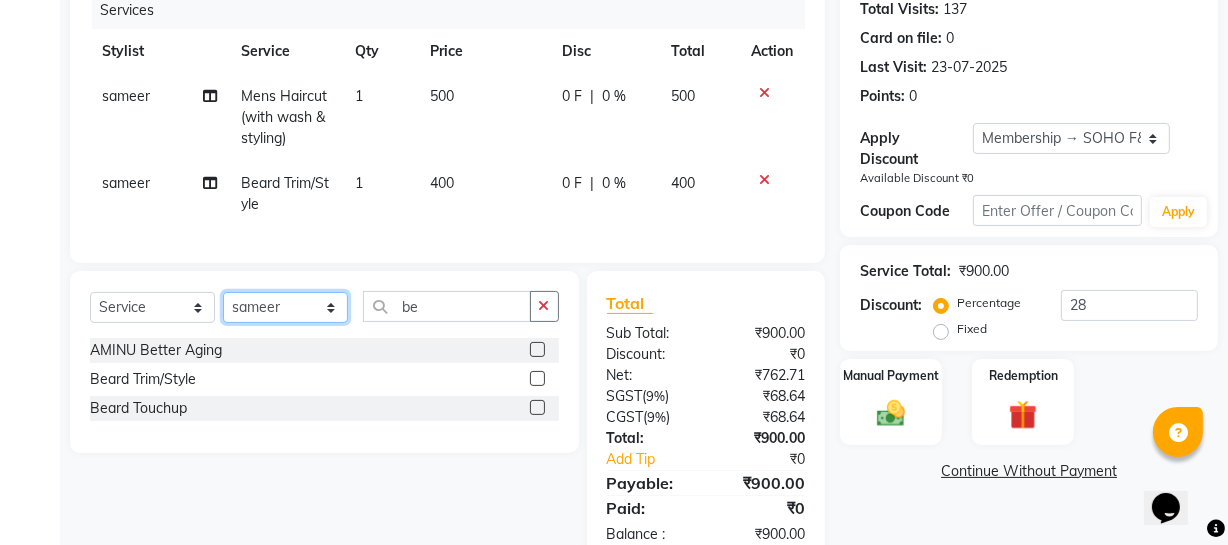 click on "Select Stylist Abhishek Kohli Adhamya Bamotra Amit Anita Kumari Arun Sain Avijit Das Bhabesh Dipanker  Harman Kevi  Komal Lakshya Dogra Meenakshi Jamwal Mitu Neha Nicky Nishant Swalia Nitin Reception Rose  Ruth Sahil sameer Sanjay Saurav pedi Saurav SAM Shameem Sharan Sorabh Salmani Vicky VISHAL DOGRA" 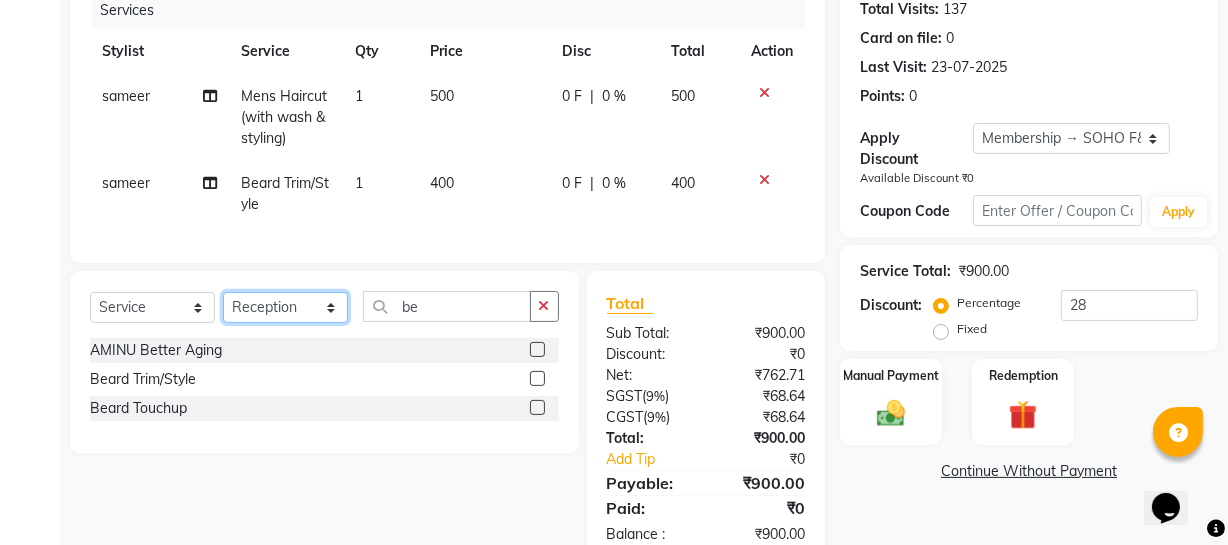 click on "Select Stylist Abhishek Kohli Adhamya Bamotra Amit Anita Kumari Arun Sain Avijit Das Bhabesh Dipanker  Harman Kevi  Komal Lakshya Dogra Meenakshi Jamwal Mitu Neha Nicky Nishant Swalia Nitin Reception Rose  Ruth Sahil sameer Sanjay Saurav pedi Saurav SAM Shameem Sharan Sorabh Salmani Vicky VISHAL DOGRA" 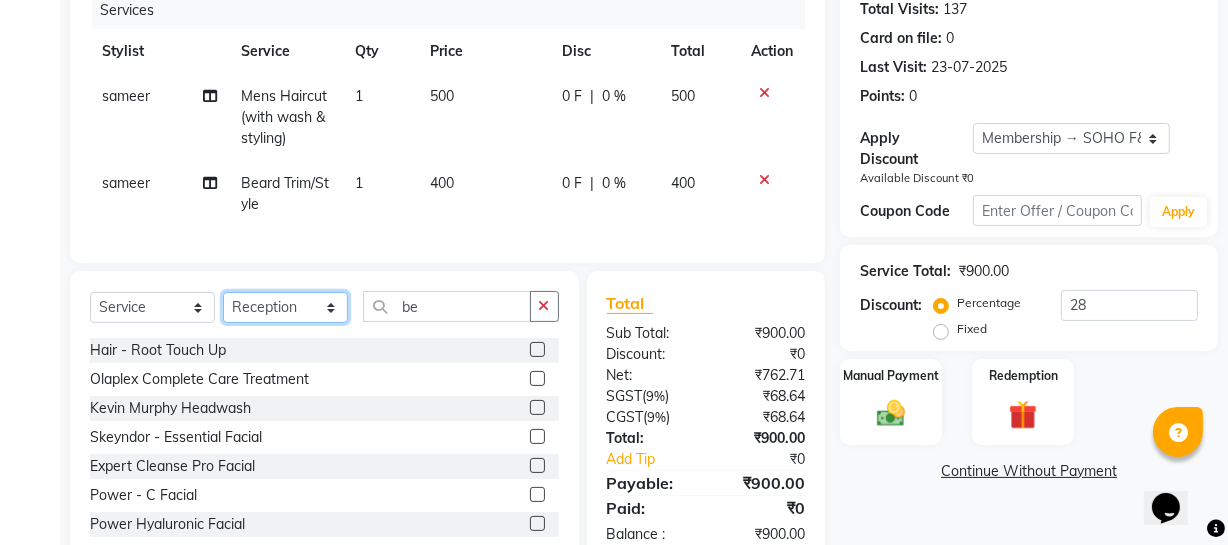 click on "Select Stylist Abhishek Kohli Adhamya Bamotra Amit Anita Kumari Arun Sain Avijit Das Bhabesh Dipanker  Harman Kevi  Komal Lakshya Dogra Meenakshi Jamwal Mitu Neha Nicky Nishant Swalia Nitin Reception Rose  Ruth Sahil sameer Sanjay Saurav pedi Saurav SAM Shameem Sharan Sorabh Salmani Vicky VISHAL DOGRA" 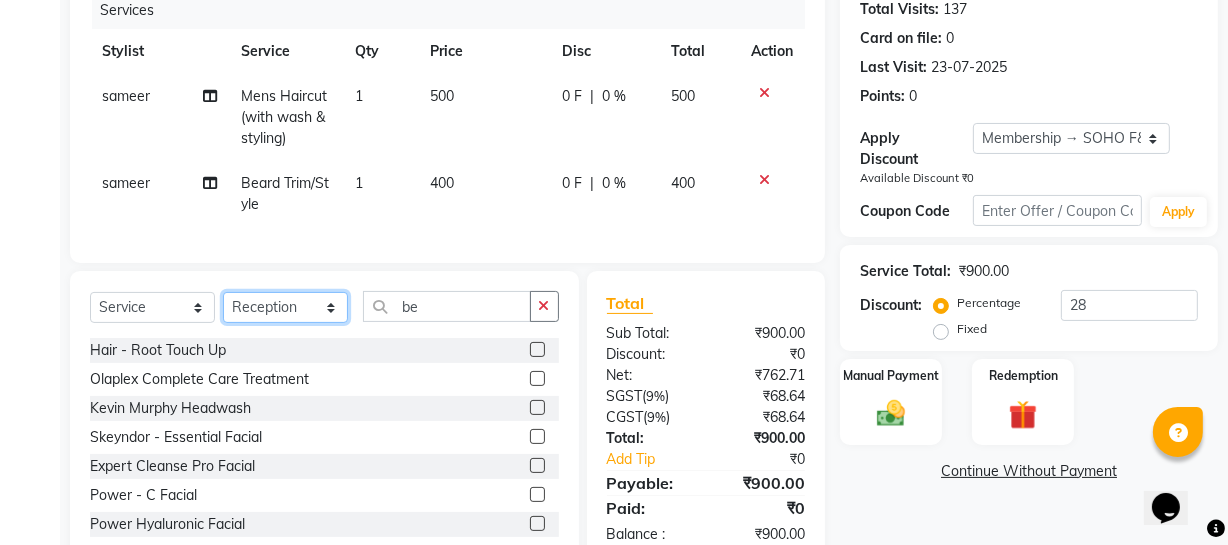 scroll, scrollTop: 0, scrollLeft: 0, axis: both 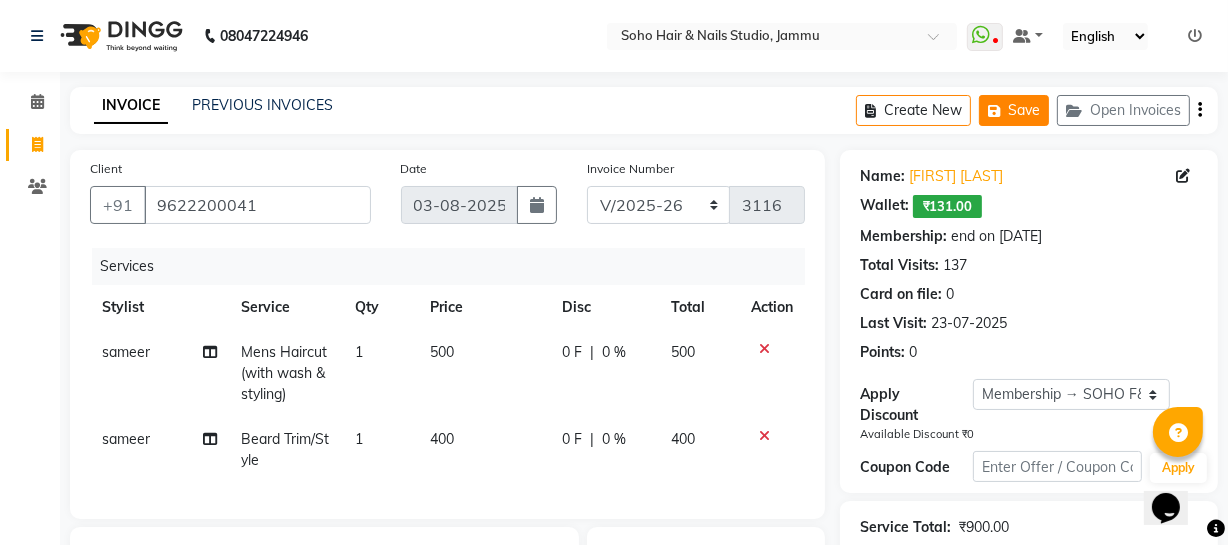 click 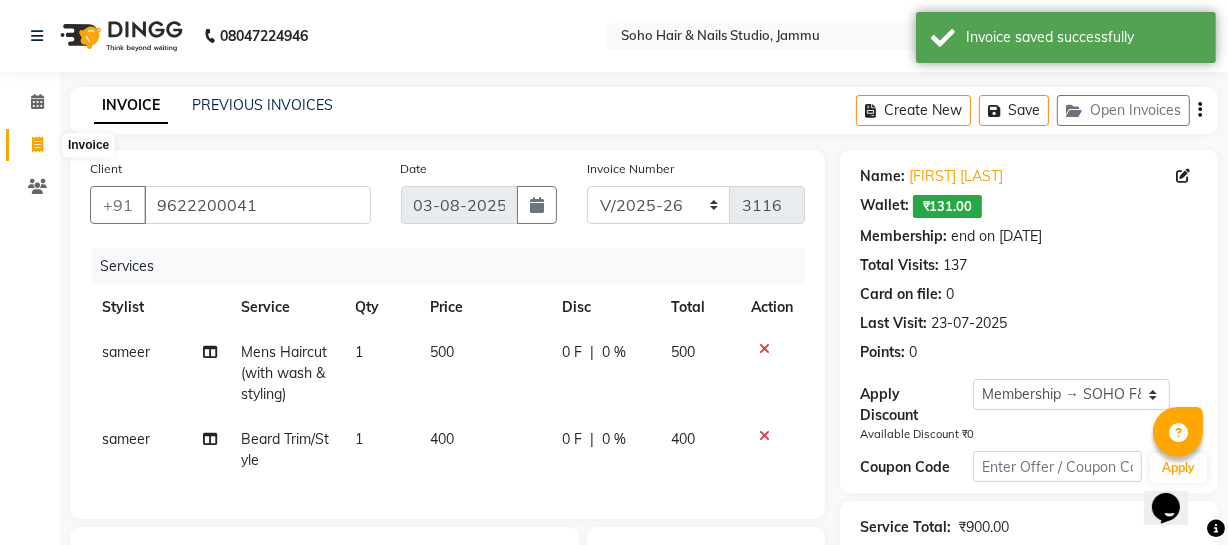 click 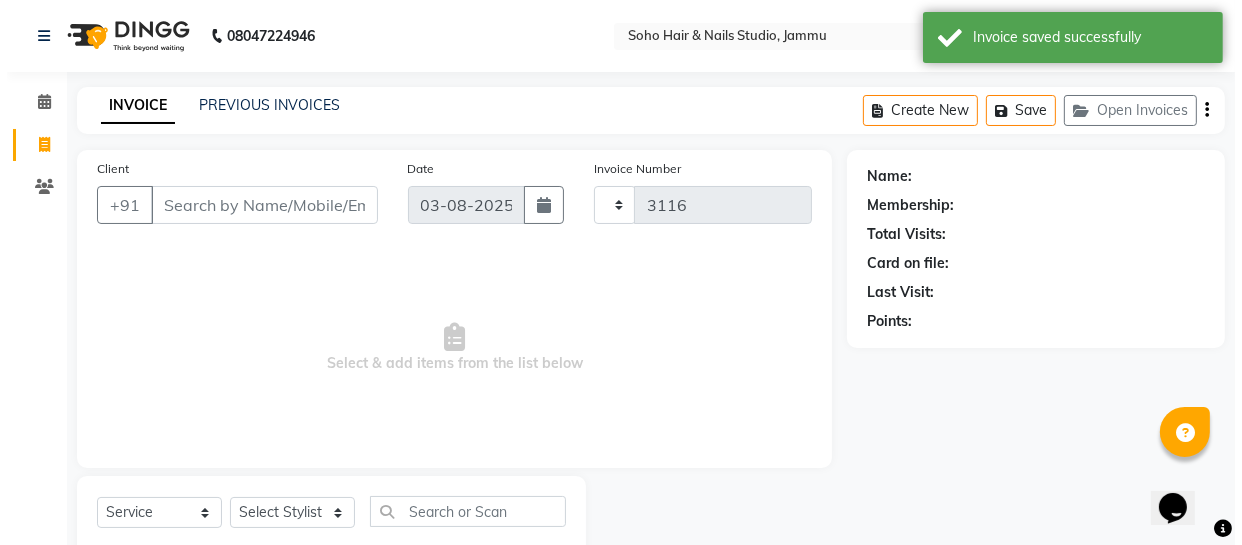 scroll, scrollTop: 57, scrollLeft: 0, axis: vertical 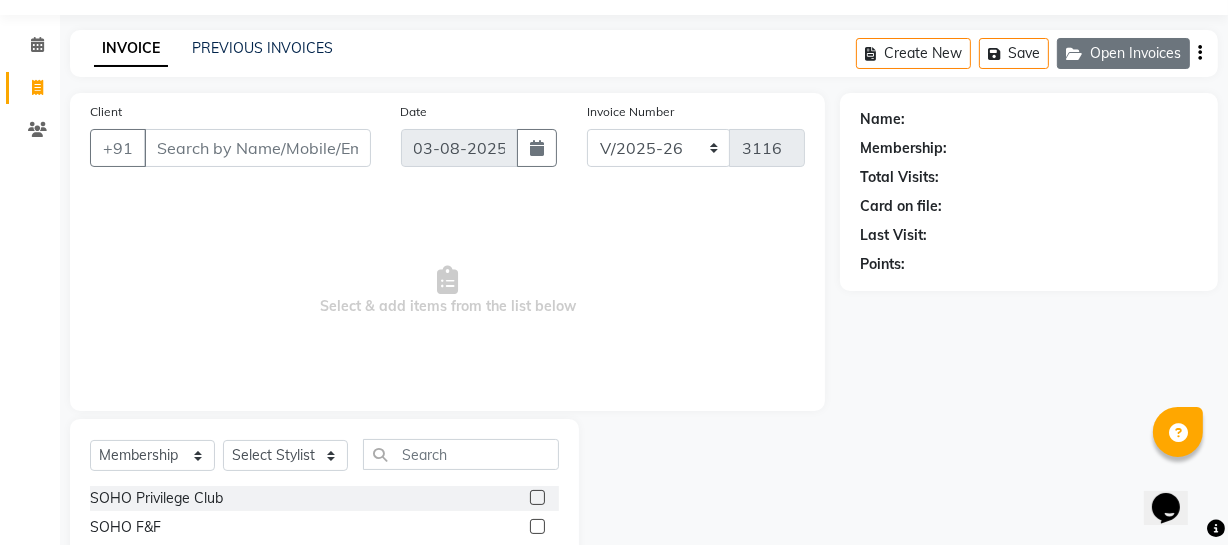 click on "Open Invoices" 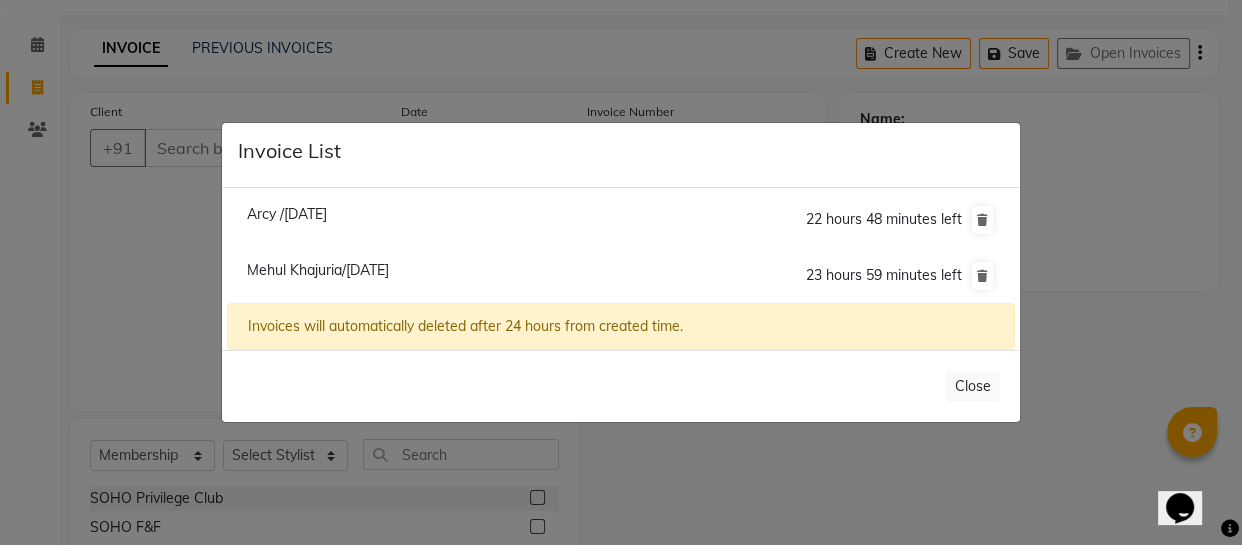 click on "Mehul Khajuria/[DATE]  23 hours 59 minutes left" 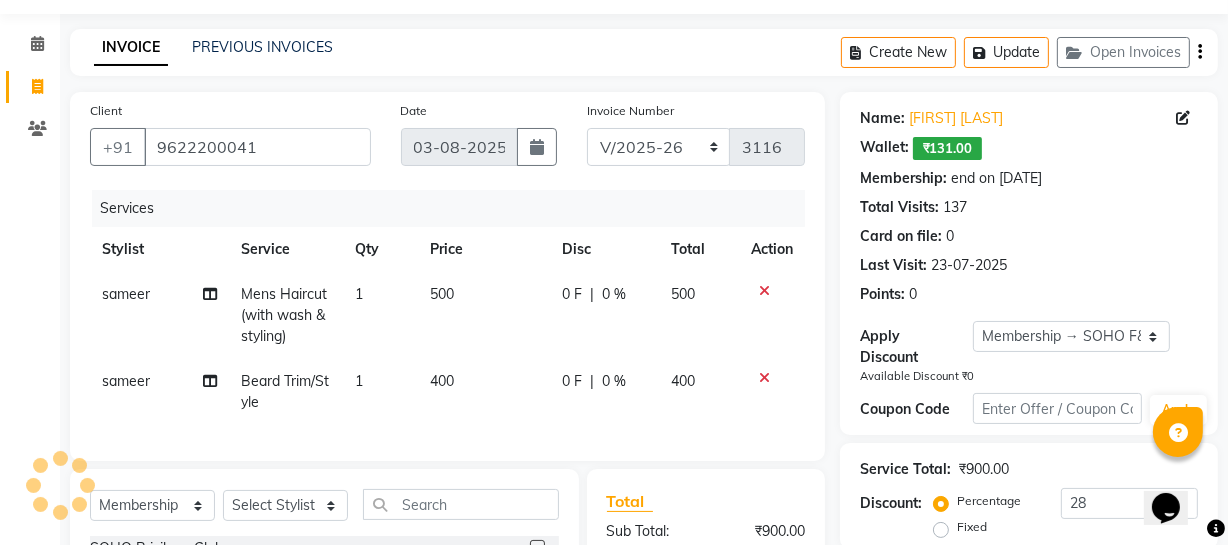 scroll, scrollTop: 148, scrollLeft: 0, axis: vertical 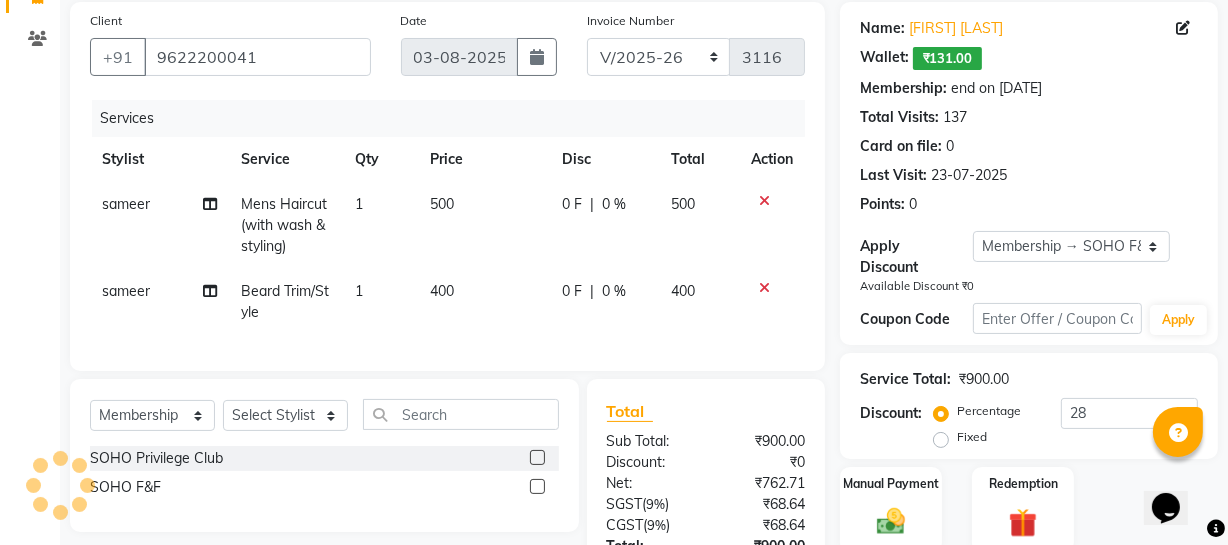 click on "Select  Service  Product  Membership  Package Voucher Prepaid Gift Card  Select Stylist Abhishek Kohli Adhamya Bamotra Amit Anita Kumari Arun Sain Avijit Das Bhabesh Dipanker  Harman Kevi  Komal Lakshya Dogra Meenakshi Jamwal Mitu Neha Nicky Nishant Swalia Nitin Reception Rose  Ruth Sahil sameer Sanjay Saurav pedi Saurav SAM Shameem Sharan Sorabh Salmani Vicky VISHAL DOGRA" 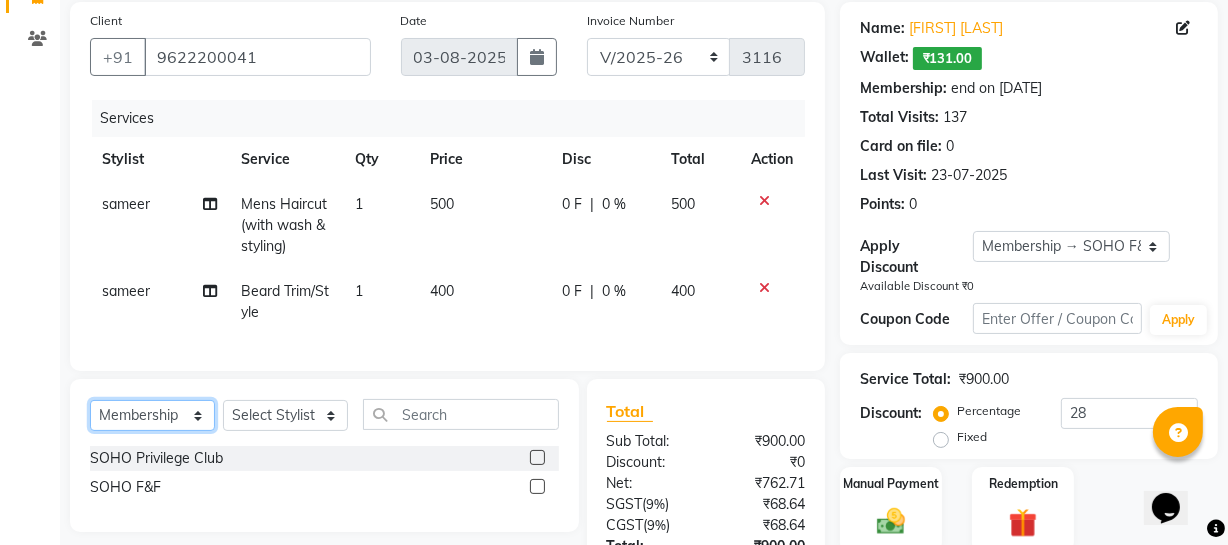 drag, startPoint x: 170, startPoint y: 432, endPoint x: 132, endPoint y: 415, distance: 41.62932 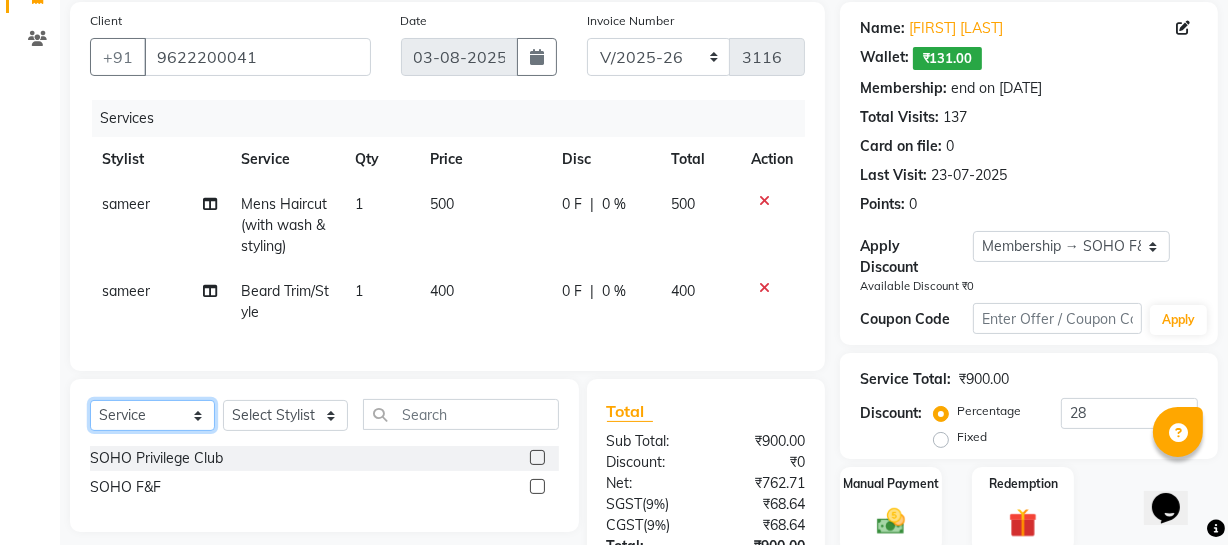 click on "Select  Service  Product  Membership  Package Voucher Prepaid Gift Card" 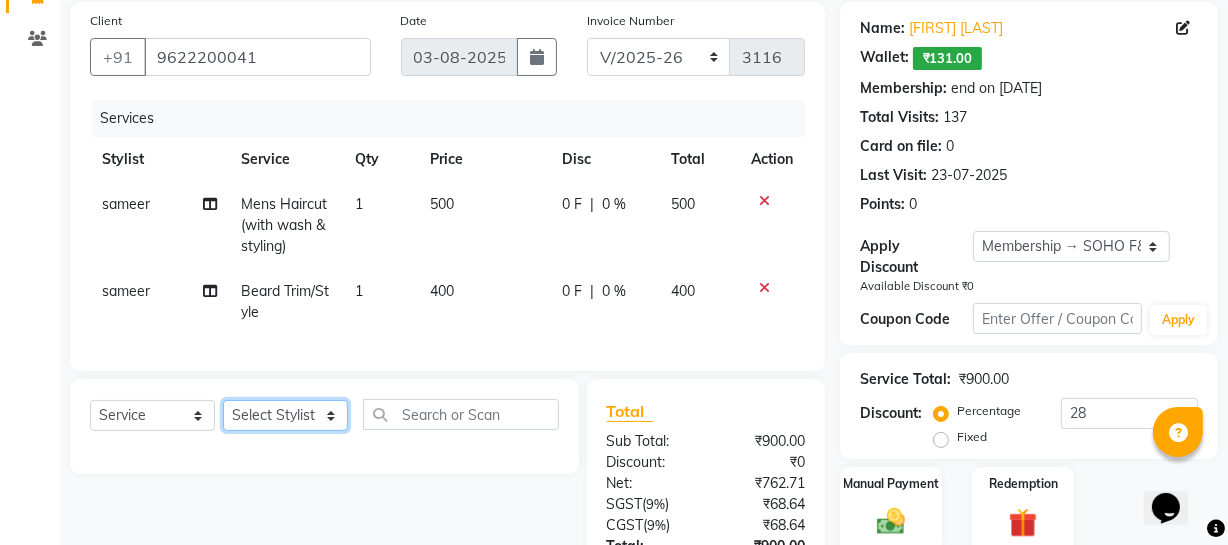 click on "Select Stylist Abhishek Kohli Adhamya Bamotra Amit Anita Kumari Arun Sain Avijit Das Bhabesh Dipanker  Harman Kevi  Komal Lakshya Dogra Meenakshi Jamwal Mitu Neha Nicky Nishant Swalia Nitin Reception Rose  Ruth Sahil sameer Sanjay Saurav pedi Saurav SAM Shameem Sharan Sorabh Salmani Vicky VISHAL DOGRA" 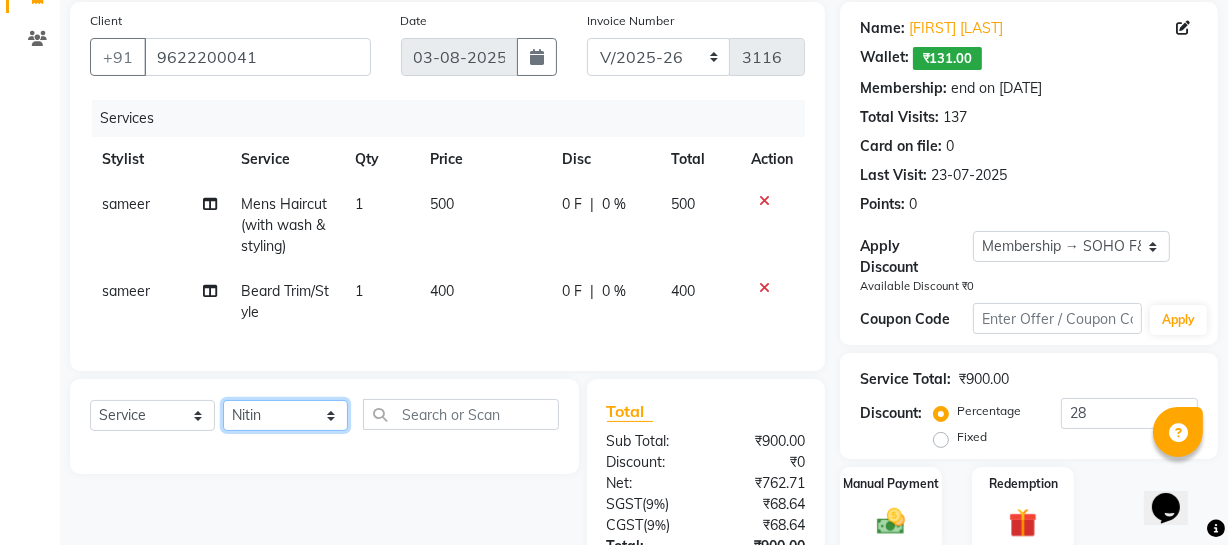 click on "Select Stylist Abhishek Kohli Adhamya Bamotra Amit Anita Kumari Arun Sain Avijit Das Bhabesh Dipanker  Harman Kevi  Komal Lakshya Dogra Meenakshi Jamwal Mitu Neha Nicky Nishant Swalia Nitin Reception Rose  Ruth Sahil sameer Sanjay Saurav pedi Saurav SAM Shameem Sharan Sorabh Salmani Vicky VISHAL DOGRA" 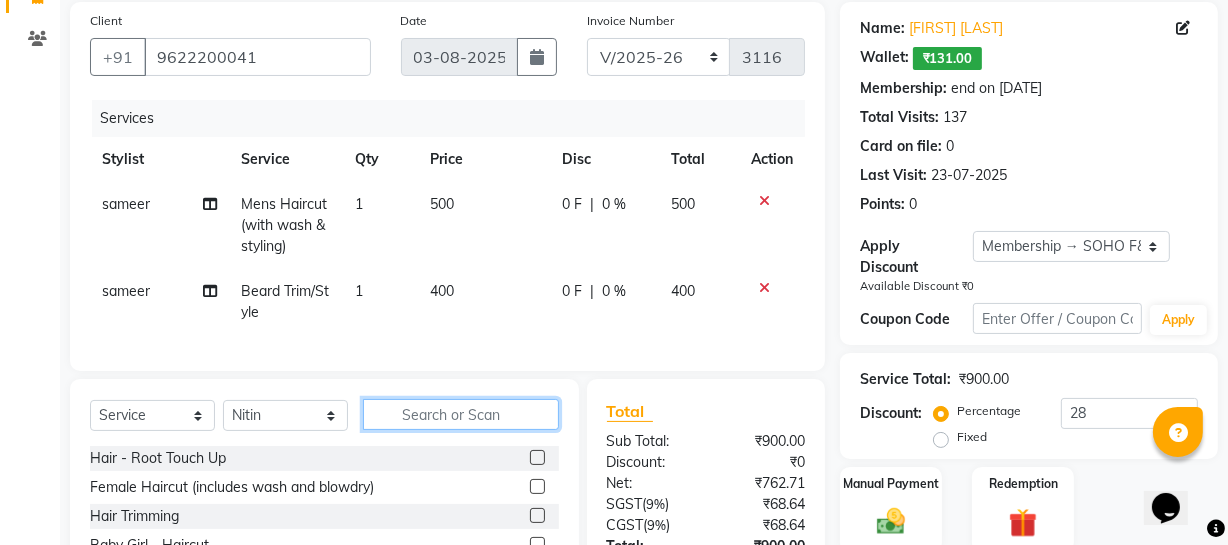 click 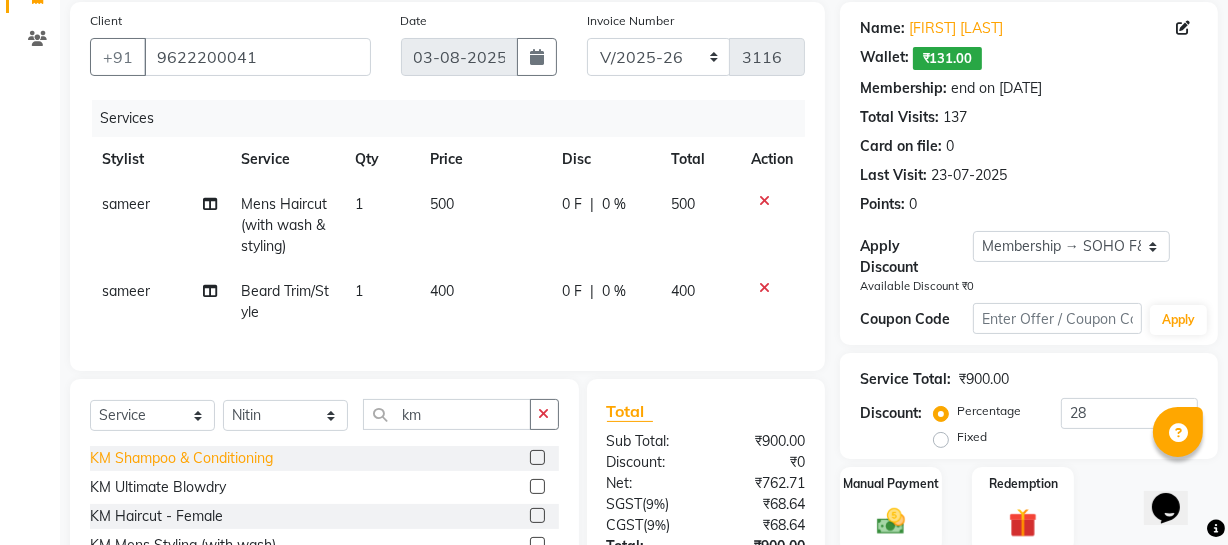 click on "KM Shampoo & Conditioning" 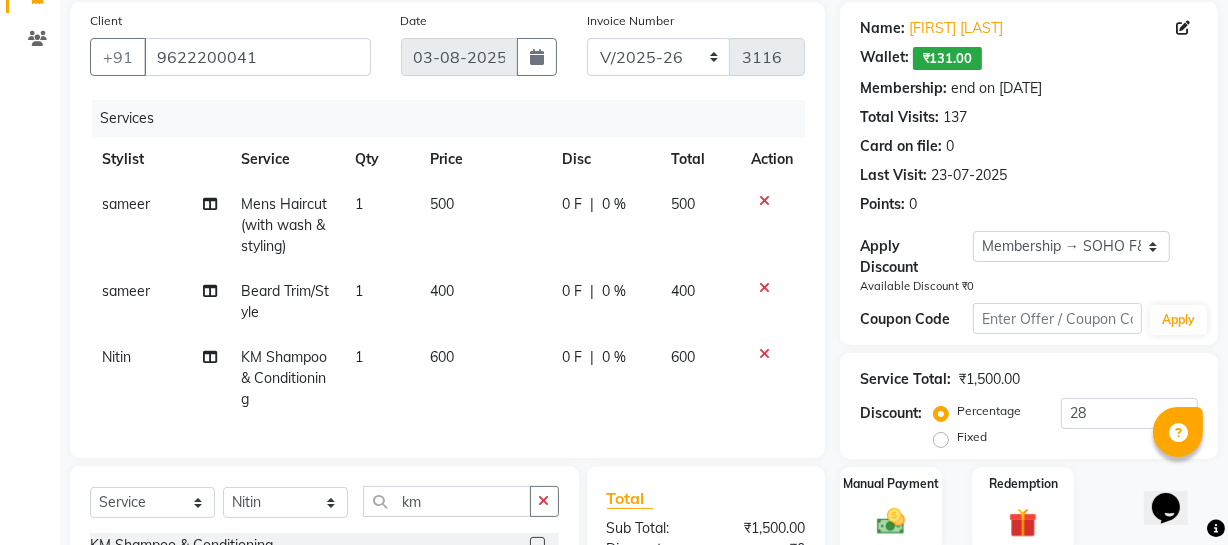 click on "Client +91 [PHONE] Date [DATE] Invoice Number Red/2025-26 V/2025 V/2025-26 3116 Services Stylist Service Qty Price Disc Total Action sameer Mens Haircut (with wash & styling) 1 500 0 F | 0 % 500 sameer Beard Trim/Style 1 400 0 F | 0 % 400 Nitin KM Shampoo & Conditioning 1 600 0 F | 0 % 600" 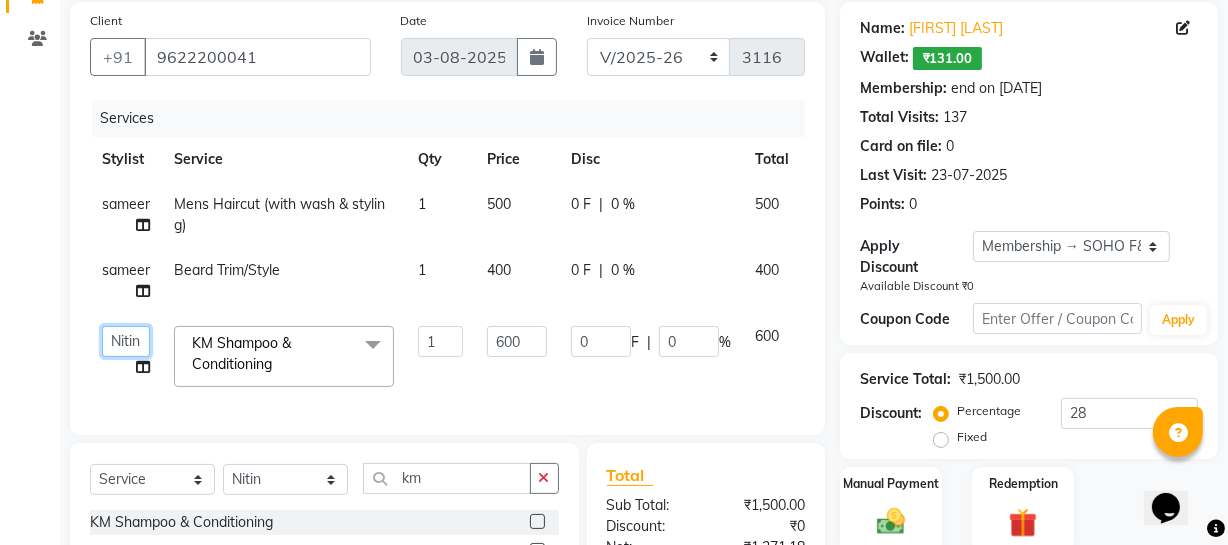 click on "Abhishek Kohli   Adhamya Bamotra   Amit   Anita Kumari   Arun Sain   Avijit Das   Bhabesh   Dipanker    Harman   Kevi    Komal   Lakshya Dogra   Meenakshi Jamwal   Mitu   Neha   Nicky   Nishant Swalia   Nitin   Reception   Rose    Ruth   Sahil   sameer   Sanjay   Saurav pedi   Saurav SAM   Shameem   Sharan   Sorabh Salmani   Vicky   VISHAL DOGRA" 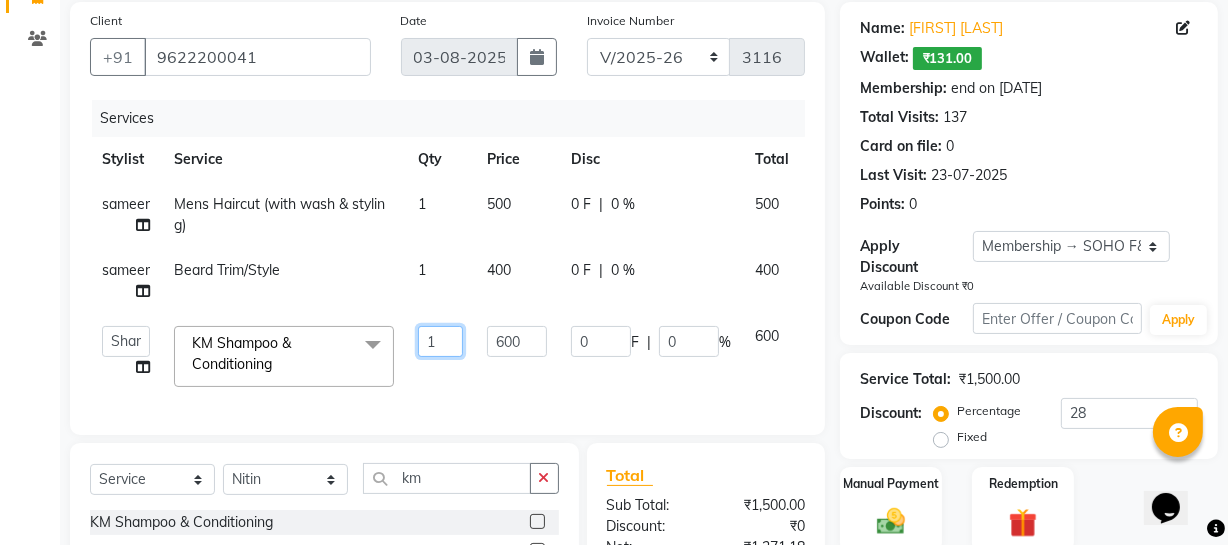 click on "1" 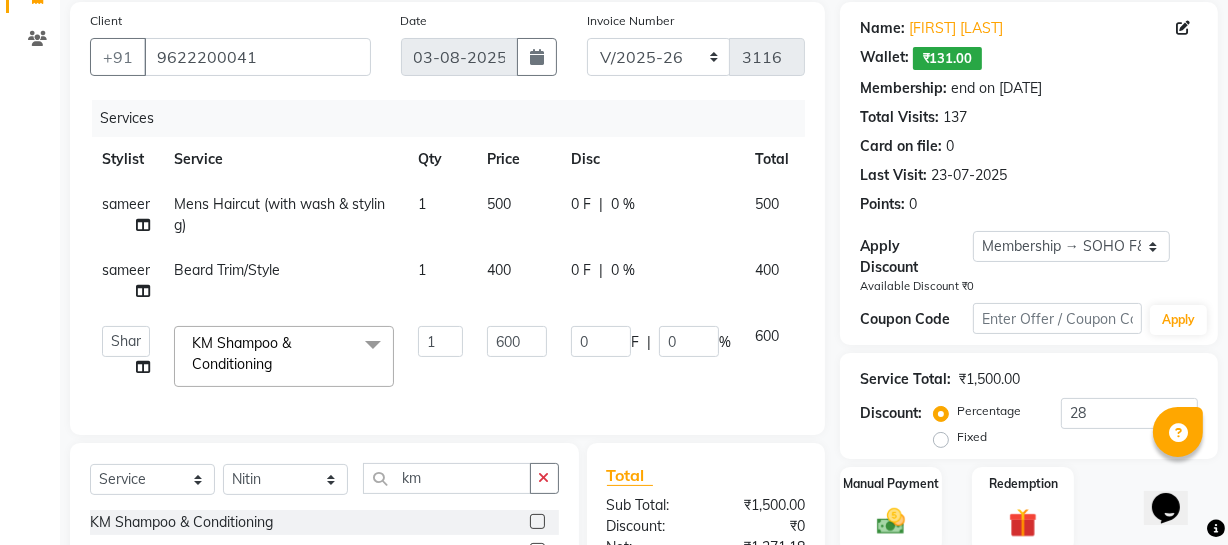 click on "Name: Mehul Khajuria  Wallet:   ₹131.00  Membership: end on [DATE] Total Visits:  137 Card on file:  0 Last Visit:   23-07-2025 Points:   0" 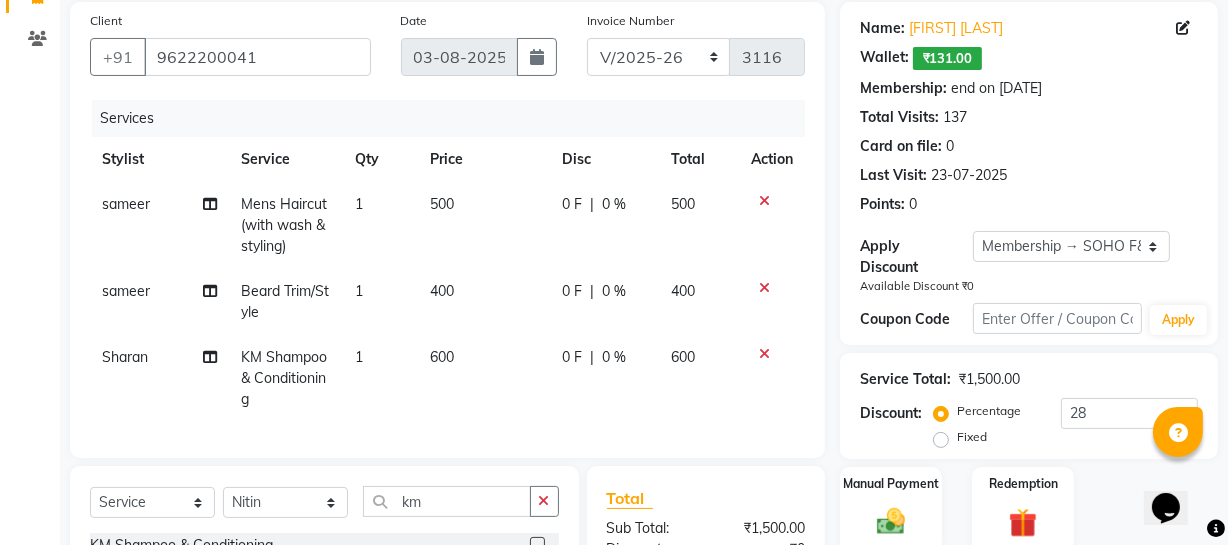 scroll, scrollTop: 0, scrollLeft: 0, axis: both 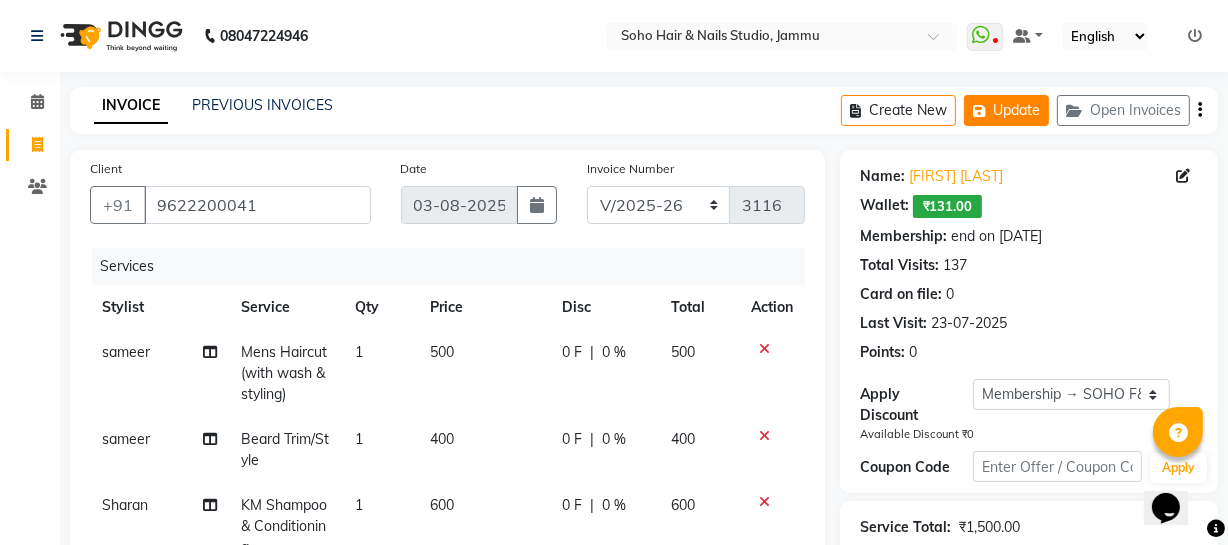click on "Update" 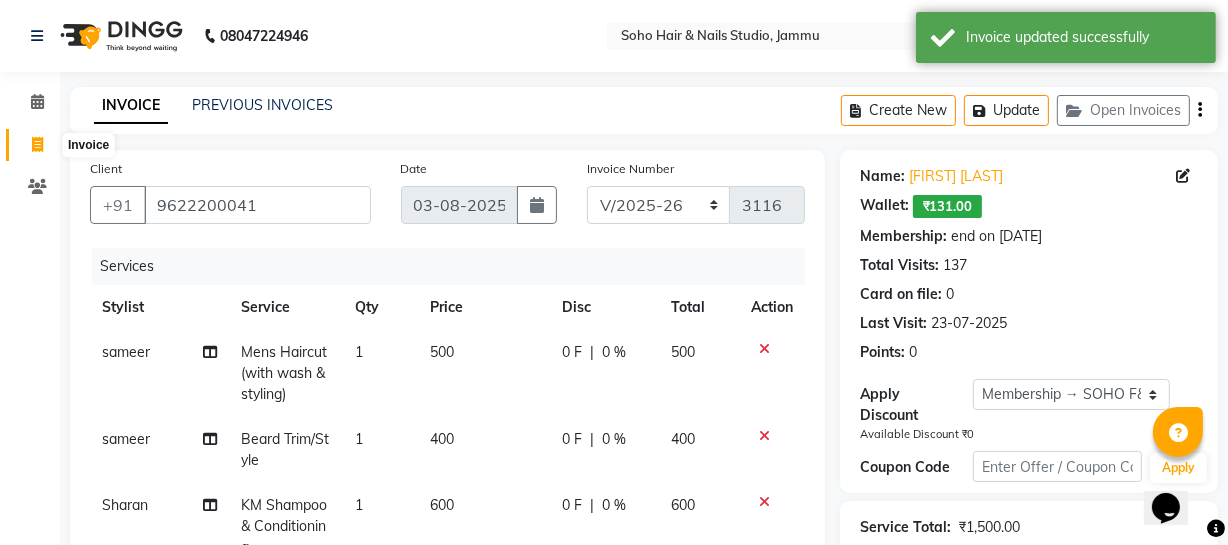 click 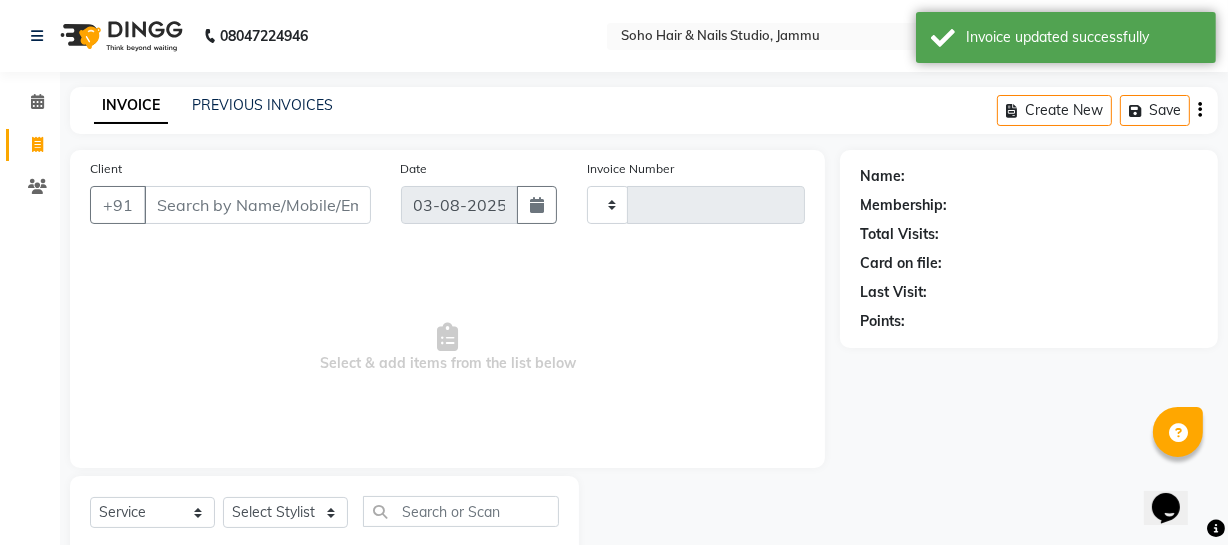 scroll, scrollTop: 57, scrollLeft: 0, axis: vertical 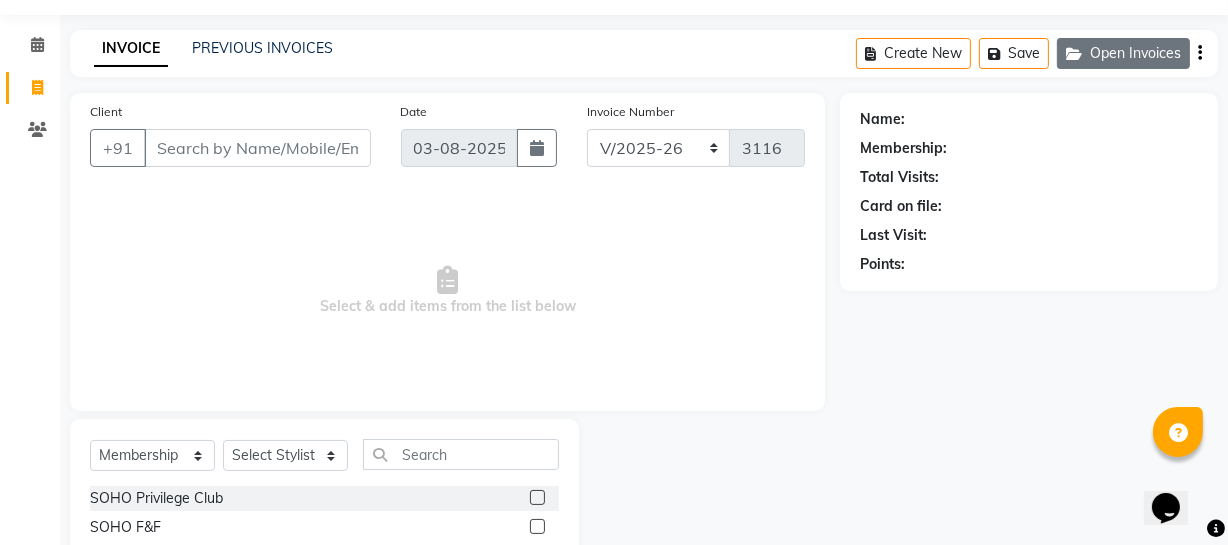 click on "Open Invoices" 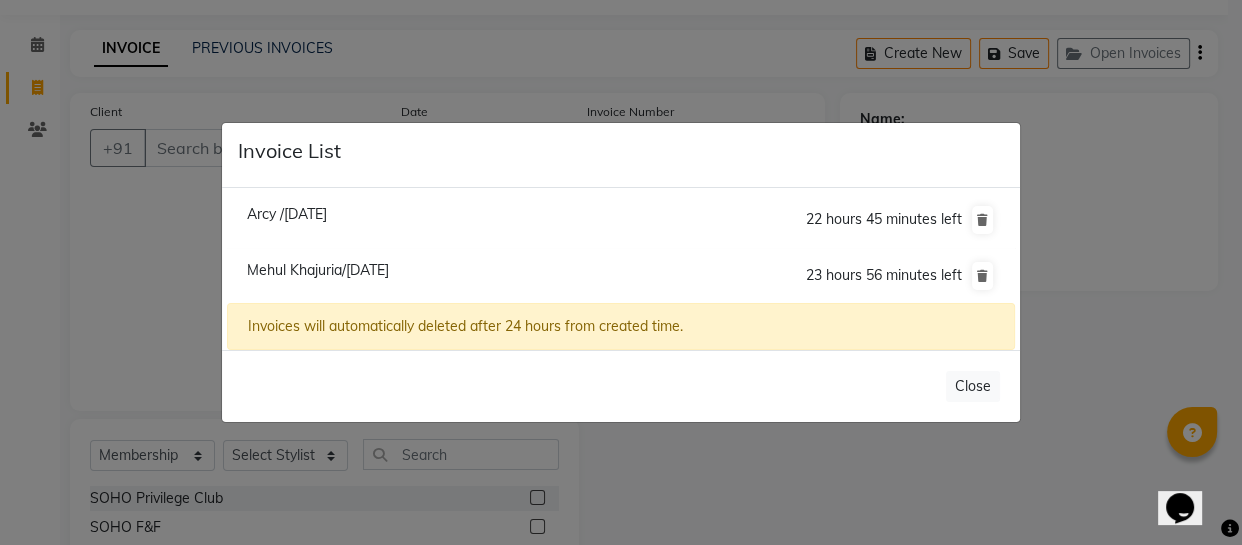 click on "Mehul Khajuria/[DATE]" 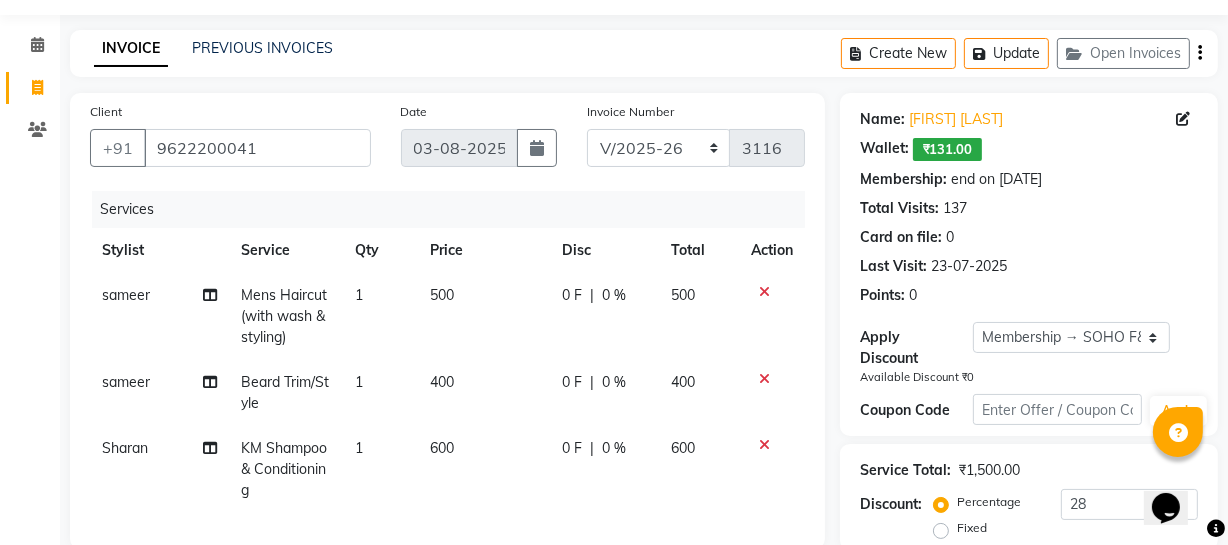 scroll, scrollTop: 330, scrollLeft: 0, axis: vertical 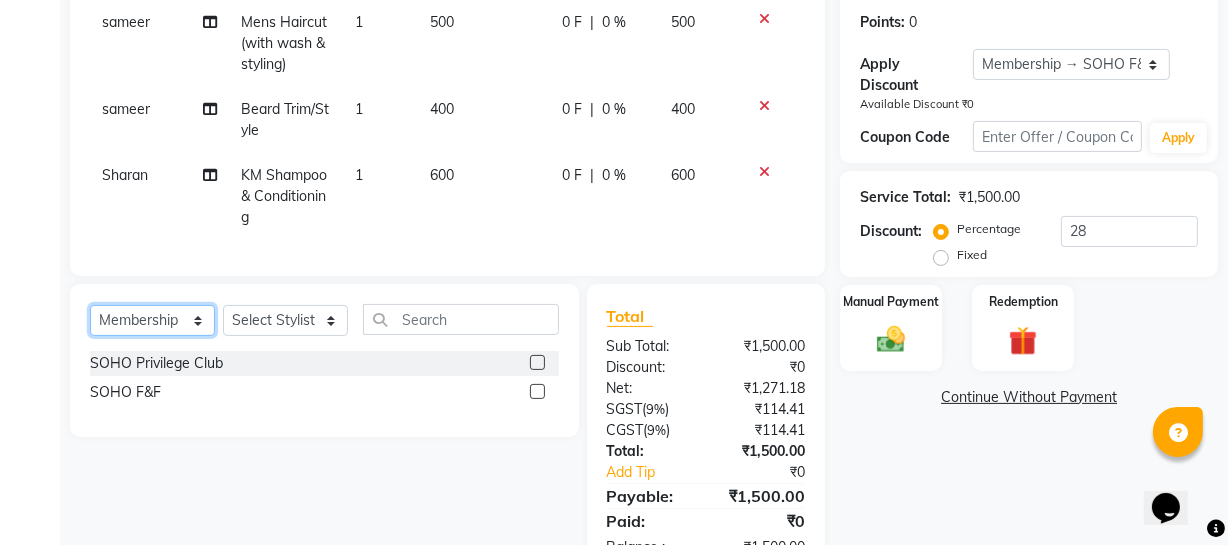 click on "Select  Service  Product  Membership  Package Voucher Prepaid Gift Card" 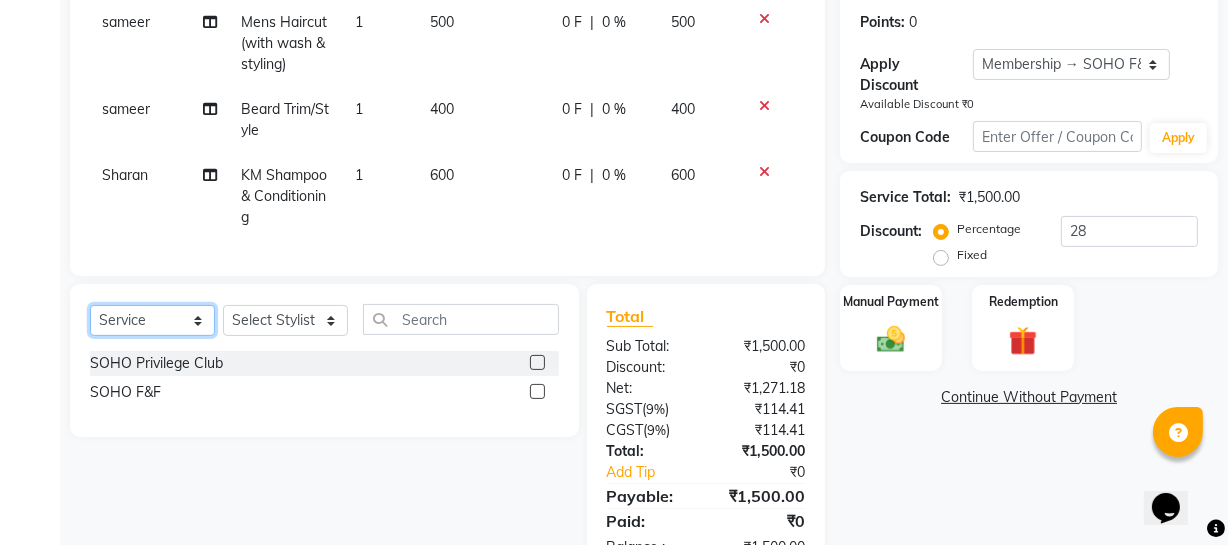 click on "Select  Service  Product  Membership  Package Voucher Prepaid Gift Card" 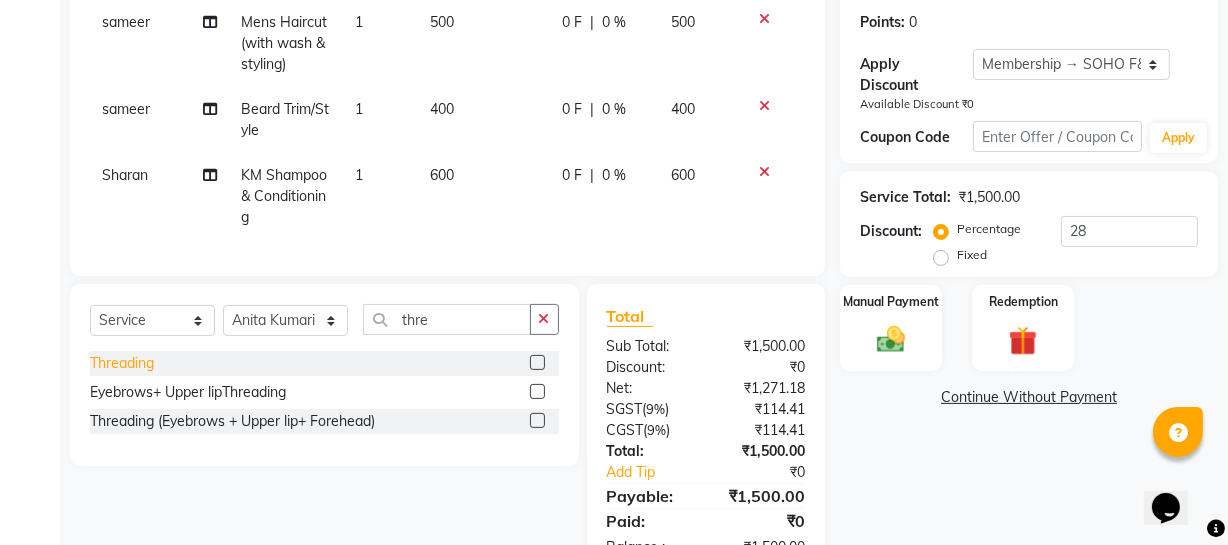 click on "Threading" 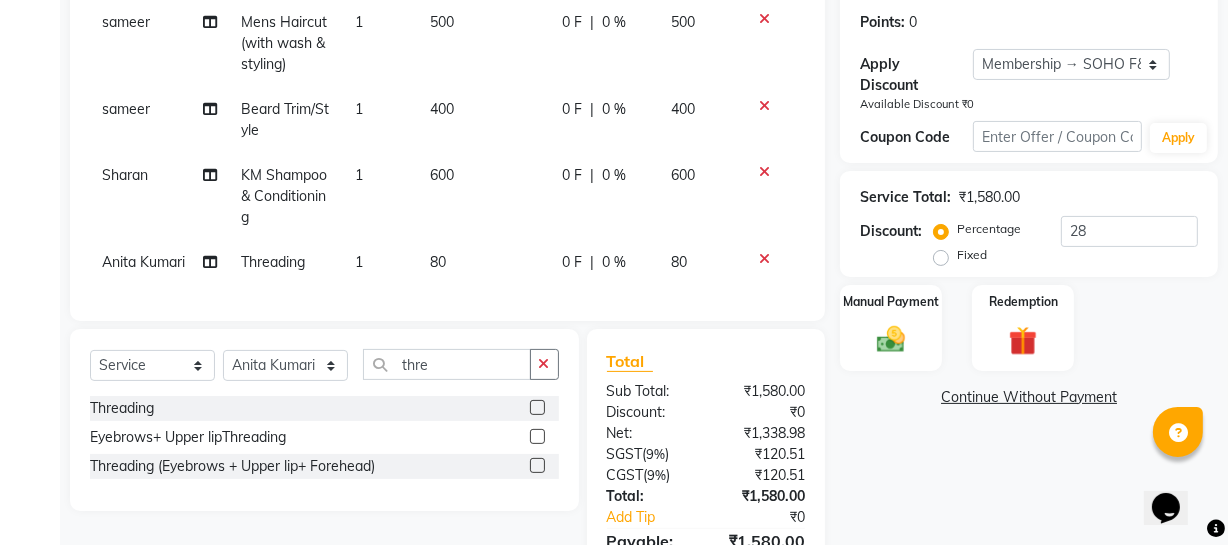 scroll, scrollTop: 239, scrollLeft: 0, axis: vertical 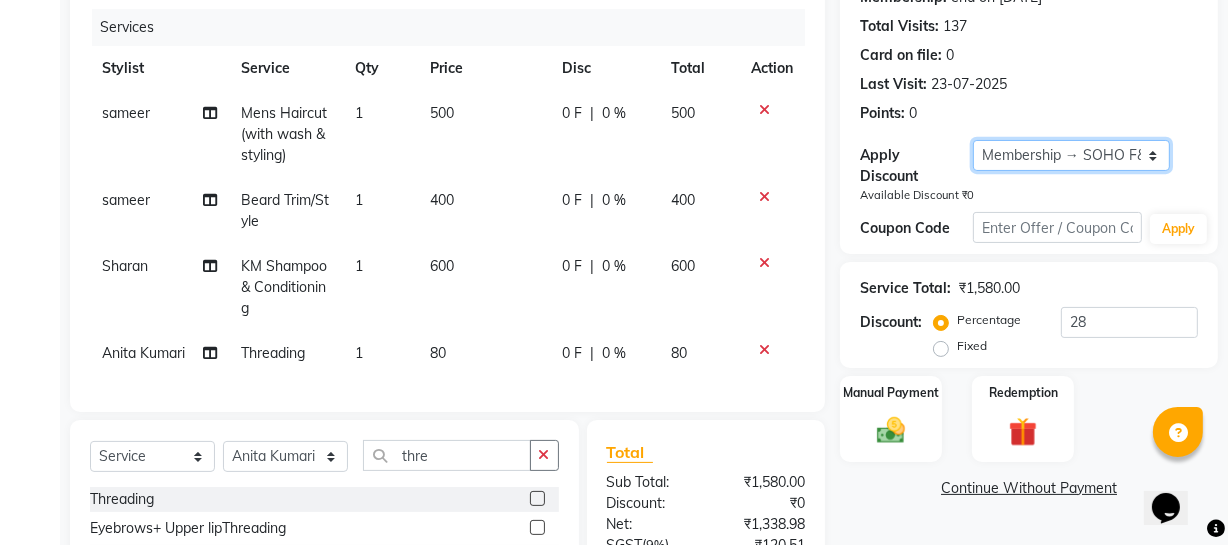 drag, startPoint x: 1045, startPoint y: 157, endPoint x: 1042, endPoint y: 168, distance: 11.401754 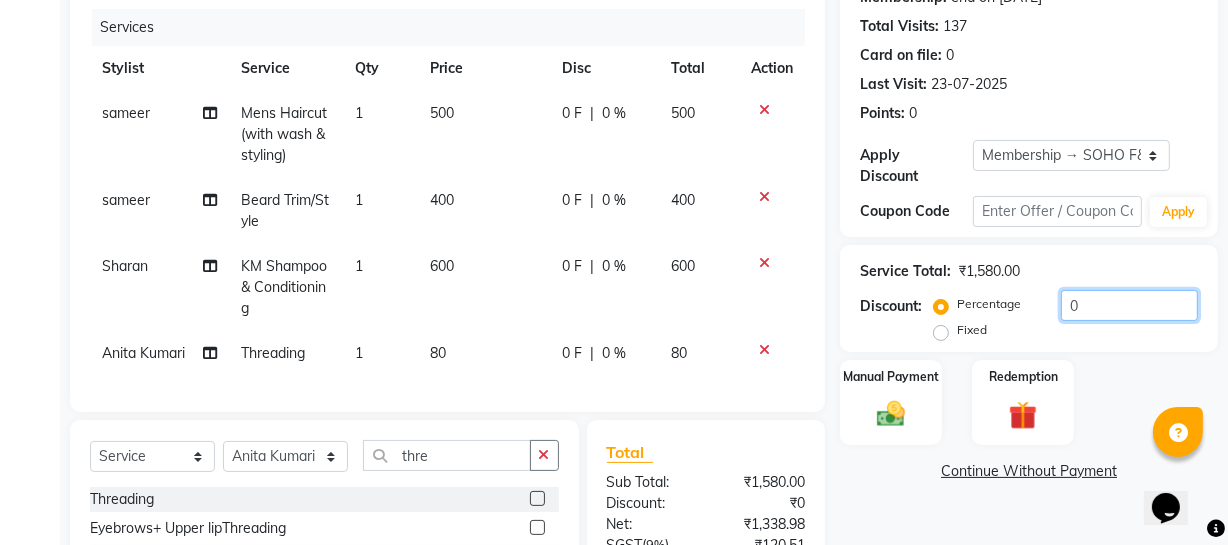 drag, startPoint x: 1107, startPoint y: 300, endPoint x: 947, endPoint y: 311, distance: 160.37769 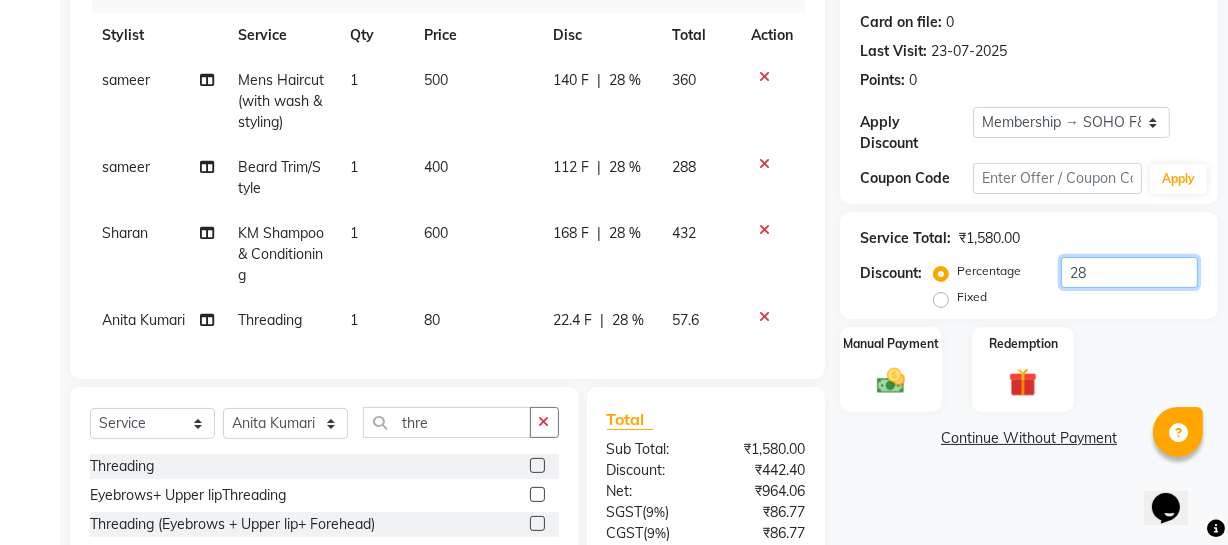 scroll, scrollTop: 473, scrollLeft: 0, axis: vertical 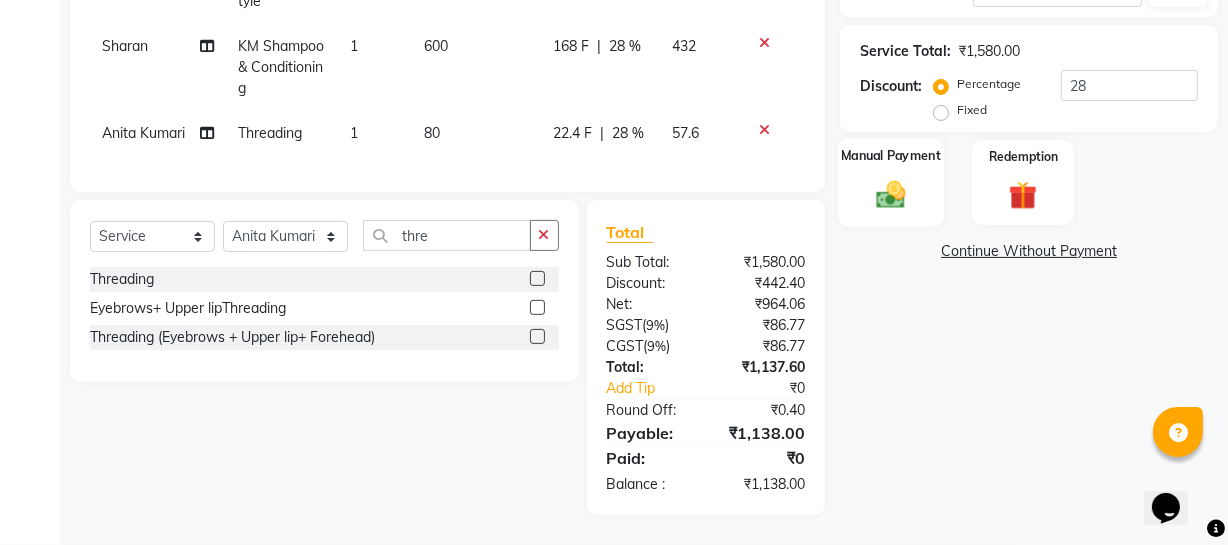 click on "Manual Payment" 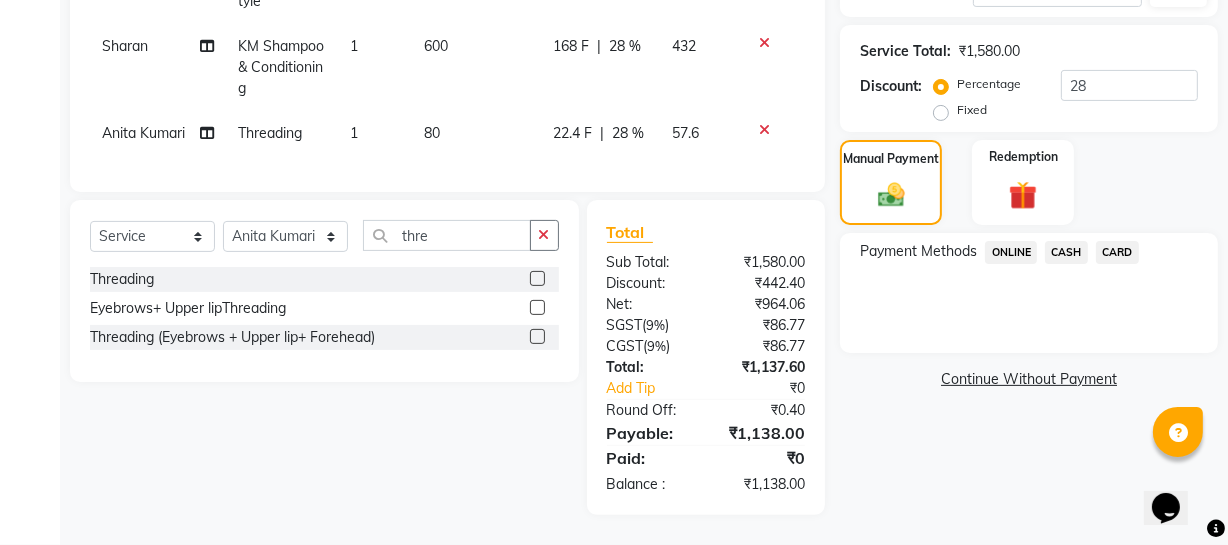 click on "ONLINE" 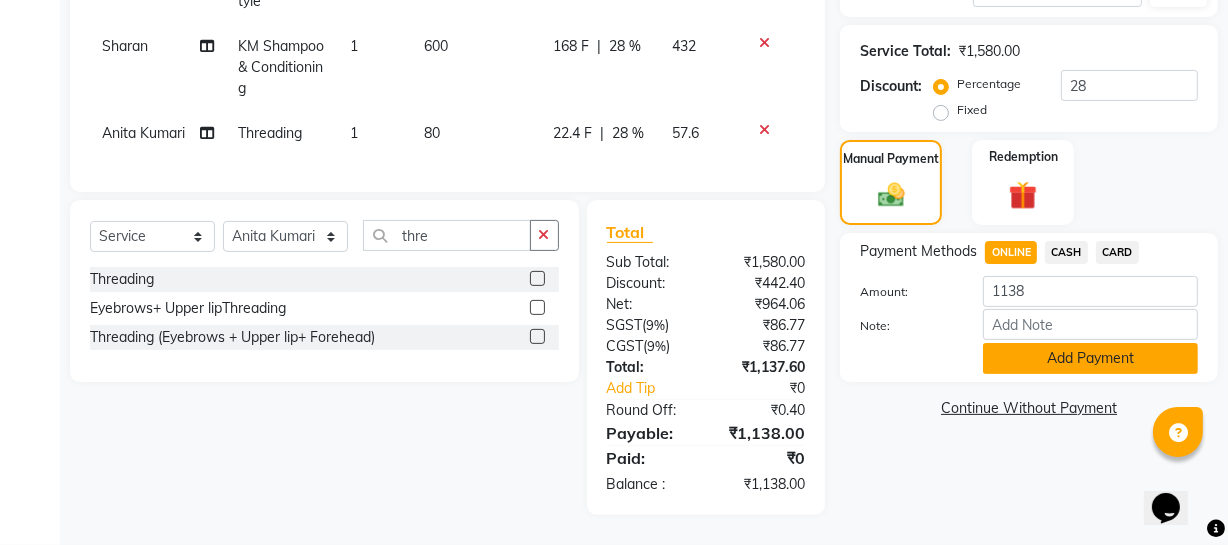 click on "Add Payment" 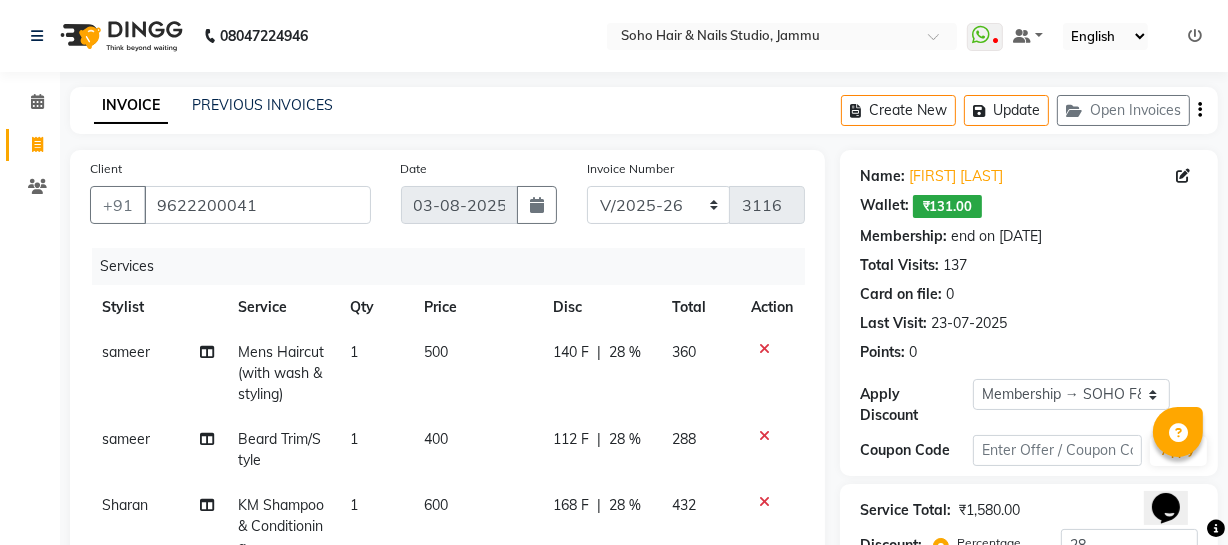 scroll, scrollTop: 454, scrollLeft: 0, axis: vertical 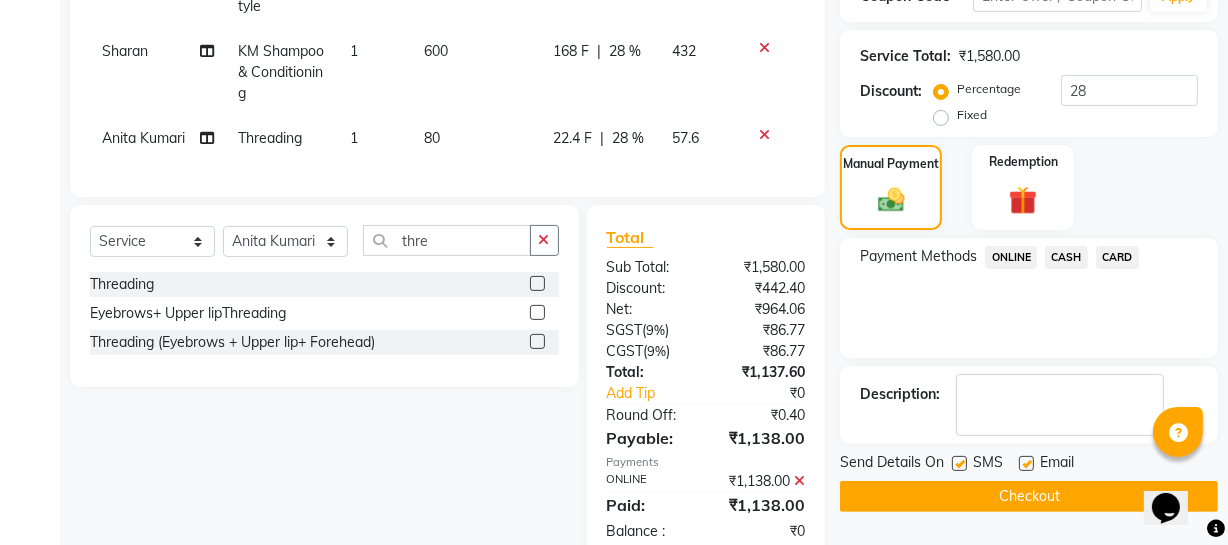 click on "Checkout" 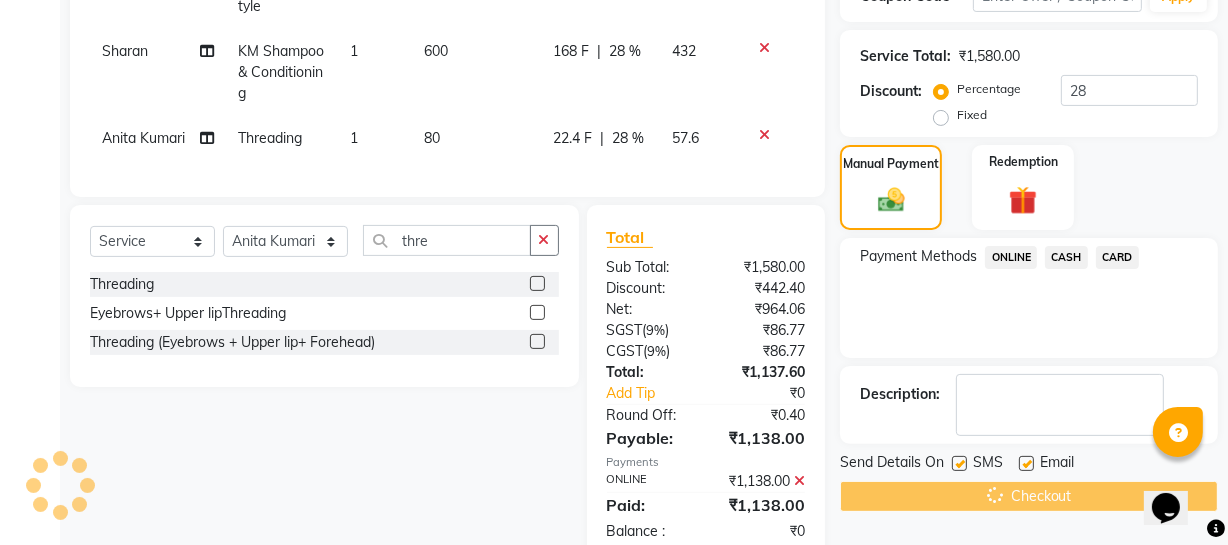 scroll, scrollTop: 272, scrollLeft: 0, axis: vertical 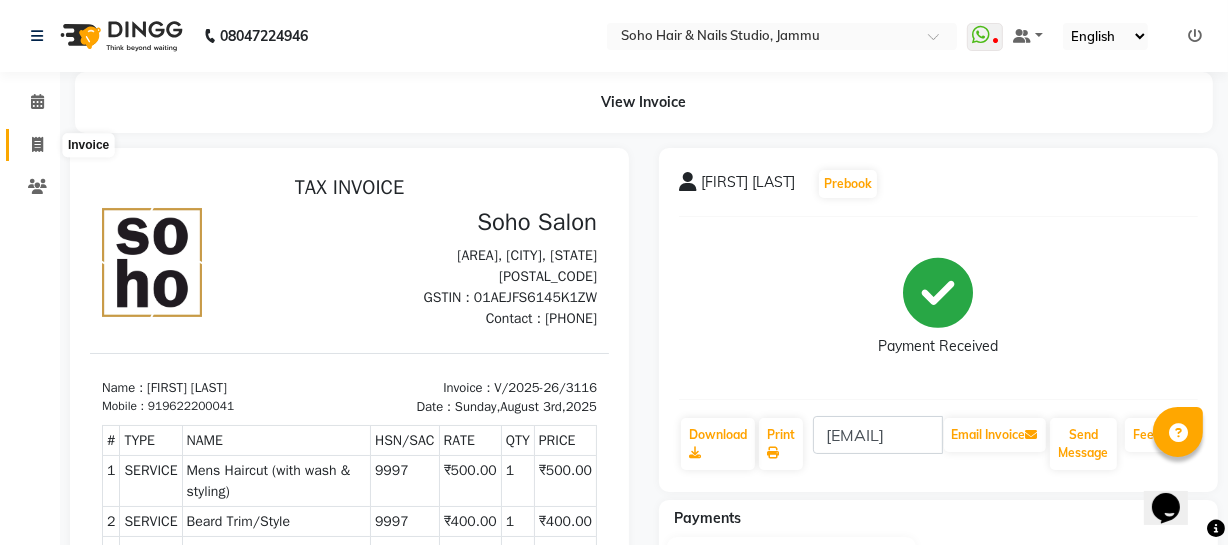 click 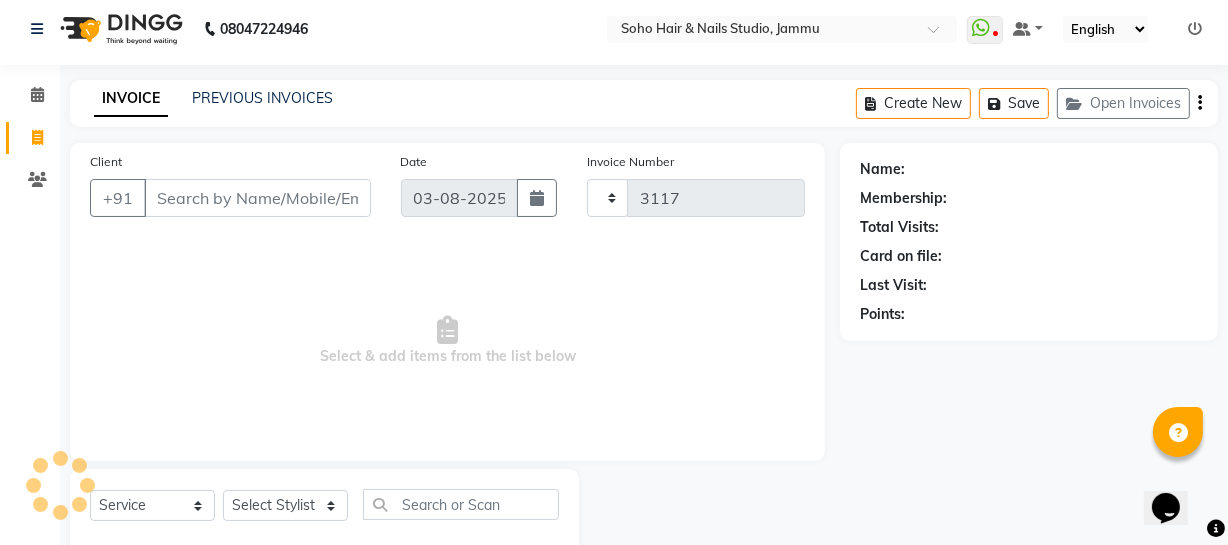 scroll, scrollTop: 57, scrollLeft: 0, axis: vertical 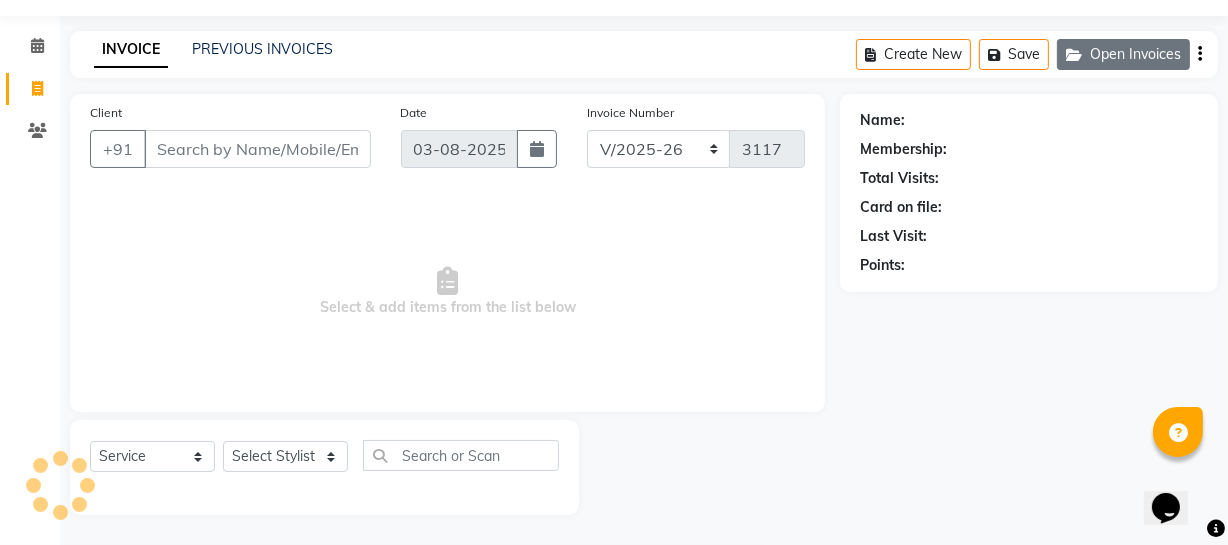 click on "Open Invoices" 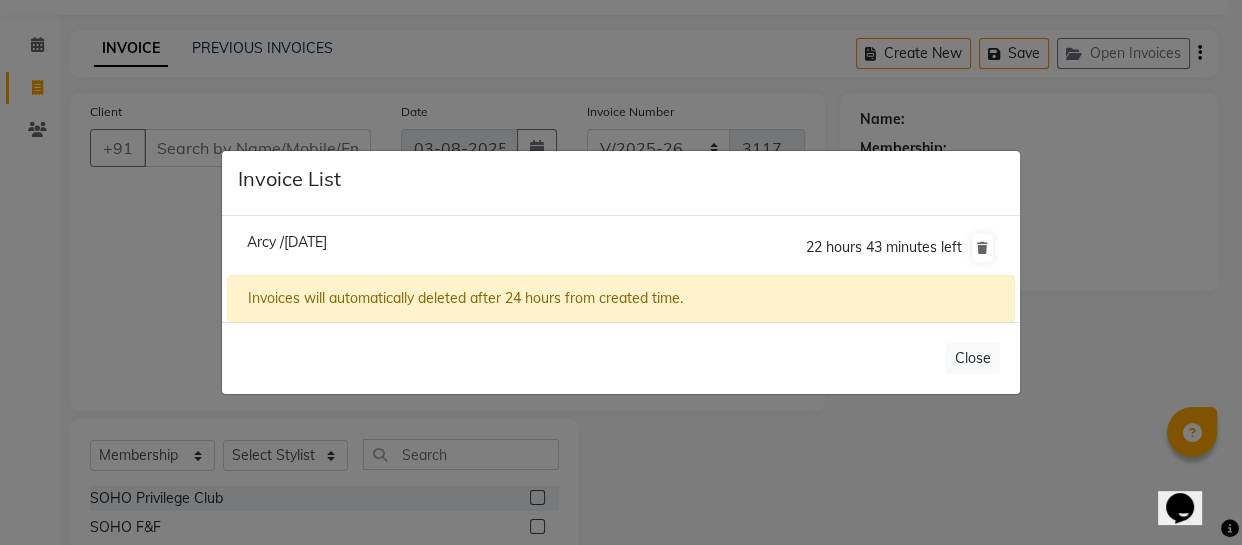 click on "Invoice List  Arcy /03 [MONTH] 2025  22 hours 43 minutes left  Invoices will automatically deleted after 24 hours from created time.   Close" 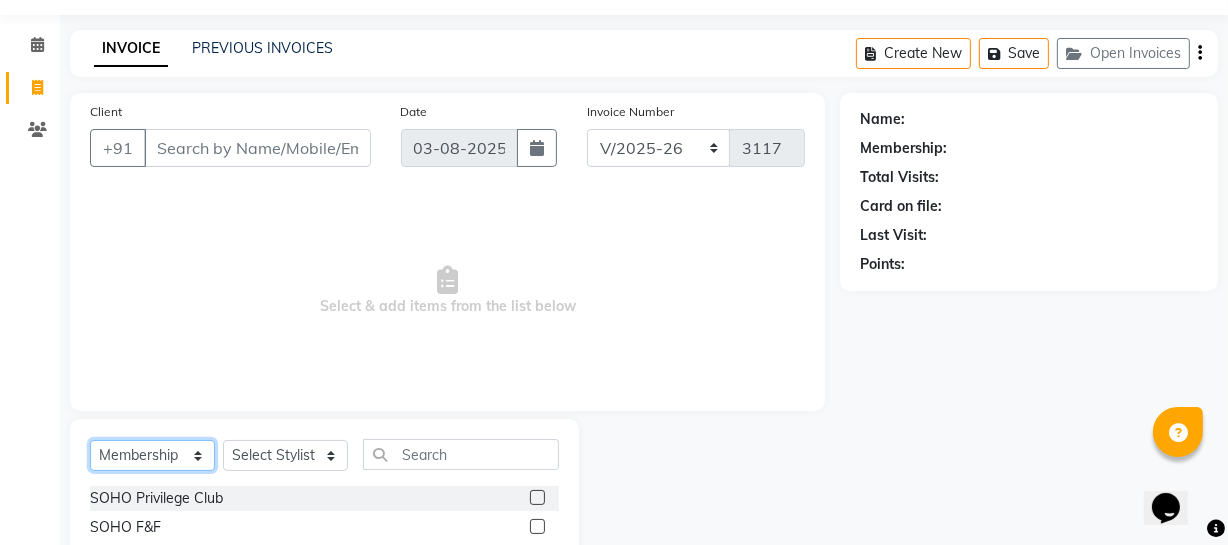 click on "Select  Service  Product  Membership  Package Voucher Prepaid Gift Card" 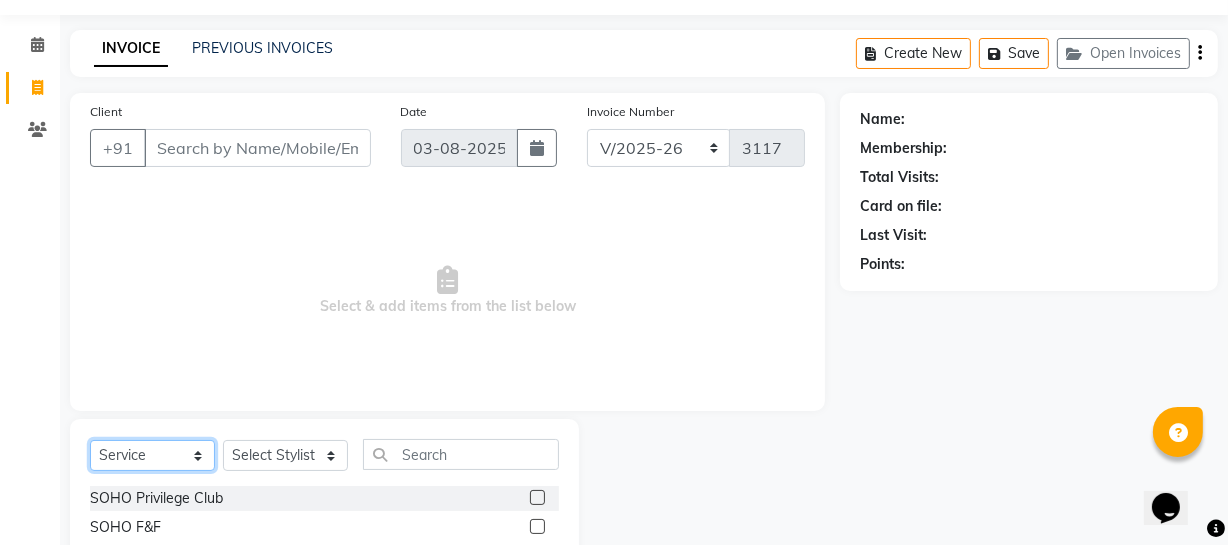 click on "Select  Service  Product  Membership  Package Voucher Prepaid Gift Card" 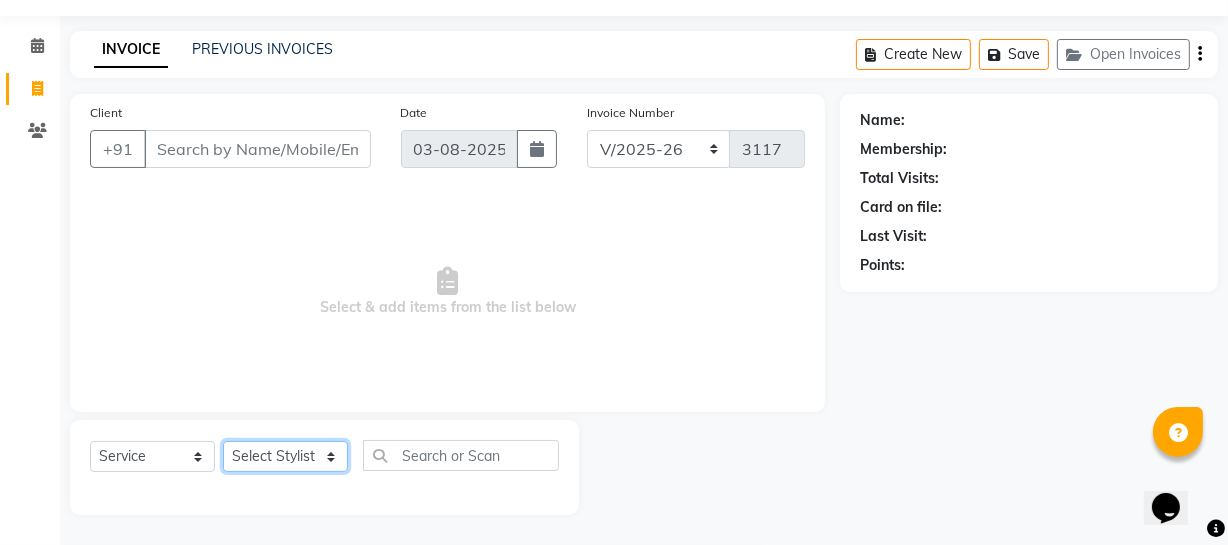 click on "Select Stylist Abhishek Kohli Adhamya Bamotra Amit Anita Kumari Arun Sain Avijit Das Bhabesh Dipanker  Harman Kevi  Komal Lakshya Dogra Meenakshi Jamwal Mitu Neha Nicky Nishant Swalia Nitin Reception Rose  Ruth Sahil sameer Sanjay Saurav pedi Saurav SAM Shameem Sharan Sorabh Salmani Vicky VISHAL DOGRA" 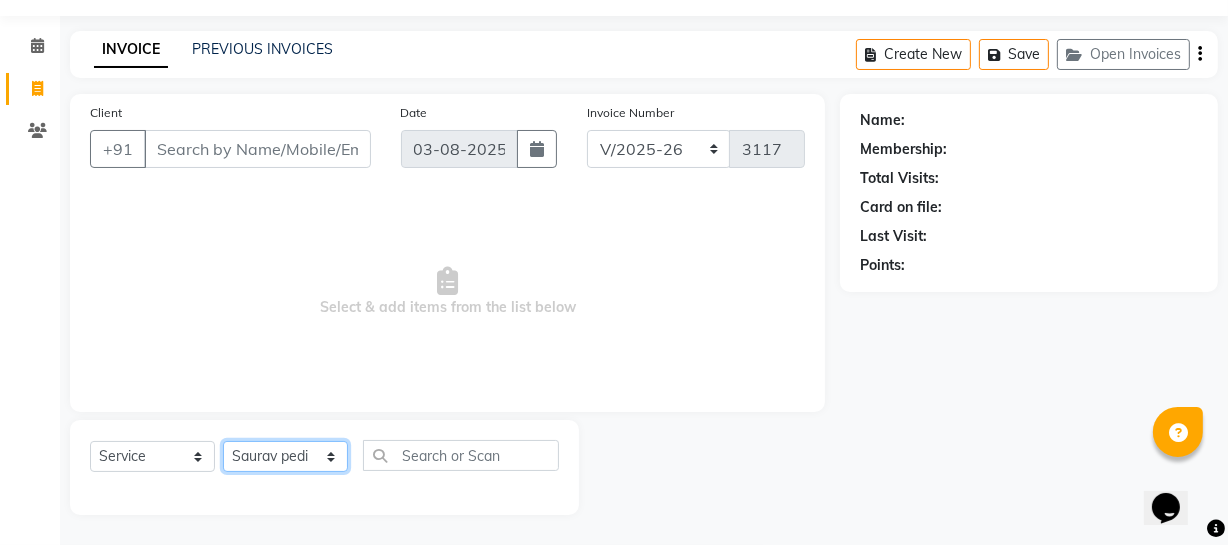 click on "Select Stylist Abhishek Kohli Adhamya Bamotra Amit Anita Kumari Arun Sain Avijit Das Bhabesh Dipanker  Harman Kevi  Komal Lakshya Dogra Meenakshi Jamwal Mitu Neha Nicky Nishant Swalia Nitin Reception Rose  Ruth Sahil sameer Sanjay Saurav pedi Saurav SAM Shameem Sharan Sorabh Salmani Vicky VISHAL DOGRA" 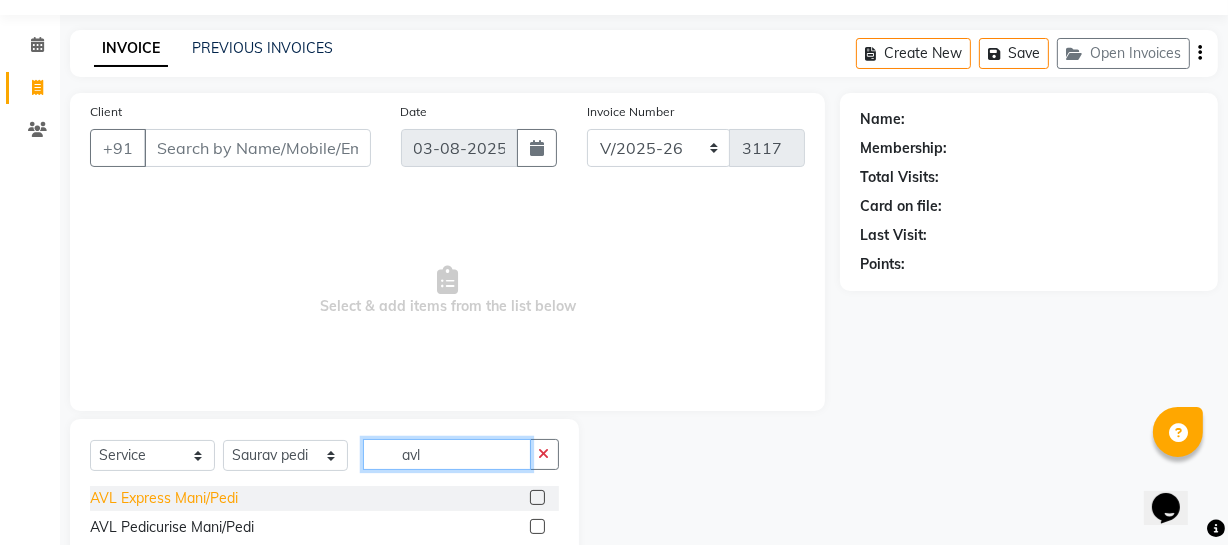 scroll, scrollTop: 114, scrollLeft: 0, axis: vertical 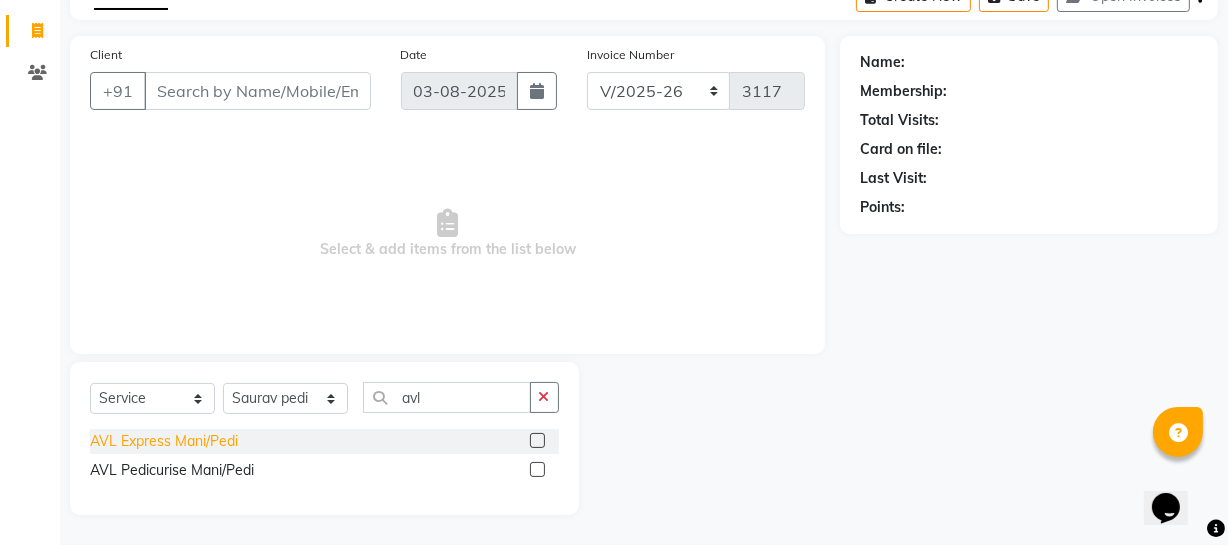 click on "AVL Pedicurise Mani/Pedi" 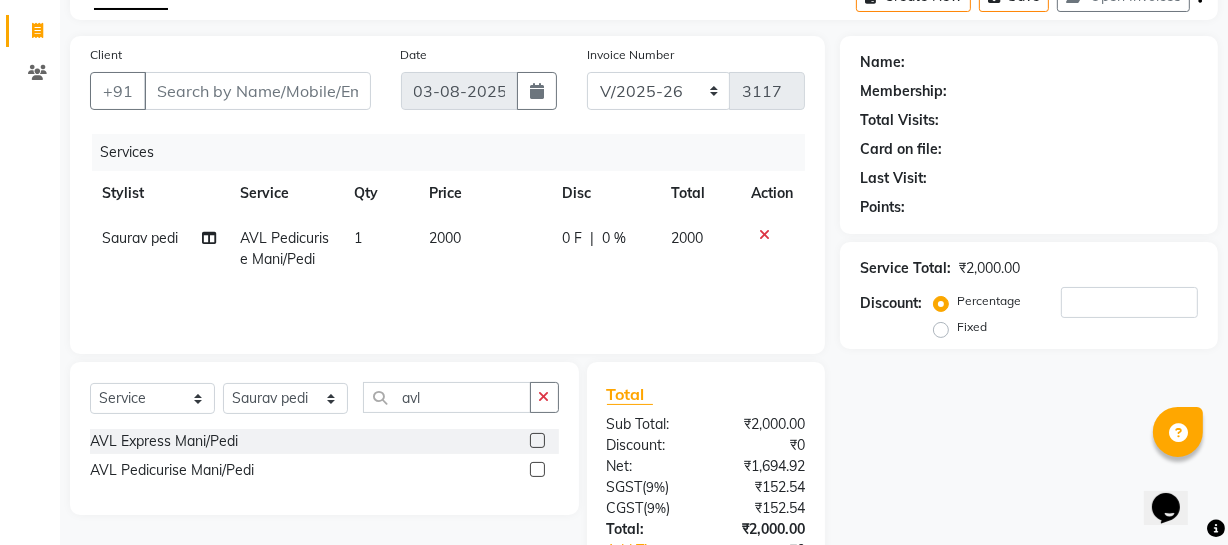 click on "Client +91" 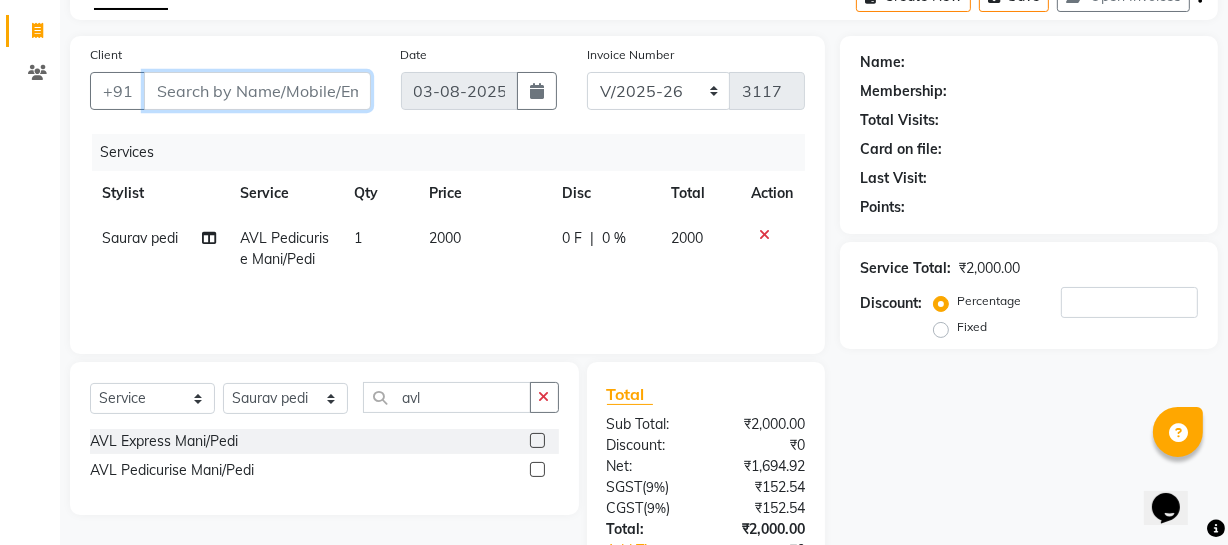 click on "Client" at bounding box center (257, 91) 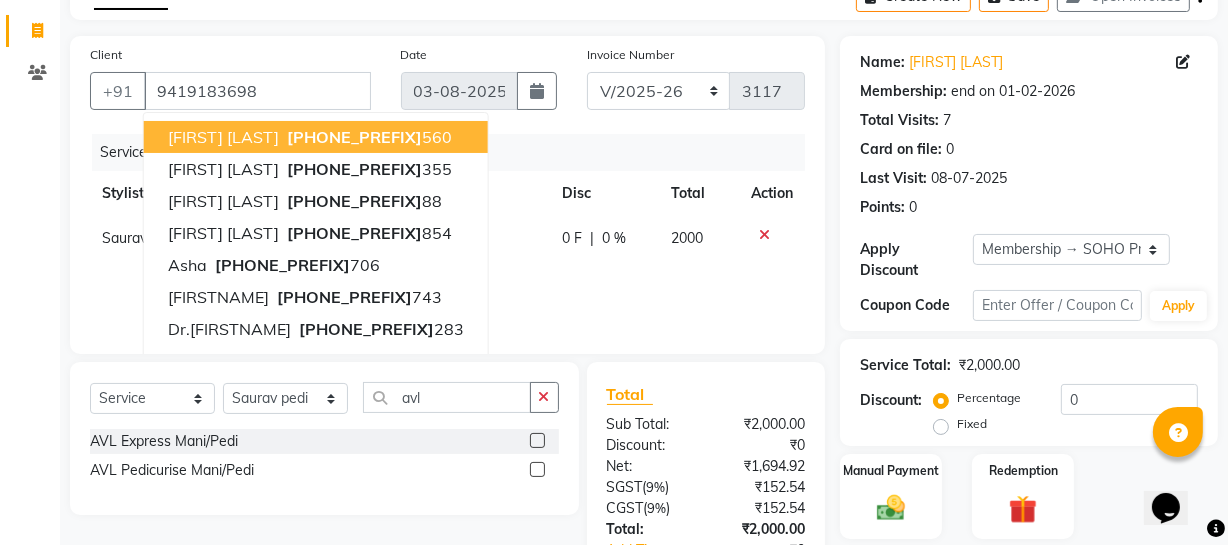 drag, startPoint x: 1101, startPoint y: 205, endPoint x: 1113, endPoint y: 282, distance: 77.92946 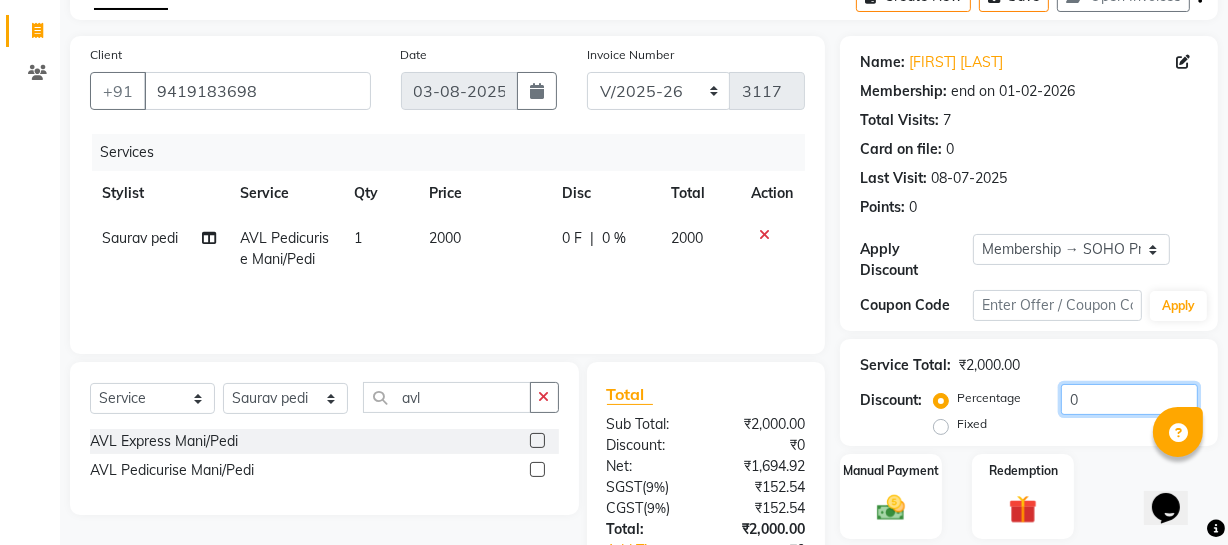 drag, startPoint x: 977, startPoint y: 373, endPoint x: 935, endPoint y: 351, distance: 47.41308 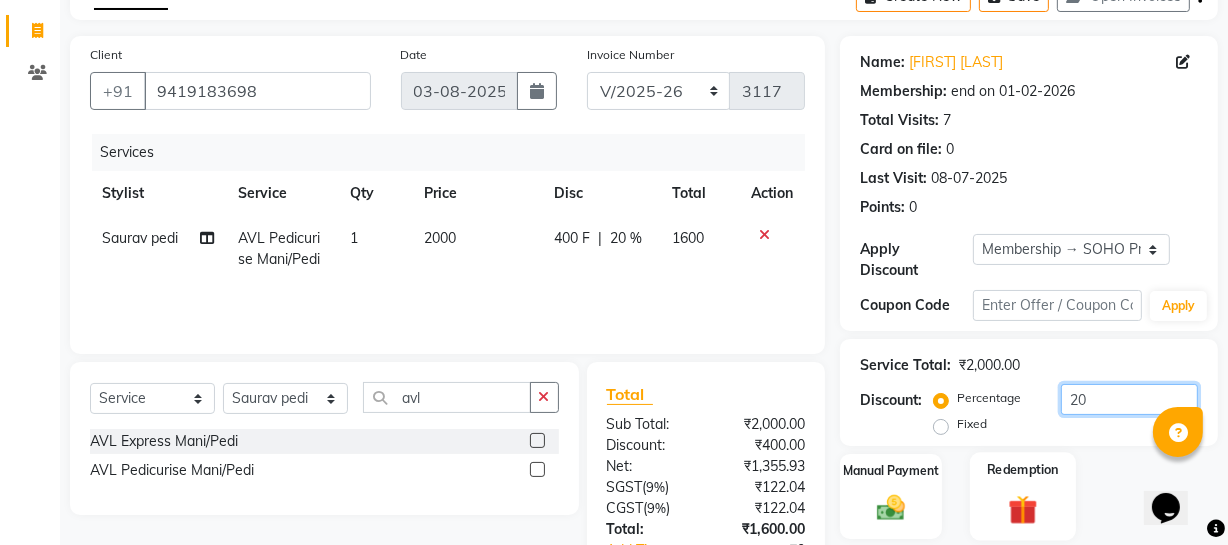 scroll, scrollTop: 256, scrollLeft: 0, axis: vertical 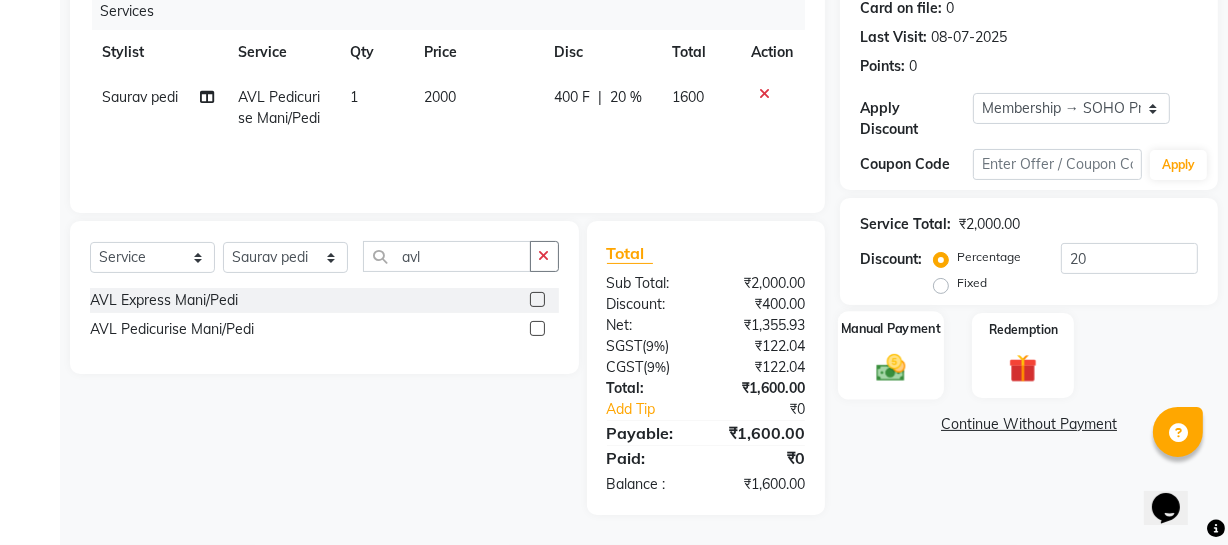 click on "Manual Payment" 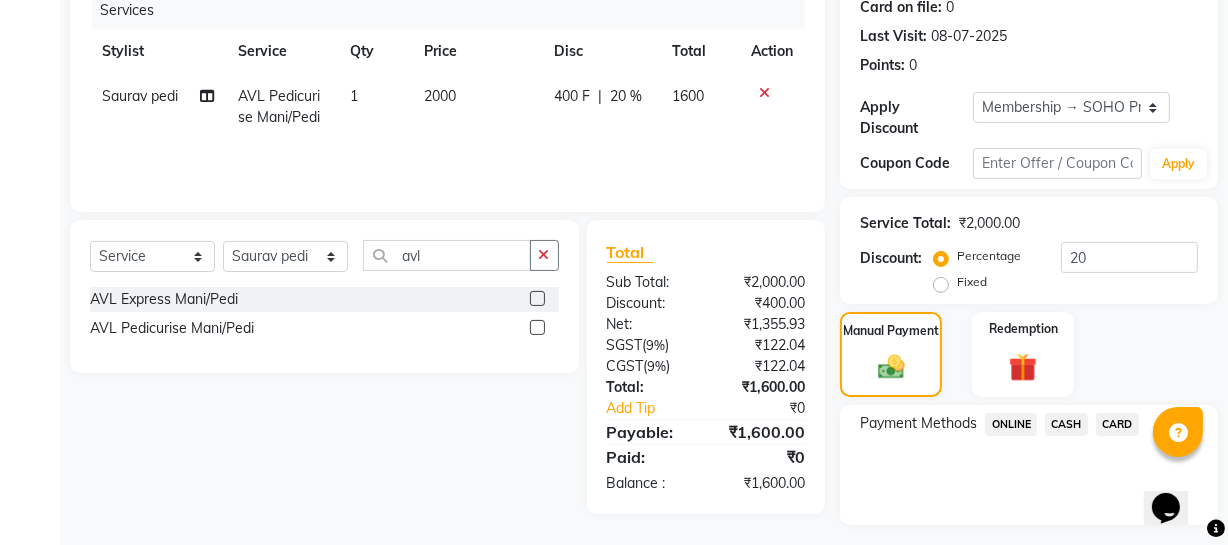 click on "CASH" 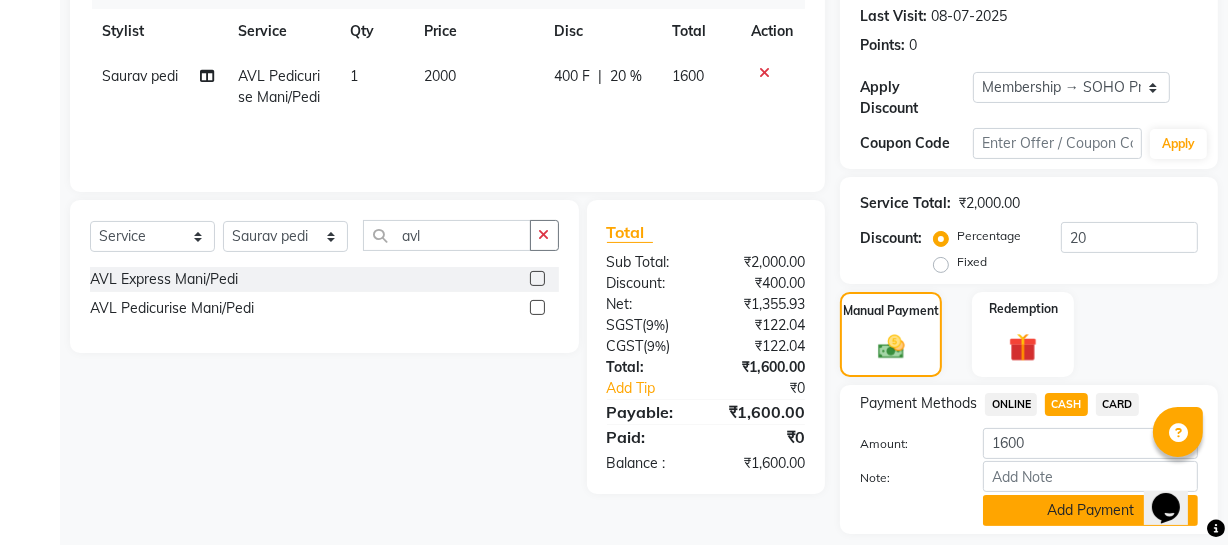 scroll, scrollTop: 336, scrollLeft: 0, axis: vertical 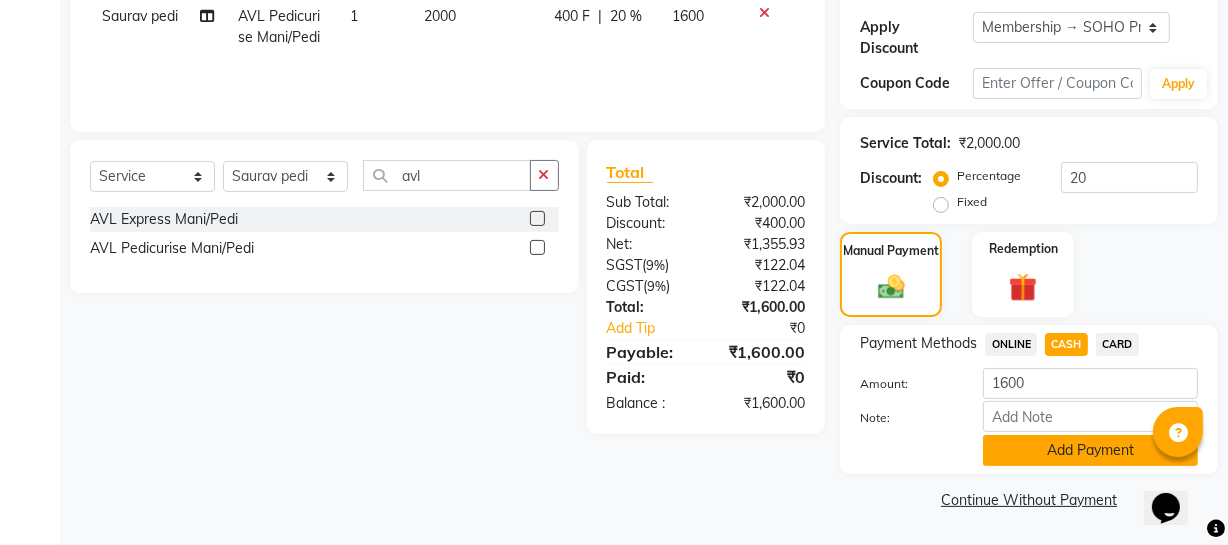 click on "Add Payment" 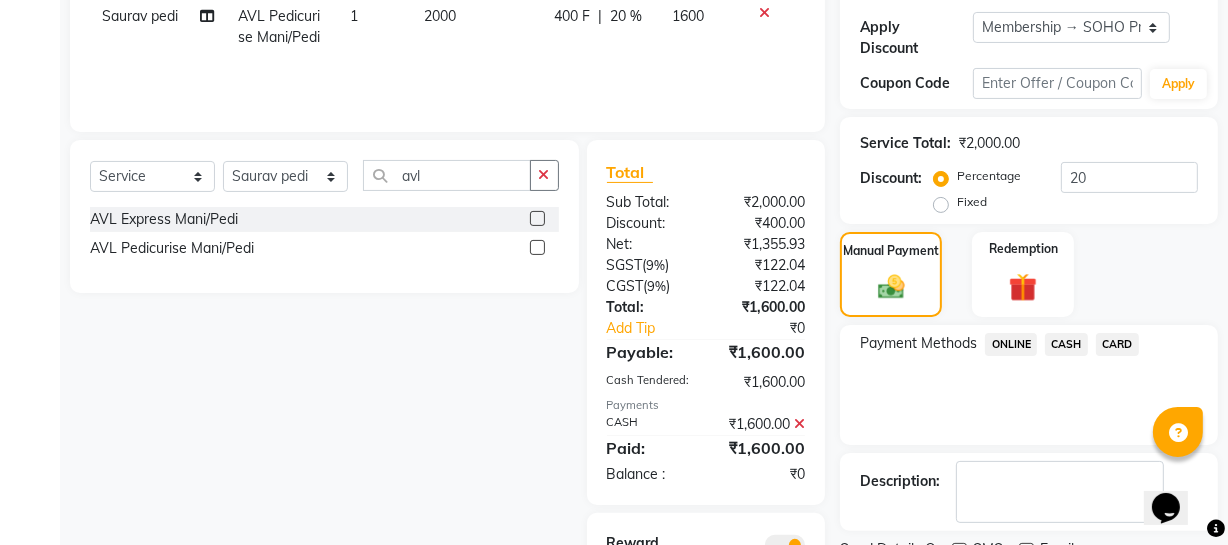 scroll, scrollTop: 467, scrollLeft: 0, axis: vertical 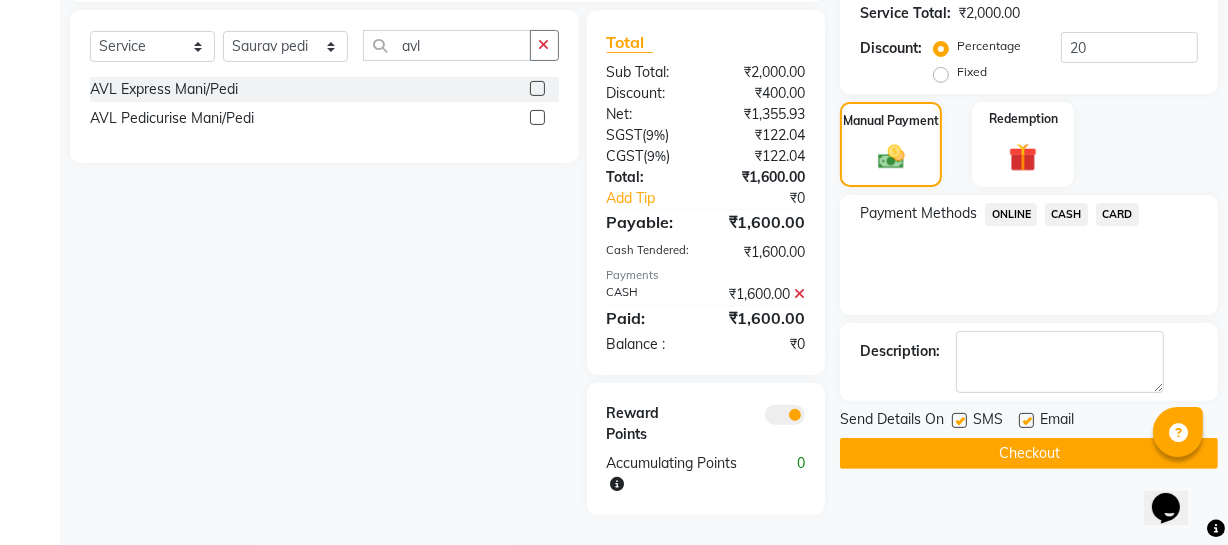 click on "Checkout" 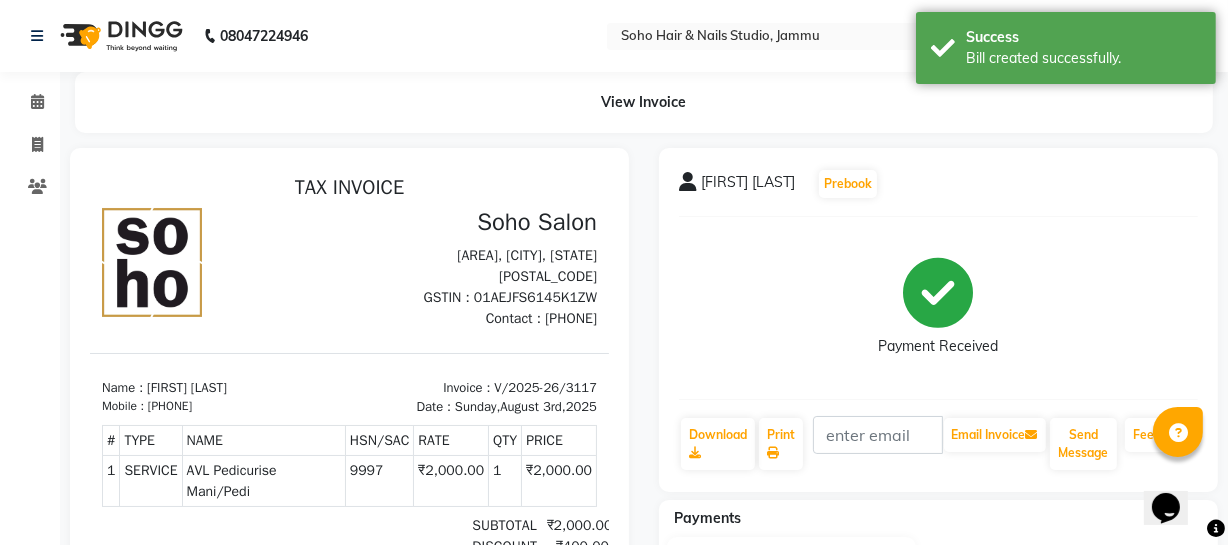 scroll, scrollTop: 0, scrollLeft: 0, axis: both 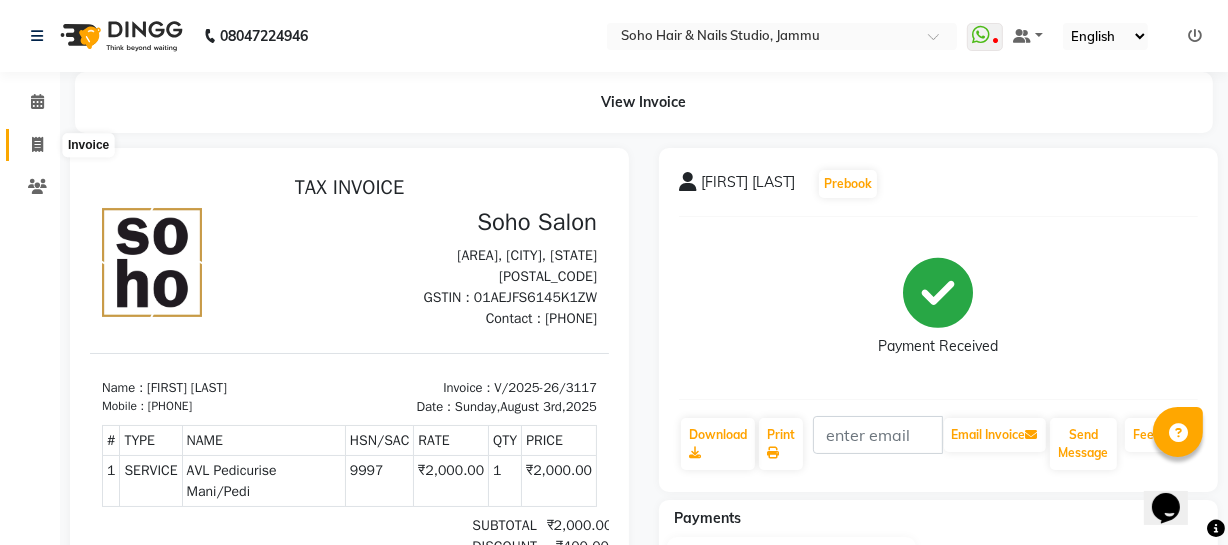click 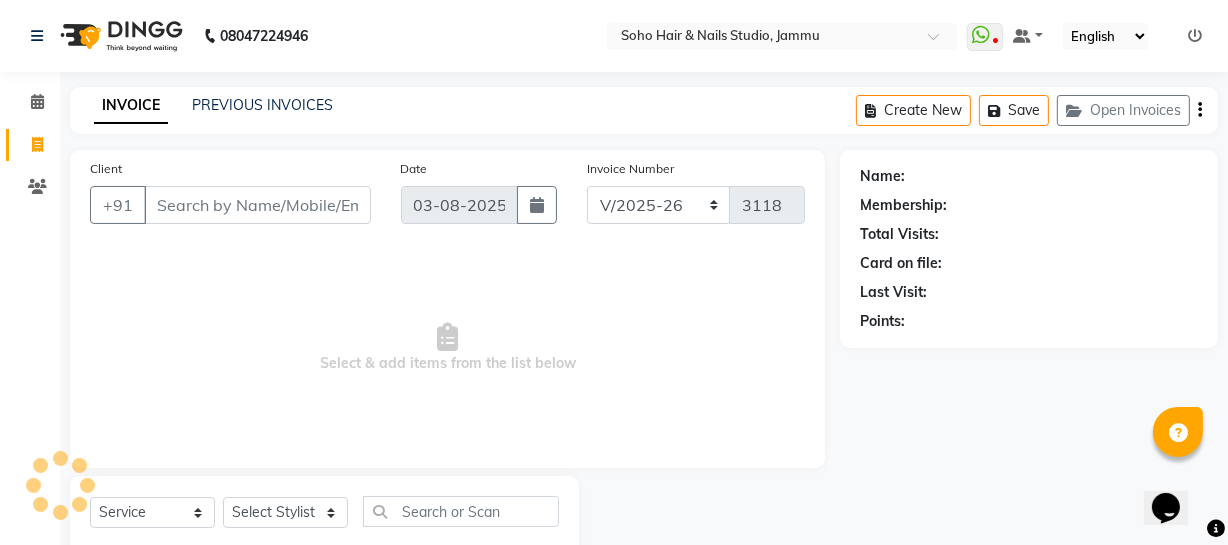 scroll, scrollTop: 57, scrollLeft: 0, axis: vertical 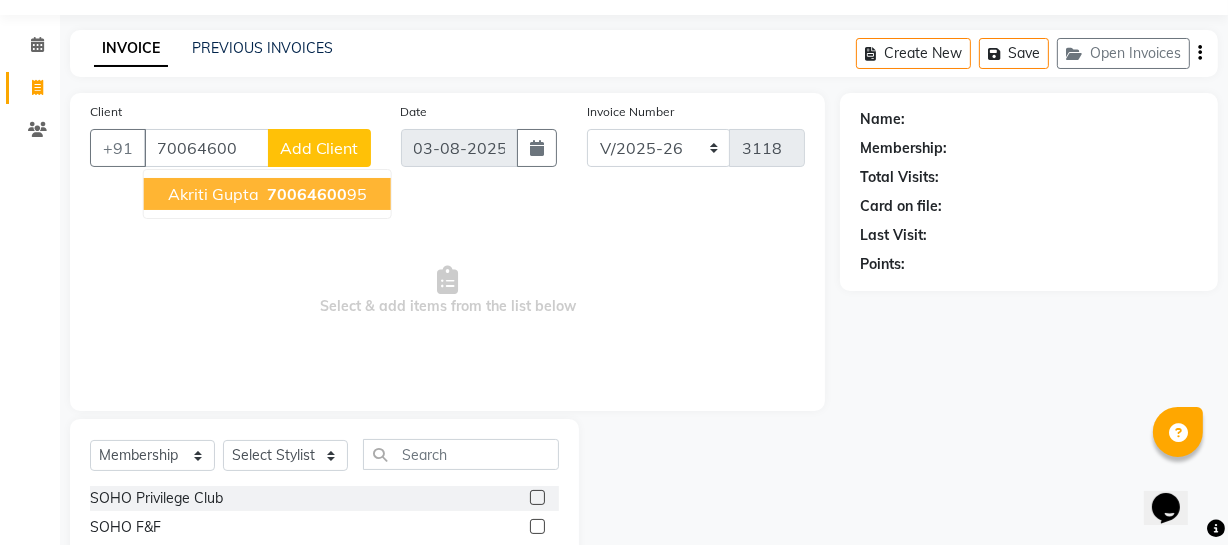click on "Akriti Gupta" at bounding box center [213, 194] 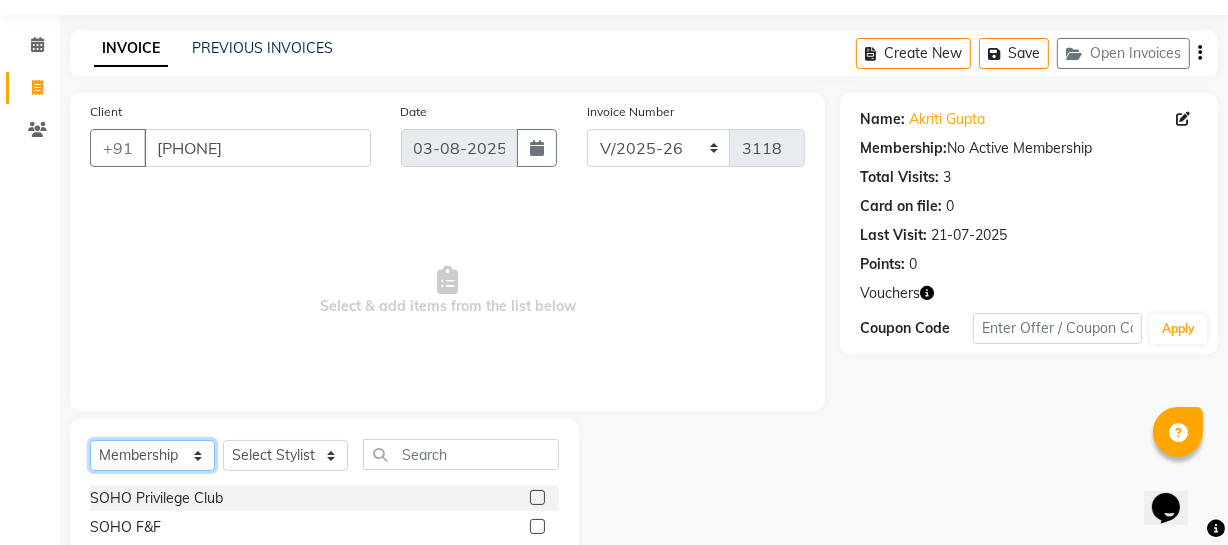 click on "Select  Service  Product  Membership  Package Voucher Prepaid Gift Card" 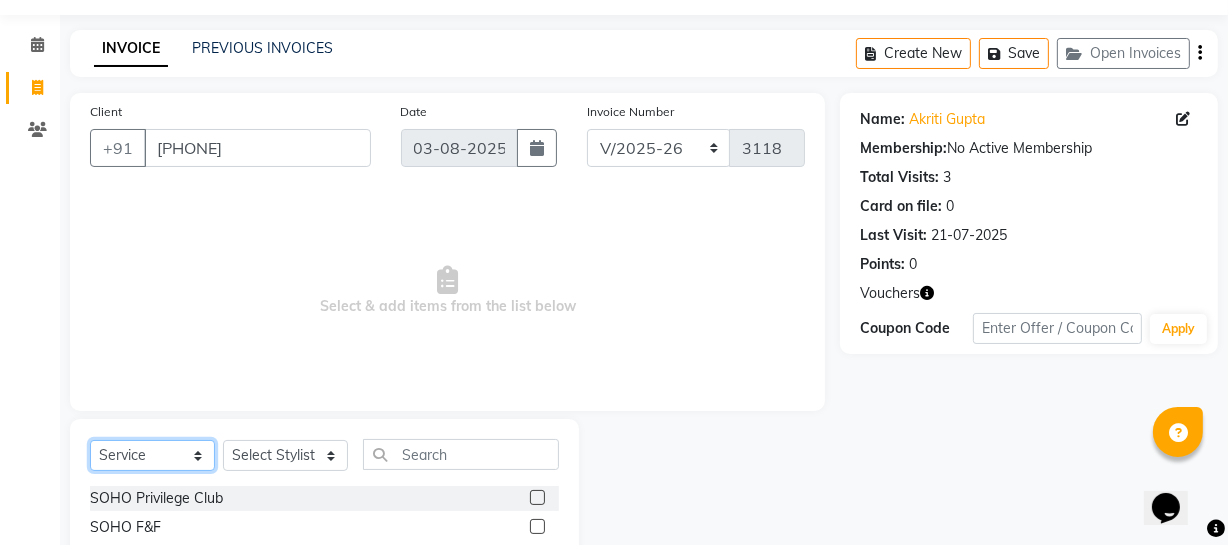 click on "Select  Service  Product  Membership  Package Voucher Prepaid Gift Card" 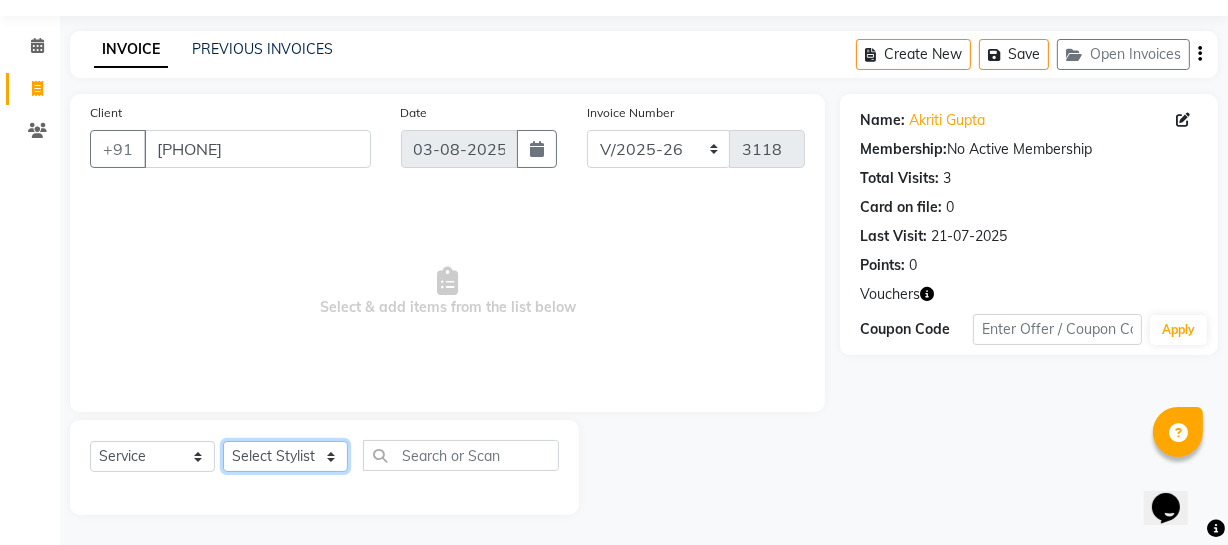 click on "Select Stylist Abhishek Kohli Adhamya Bamotra Amit Anita Kumari Arun Sain Avijit Das Bhabesh Dipanker  Harman Kevi  Komal Lakshya Dogra Meenakshi Jamwal Mitu Neha Nicky Nishant Swalia Nitin Reception Rose  Ruth Sahil sameer Sanjay Saurav pedi Saurav SAM Shameem Sharan Sorabh Salmani Vicky VISHAL DOGRA" 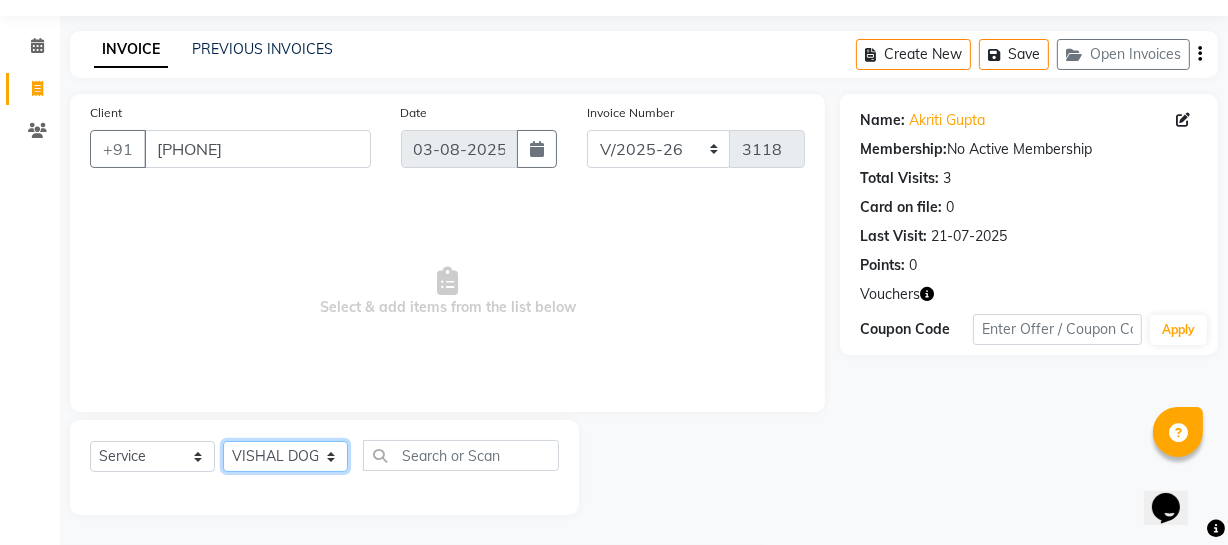 click on "Select Stylist Abhishek Kohli Adhamya Bamotra Amit Anita Kumari Arun Sain Avijit Das Bhabesh Dipanker  Harman Kevi  Komal Lakshya Dogra Meenakshi Jamwal Mitu Neha Nicky Nishant Swalia Nitin Reception Rose  Ruth Sahil sameer Sanjay Saurav pedi Saurav SAM Shameem Sharan Sorabh Salmani Vicky VISHAL DOGRA" 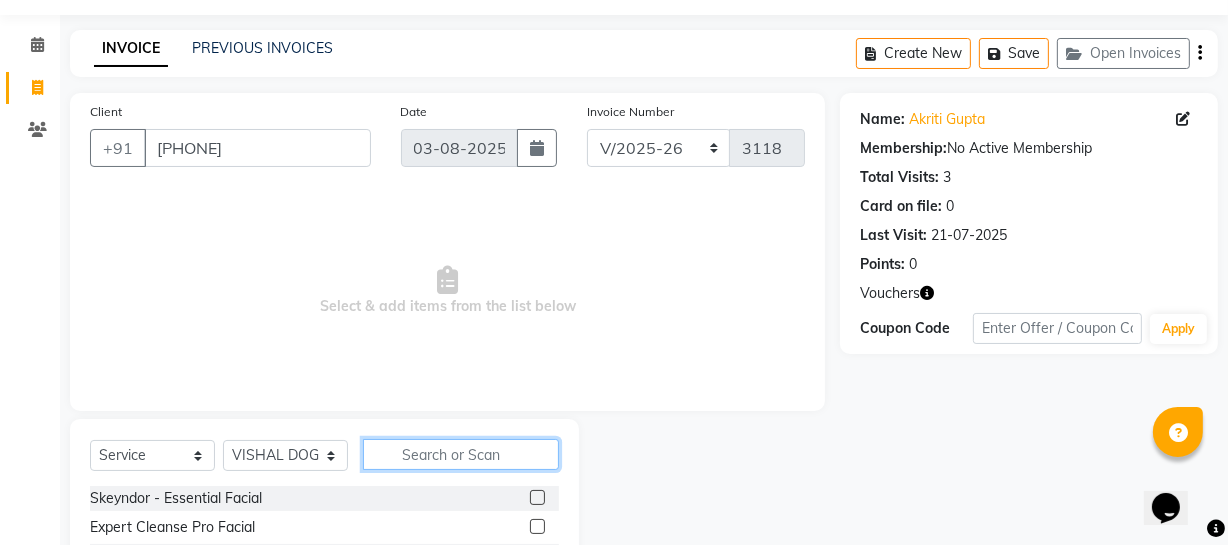 click 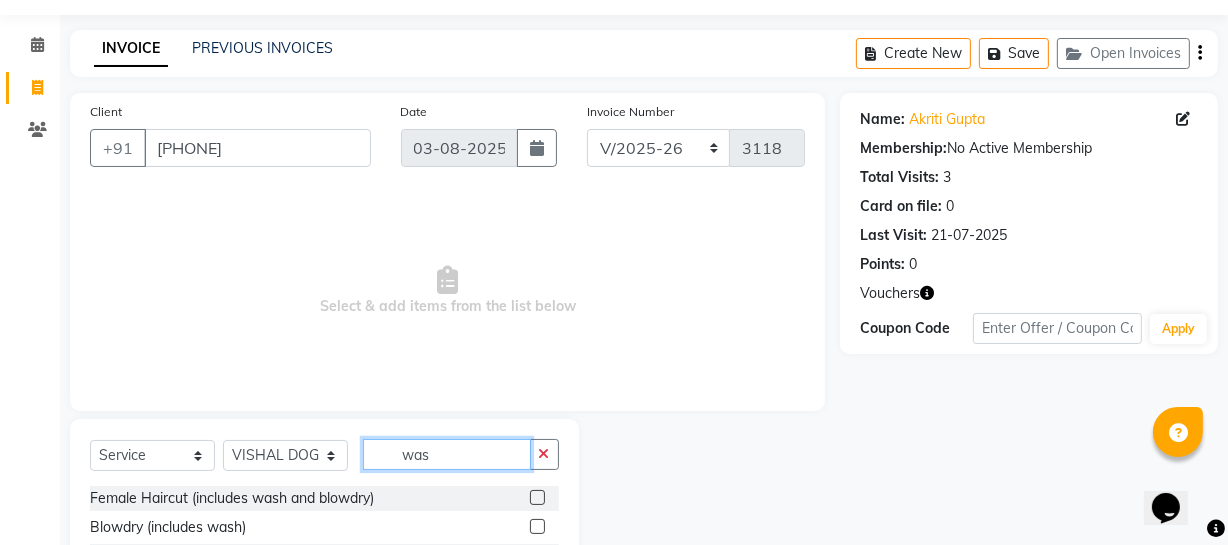 scroll, scrollTop: 257, scrollLeft: 0, axis: vertical 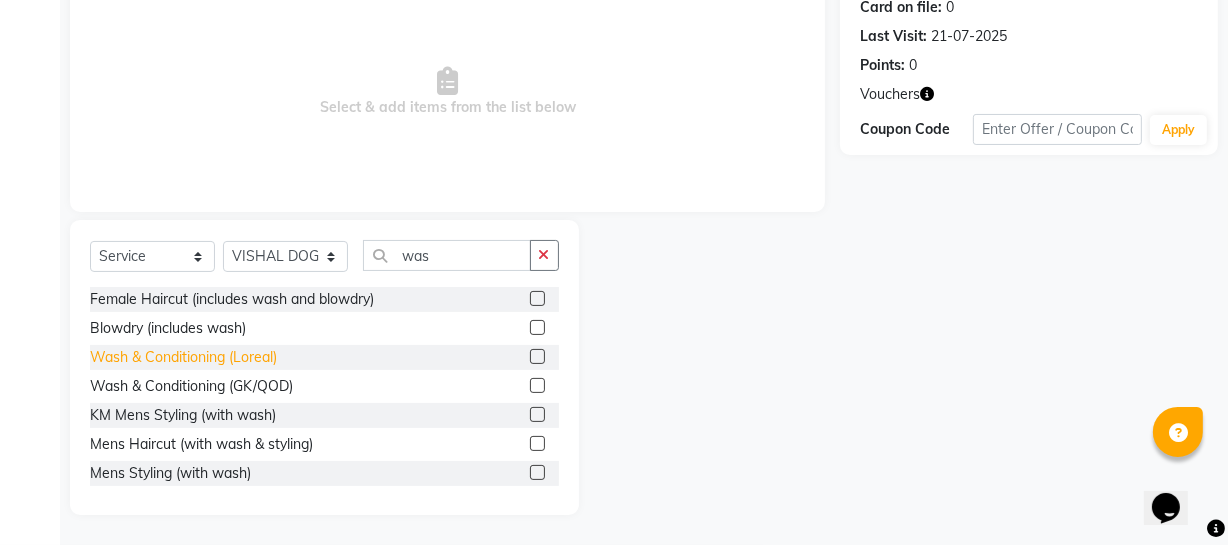 click on "Wash & Conditioning (Loreal)" 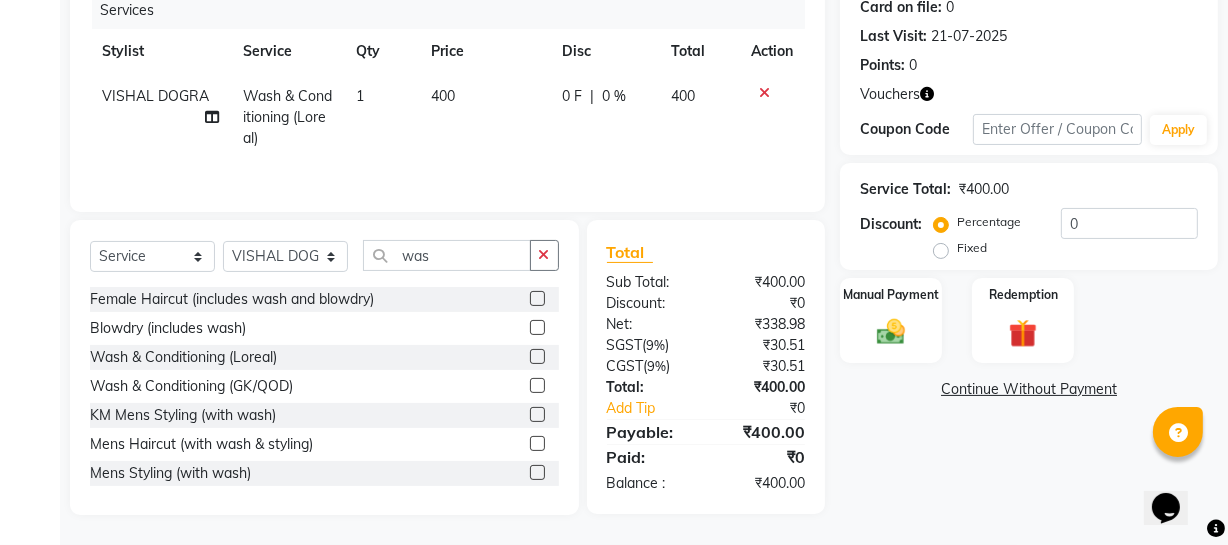 scroll, scrollTop: 0, scrollLeft: 0, axis: both 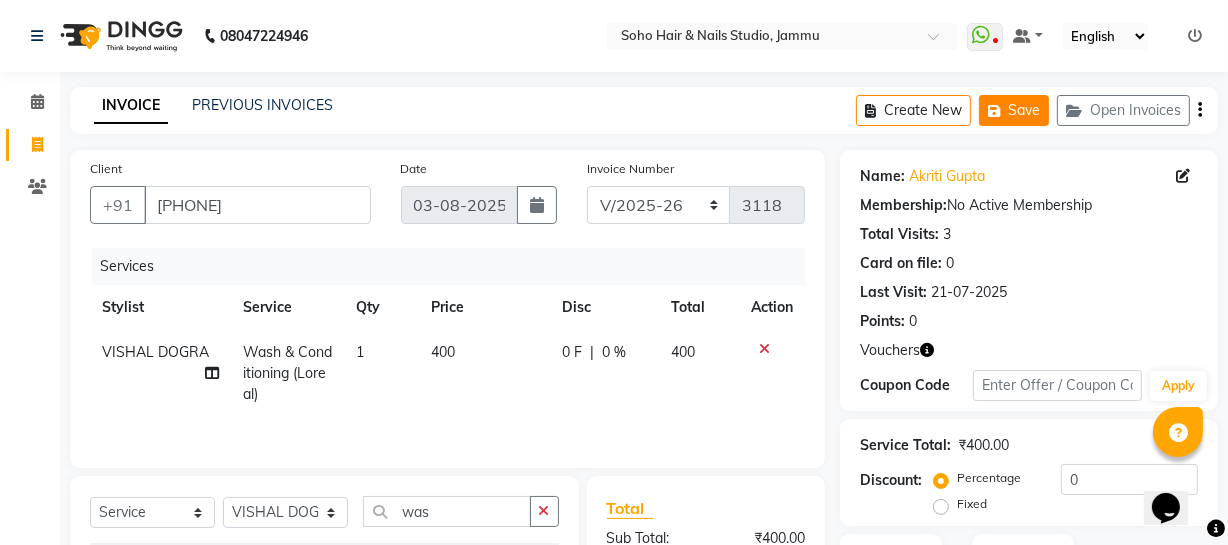 click 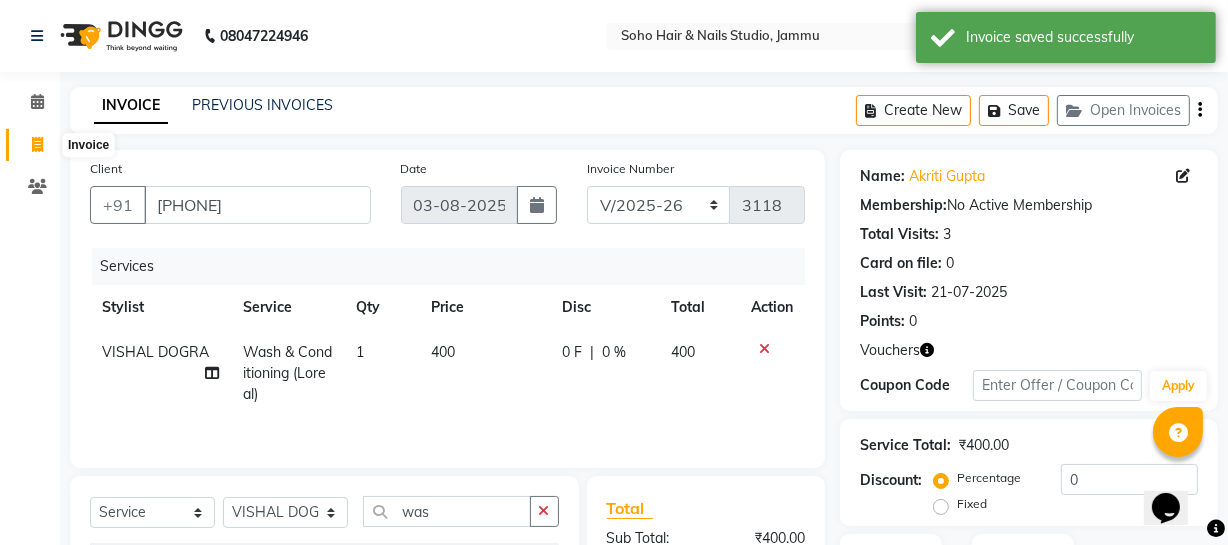 click 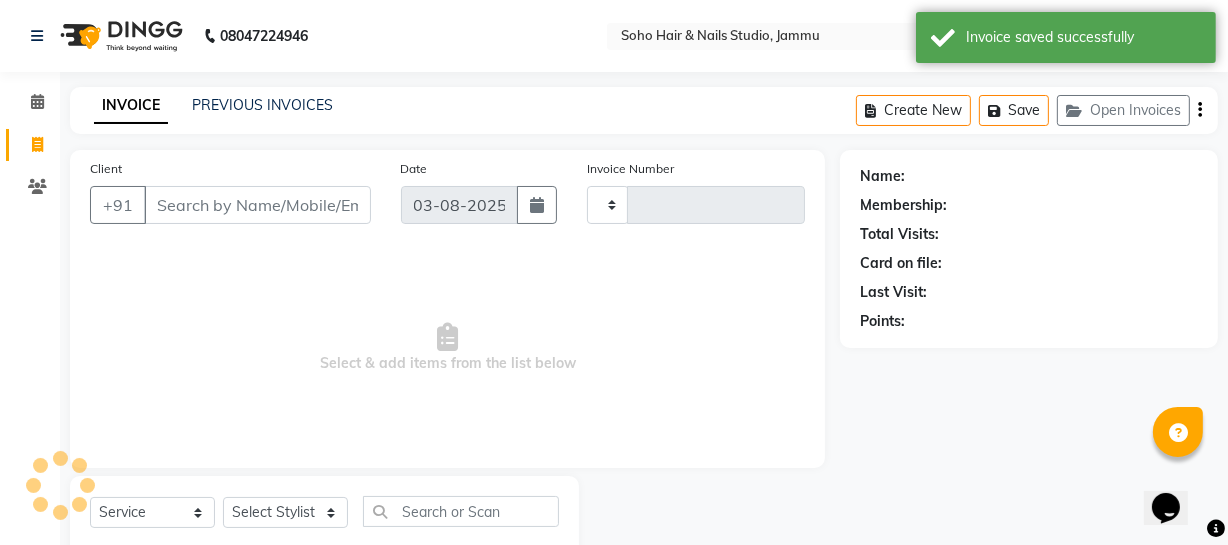 scroll, scrollTop: 57, scrollLeft: 0, axis: vertical 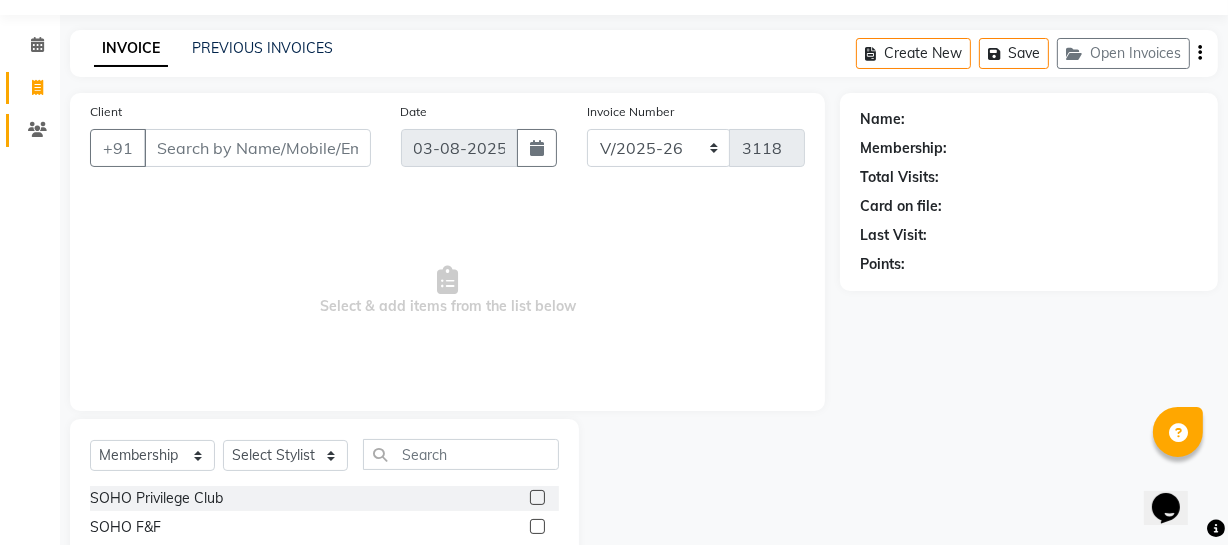 click on "Clients" 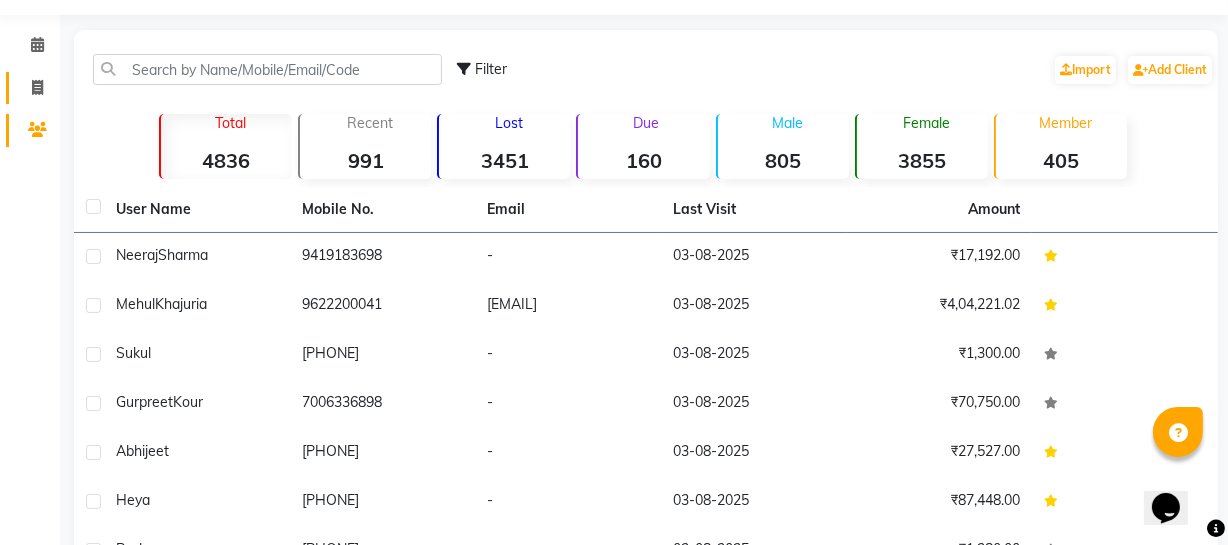 click on "Invoice" 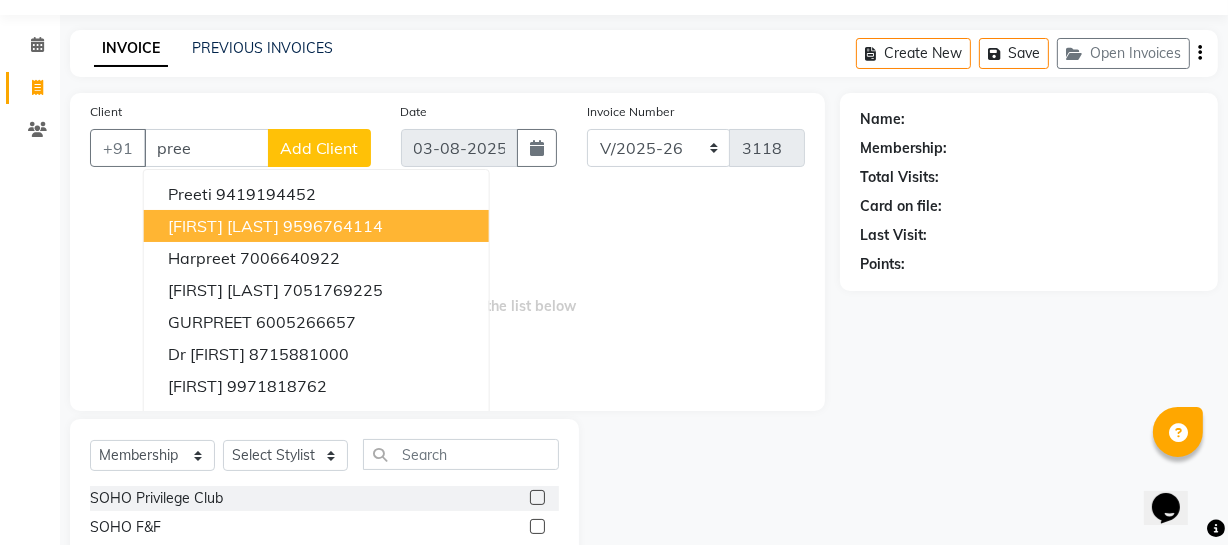 click on "[FIRST] [LAST]" at bounding box center [223, 226] 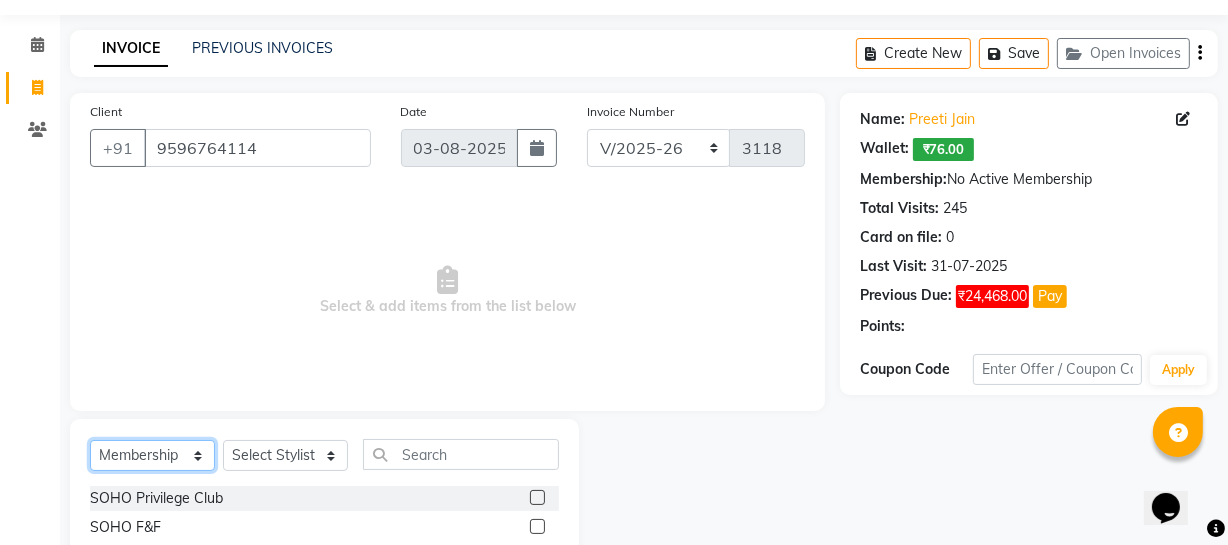 click on "Select  Service  Product  Membership  Package Voucher Prepaid Gift Card" 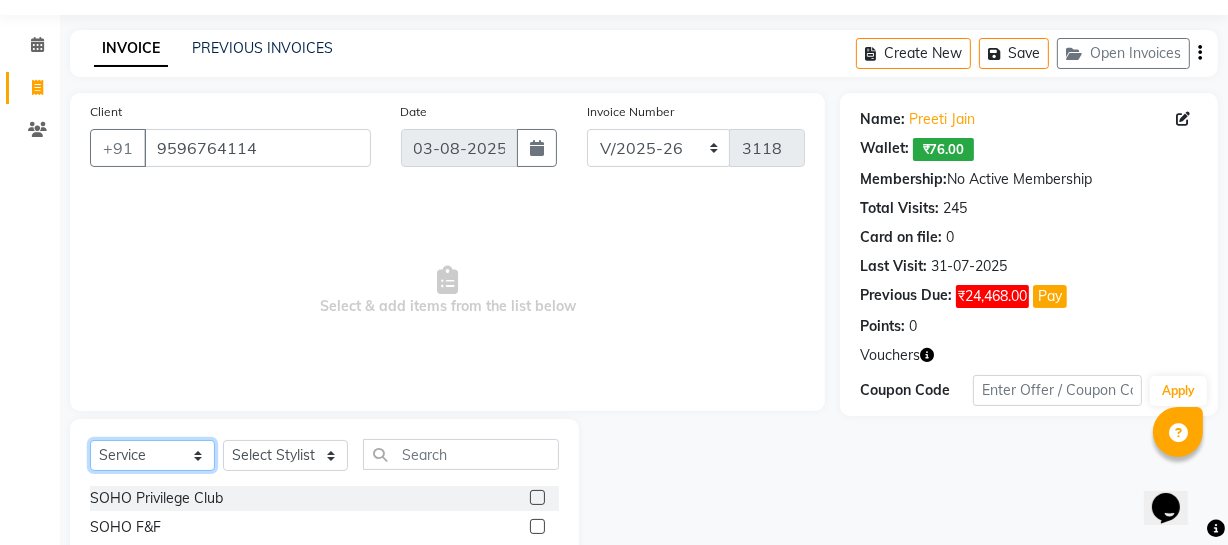 click on "Select  Service  Product  Membership  Package Voucher Prepaid Gift Card" 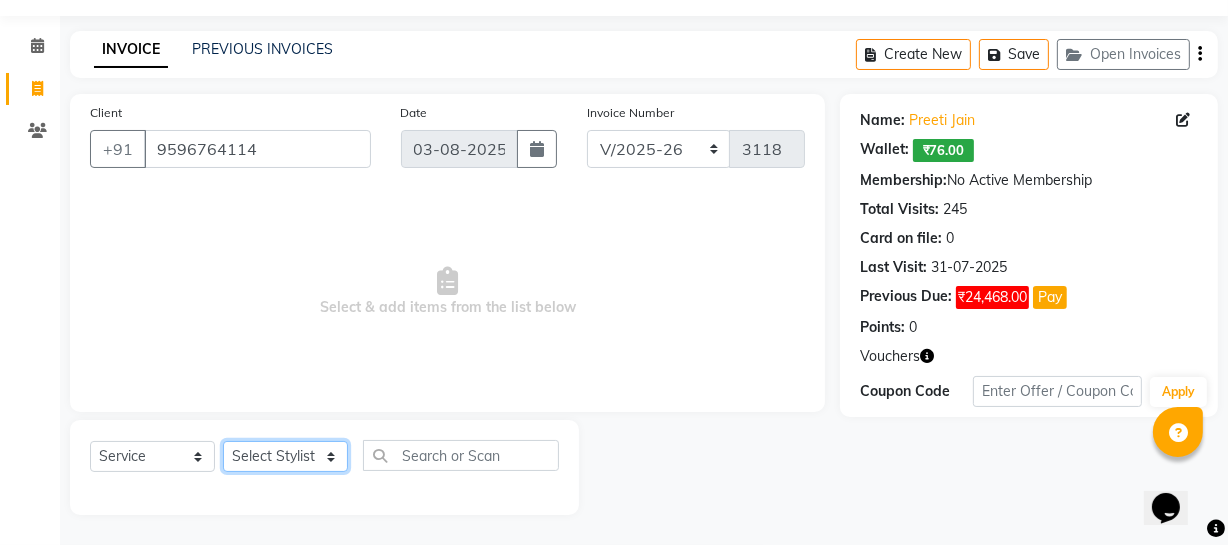 click on "Select Stylist Abhishek Kohli Adhamya Bamotra Amit Anita Kumari Arun Sain Avijit Das Bhabesh Dipanker  Harman Kevi  Komal Lakshya Dogra Meenakshi Jamwal Mitu Neha Nicky Nishant Swalia Nitin Reception Rose  Ruth Sahil sameer Sanjay Saurav pedi Saurav SAM Shameem Sharan Sorabh Salmani Vicky VISHAL DOGRA" 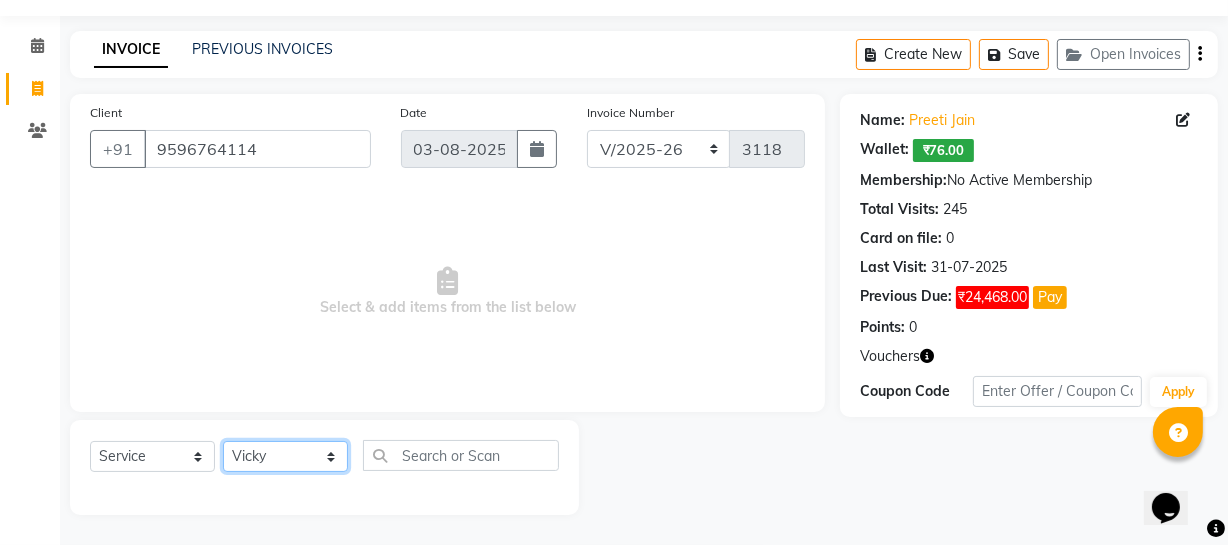 click on "Select Stylist Abhishek Kohli Adhamya Bamotra Amit Anita Kumari Arun Sain Avijit Das Bhabesh Dipanker  Harman Kevi  Komal Lakshya Dogra Meenakshi Jamwal Mitu Neha Nicky Nishant Swalia Nitin Reception Rose  Ruth Sahil sameer Sanjay Saurav pedi Saurav SAM Shameem Sharan Sorabh Salmani Vicky VISHAL DOGRA" 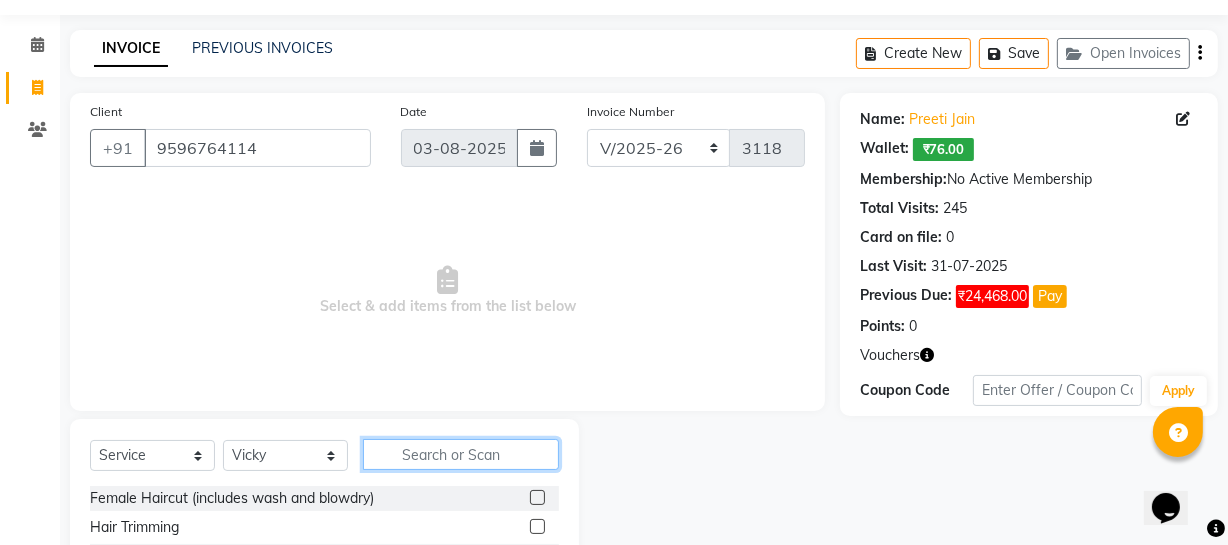 click 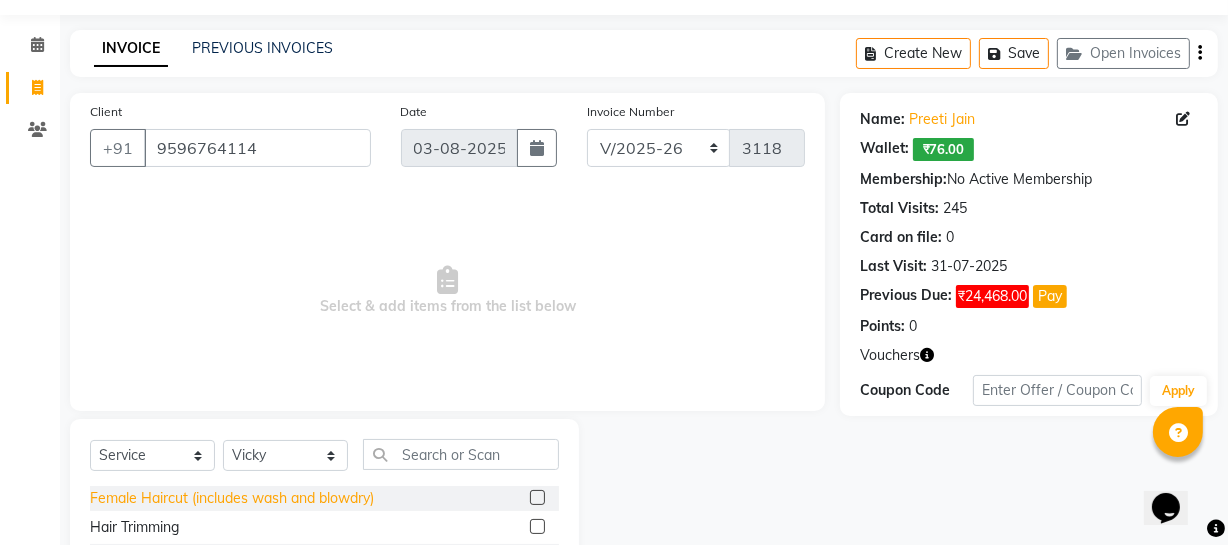 click on "Female Haircut (includes wash and  blowdry)" 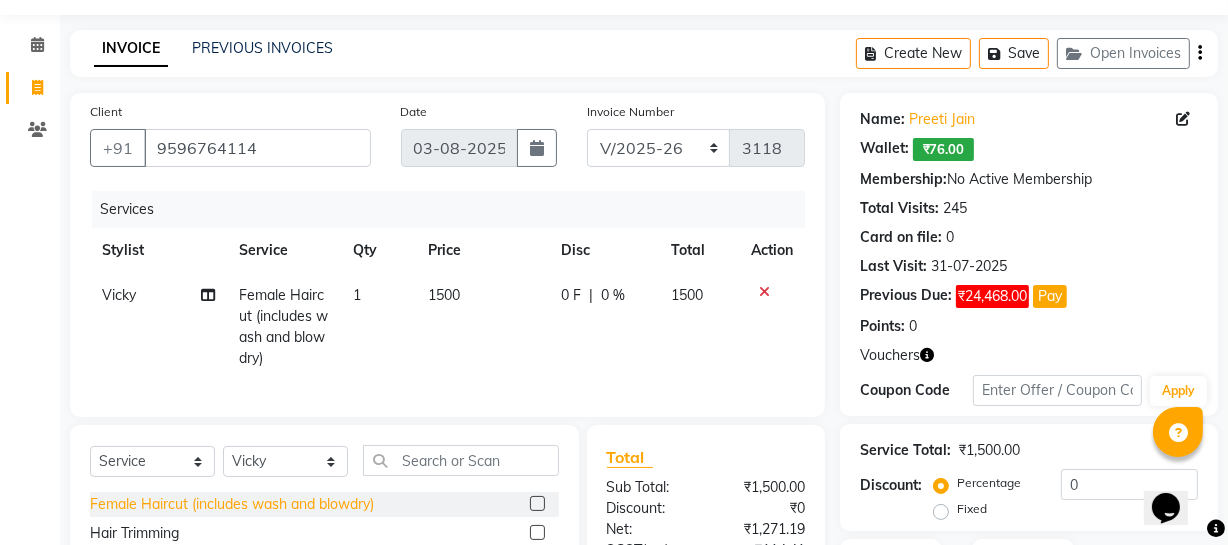 click on "Female Haircut (includes wash and  blowdry)" 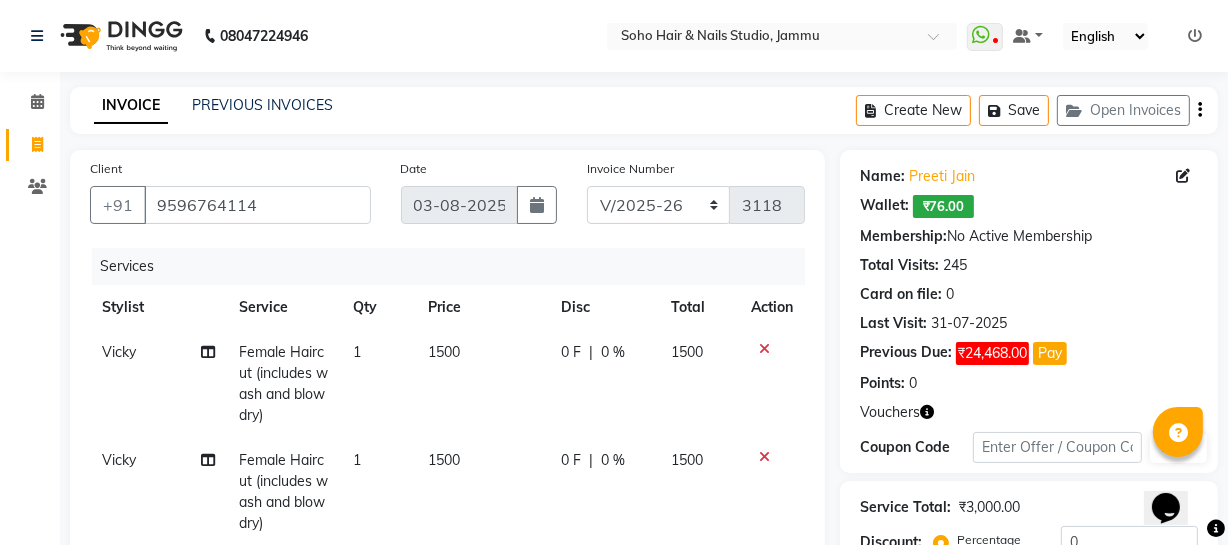 scroll, scrollTop: 384, scrollLeft: 0, axis: vertical 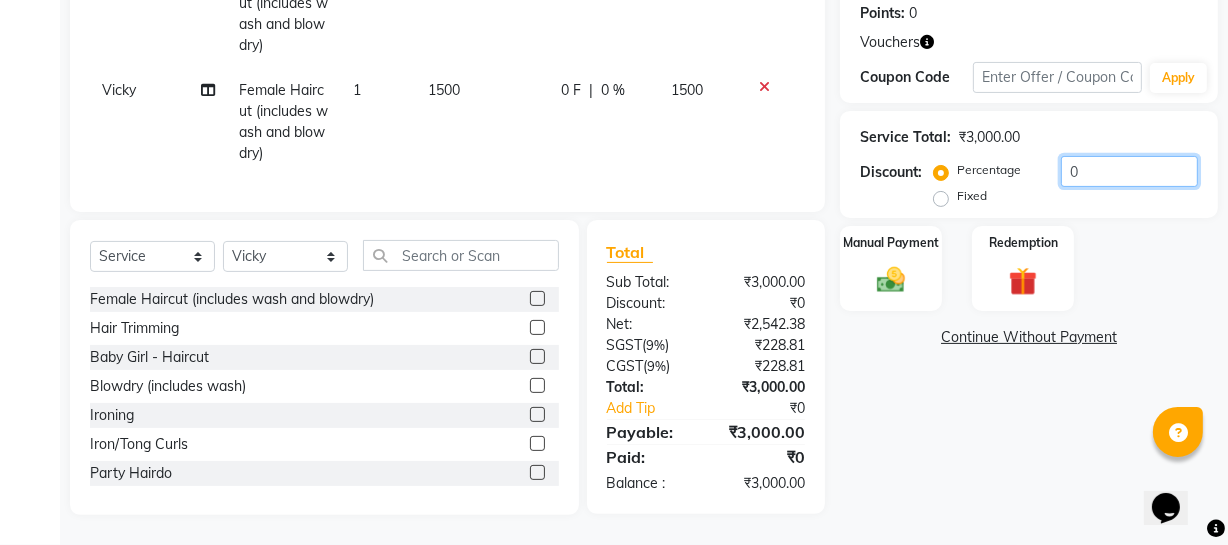drag, startPoint x: 1138, startPoint y: 157, endPoint x: 409, endPoint y: 123, distance: 729.7924 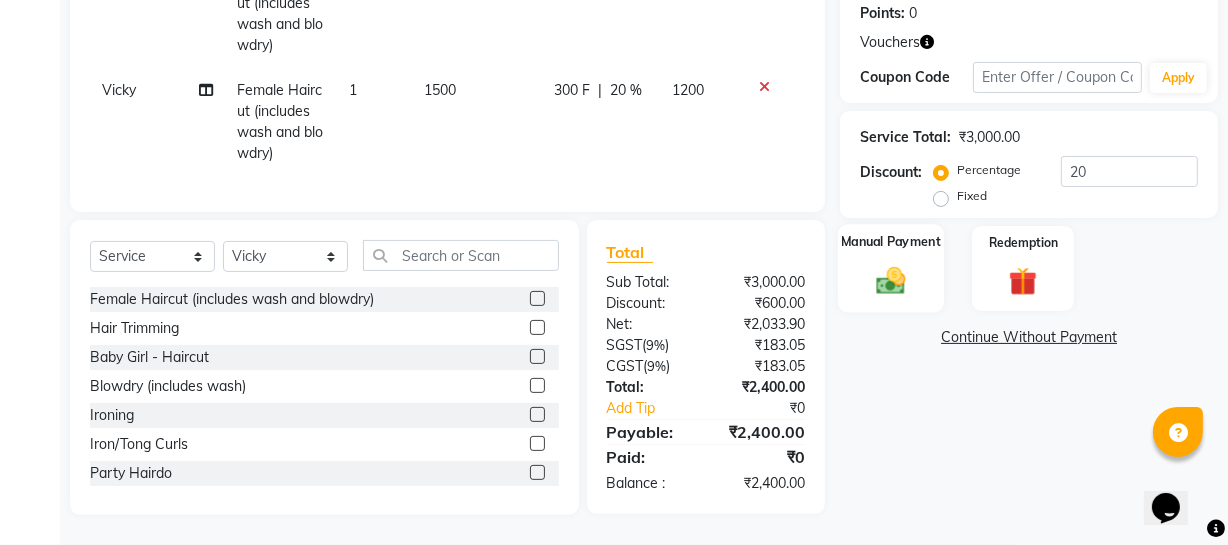 click on "Manual Payment" 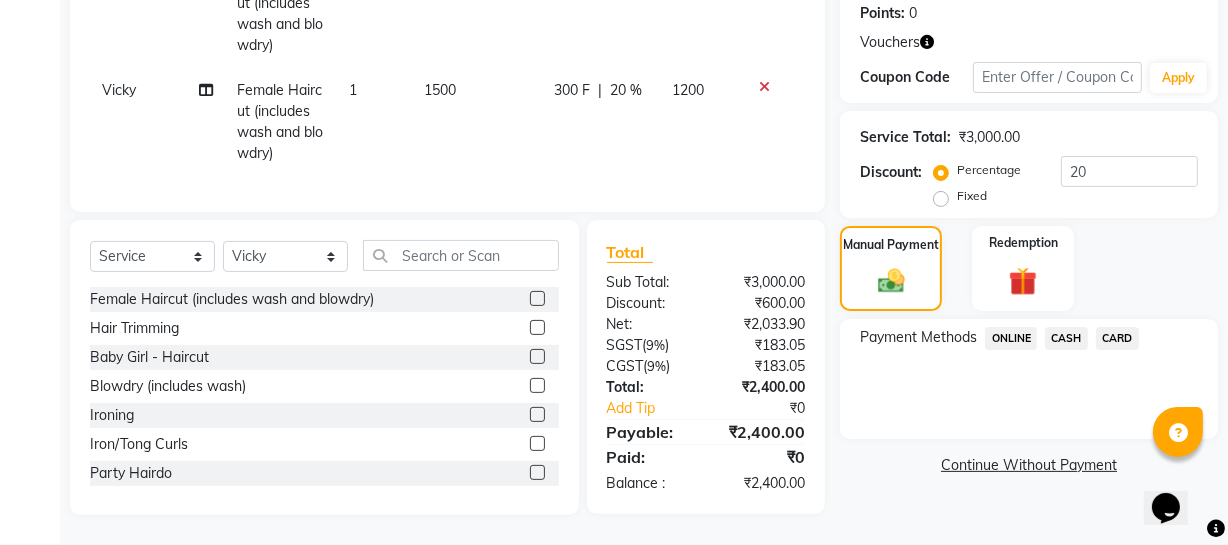 click on "CASH" 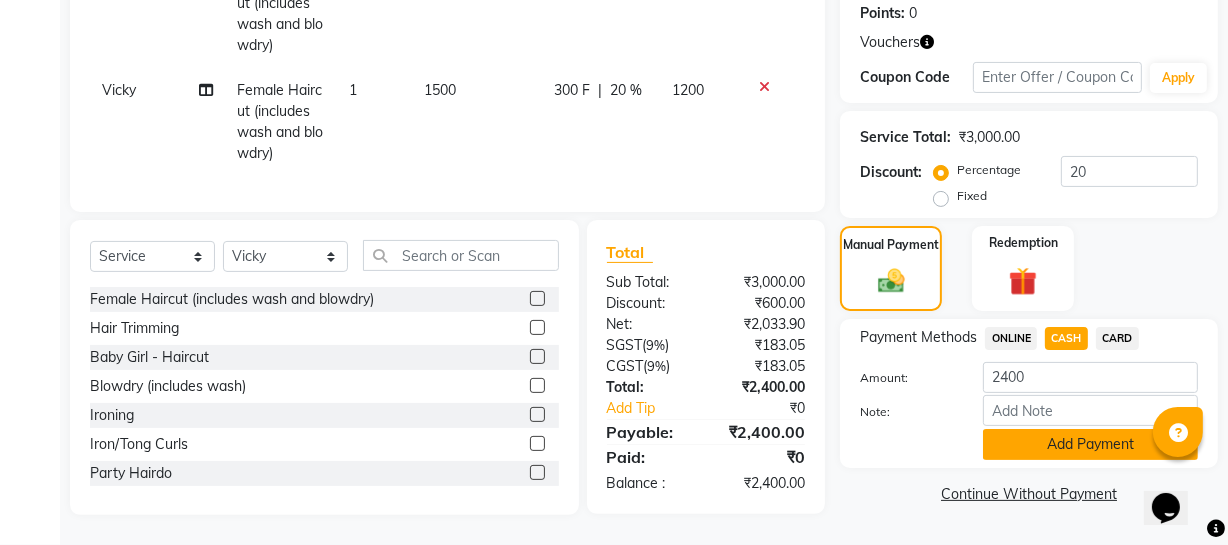 click on "Add Payment" 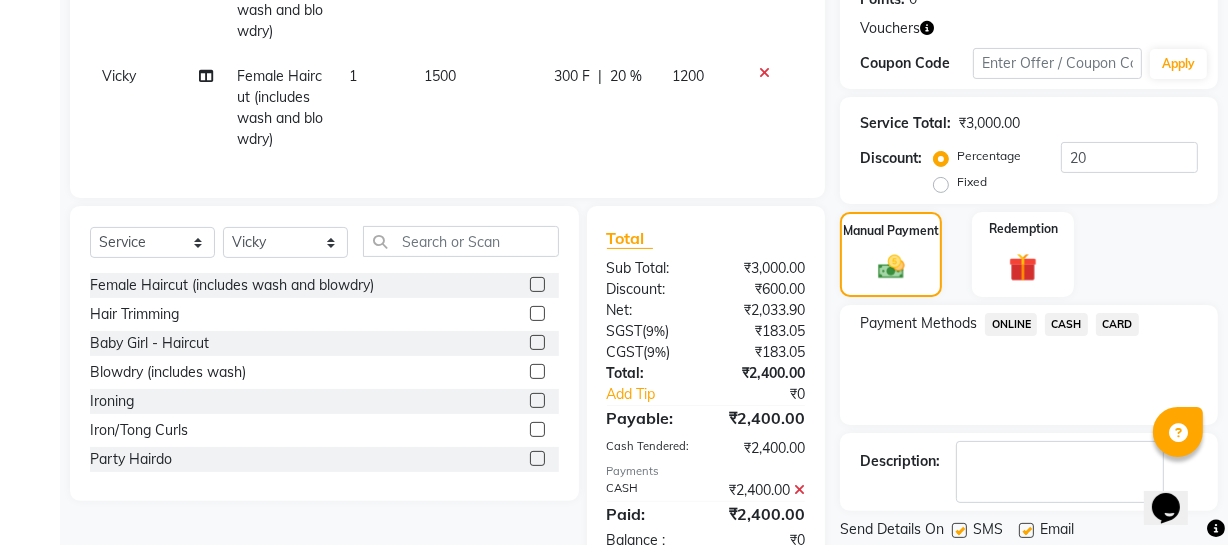 scroll, scrollTop: 454, scrollLeft: 0, axis: vertical 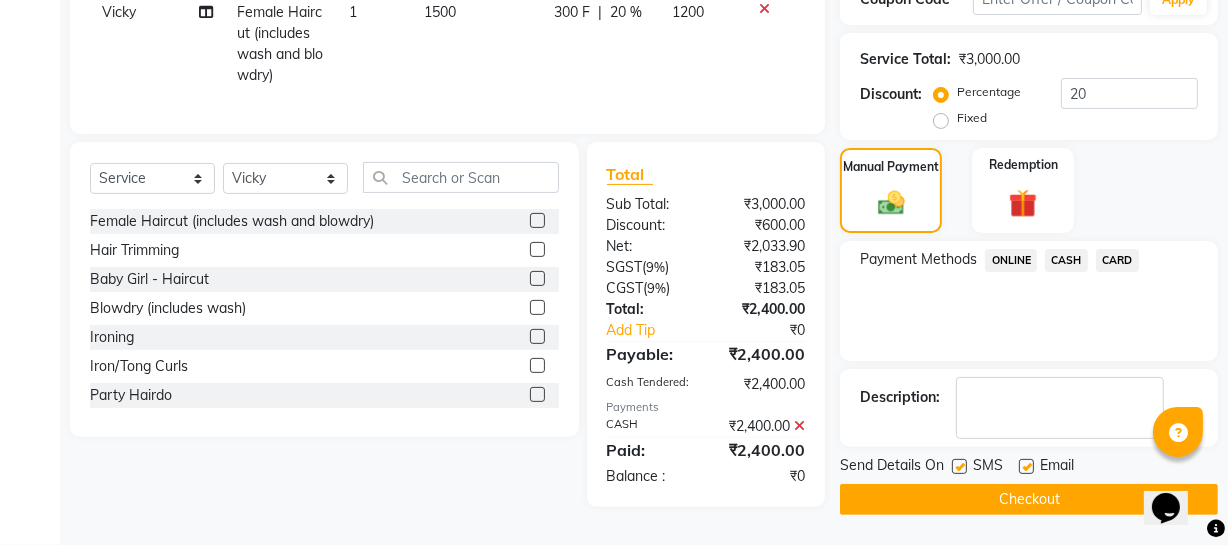 click on "Checkout" 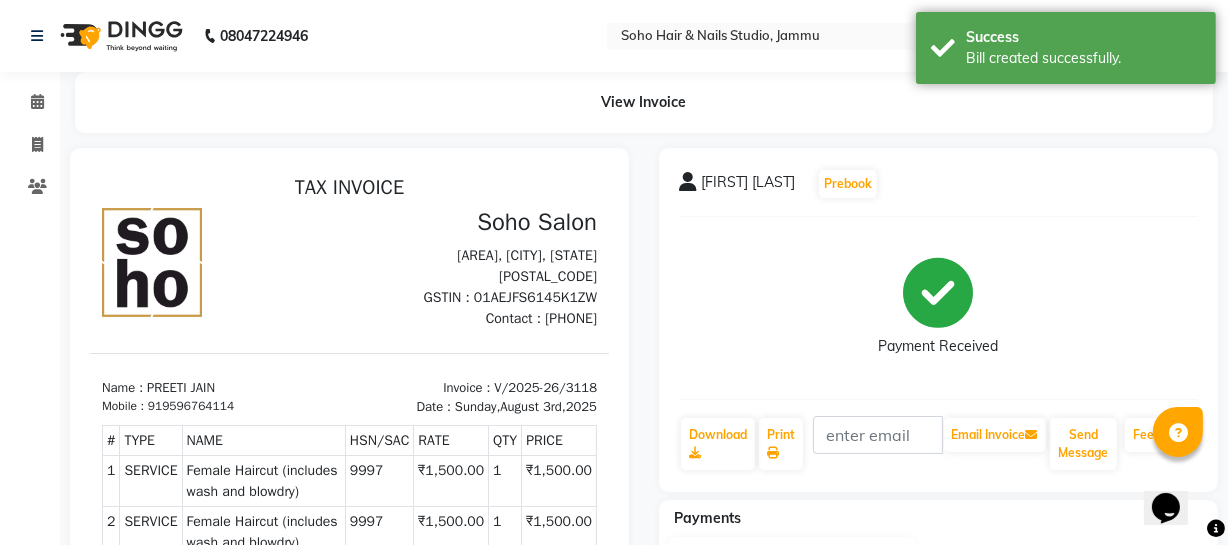scroll, scrollTop: 0, scrollLeft: 0, axis: both 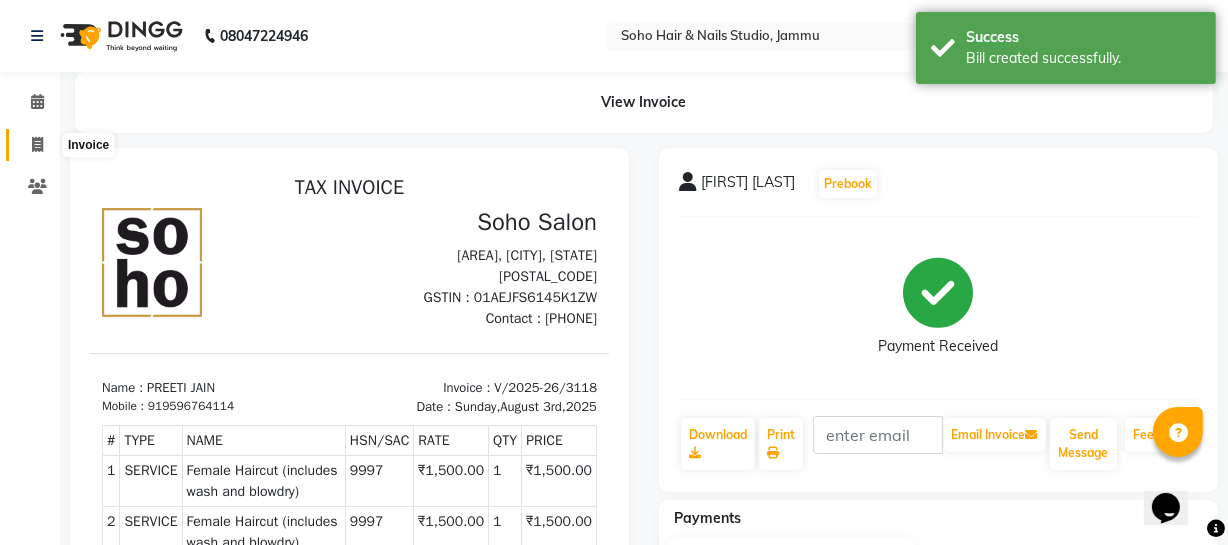 click 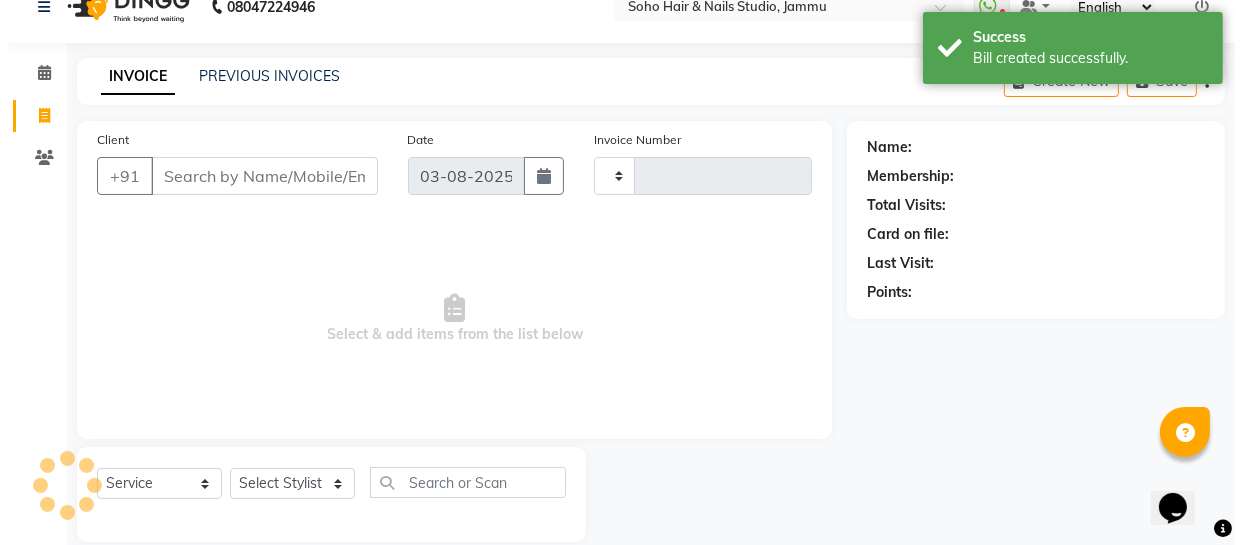 scroll, scrollTop: 57, scrollLeft: 0, axis: vertical 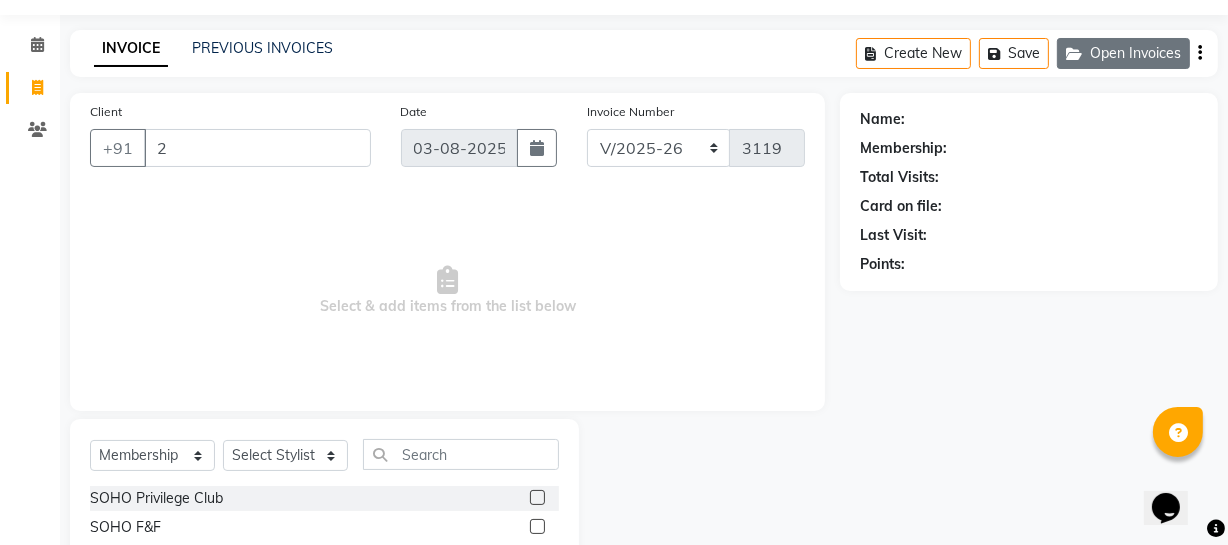 click on "Open Invoices" 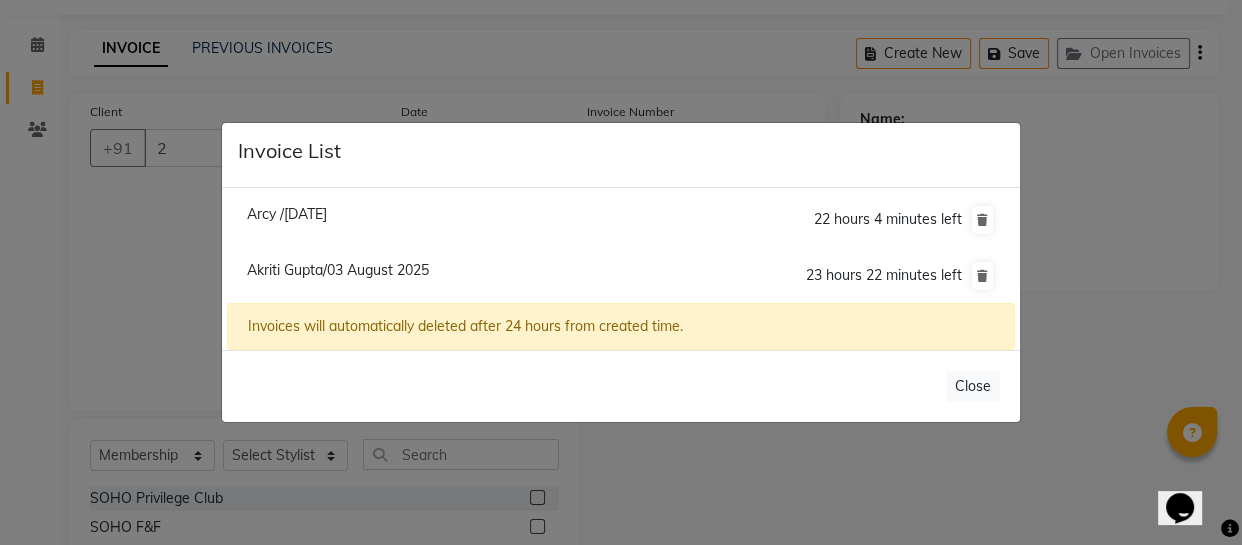 click on "Arcy /[DATE]" 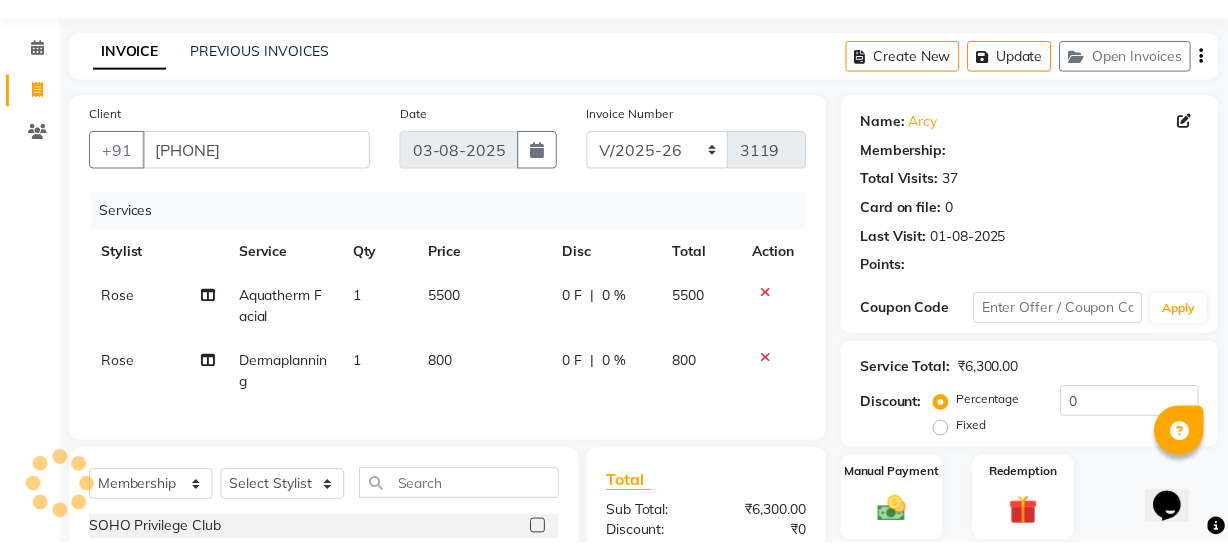 scroll, scrollTop: 278, scrollLeft: 0, axis: vertical 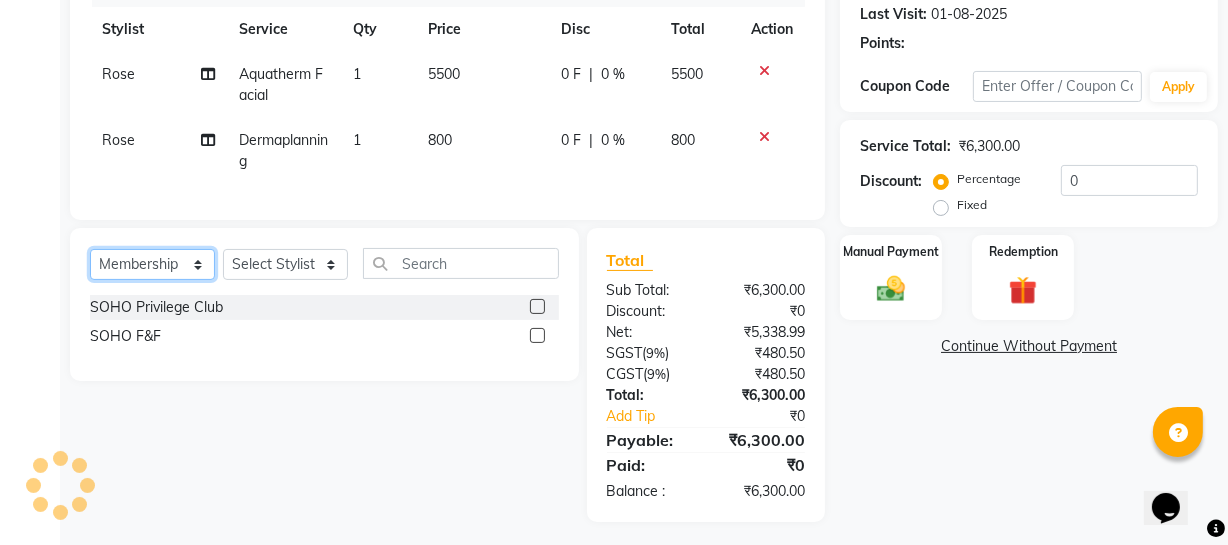 click on "Select  Service  Product  Membership  Package Voucher Prepaid Gift Card" 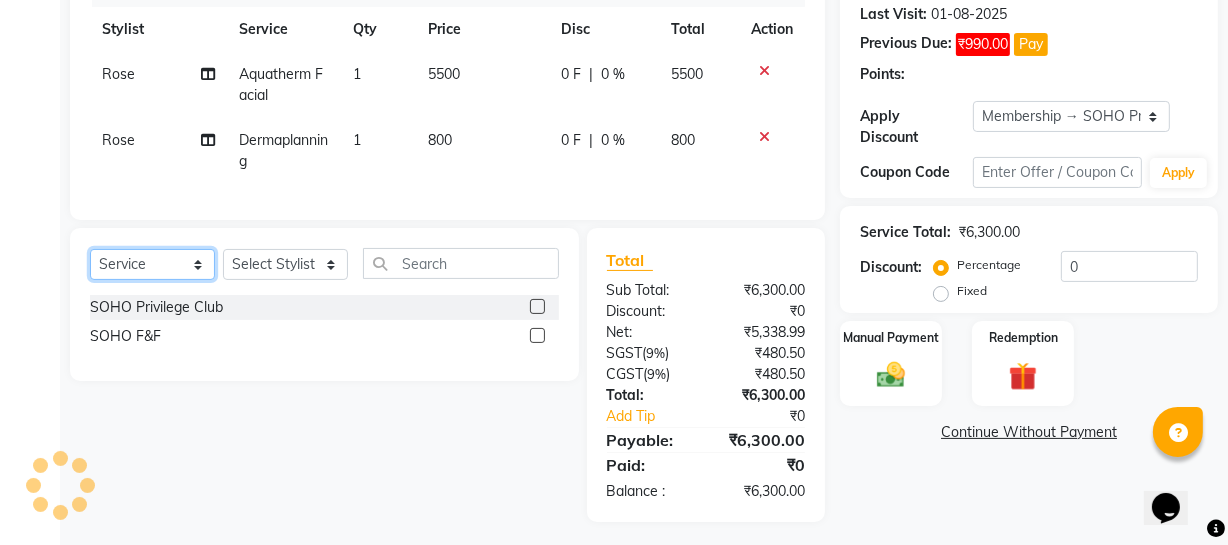 click on "Select  Service  Product  Membership  Package Voucher Prepaid Gift Card" 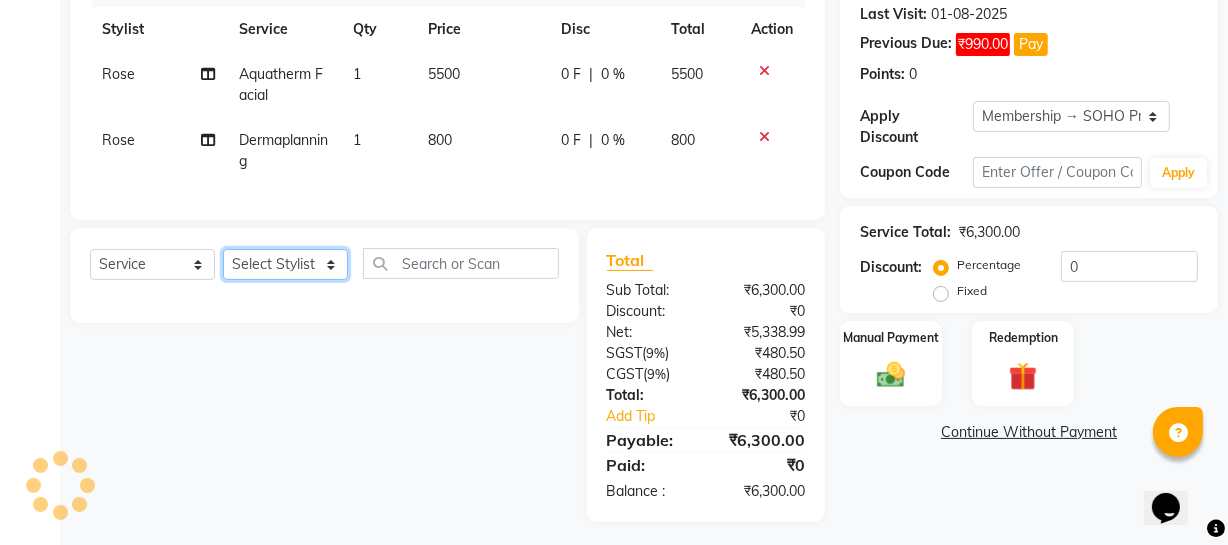 click on "Select Stylist Abhishek Kohli Adhamya Bamotra Amit Anita Kumari Arun Sain Avijit Das Bhabesh Dipanker  Harman Kevi  Komal Lakshya Dogra Meenakshi Jamwal Mitu Neha Nicky Nishant Swalia Nitin Reception Rose  Ruth Sahil sameer Sanjay Saurav pedi Saurav SAM Shameem Sharan Sorabh Salmani Vicky VISHAL DOGRA" 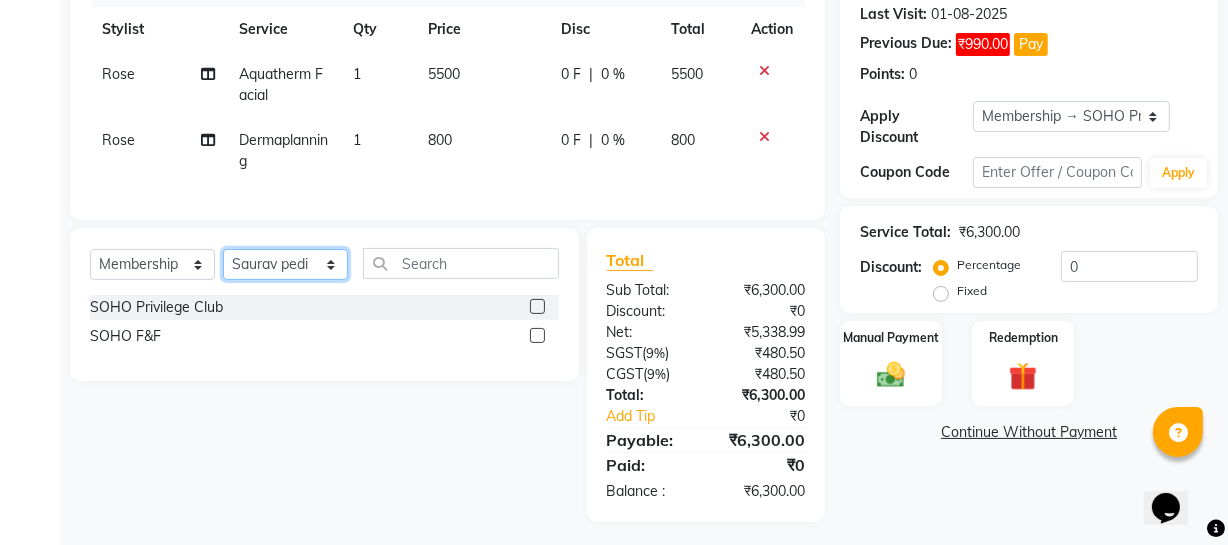 click on "Select Stylist Abhishek Kohli Adhamya Bamotra Amit Anita Kumari Arun Sain Avijit Das Bhabesh Dipanker  Harman Kevi  Komal Lakshya Dogra Meenakshi Jamwal Mitu Neha Nicky Nishant Swalia Nitin Reception Rose  Ruth Sahil sameer Sanjay Saurav pedi Saurav SAM Shameem Sharan Sorabh Salmani Vicky VISHAL DOGRA" 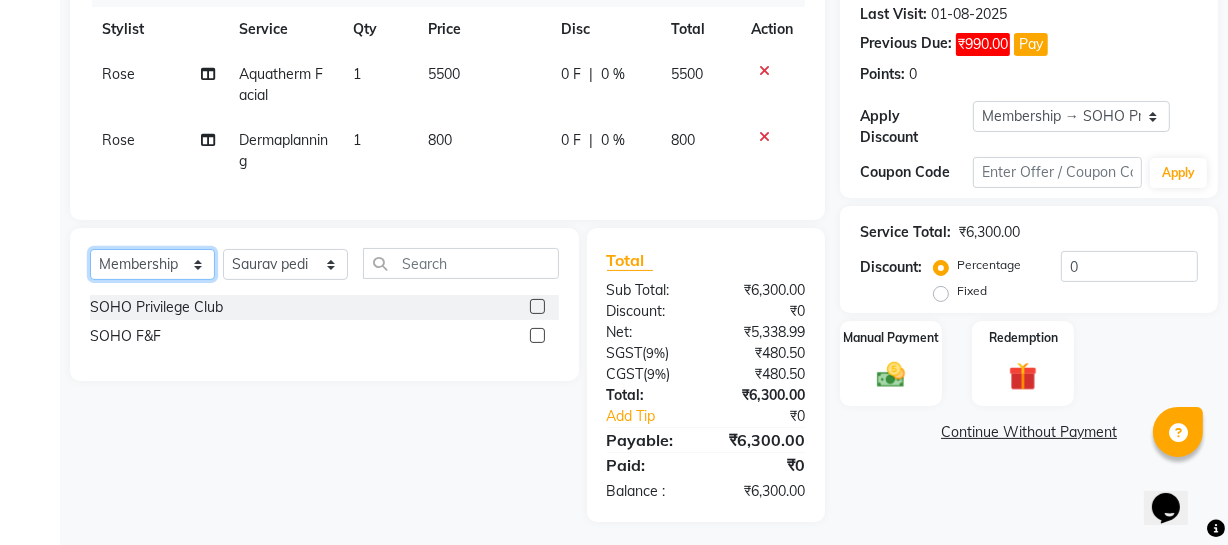 drag, startPoint x: 143, startPoint y: 273, endPoint x: 140, endPoint y: 253, distance: 20.22375 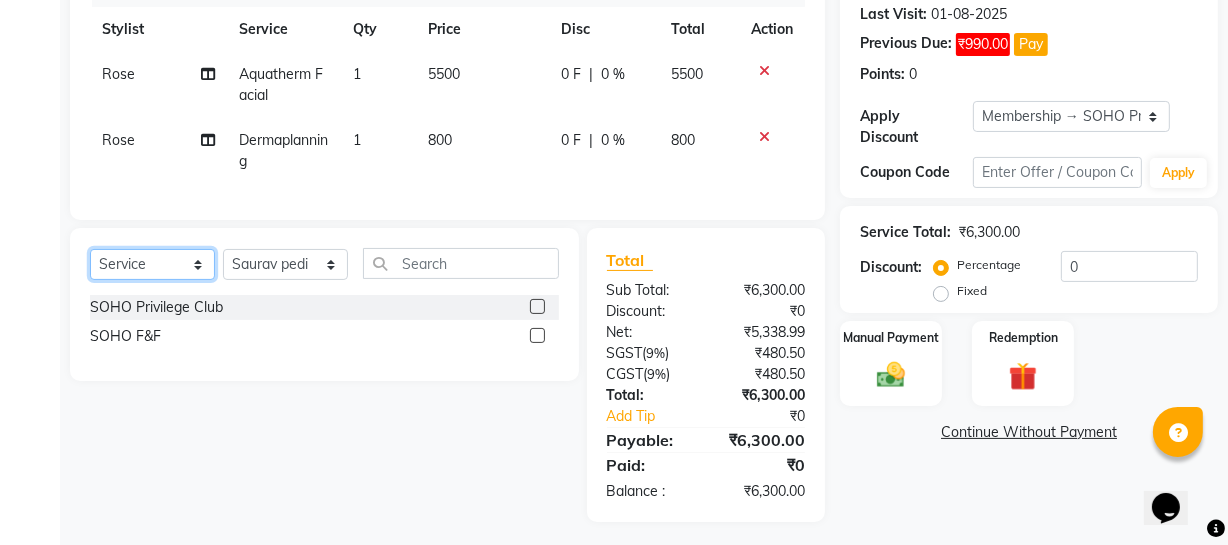 click on "Select  Service  Product  Membership  Package Voucher Prepaid Gift Card" 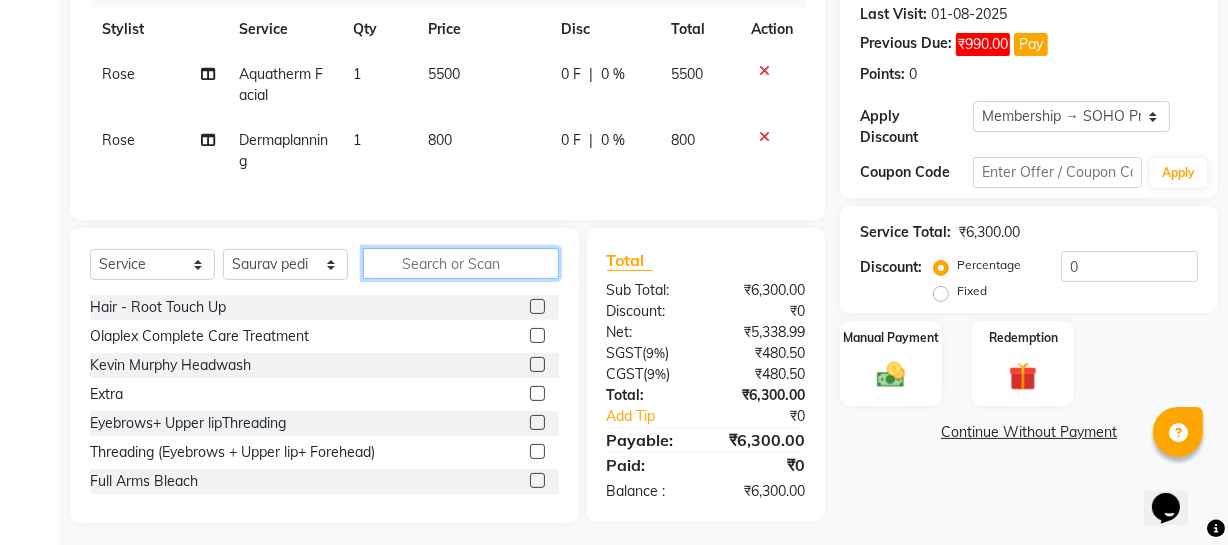 click 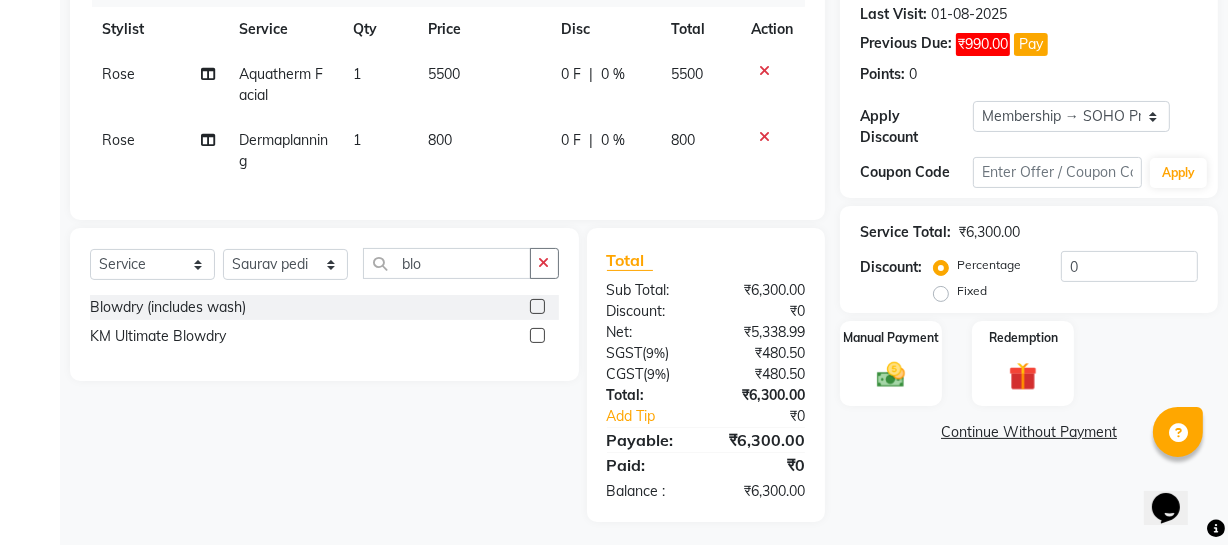 click on "Blowdry (includes wash)" 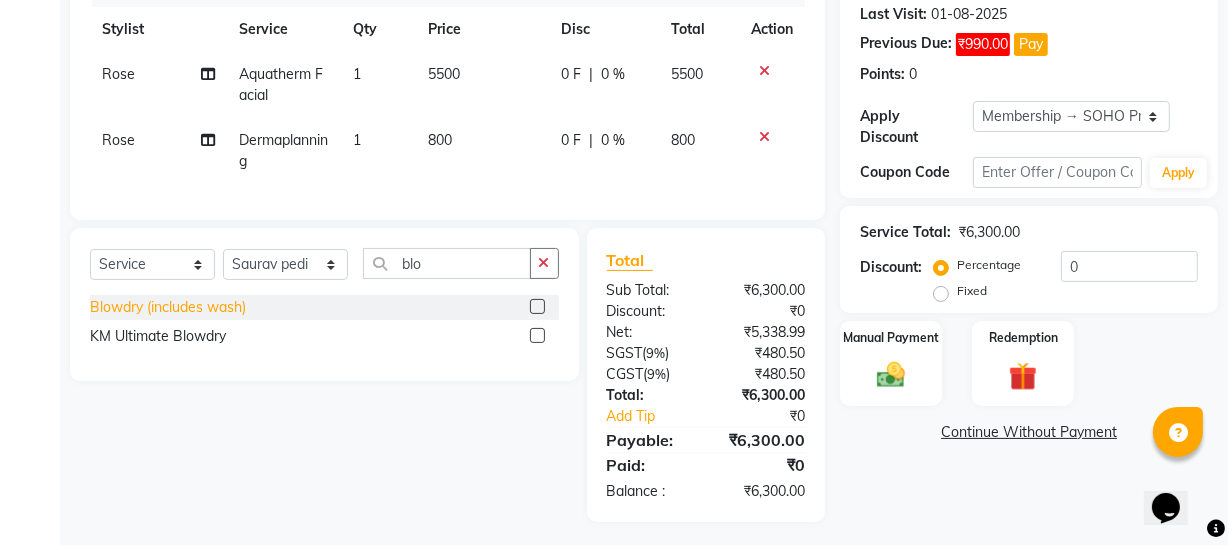 click on "Blowdry (includes wash)" 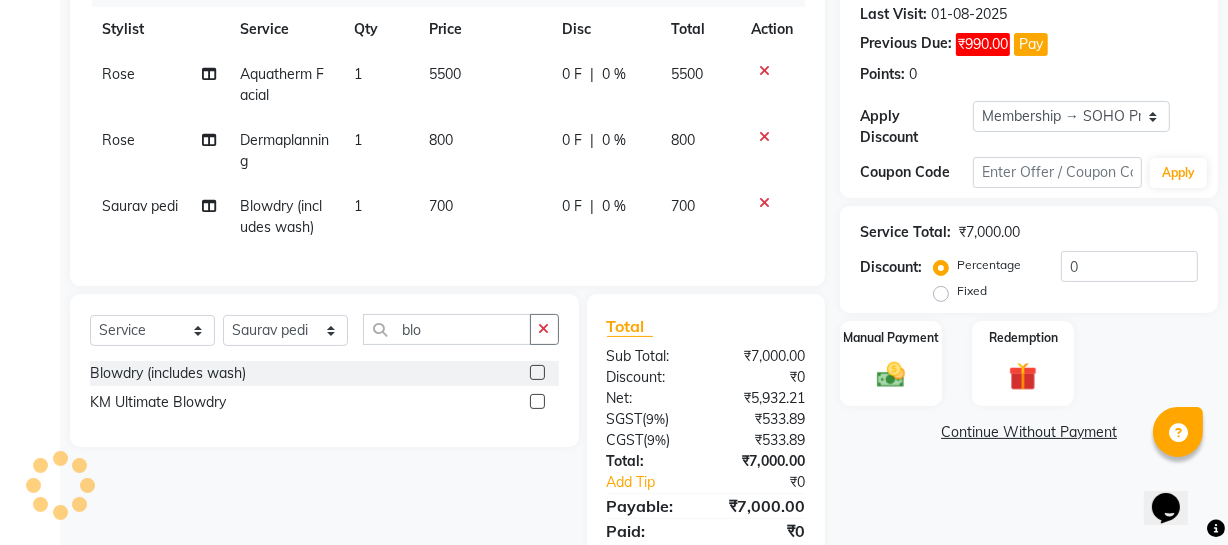 click on "700" 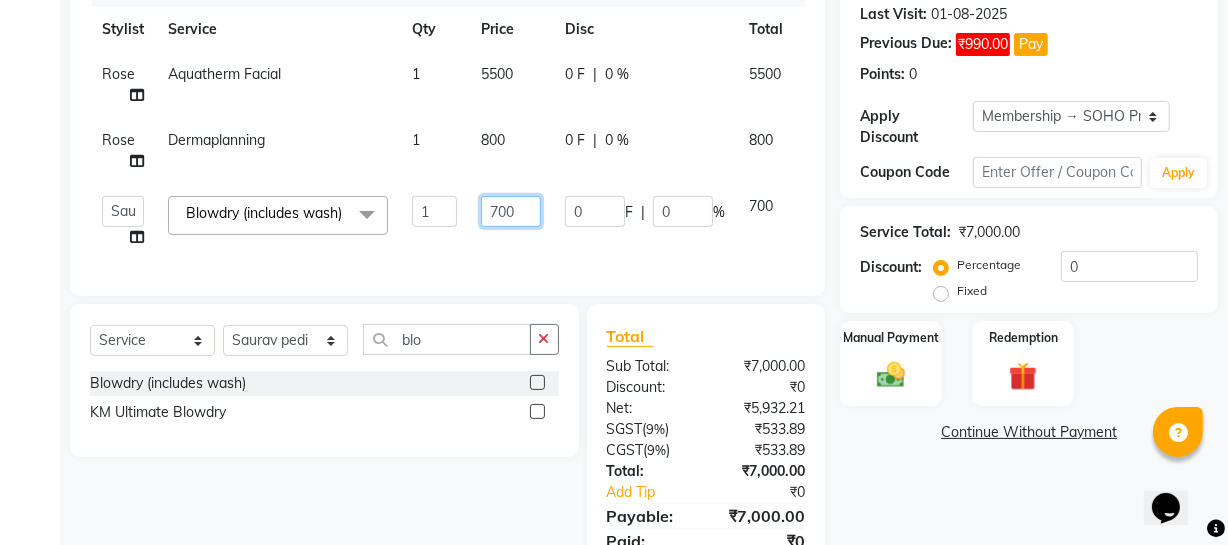 drag, startPoint x: 525, startPoint y: 212, endPoint x: 300, endPoint y: 248, distance: 227.8618 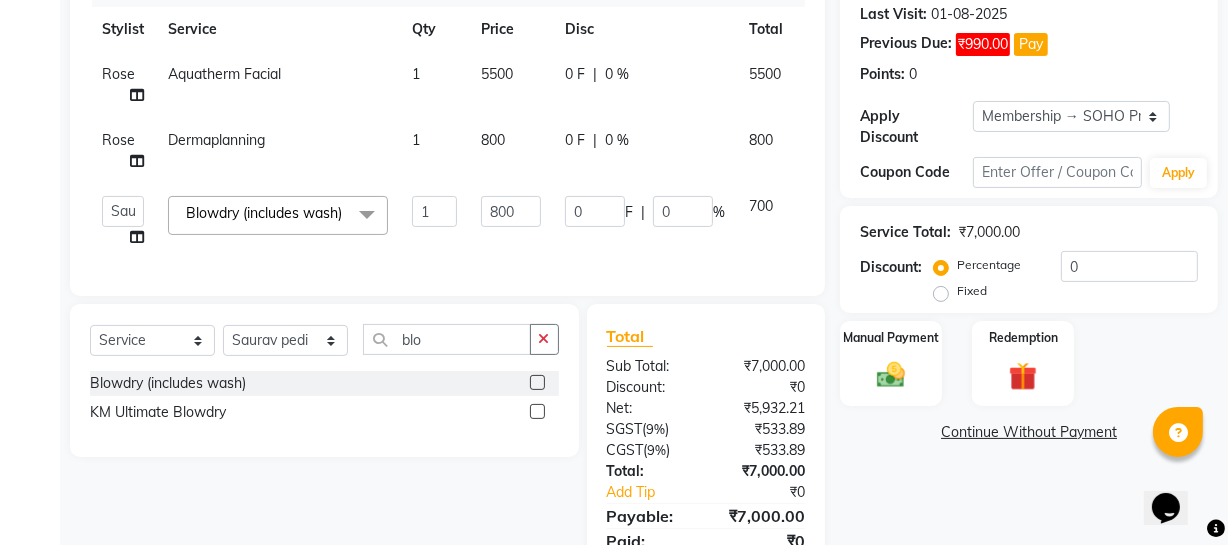 click on "Name: Arcy  Membership: end on [DATE] Total Visits:  37 Card on file:  0 Last Visit:   01-08-2025 Previous Due:  ₹990.00 Pay Points:   0  Apply Discount Select Membership → SOHO Privilege Club Coupon Code Apply Service Total:  ₹7,000.00  Discount:  Percentage   Fixed  0 Manual Payment Redemption  Continue Without Payment" 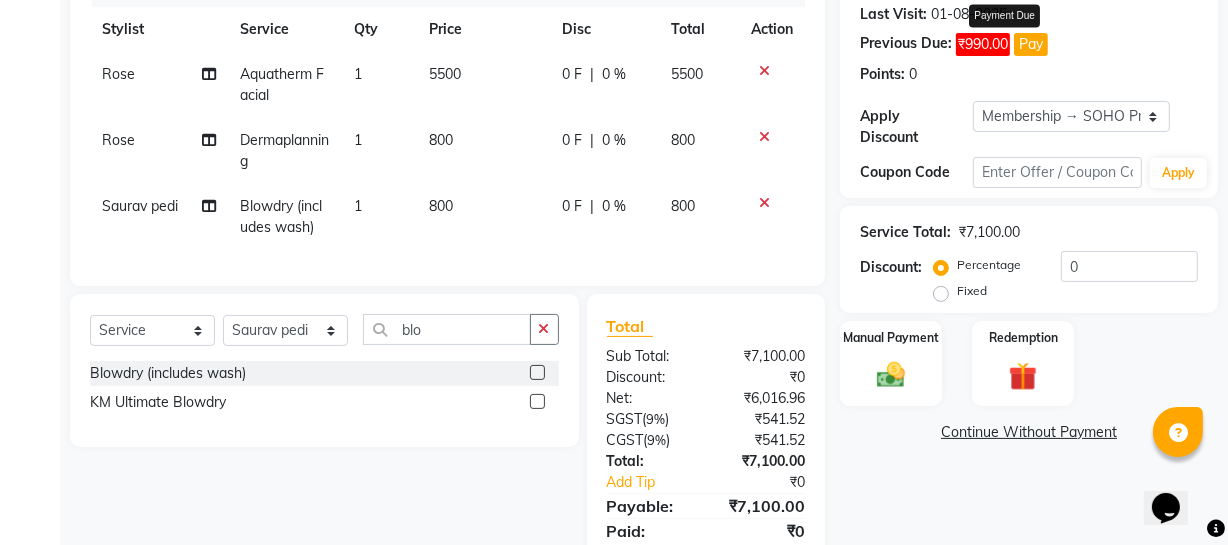 scroll, scrollTop: 0, scrollLeft: 0, axis: both 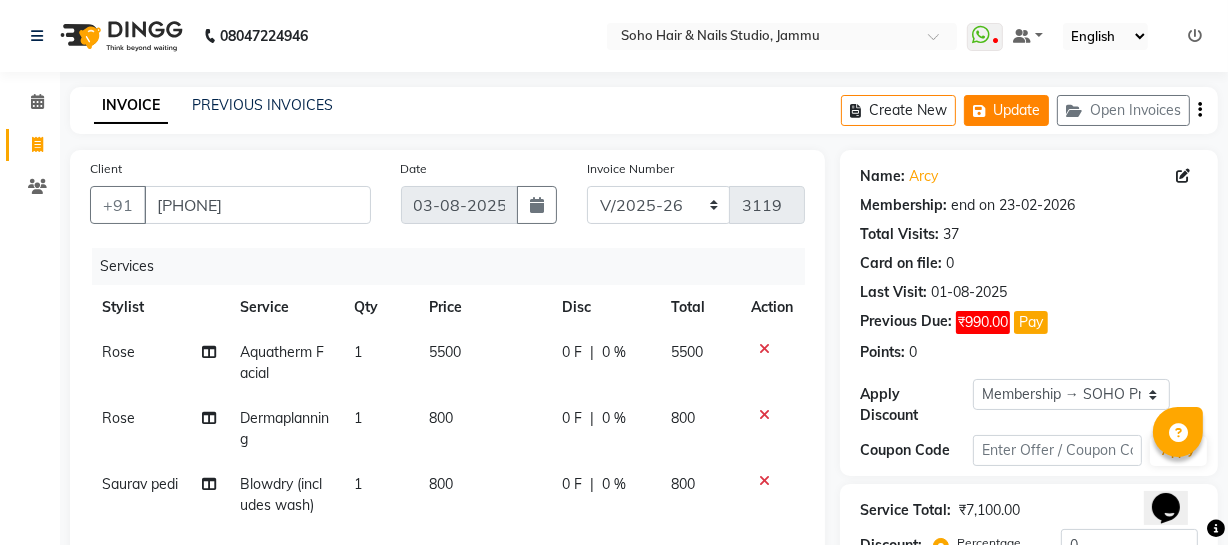 click on "Update" 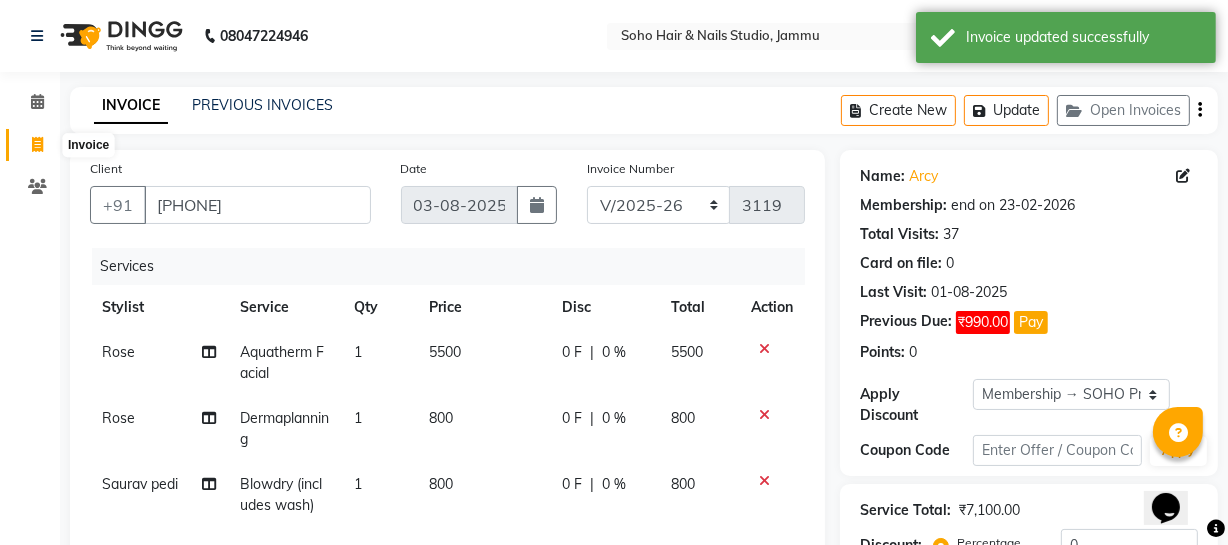 click 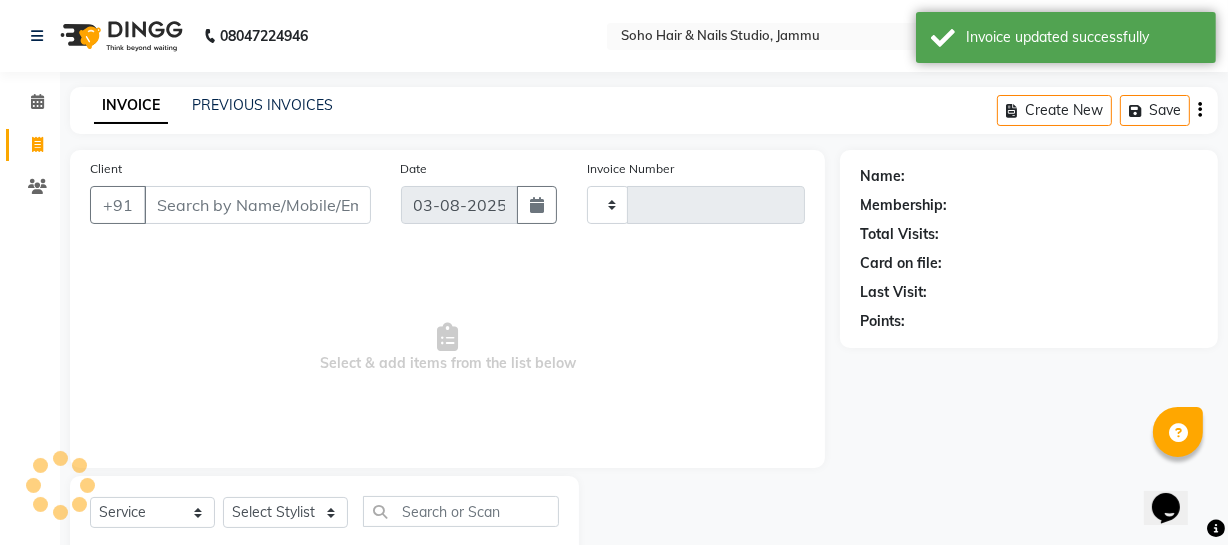 scroll, scrollTop: 57, scrollLeft: 0, axis: vertical 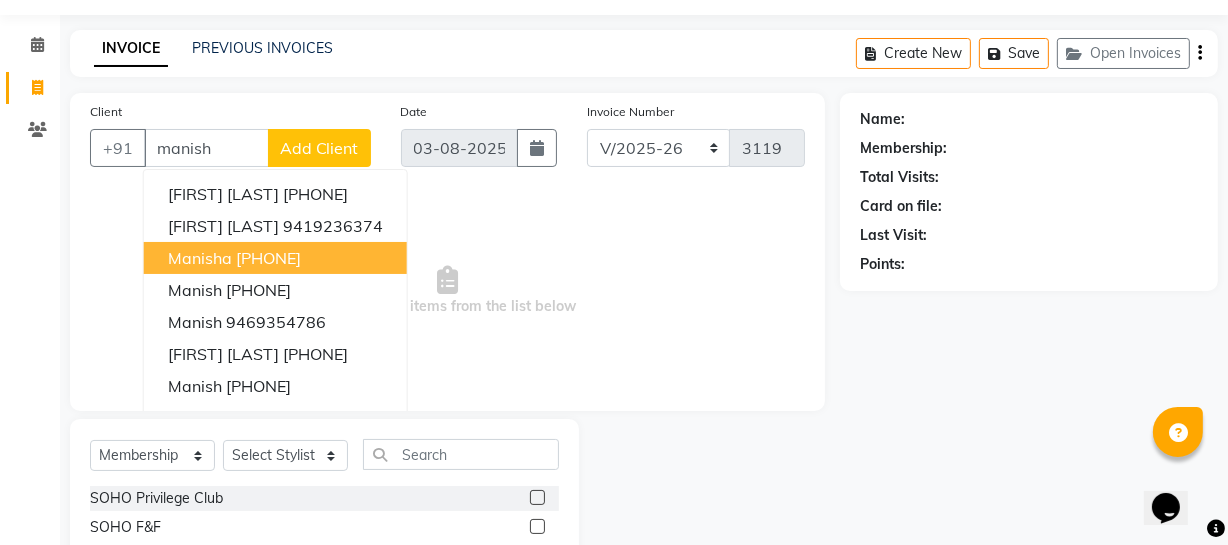 click on "Manisha" at bounding box center (200, 258) 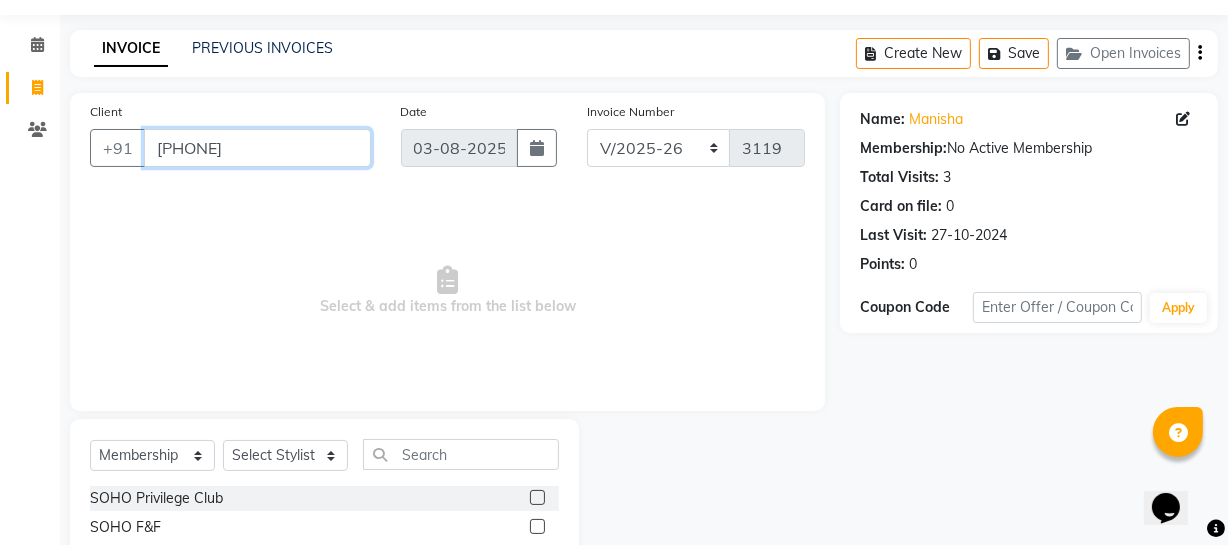 drag, startPoint x: 260, startPoint y: 145, endPoint x: 51, endPoint y: 175, distance: 211.14214 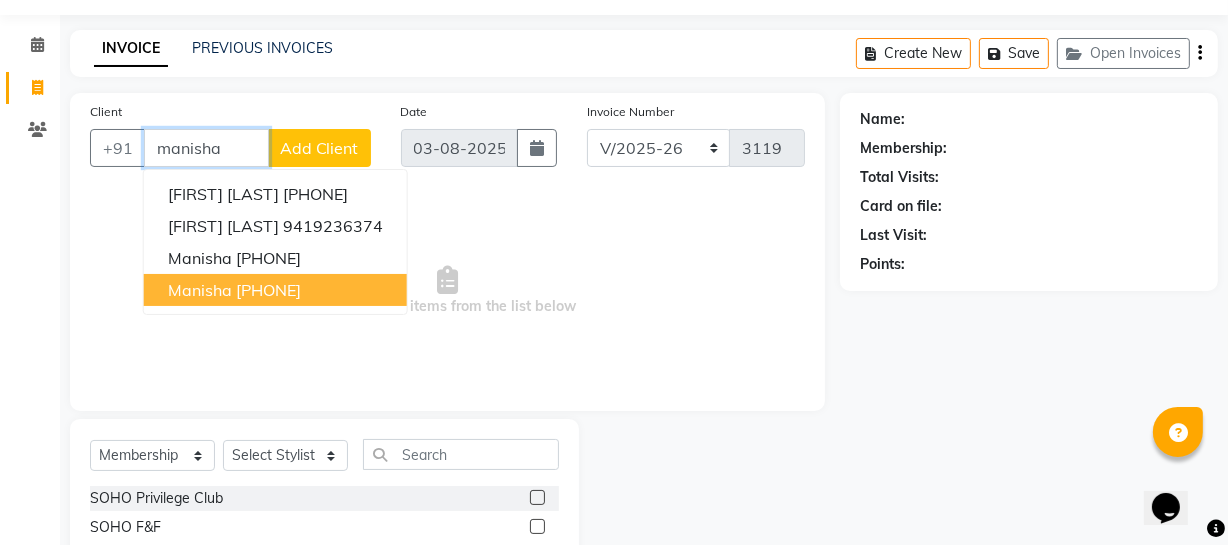 click on "[PHONE]" at bounding box center [268, 290] 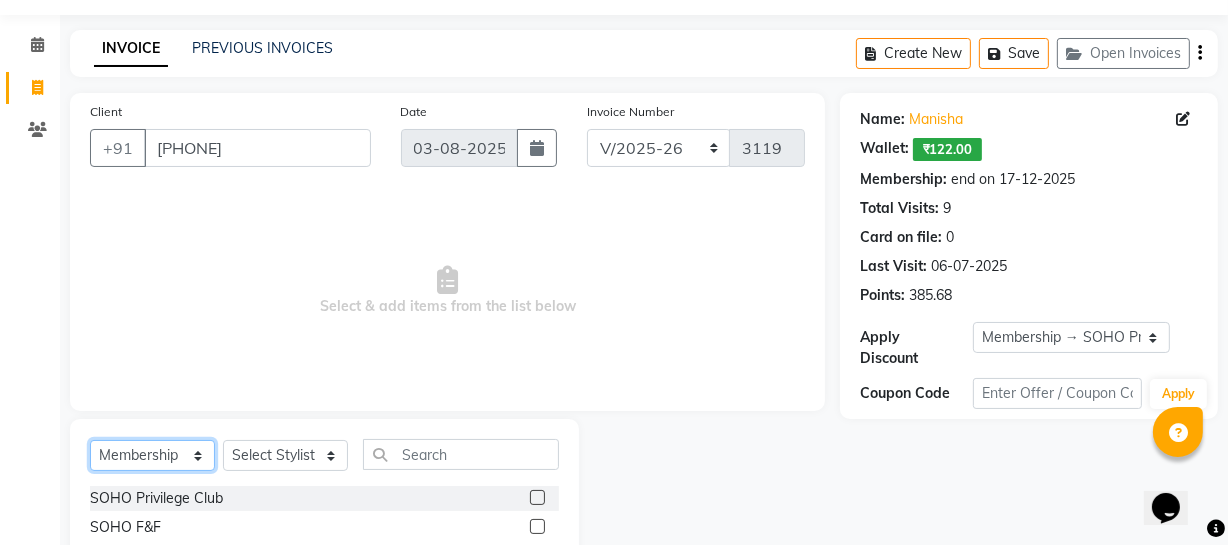 drag, startPoint x: 180, startPoint y: 449, endPoint x: 239, endPoint y: 420, distance: 65.74192 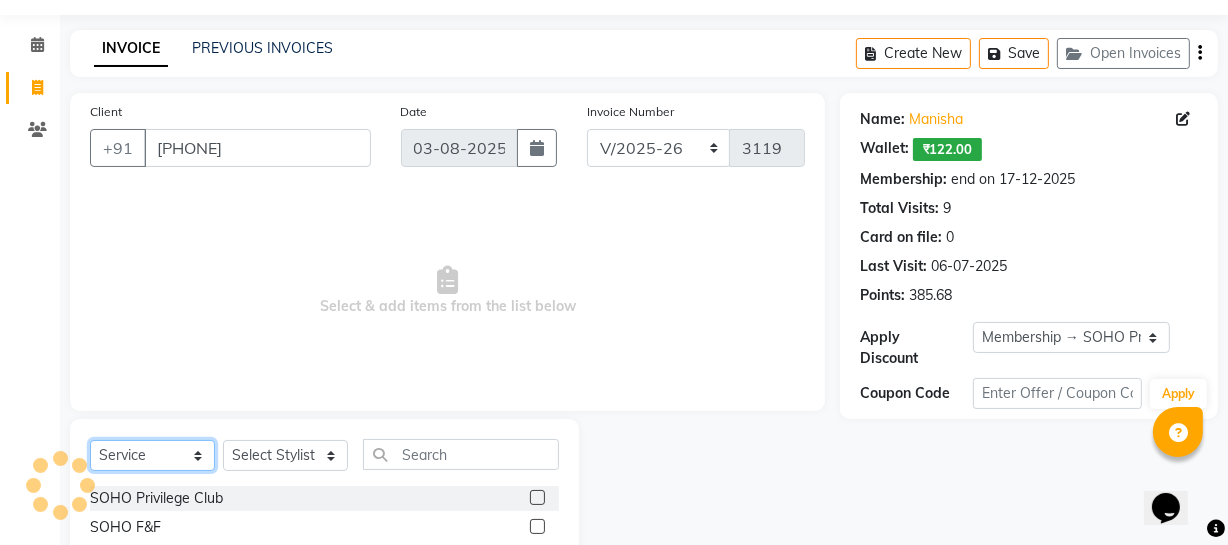 click on "Select  Service  Product  Membership  Package Voucher Prepaid Gift Card" 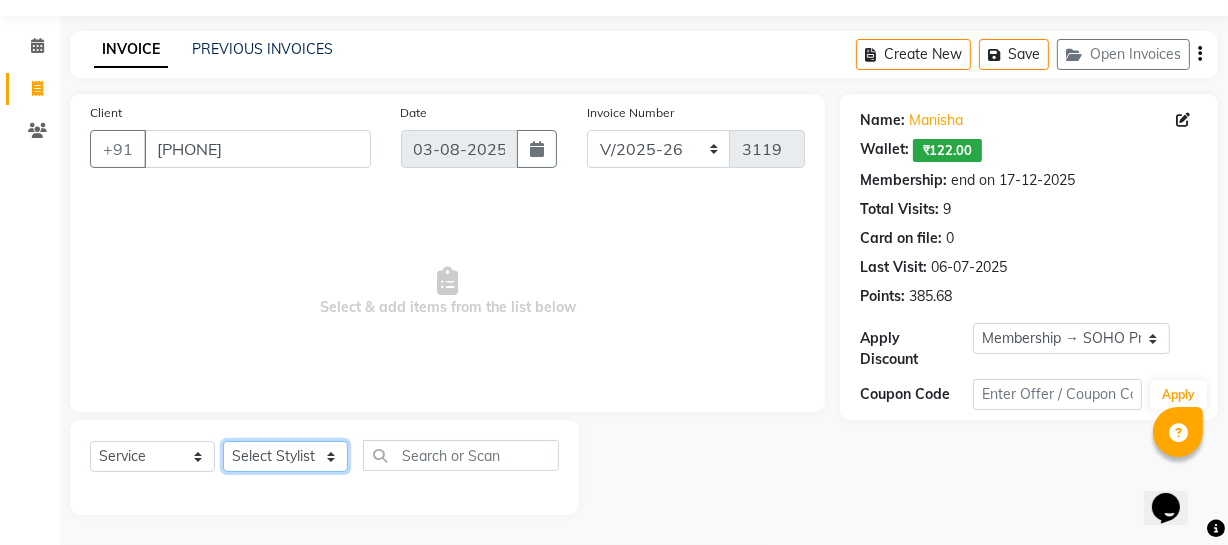 click on "Select Stylist Abhishek Kohli Adhamya Bamotra Amit Anita Kumari Arun Sain Avijit Das Bhabesh Dipanker  Harman Kevi  Komal Lakshya Dogra Meenakshi Jamwal Mitu Neha Nicky Nishant Swalia Nitin Reception Rose  Ruth Sahil sameer Sanjay Saurav pedi Saurav SAM Shameem Sharan Sorabh Salmani Vicky VISHAL DOGRA" 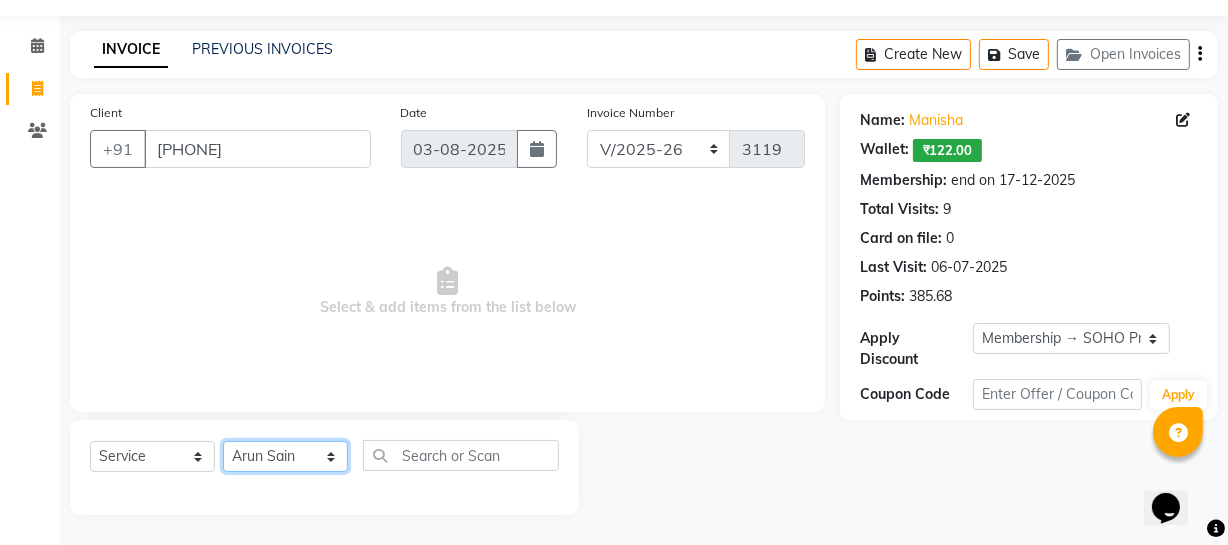 click on "Select Stylist Abhishek Kohli Adhamya Bamotra Amit Anita Kumari Arun Sain Avijit Das Bhabesh Dipanker  Harman Kevi  Komal Lakshya Dogra Meenakshi Jamwal Mitu Neha Nicky Nishant Swalia Nitin Reception Rose  Ruth Sahil sameer Sanjay Saurav pedi Saurav SAM Shameem Sharan Sorabh Salmani Vicky VISHAL DOGRA" 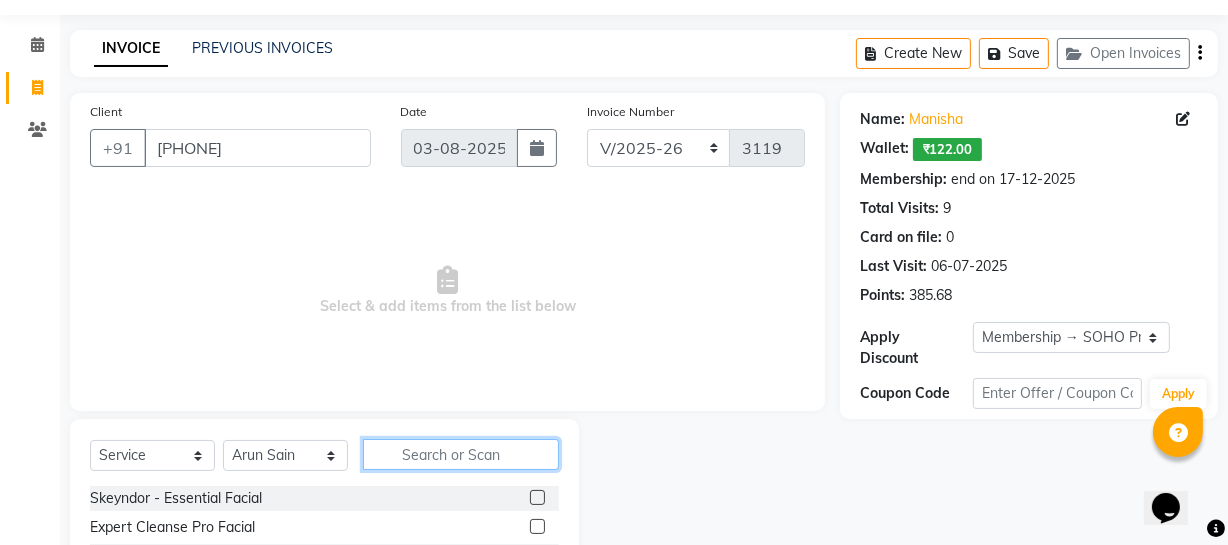 click 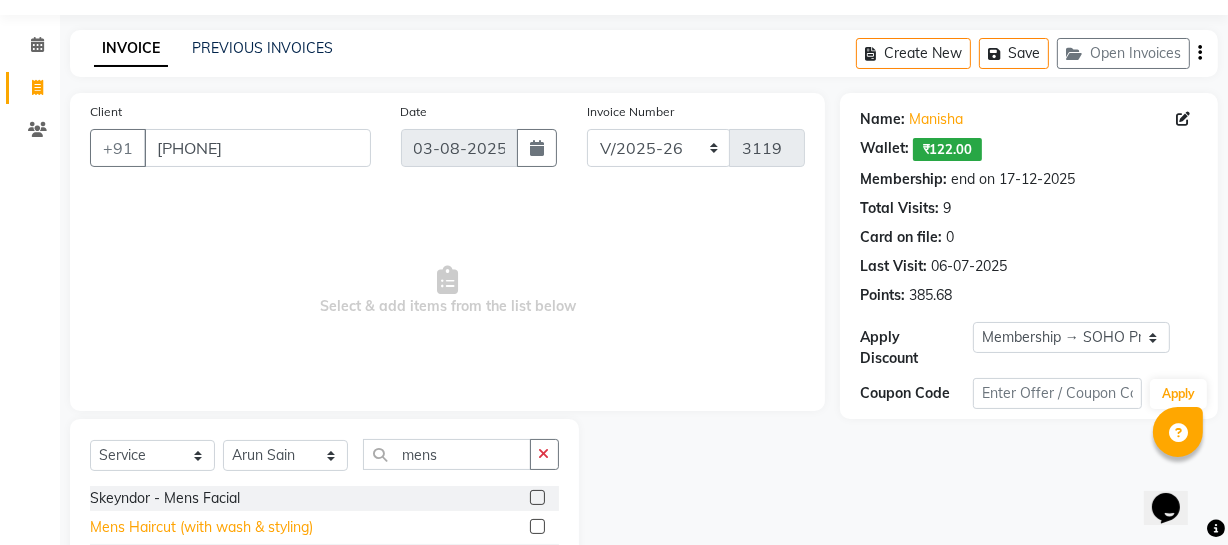click on "Mens Haircut (with wash & styling)" 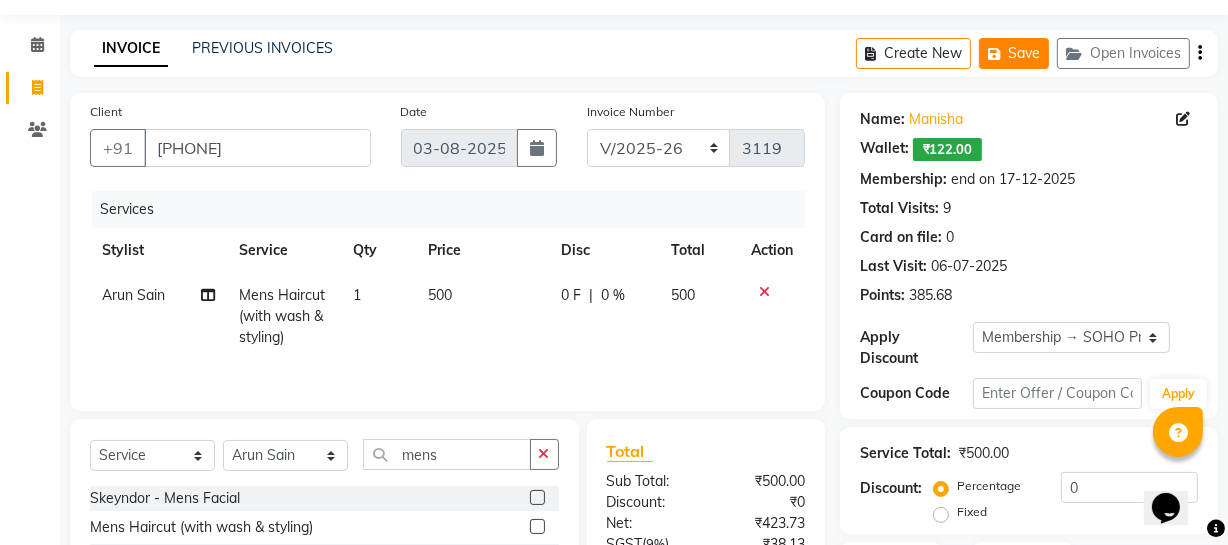 click on "Save" 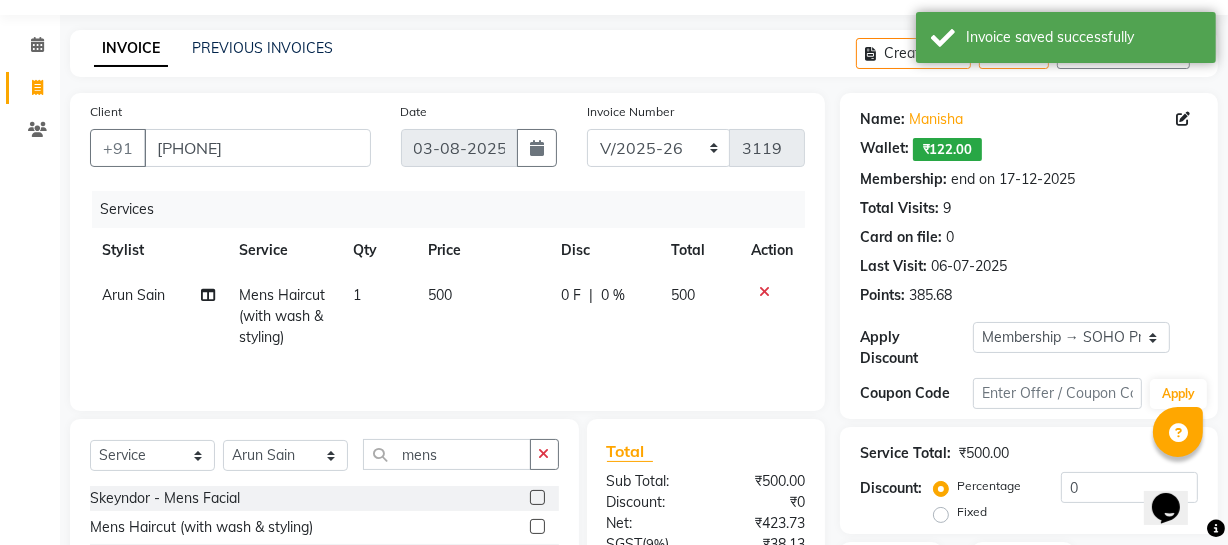 click on "Client +91 [PHONE] Date [DATE] Invoice Number Red/2025-26 V/2025 V/2025-26 3119 Services Stylist Service Qty Price Disc Total Action Arun Sain Mens Haircut (with wash & styling) 1 500 0 F | 0 % 500 Select Service Product Membership Package Voucher Prepaid Gift Card Select Stylist Abhishek Kohli Adhamya Bamotra Amit Anita Kumari Arun Sain Avijit Das Bhabesh Dipanker Harman Kevi Komal Lakshya Dogra Meenakshi Jamwal Mitu Neha Nicky Nishant Swalia Nitin Reception Rose Ruth Sahil sameer Sanjay Saurav pedi Saurav SAM Shameem Sharan Sorabh Salmani Vicky VISHAL DOGRA mens Skeyndor - Mens Facial Mens Haircut (with wash & styling) Mens Styling (with wash) Mens Styling Mens De-Tan Mens De-tan + Exfoliation Mens - Full Body Wax Mens - Arms Wax Mens - Legs Wax Mens - Under Arms Wax Mens - Front Wax Mens - Back Wax Hair Keratin - Mens Hair Smoothening - Mens Hair Botox - Mens Nanoplastia - Mens KeraSmooth - Mens Root Touchup - Mens Global Hair Colour - Mens Highlights - Mens Total ₹0 )" 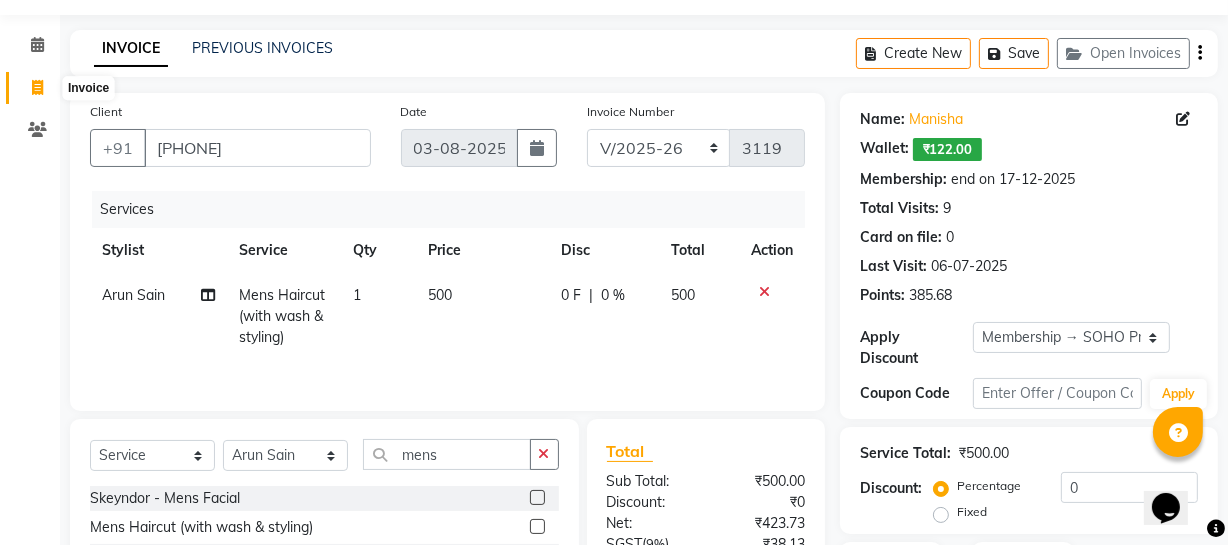 click 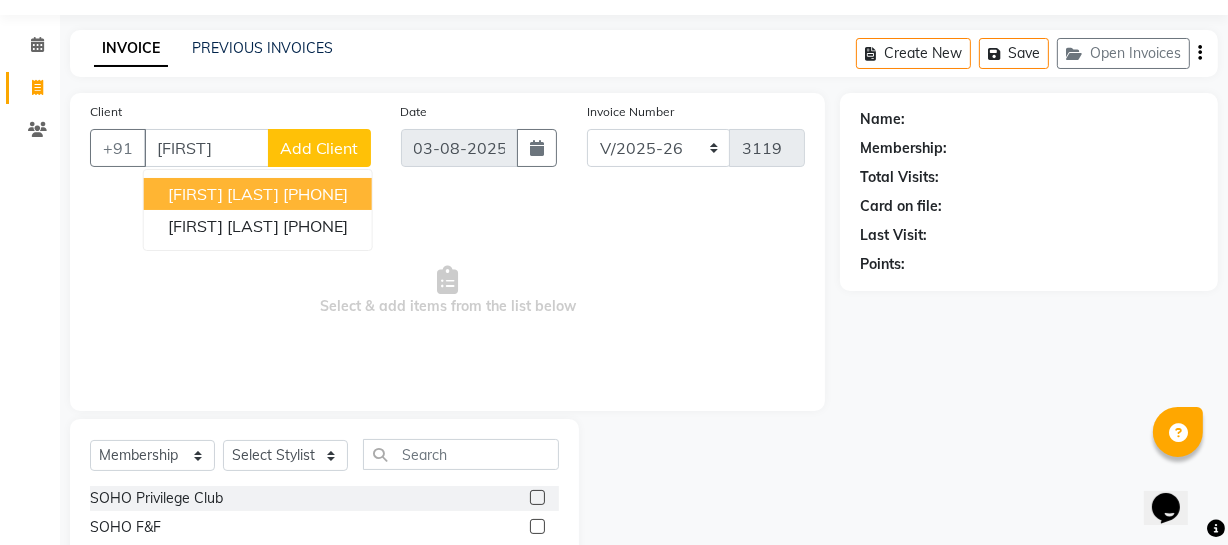 click on "[FIRST] [LAST]" at bounding box center (223, 194) 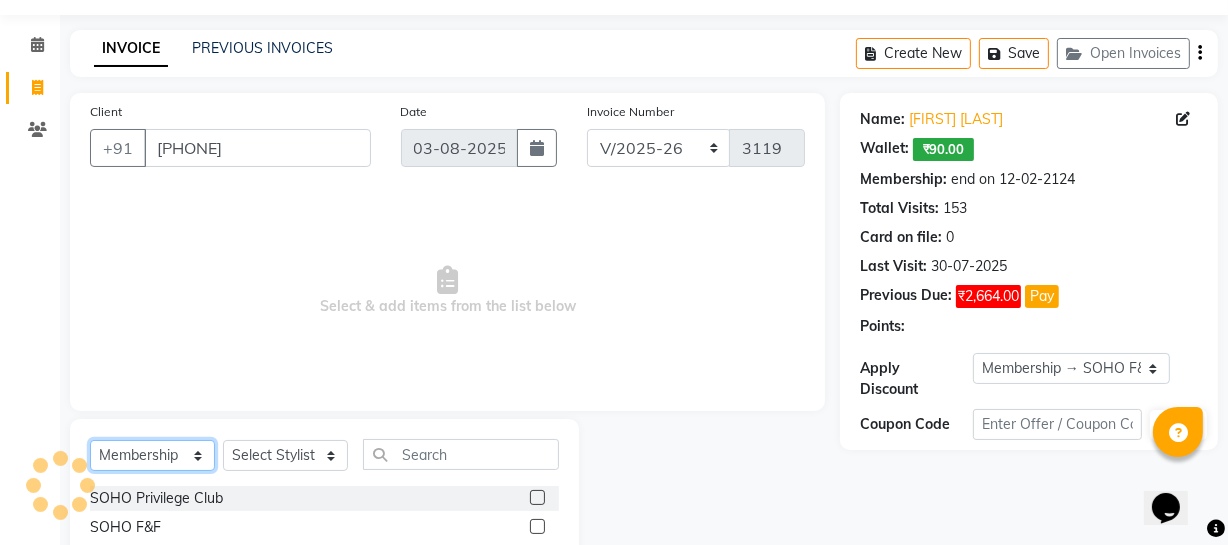 click on "Select  Service  Product  Membership  Package Voucher Prepaid Gift Card" 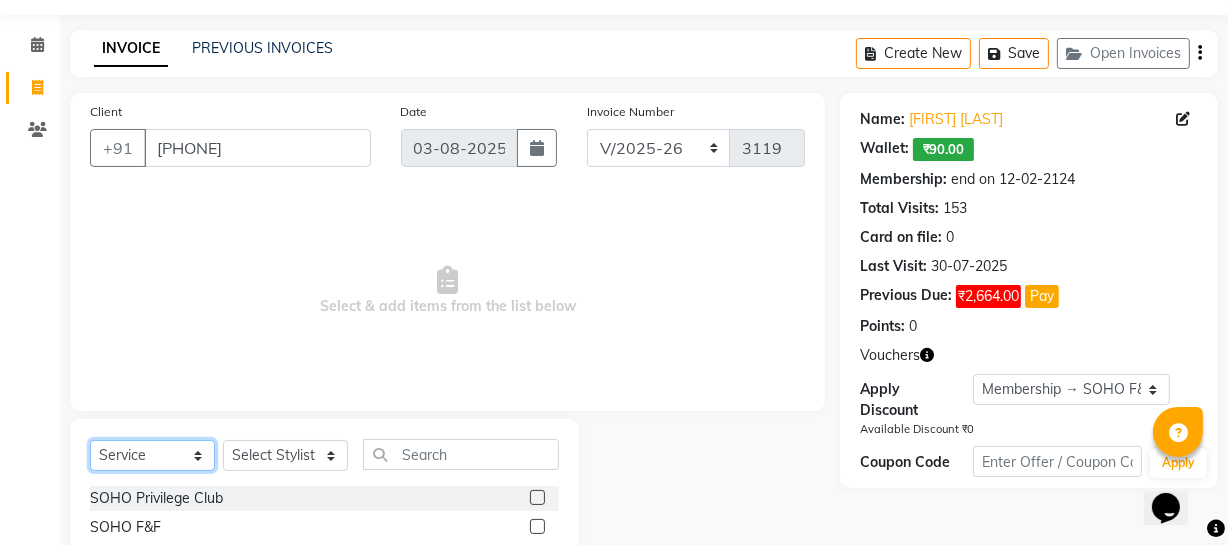 click on "Select  Service  Product  Membership  Package Voucher Prepaid Gift Card" 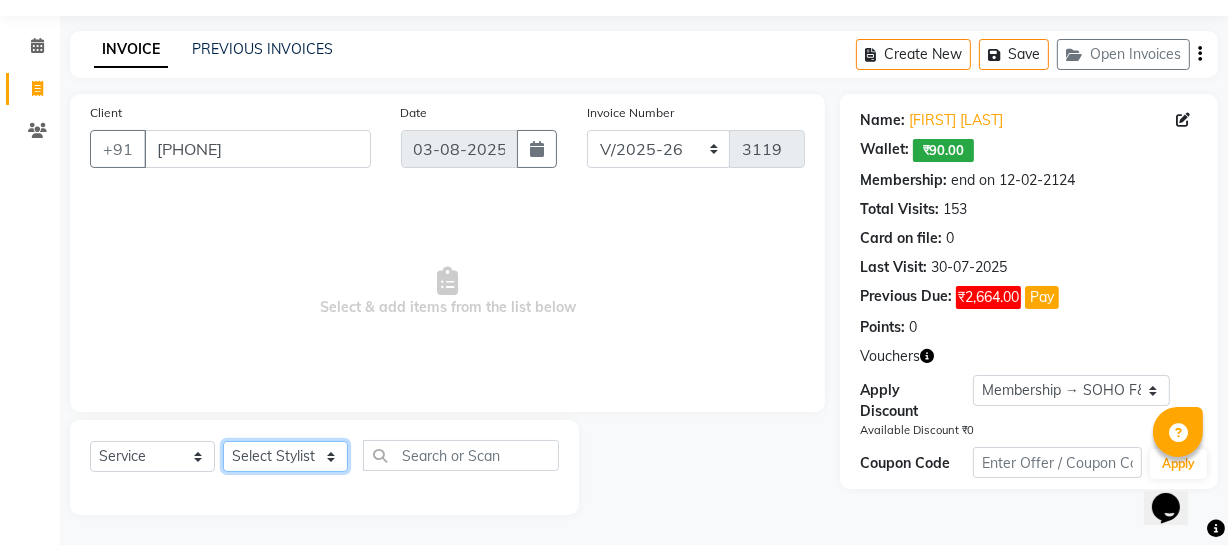 click on "Select Stylist Abhishek Kohli Adhamya Bamotra Amit Anita Kumari Arun Sain Avijit Das Bhabesh Dipanker  Harman Kevi  Komal Lakshya Dogra Meenakshi Jamwal Mitu Neha Nicky Nishant Swalia Nitin Reception Rose  Ruth Sahil sameer Sanjay Saurav pedi Saurav SAM Shameem Sharan Sorabh Salmani Vicky VISHAL DOGRA" 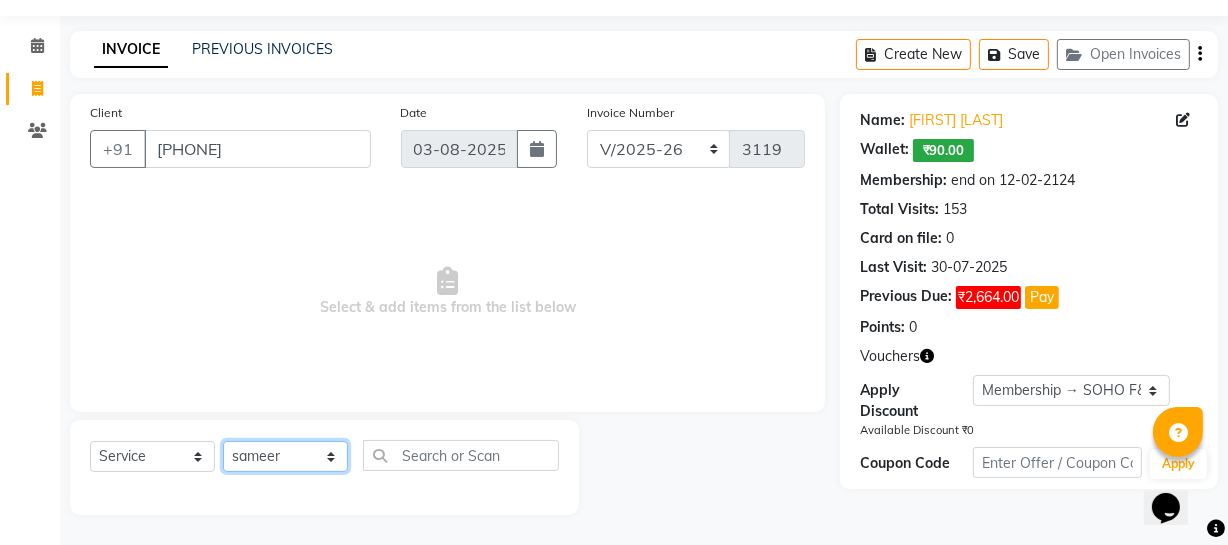 click on "Select Stylist Abhishek Kohli Adhamya Bamotra Amit Anita Kumari Arun Sain Avijit Das Bhabesh Dipanker  Harman Kevi  Komal Lakshya Dogra Meenakshi Jamwal Mitu Neha Nicky Nishant Swalia Nitin Reception Rose  Ruth Sahil sameer Sanjay Saurav pedi Saurav SAM Shameem Sharan Sorabh Salmani Vicky VISHAL DOGRA" 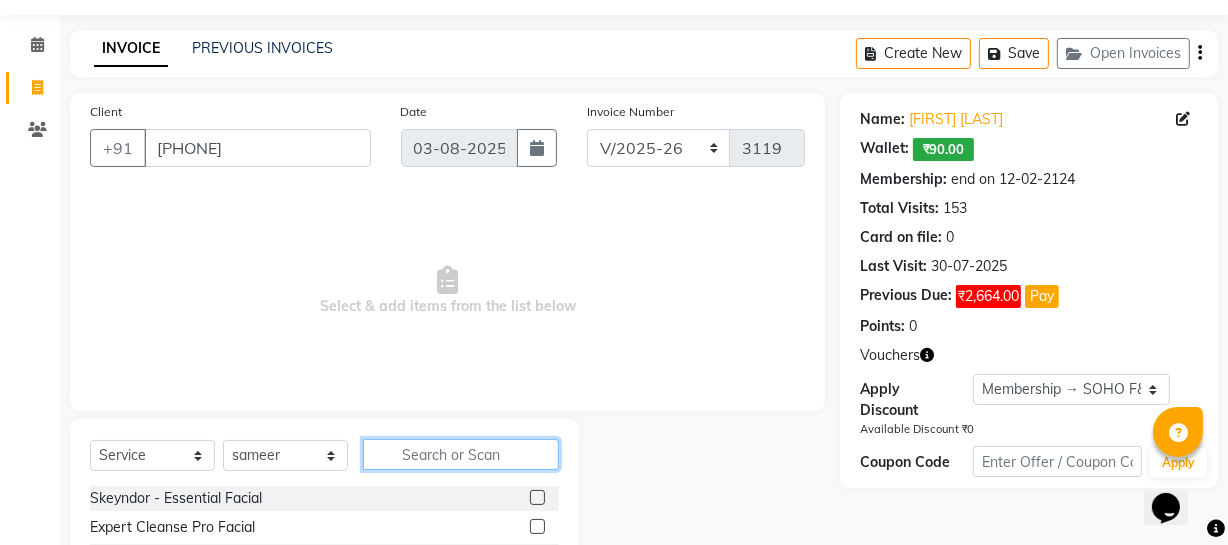 click 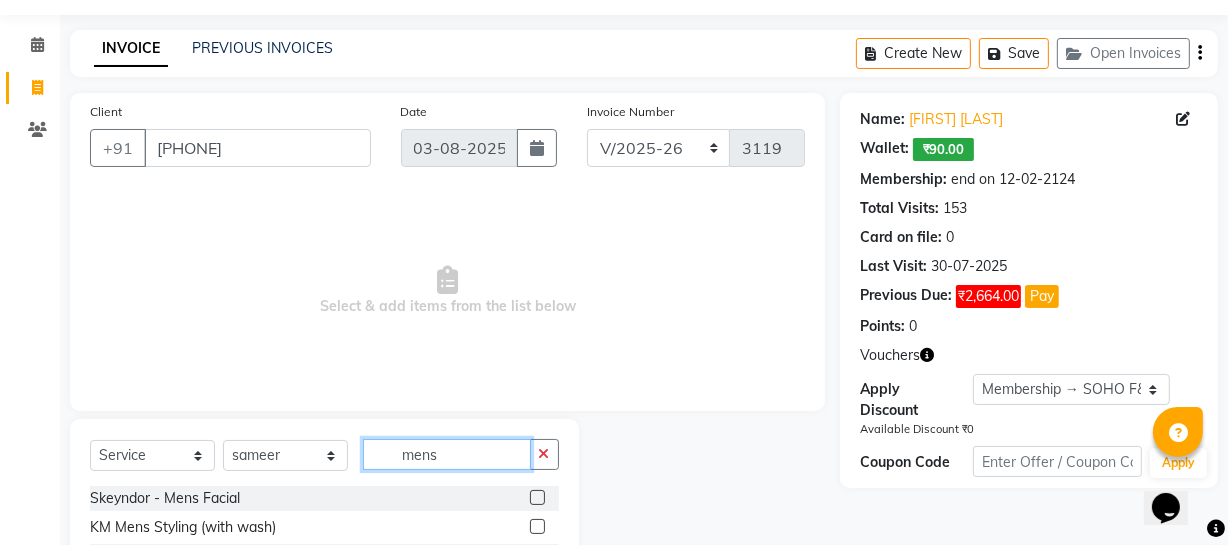 scroll, scrollTop: 257, scrollLeft: 0, axis: vertical 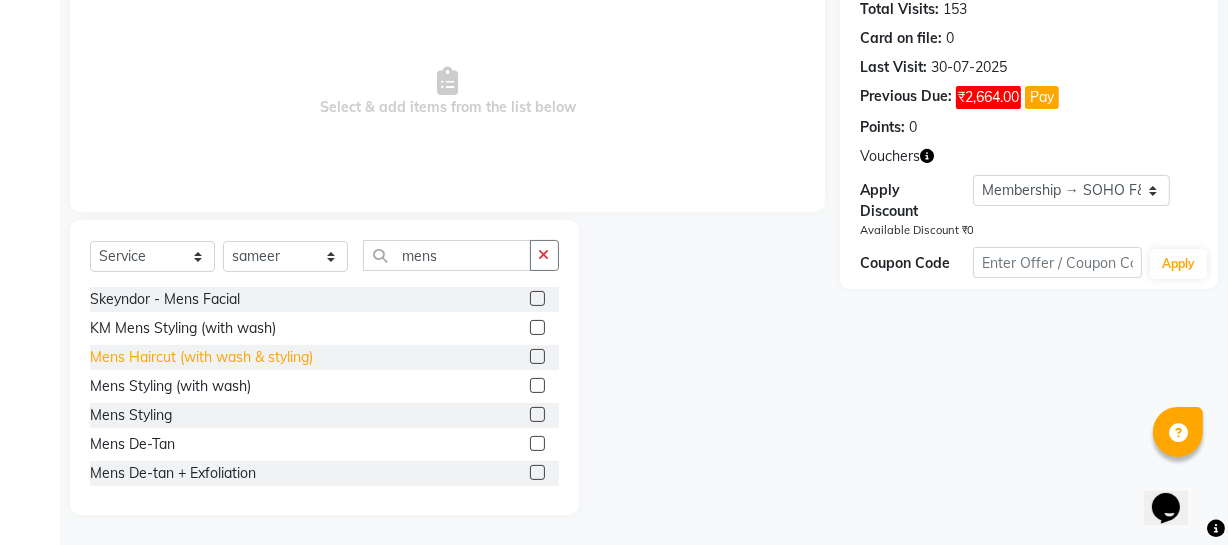 click on "Mens Haircut (with wash & styling)" 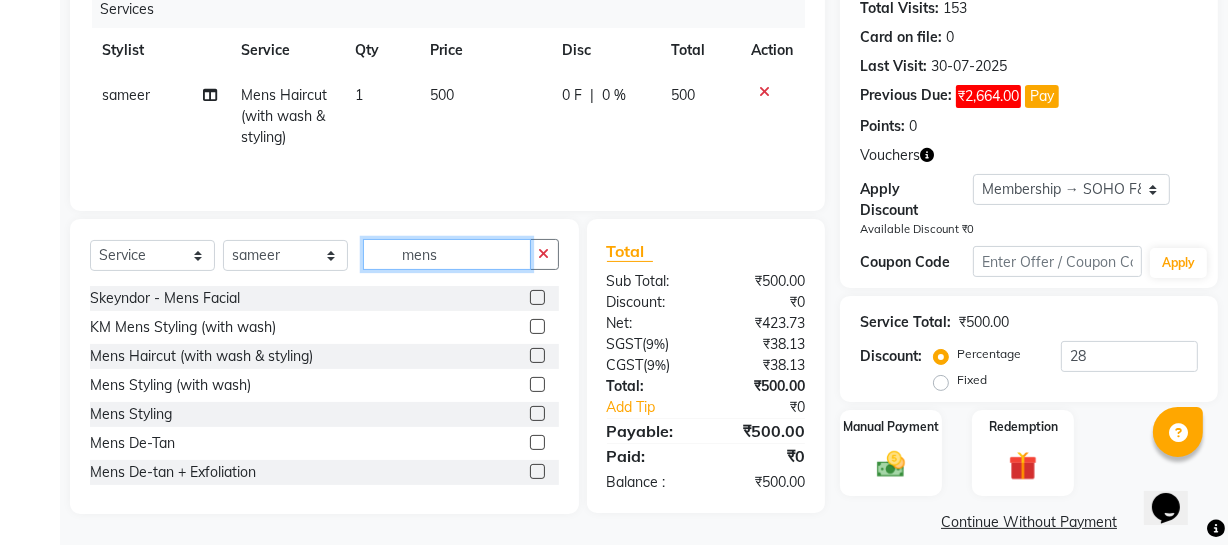 drag, startPoint x: 469, startPoint y: 255, endPoint x: 139, endPoint y: 286, distance: 331.45285 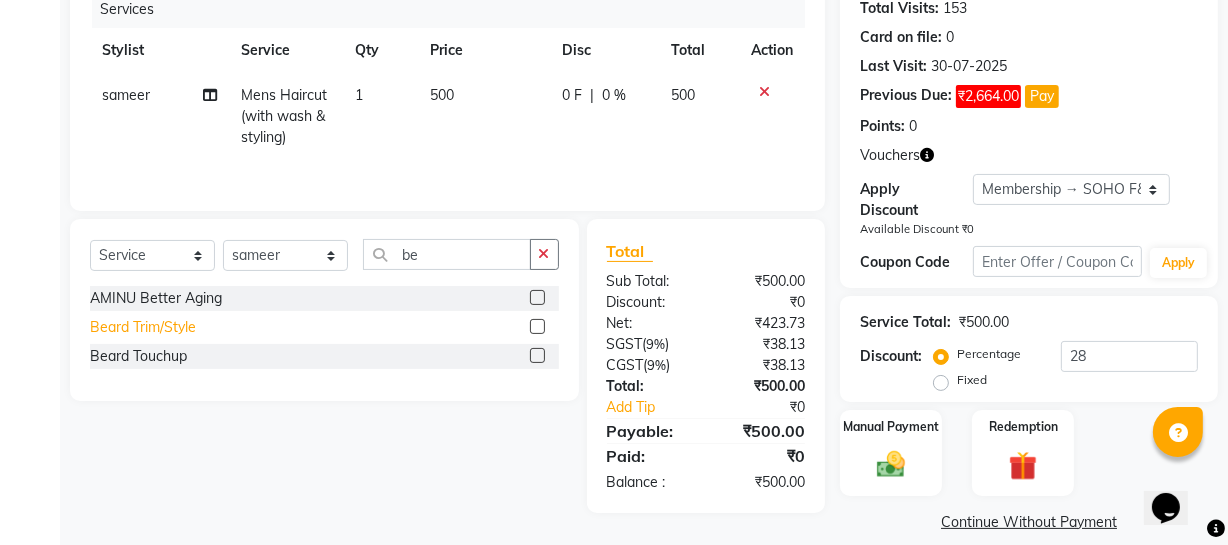 click on "Beard Trim/Style" 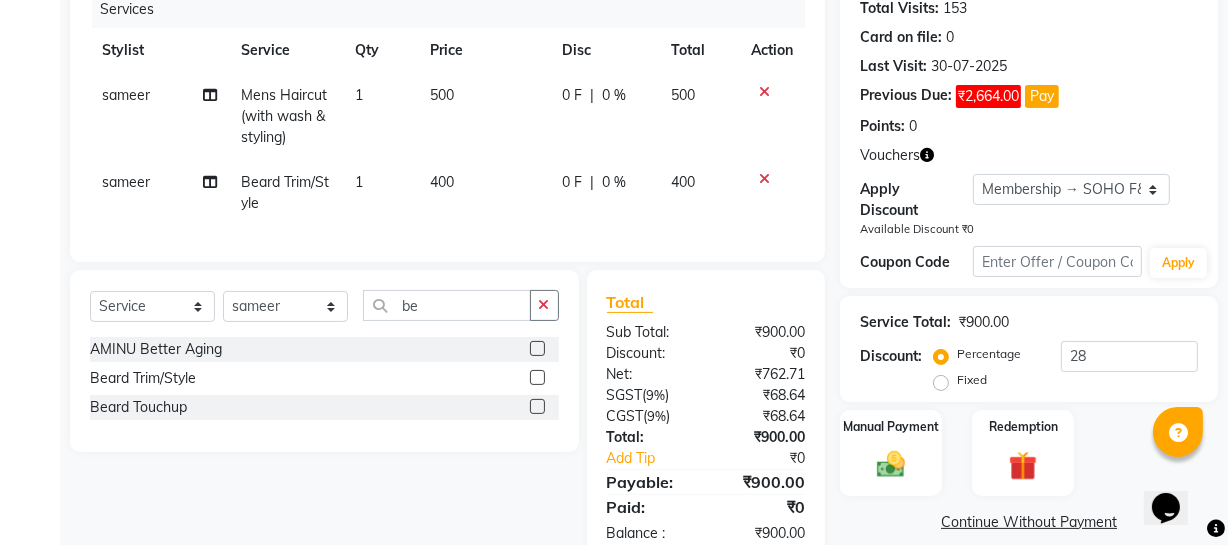 scroll, scrollTop: 320, scrollLeft: 0, axis: vertical 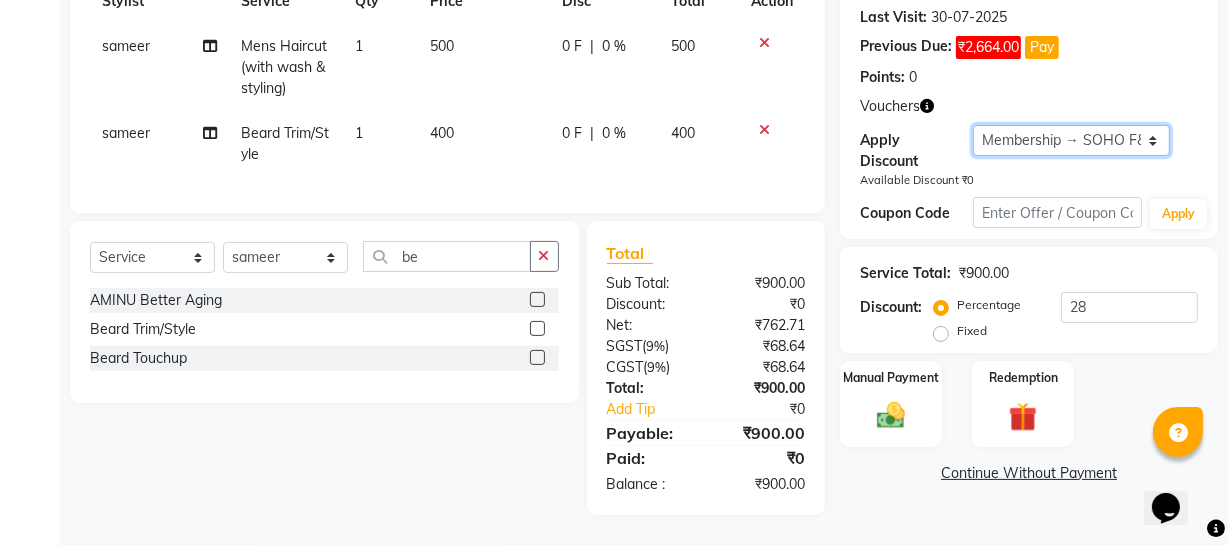 click on "Select Membership → SOHO F&F" 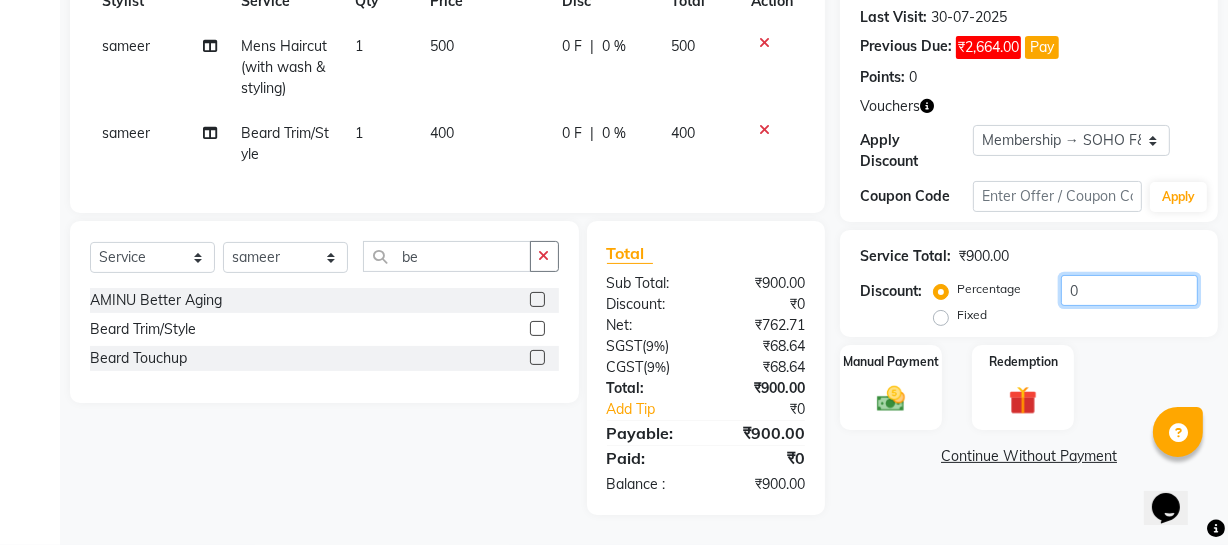 drag, startPoint x: 1068, startPoint y: 290, endPoint x: 569, endPoint y: 393, distance: 509.51938 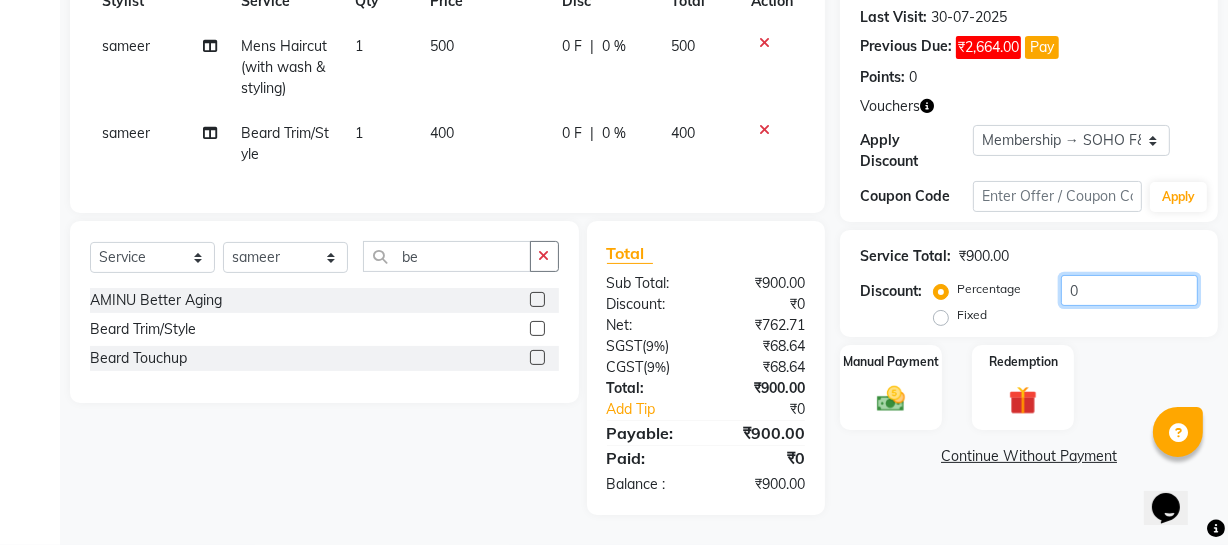click on "Client +91 [PHONE] Date [DATE] Invoice Number Red/2025-26 V/2025 V/2025-26 3119 Services Stylist Service Qty Price Disc Total Action sameer Mens Haircut (with wash & styling) 1 500 0 F | 0 % 500 sameer Beard Trim/Style 1 400 0 F | 0 % 400 Select  Service  Product  Membership  Package Voucher Prepaid Gift Card  Select Stylist Abhishek Kohli Adhamya Bamotra Amit Anita Kumari Arun Sain Avijit Das Bhabesh Dipanker  Harman Kevi  Komal Lakshya Dogra Meenakshi Jamwal Mitu Neha Nicky Nishant Swalia Nitin Reception Rose  Ruth Sahil sameer Sanjay Saurav pedi Saurav SAM Shameem Sharan Sorabh Salmani Vicky VISHAL DOGRA be AMINU Better Aging  Beard Trim/Style  Beard Touchup  Total Sub Total: ₹900.00 Discount: ₹0 Net: ₹762.71 SGST  ( 9% ) ₹68.64 CGST  ( 9% ) ₹68.64 Total: ₹900.00 Add Tip ₹0 Payable: ₹900.00 Paid: ₹0 Balance   : ₹900.00 Name: Rashim Anand  Wallet:   ₹90.00  Membership: end on [DATE] Total Visits:  153 Card on file:  0 Last Visit:   30-07-2025 Previous Due:  ₹2,664.00 Pay 0" 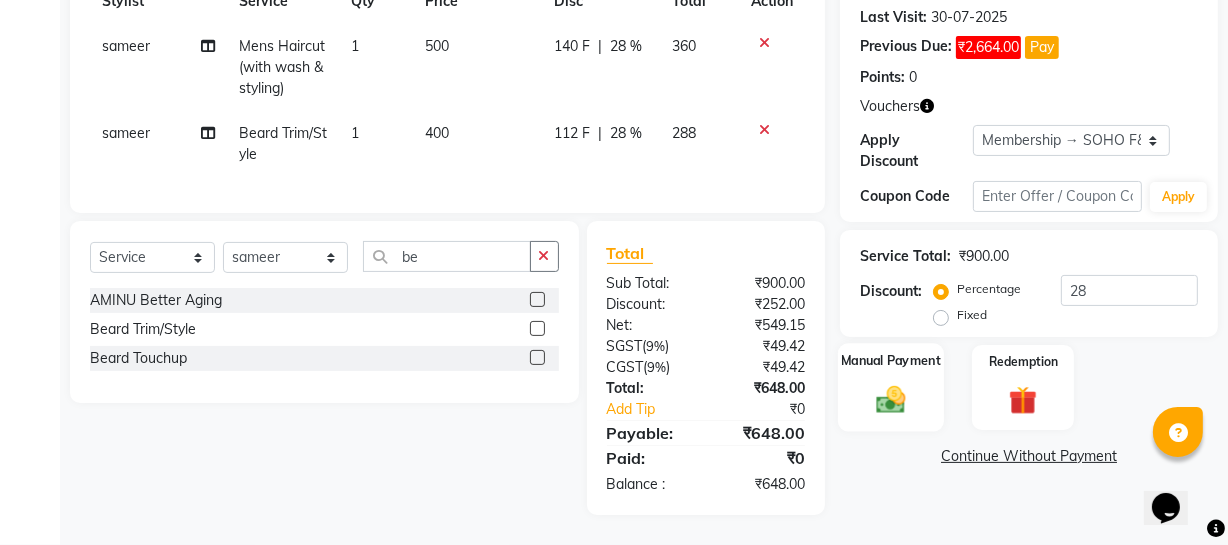 click on "Manual Payment" 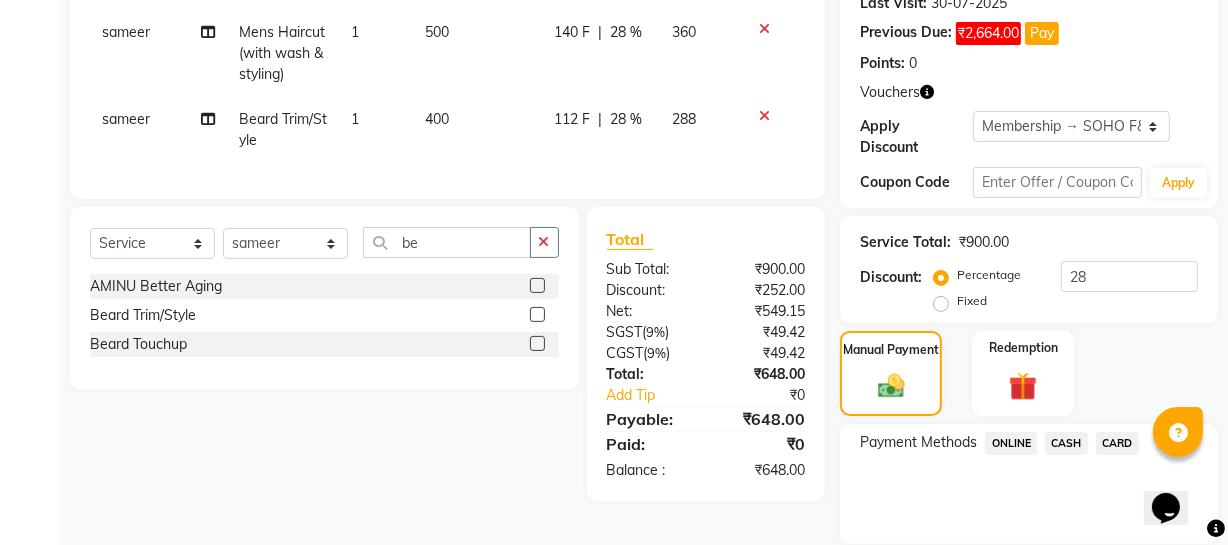 click on "CARD" 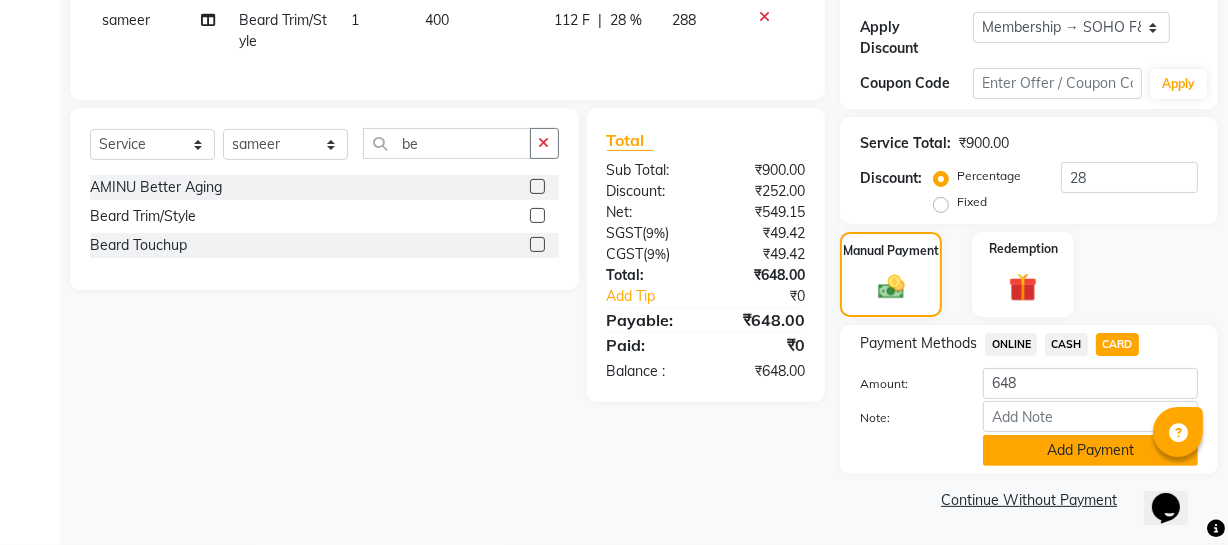 click on "Add Payment" 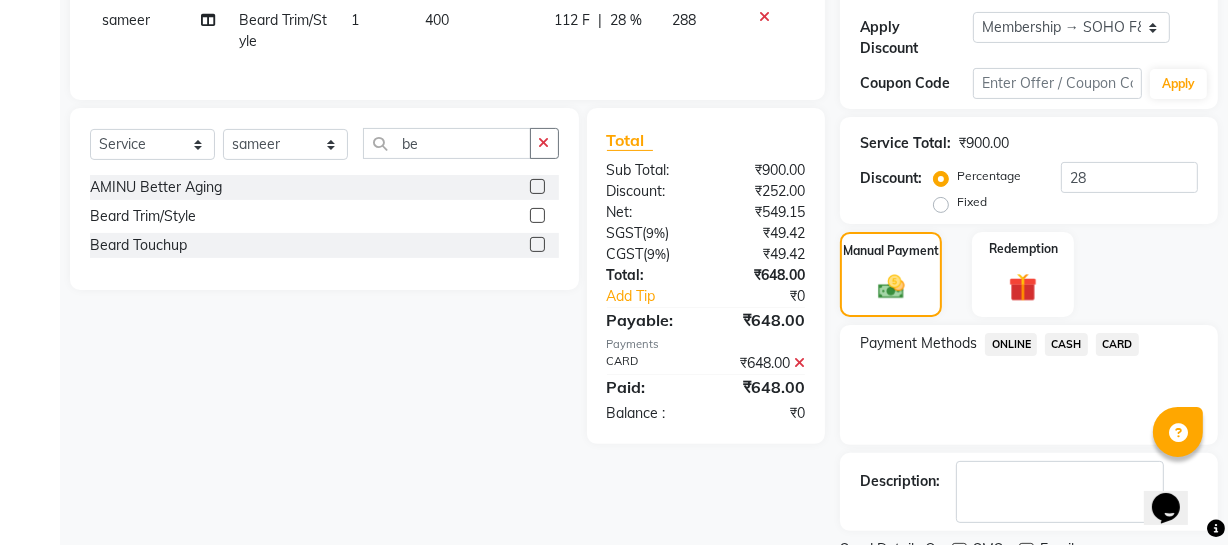 scroll, scrollTop: 502, scrollLeft: 0, axis: vertical 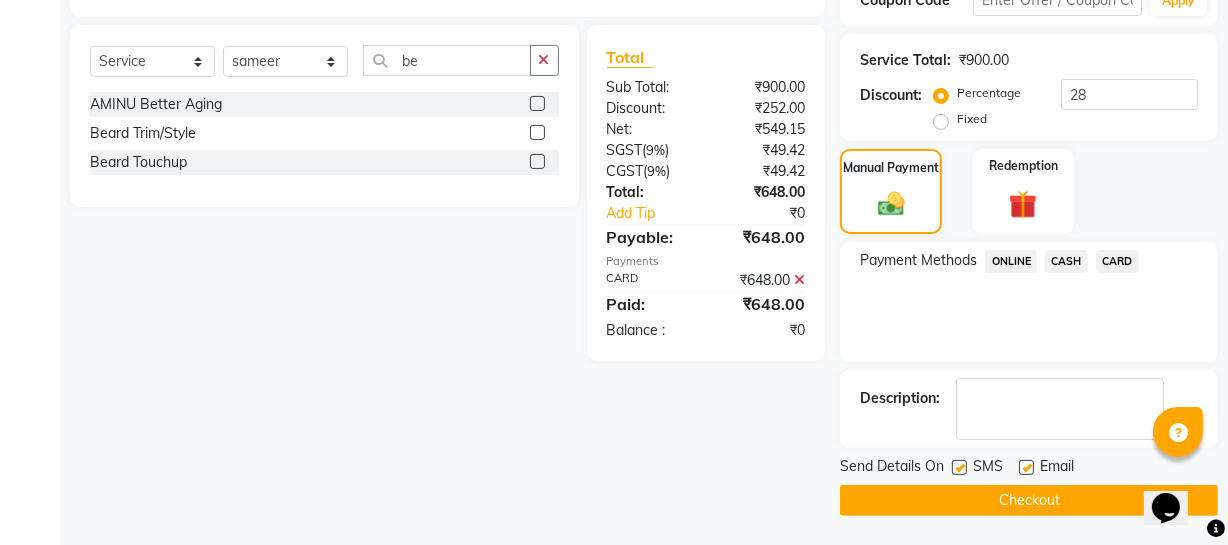 click on "Checkout" 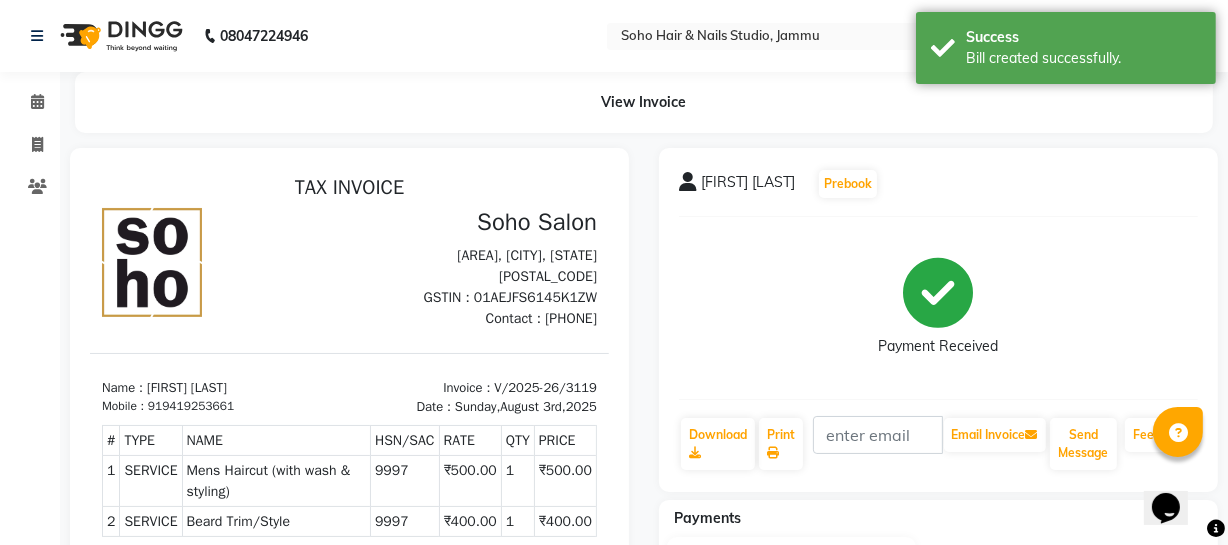 scroll, scrollTop: 0, scrollLeft: 0, axis: both 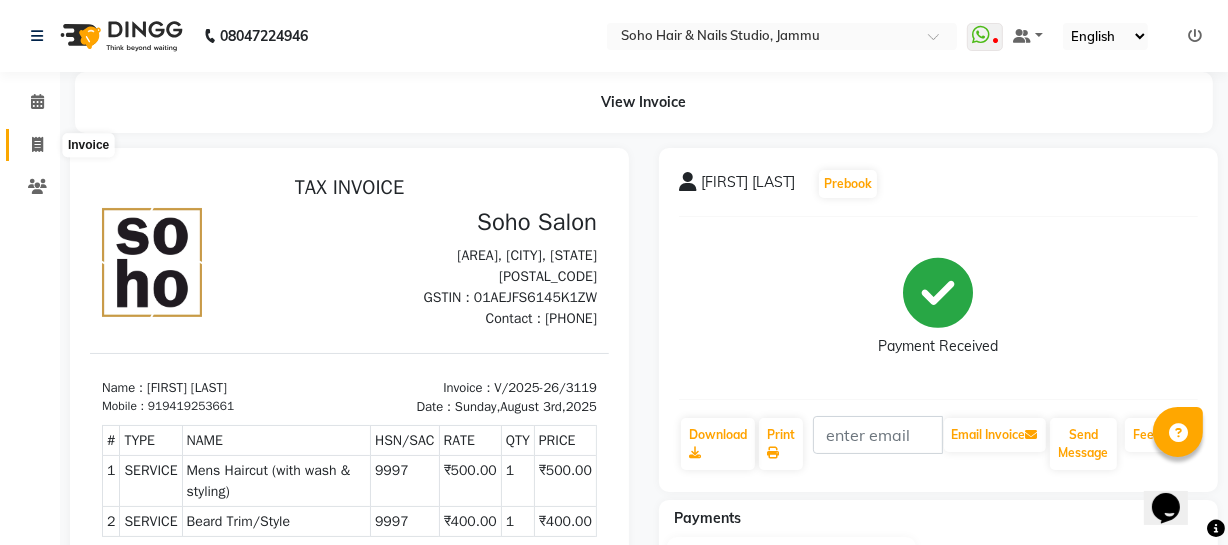 click 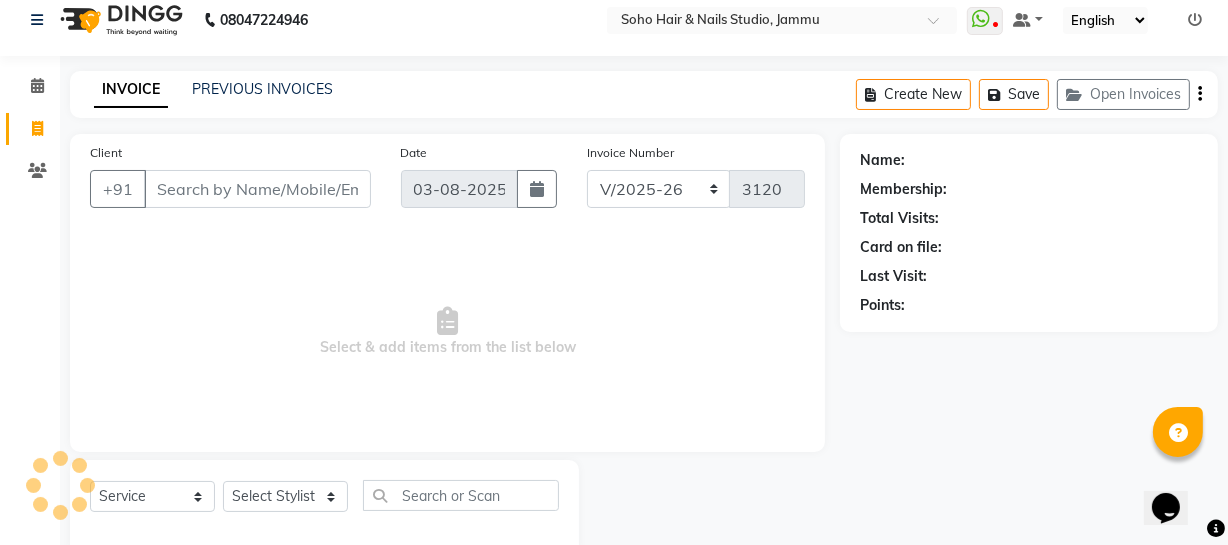 scroll, scrollTop: 57, scrollLeft: 0, axis: vertical 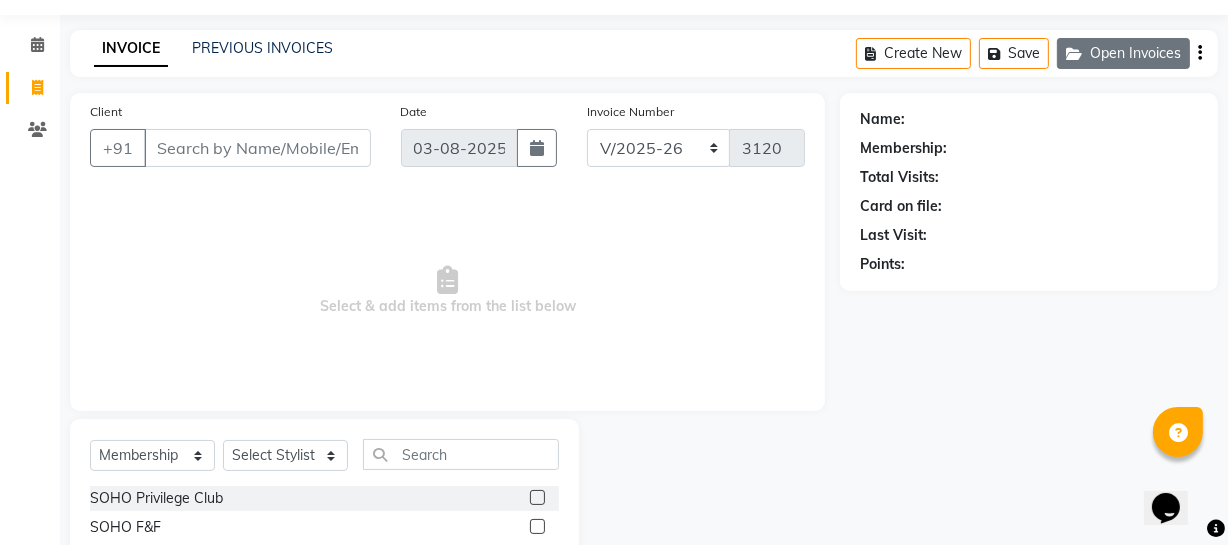 click on "Open Invoices" 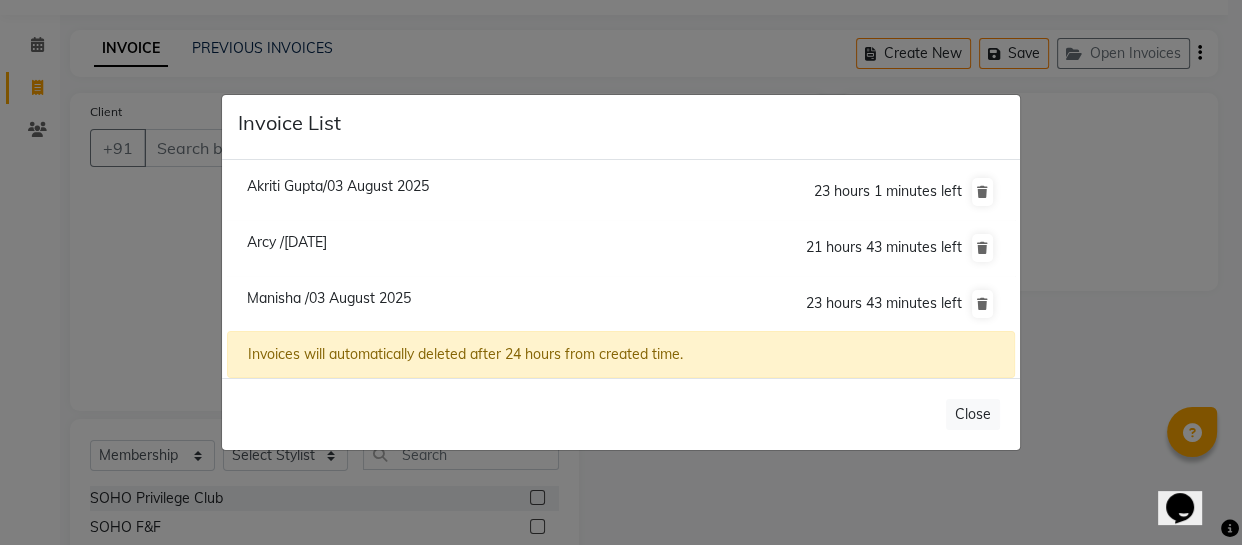 click on "Manisha /03 August 2025" 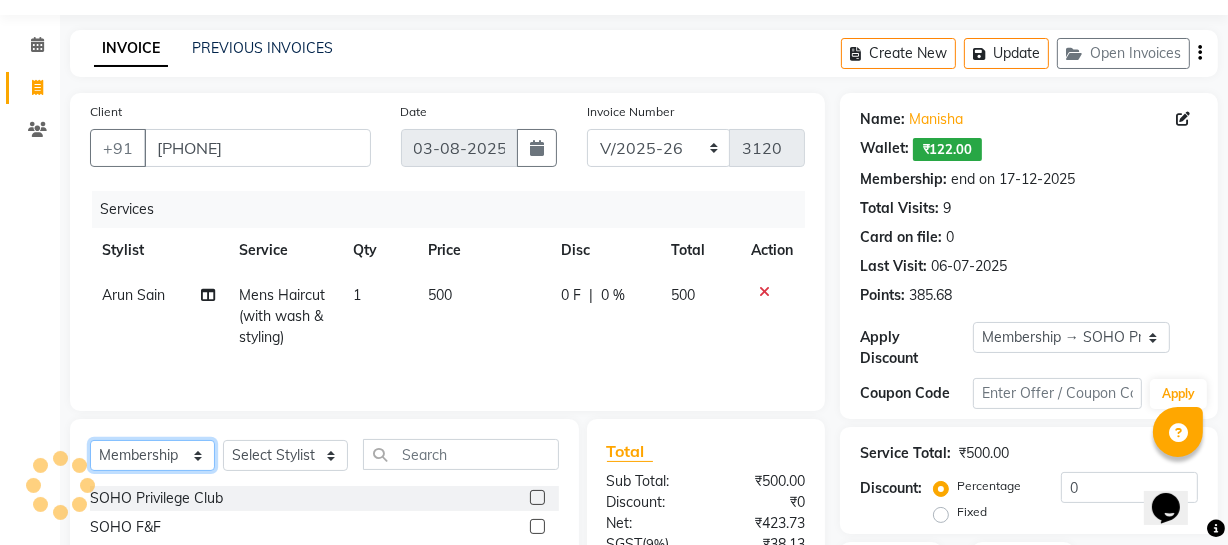 click on "Select  Service  Product  Membership  Package Voucher Prepaid Gift Card" 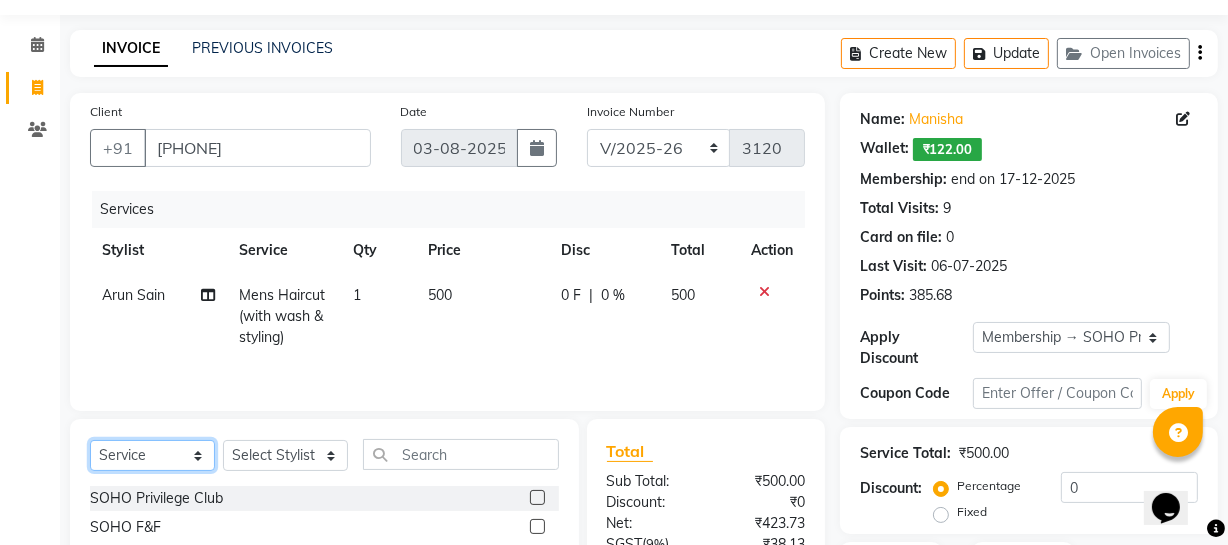 click on "Select  Service  Product  Membership  Package Voucher Prepaid Gift Card" 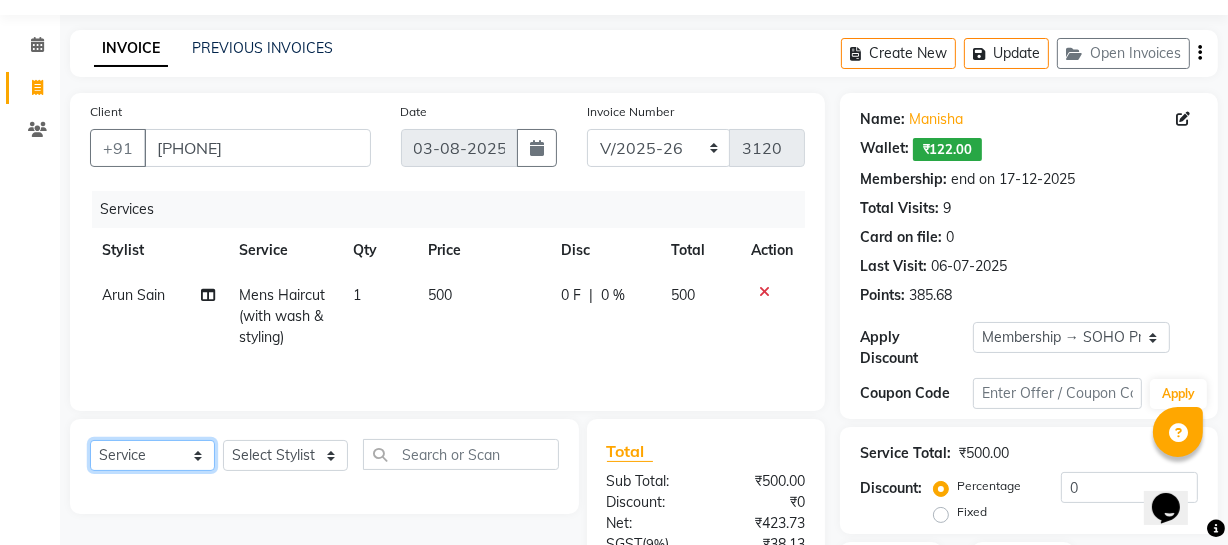 click on "Select  Service  Product  Membership  Package Voucher Prepaid Gift Card" 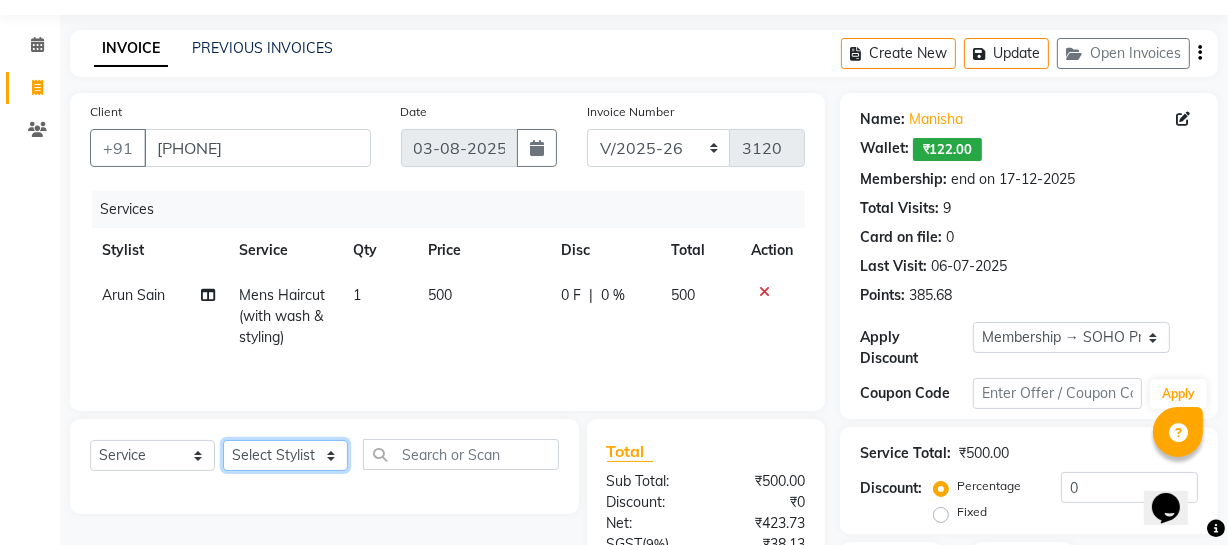 click on "Select Stylist Abhishek Kohli Adhamya Bamotra Amit Anita Kumari Arun Sain Avijit Das Bhabesh Dipanker  Harman Kevi  Komal Lakshya Dogra Meenakshi Jamwal Mitu Neha Nicky Nishant Swalia Nitin Reception Rose  Ruth Sahil sameer Sanjay Saurav pedi Saurav SAM Shameem Sharan Sorabh Salmani Vicky VISHAL DOGRA" 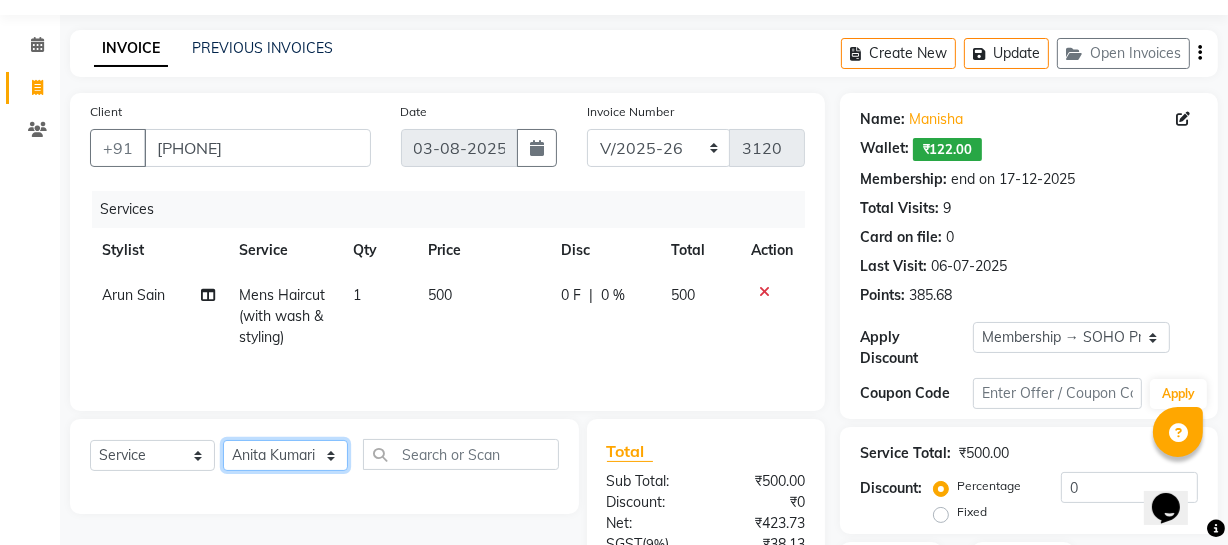 click on "Select Stylist Abhishek Kohli Adhamya Bamotra Amit Anita Kumari Arun Sain Avijit Das Bhabesh Dipanker  Harman Kevi  Komal Lakshya Dogra Meenakshi Jamwal Mitu Neha Nicky Nishant Swalia Nitin Reception Rose  Ruth Sahil sameer Sanjay Saurav pedi Saurav SAM Shameem Sharan Sorabh Salmani Vicky VISHAL DOGRA" 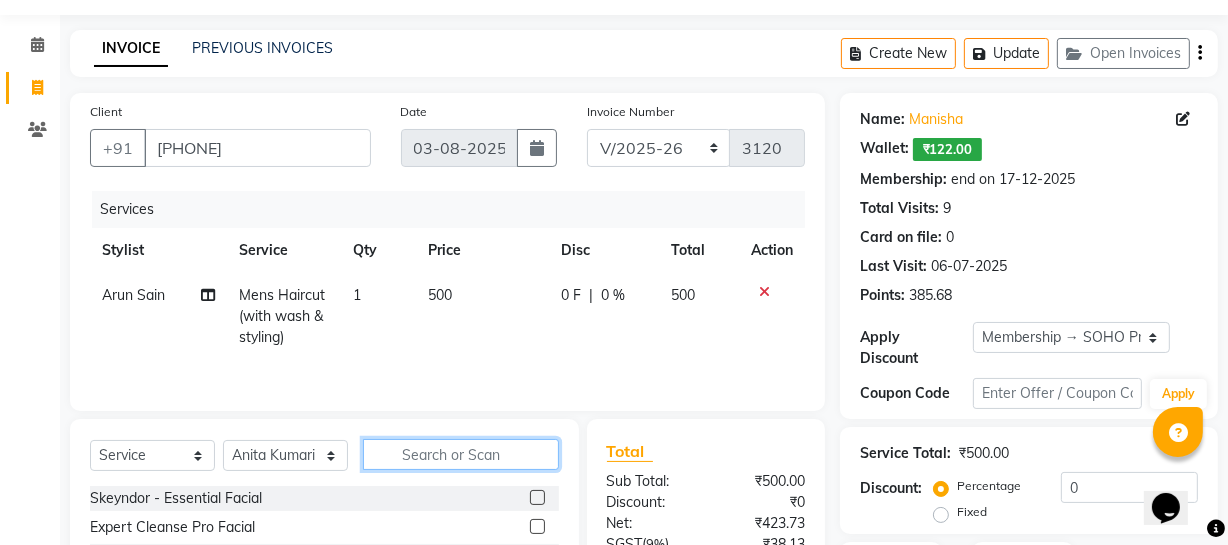 click 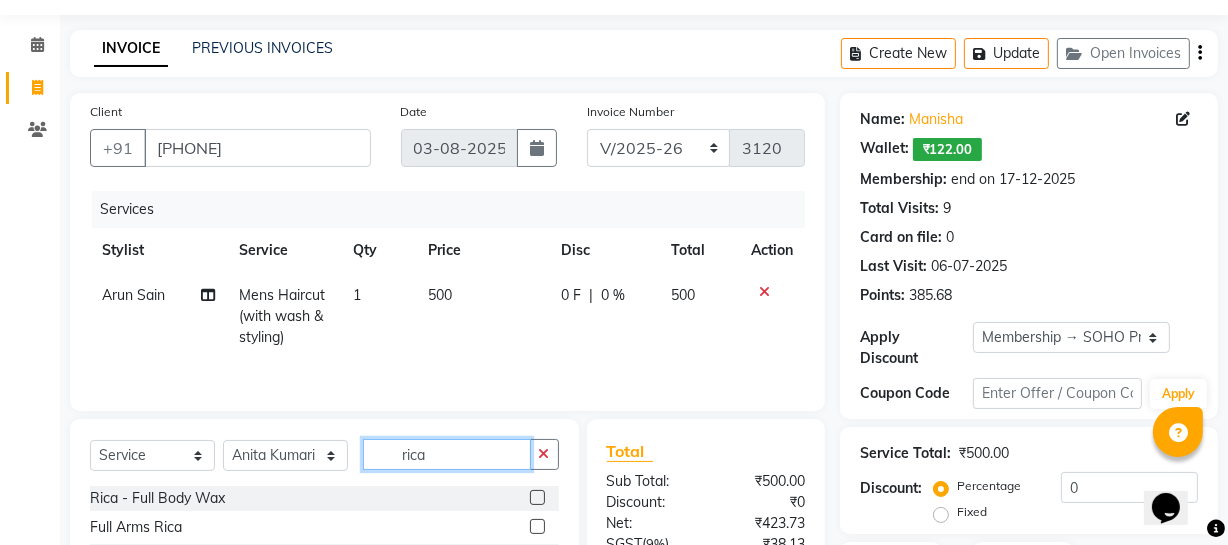 scroll, scrollTop: 257, scrollLeft: 0, axis: vertical 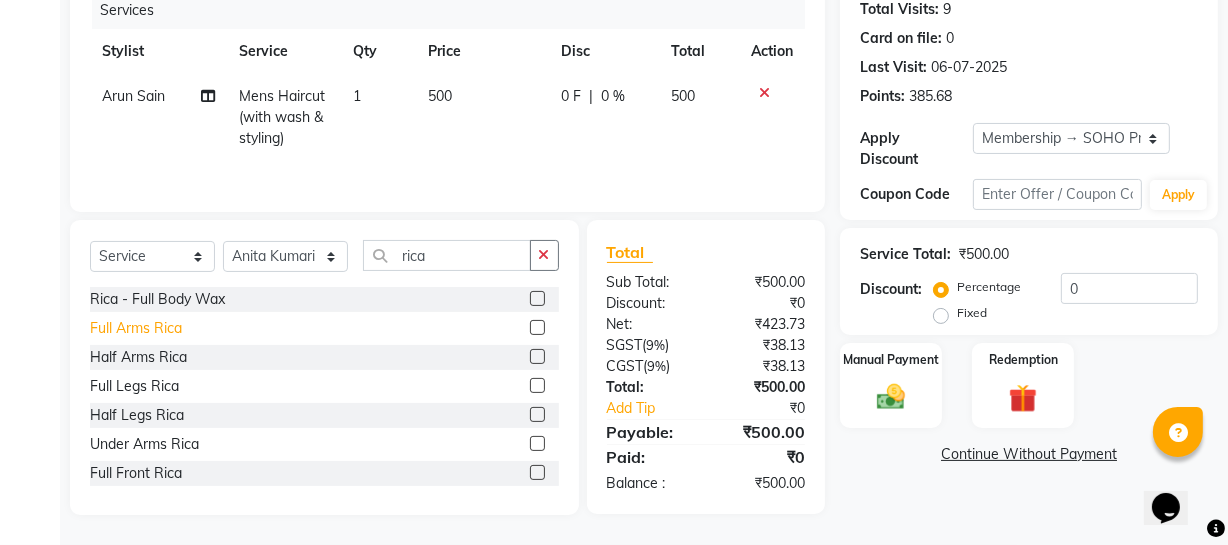 click on "Full Arms Rica" 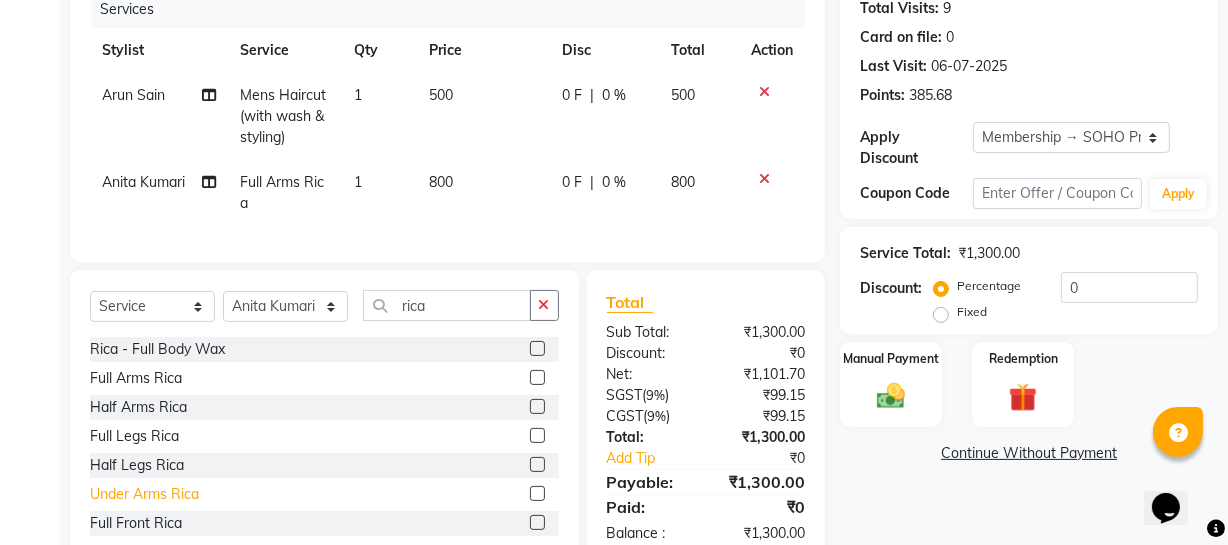 click on "Under Arms Rica" 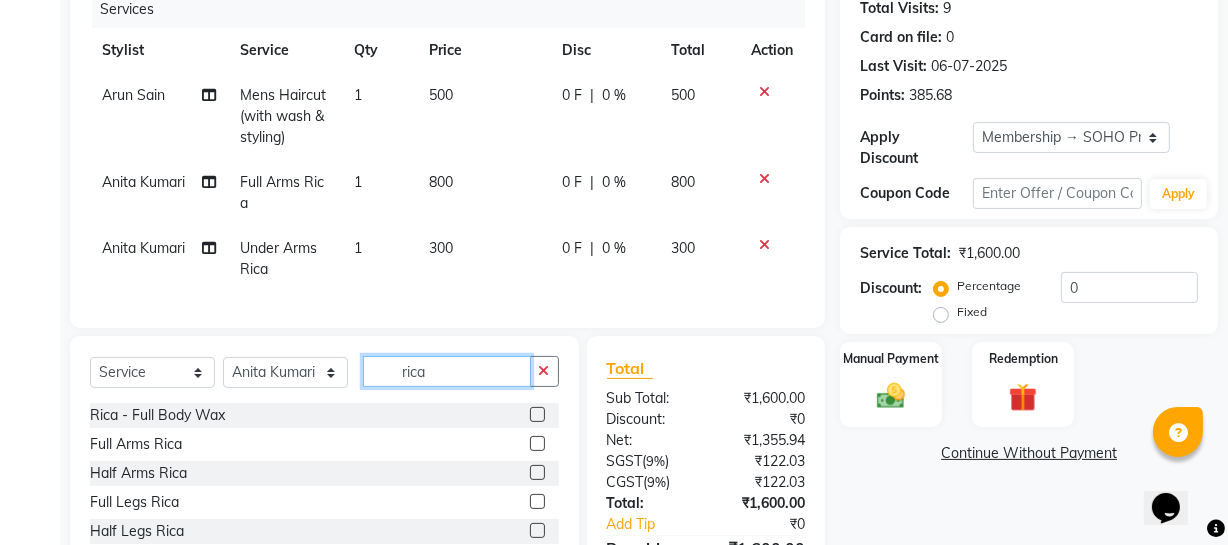 drag, startPoint x: 438, startPoint y: 374, endPoint x: 345, endPoint y: 387, distance: 93.904205 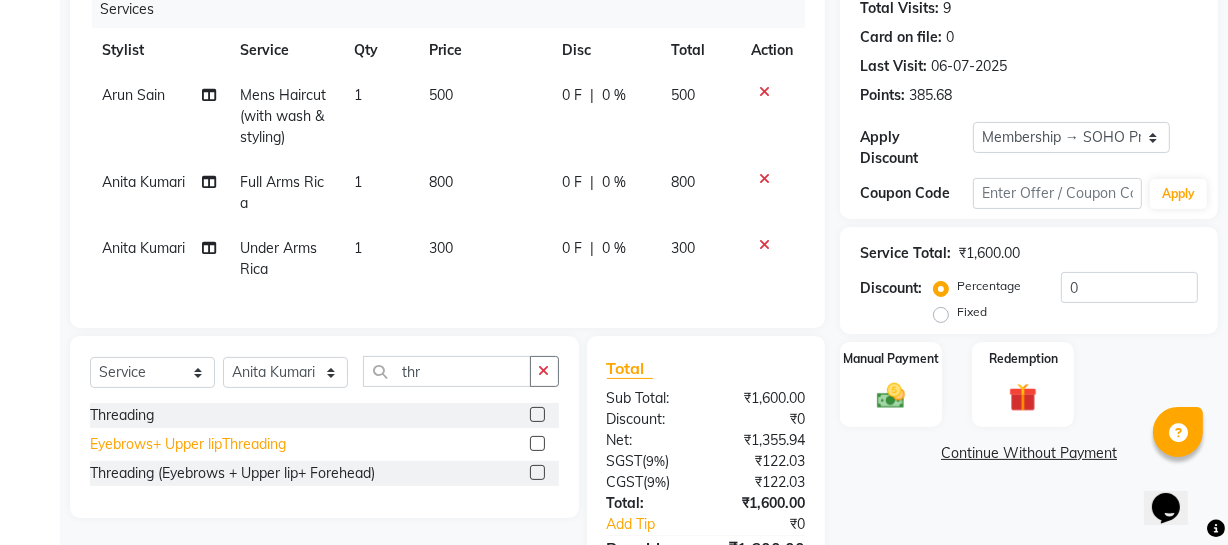 drag, startPoint x: 219, startPoint y: 468, endPoint x: 219, endPoint y: 454, distance: 14 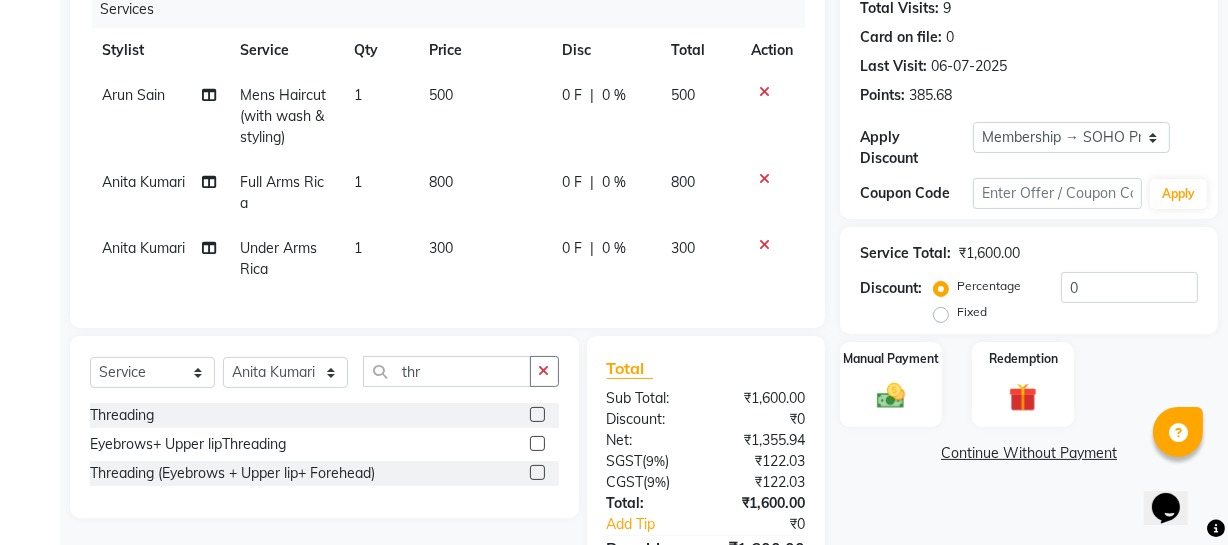 drag, startPoint x: 226, startPoint y: 459, endPoint x: 233, endPoint y: 451, distance: 10.630146 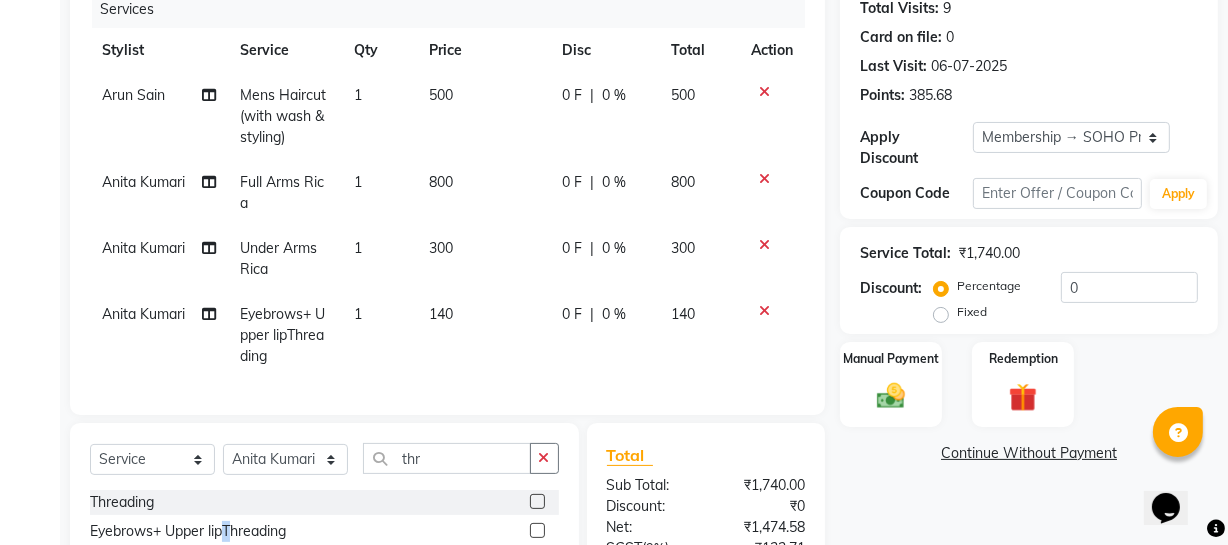 scroll, scrollTop: 0, scrollLeft: 0, axis: both 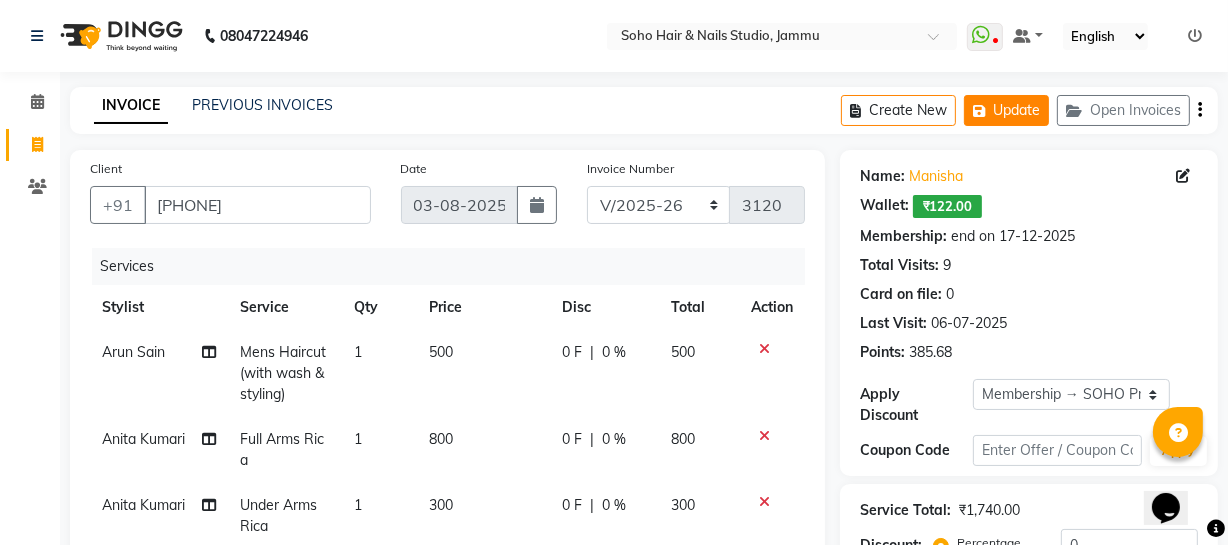 click on "Update" 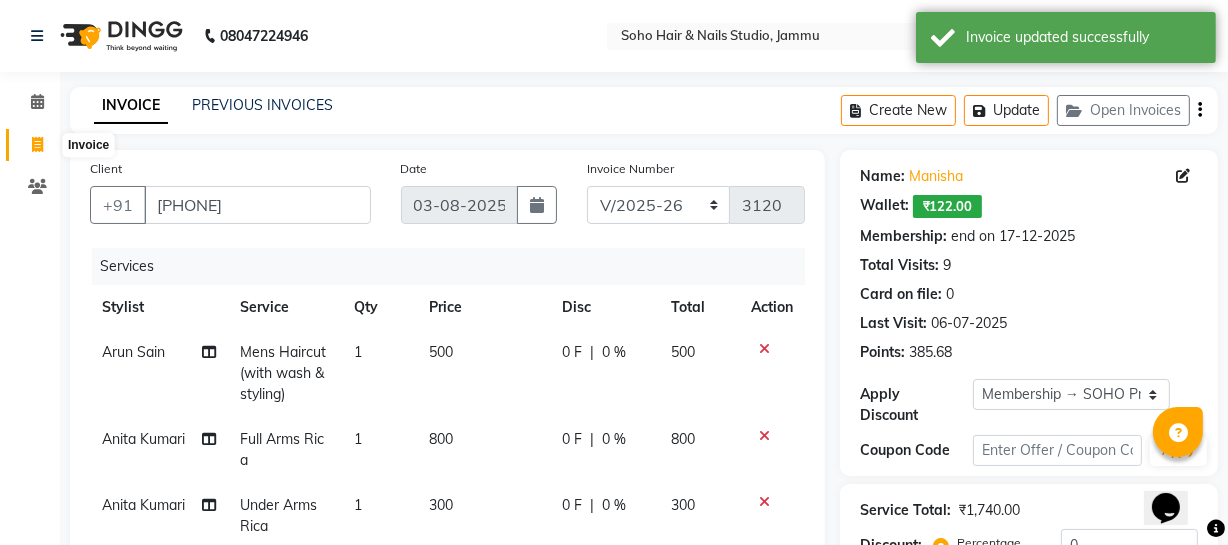 click 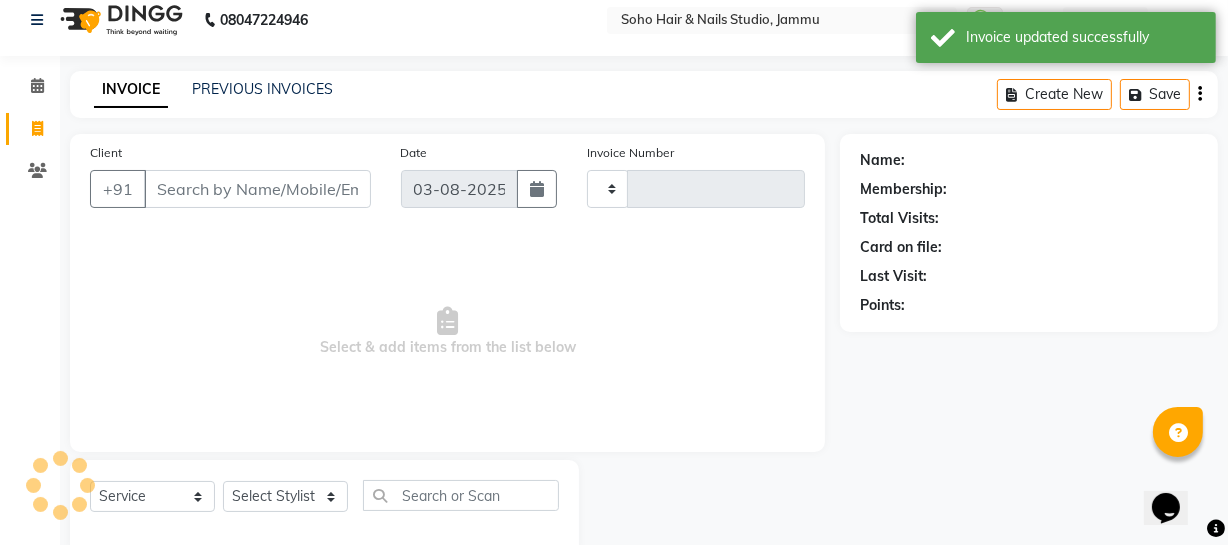scroll, scrollTop: 57, scrollLeft: 0, axis: vertical 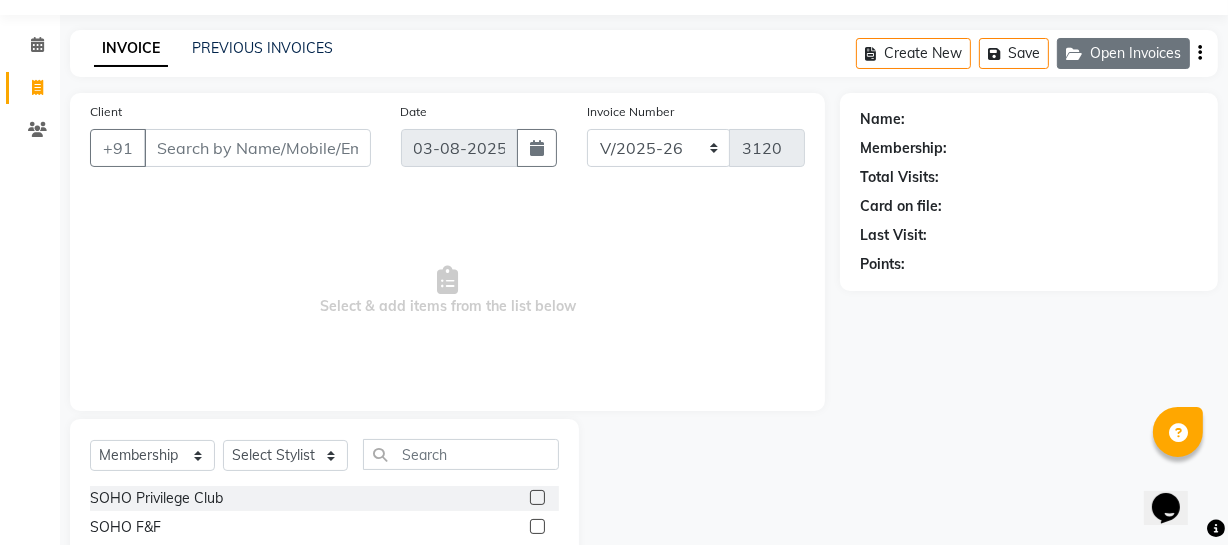 drag, startPoint x: 1159, startPoint y: 70, endPoint x: 1150, endPoint y: 58, distance: 15 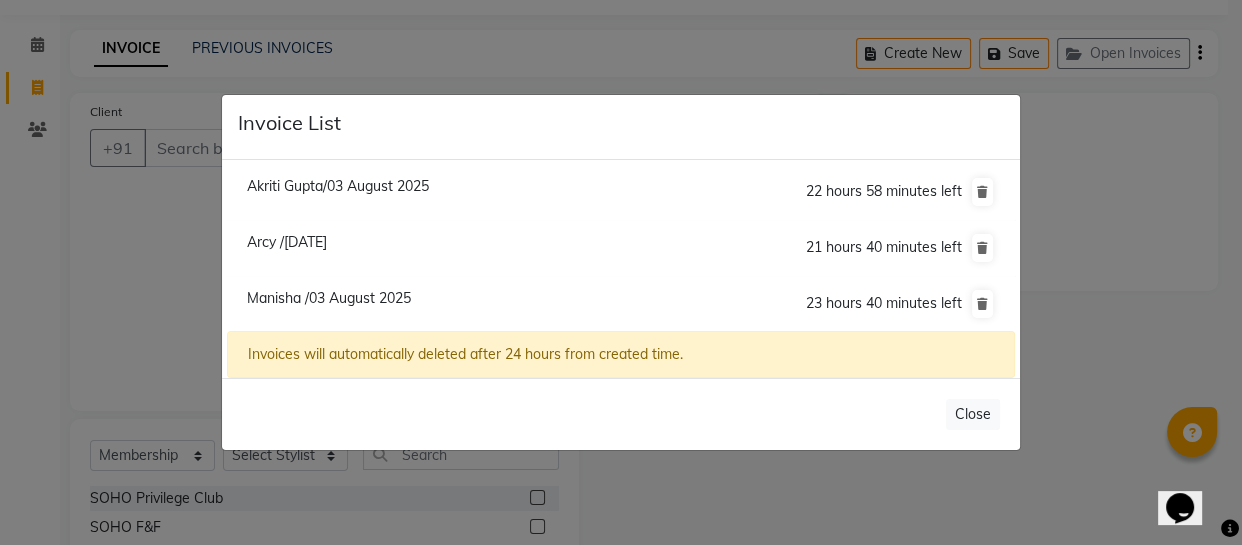 click on "Arcy /[DATE]" 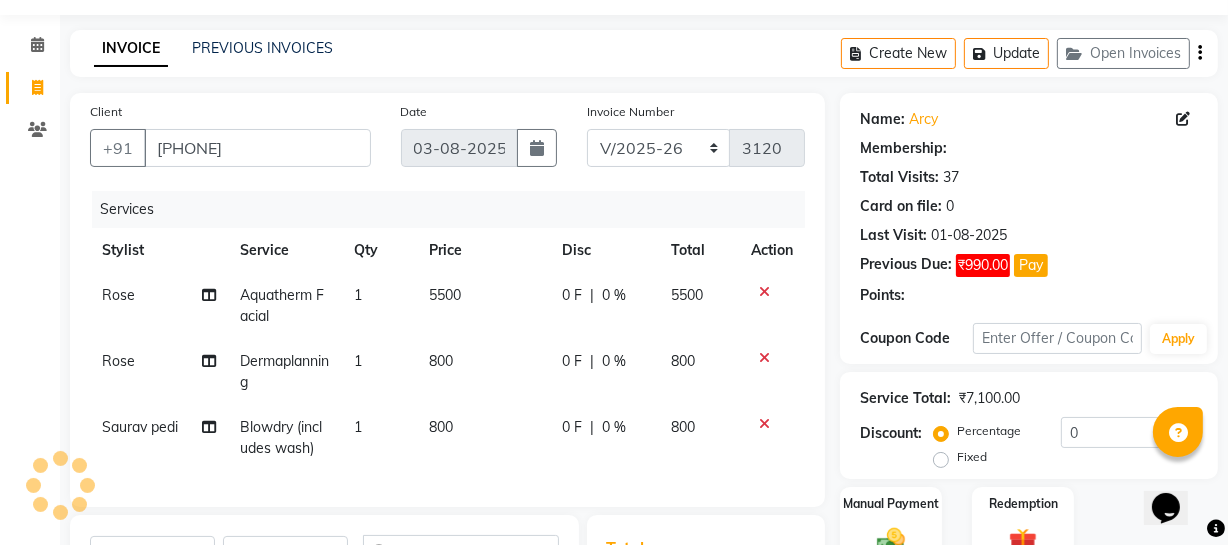 scroll, scrollTop: 366, scrollLeft: 0, axis: vertical 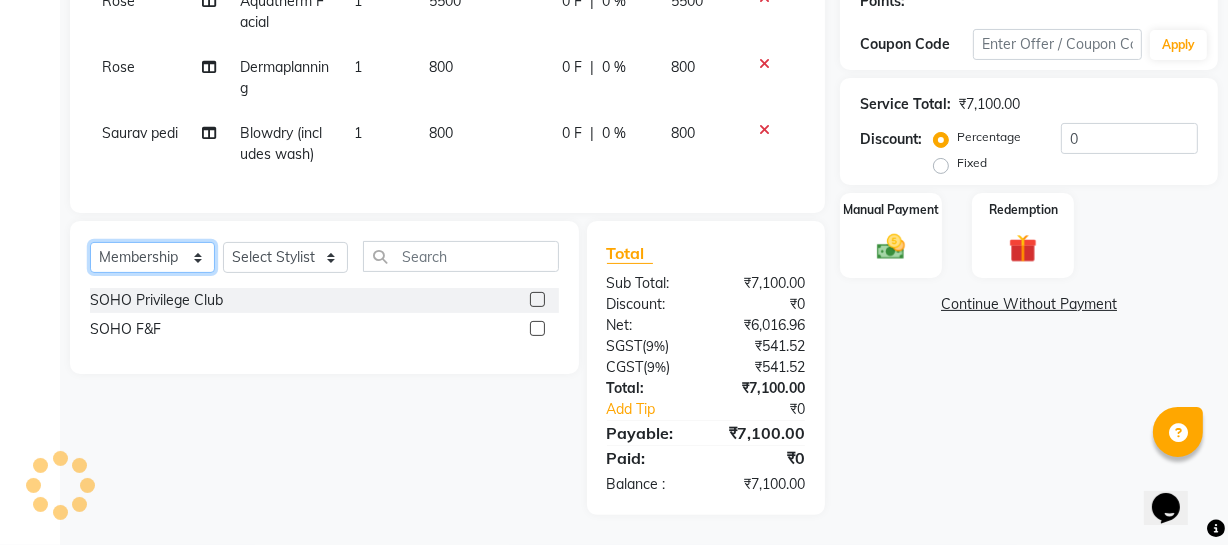 click on "Select  Service  Product  Membership  Package Voucher Prepaid Gift Card" 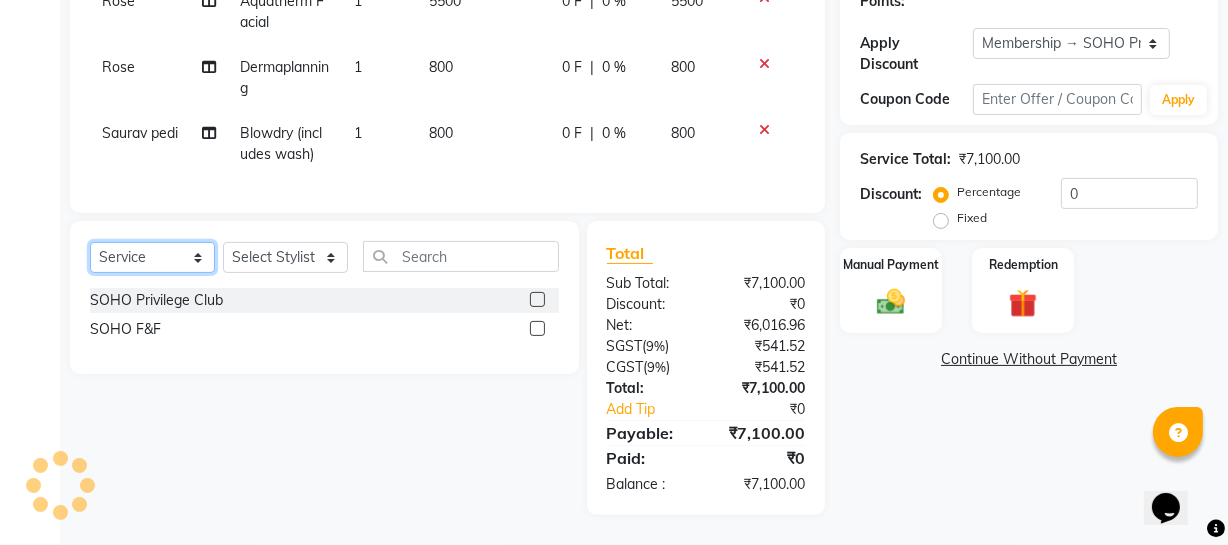click on "Select  Service  Product  Membership  Package Voucher Prepaid Gift Card" 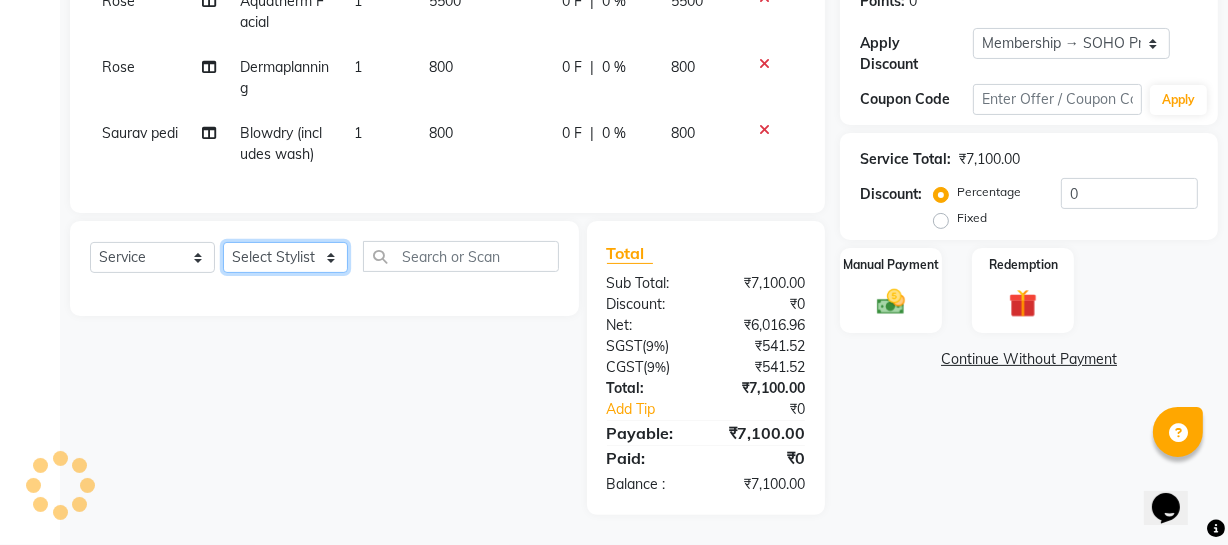 click on "Select Stylist Abhishek Kohli Adhamya Bamotra Amit Anita Kumari Arun Sain Avijit Das Bhabesh Dipanker  Harman Kevi  Komal Lakshya Dogra Meenakshi Jamwal Mitu Neha Nicky Nishant Swalia Nitin Reception Rose  Ruth Sahil sameer Sanjay Saurav pedi Saurav SAM Shameem Sharan Sorabh Salmani Vicky VISHAL DOGRA" 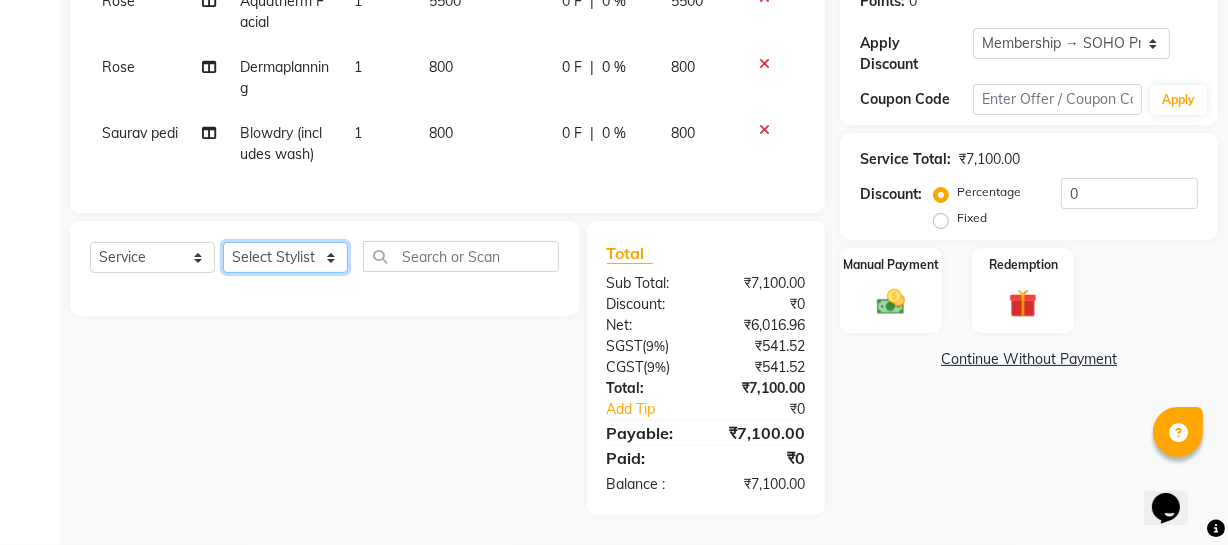 click on "Select Stylist Abhishek Kohli Adhamya Bamotra Amit Anita Kumari Arun Sain Avijit Das Bhabesh Dipanker  Harman Kevi  Komal Lakshya Dogra Meenakshi Jamwal Mitu Neha Nicky Nishant Swalia Nitin Reception Rose  Ruth Sahil sameer Sanjay Saurav pedi Saurav SAM Shameem Sharan Sorabh Salmani Vicky VISHAL DOGRA" 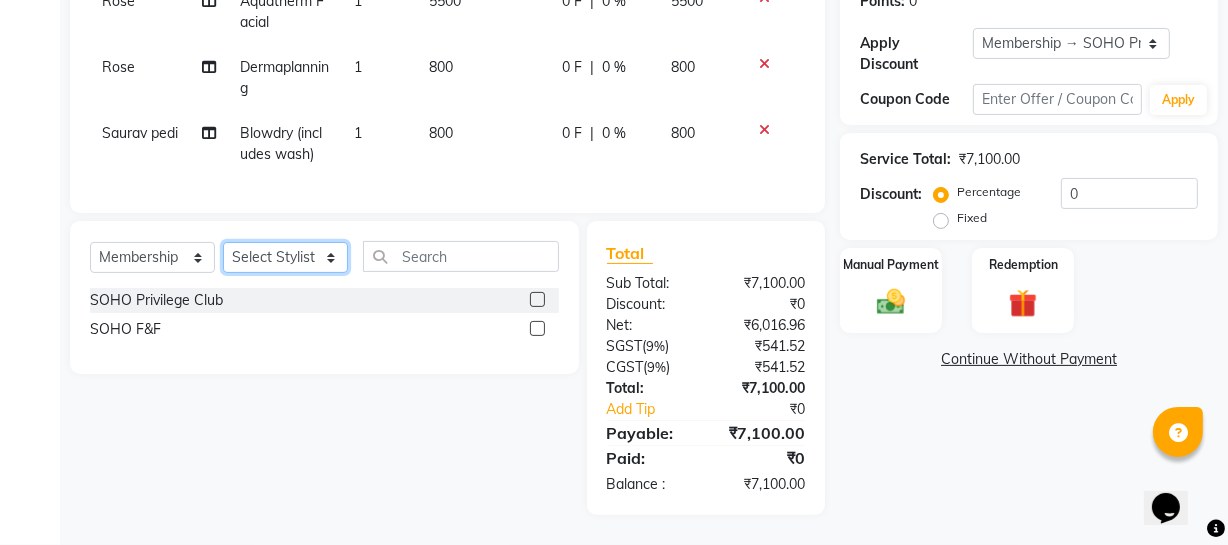click on "Select Stylist Abhishek Kohli Adhamya Bamotra Amit Anita Kumari Arun Sain Avijit Das Bhabesh Dipanker  Harman Kevi  Komal Lakshya Dogra Meenakshi Jamwal Mitu Neha Nicky Nishant Swalia Nitin Reception Rose  Ruth Sahil sameer Sanjay Saurav pedi Saurav SAM Shameem Sharan Sorabh Salmani Vicky VISHAL DOGRA" 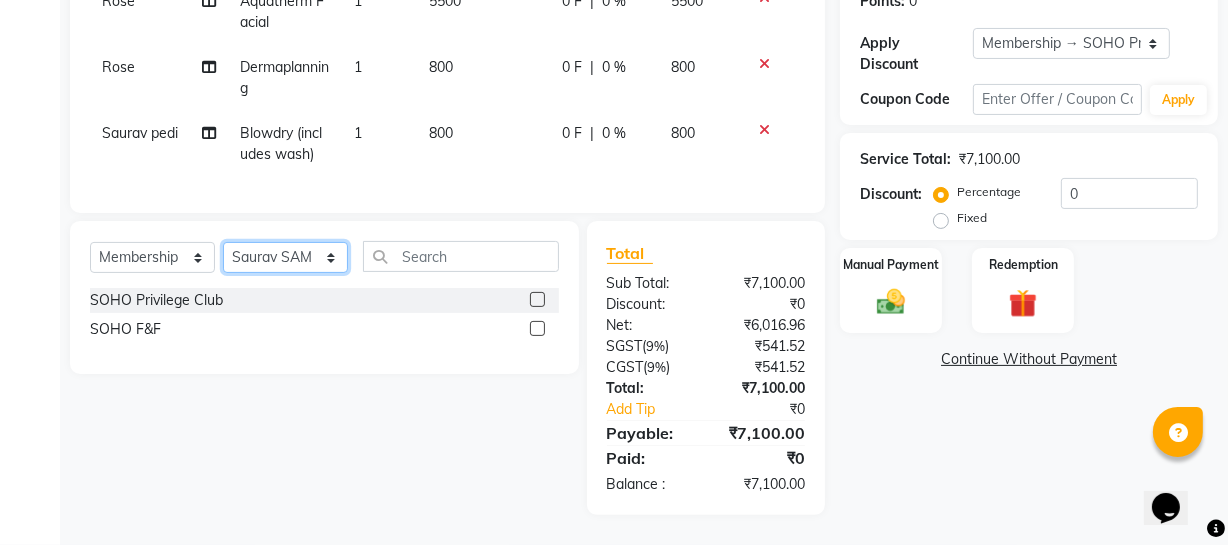click on "Select Stylist Abhishek Kohli Adhamya Bamotra Amit Anita Kumari Arun Sain Avijit Das Bhabesh Dipanker  Harman Kevi  Komal Lakshya Dogra Meenakshi Jamwal Mitu Neha Nicky Nishant Swalia Nitin Reception Rose  Ruth Sahil sameer Sanjay Saurav pedi Saurav SAM Shameem Sharan Sorabh Salmani Vicky VISHAL DOGRA" 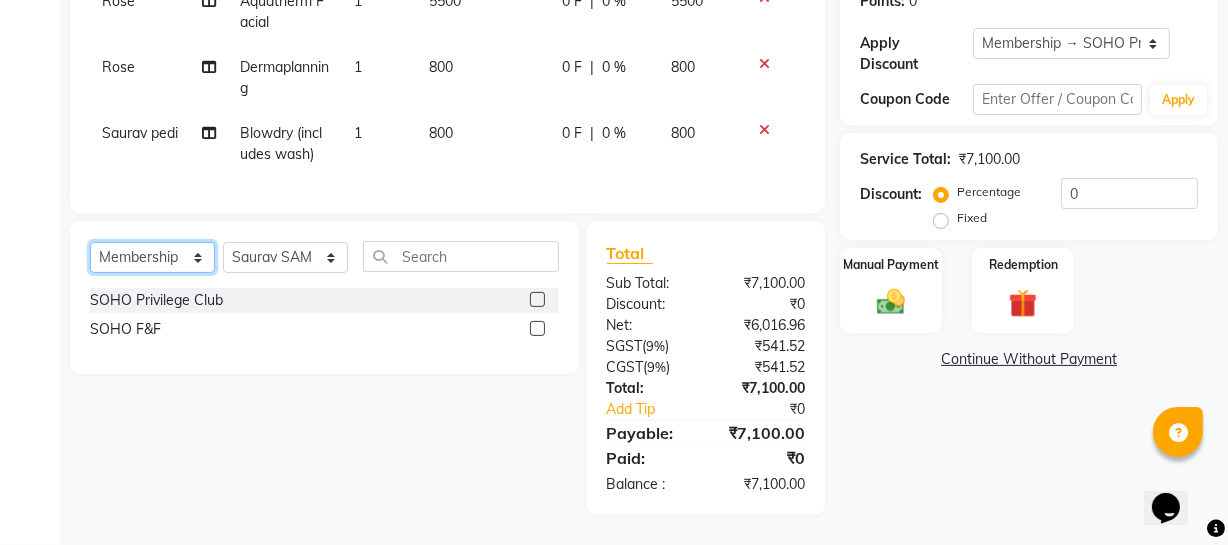 click on "Select  Service  Product  Membership  Package Voucher Prepaid Gift Card" 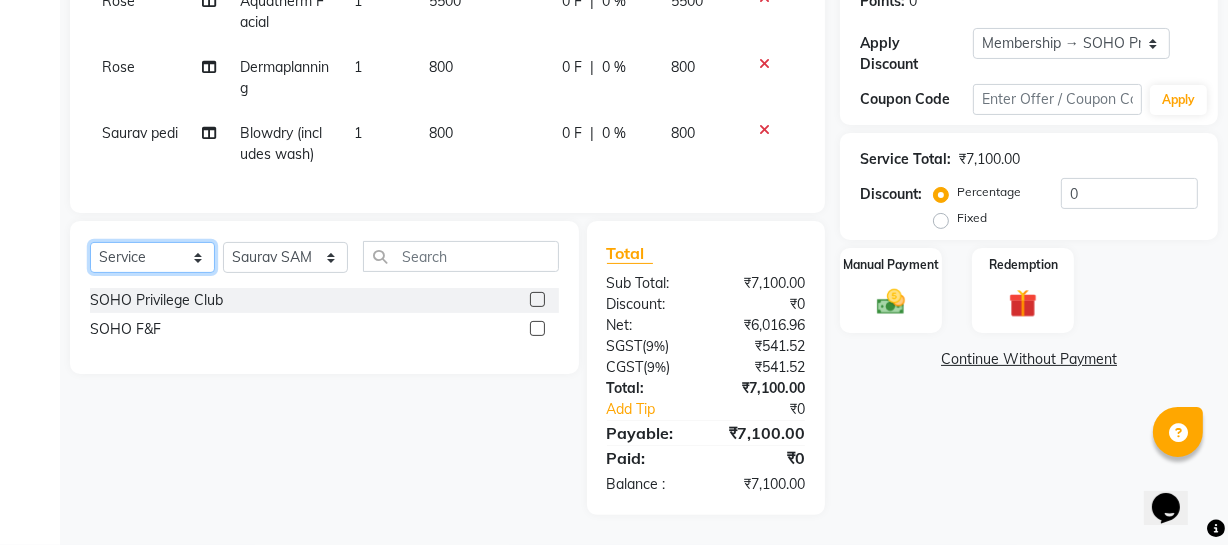 click on "Select  Service  Product  Membership  Package Voucher Prepaid Gift Card" 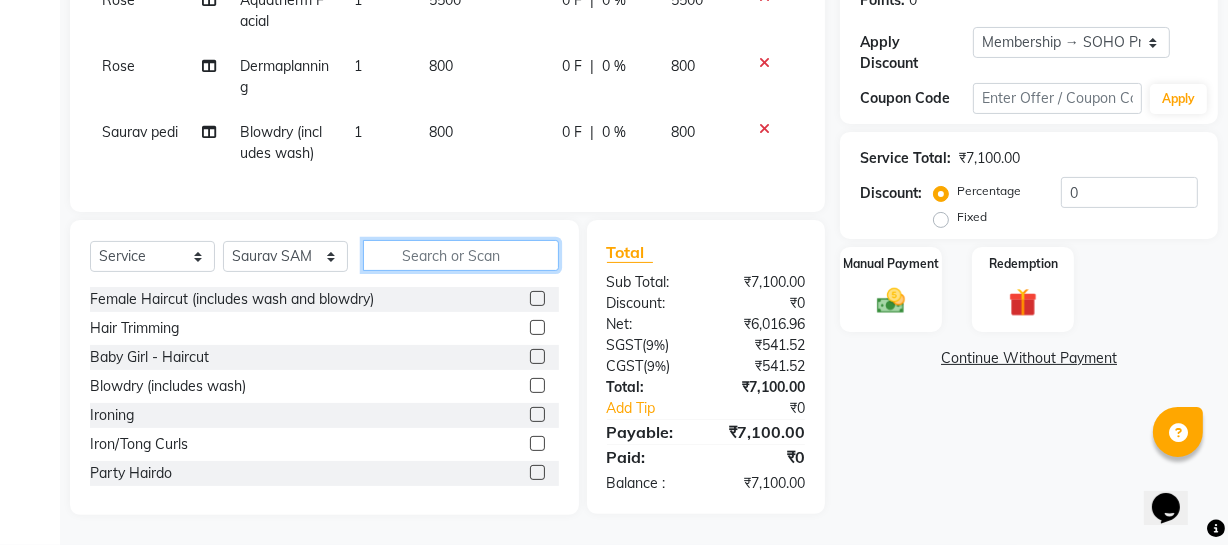 click 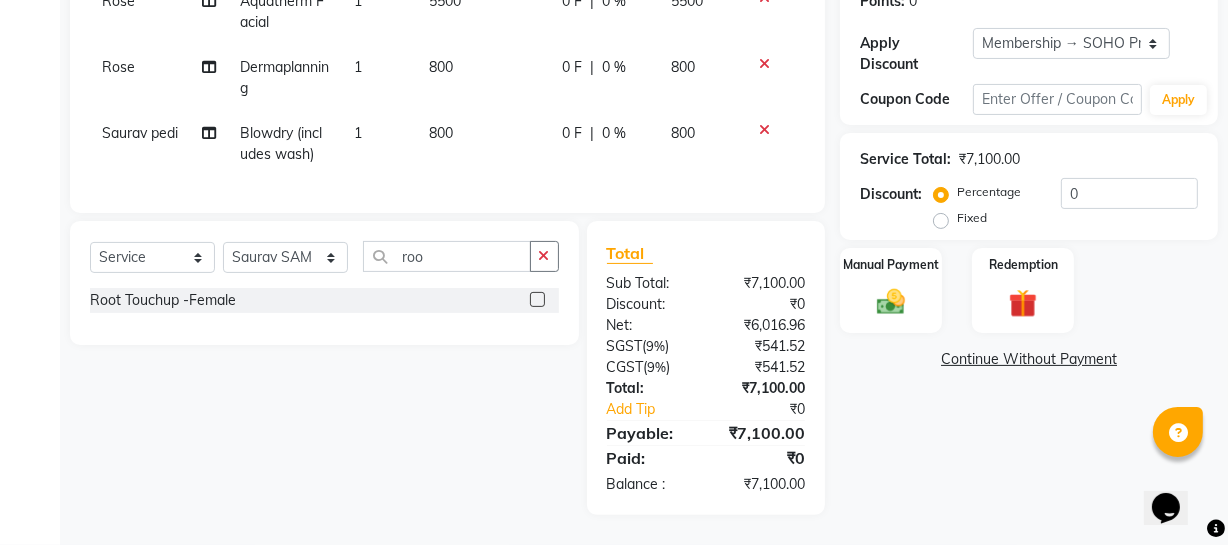 click on "Root Touchup -Female" 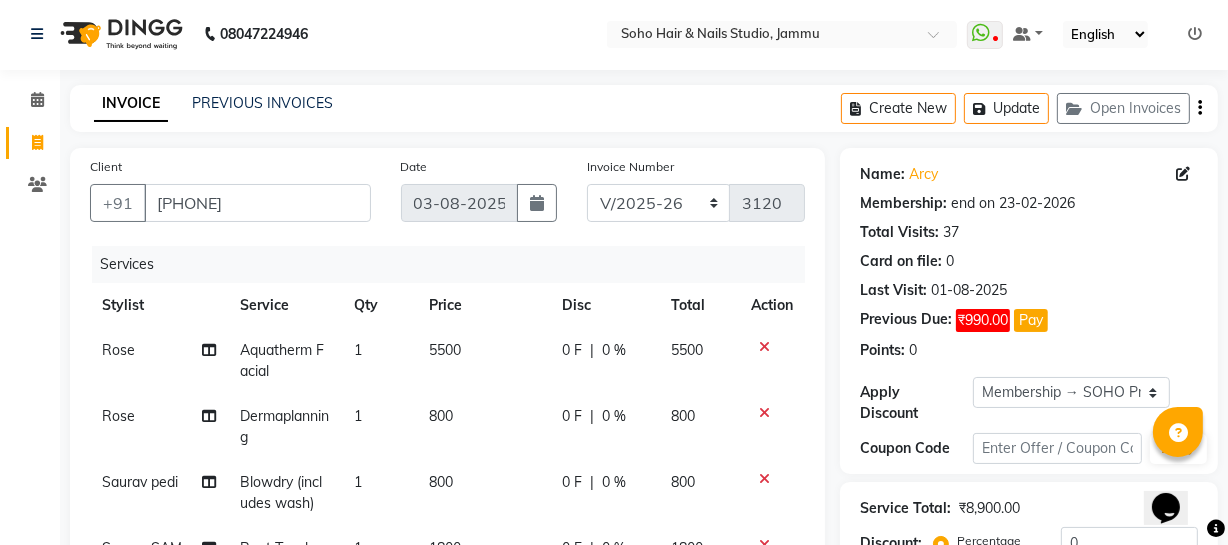 scroll, scrollTop: 93, scrollLeft: 0, axis: vertical 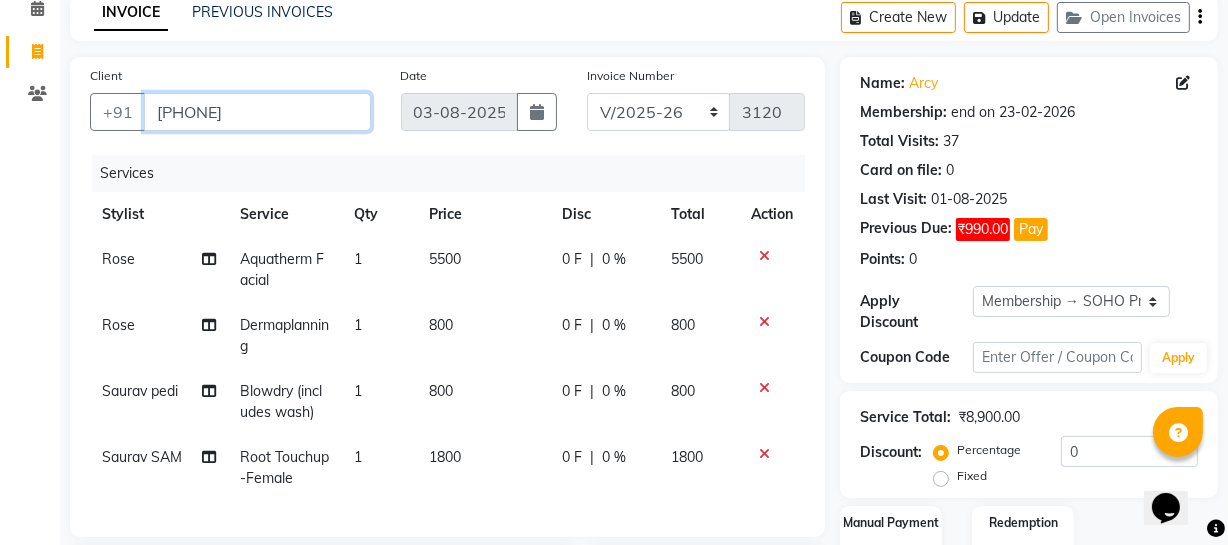 drag, startPoint x: 266, startPoint y: 112, endPoint x: 247, endPoint y: 144, distance: 37.215588 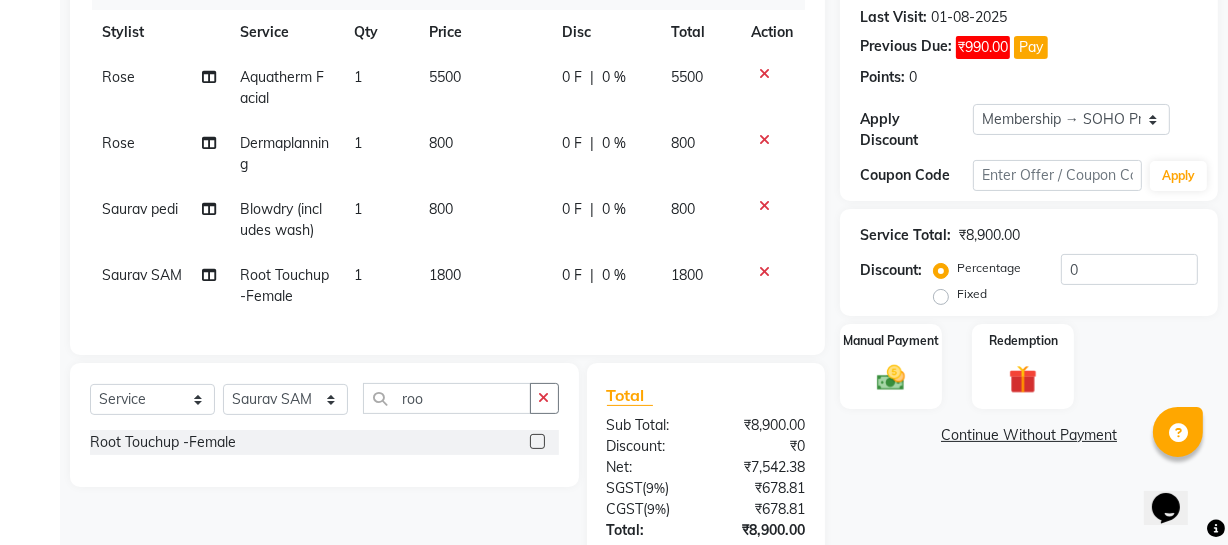 scroll, scrollTop: 431, scrollLeft: 0, axis: vertical 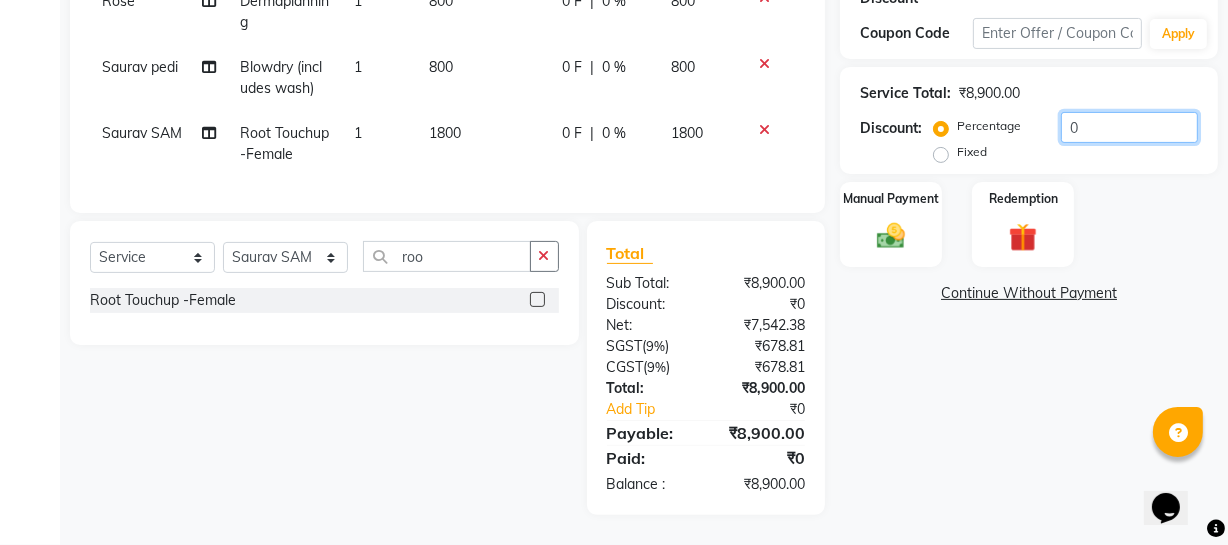 drag, startPoint x: 1109, startPoint y: 108, endPoint x: 800, endPoint y: 156, distance: 312.70593 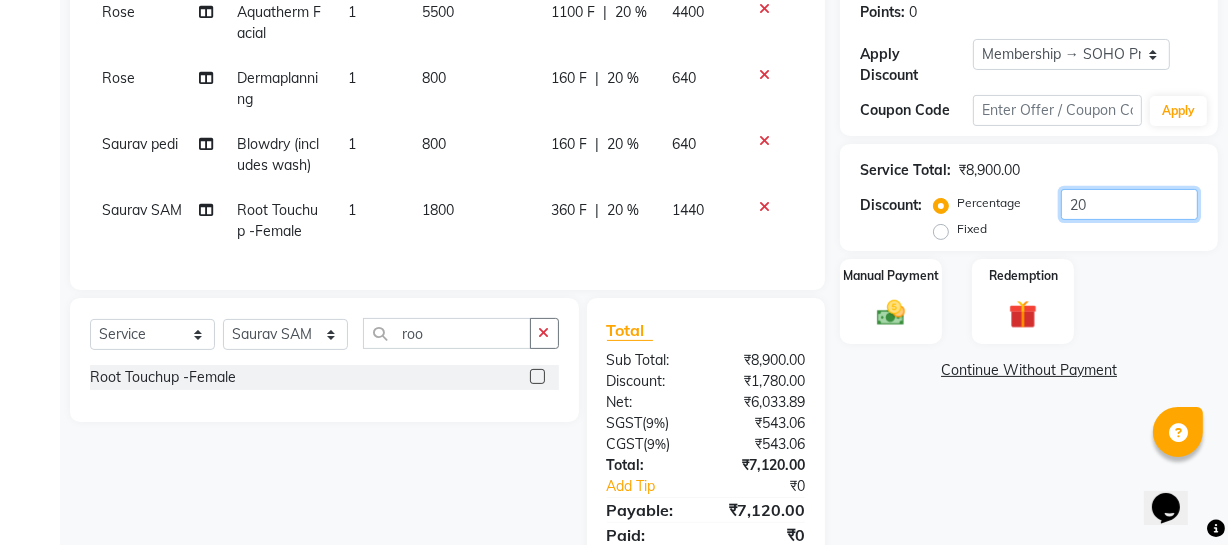 scroll, scrollTop: 0, scrollLeft: 0, axis: both 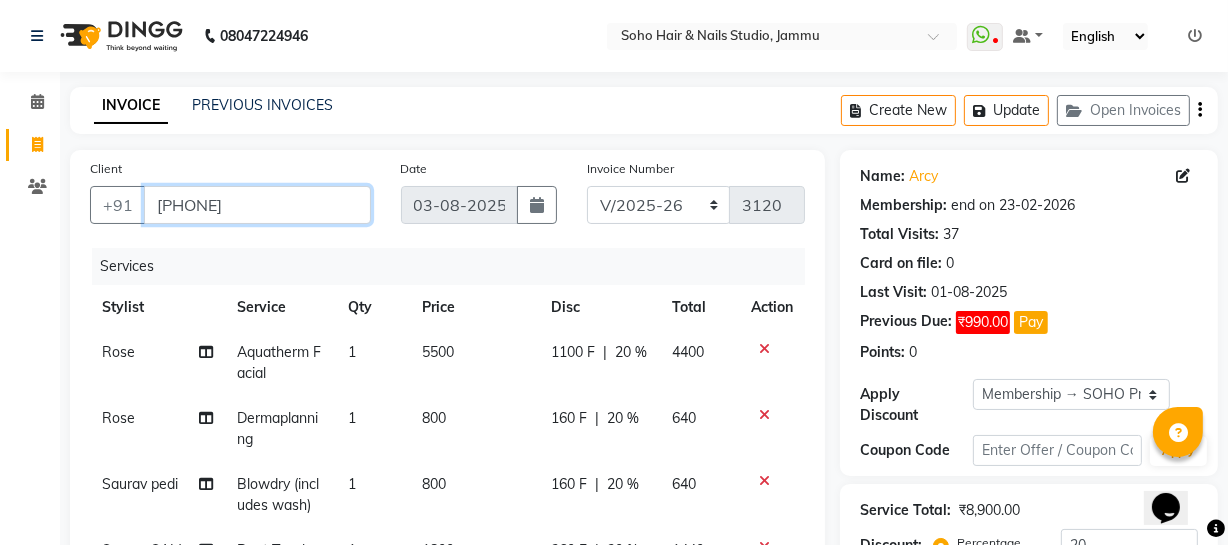 drag, startPoint x: 308, startPoint y: 197, endPoint x: 0, endPoint y: 219, distance: 308.78473 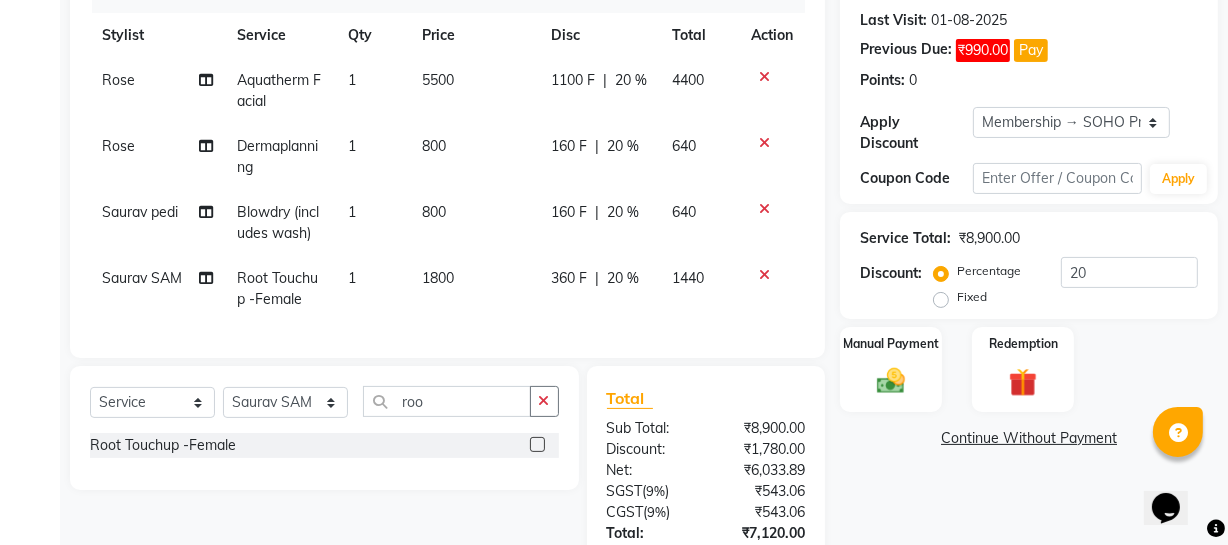 scroll, scrollTop: 431, scrollLeft: 0, axis: vertical 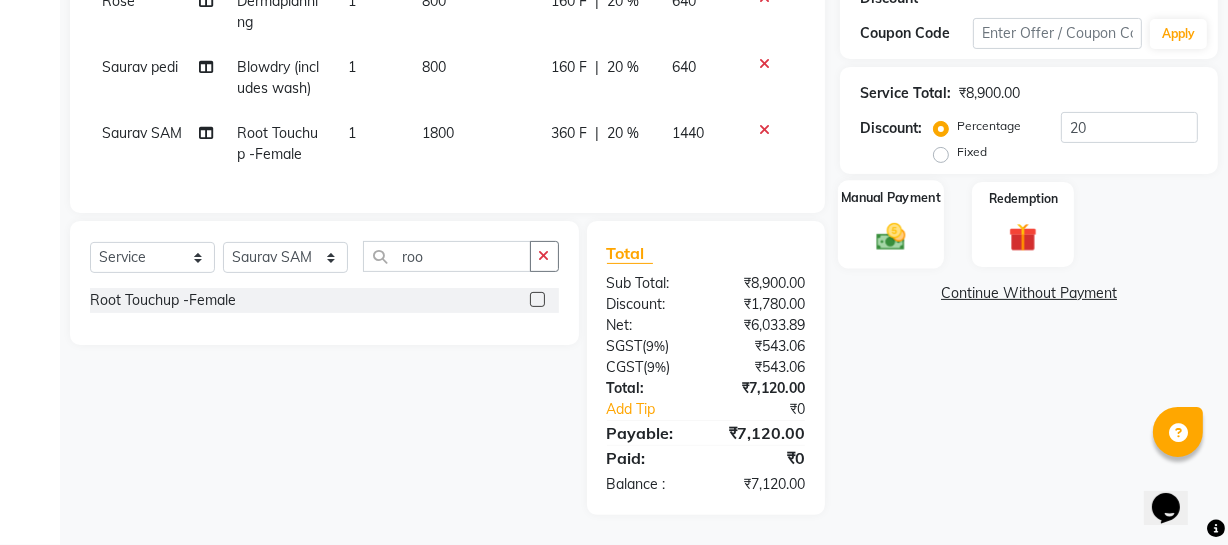 drag, startPoint x: 919, startPoint y: 166, endPoint x: 913, endPoint y: 178, distance: 13.416408 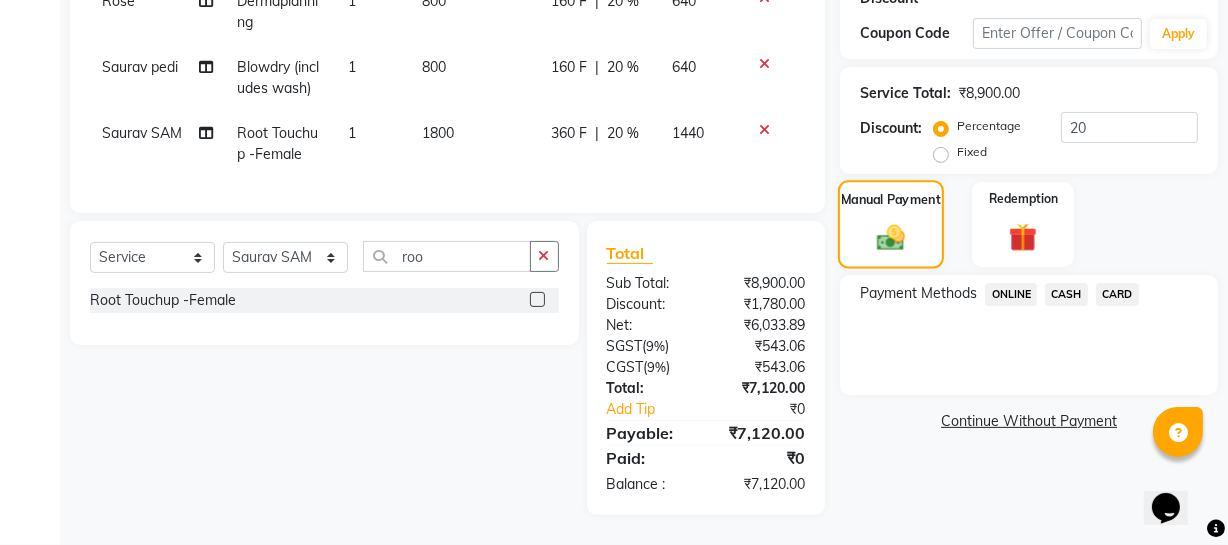click 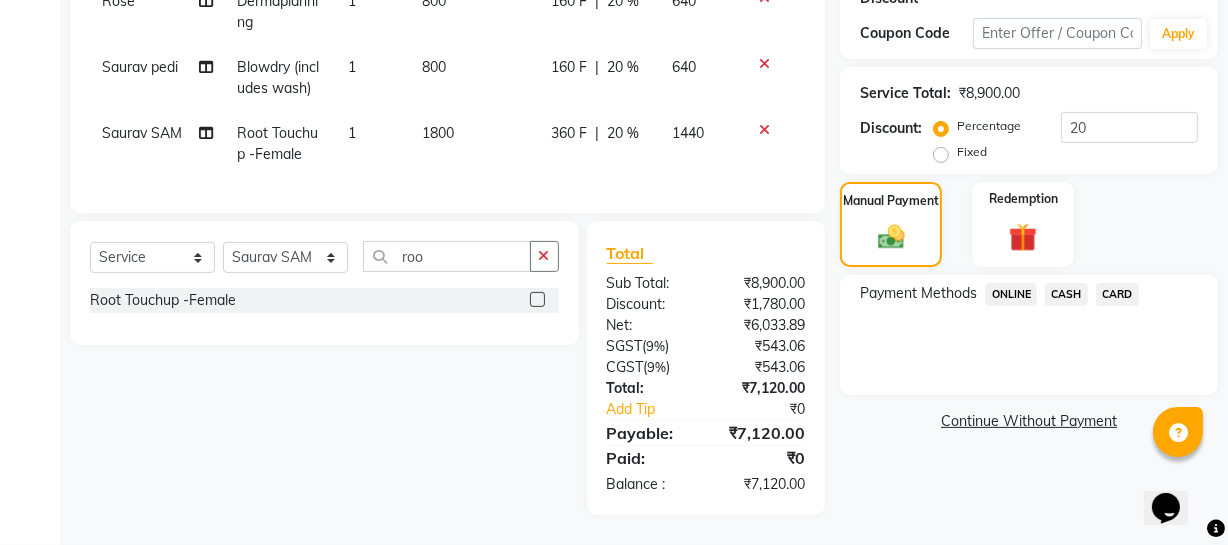 drag, startPoint x: 1018, startPoint y: 285, endPoint x: 1075, endPoint y: 401, distance: 129.24782 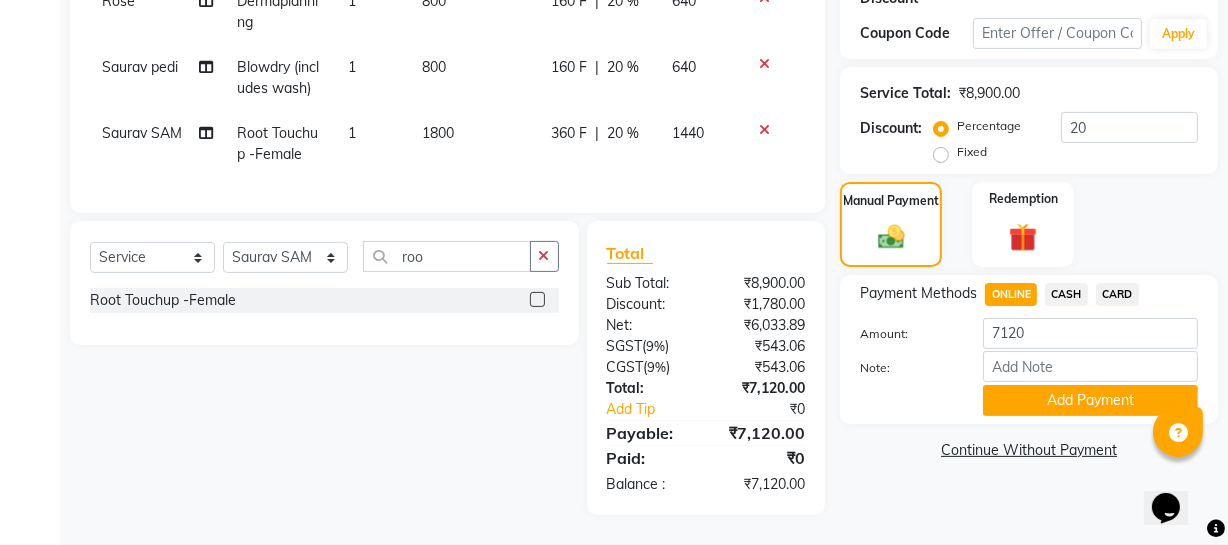 click on "Add Payment" 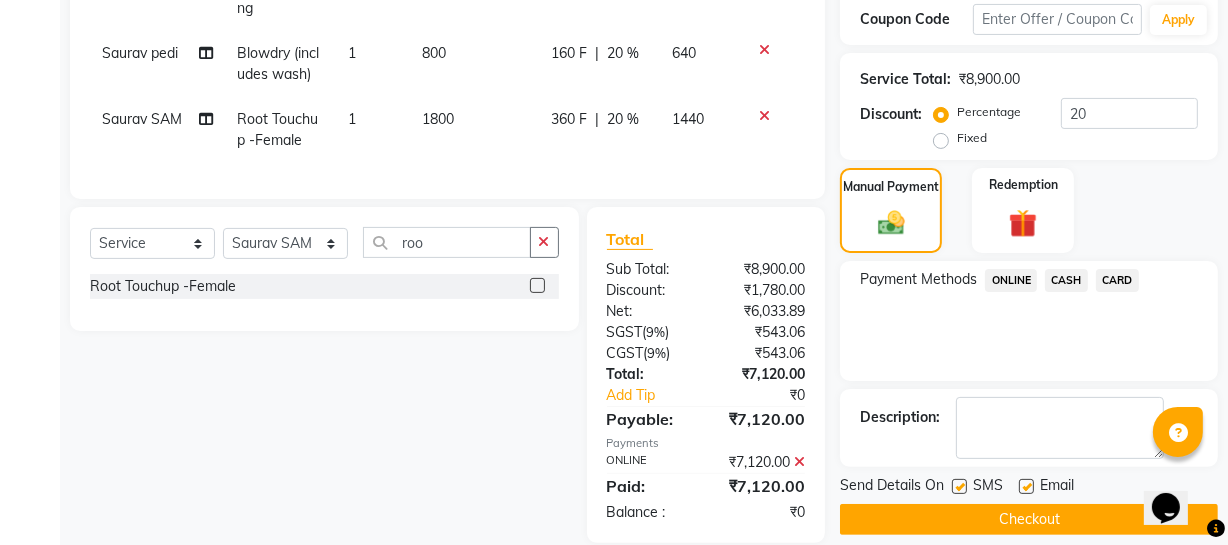 scroll, scrollTop: 613, scrollLeft: 0, axis: vertical 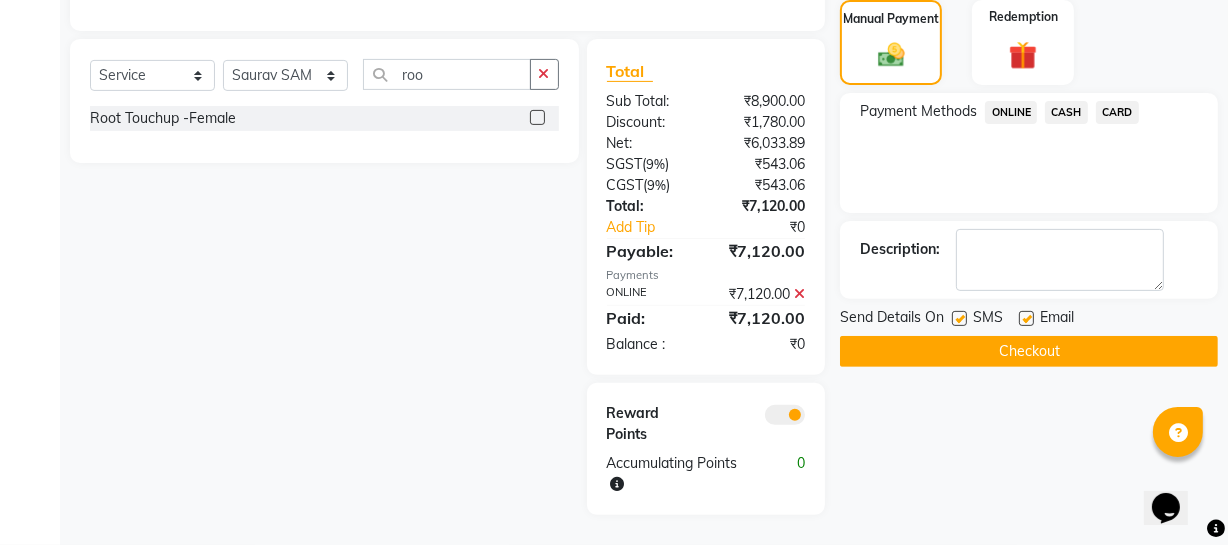 click on "Checkout" 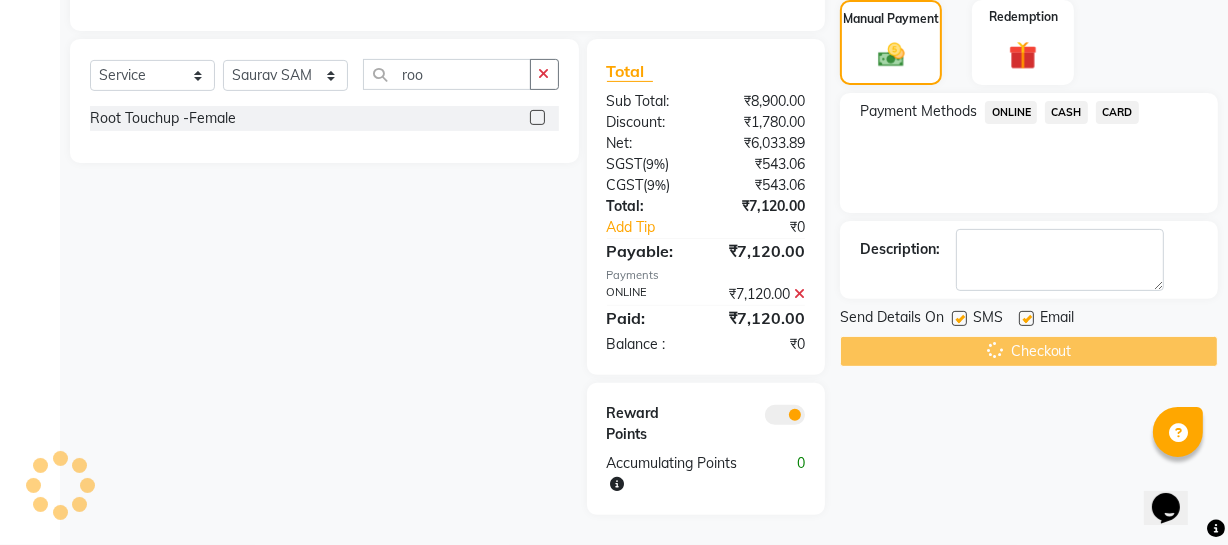 scroll, scrollTop: 0, scrollLeft: 0, axis: both 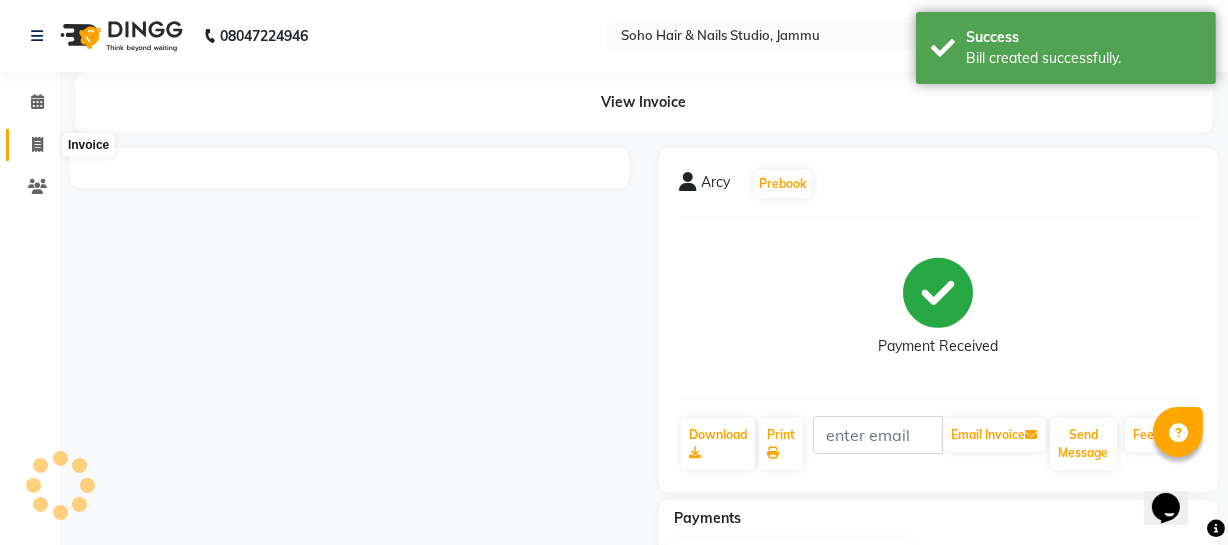 click 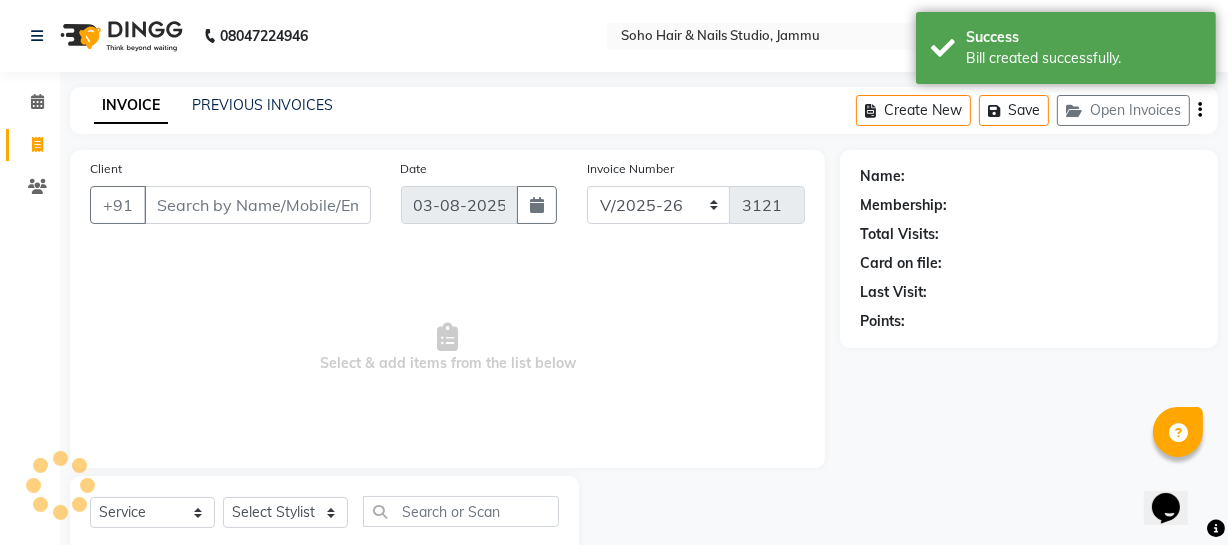 scroll, scrollTop: 57, scrollLeft: 0, axis: vertical 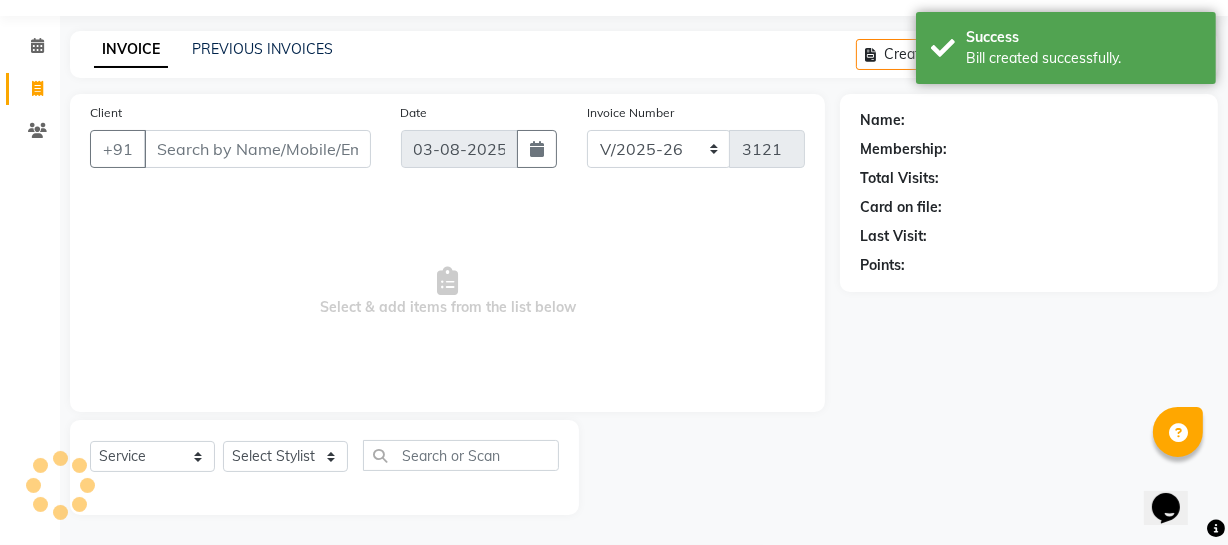 click on "INVOICE PREVIOUS INVOICES Create New   Save   Open Invoices" 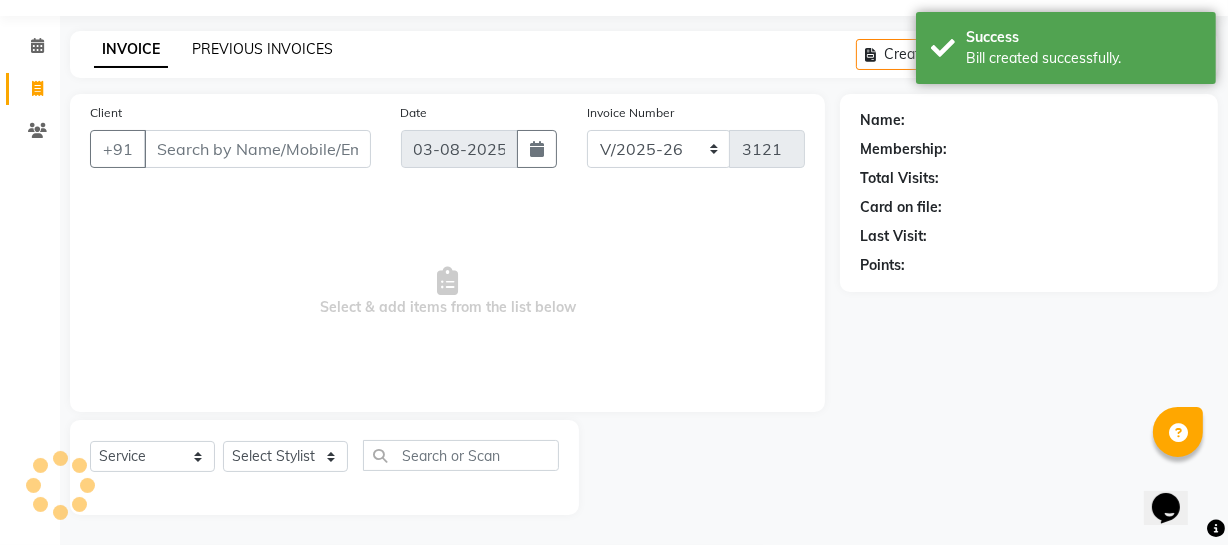 click on "PREVIOUS INVOICES" 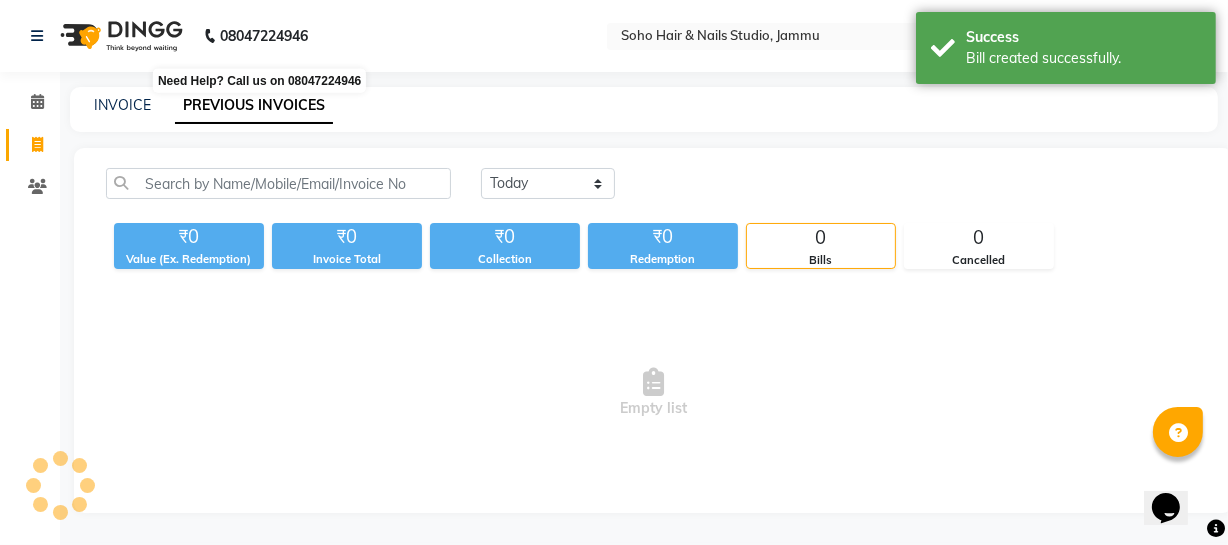 scroll, scrollTop: 0, scrollLeft: 0, axis: both 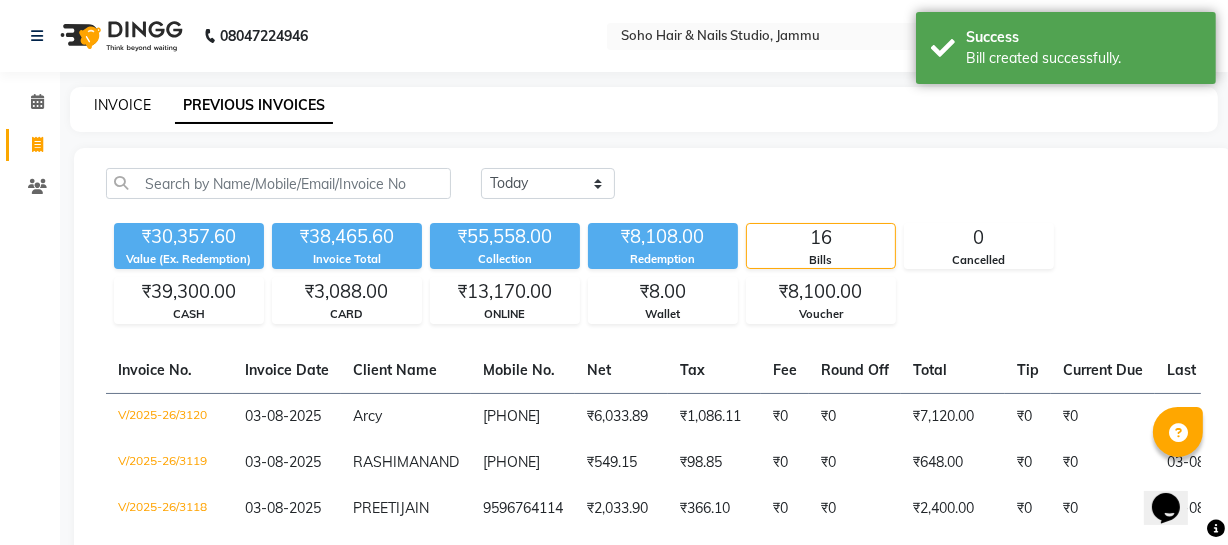 click on "INVOICE" 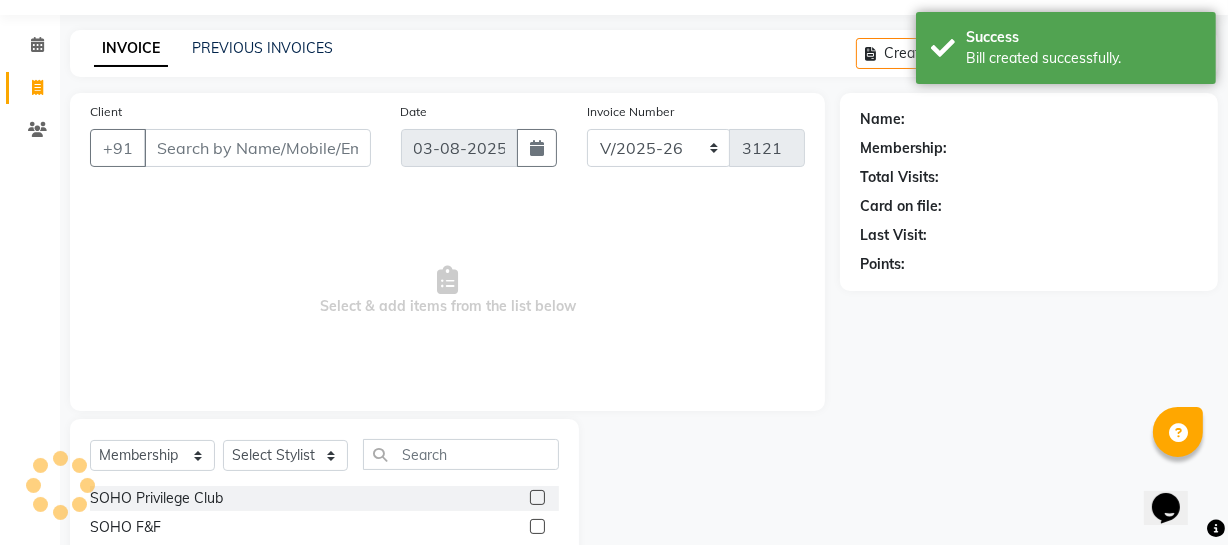 scroll, scrollTop: 114, scrollLeft: 0, axis: vertical 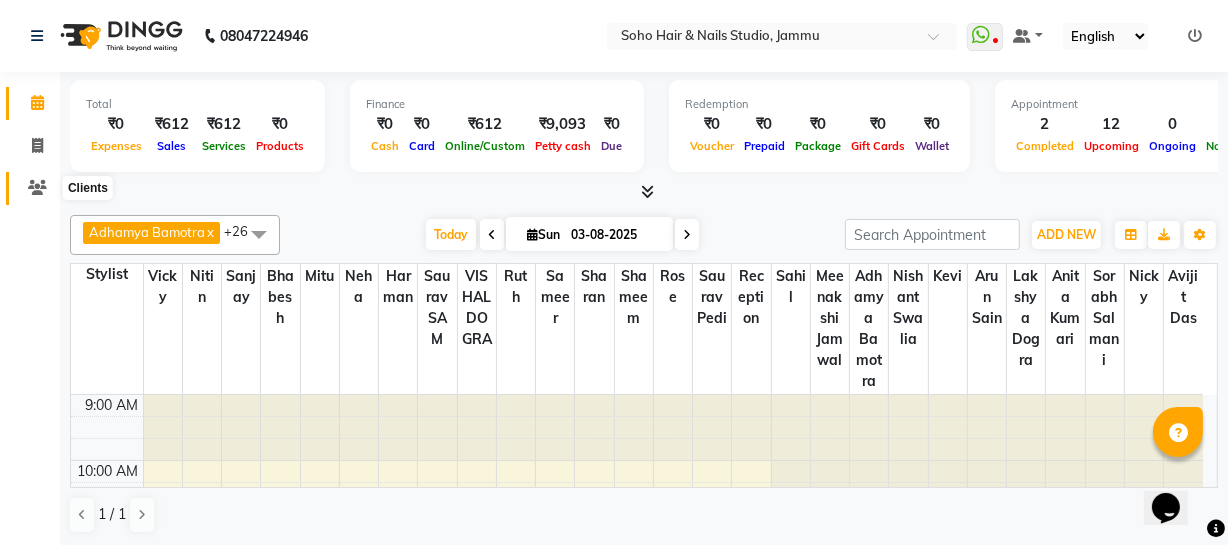 click 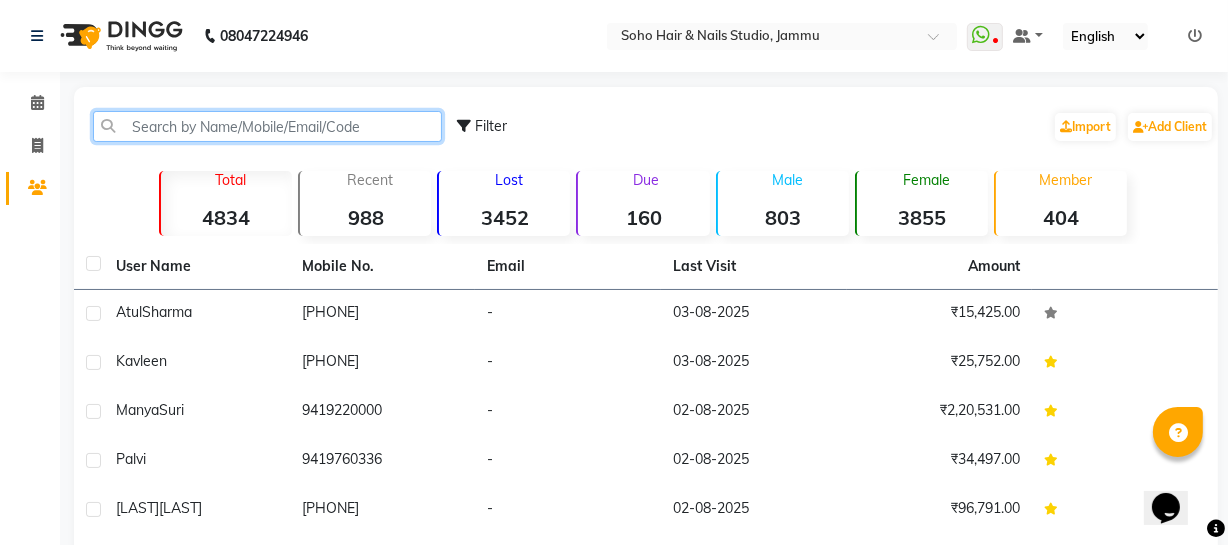 click 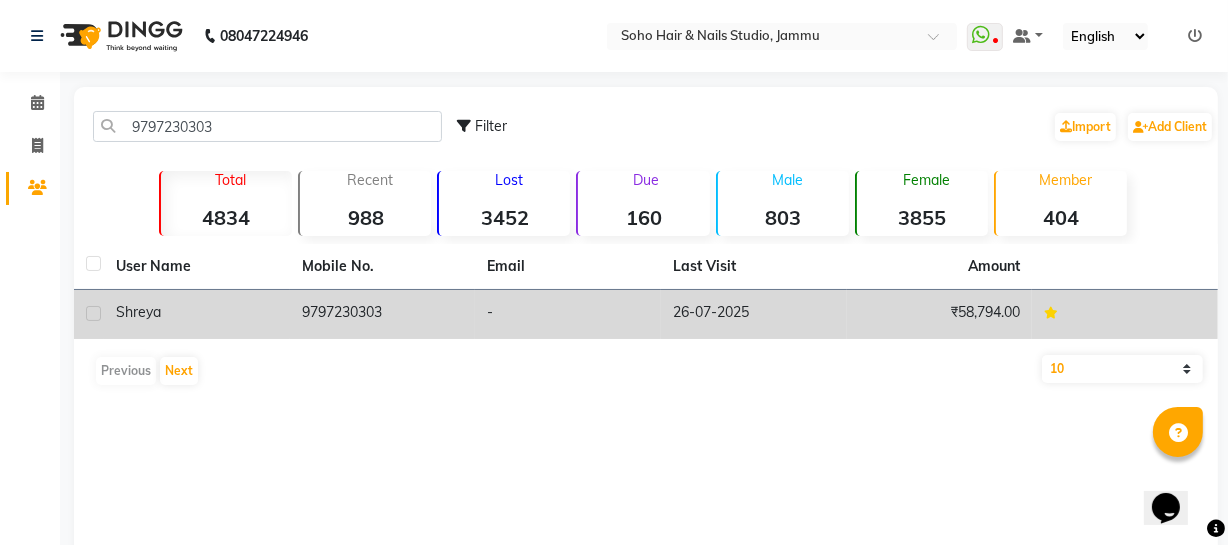 click on "9797230303" 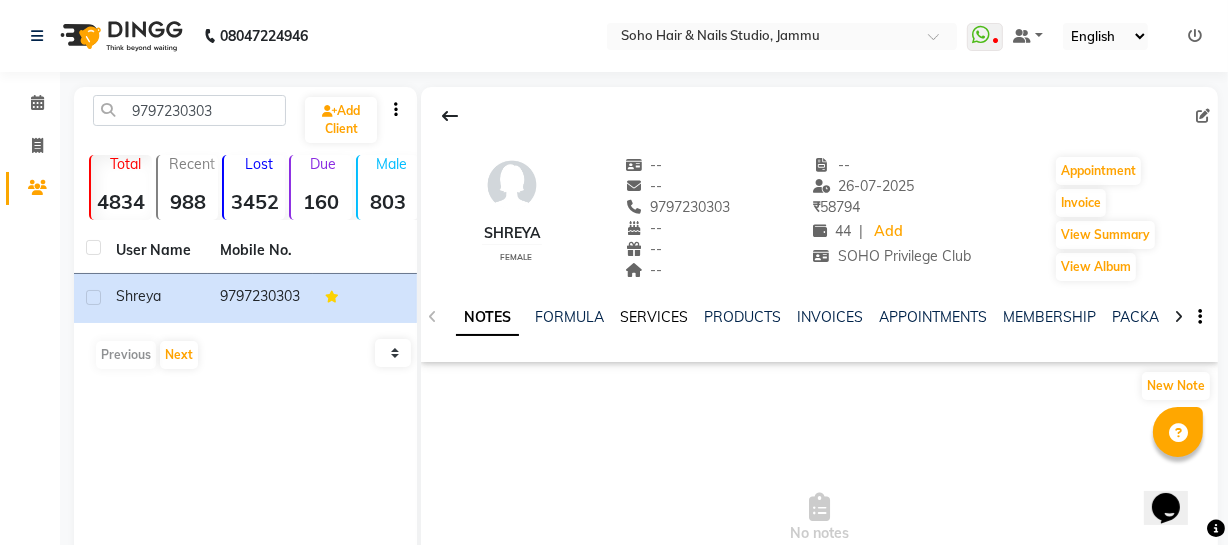 click on "SERVICES" 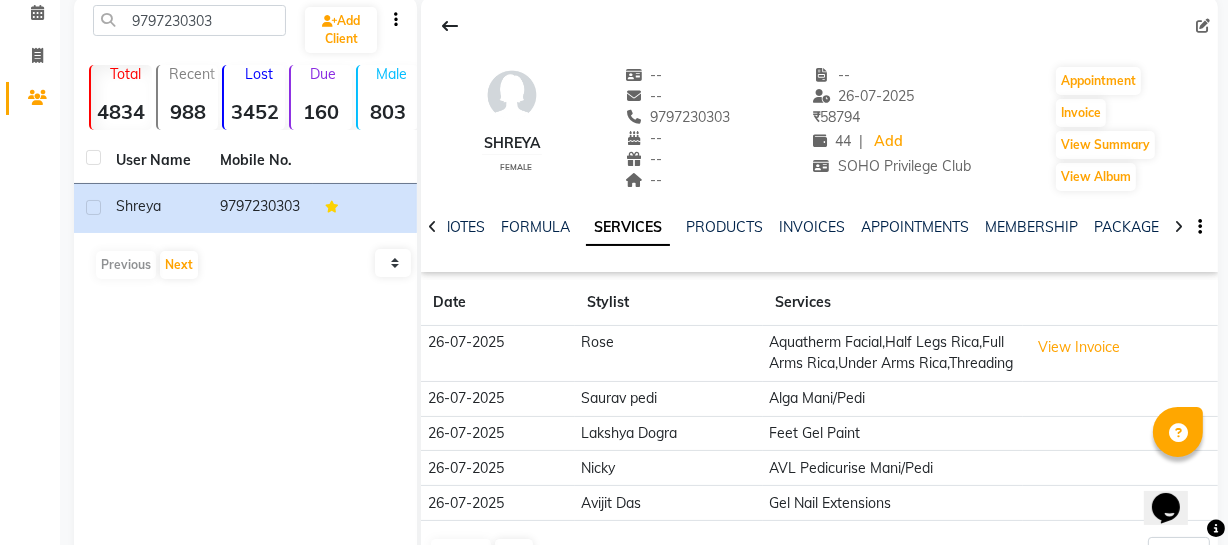 scroll, scrollTop: 172, scrollLeft: 0, axis: vertical 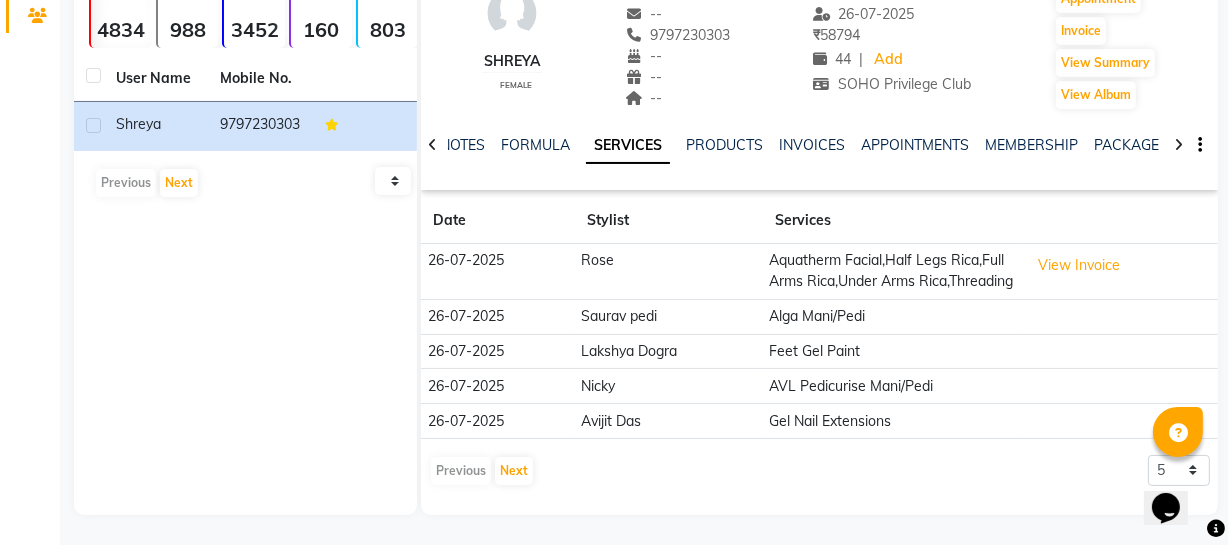 click on "NOTES FORMULA SERVICES PRODUCTS INVOICES APPOINTMENTS MEMBERSHIP PACKAGES VOUCHERS GIFTCARDS POINTS FORMS FAMILY CARDS WALLET" 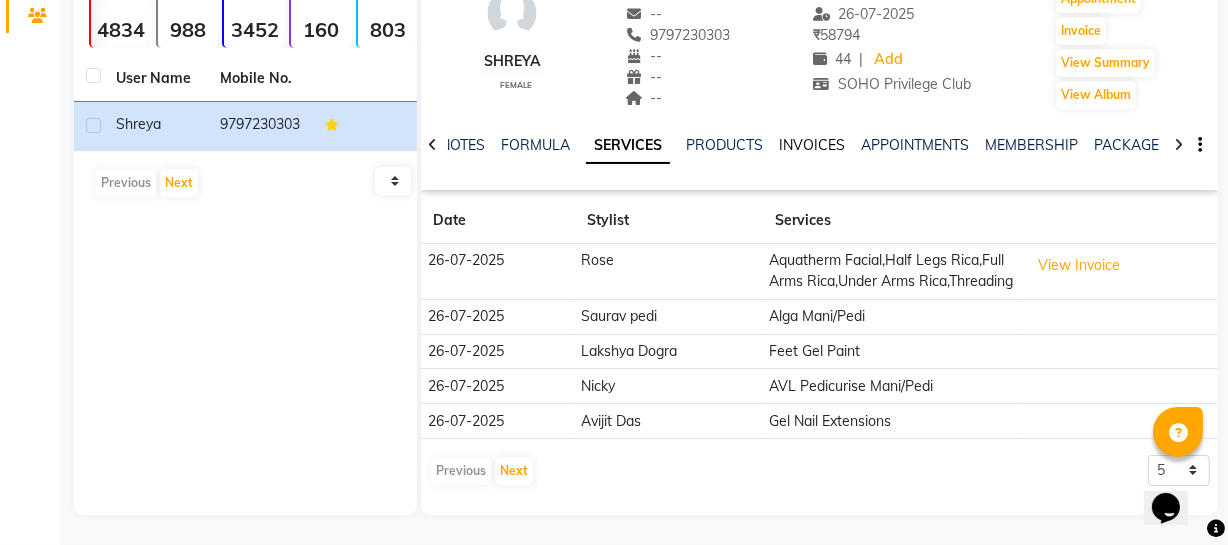 click on "INVOICES" 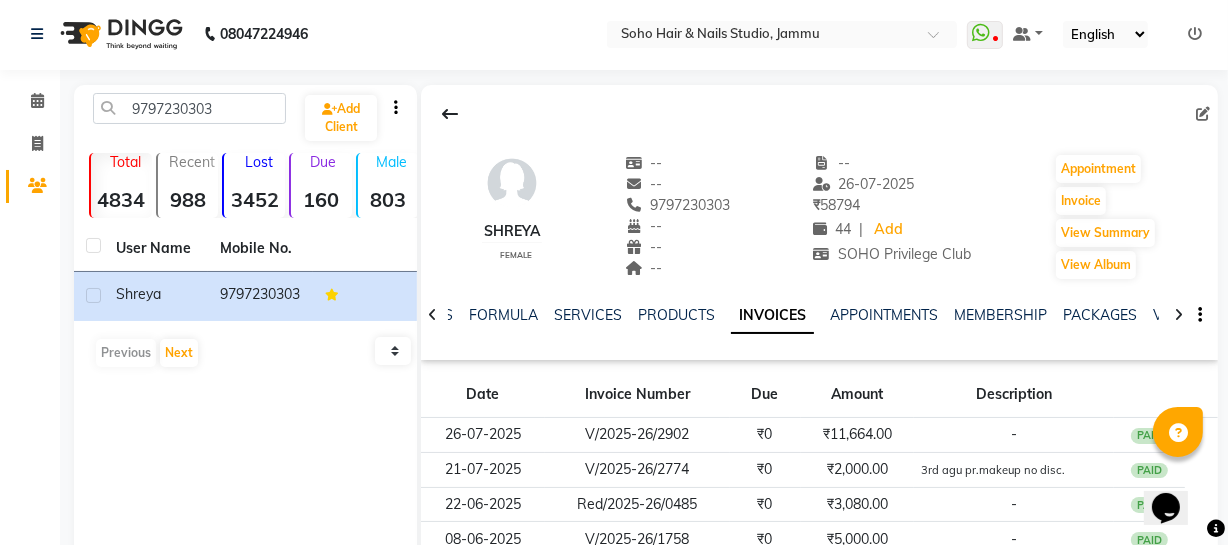 scroll, scrollTop: 0, scrollLeft: 0, axis: both 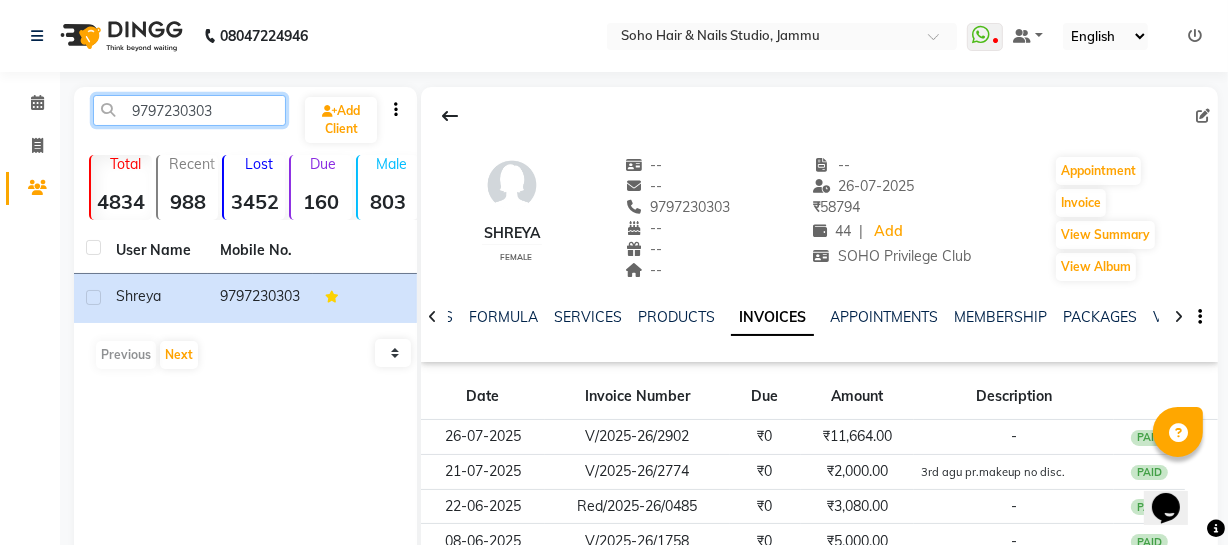 drag, startPoint x: 219, startPoint y: 99, endPoint x: 0, endPoint y: 53, distance: 223.77892 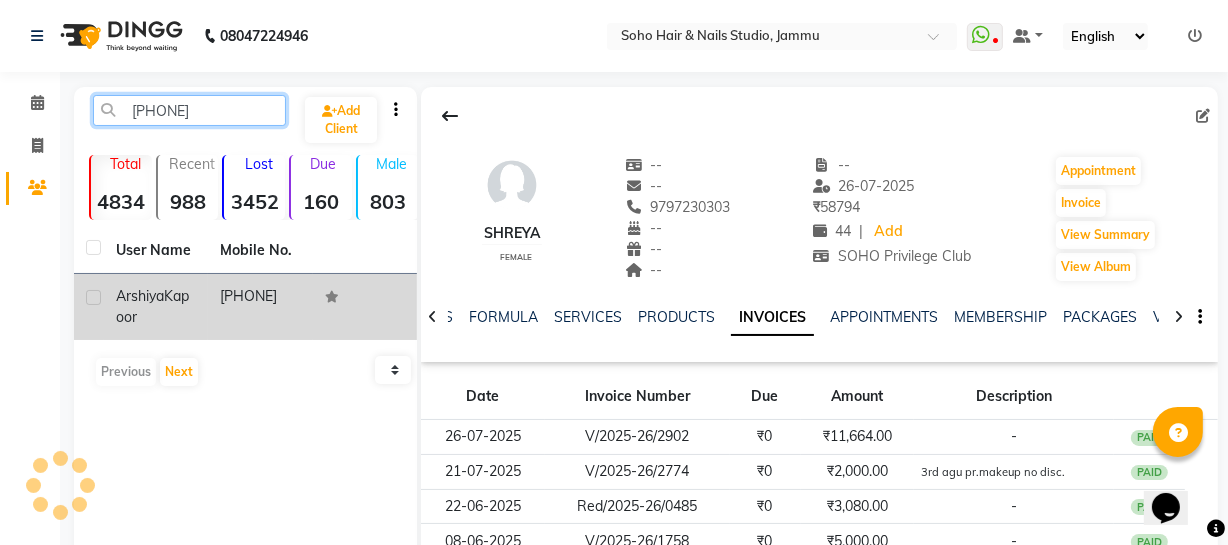 type on "[PHONE]" 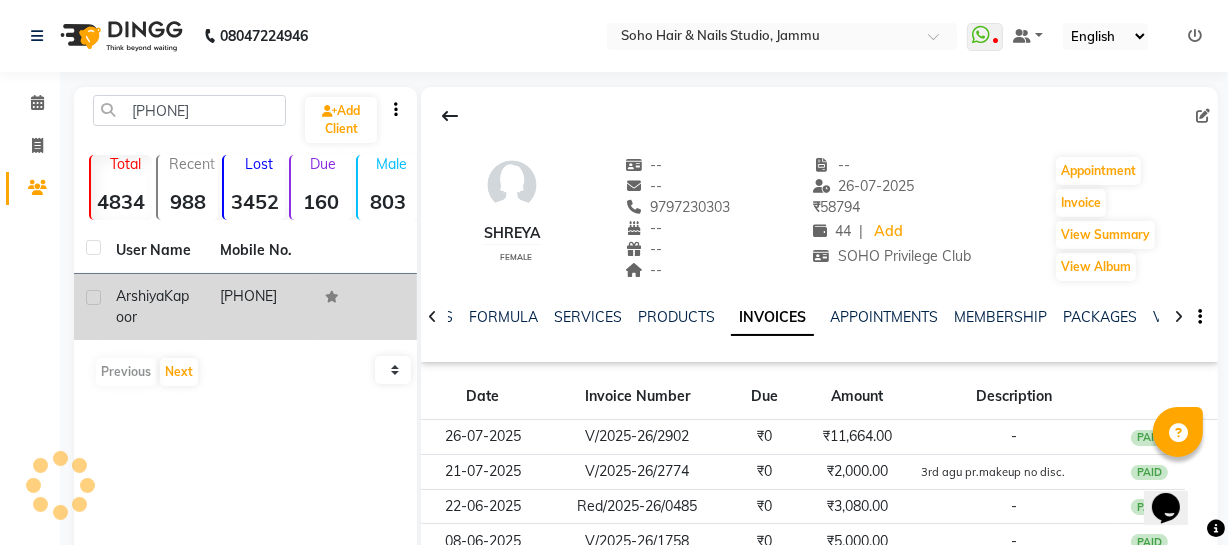 click on "[PHONE]" 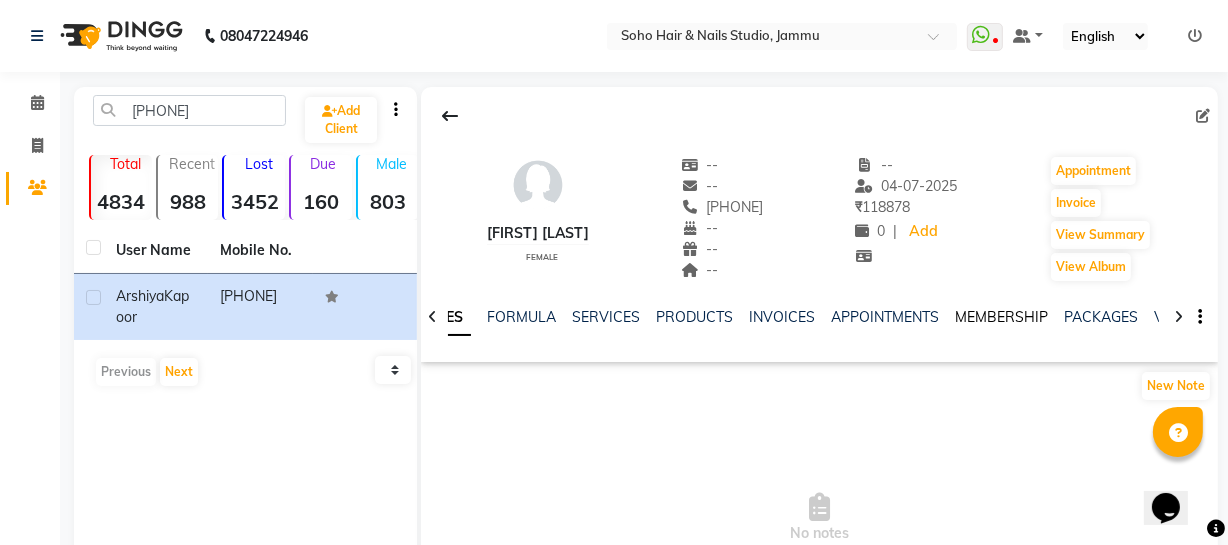 click on "MEMBERSHIP" 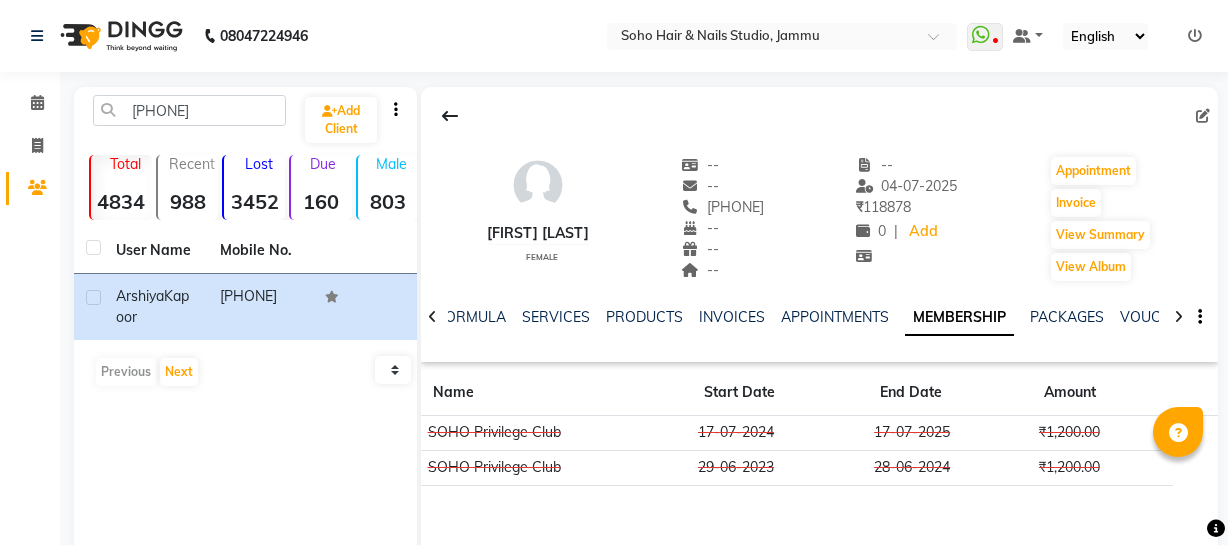 scroll, scrollTop: 0, scrollLeft: 0, axis: both 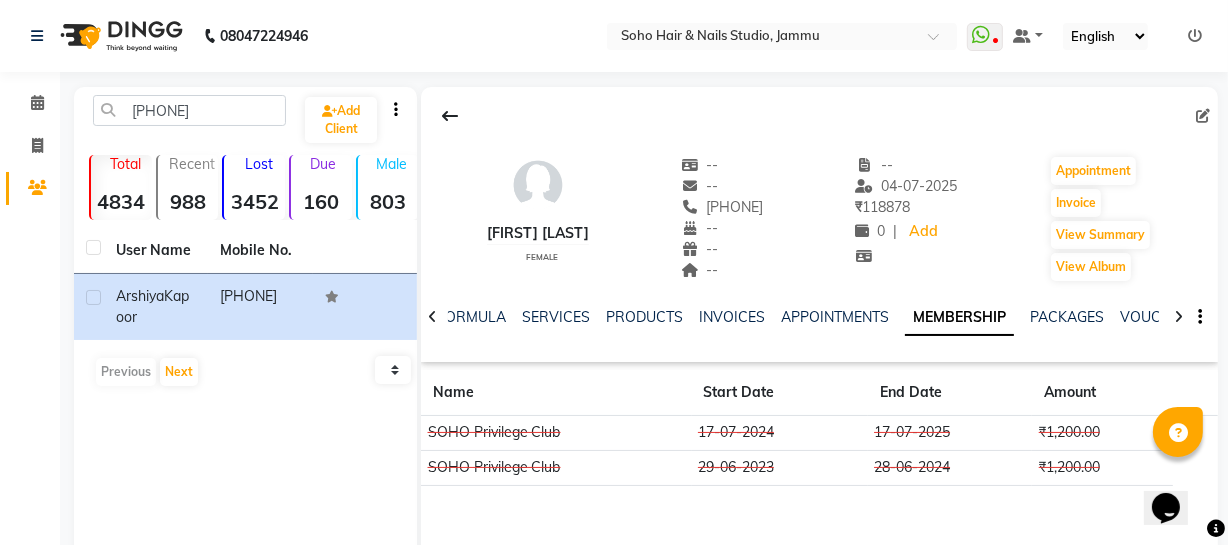 click at bounding box center (1195, 36) 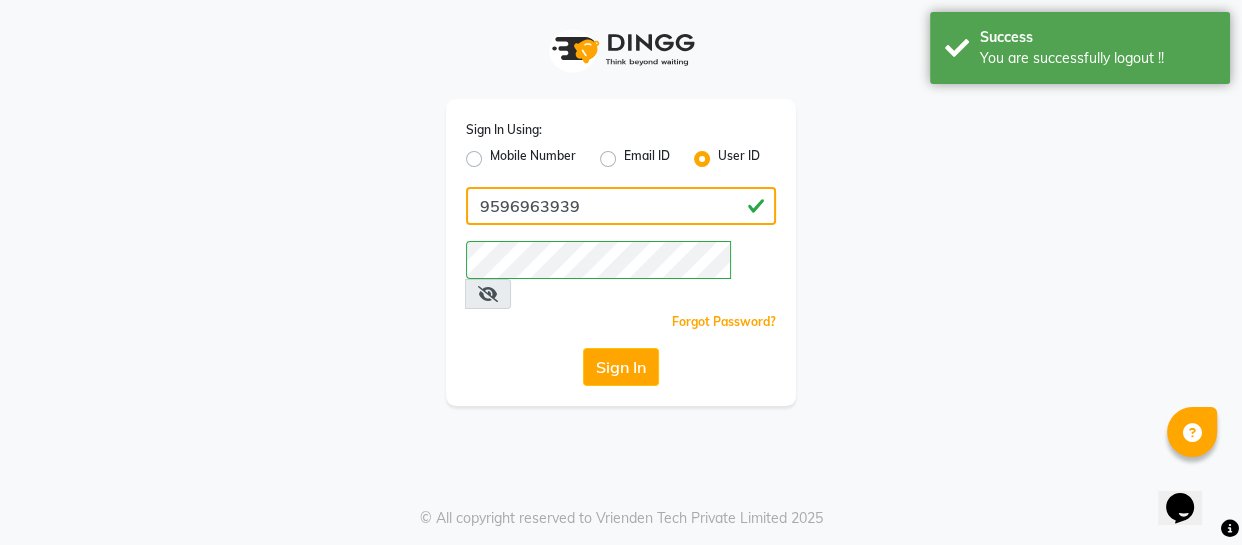 drag, startPoint x: 633, startPoint y: 203, endPoint x: 630, endPoint y: 225, distance: 22.203604 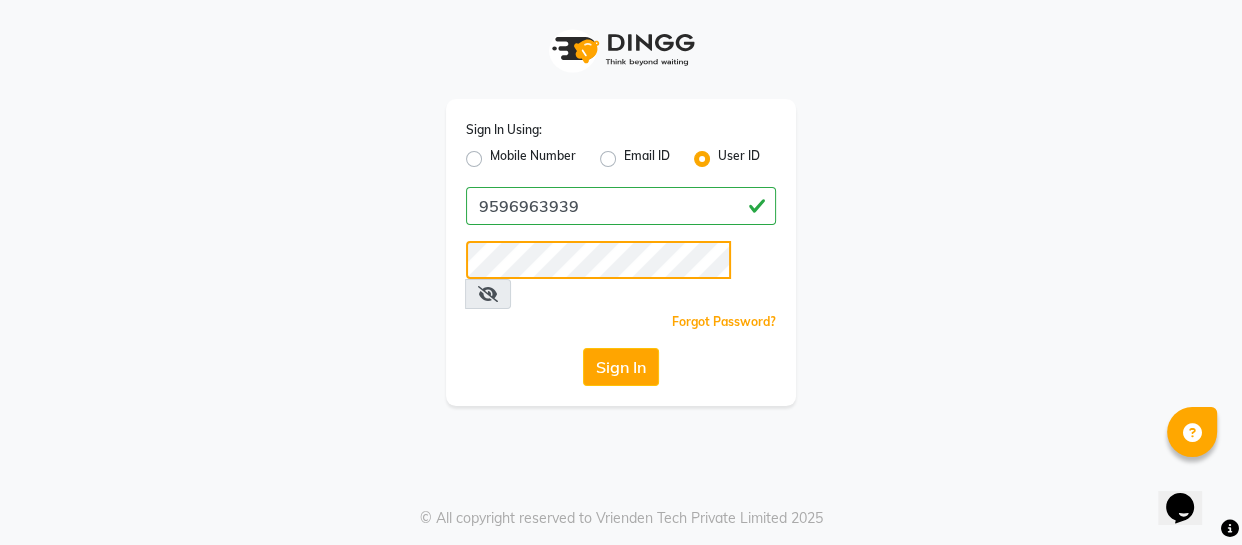 click on "Sign In" 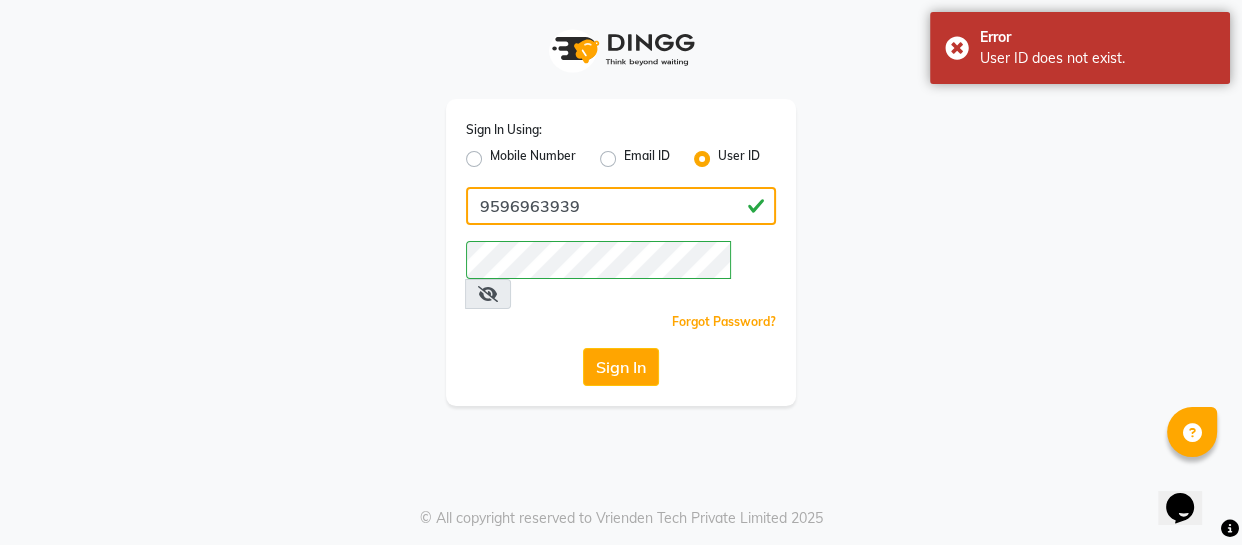 click on "9596963939" 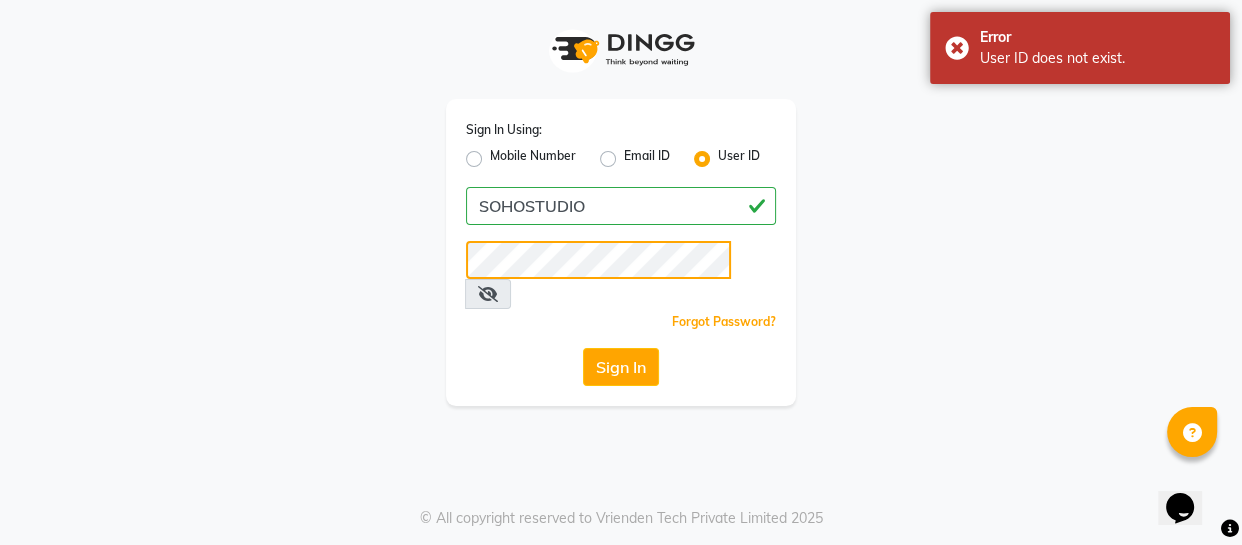 click on "Sign In" 